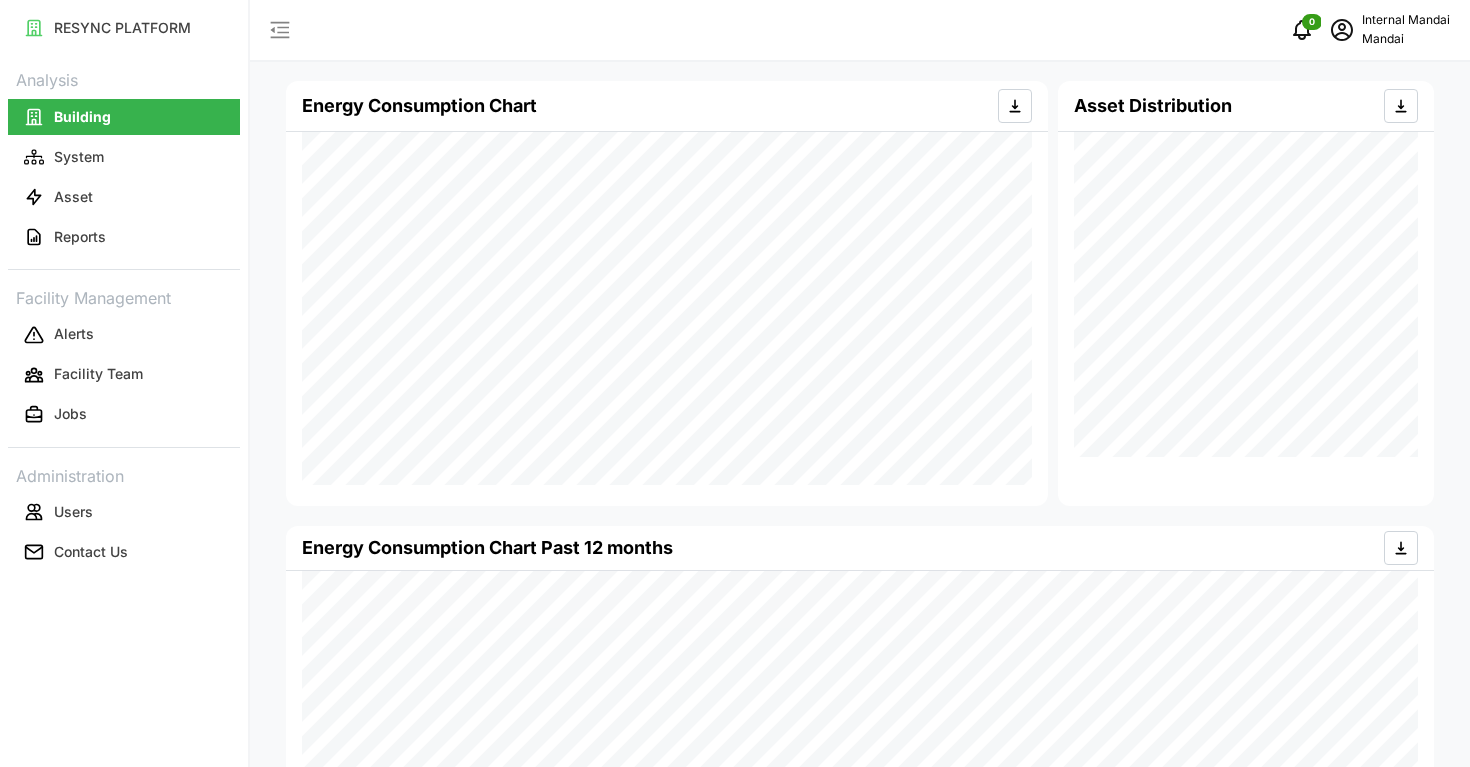 scroll, scrollTop: 389, scrollLeft: 0, axis: vertical 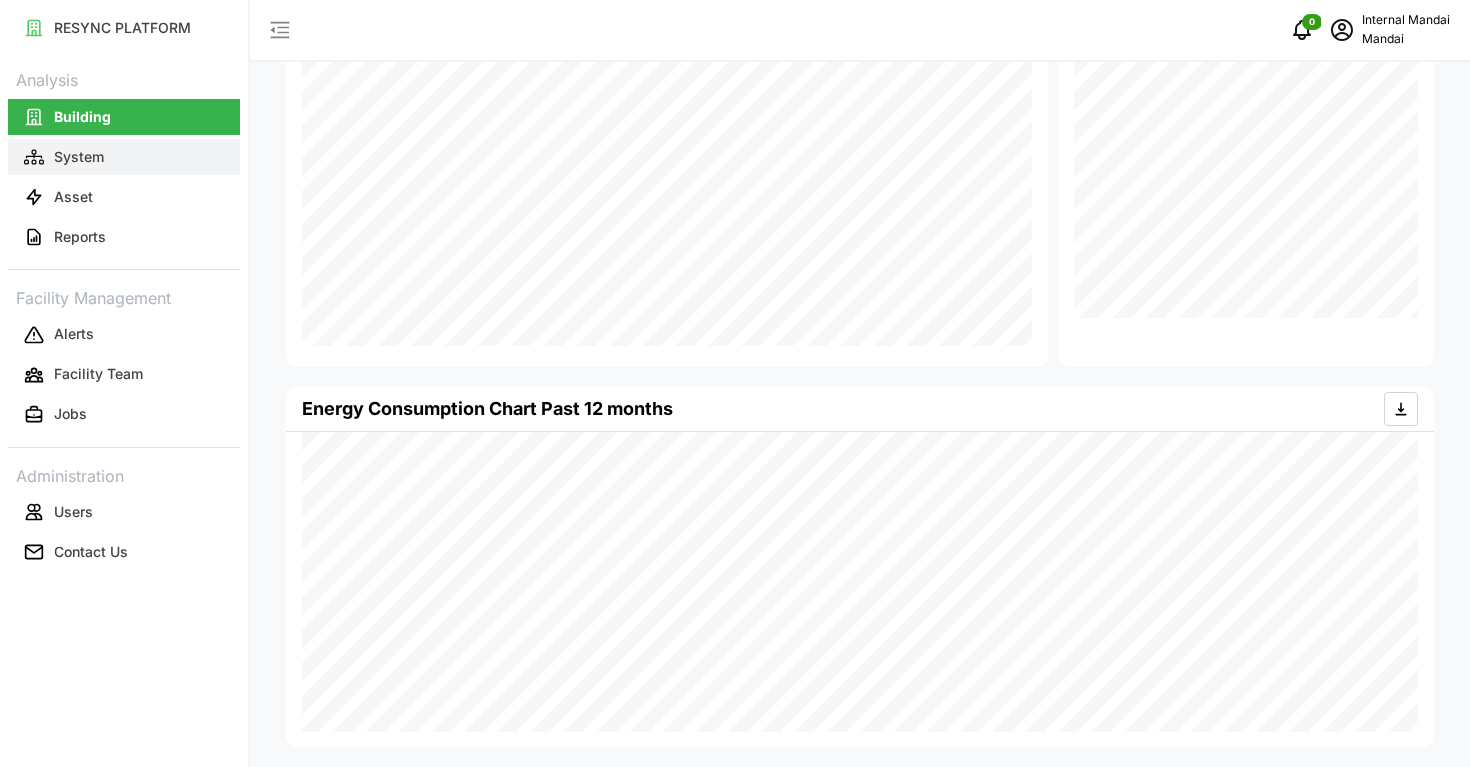 click on "System" at bounding box center (124, 157) 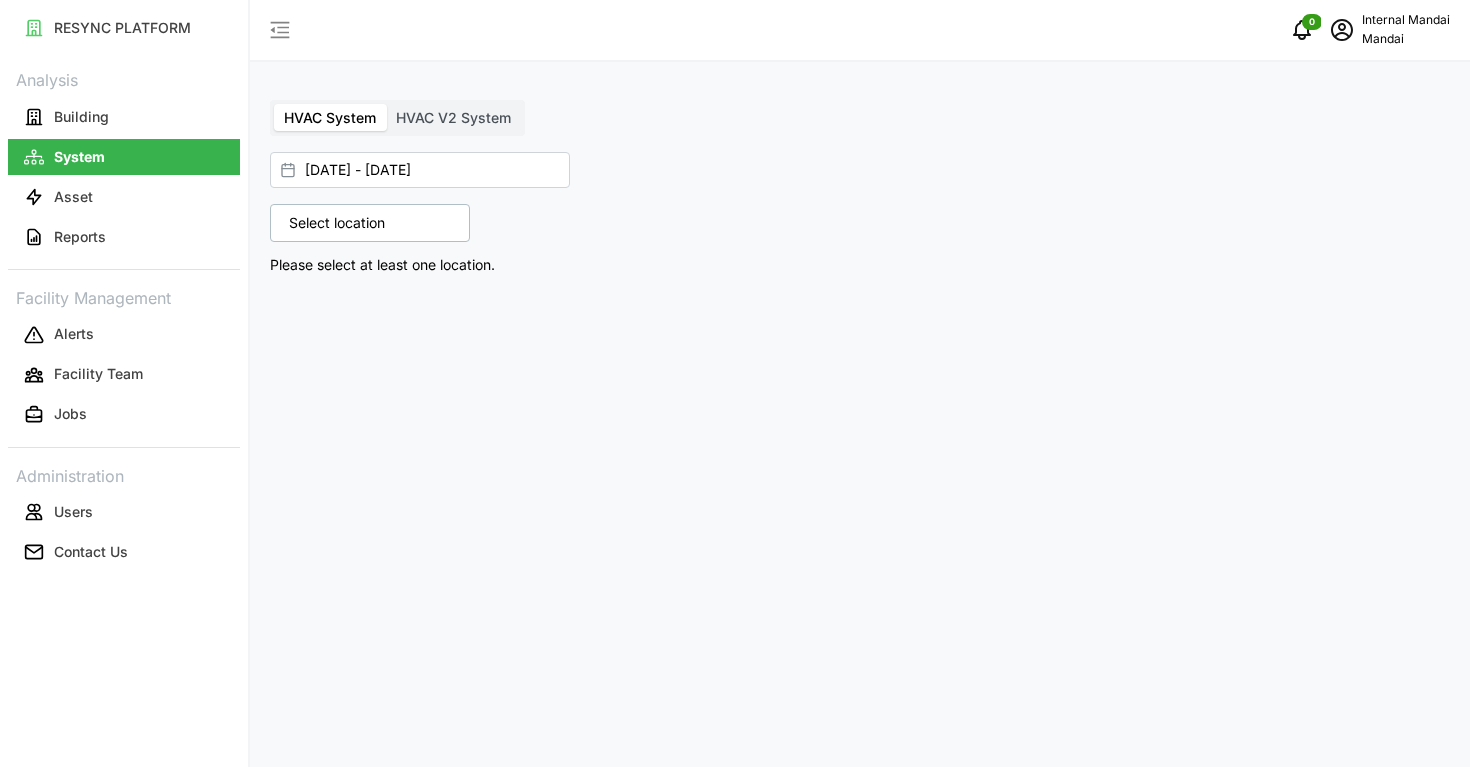 scroll, scrollTop: 0, scrollLeft: 0, axis: both 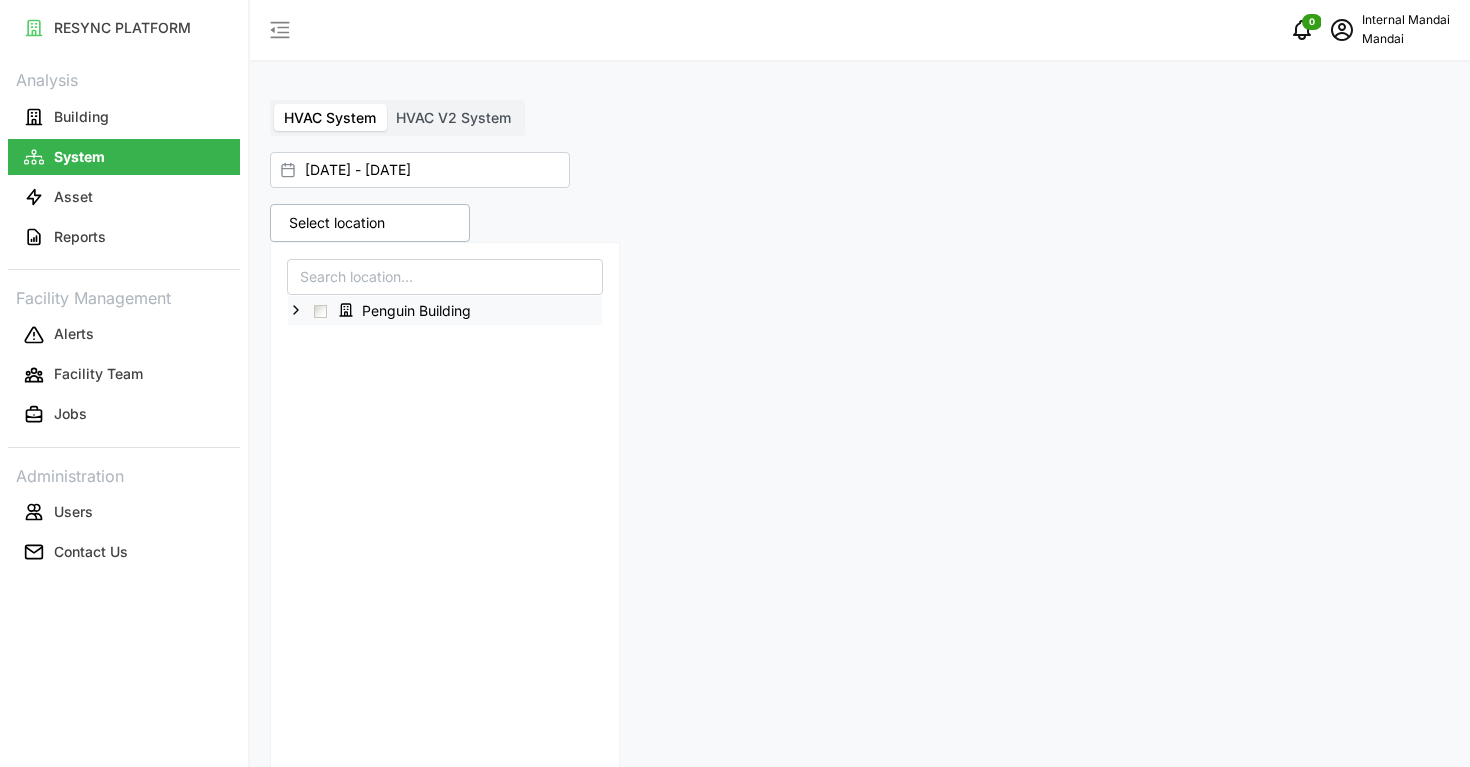 click 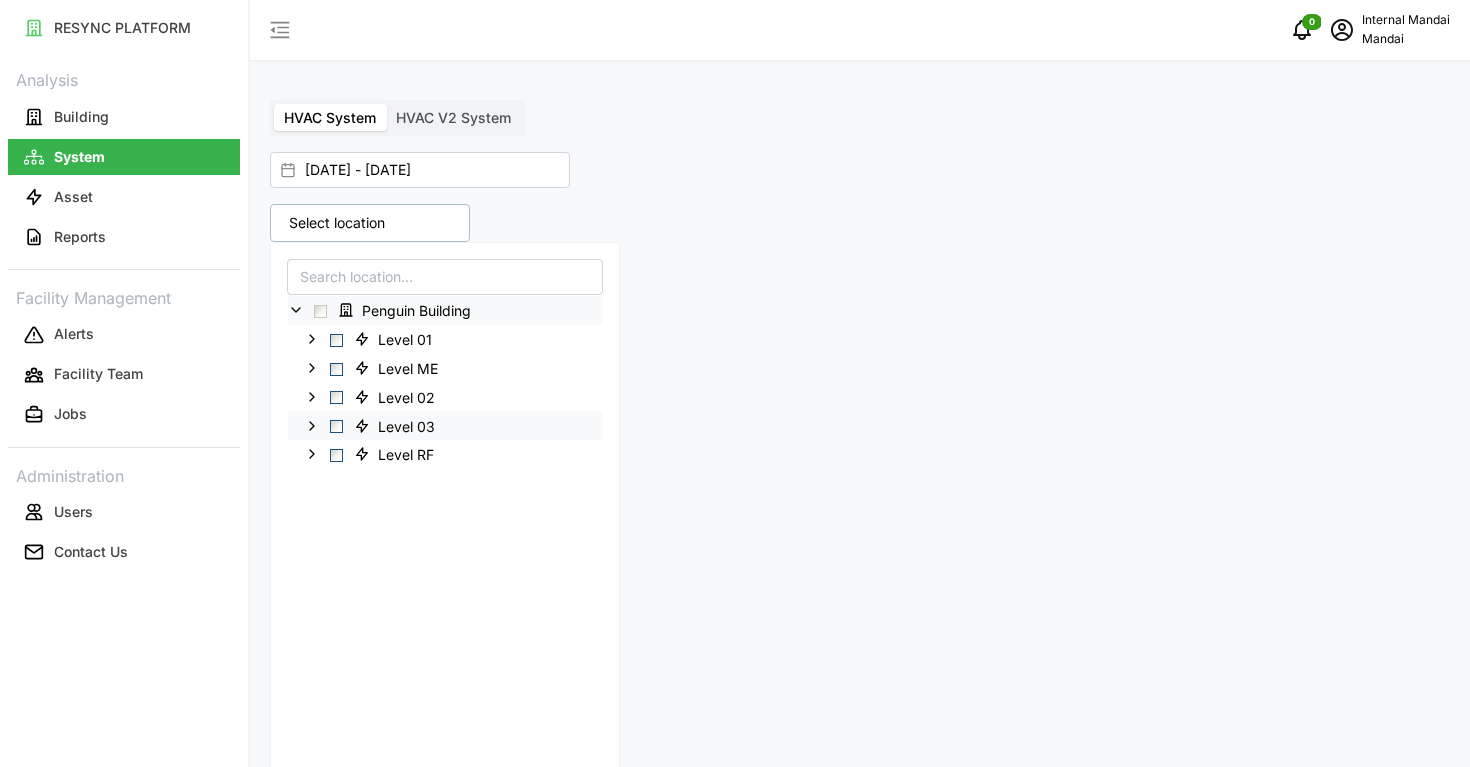click at bounding box center [336, 426] 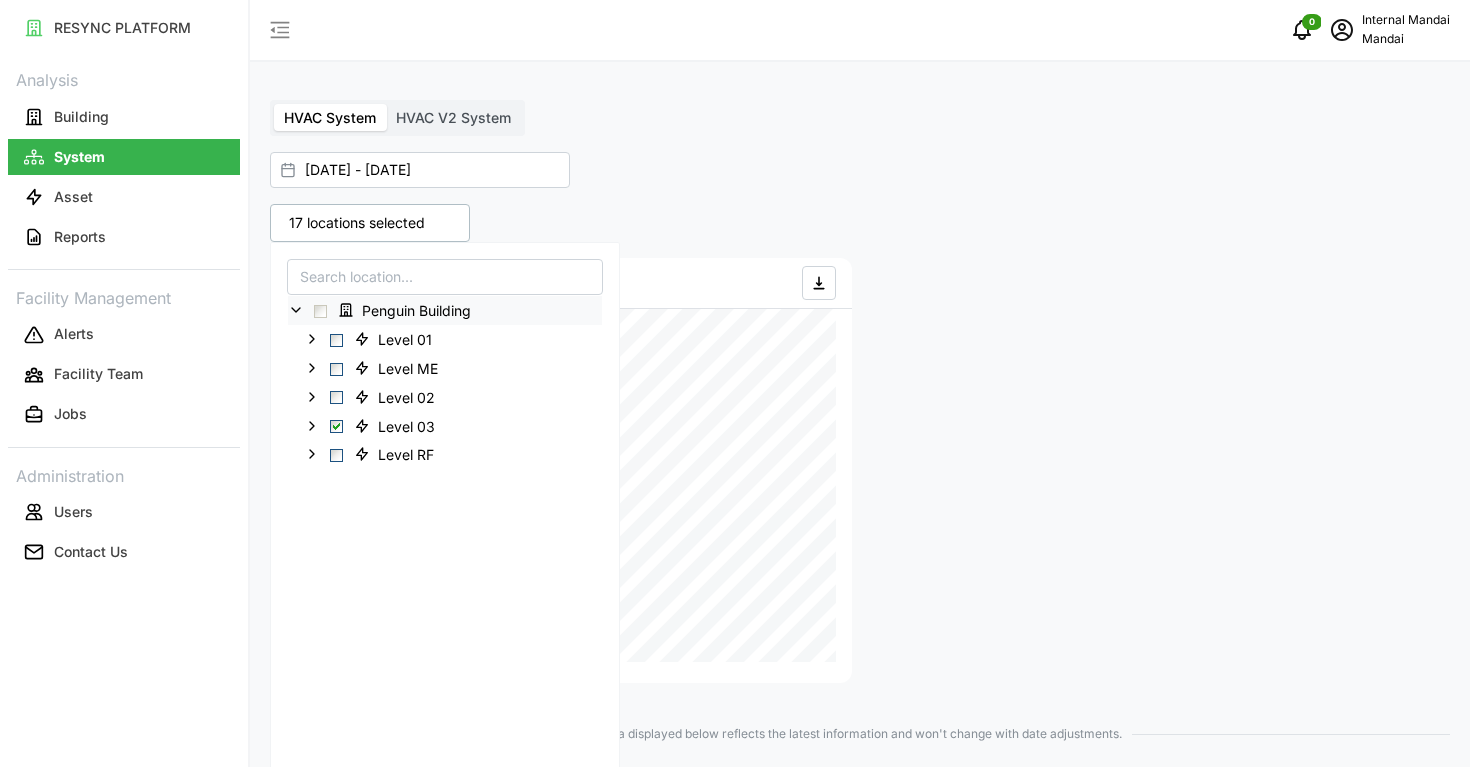 click at bounding box center [1159, 470] 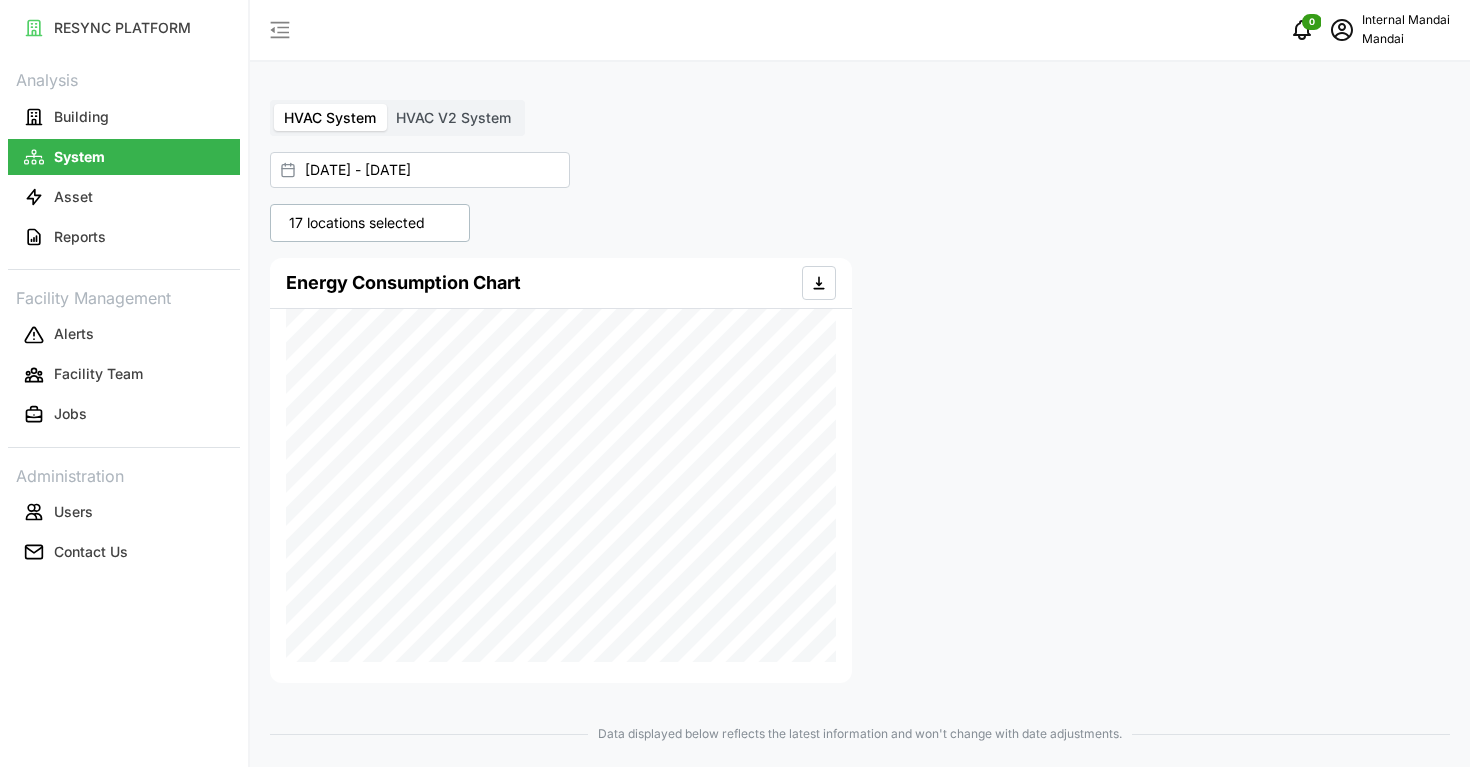 click on "17 locations selected" at bounding box center [370, 223] 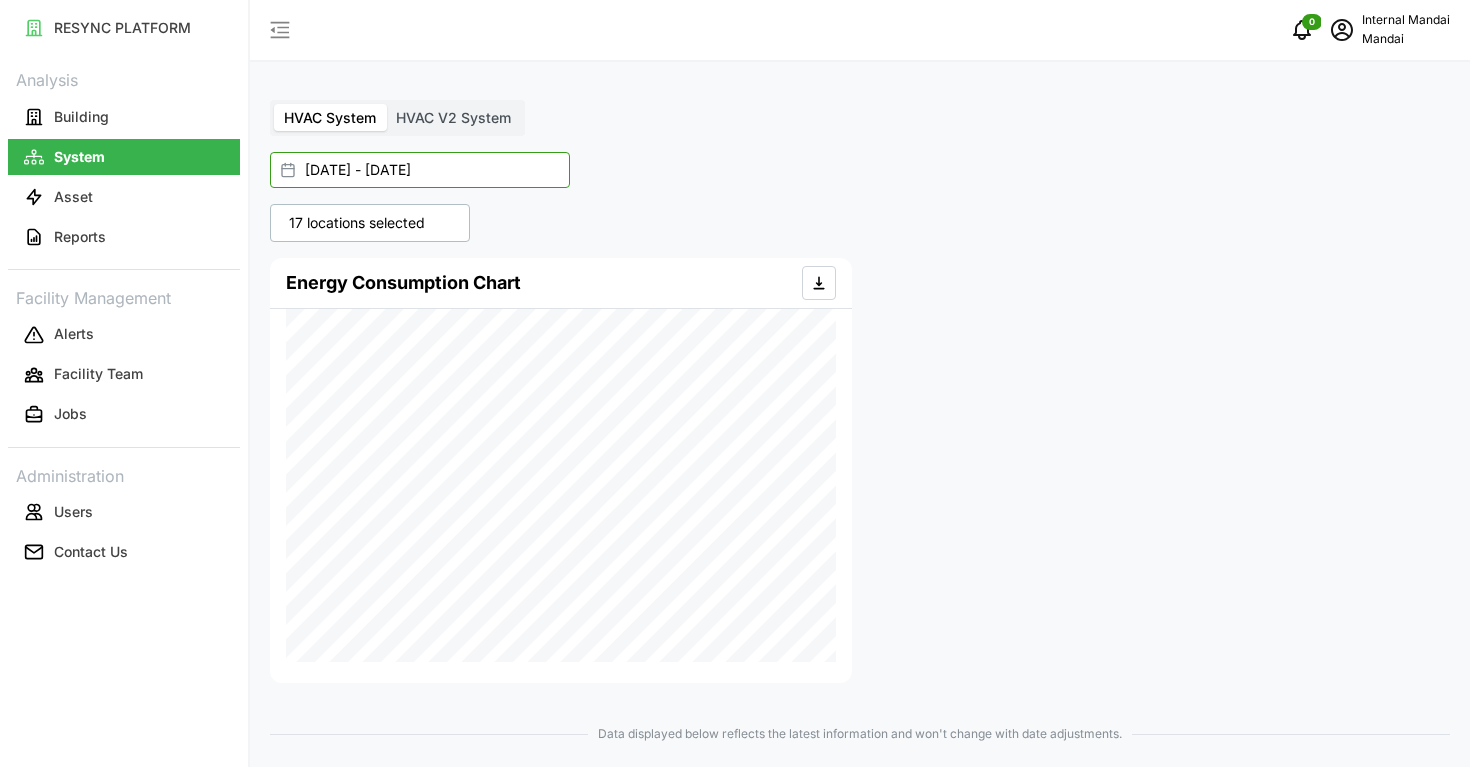 click on "01 May 2025 - 31 May 2025" at bounding box center (420, 170) 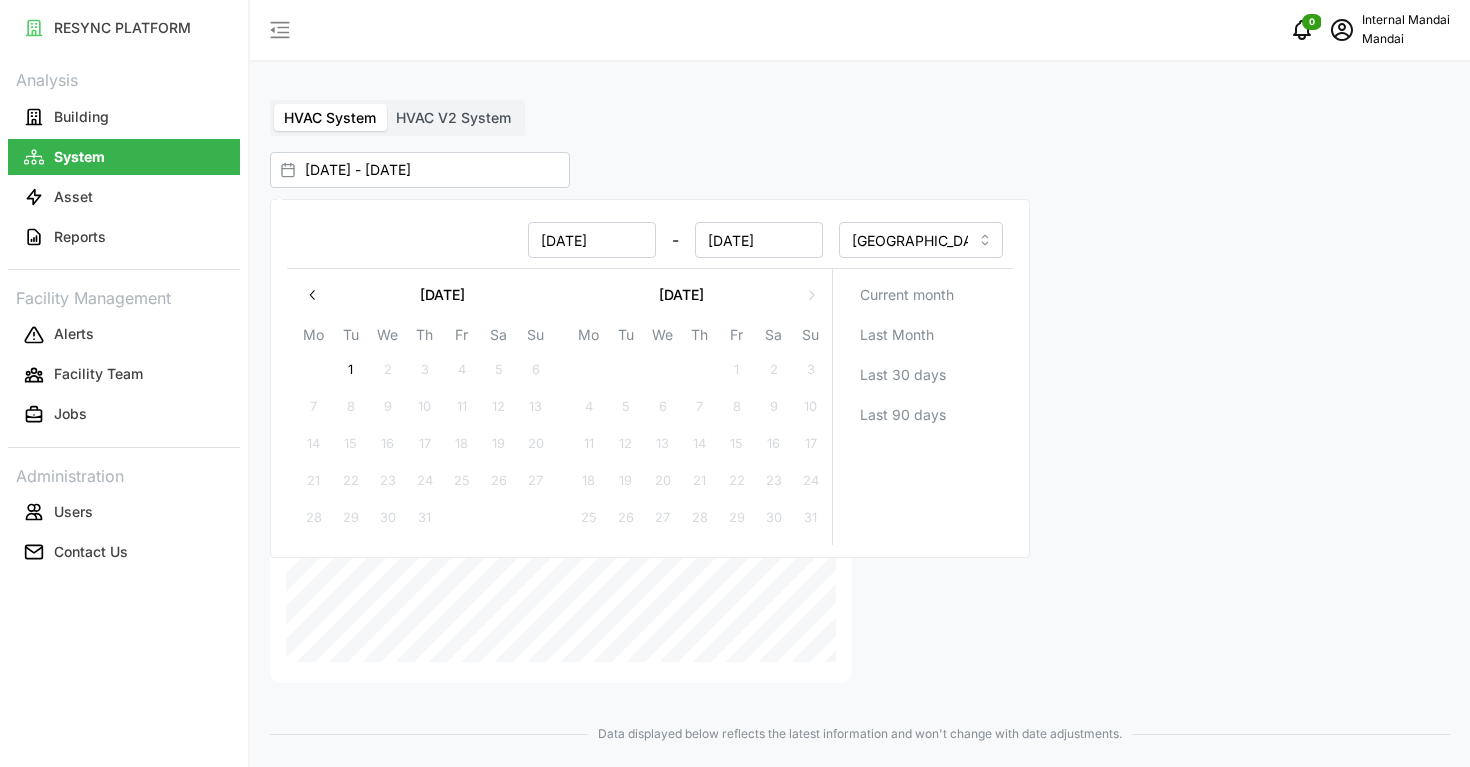 click 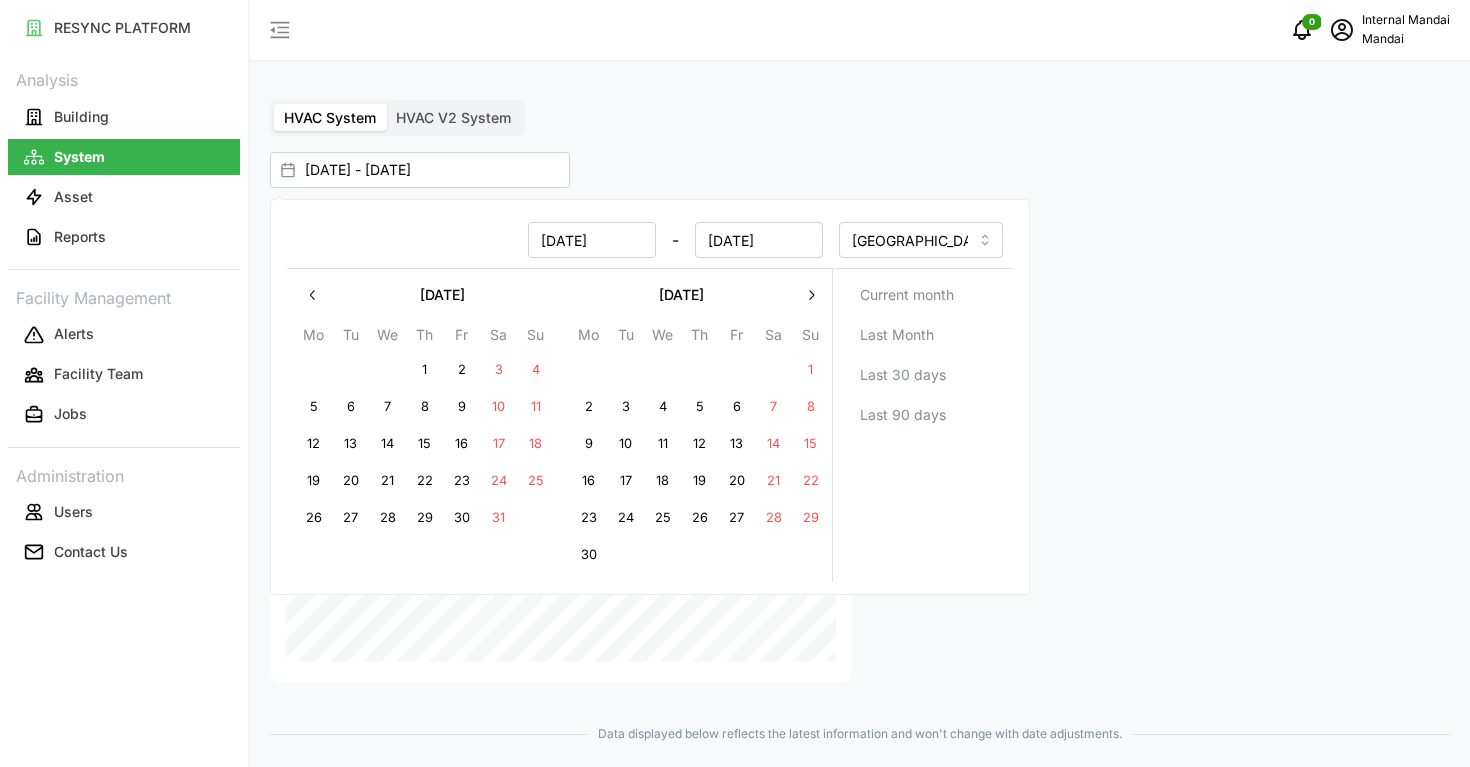 click on "1" at bounding box center (811, 370) 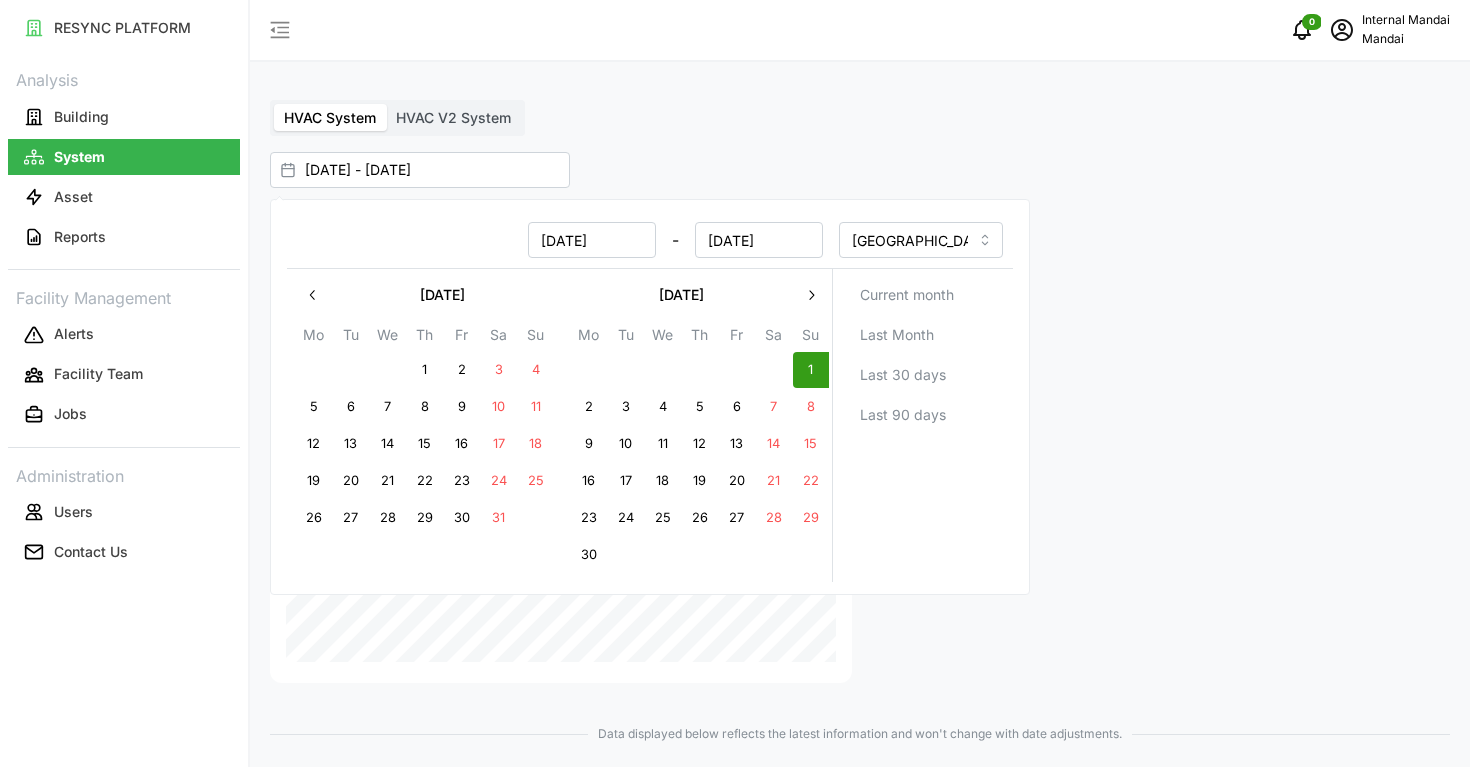 type on "31 May 2025 - 01 Jun 2025" 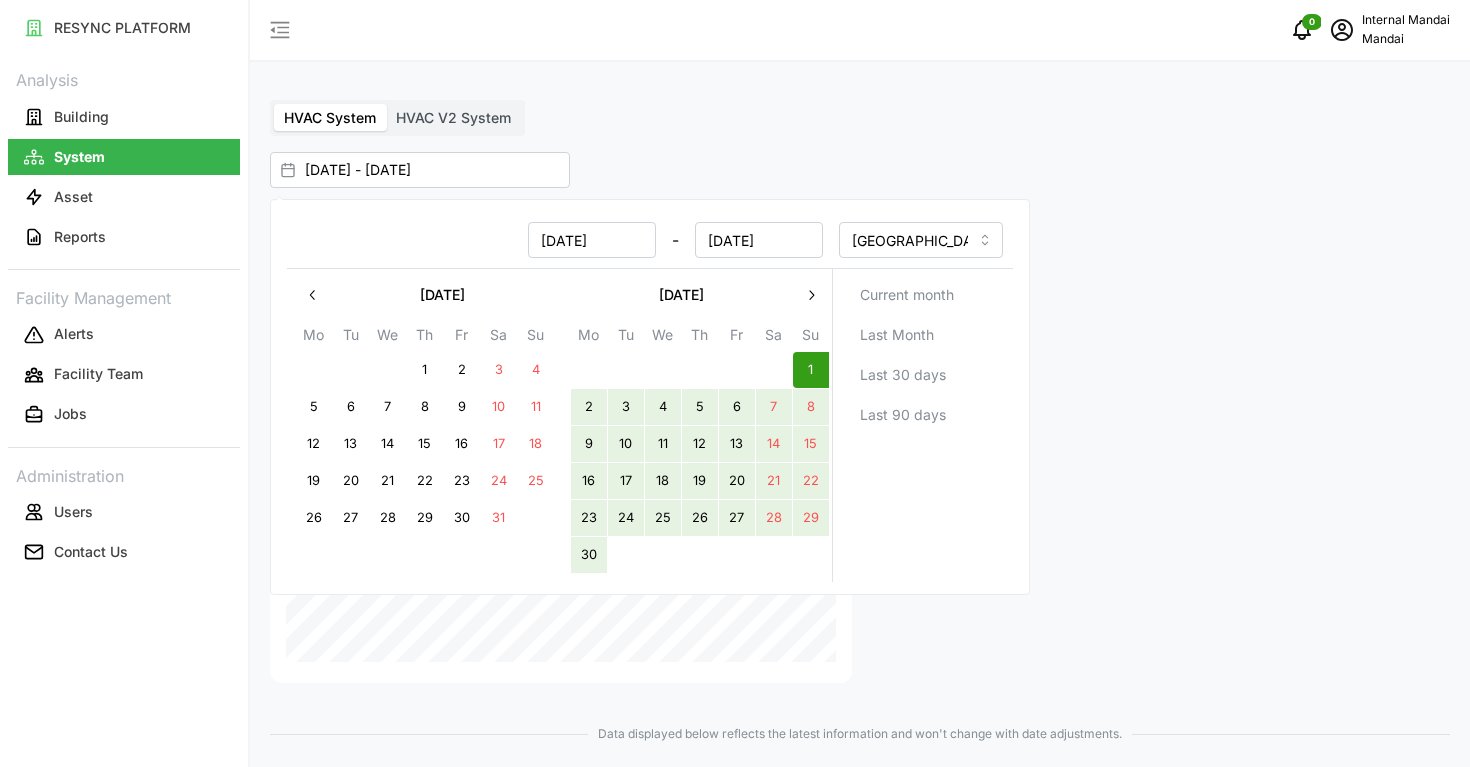 click on "30" at bounding box center (589, 555) 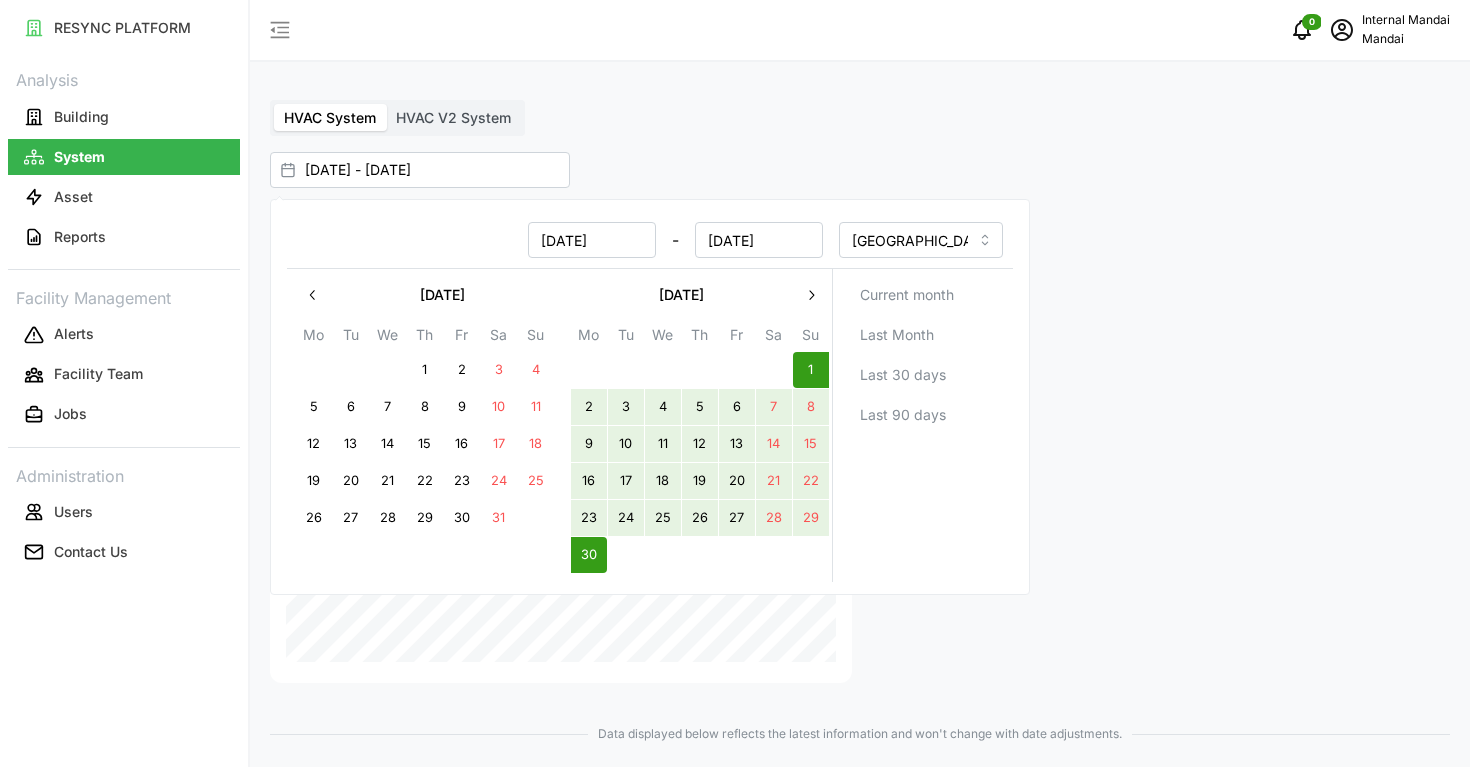 click at bounding box center [1159, 470] 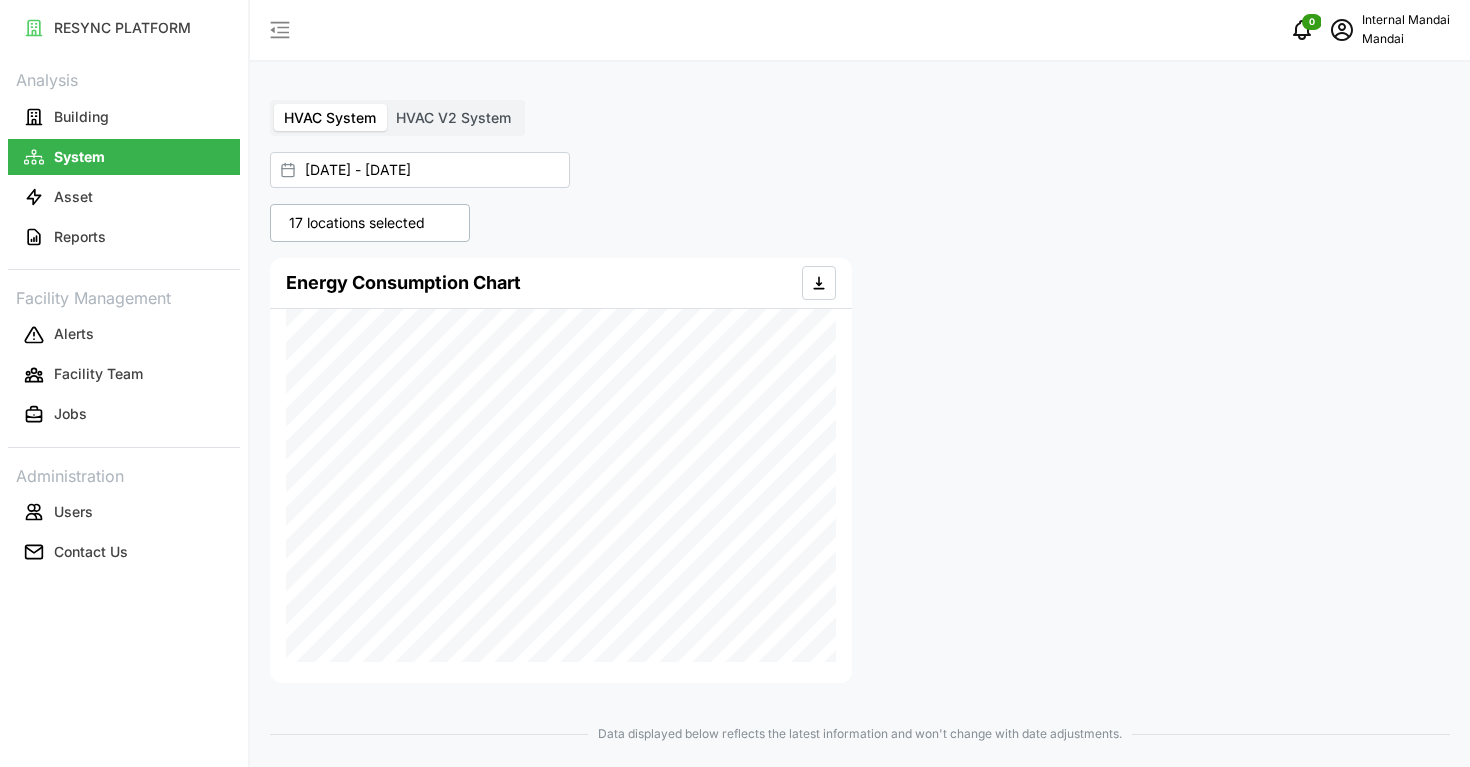 click on "Building" at bounding box center (124, 117) 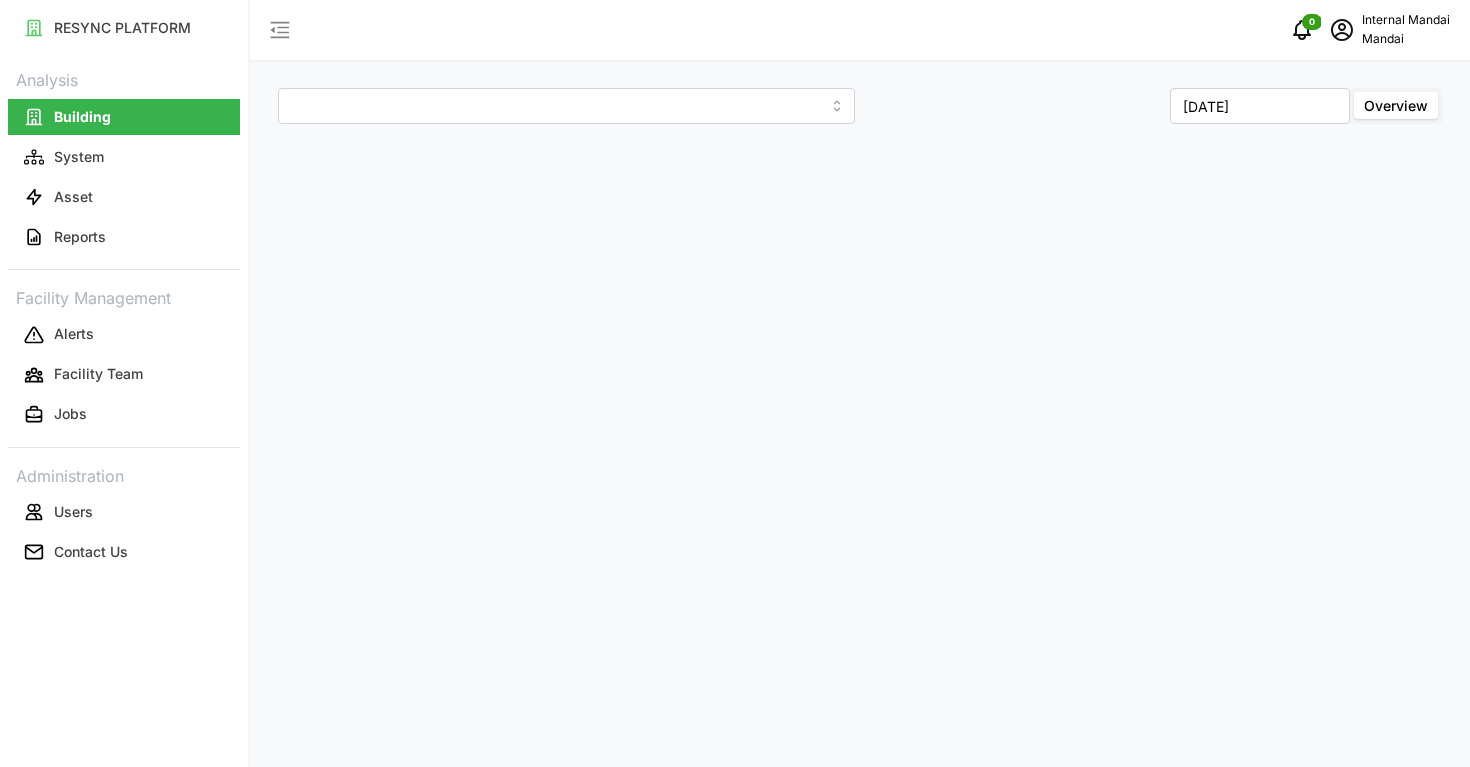 type on "Penguin Building" 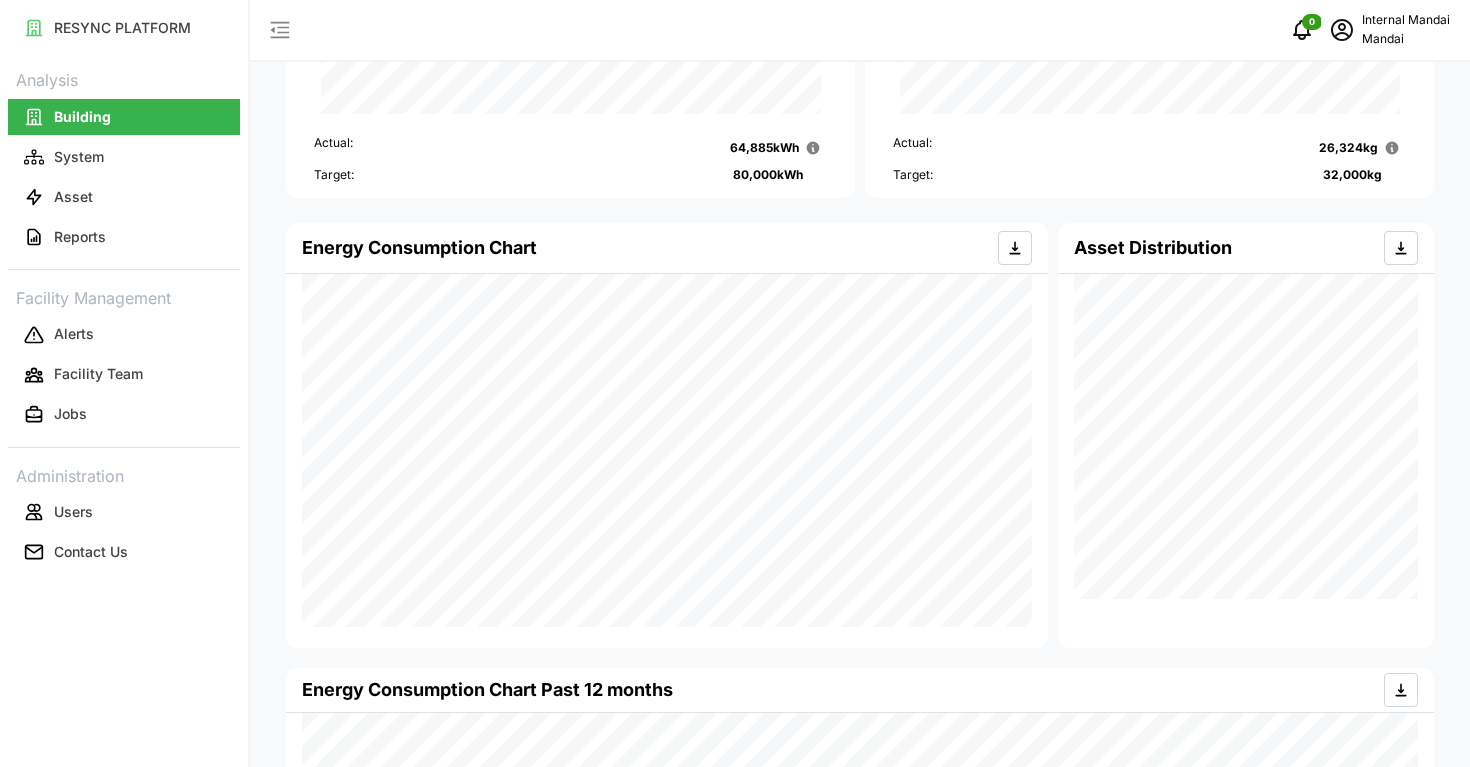 scroll, scrollTop: 250, scrollLeft: 0, axis: vertical 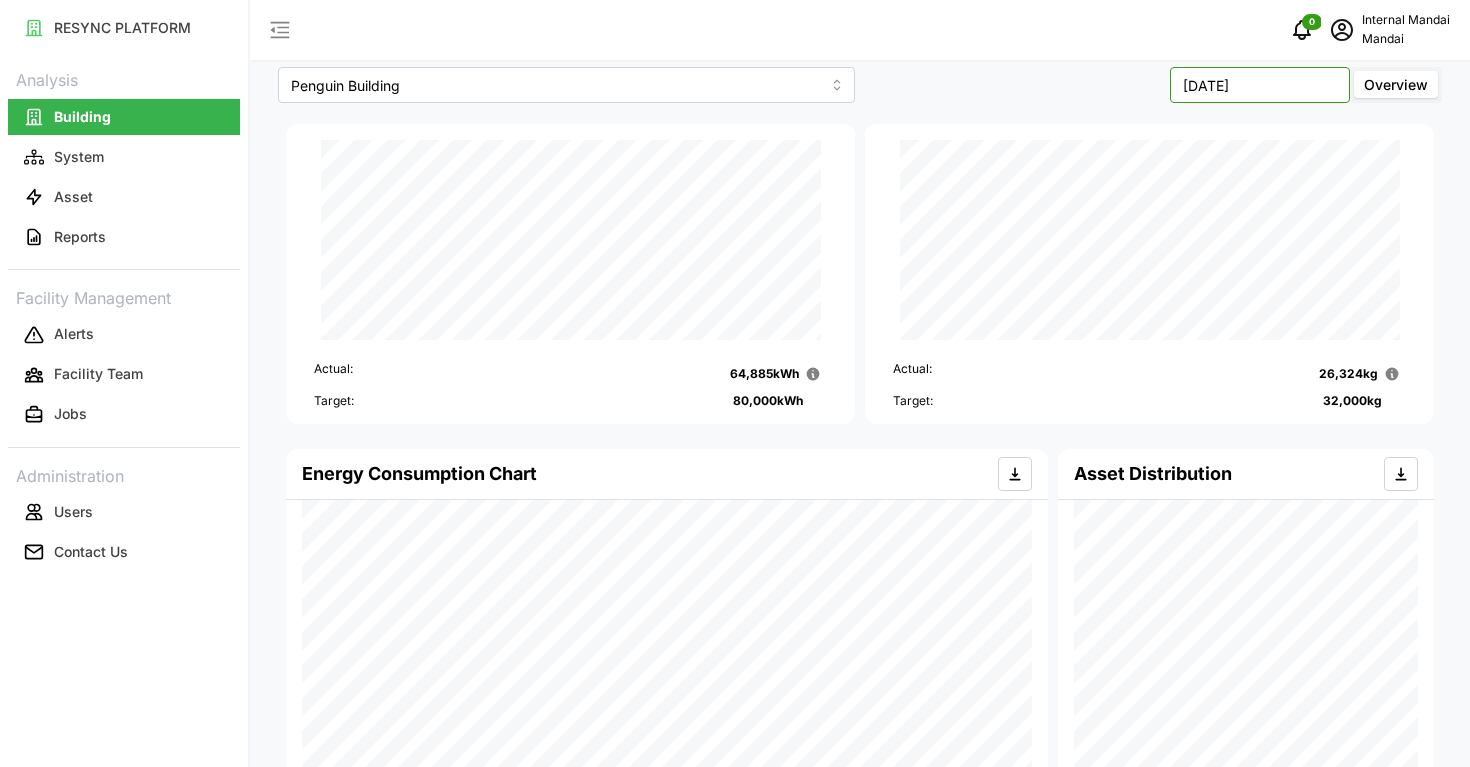 click on "[DATE]" at bounding box center [1260, 85] 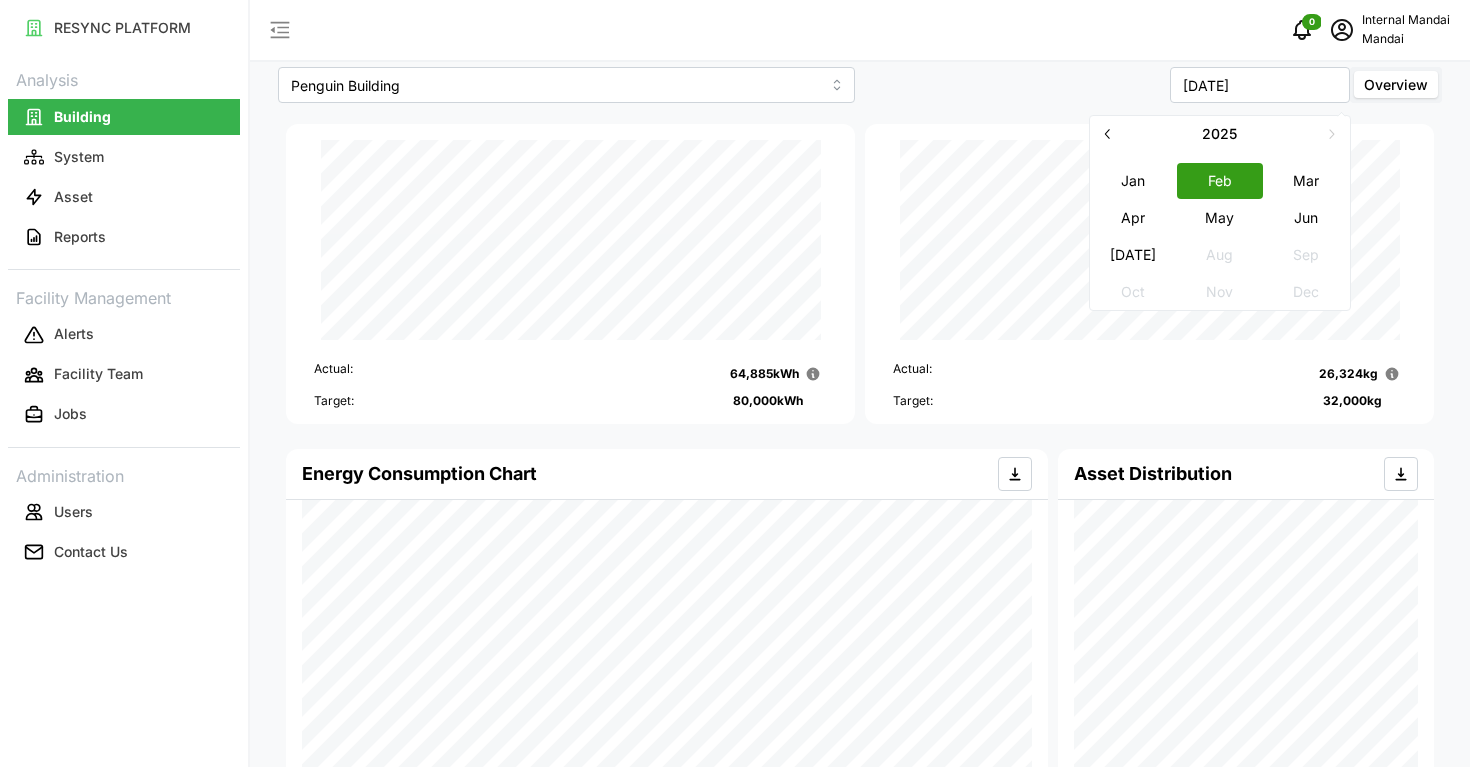 click on "Apr" at bounding box center [1133, 217] 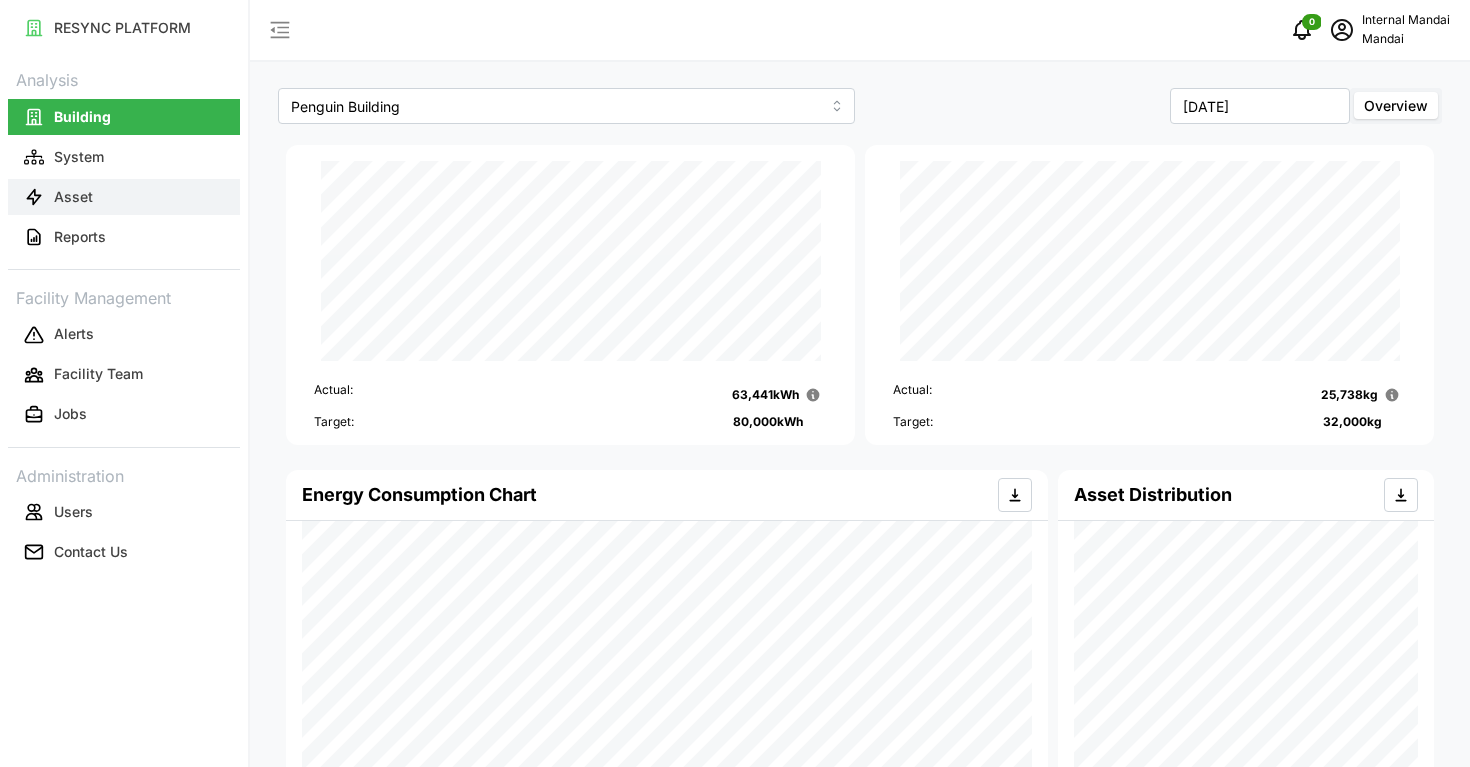 scroll, scrollTop: 0, scrollLeft: 0, axis: both 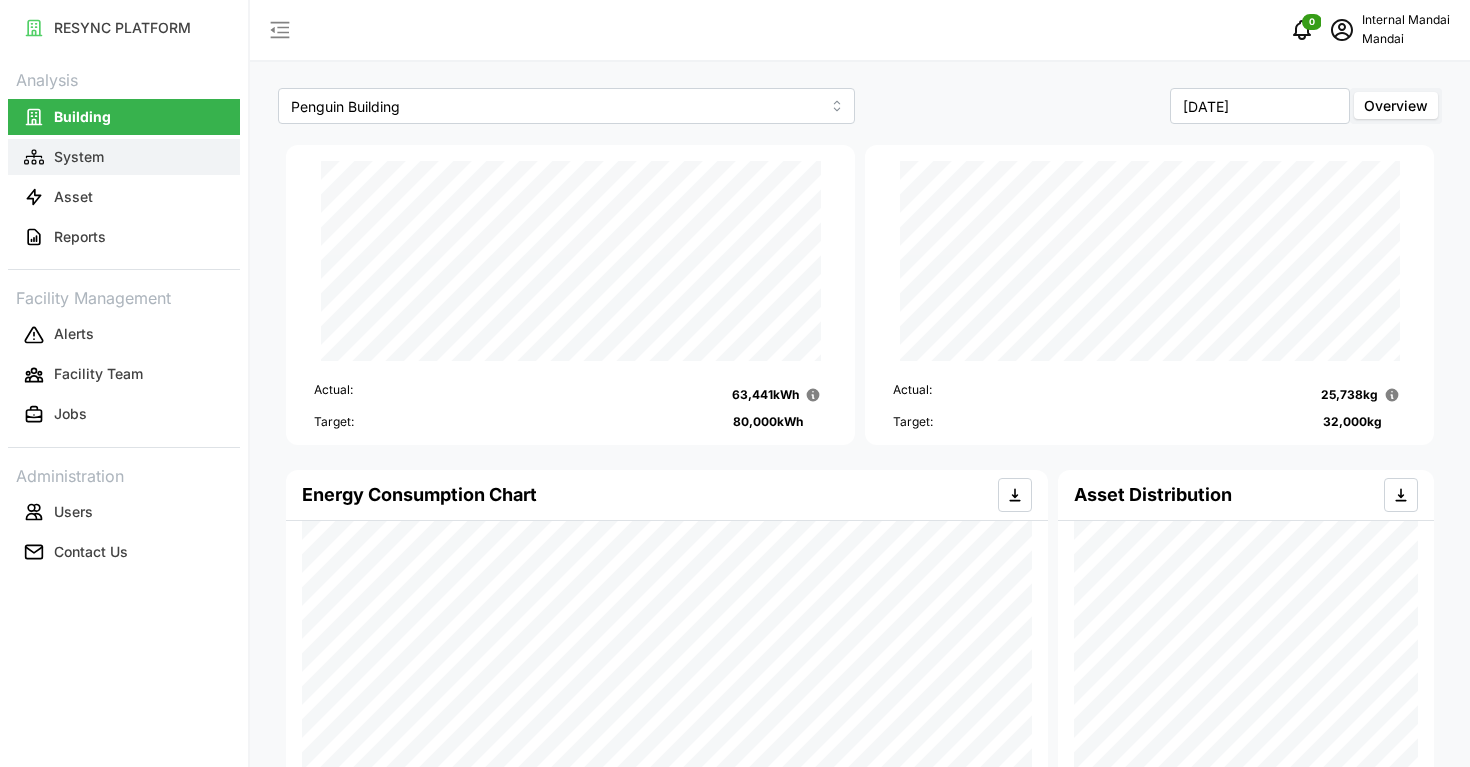 click on "System" at bounding box center [124, 157] 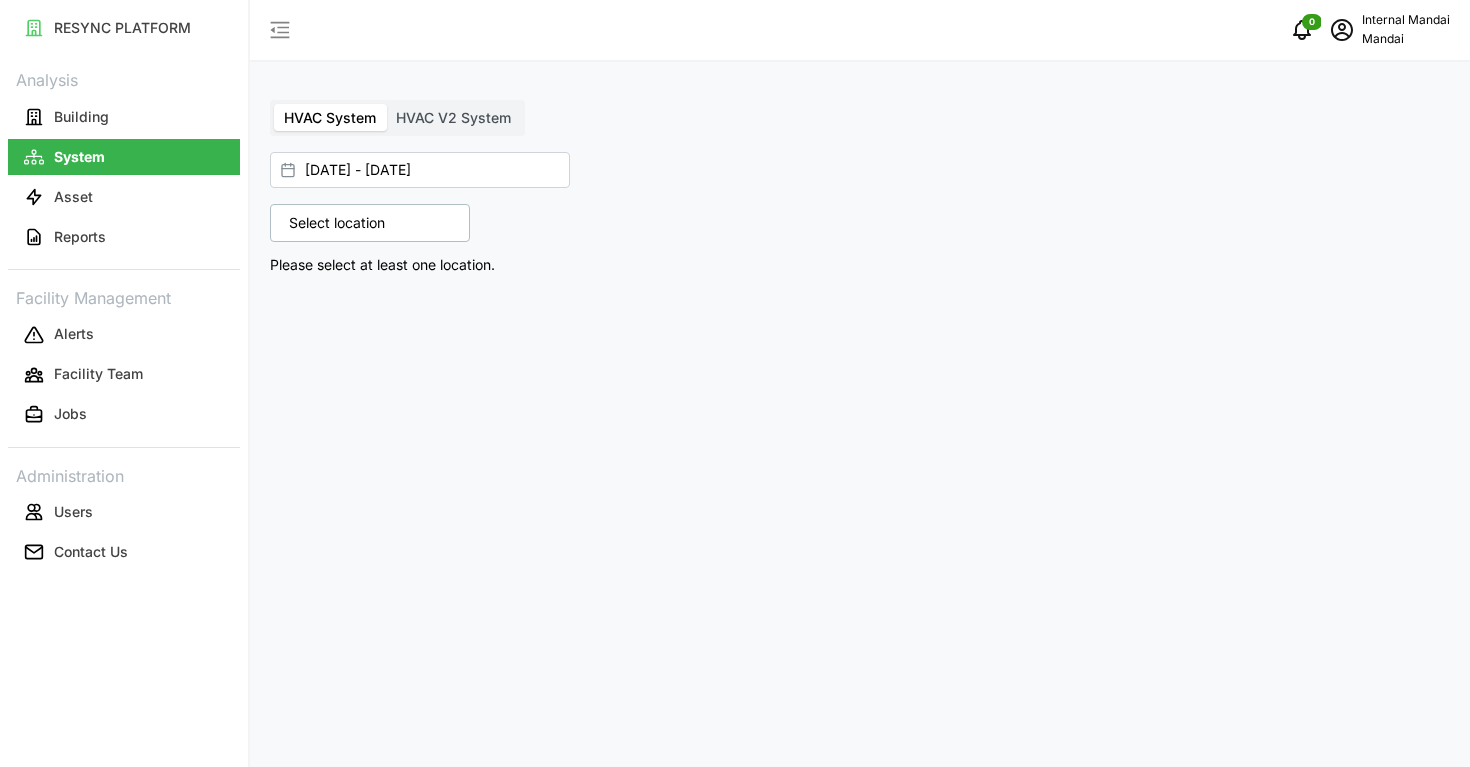 click on "Select location Penguin Building Please select at least one location." at bounding box center (561, 240) 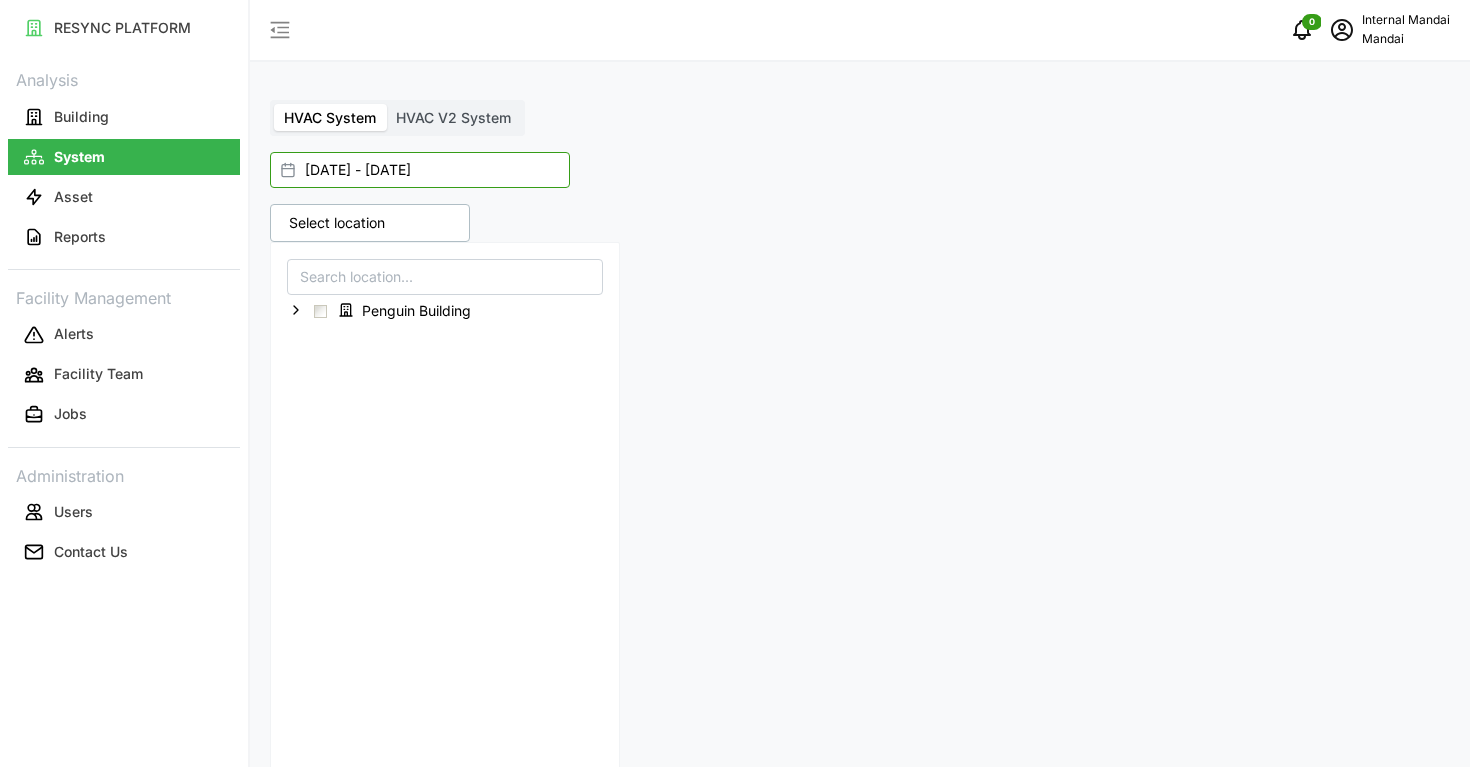 click on "01 Jun 2025 - 30 Jun 2025" at bounding box center [420, 170] 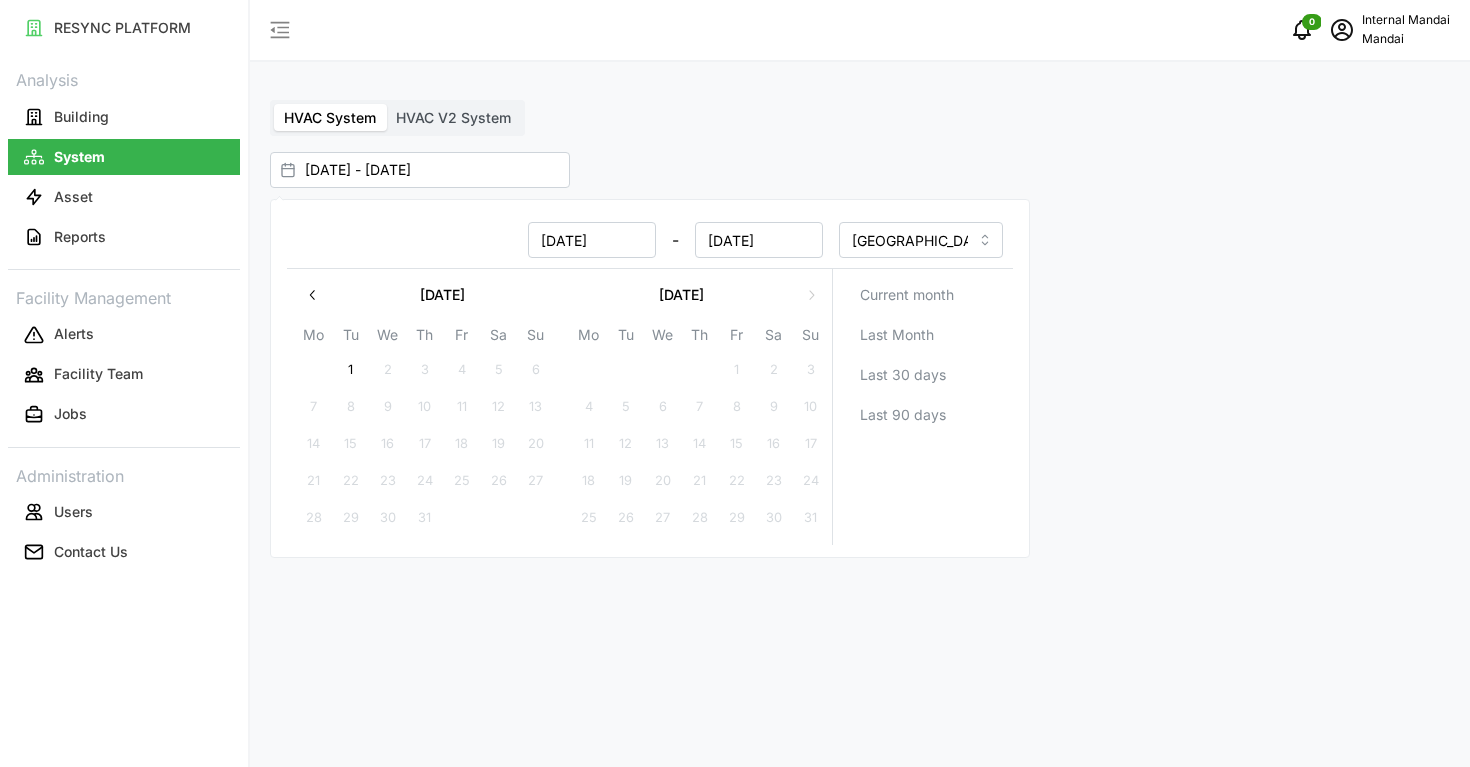 click at bounding box center [313, 295] 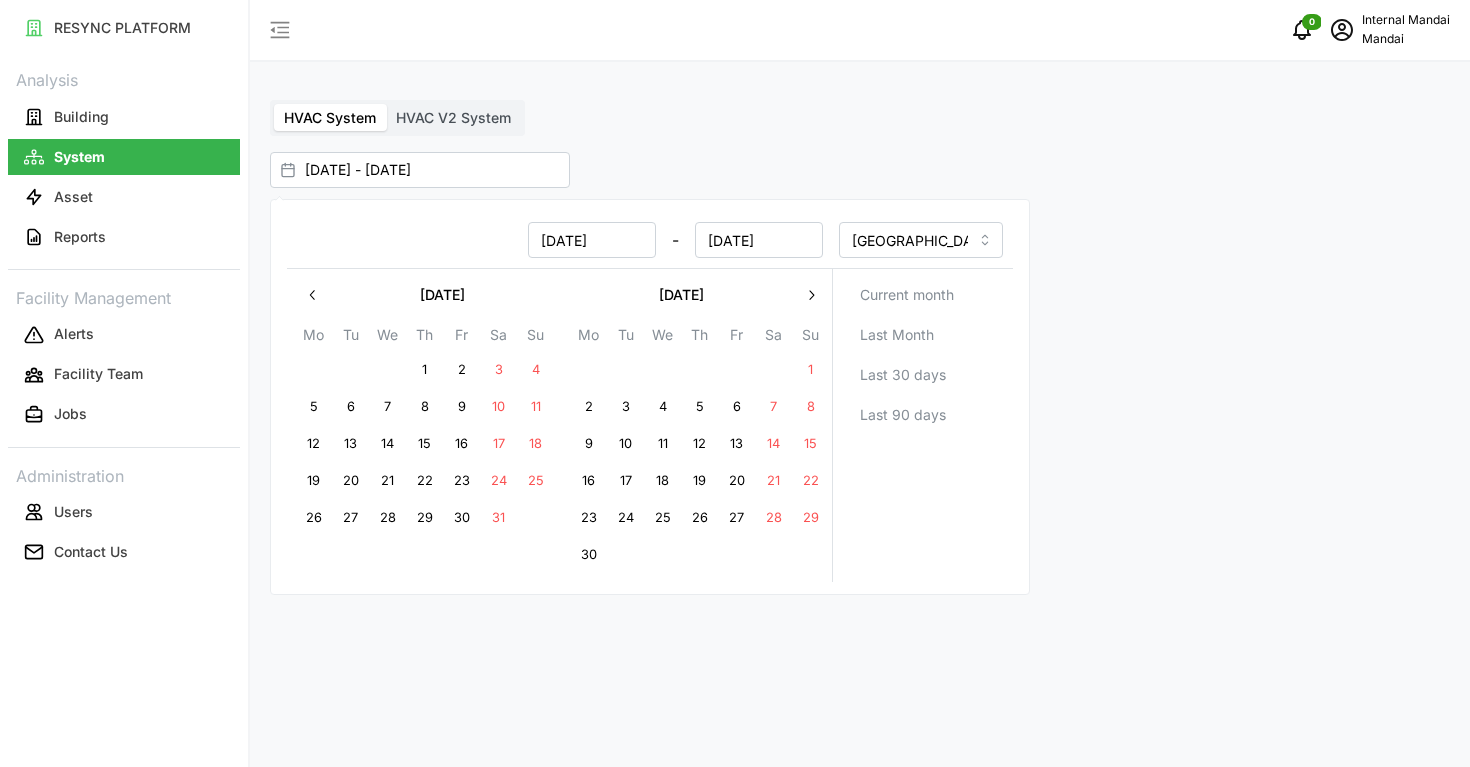 click at bounding box center [313, 295] 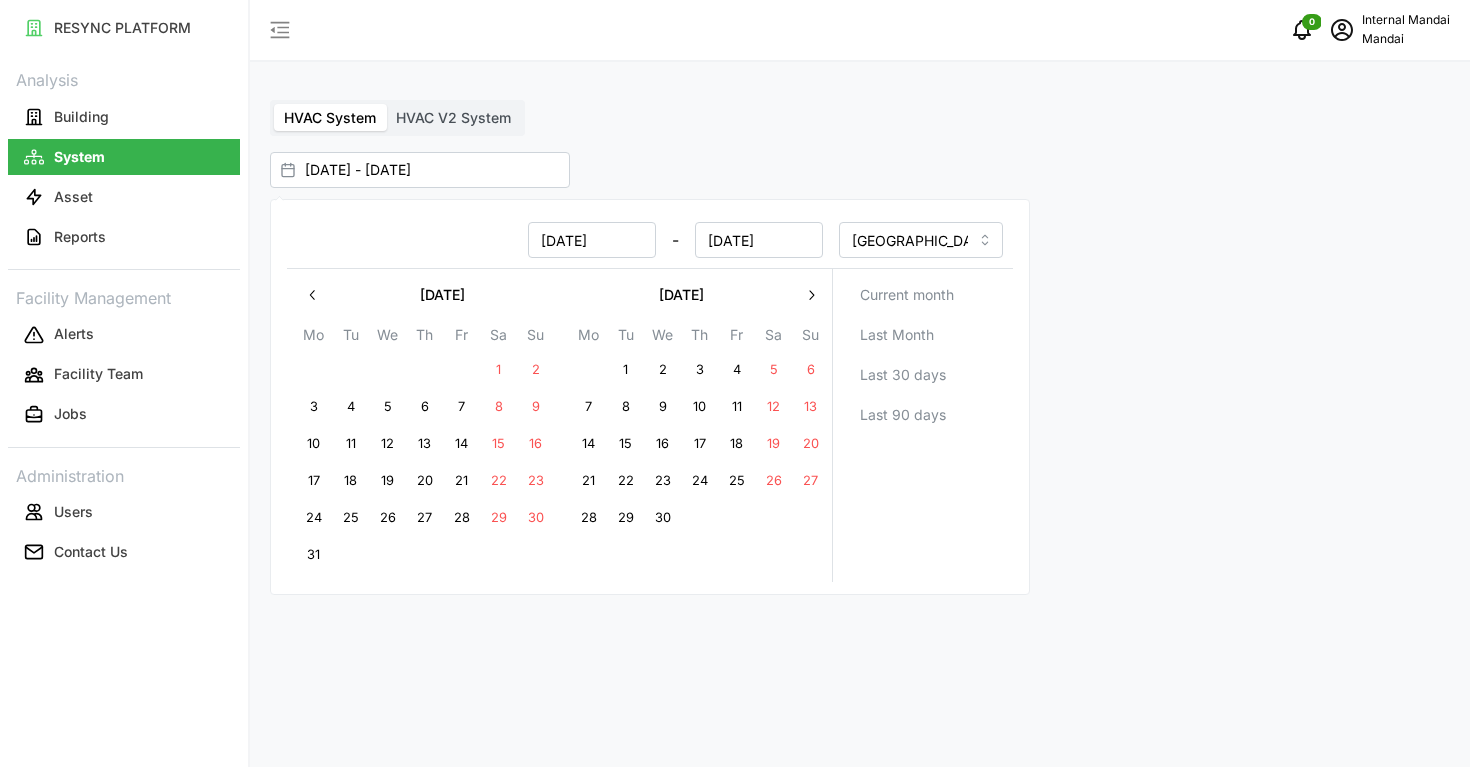 click on "1" at bounding box center [626, 370] 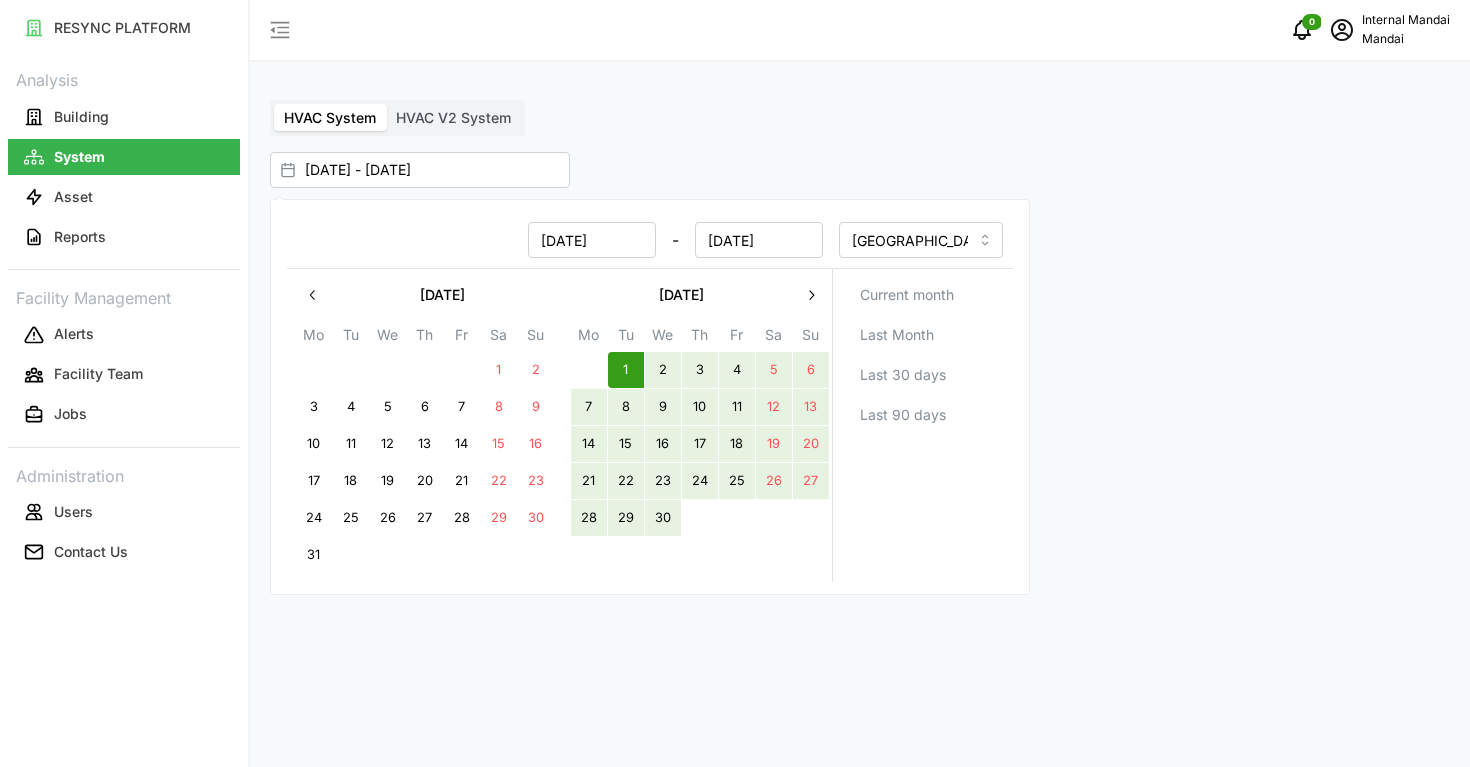 click on "30" at bounding box center (663, 518) 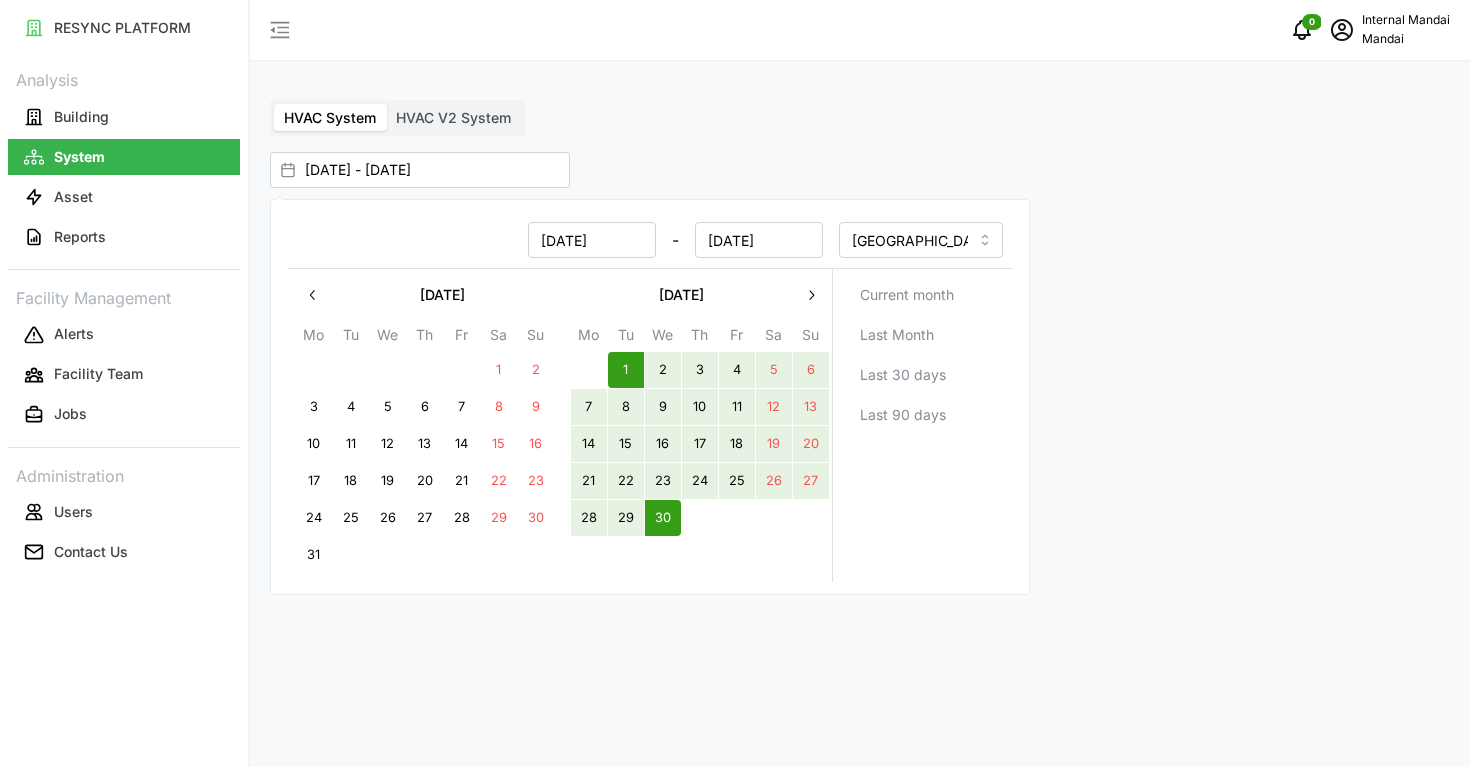 click on "HVAC System HVAC V2 System 01 Apr 2025 - 30 Apr 2025 Select location Penguin Building Please select at least one location." at bounding box center [860, 383] 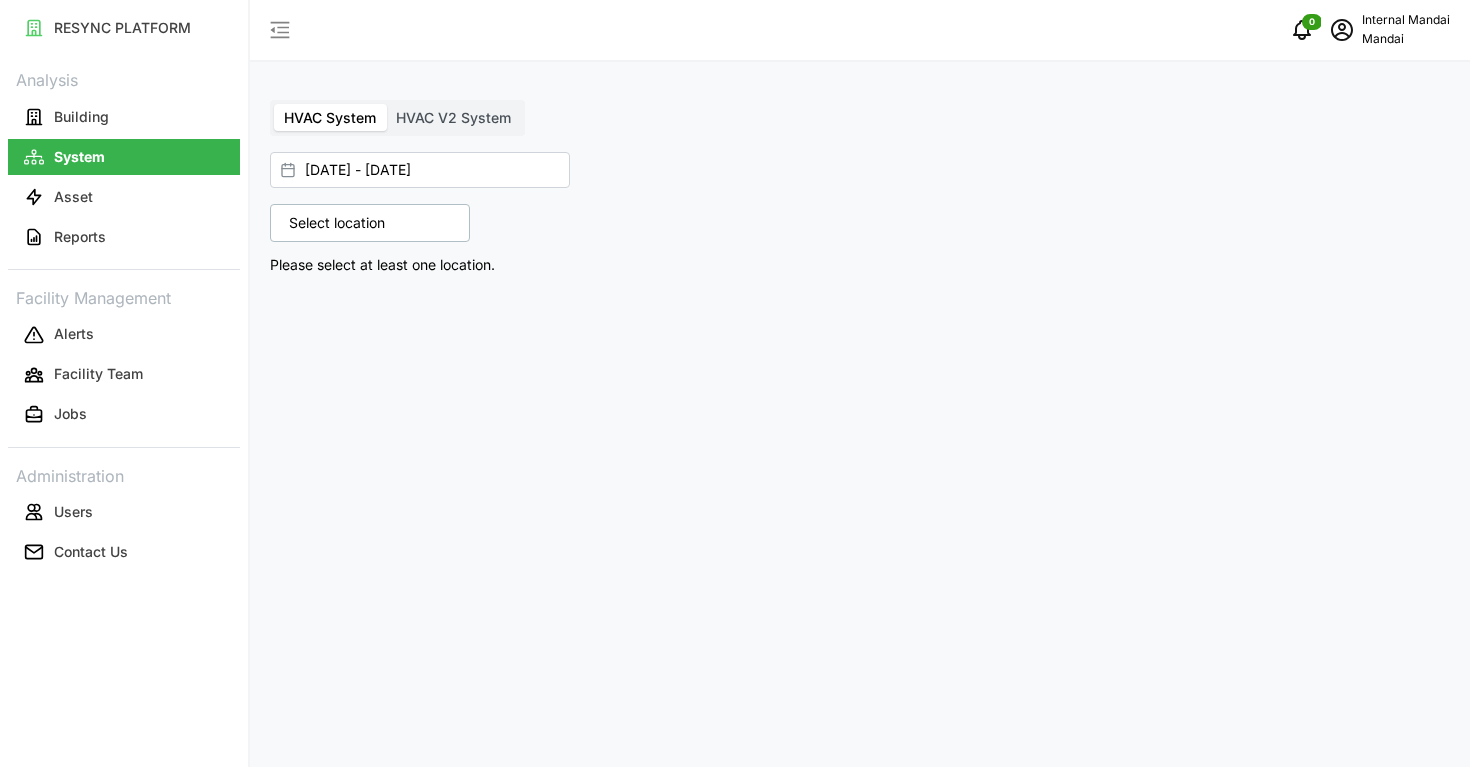 click on "Select location" at bounding box center [337, 223] 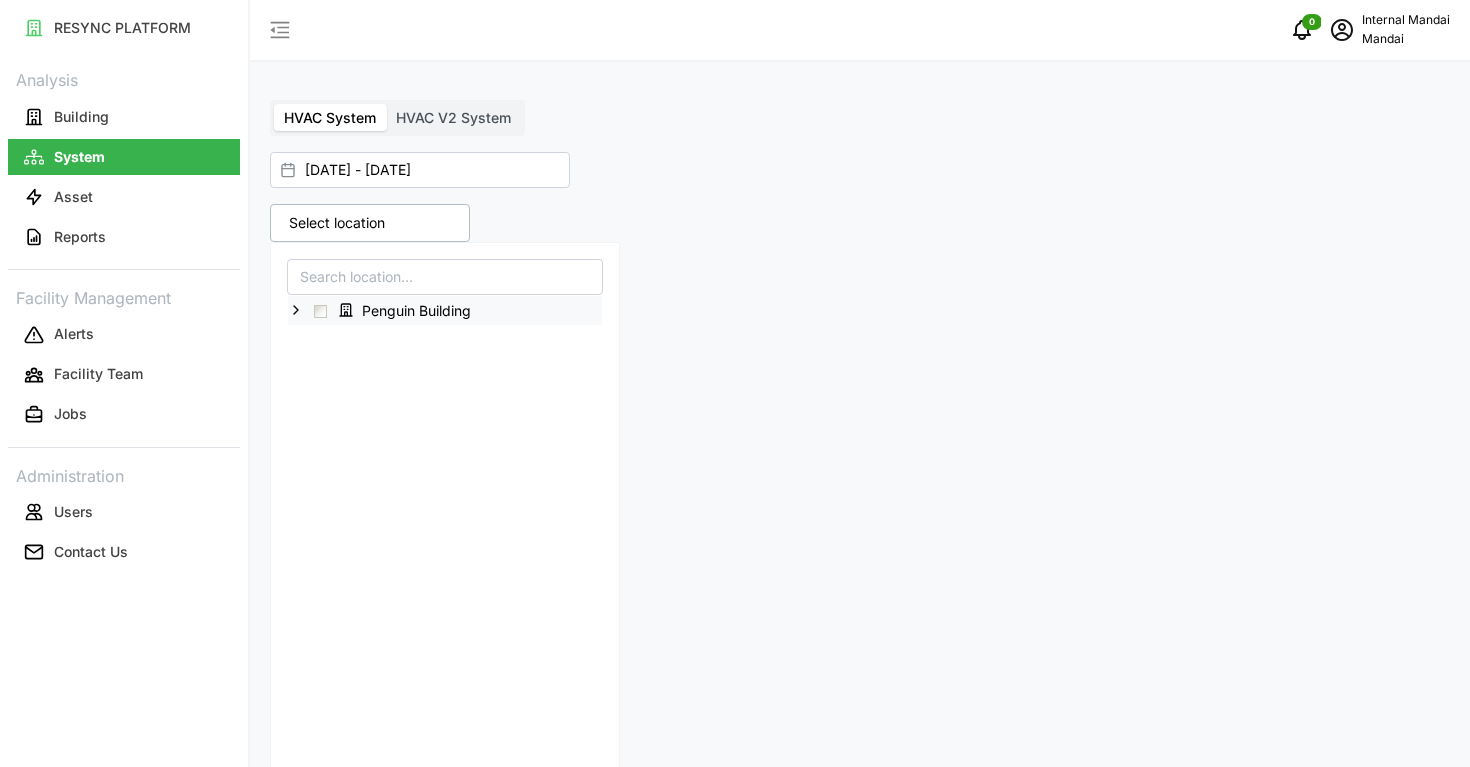 click 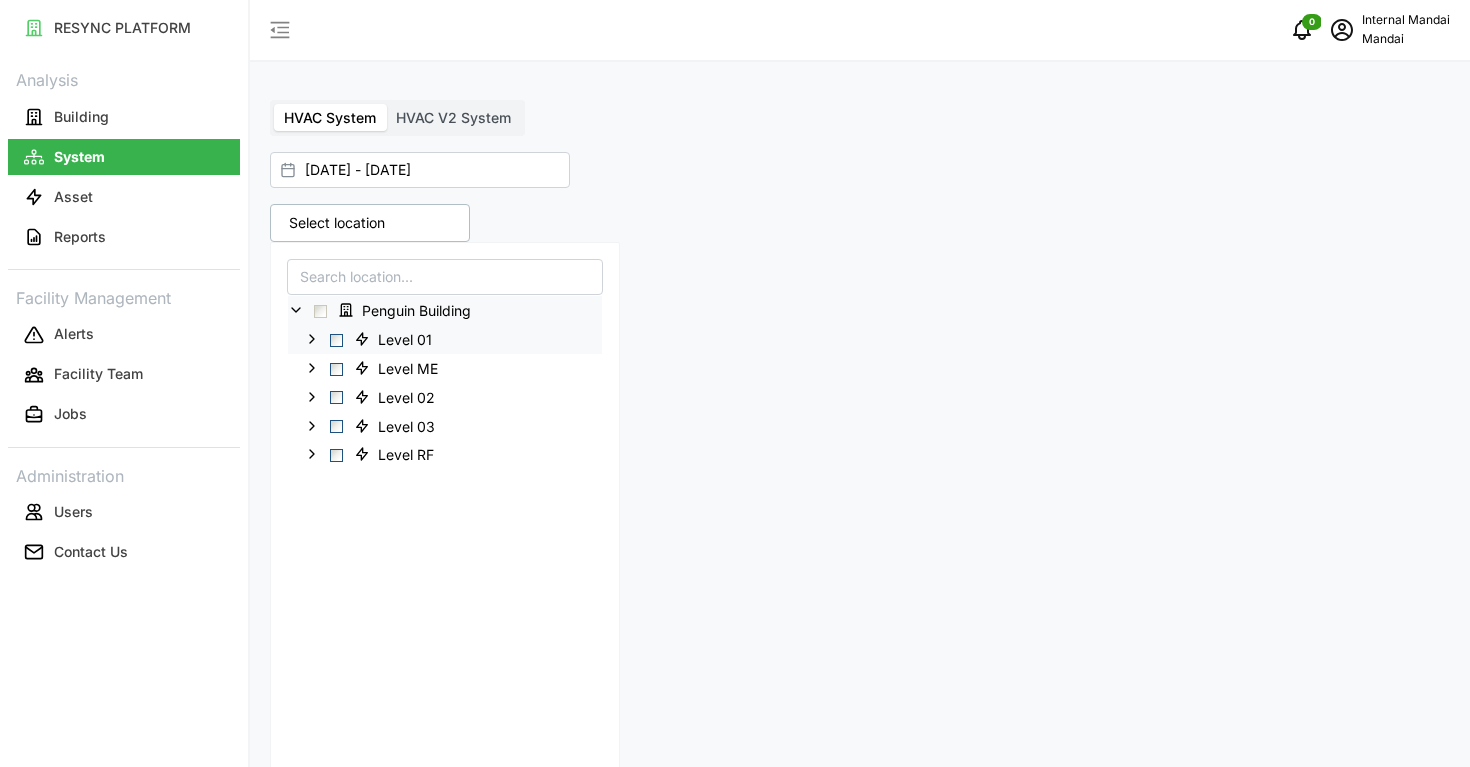 click on "Level 01" at bounding box center (445, 339) 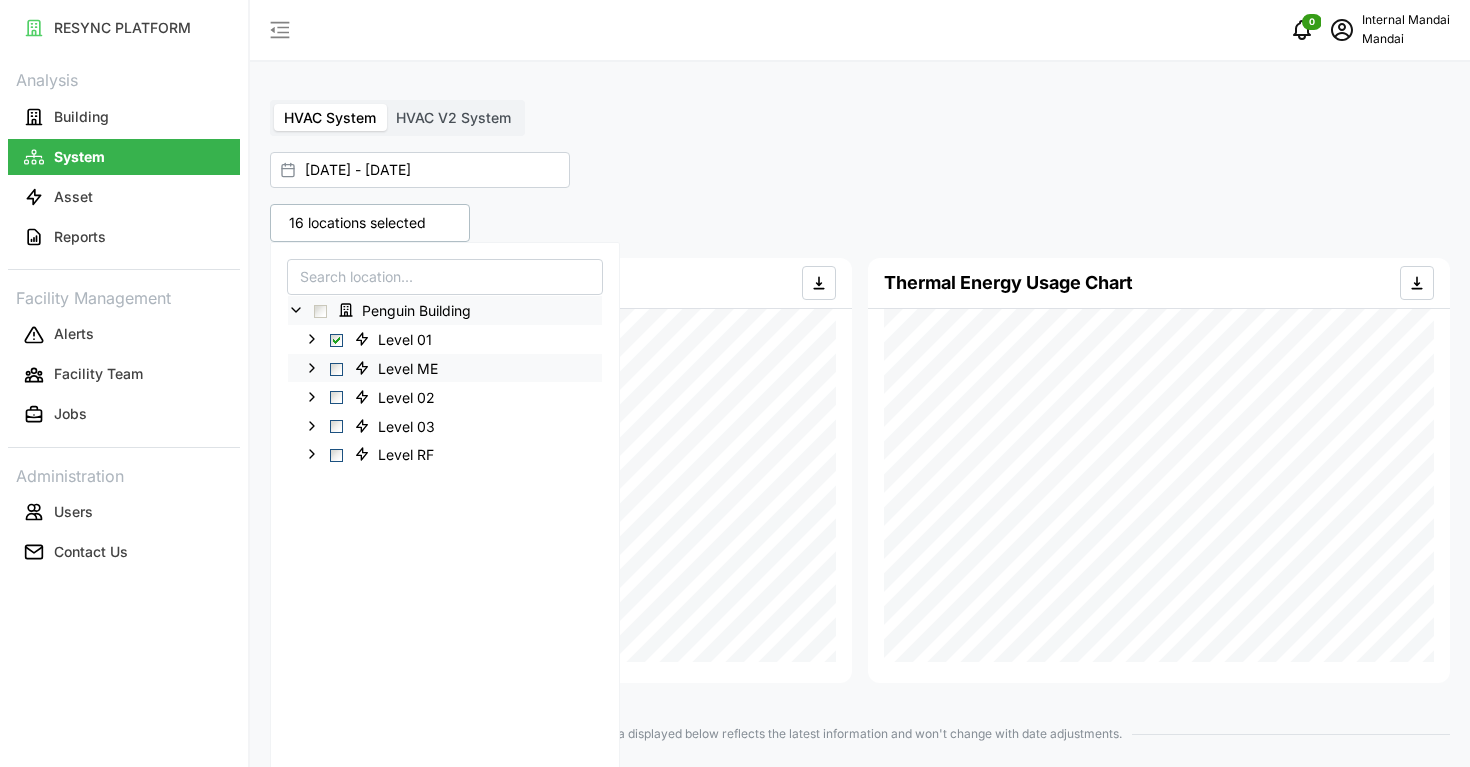 click at bounding box center [336, 369] 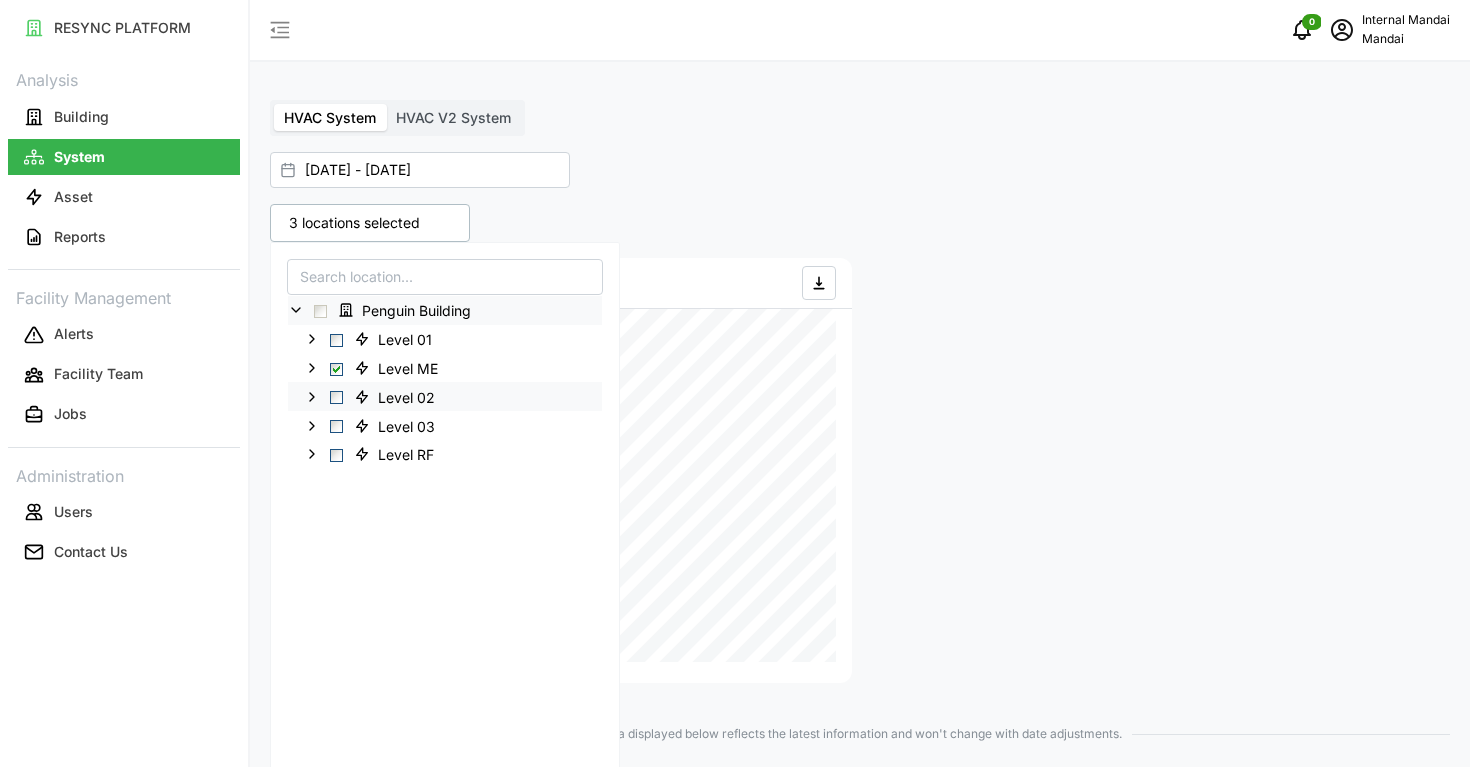 click at bounding box center [336, 397] 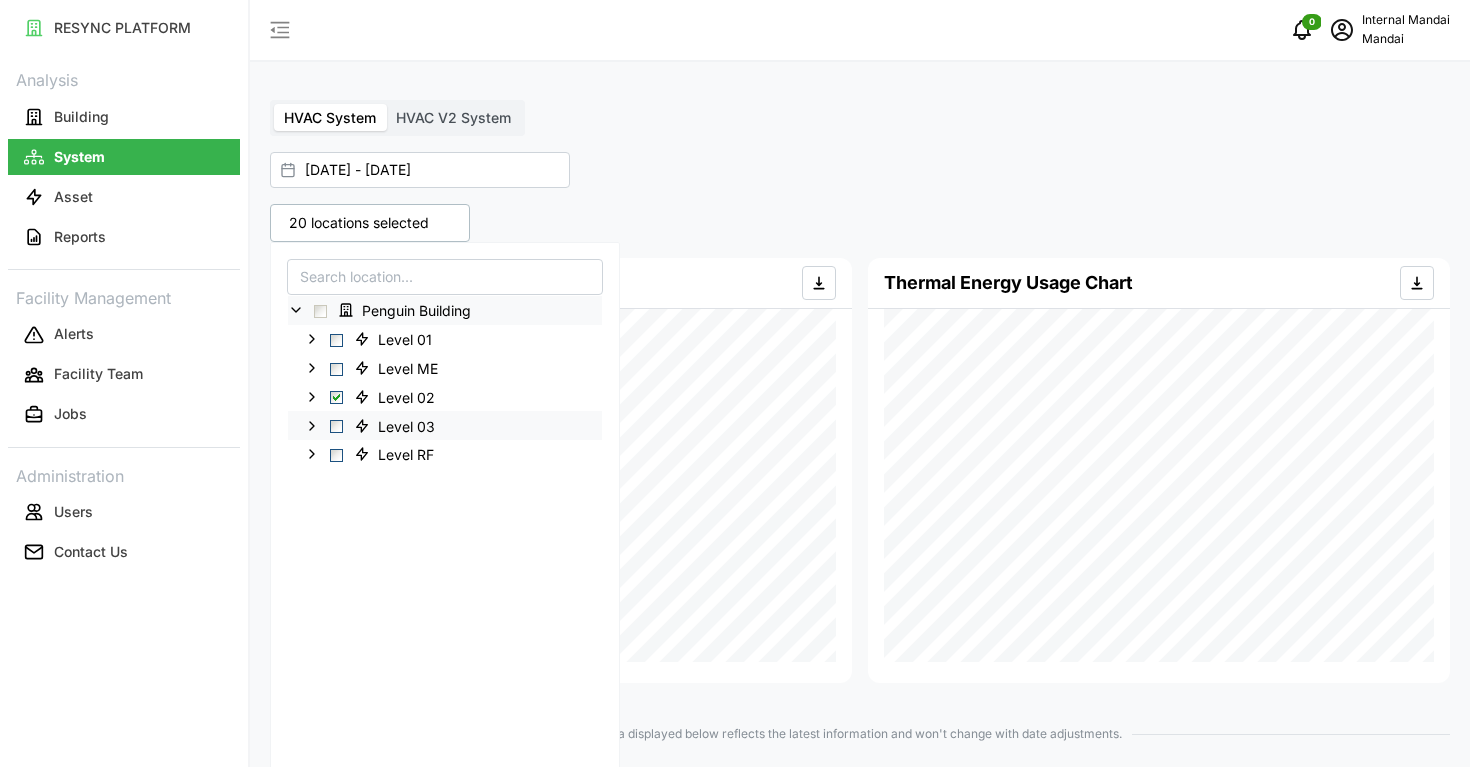 click at bounding box center (336, 426) 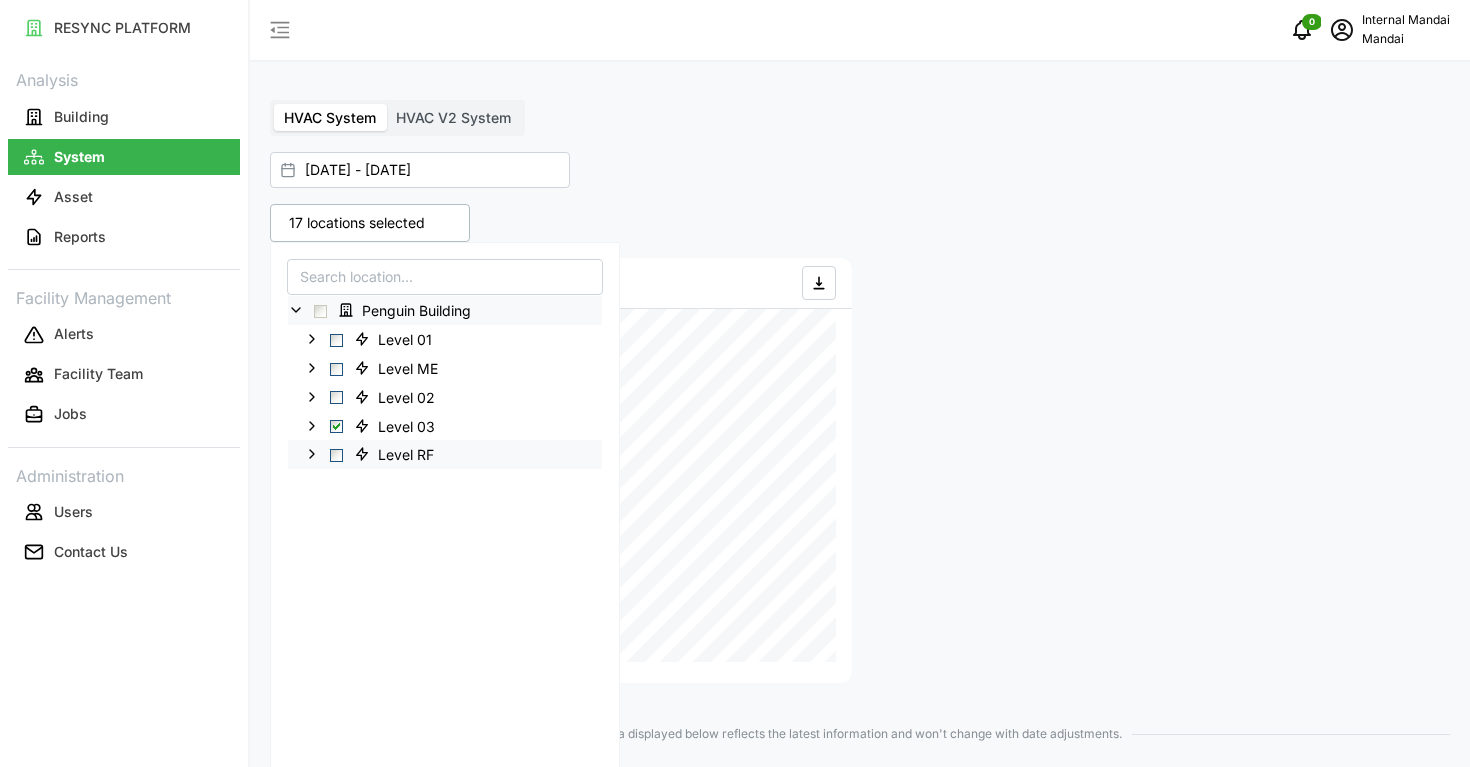 click on "Level RF" at bounding box center [445, 454] 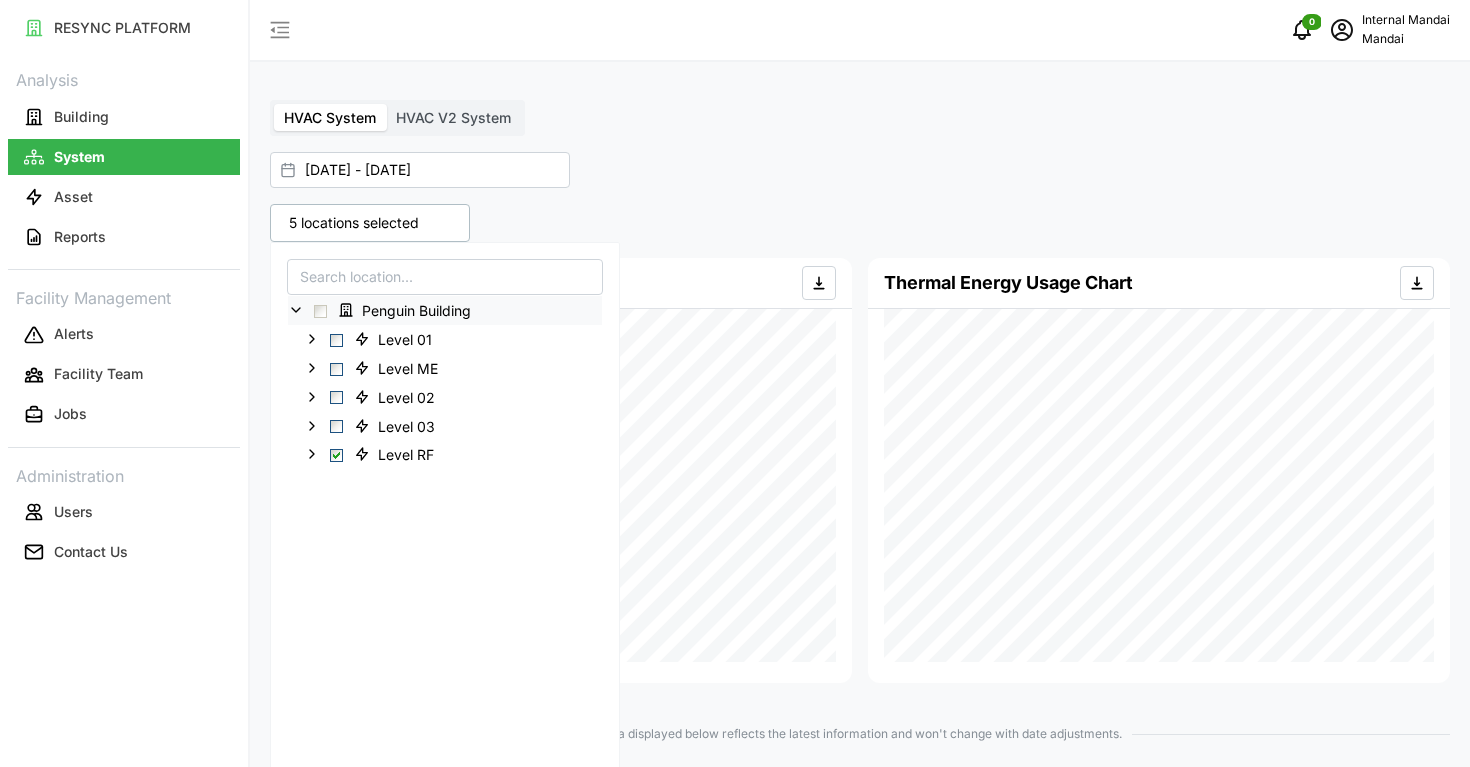 click on "Thermal Energy Usage Chart" at bounding box center (1159, 470) 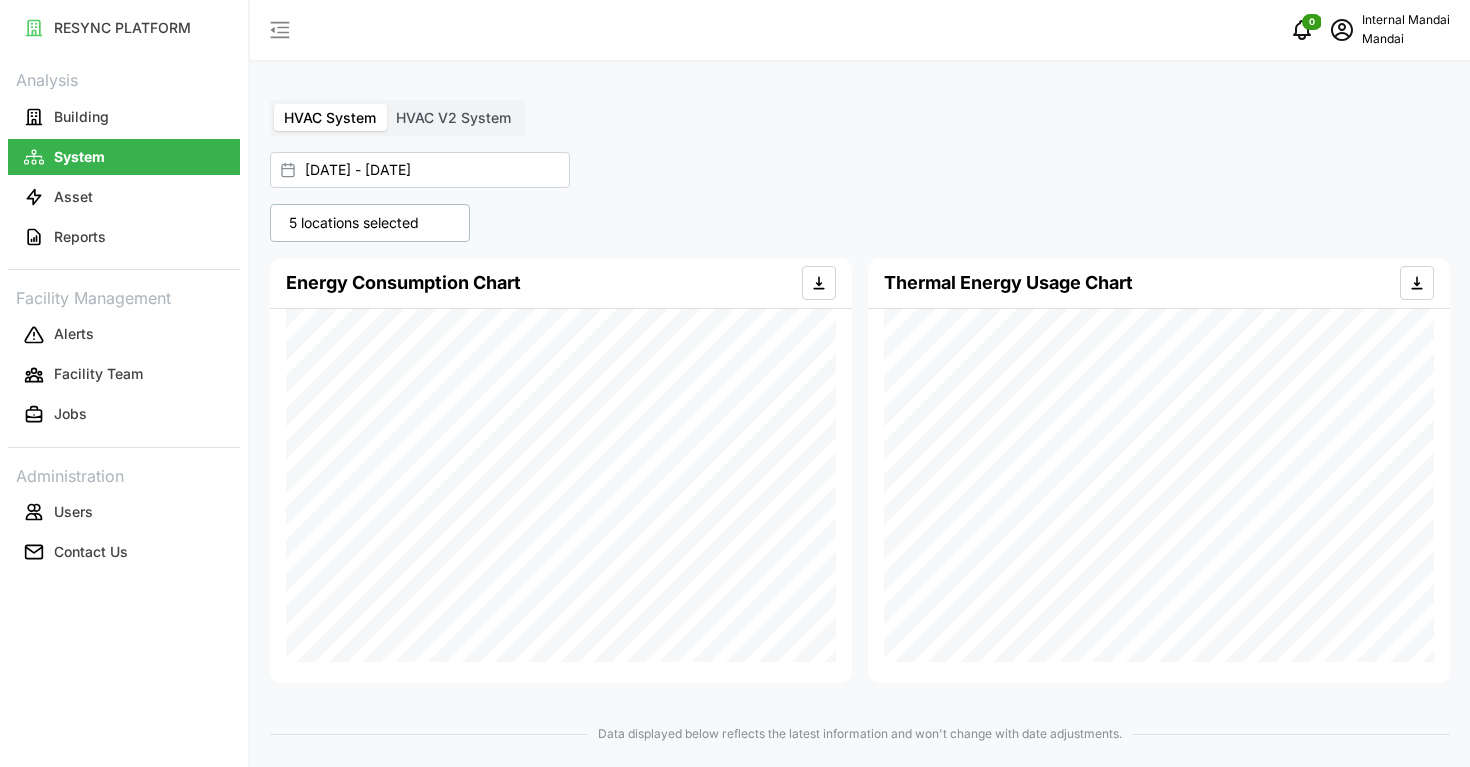 click on "5 locations selected" at bounding box center (354, 223) 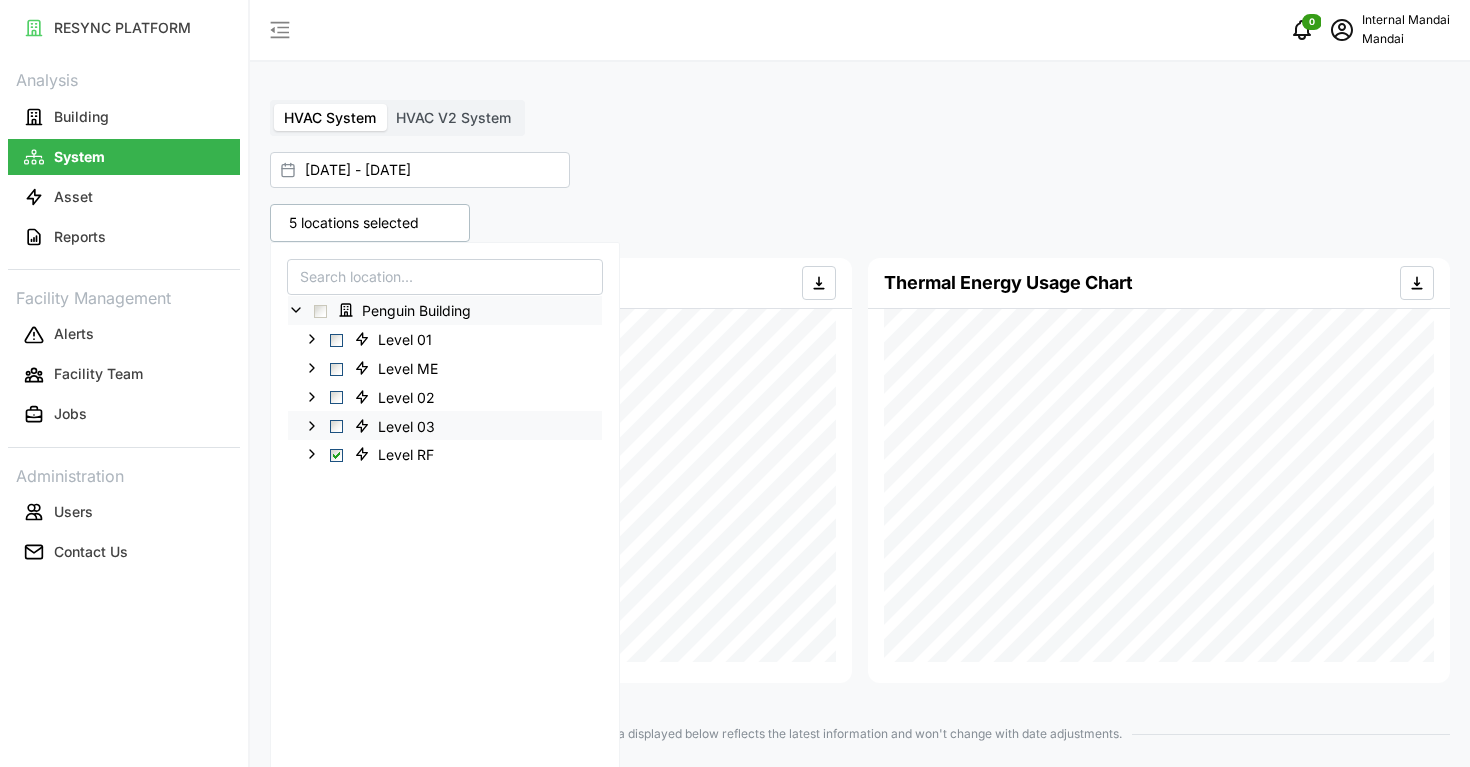 click at bounding box center (336, 426) 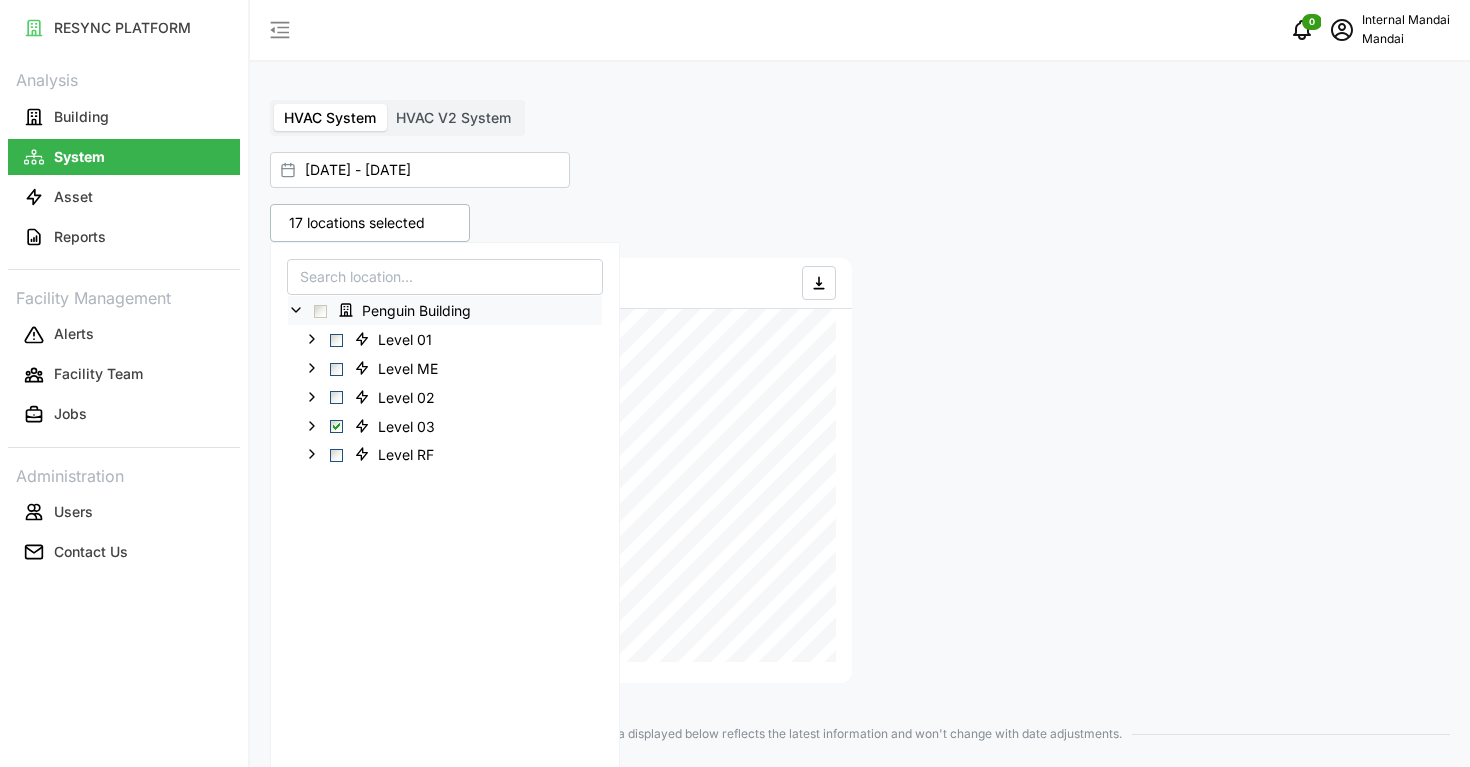click at bounding box center (1159, 470) 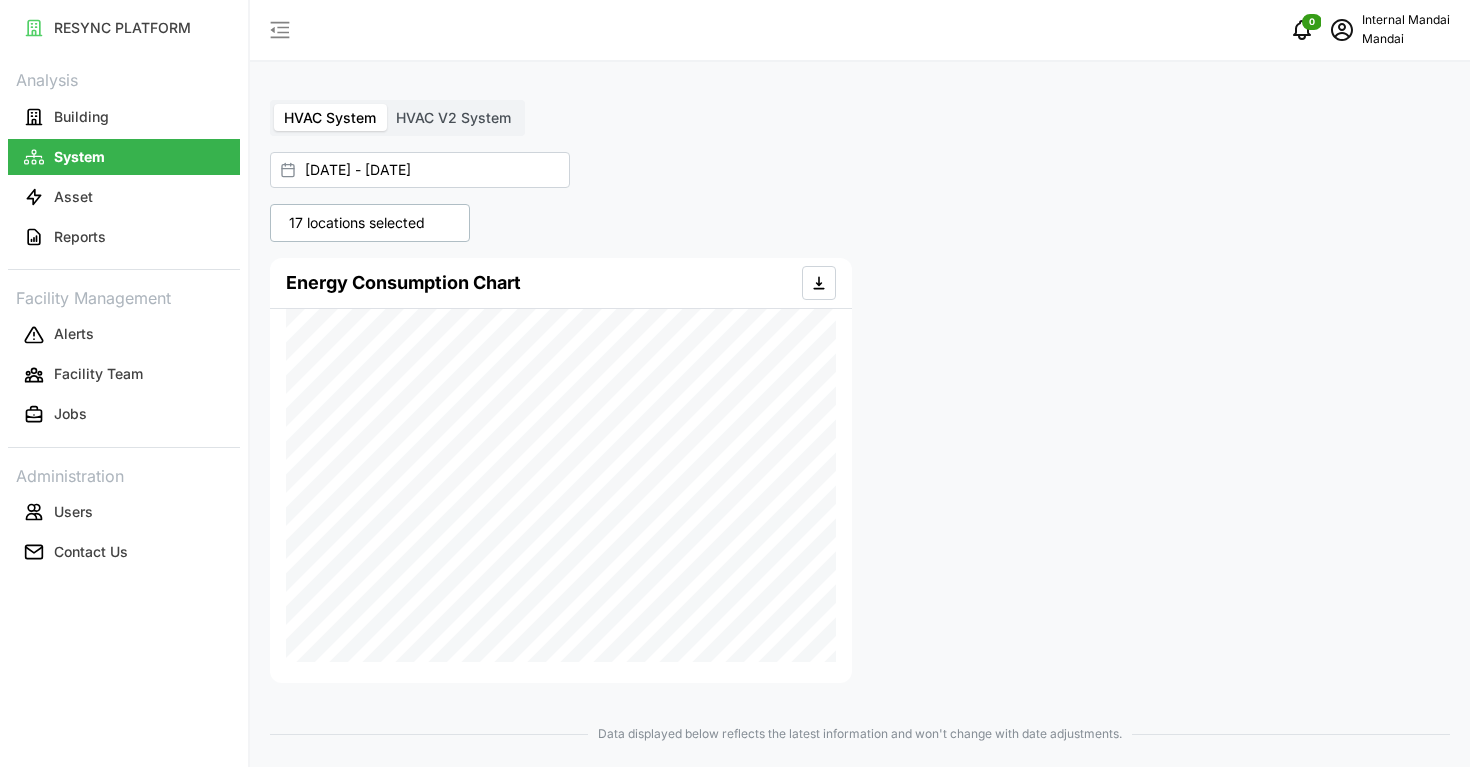 click on "17 locations selected" at bounding box center (370, 223) 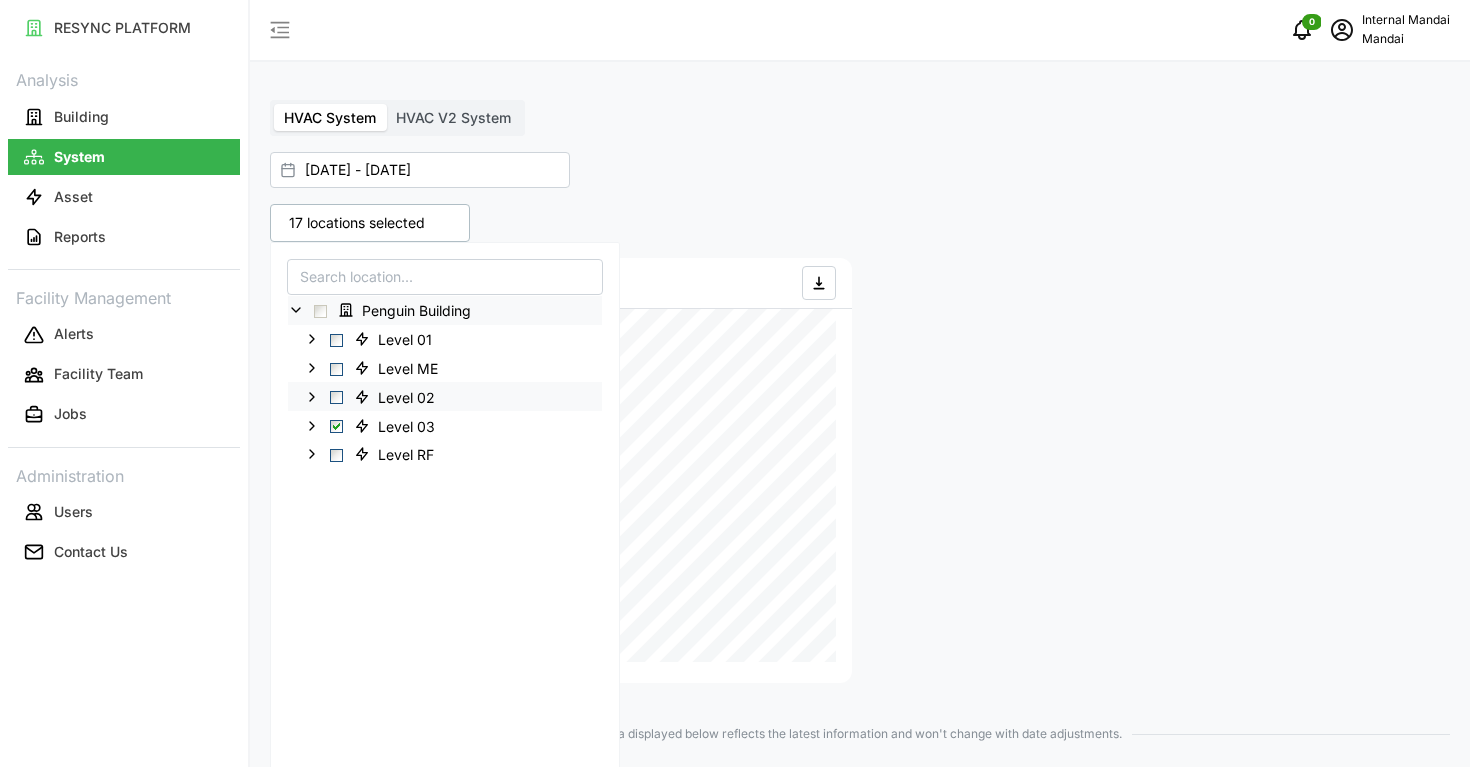 click on "Level 02" at bounding box center (445, 396) 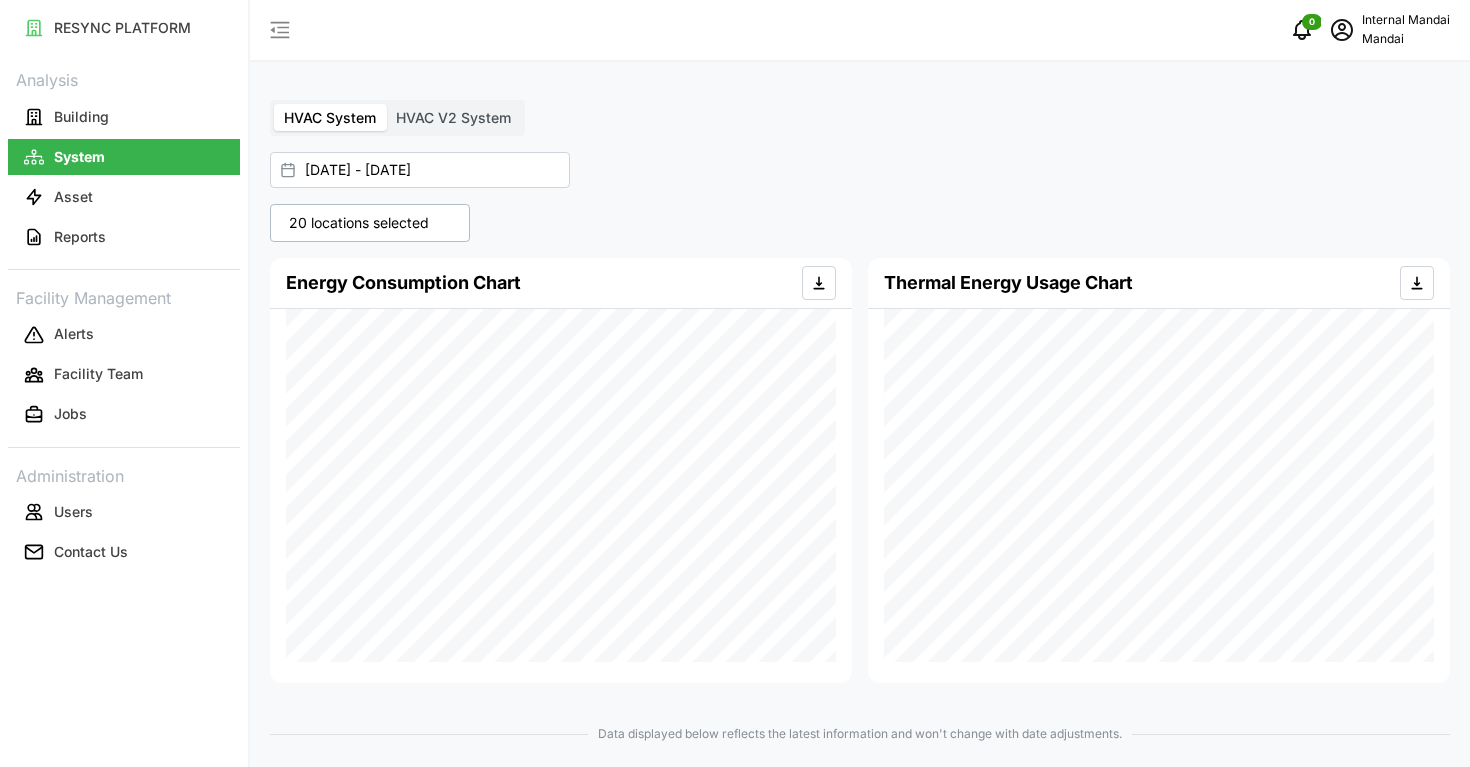 click on "Thermal Energy Usage Chart" at bounding box center [1159, 470] 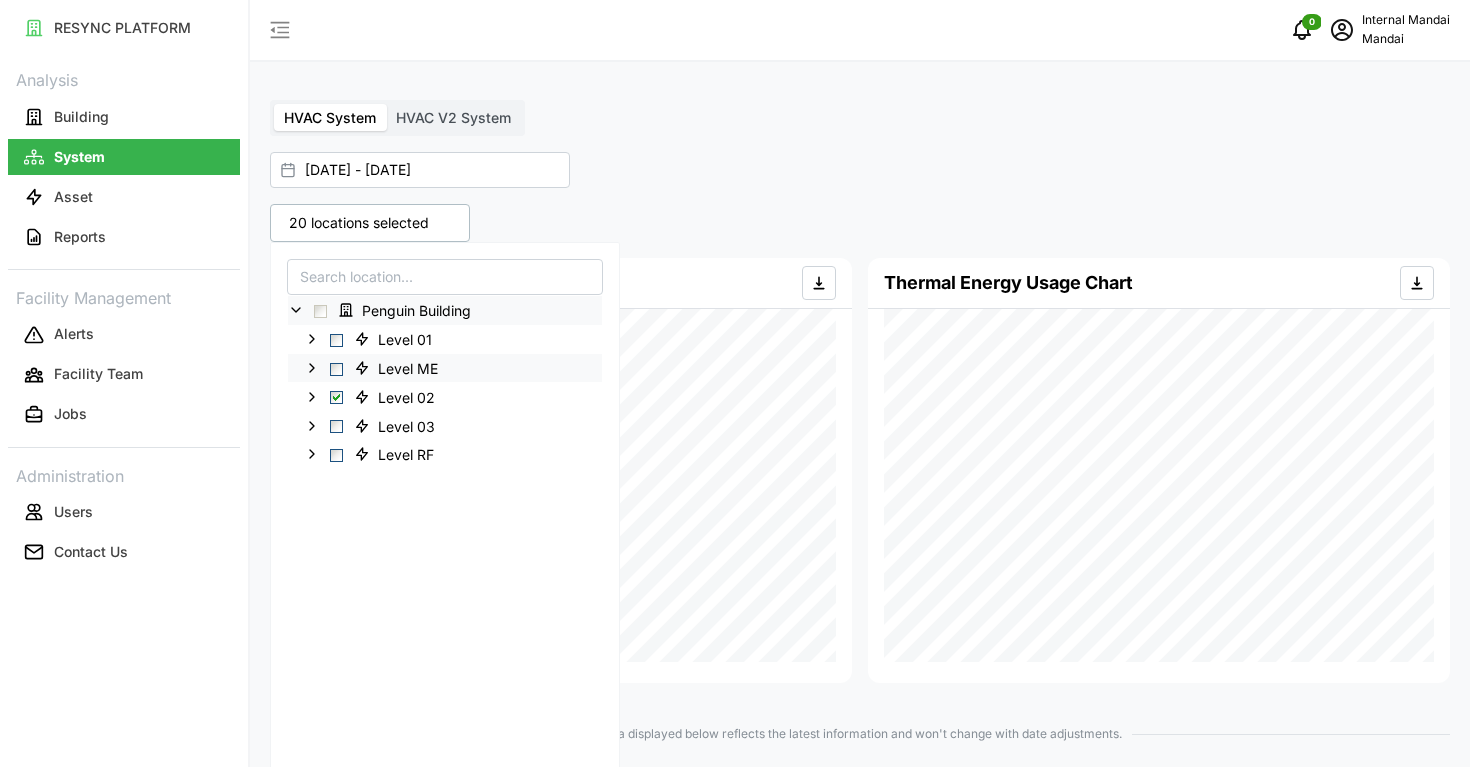 click at bounding box center [336, 369] 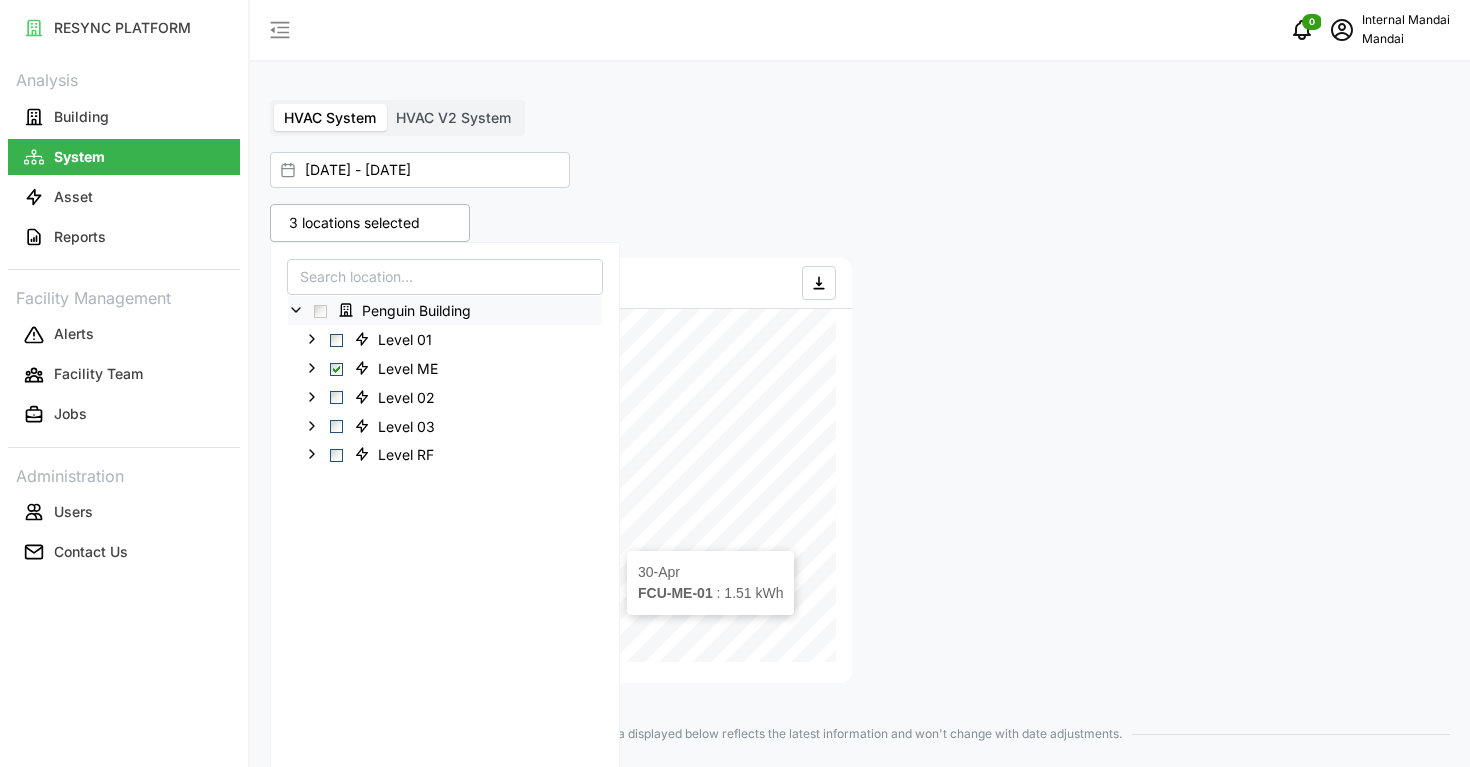 click at bounding box center (1159, 470) 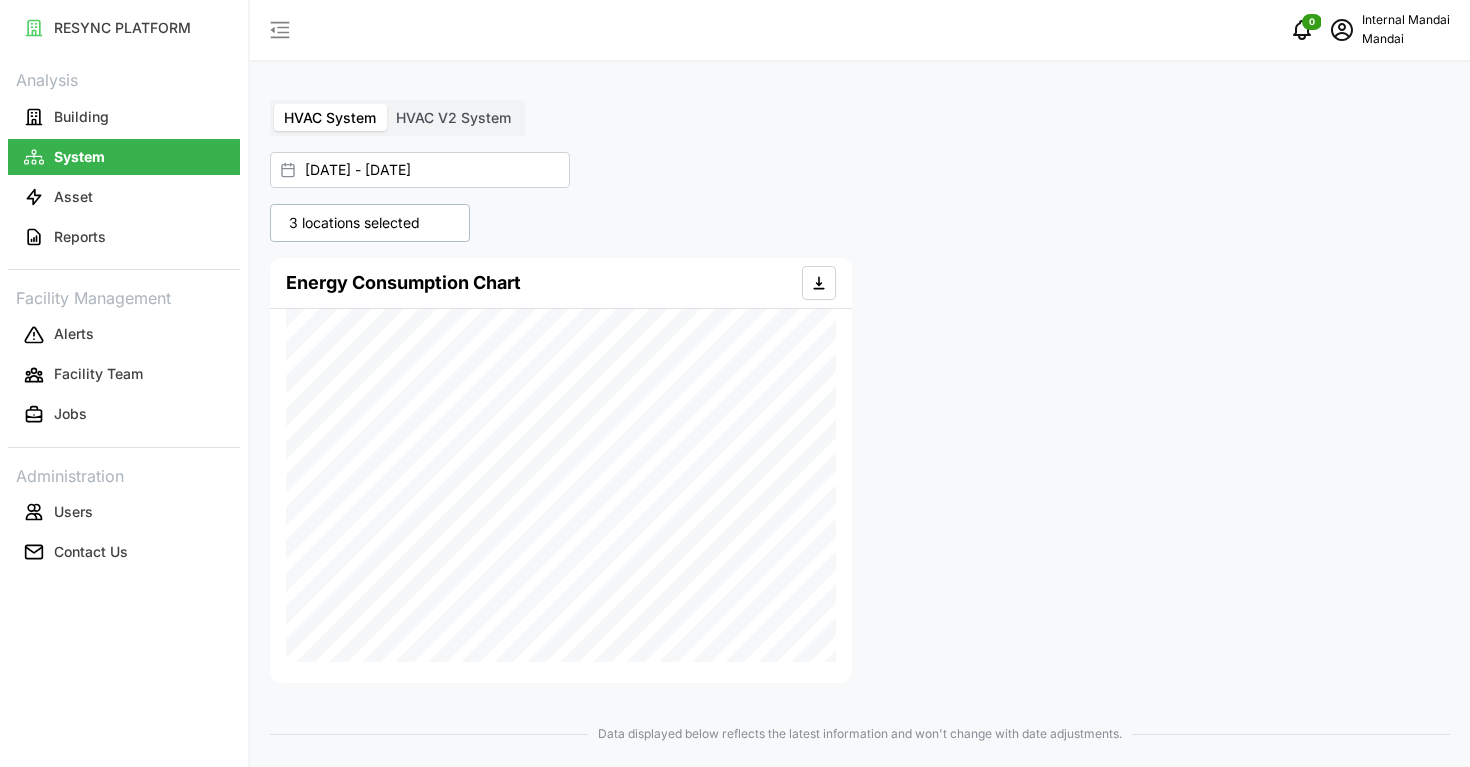 click on "3 locations selected" at bounding box center (370, 223) 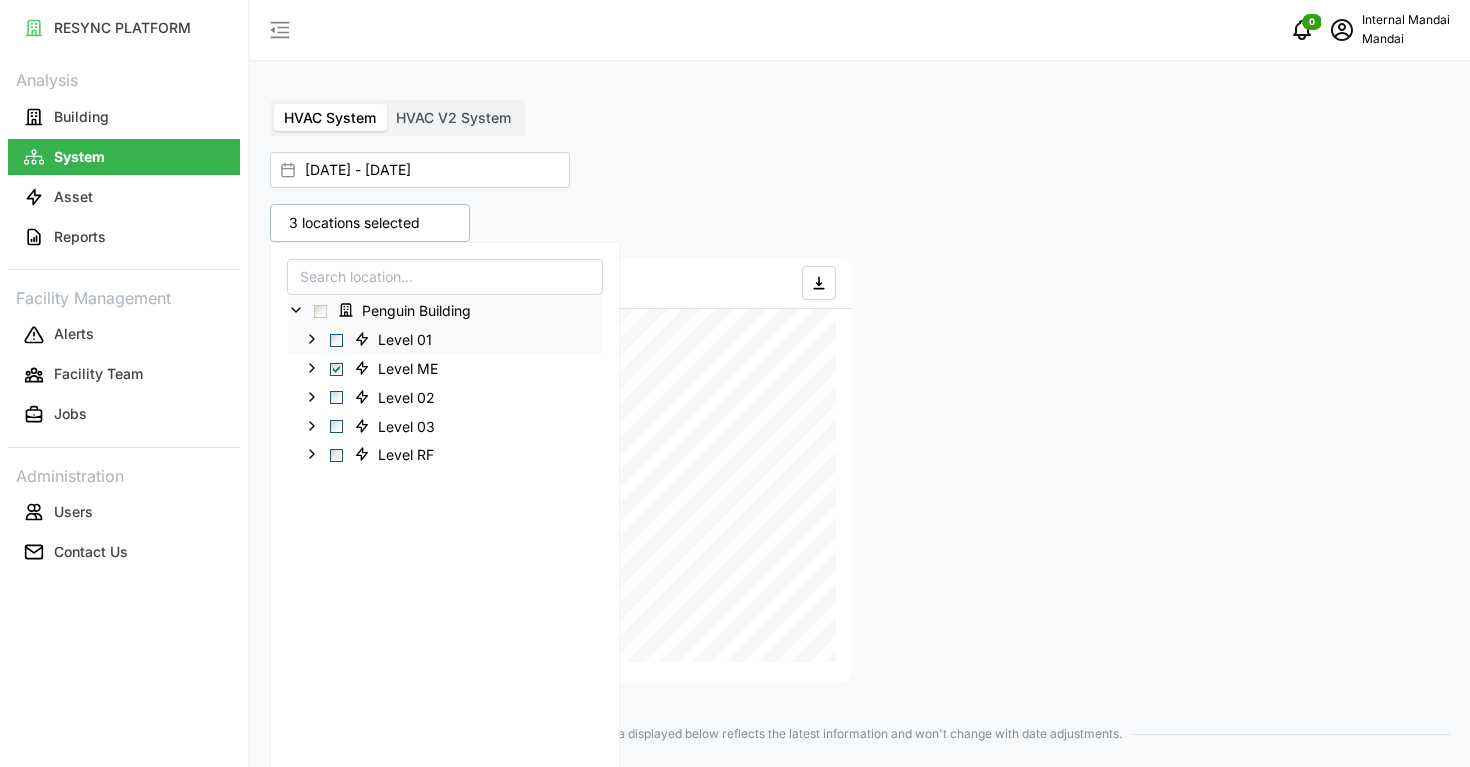 click at bounding box center [336, 340] 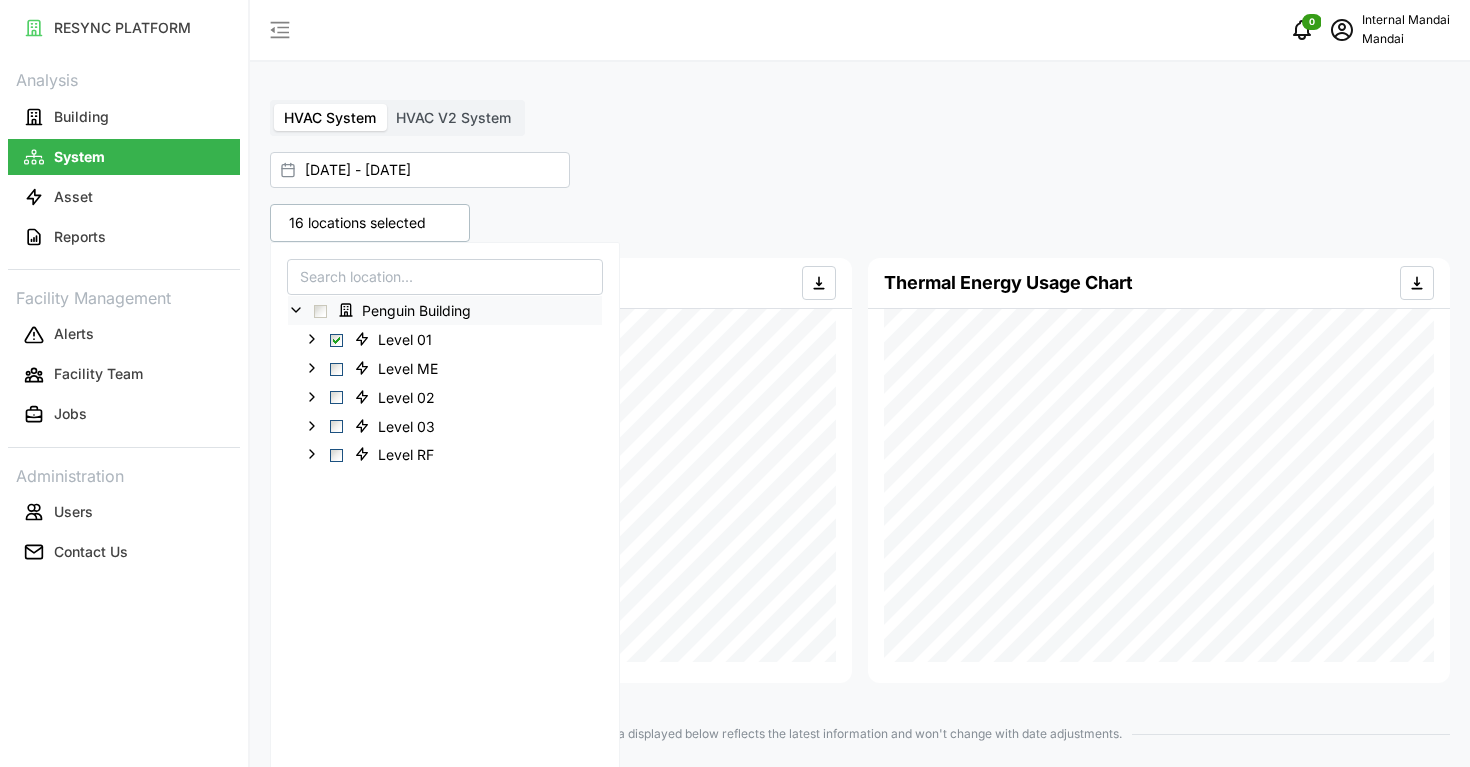 click on "Thermal Energy Usage Chart" at bounding box center (1159, 470) 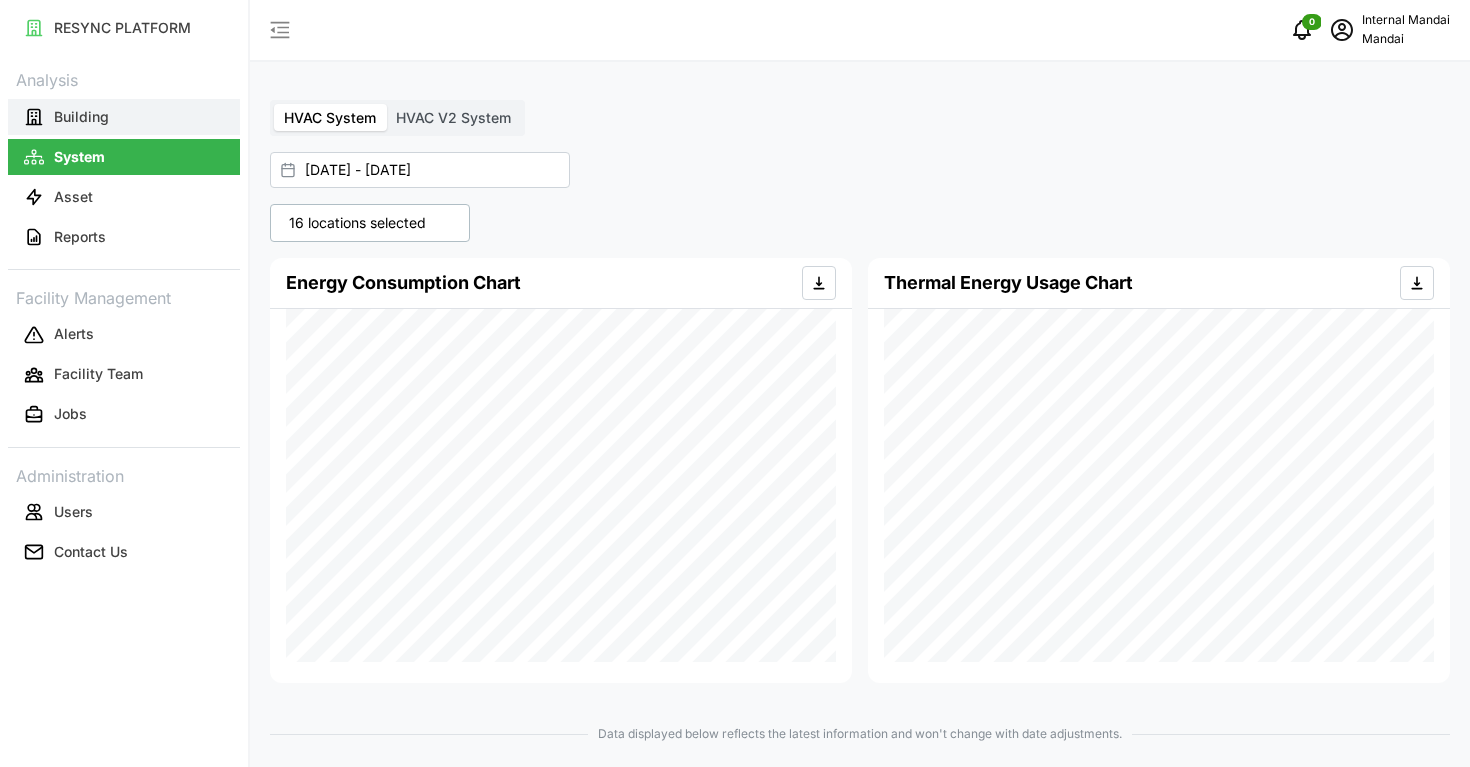 click on "Building" at bounding box center (81, 117) 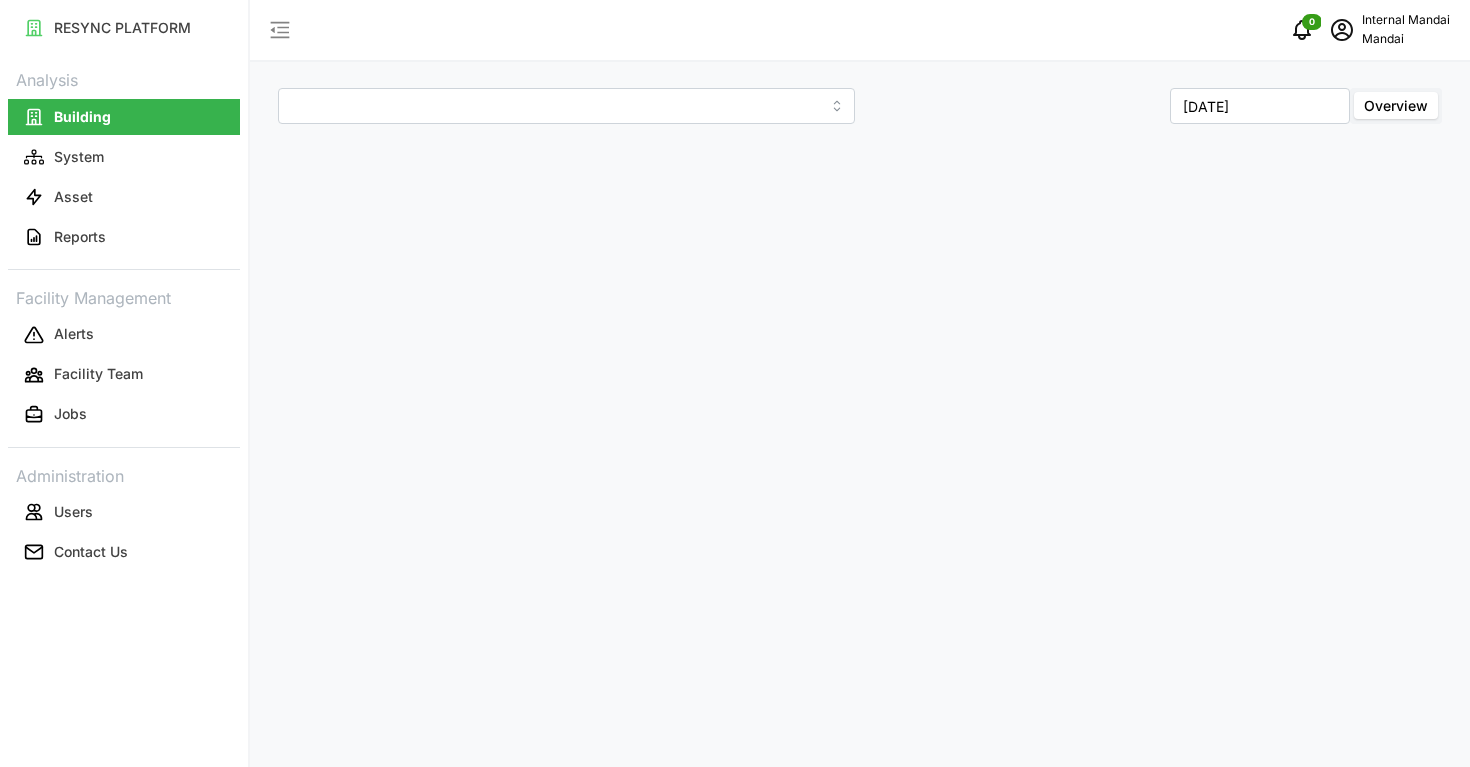 type on "Penguin Building" 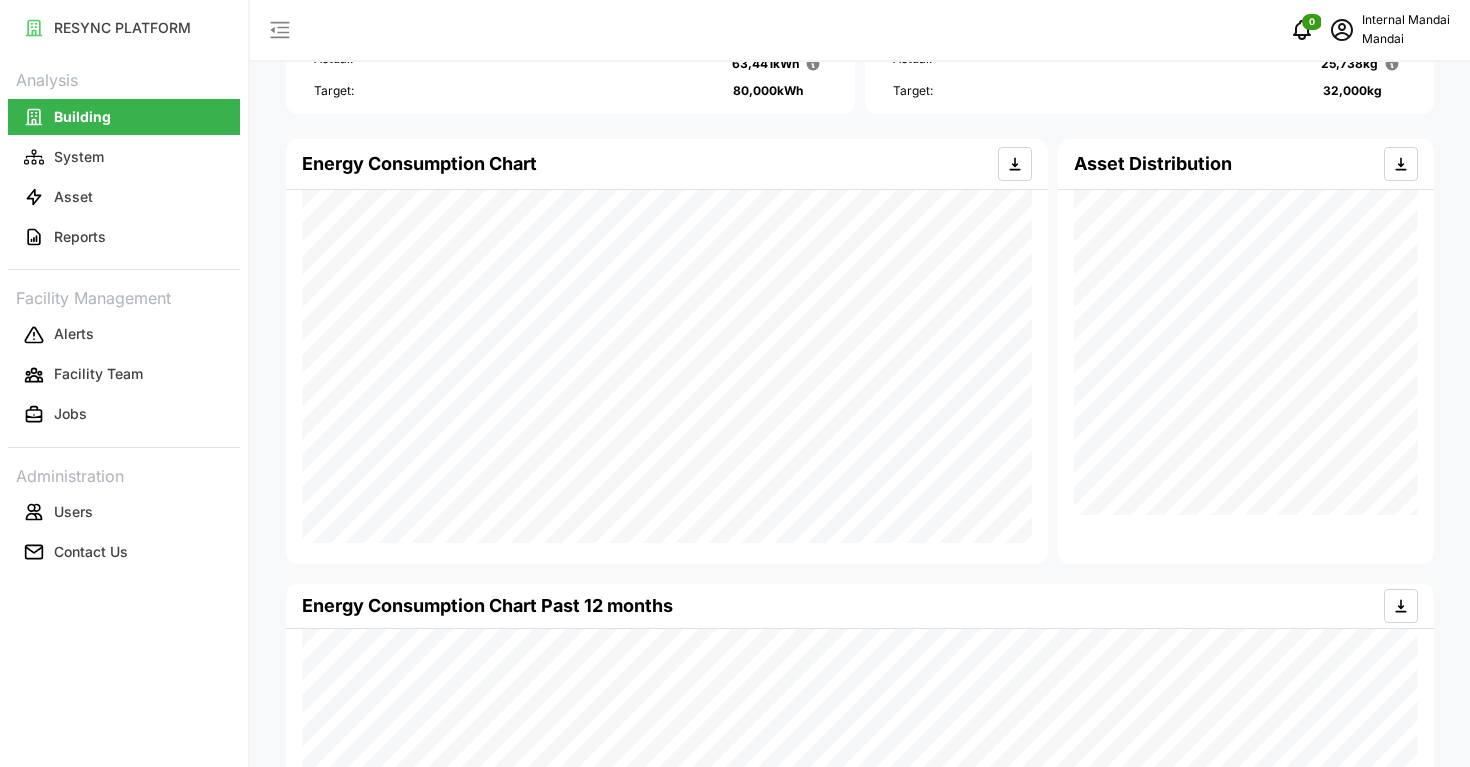 scroll, scrollTop: 331, scrollLeft: 0, axis: vertical 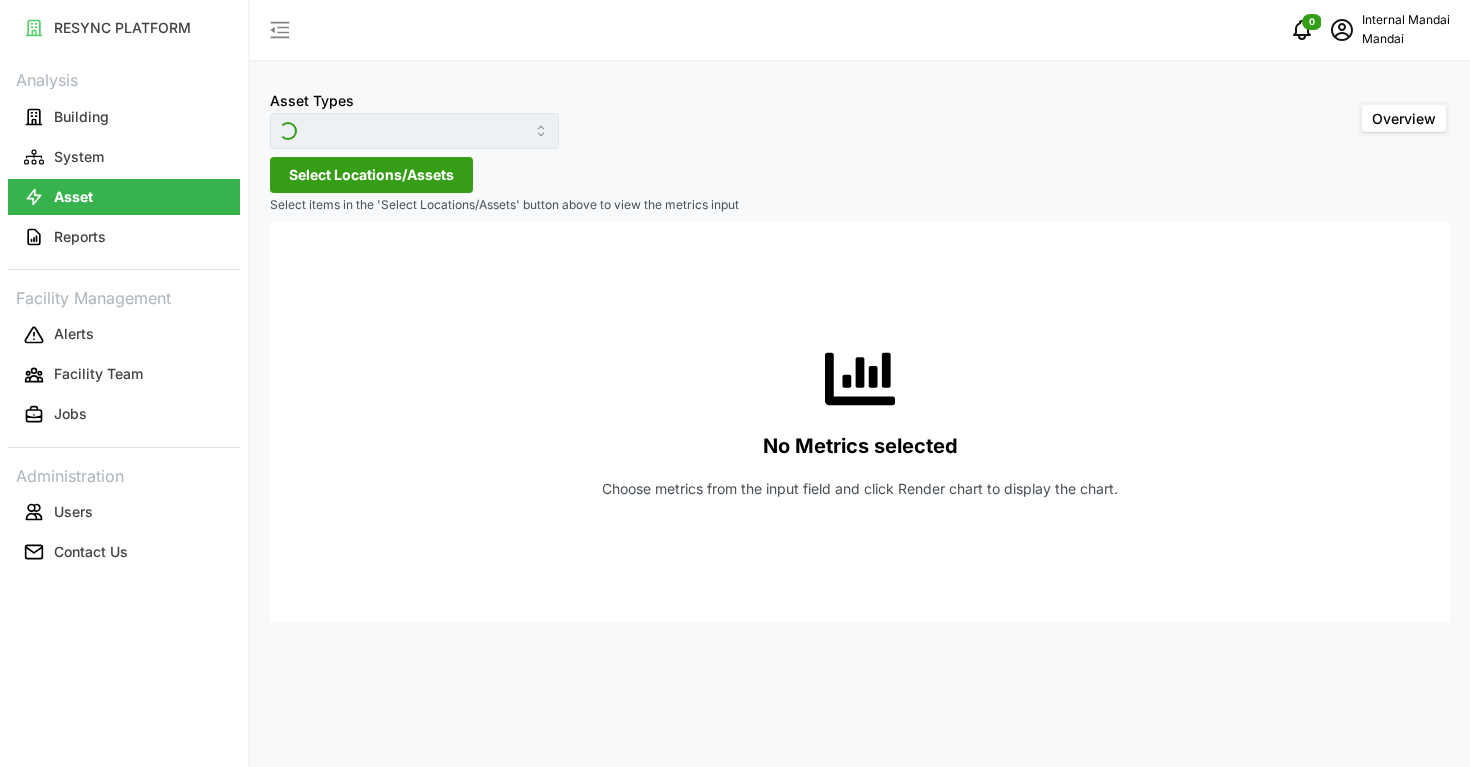 click on "Asset" at bounding box center [73, 197] 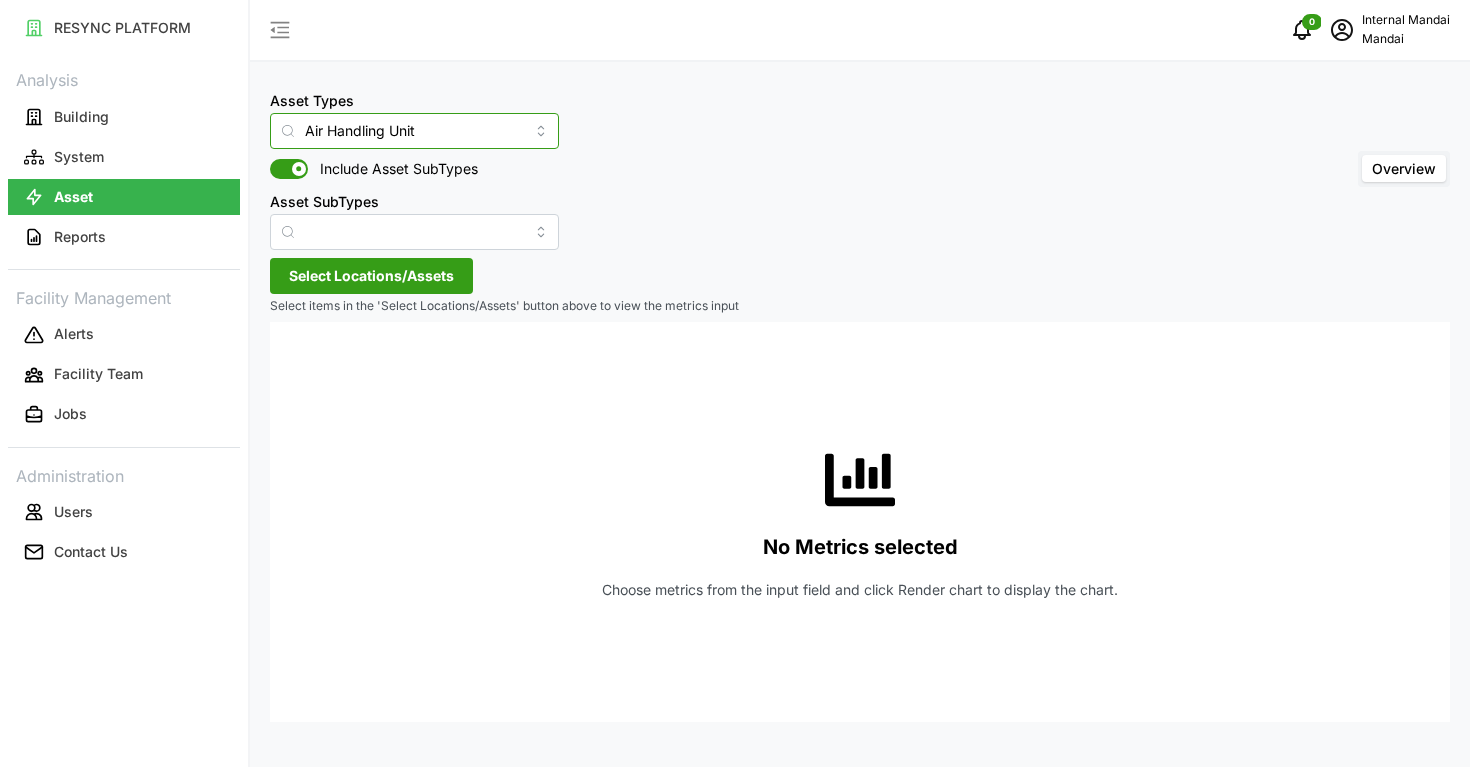 click on "Air Handling Unit" at bounding box center [414, 131] 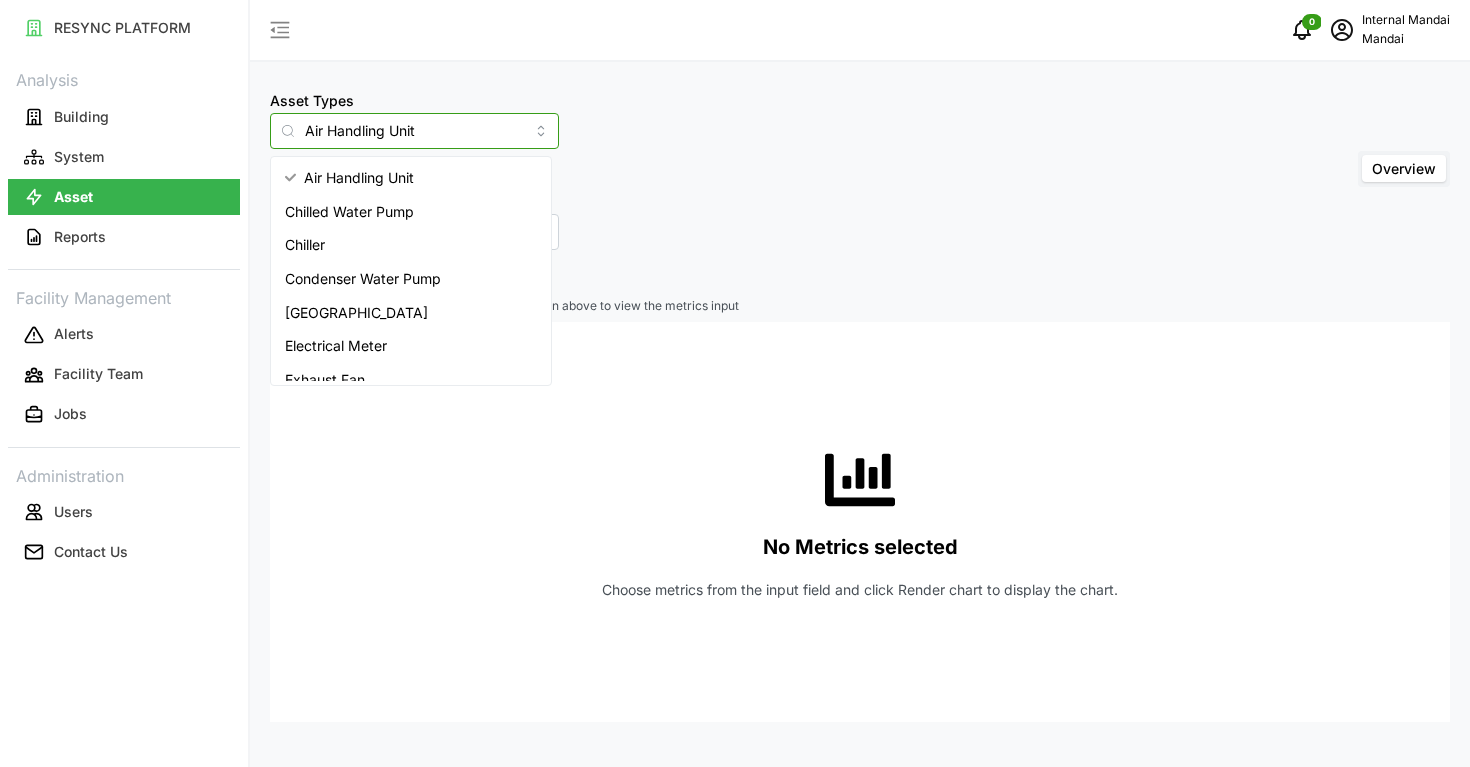 click on "Chiller" at bounding box center [411, 245] 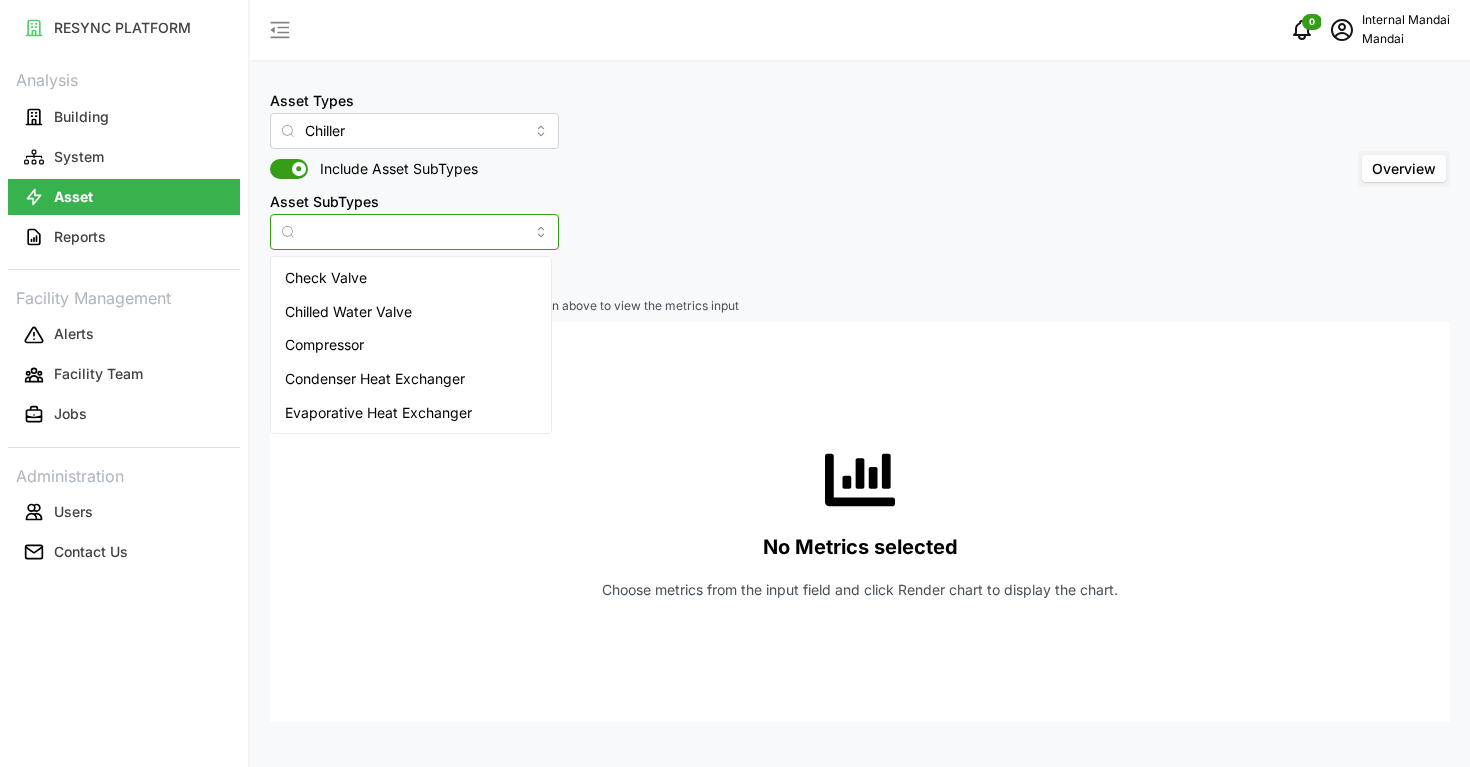 click on "Asset SubTypes" at bounding box center [414, 232] 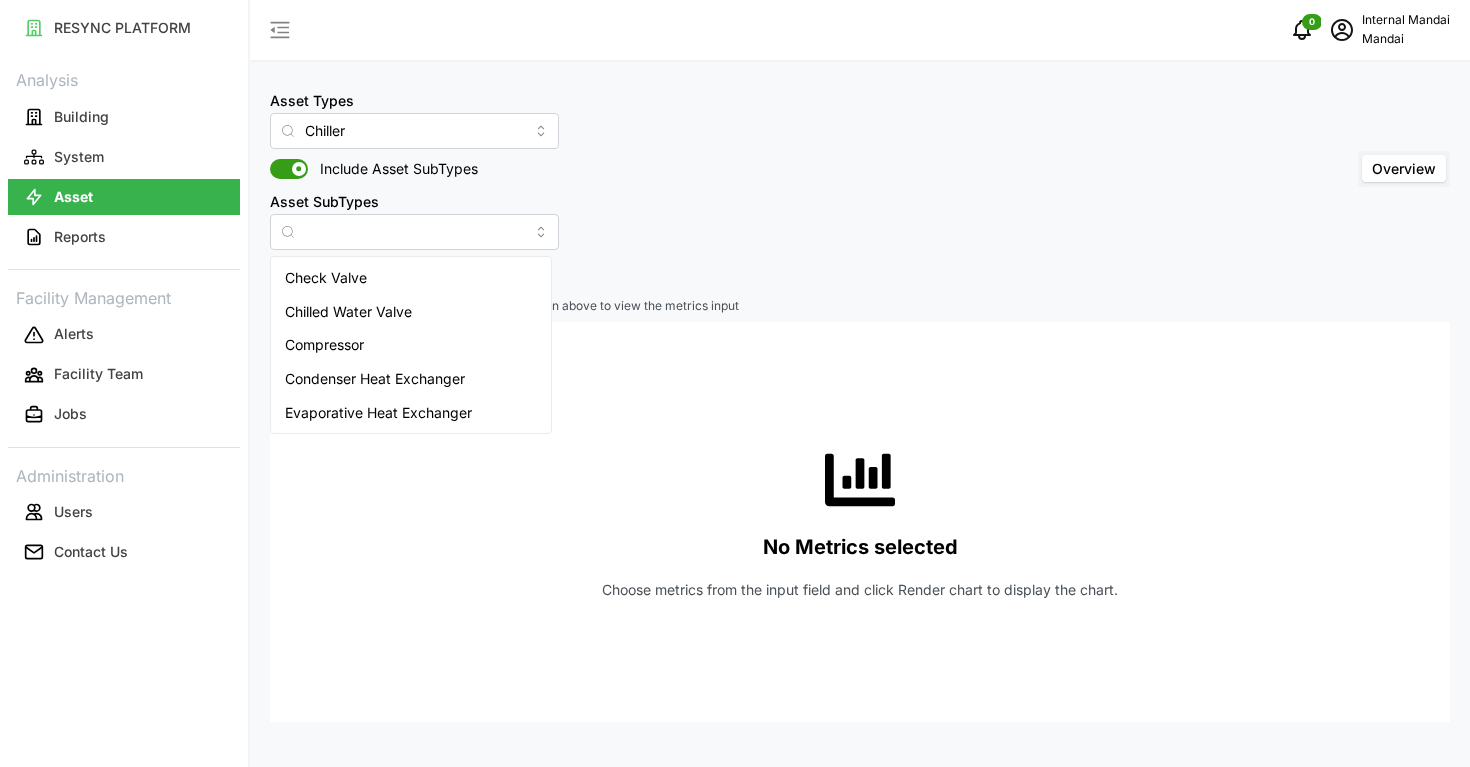 click on "No Metrics selected Choose metrics from the input field and click Render chart to display the chart." at bounding box center (860, 522) 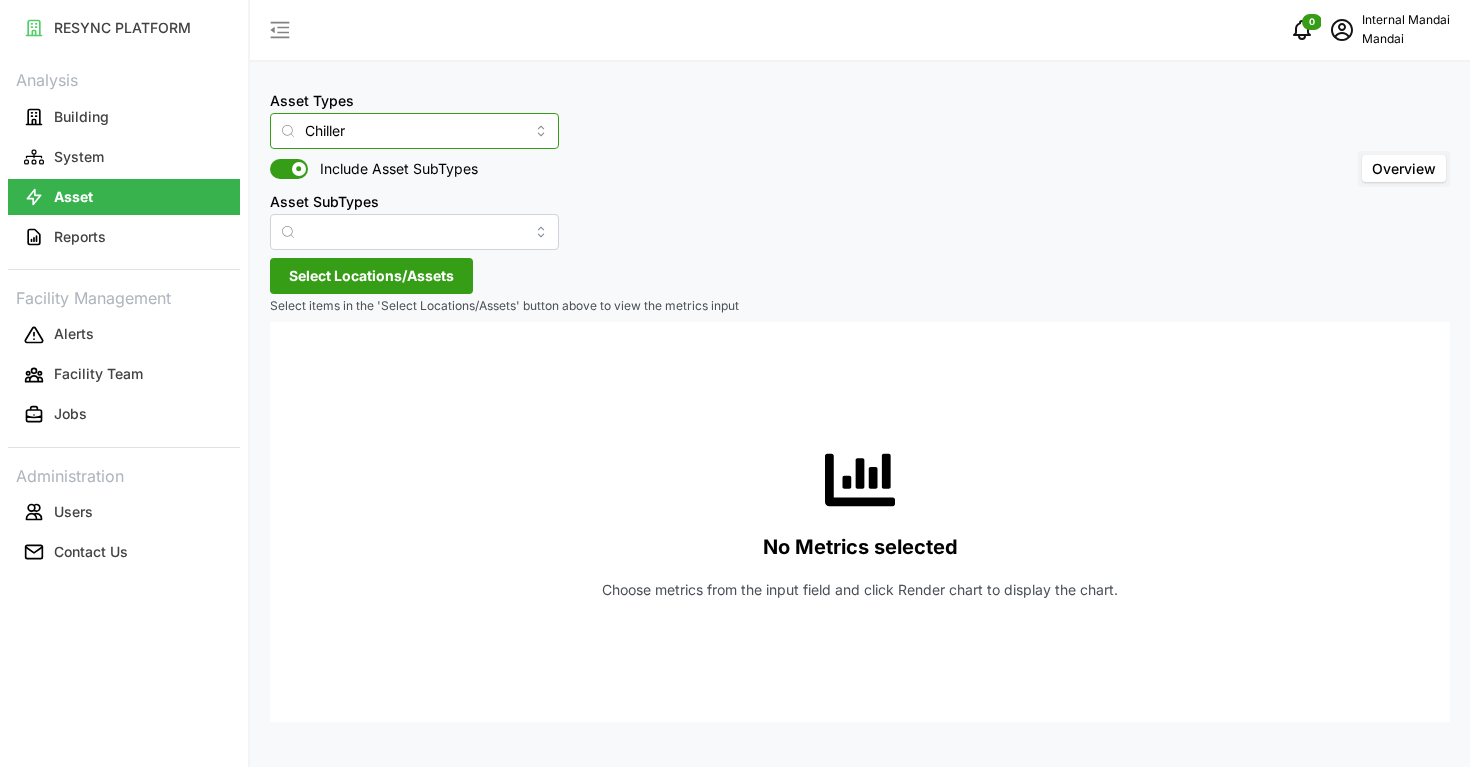 click on "Chiller" at bounding box center (414, 131) 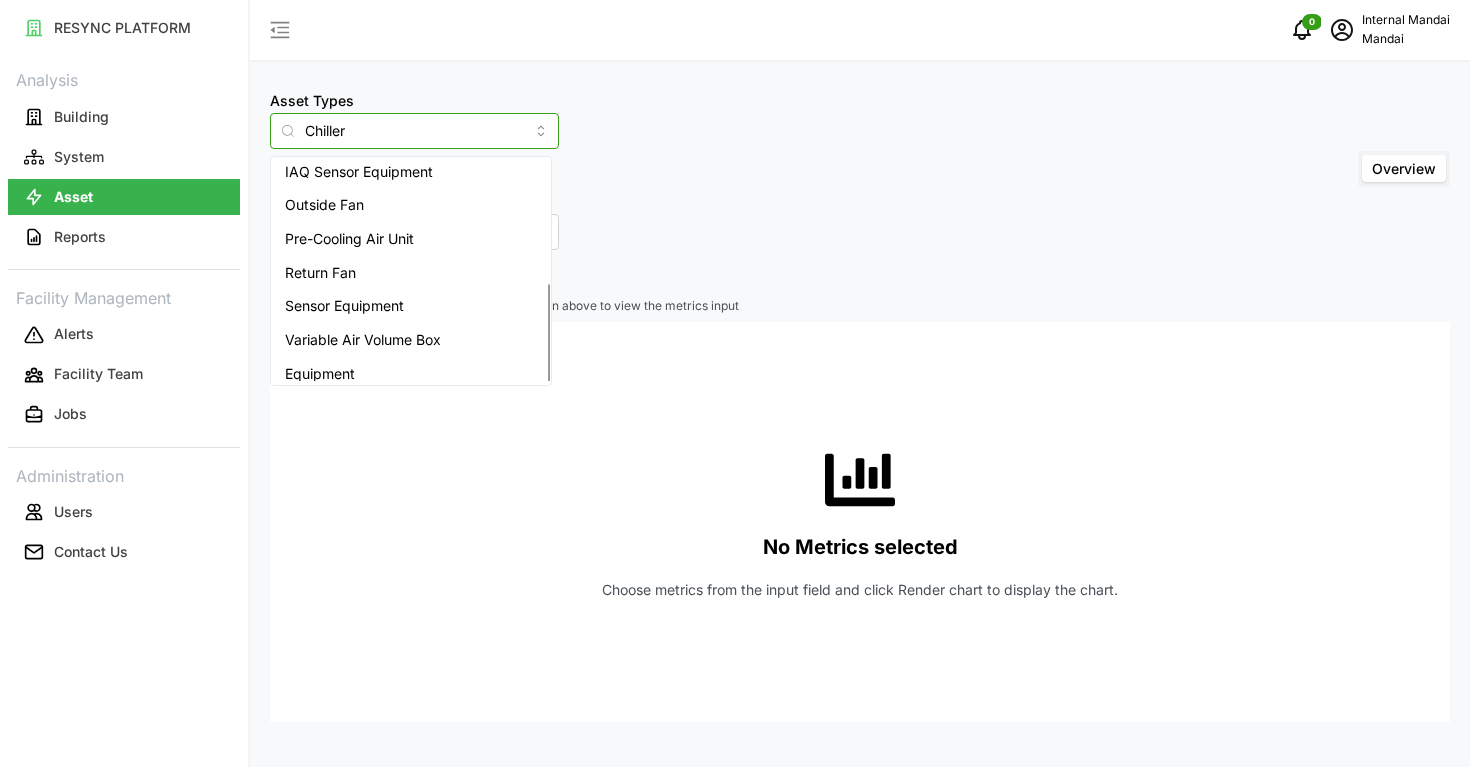 scroll, scrollTop: 275, scrollLeft: 0, axis: vertical 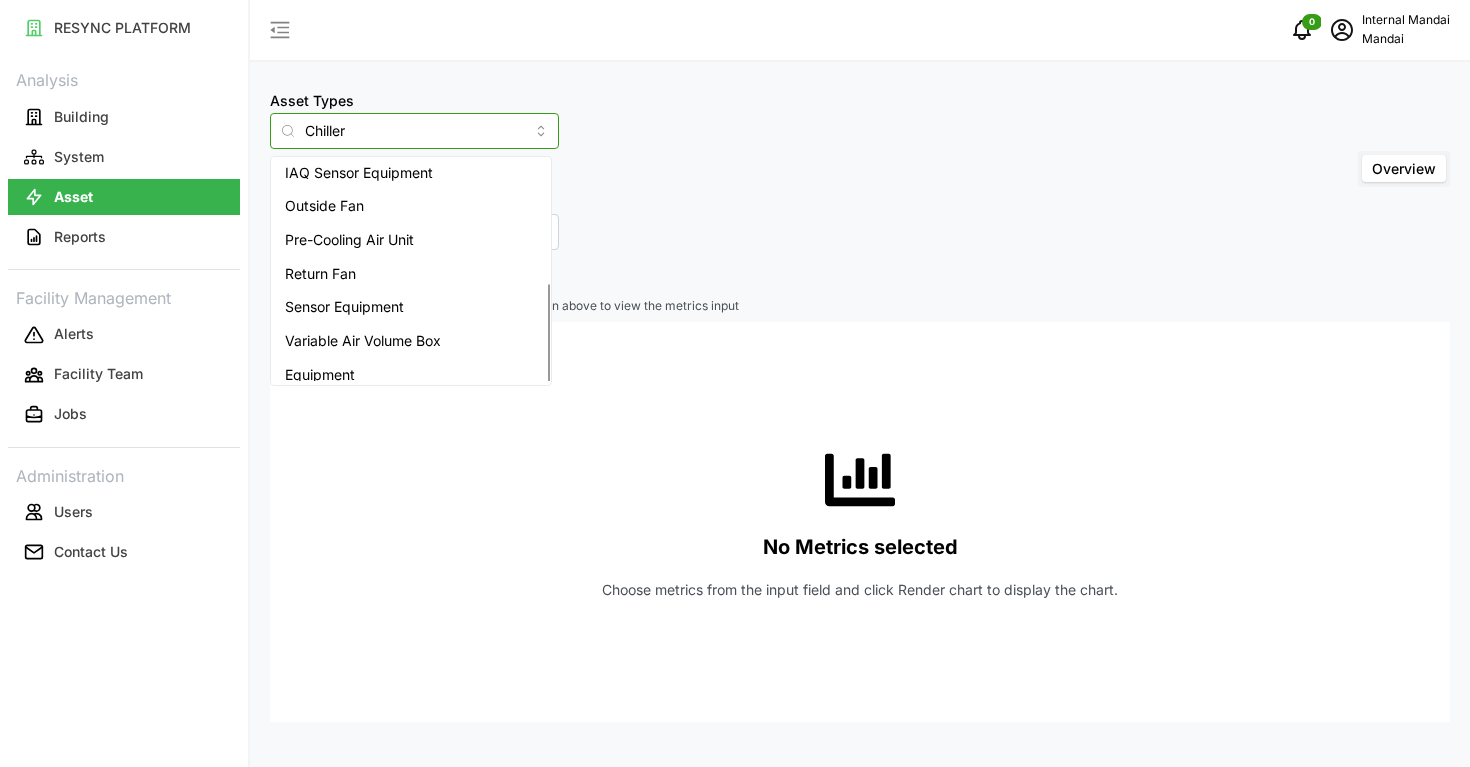 click on "Return Fan" at bounding box center (320, 274) 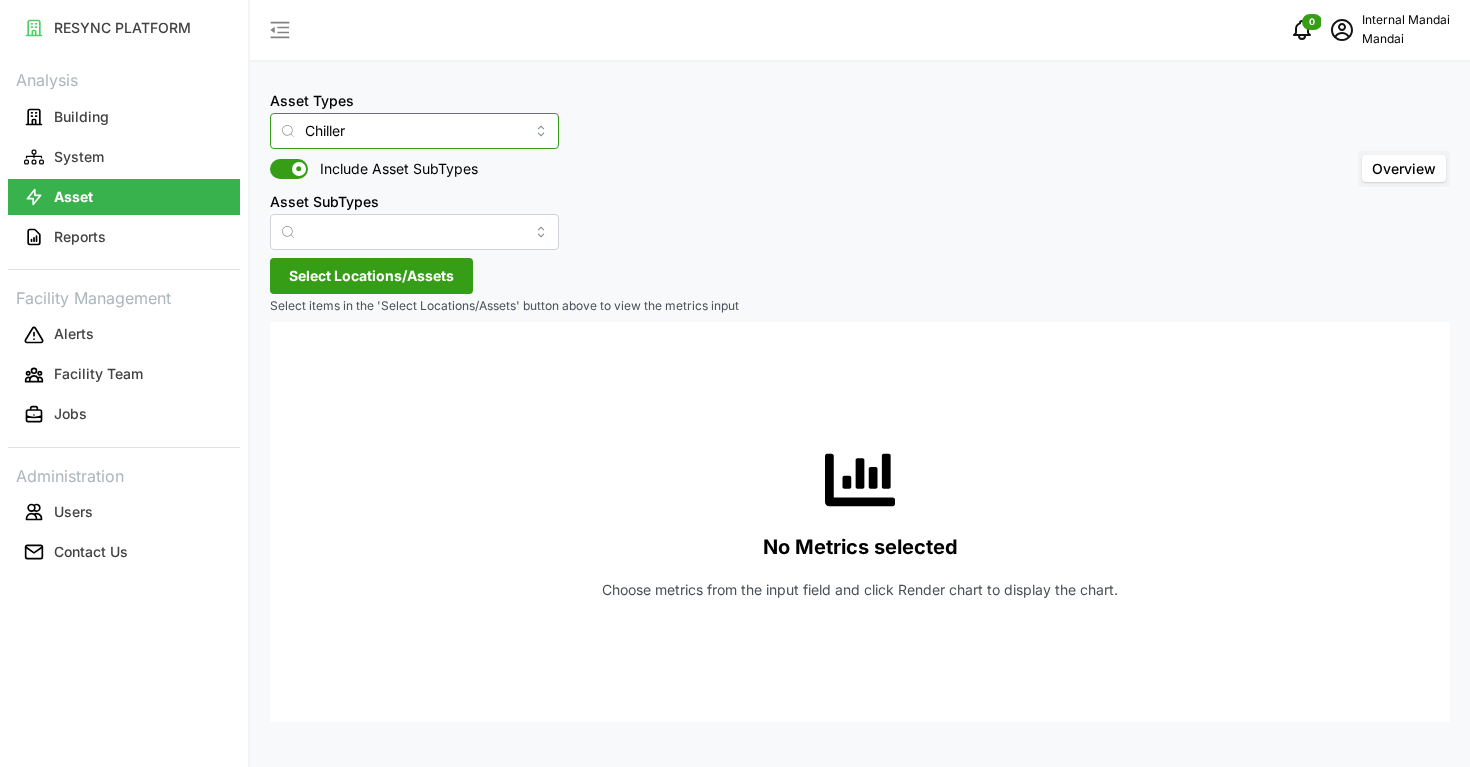 type on "Return Fan" 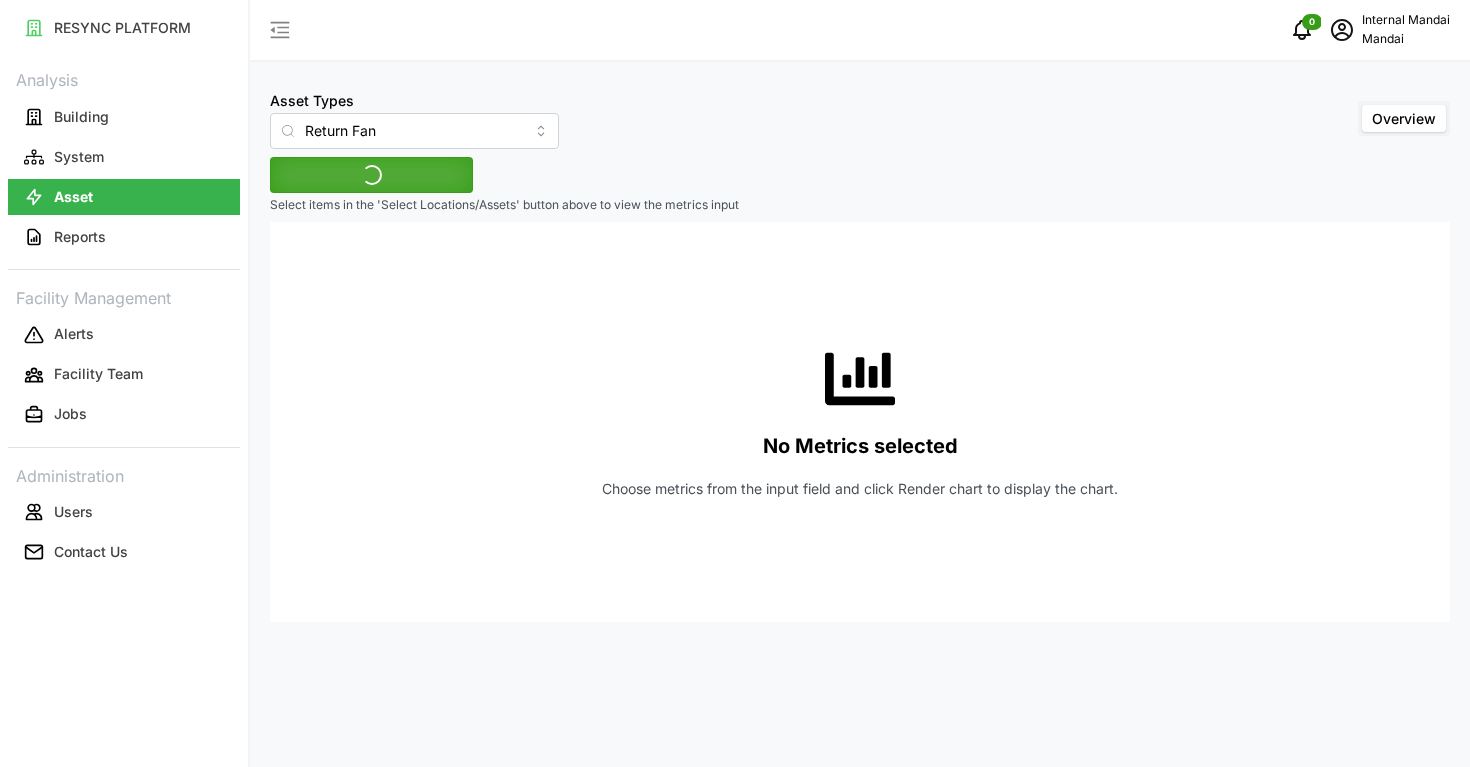 click on "No Metrics selected Choose metrics from the input field and click Render chart to display the chart." at bounding box center (860, 422) 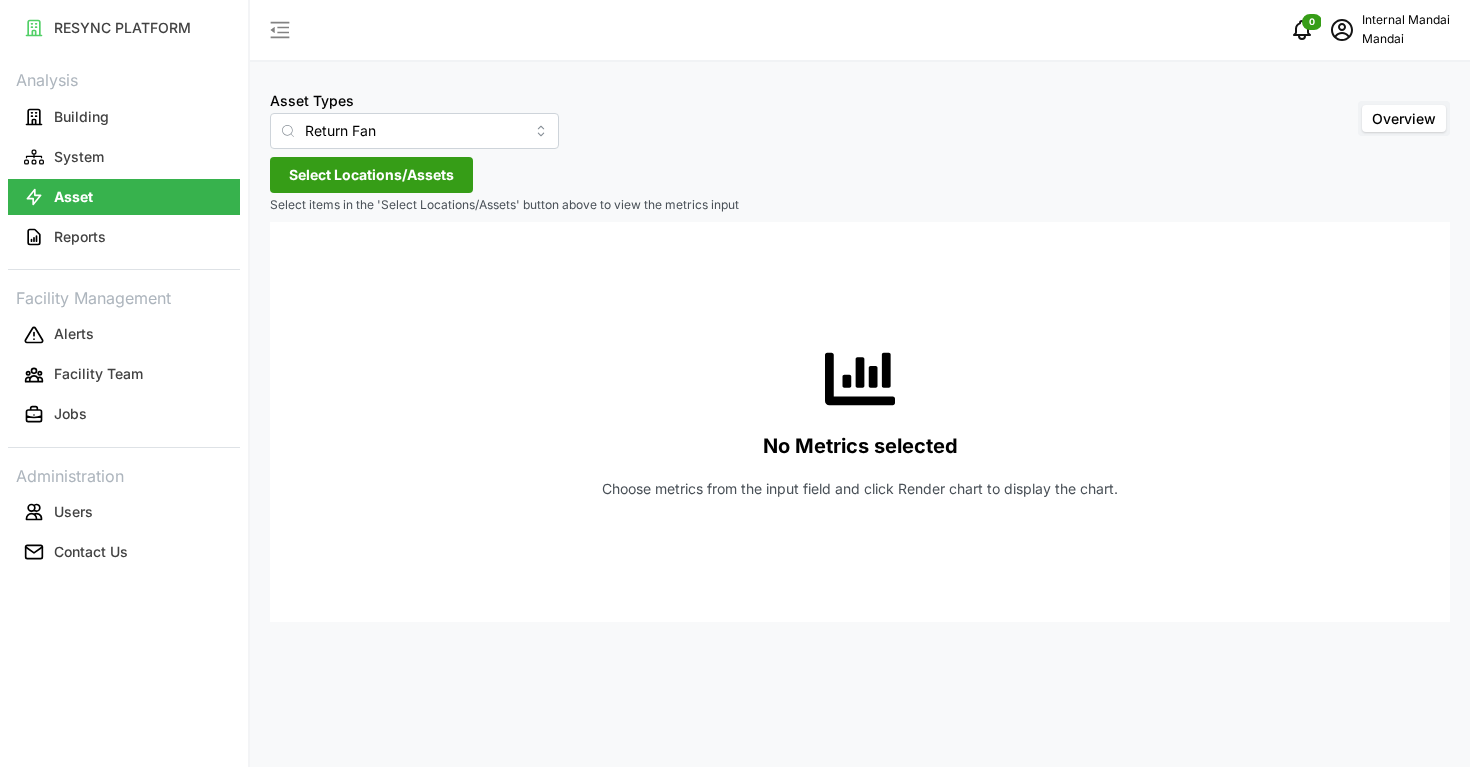 click on "Select Locations/Assets" at bounding box center [371, 175] 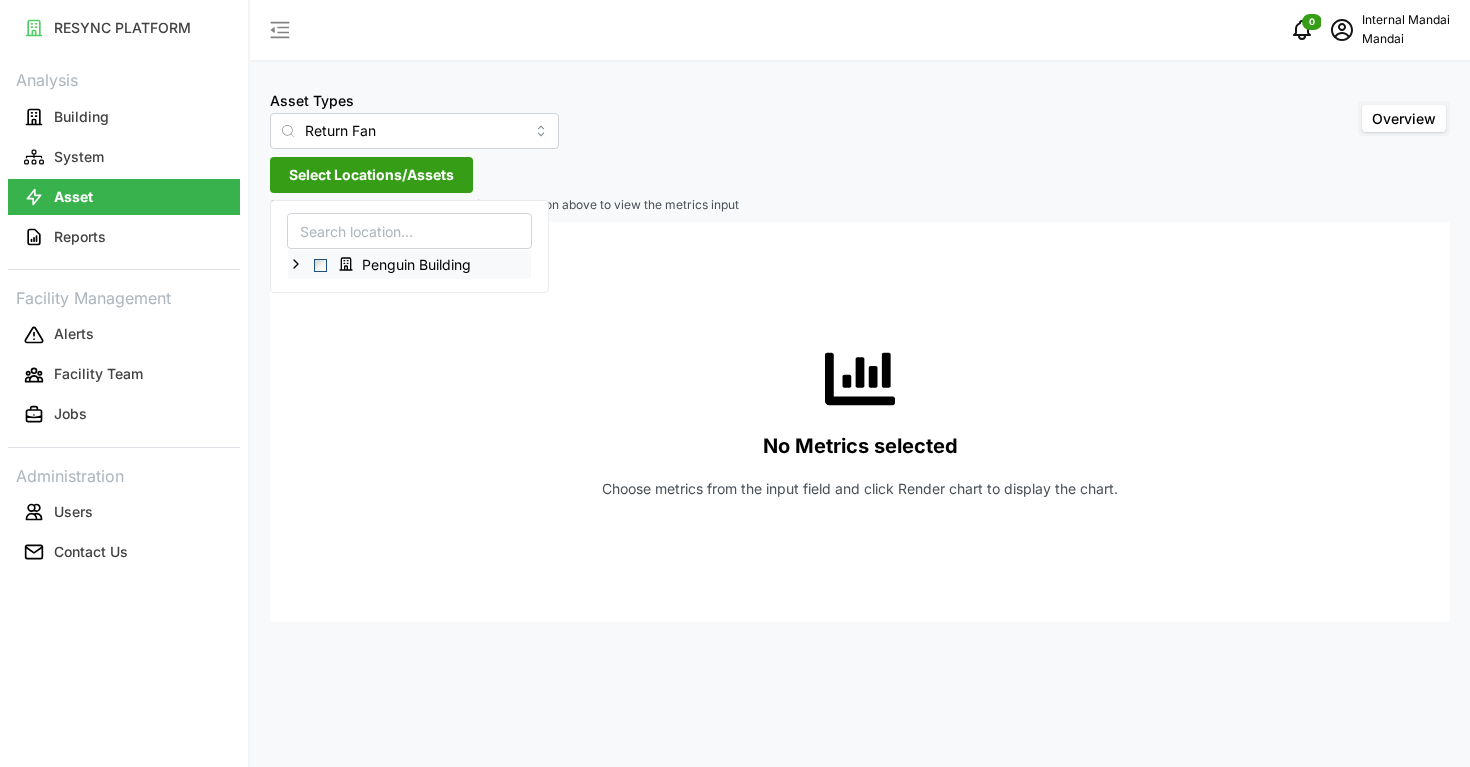 click at bounding box center [320, 265] 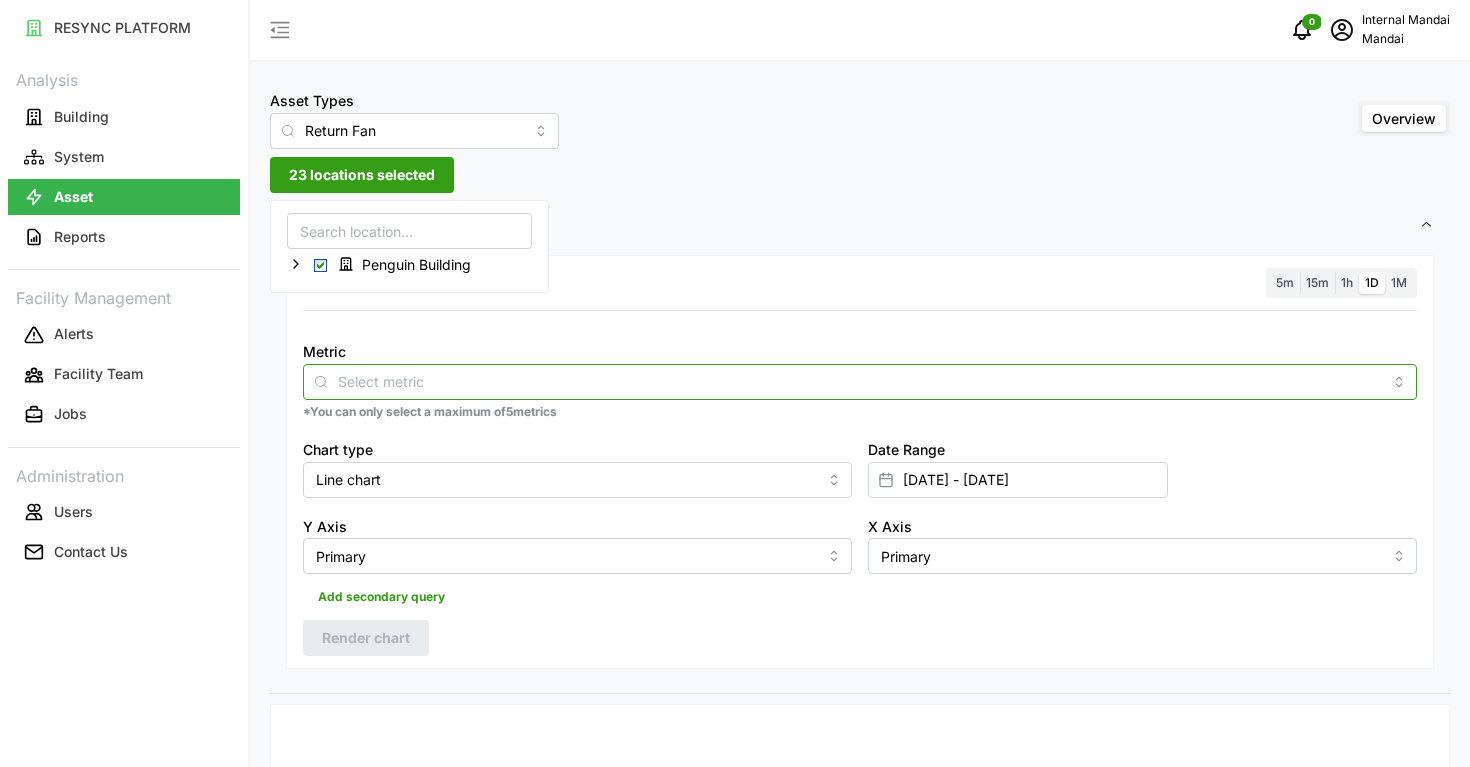 click on "Metric" at bounding box center (860, 381) 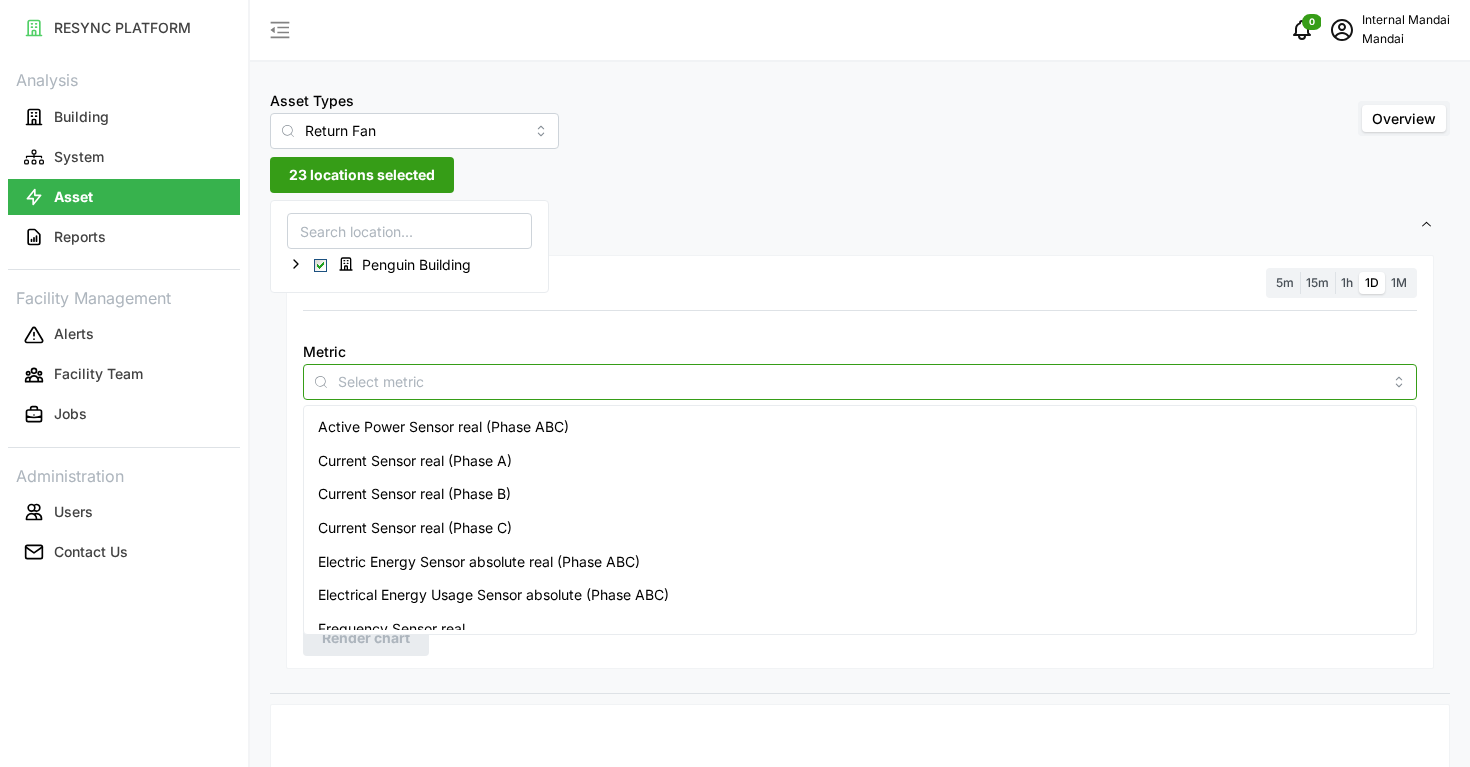 click on "Active Power Sensor real (Phase ABC)" at bounding box center (443, 427) 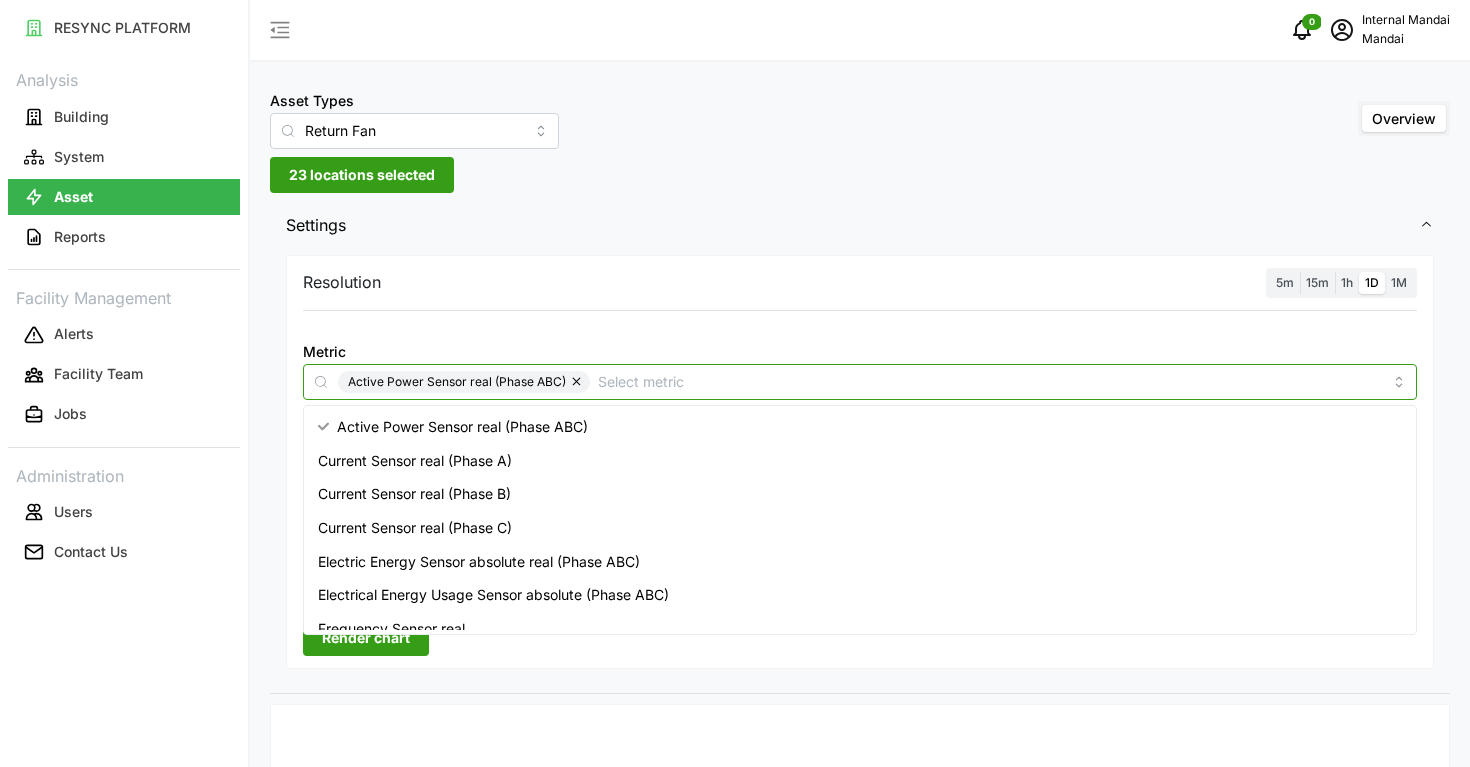 click on "Active Power Sensor real (Phase ABC)" at bounding box center (462, 427) 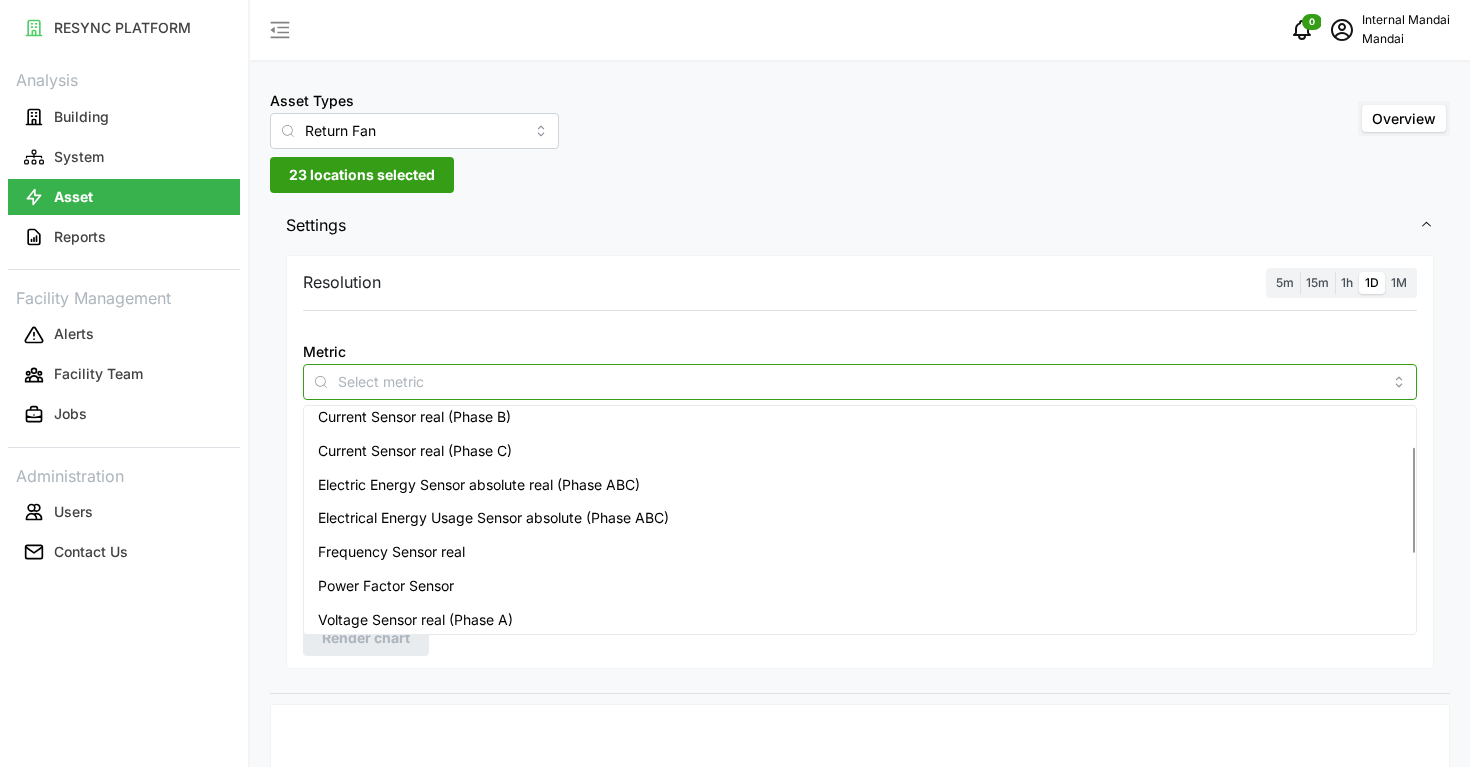 scroll, scrollTop: 78, scrollLeft: 0, axis: vertical 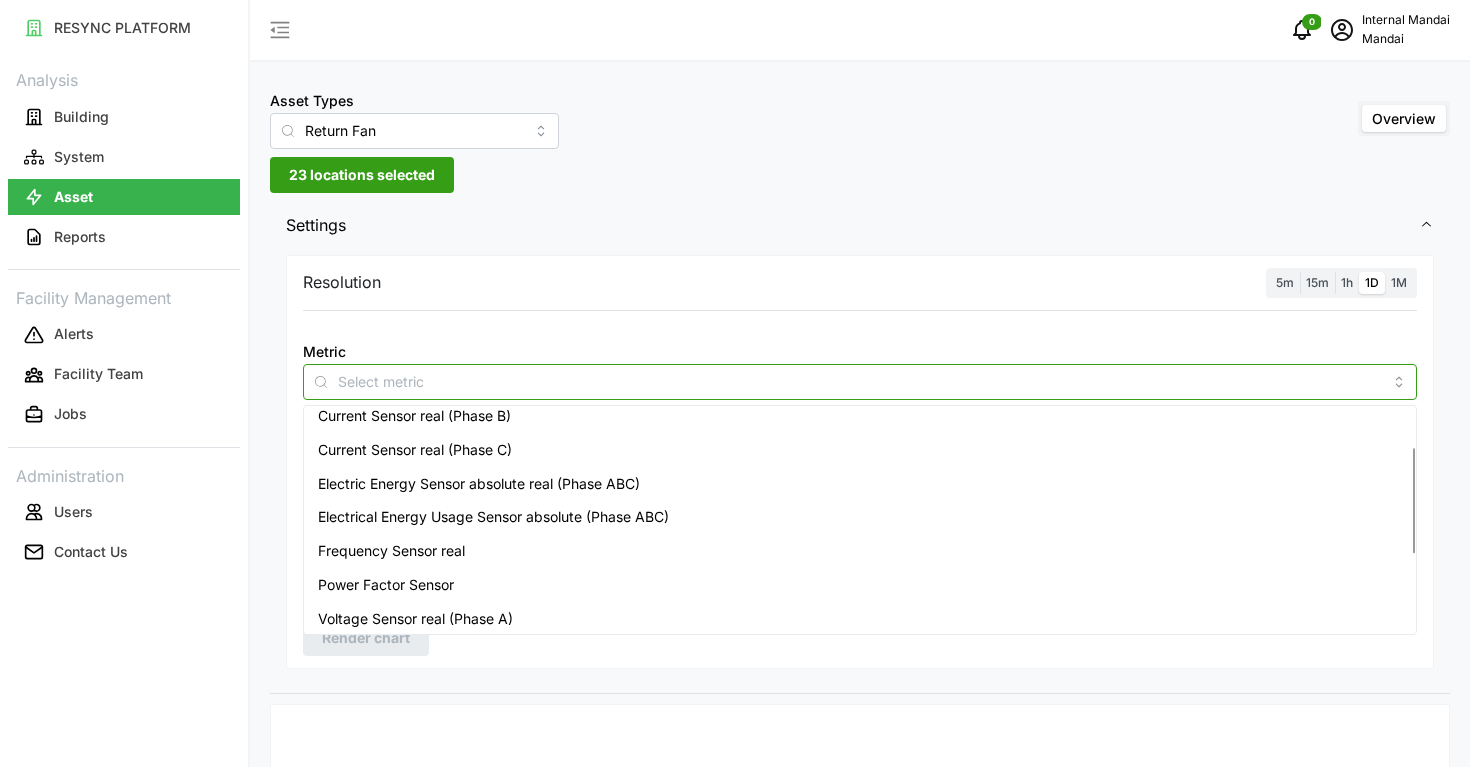 click on "Electrical Energy Usage Sensor absolute (Phase ABC)" at bounding box center (493, 517) 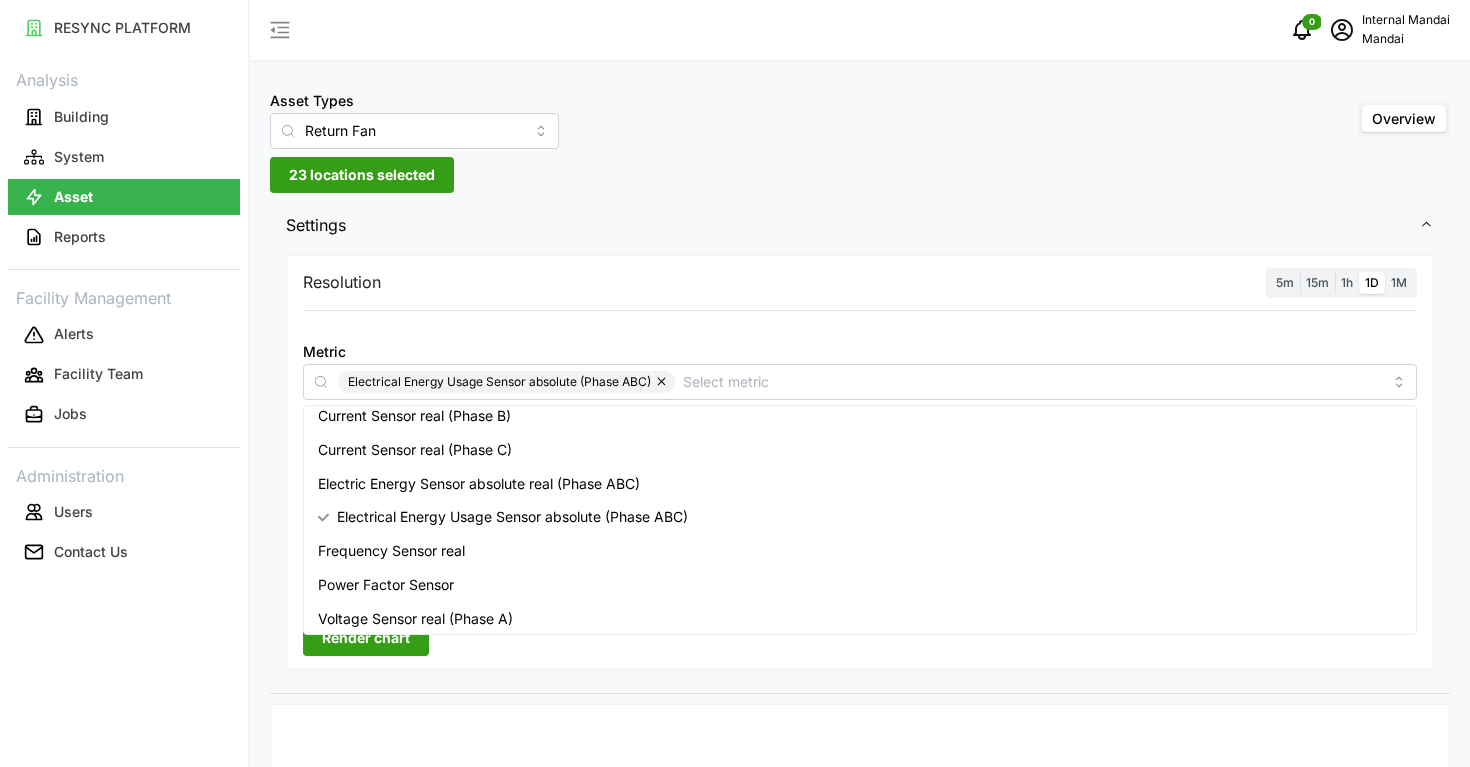 click on "Metric Electrical Energy Usage Sensor absolute (Phase ABC)" at bounding box center [860, 369] 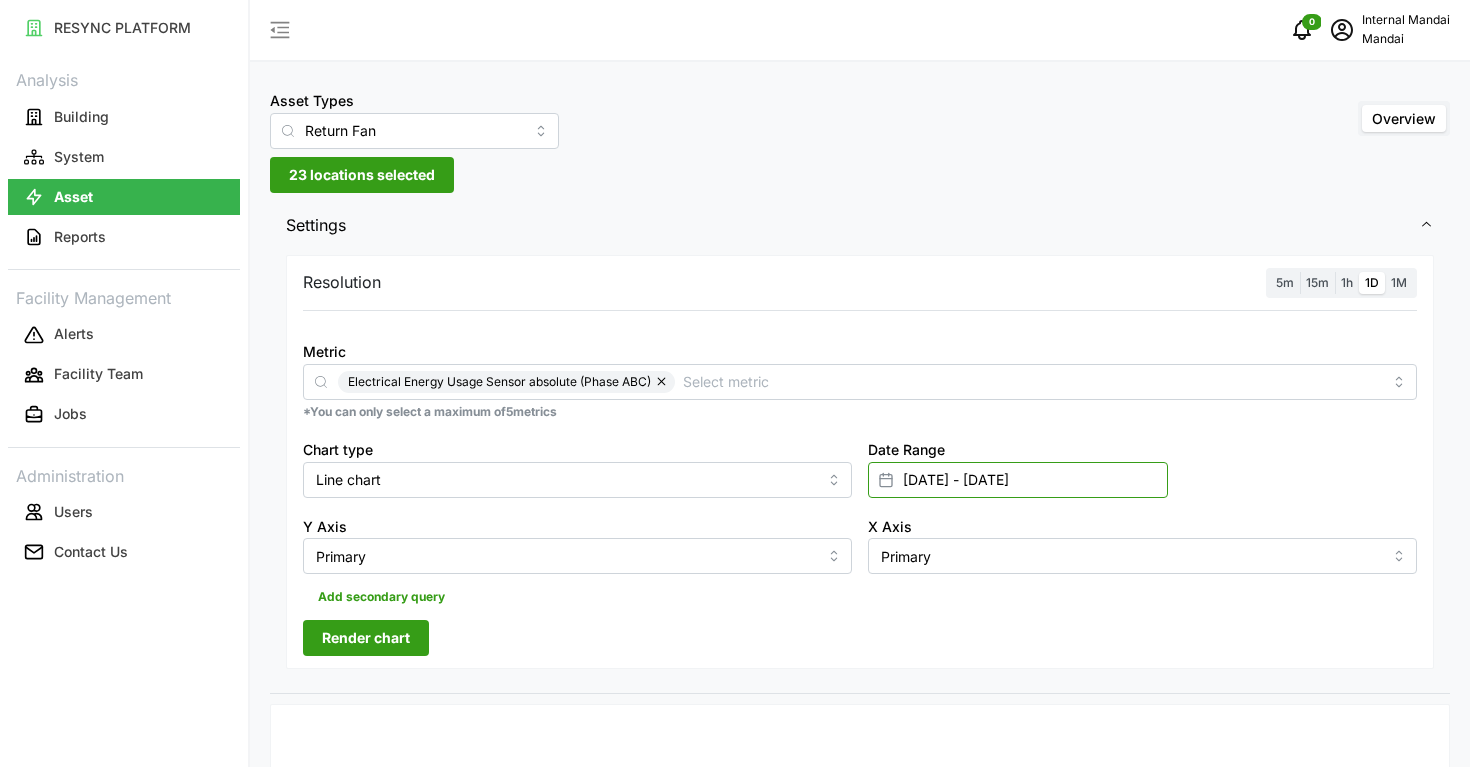 click on "01 Jul 2025 - 01 Jul 2025" at bounding box center [1018, 480] 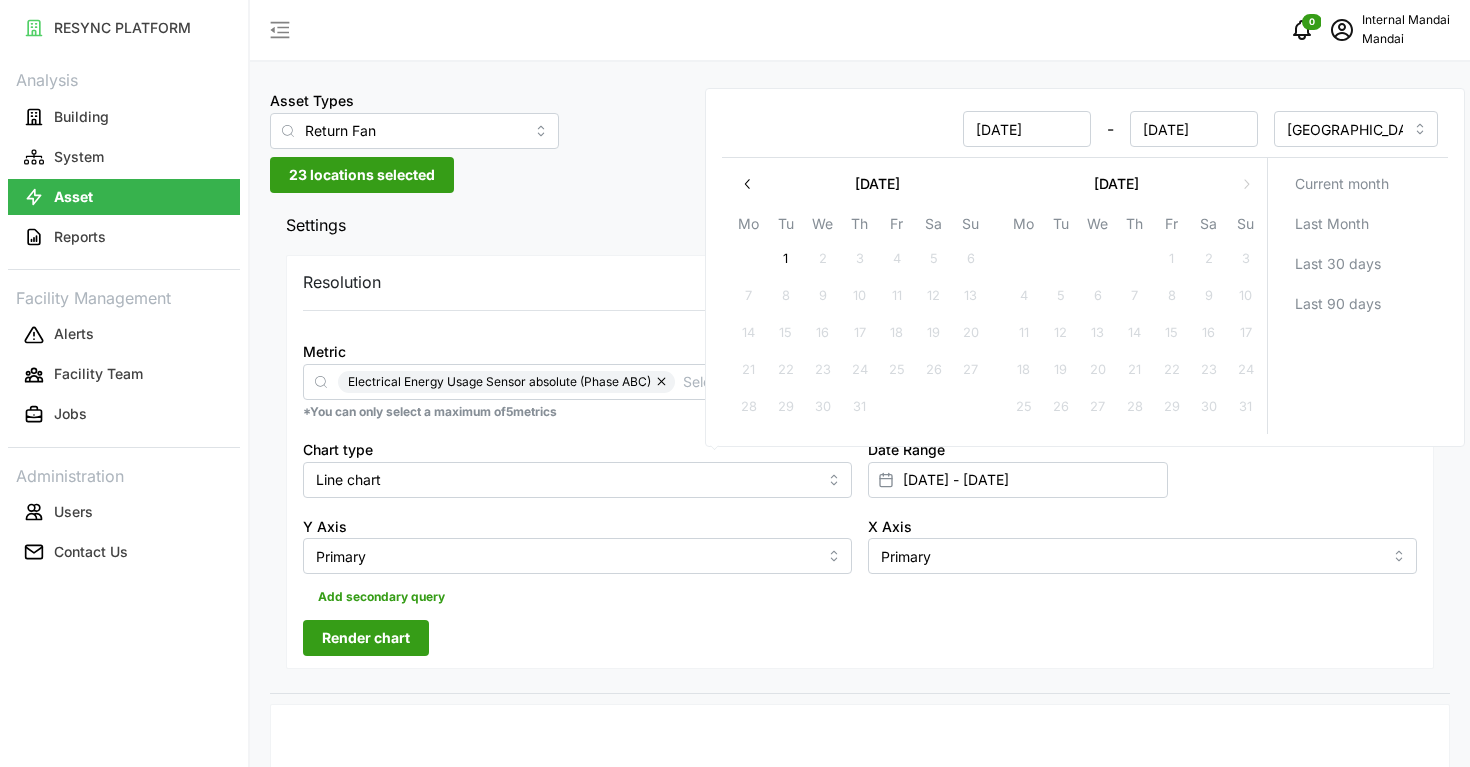 click 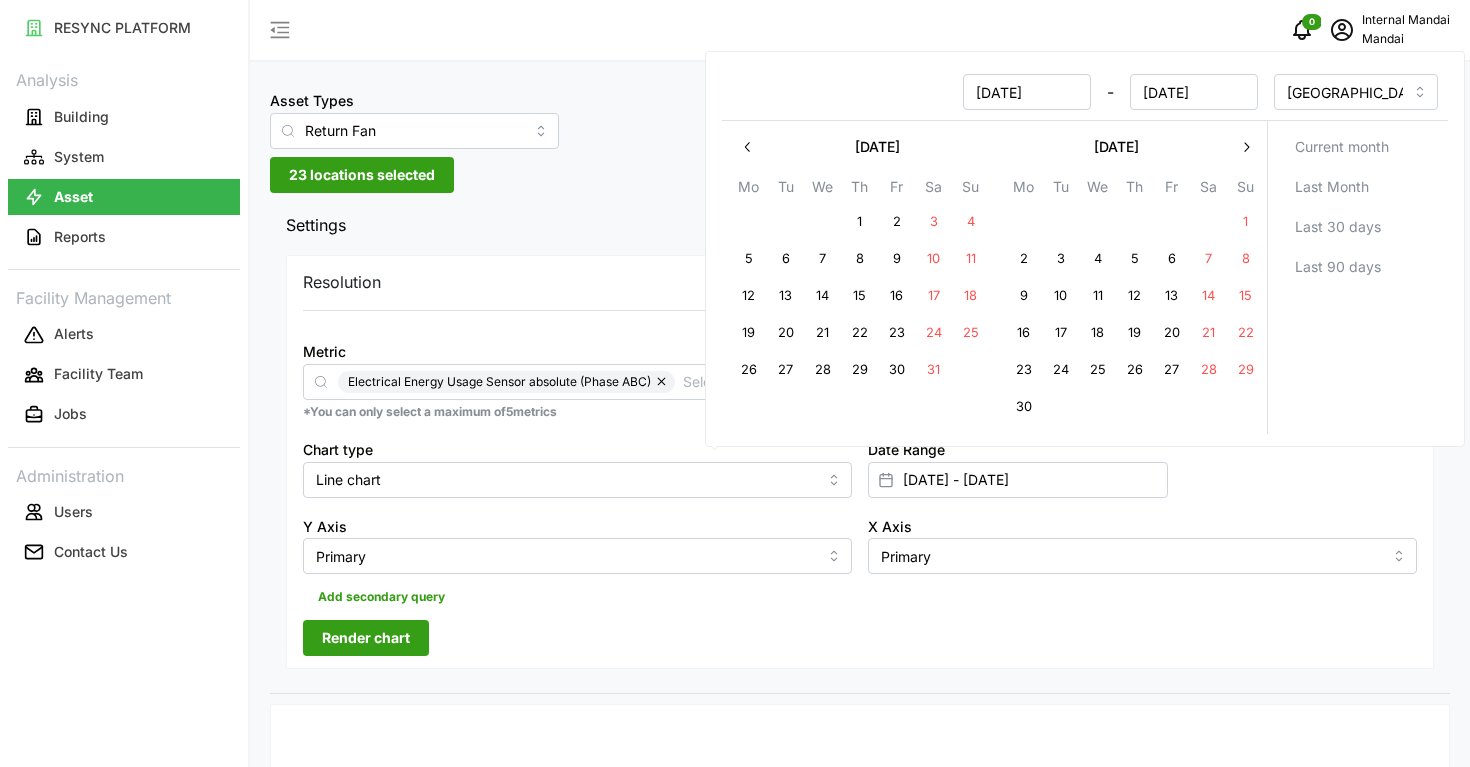 click at bounding box center (748, 147) 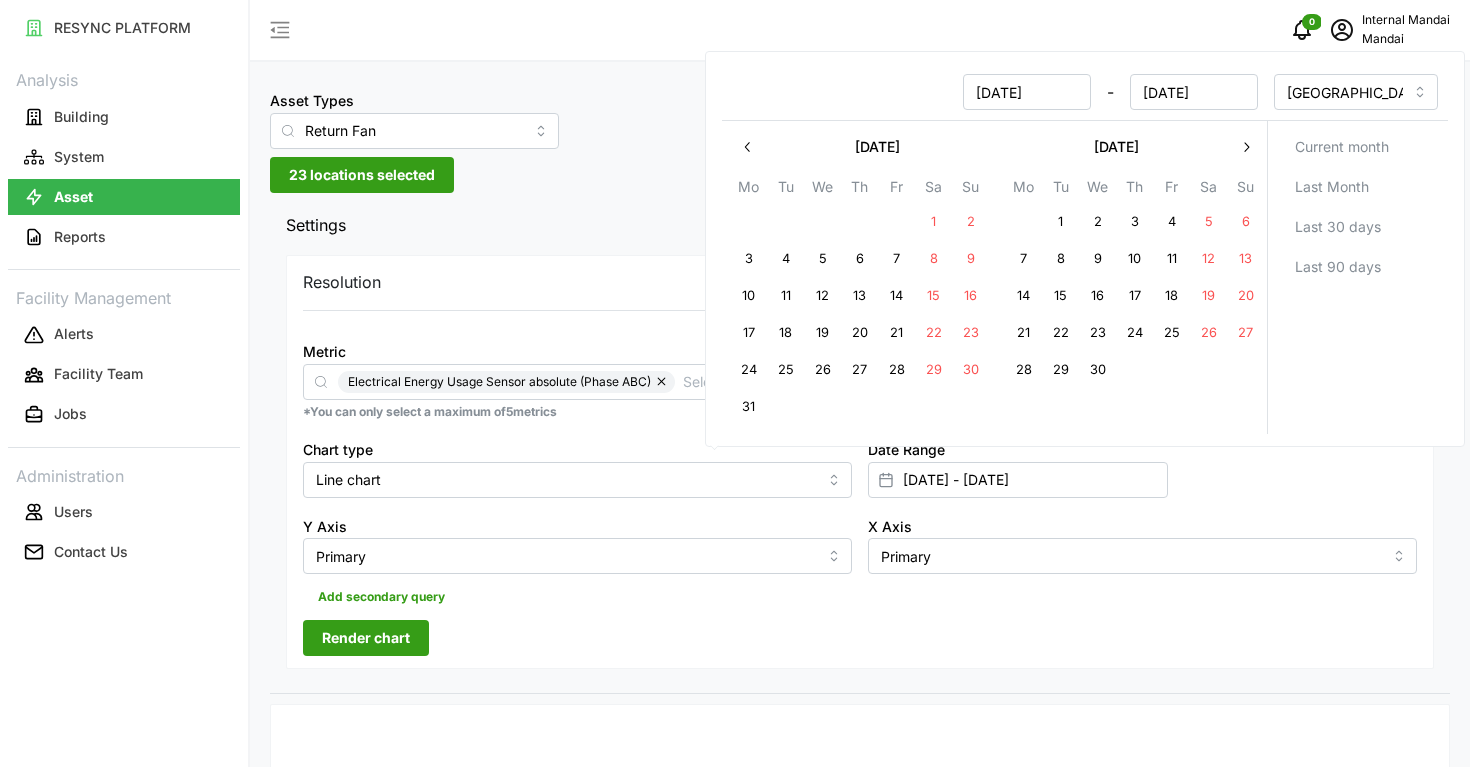 click on "1" at bounding box center (1061, 222) 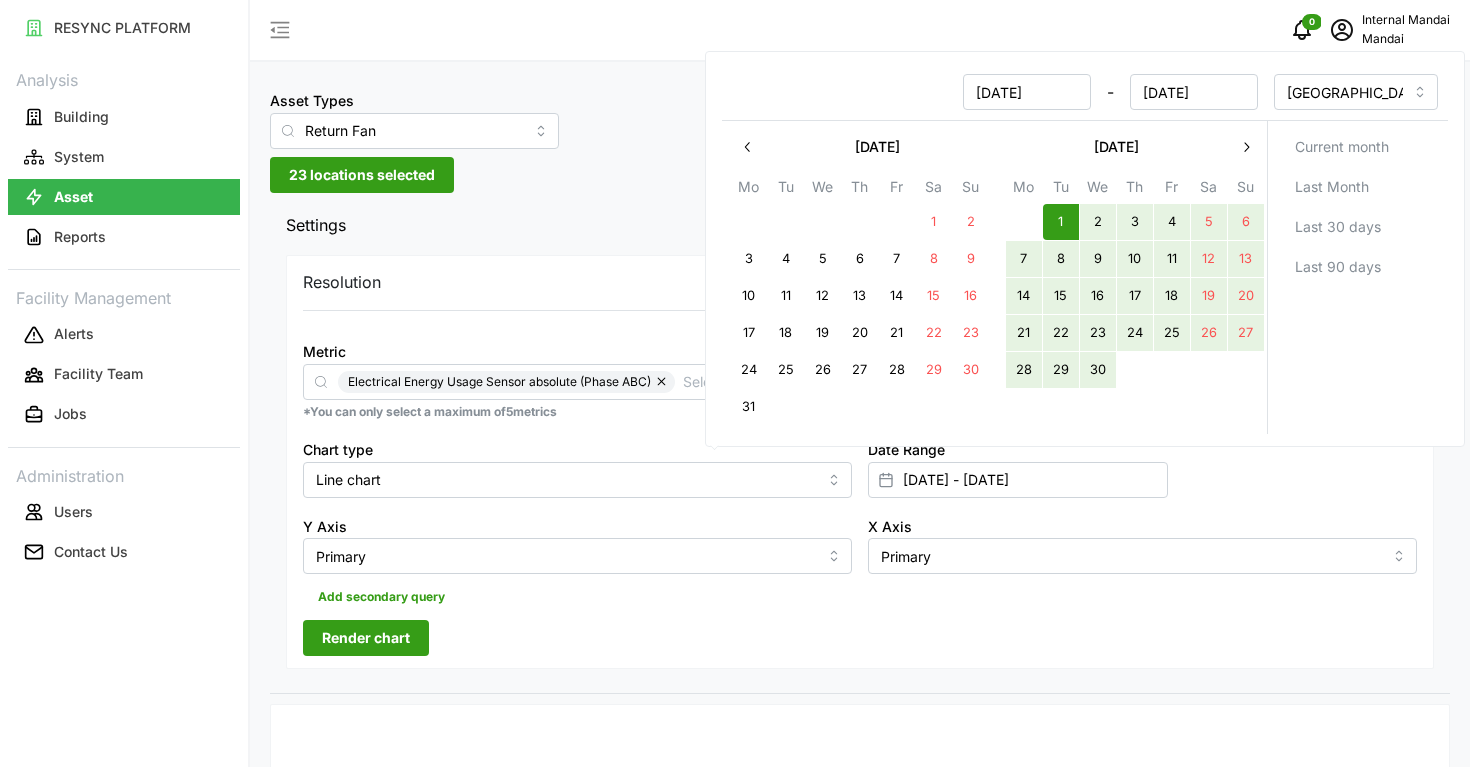 click on "30" at bounding box center [1098, 370] 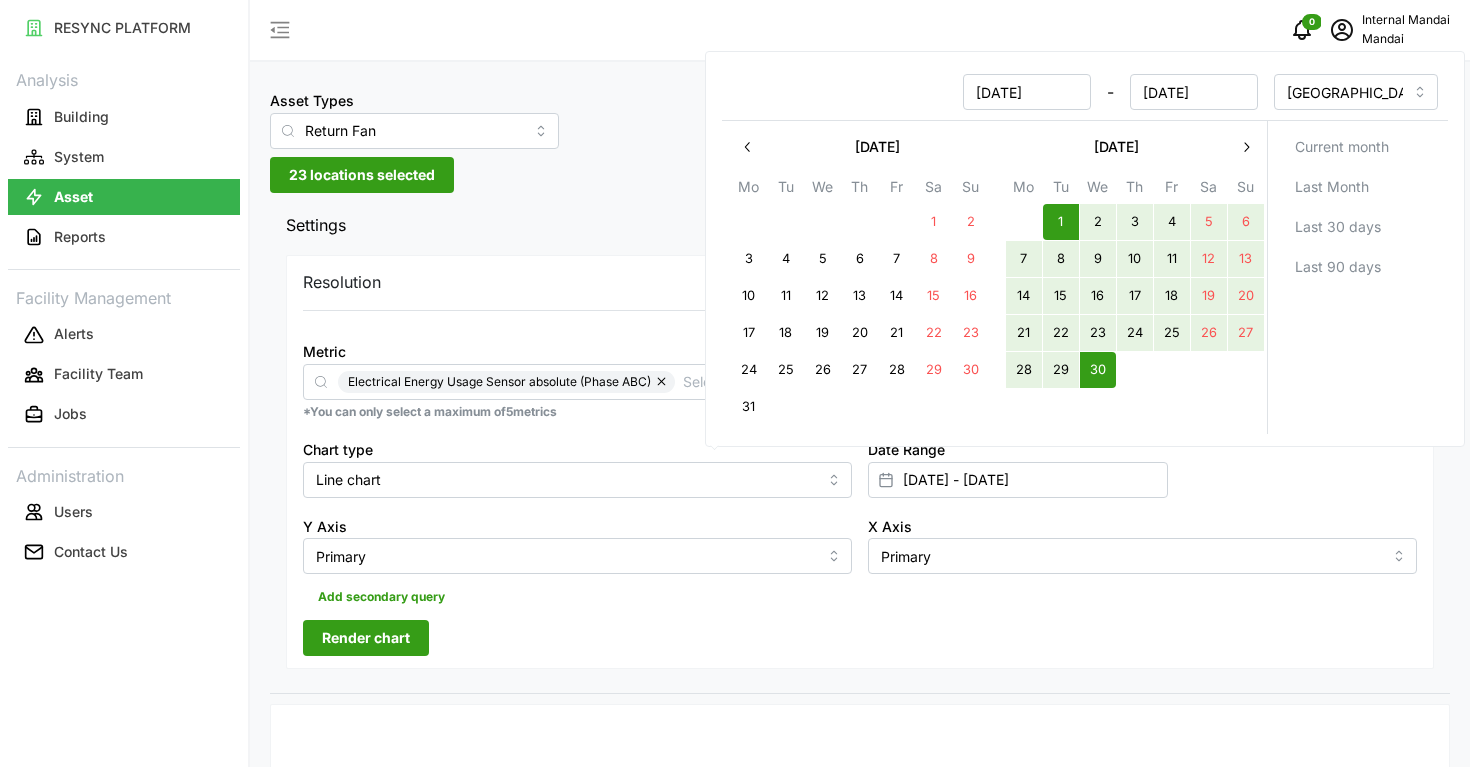 click on "Resolution 5m 15m 1h 1D 1M Metric Electrical Energy Usage Sensor absolute (Phase ABC) *You can only select a maximum of  5  metrics Chart type Line chart Date Range 01 Apr 2025 - 30 Apr 2025 Y Axis Primary X Axis Primary Add secondary query Render chart" at bounding box center [860, 462] 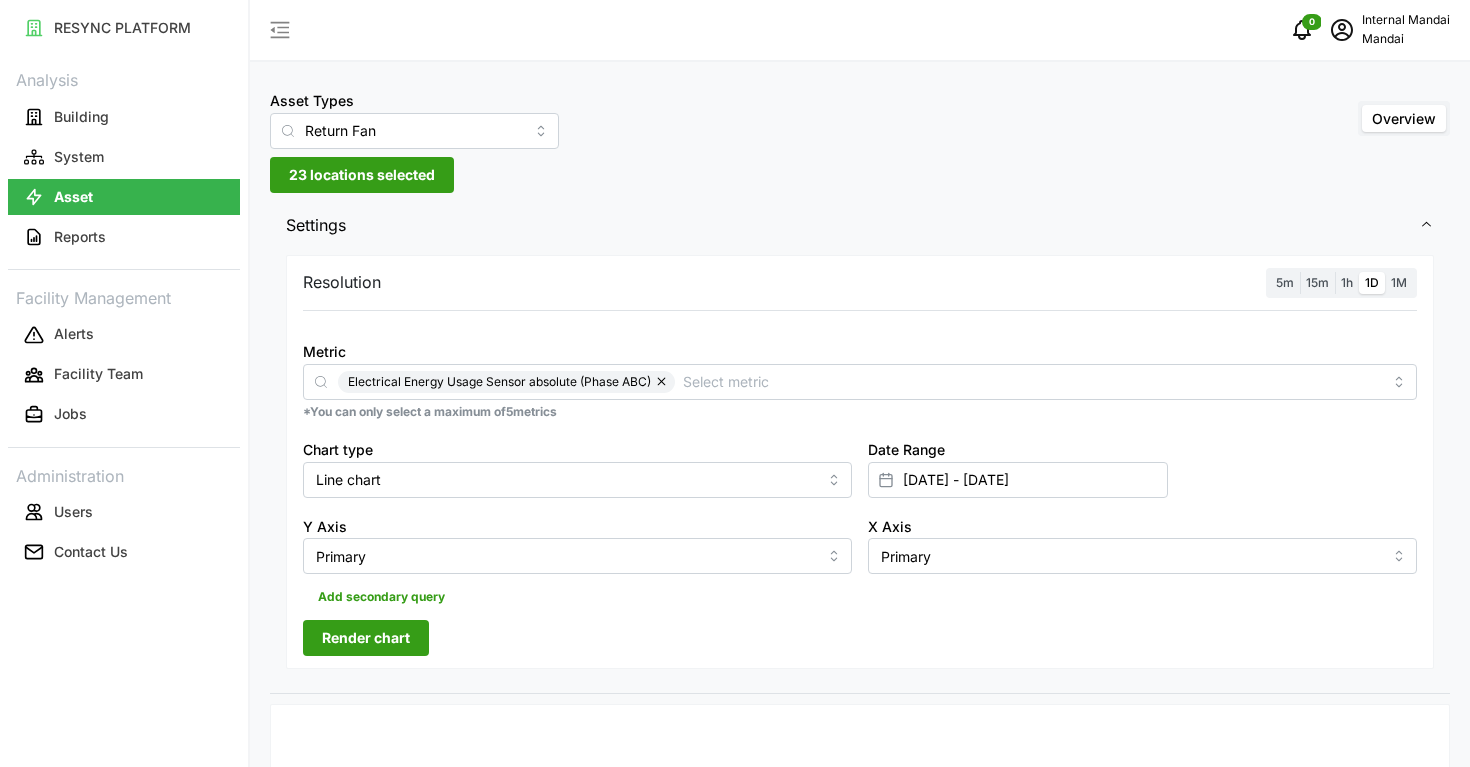 click on "Render chart" at bounding box center [366, 638] 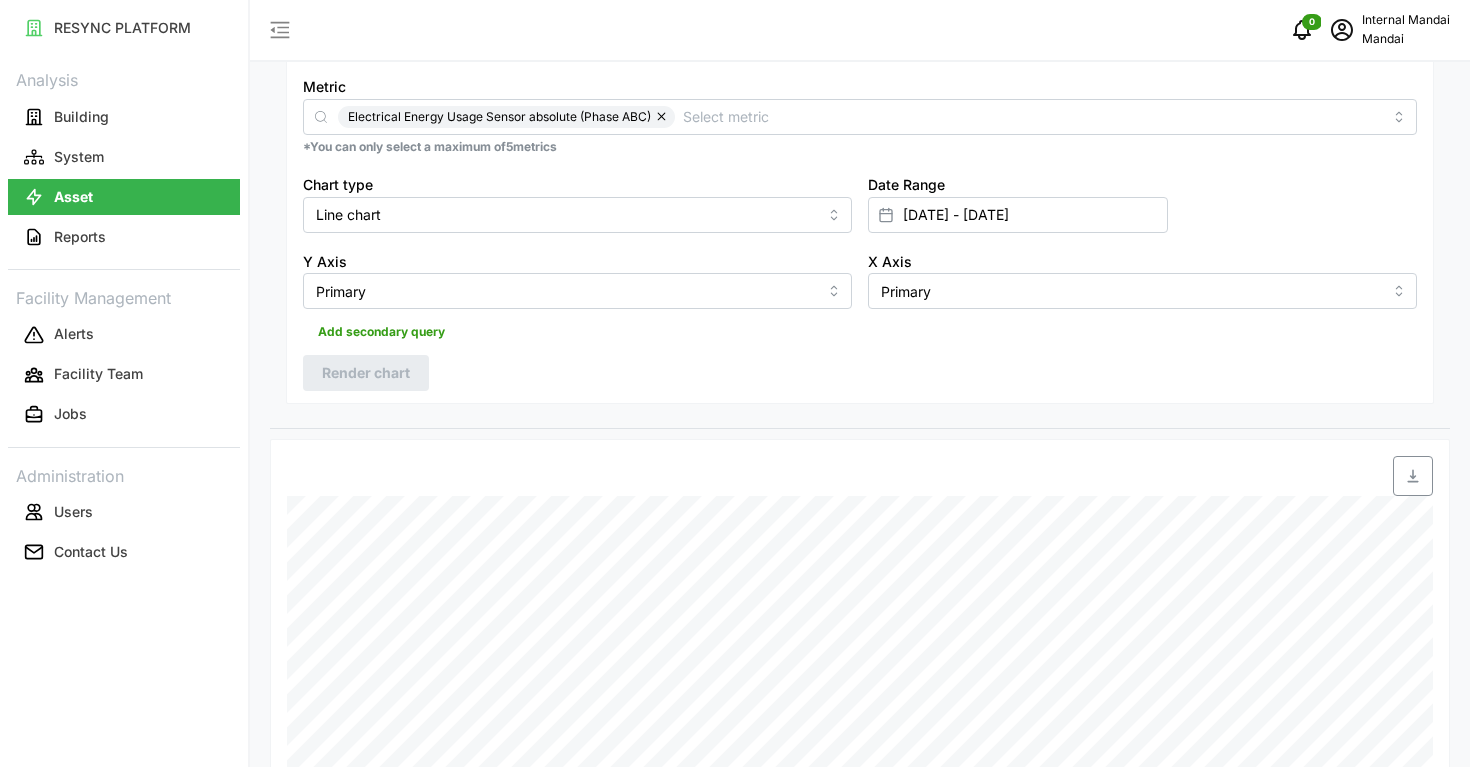 scroll, scrollTop: 193, scrollLeft: 0, axis: vertical 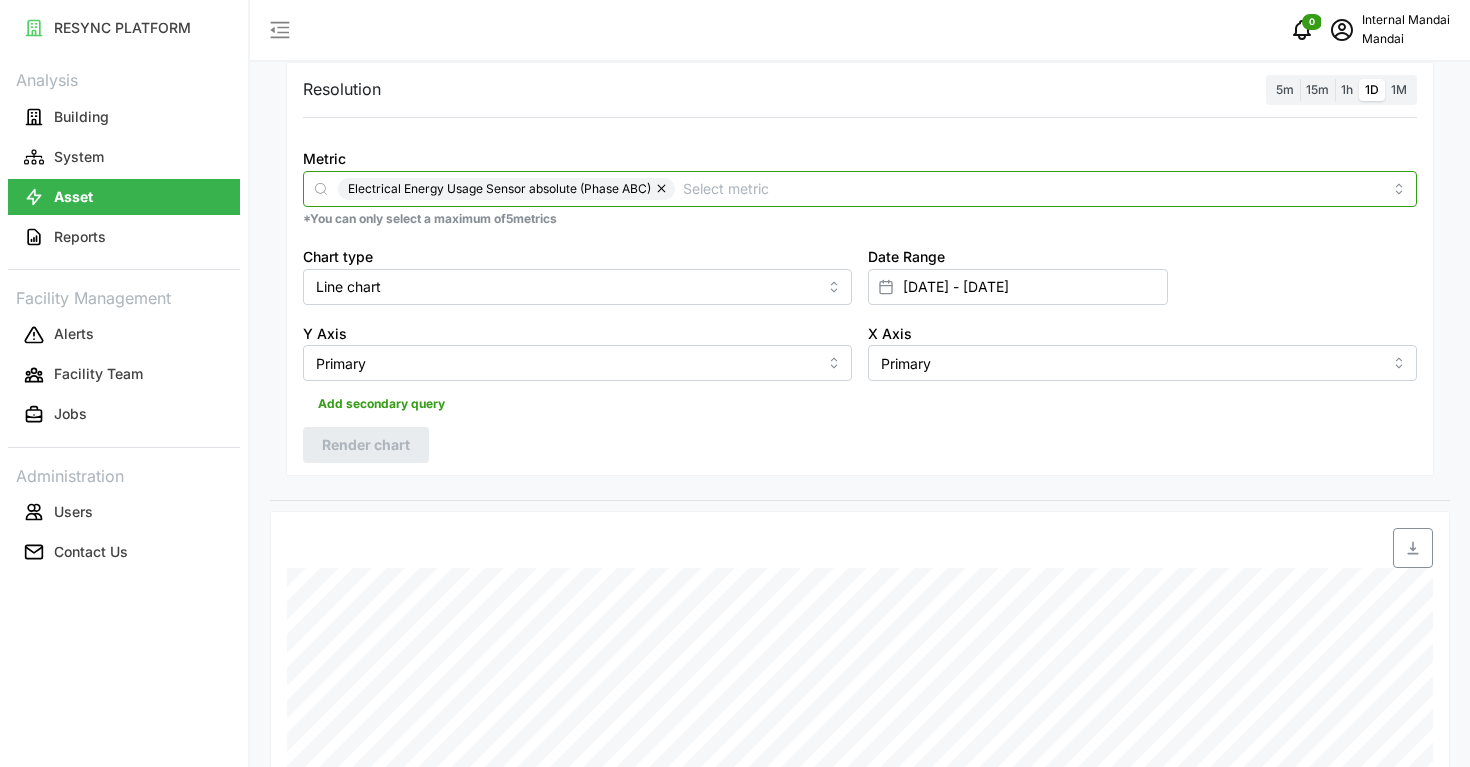 click on "Metric" at bounding box center [1032, 188] 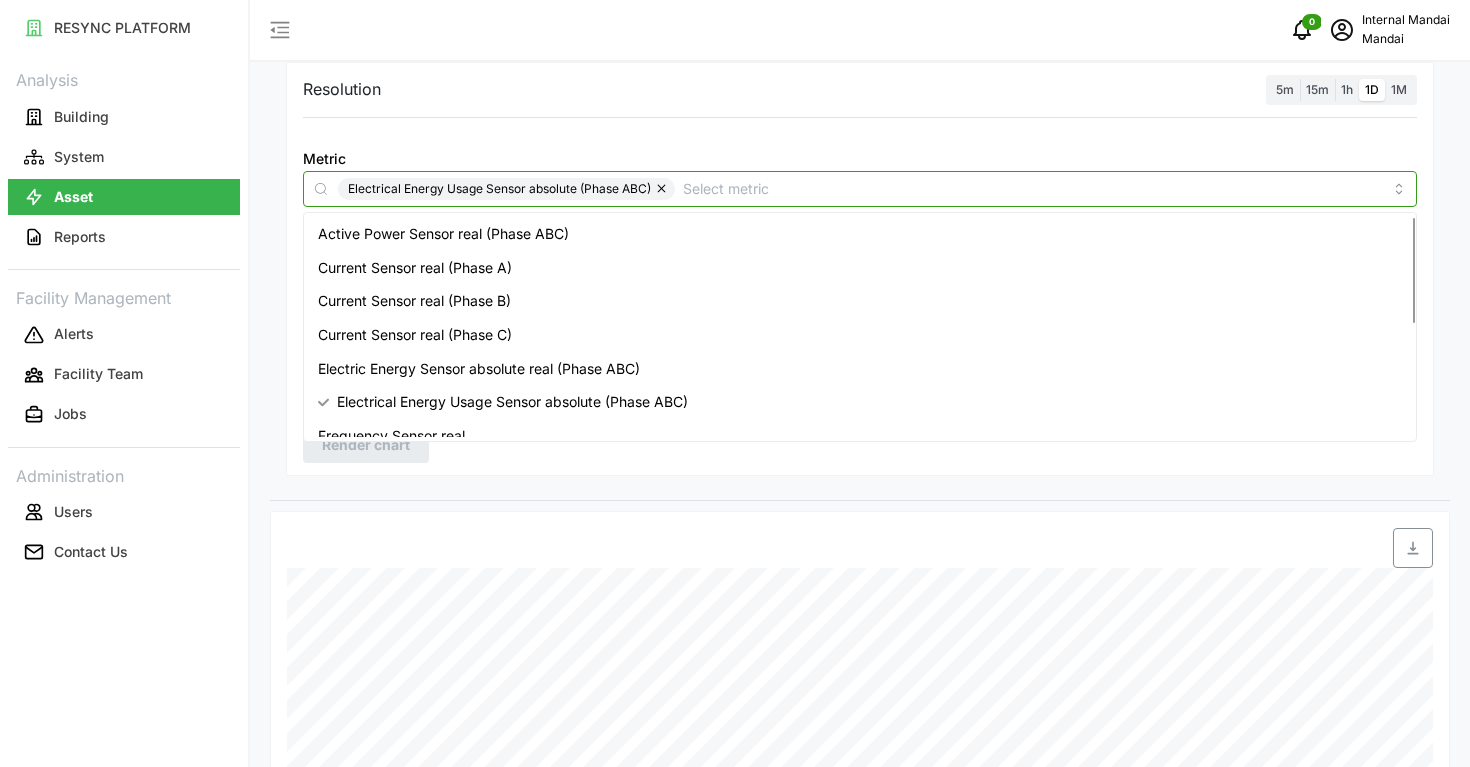 scroll, scrollTop: 0, scrollLeft: 0, axis: both 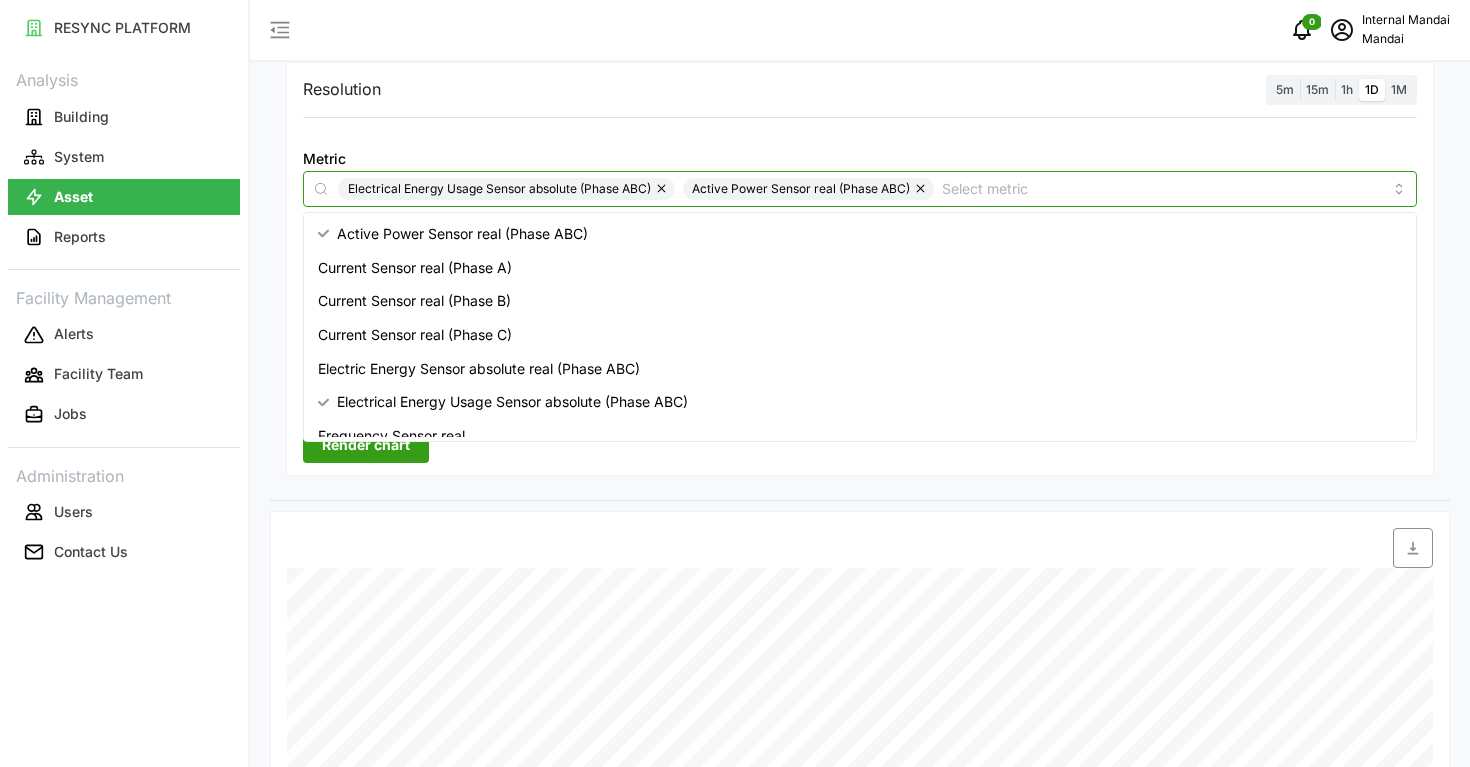 click at bounding box center [663, 189] 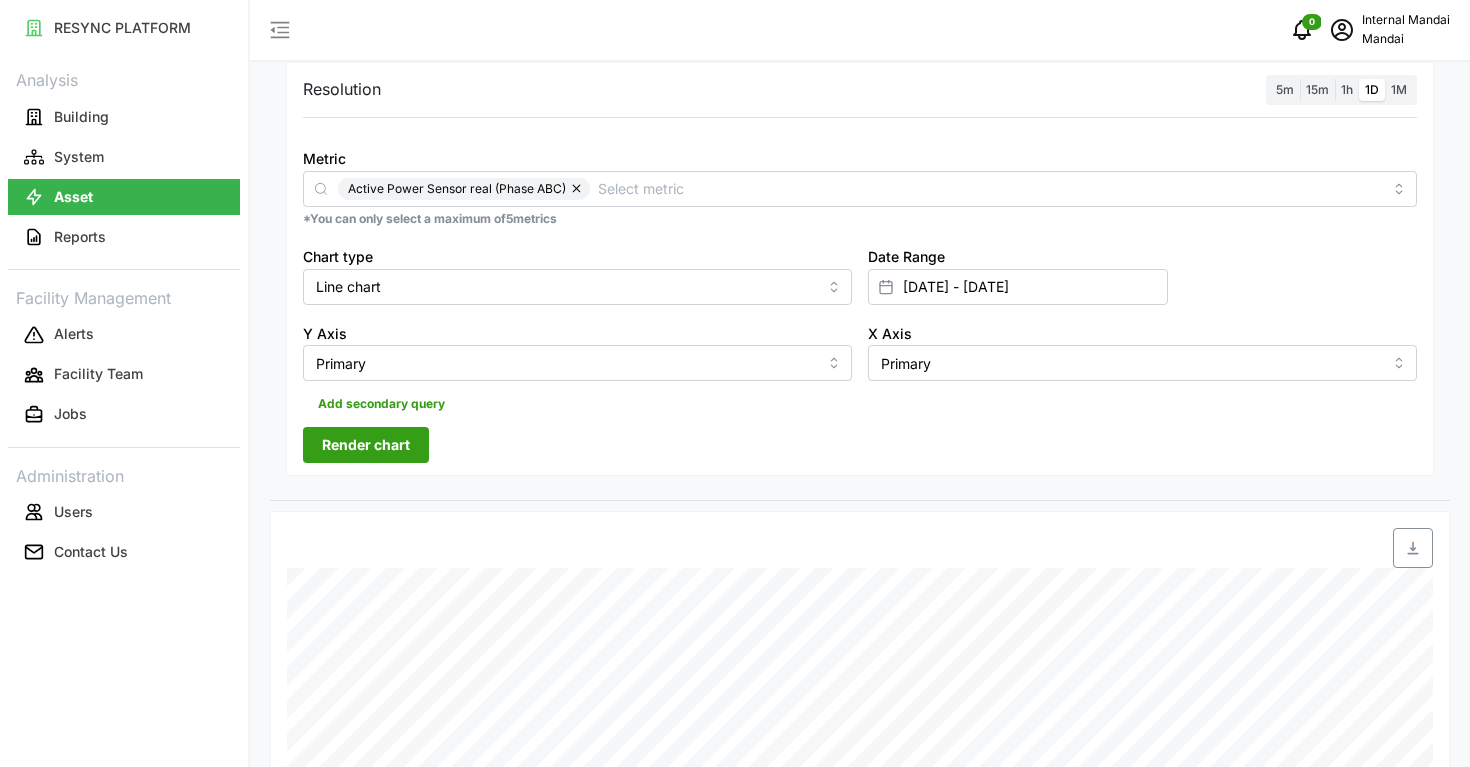 click on "Render chart" at bounding box center (366, 445) 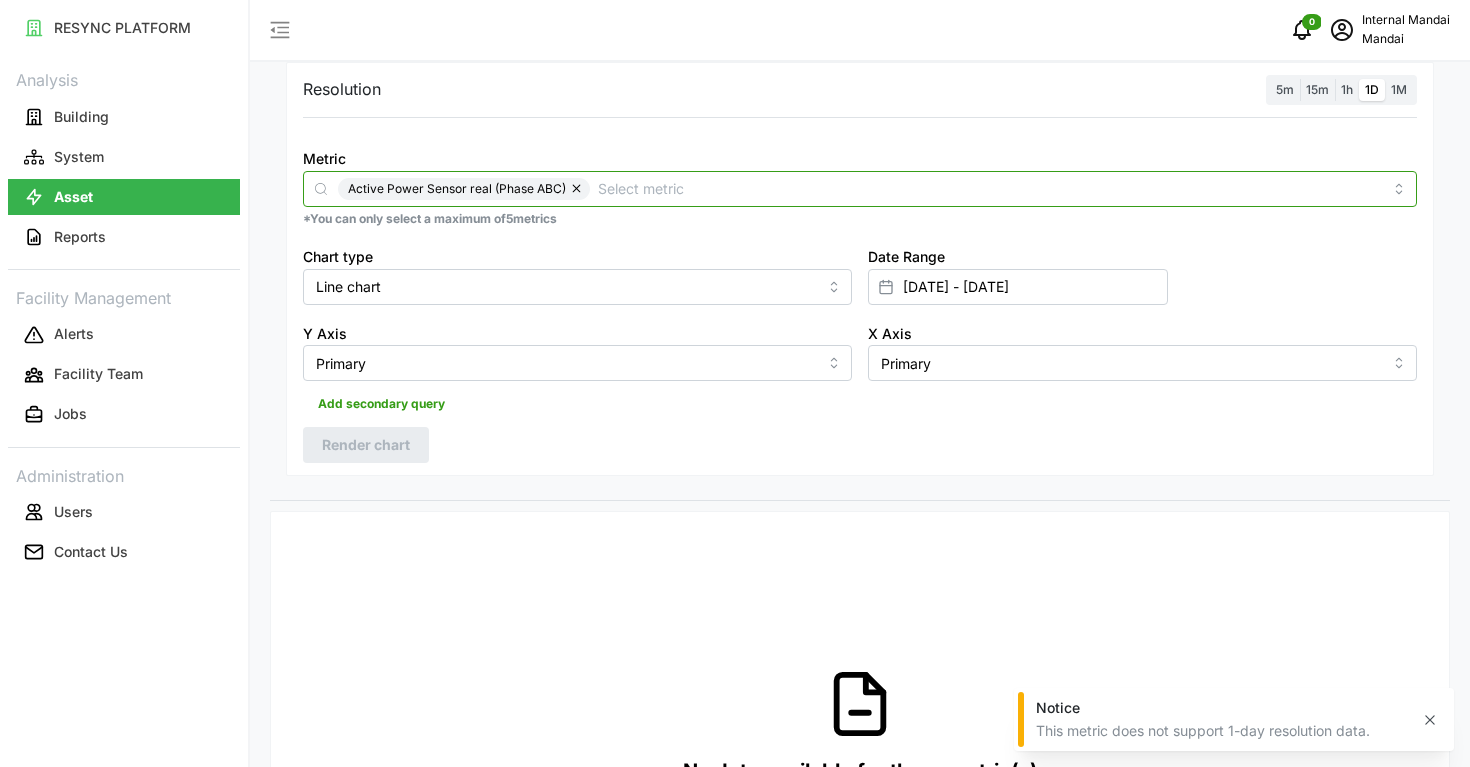 click on "Metric" at bounding box center (990, 188) 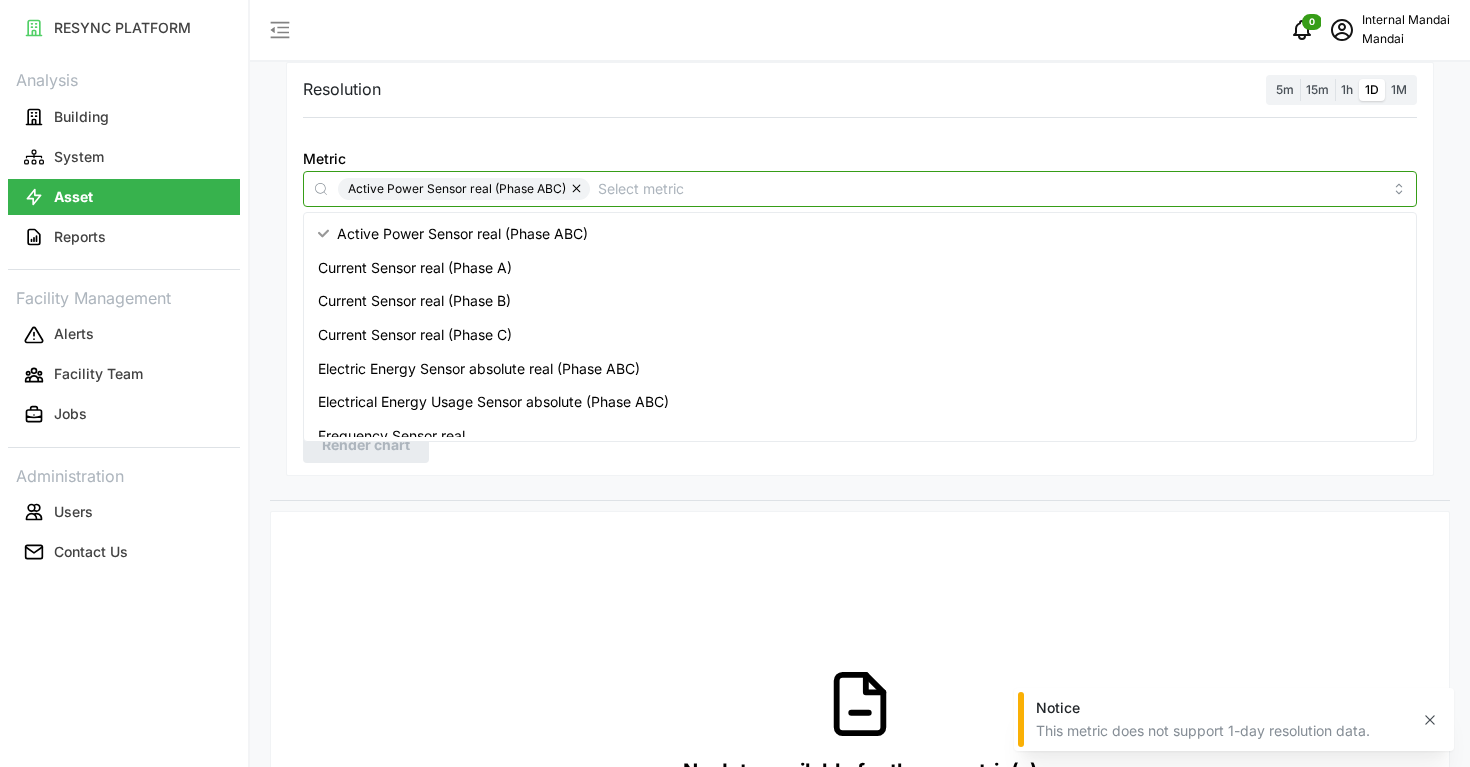 click at bounding box center [578, 189] 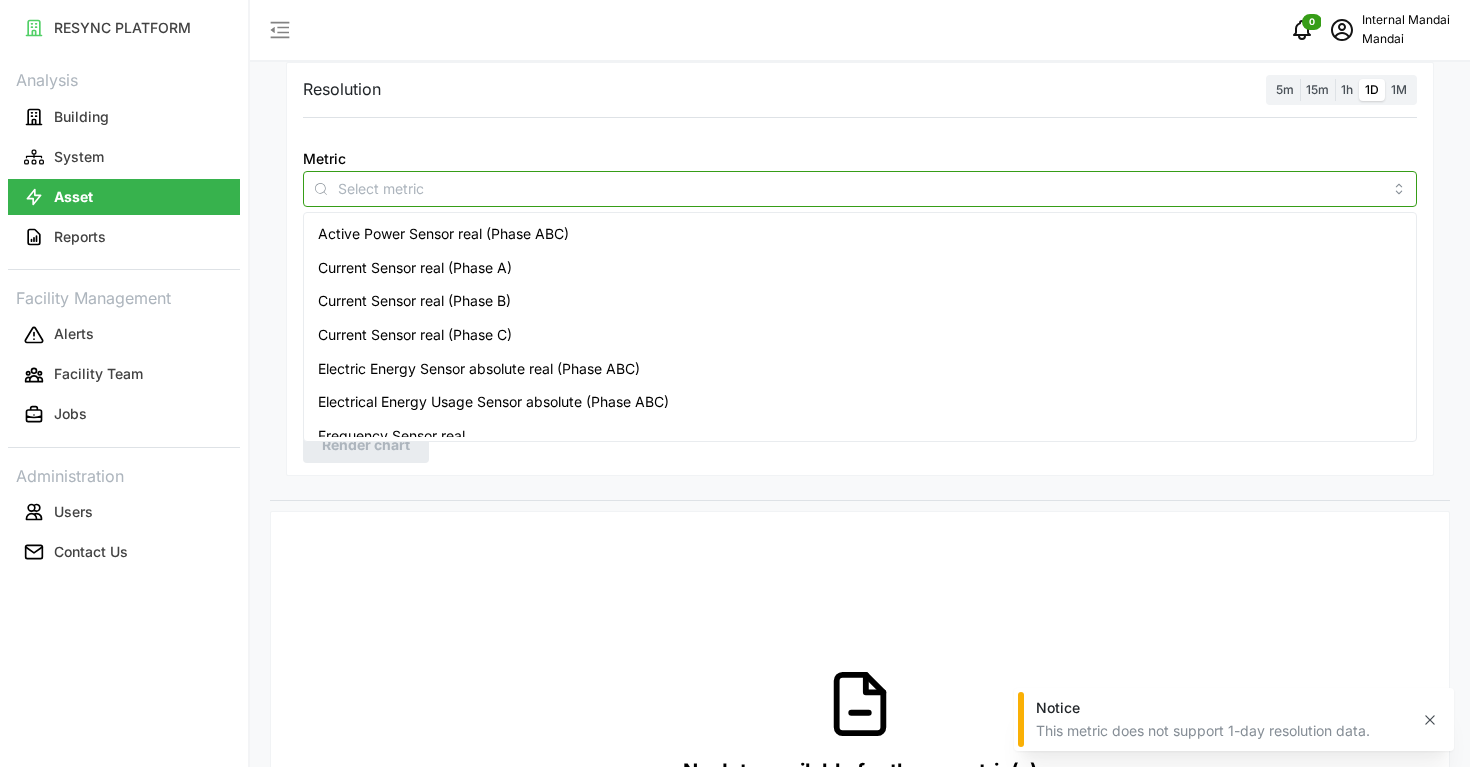 click on "Electric Energy Sensor absolute real (Phase ABC)" at bounding box center [479, 369] 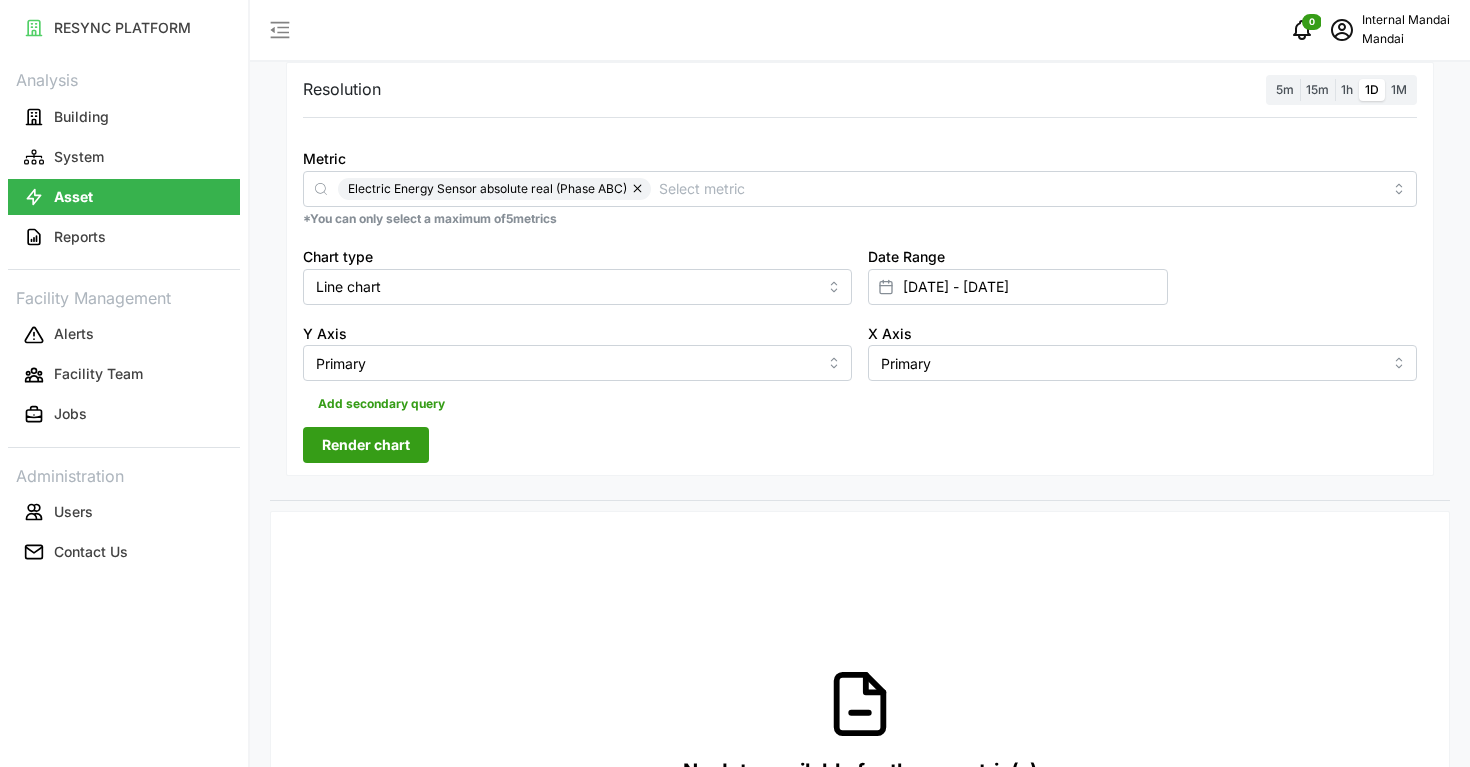 click on "Render chart" at bounding box center (366, 445) 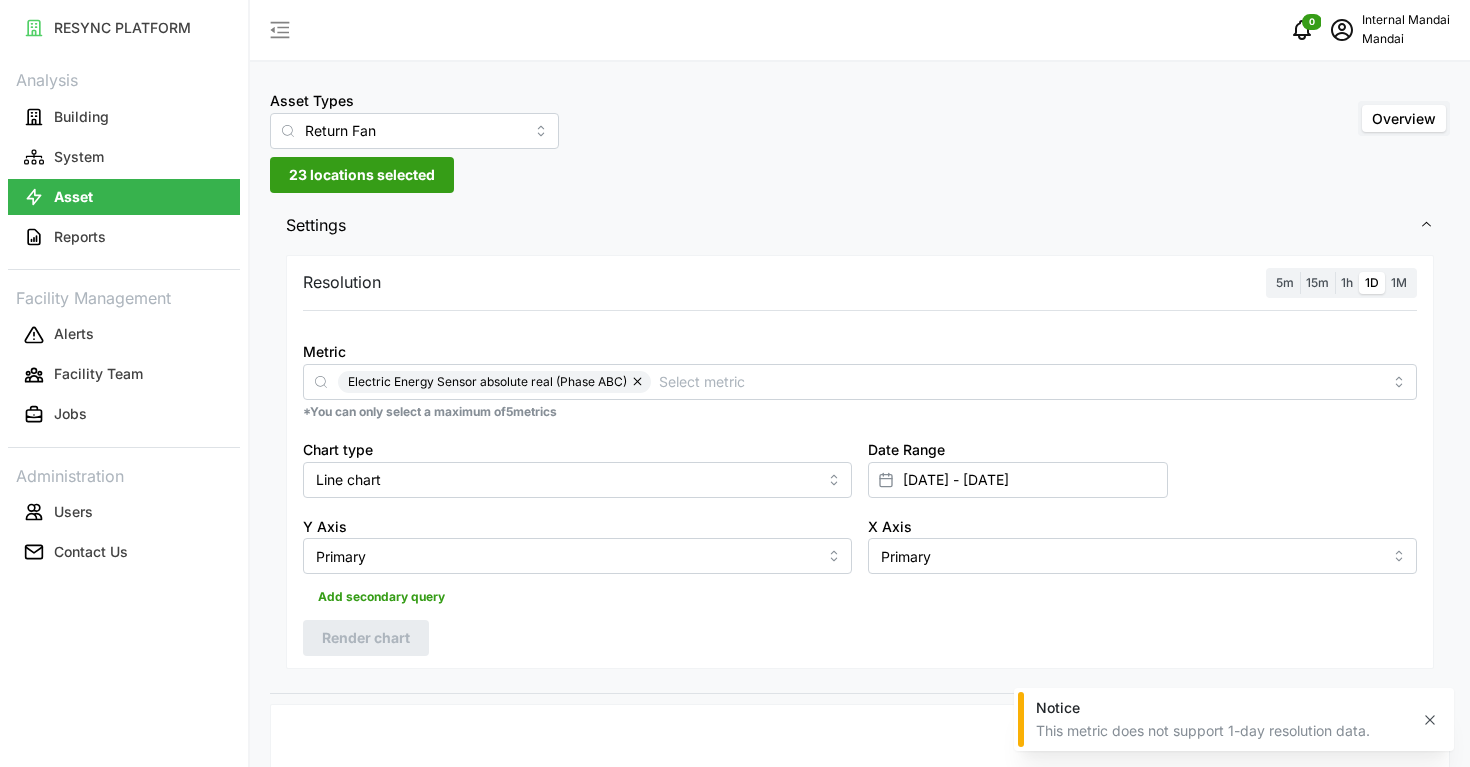 scroll, scrollTop: 0, scrollLeft: 0, axis: both 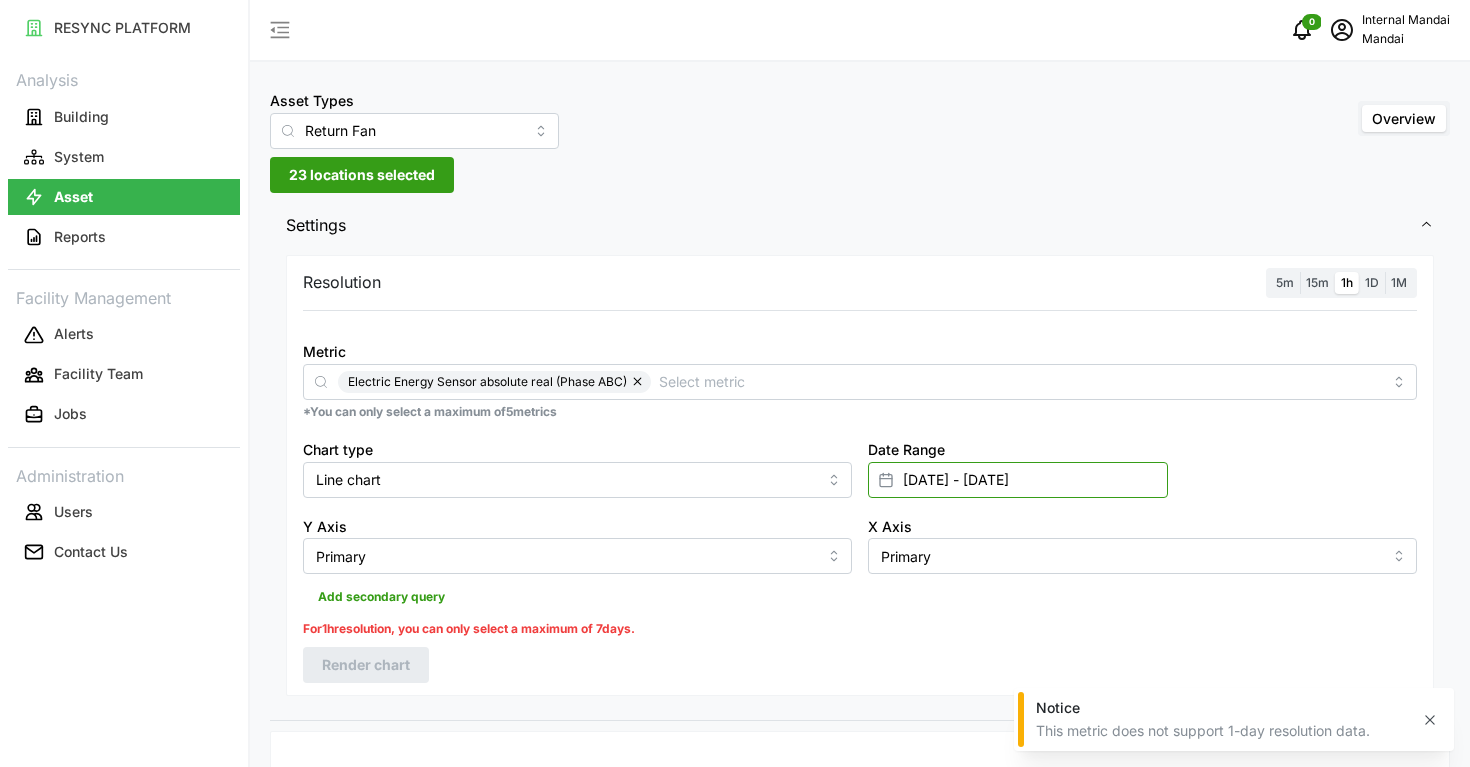 click on "01 Apr 2025 - 30 Apr 2025" at bounding box center (1018, 480) 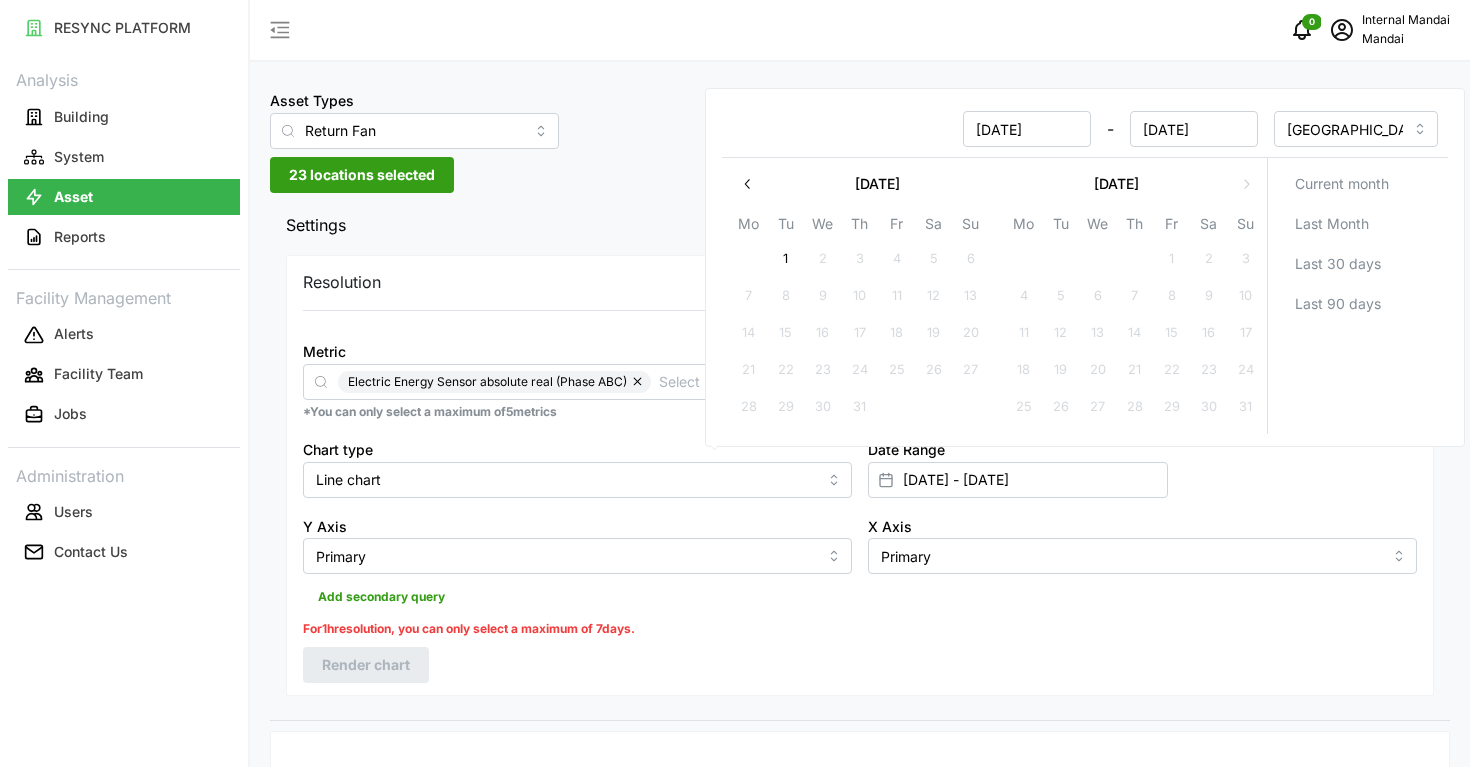 click at bounding box center (748, 184) 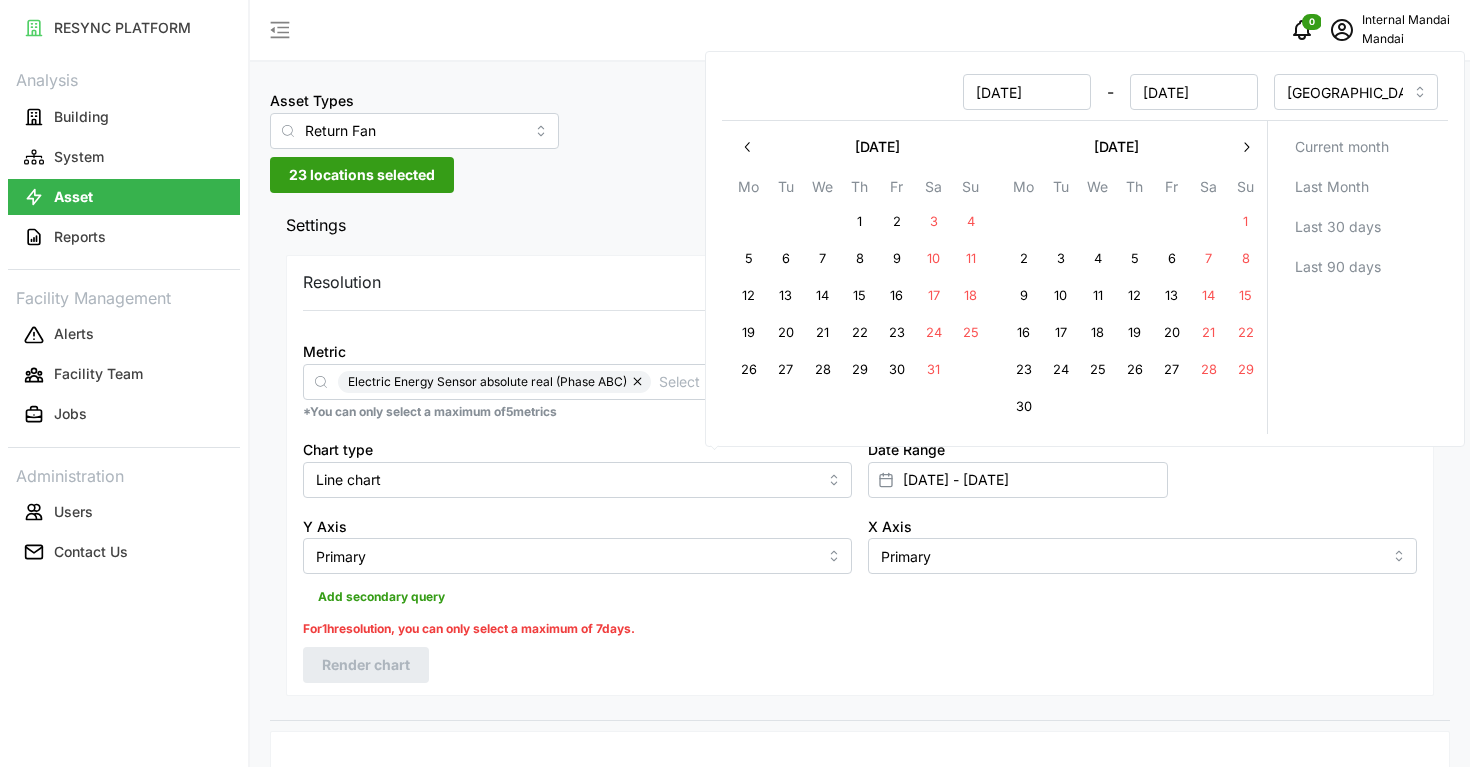 click at bounding box center [748, 147] 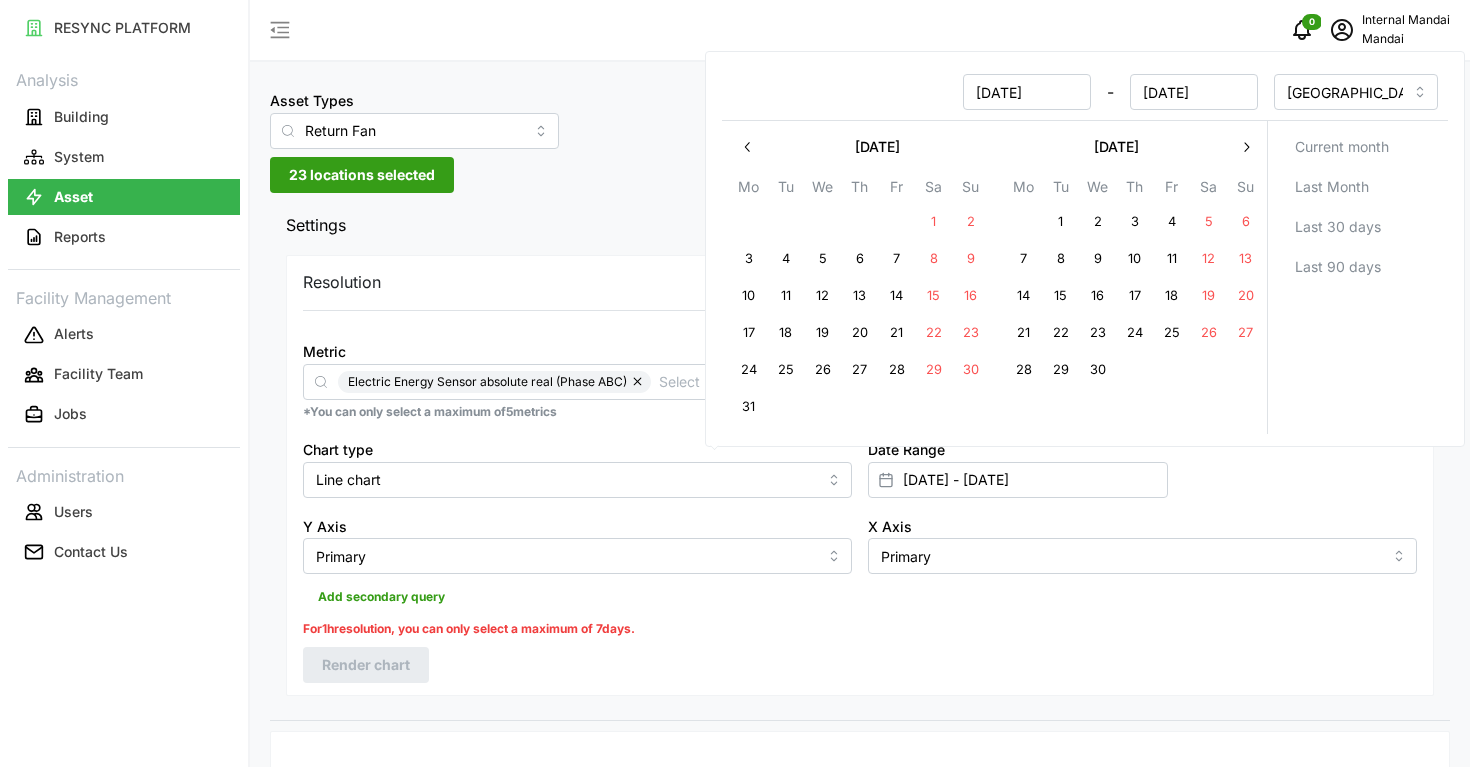 click on "20" at bounding box center [1246, 296] 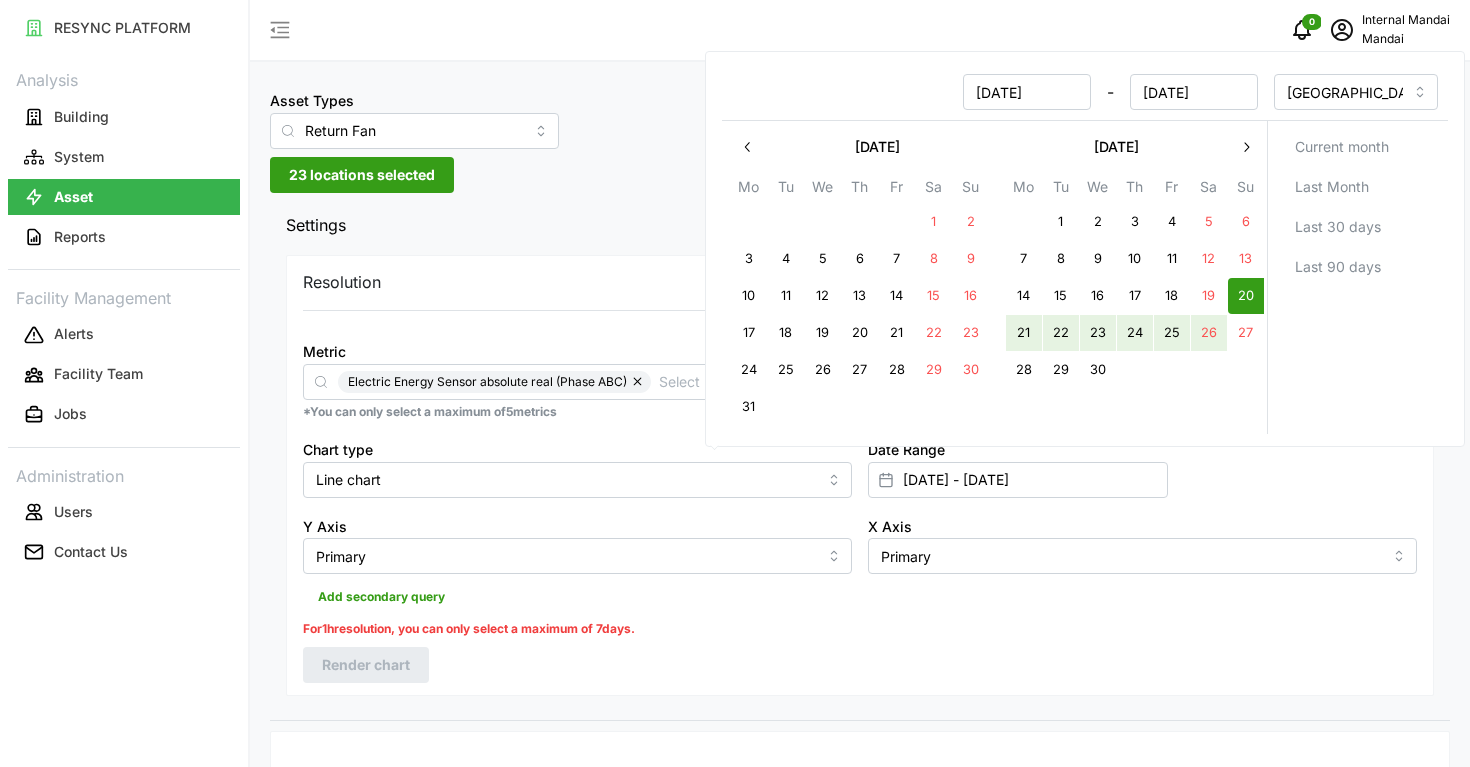 click on "26" at bounding box center (1209, 333) 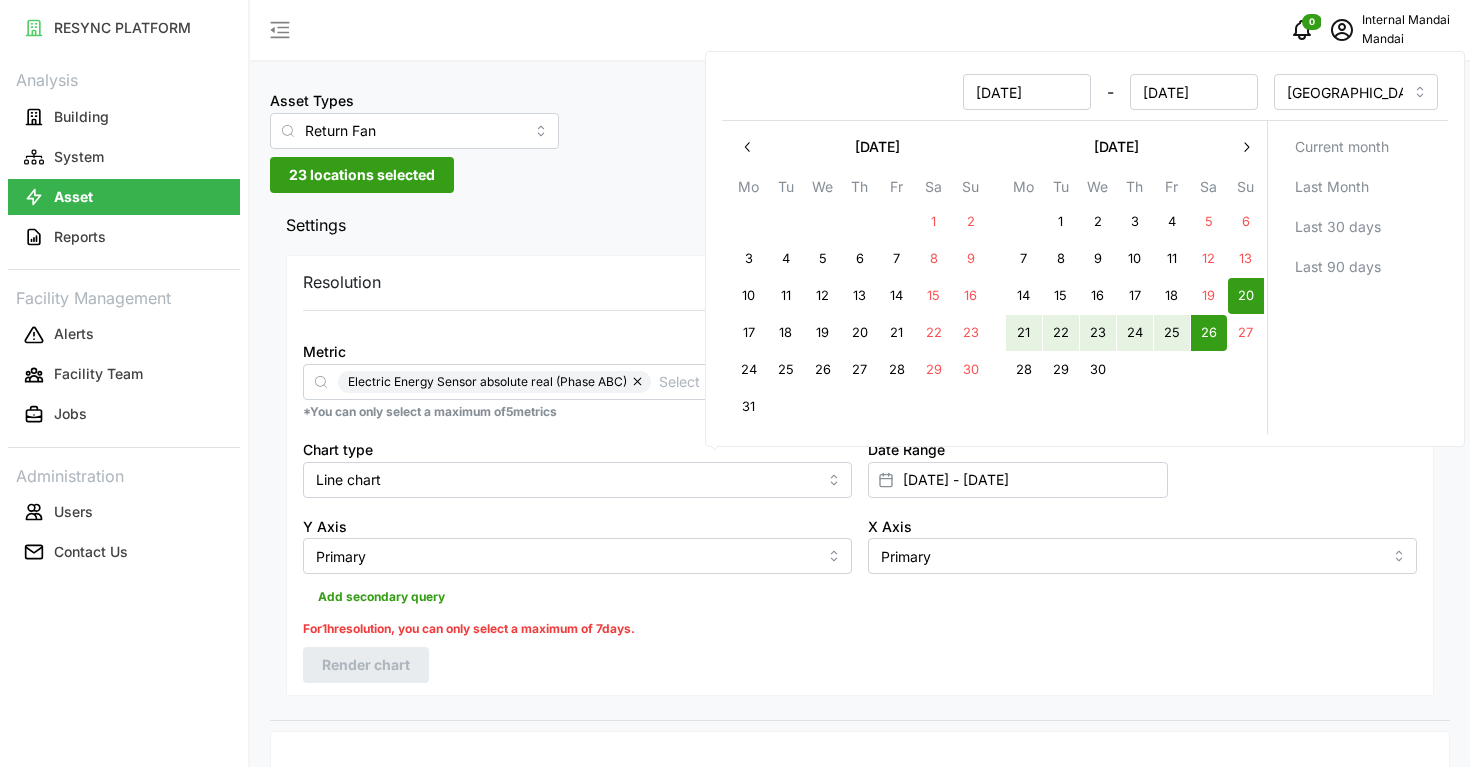 click on "Date Range 20 Apr 2025 - 26 Apr 2025" at bounding box center (1142, 467) 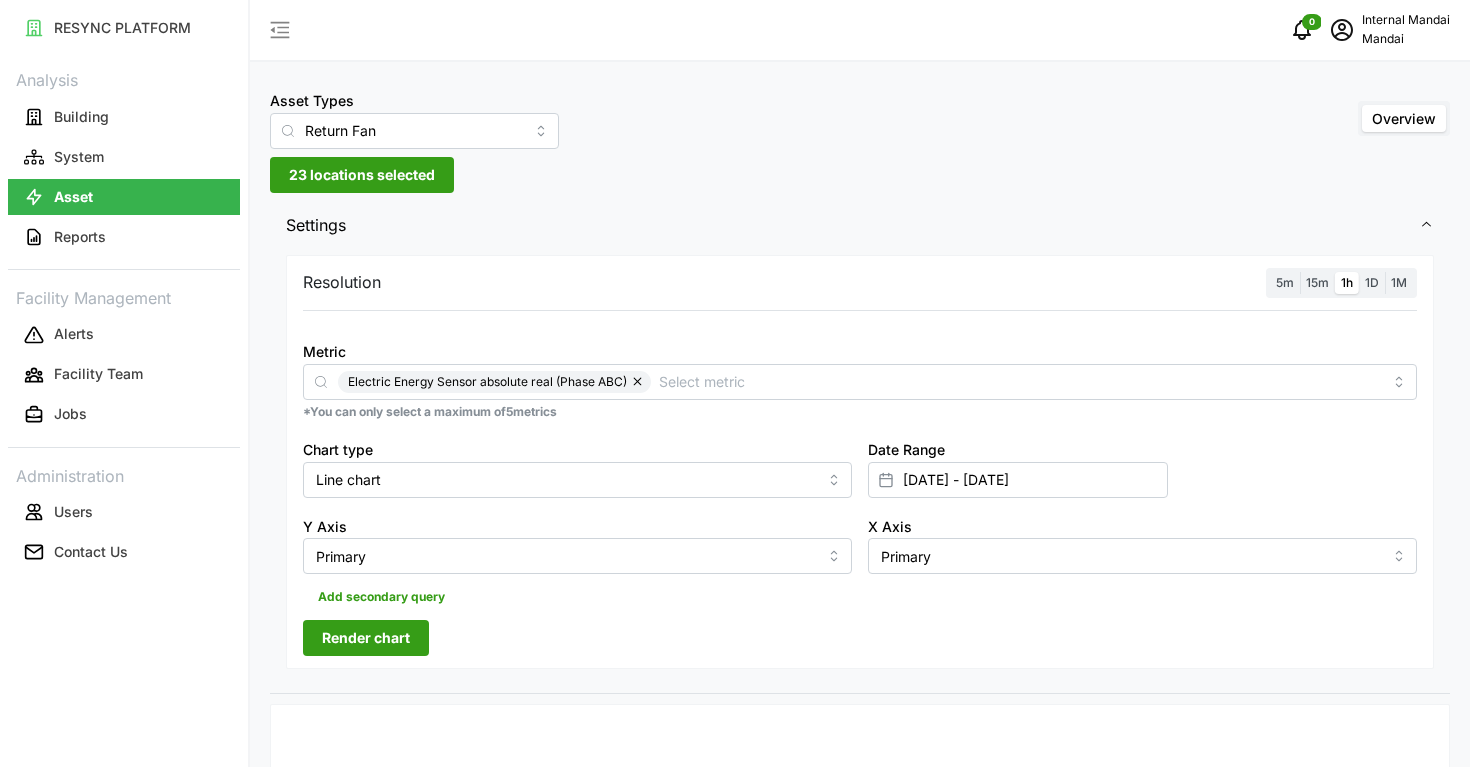 click on "Render chart" at bounding box center (366, 638) 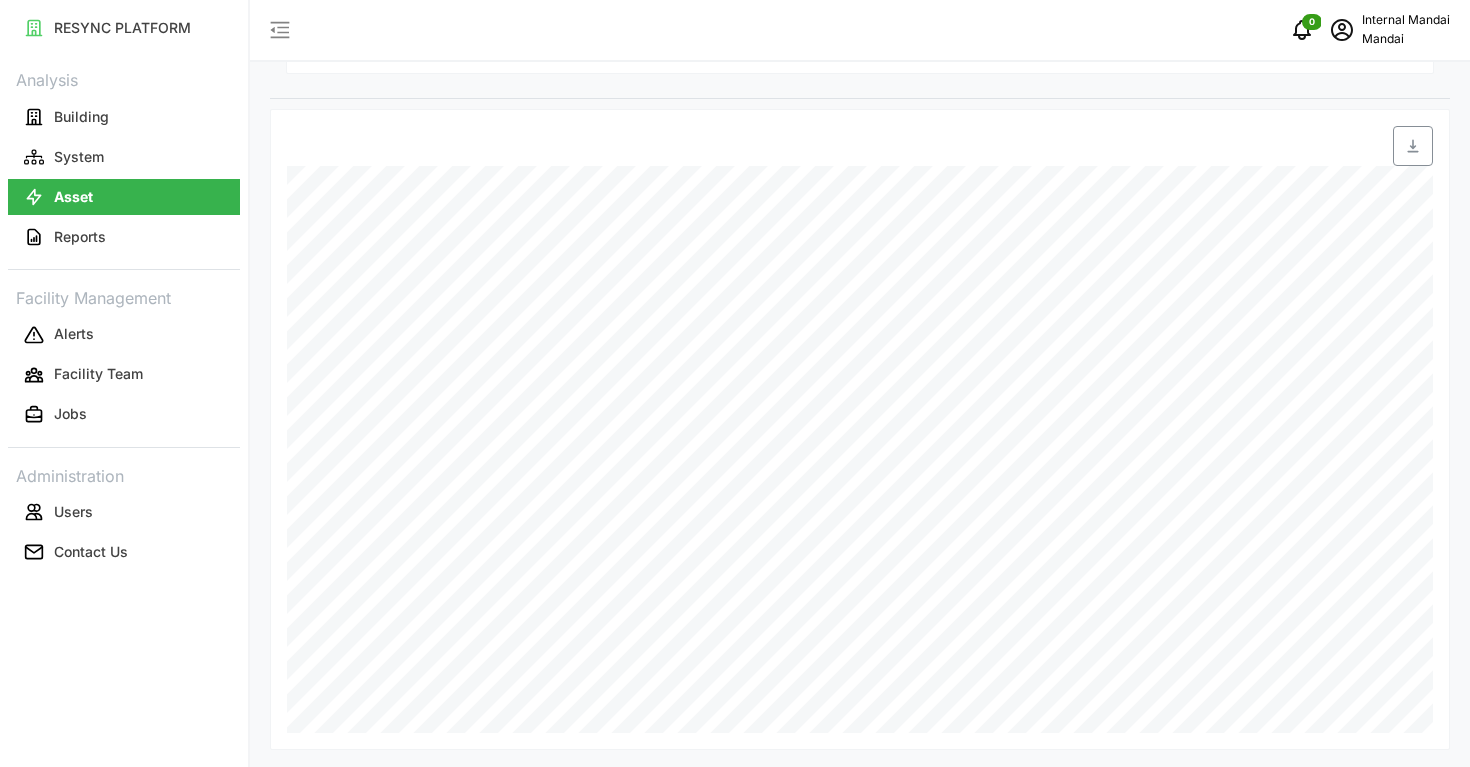 scroll, scrollTop: 595, scrollLeft: 0, axis: vertical 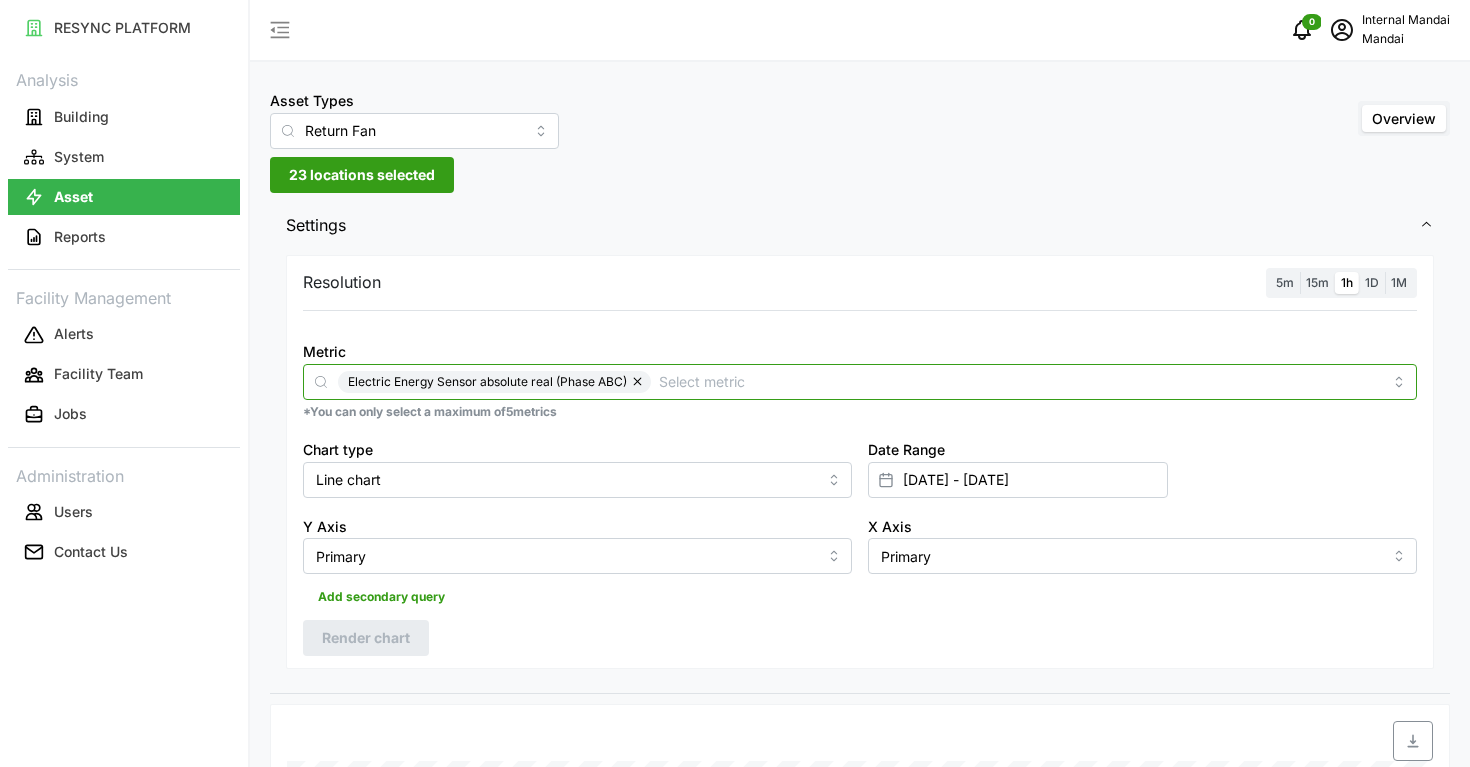 click on "Metric" at bounding box center (1020, 381) 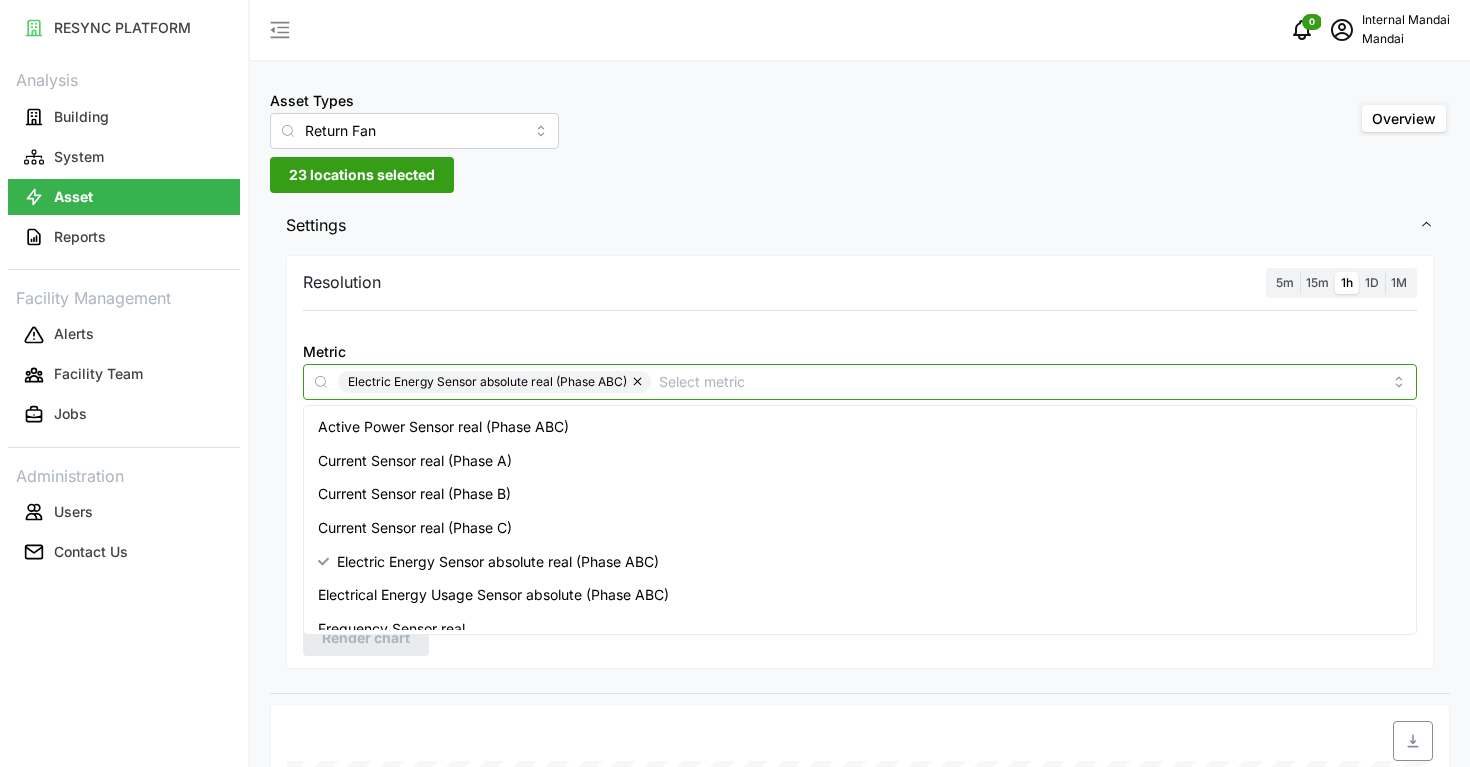 click on "Electrical Energy Usage Sensor absolute (Phase ABC)" at bounding box center (493, 595) 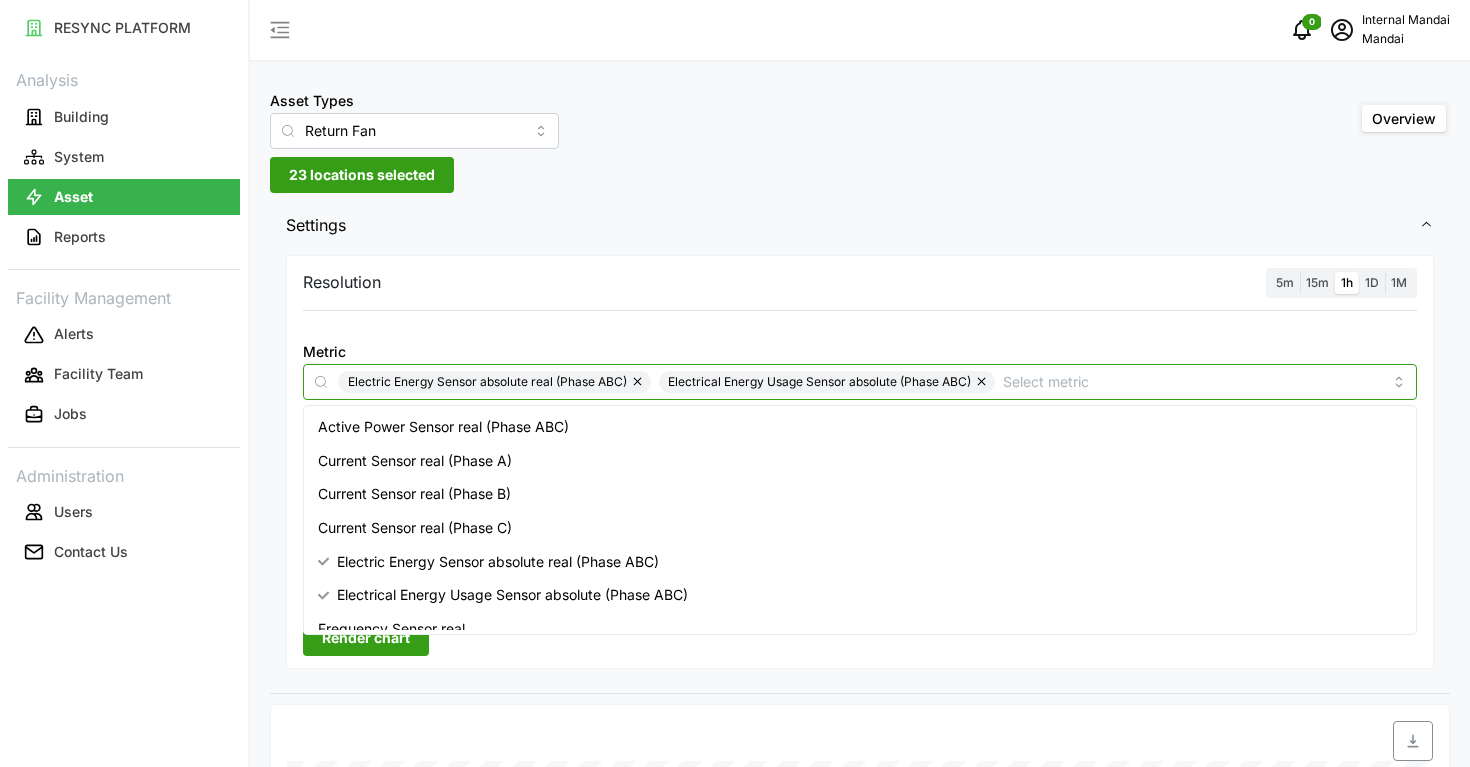 click at bounding box center [639, 382] 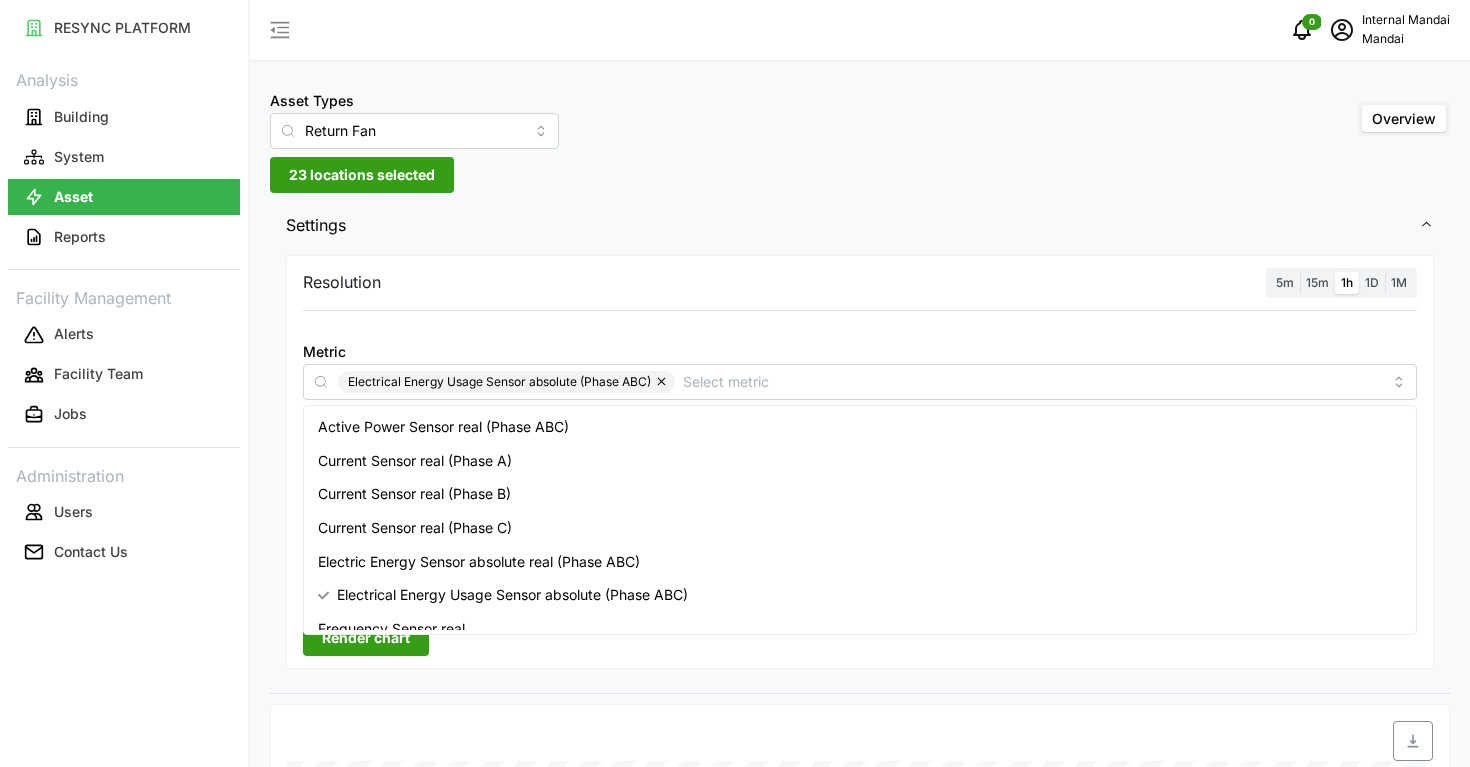 click on "Render chart" at bounding box center (366, 638) 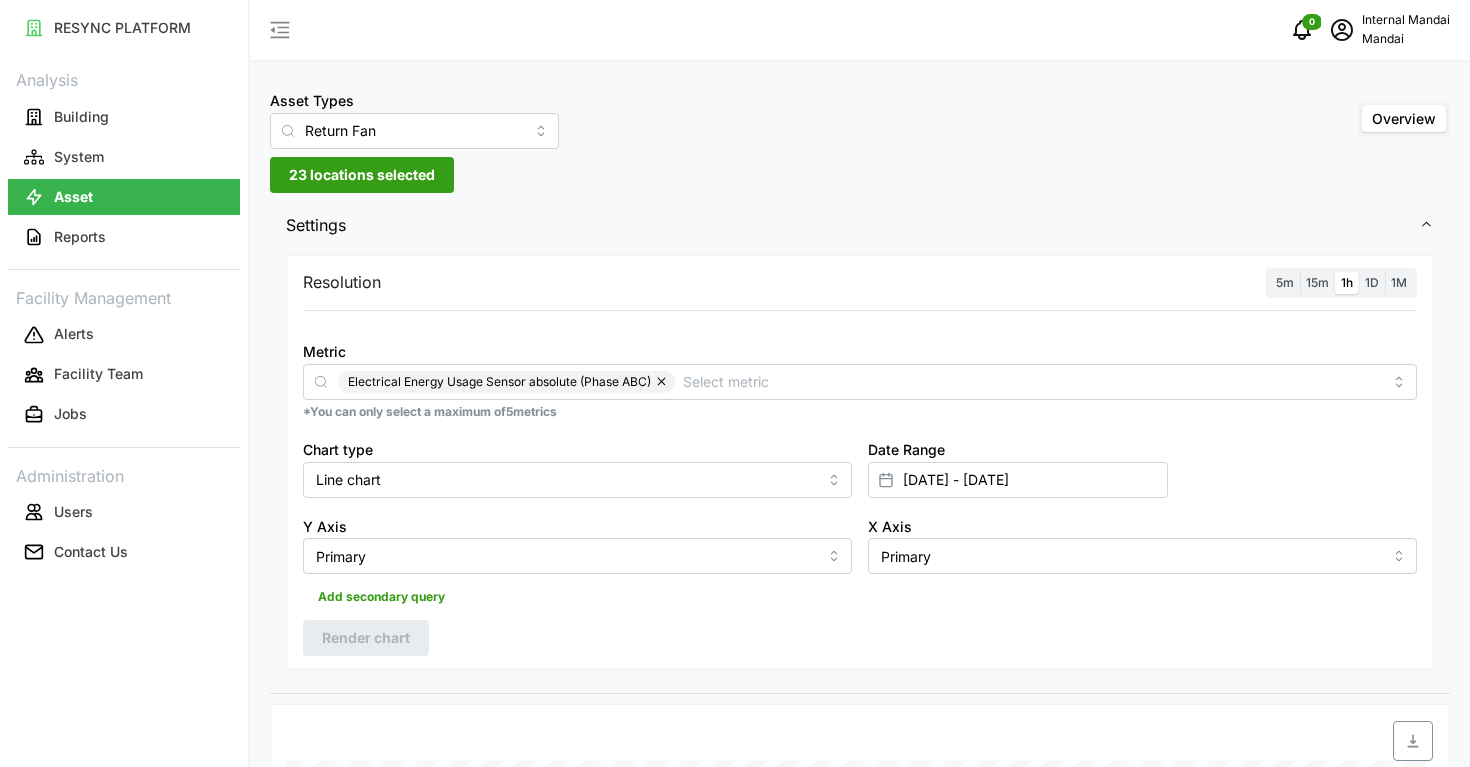 scroll, scrollTop: -1, scrollLeft: 0, axis: vertical 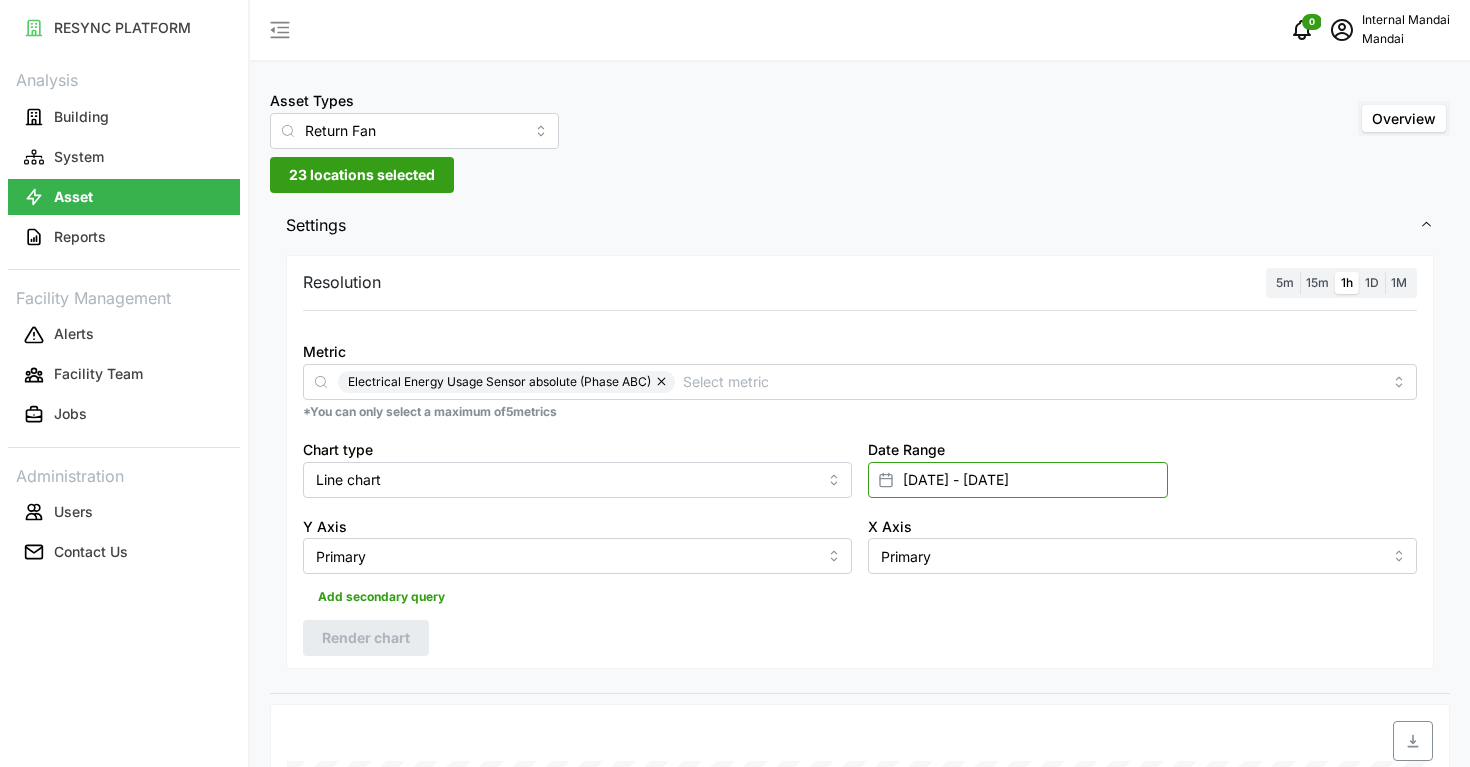 click on "20 Apr 2025 - 26 Apr 2025" at bounding box center [1018, 480] 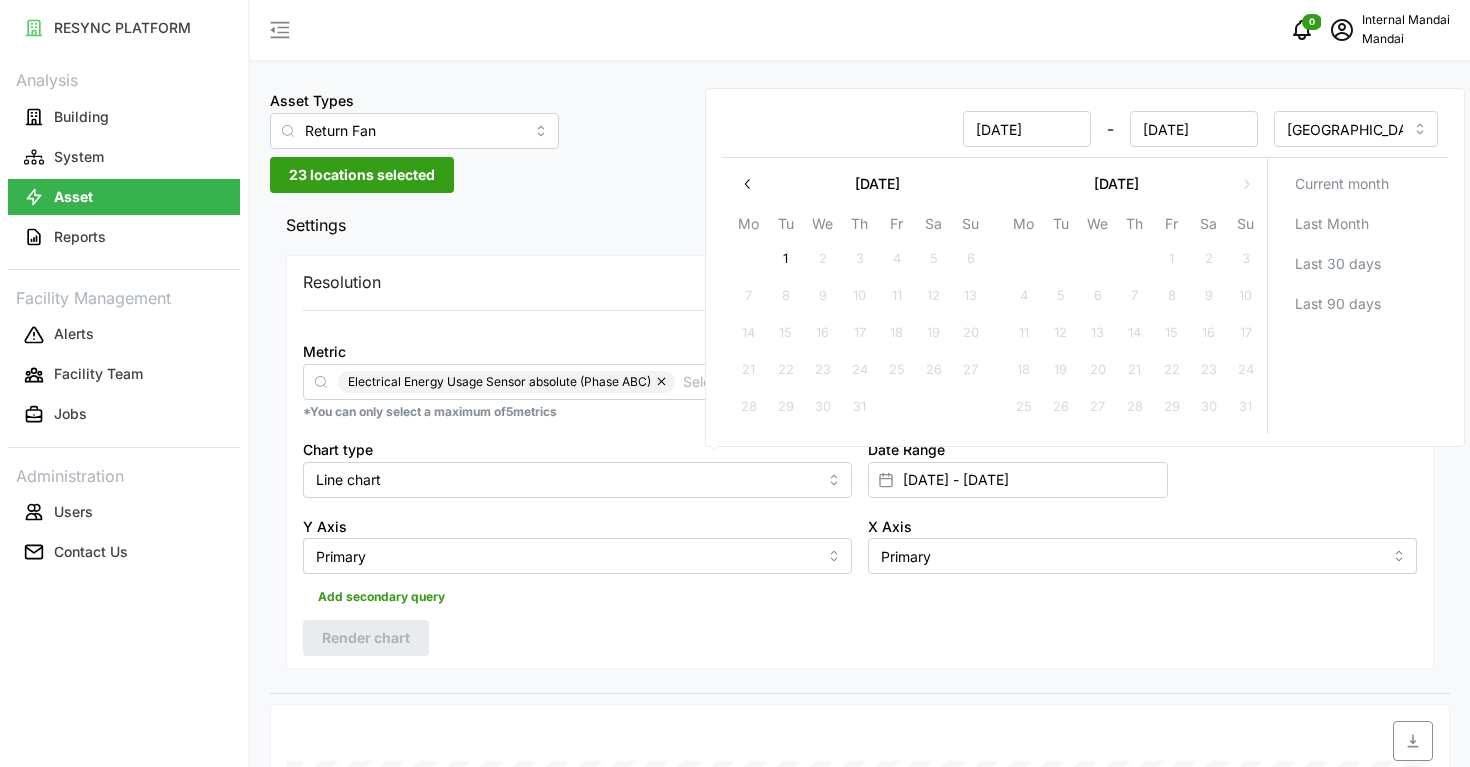 click at bounding box center [748, 184] 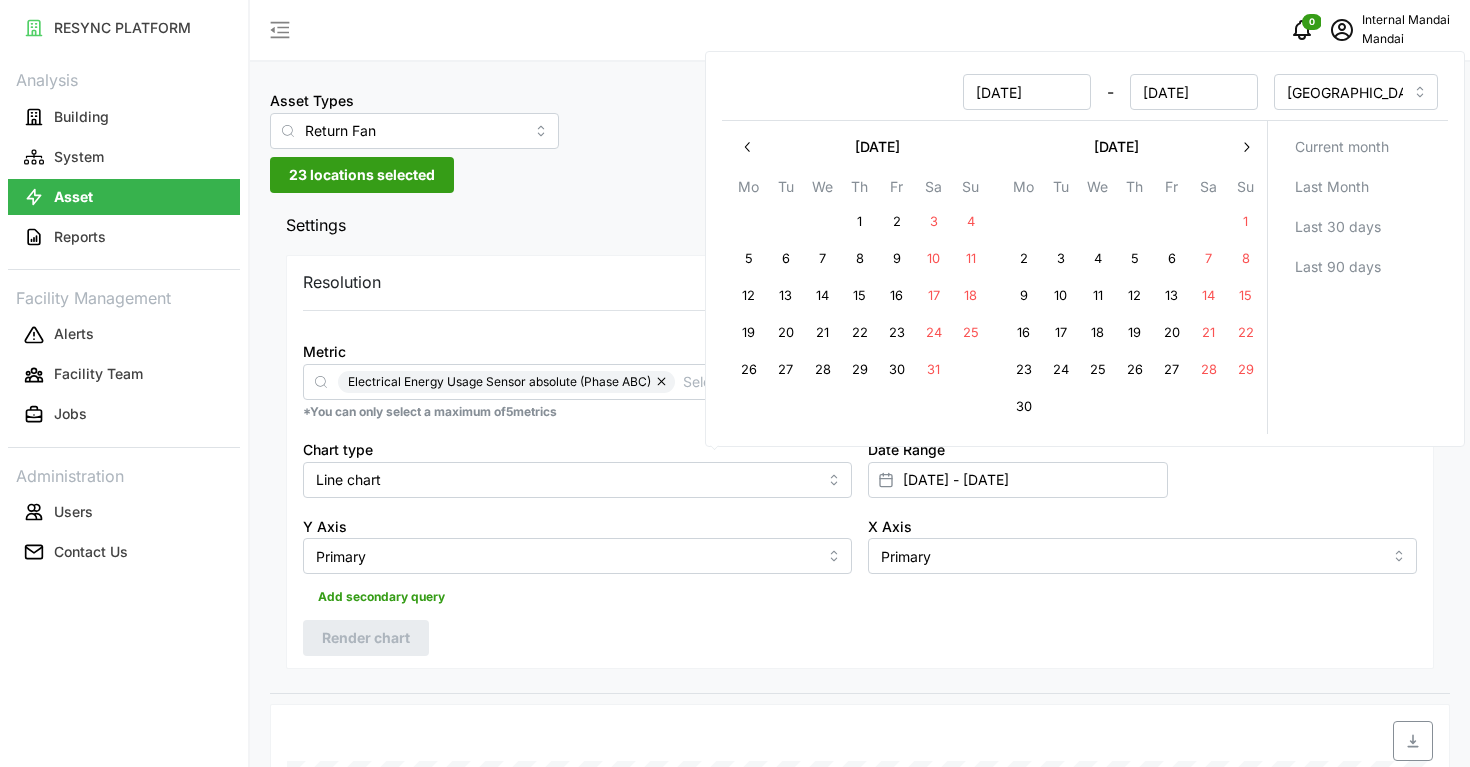click on "Resolution 5m 15m 1h 1D 1M Metric Electrical Energy Usage Sensor absolute (Phase ABC) *You can only select a maximum of  5  metrics Chart type Line chart Date Range 20 Apr 2025 - 26 Apr 2025 Y Axis Primary X Axis Primary Add secondary query Render chart" at bounding box center [860, 462] 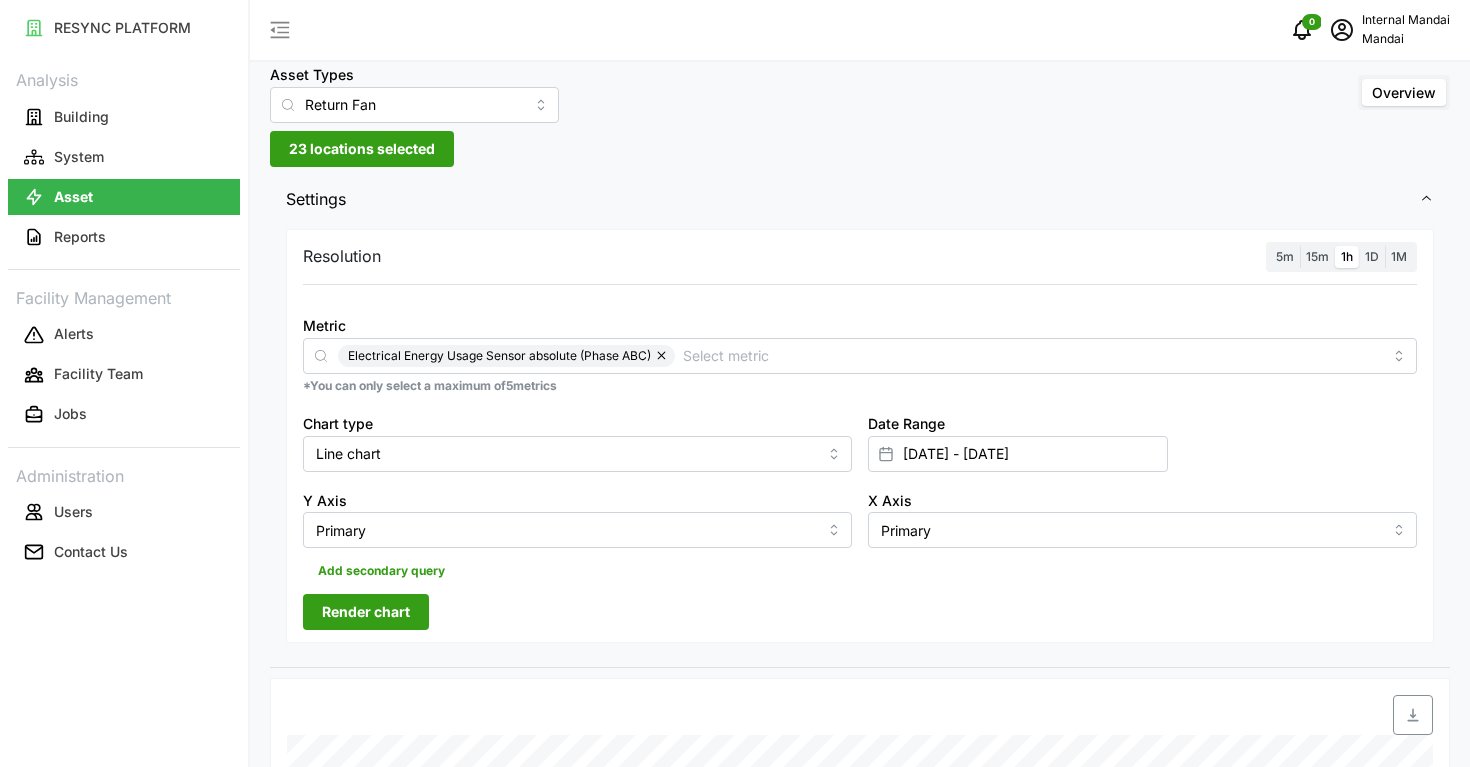 scroll, scrollTop: 6, scrollLeft: 0, axis: vertical 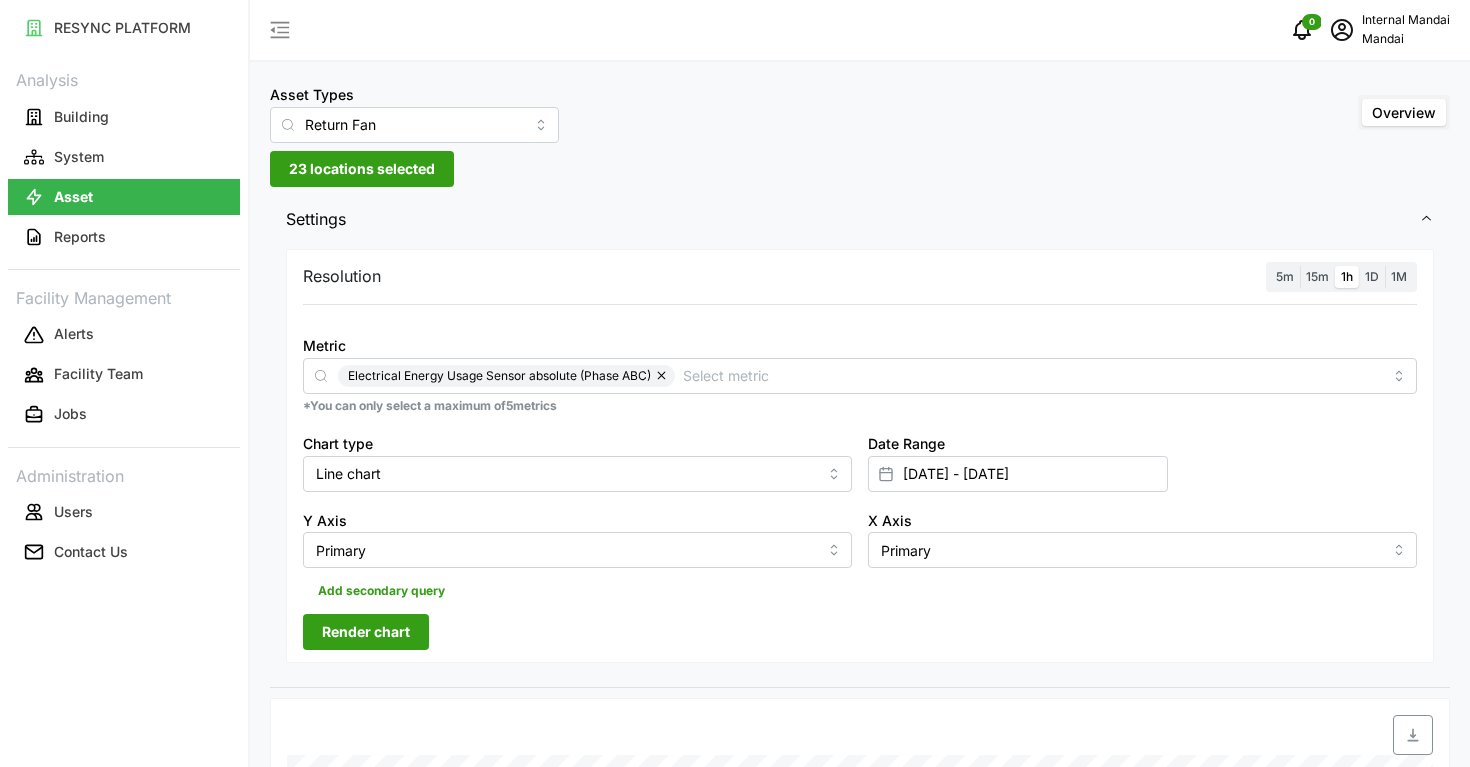 click on "Date Range 20 Apr 2025 - 26 Apr 2025" at bounding box center (1142, 461) 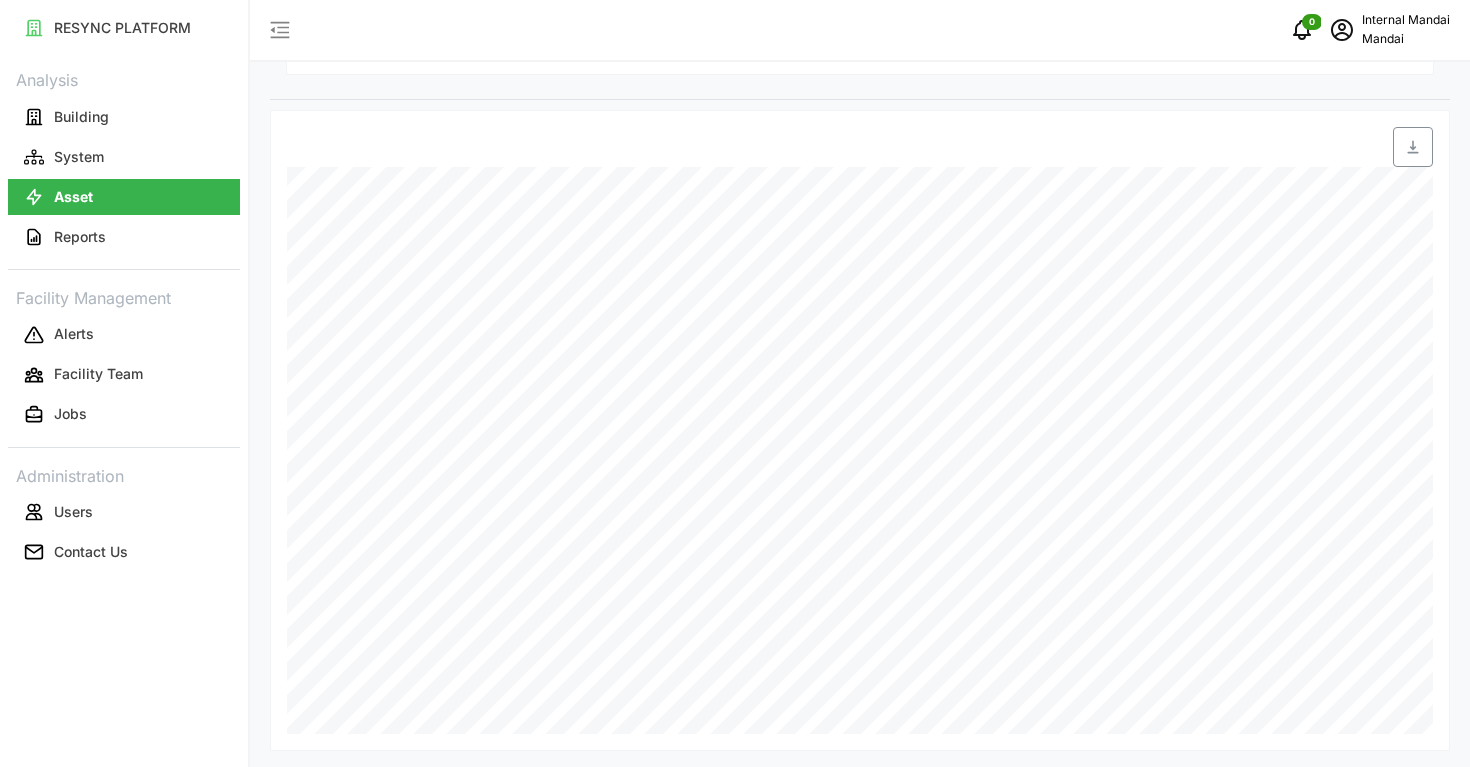 scroll, scrollTop: 593, scrollLeft: 0, axis: vertical 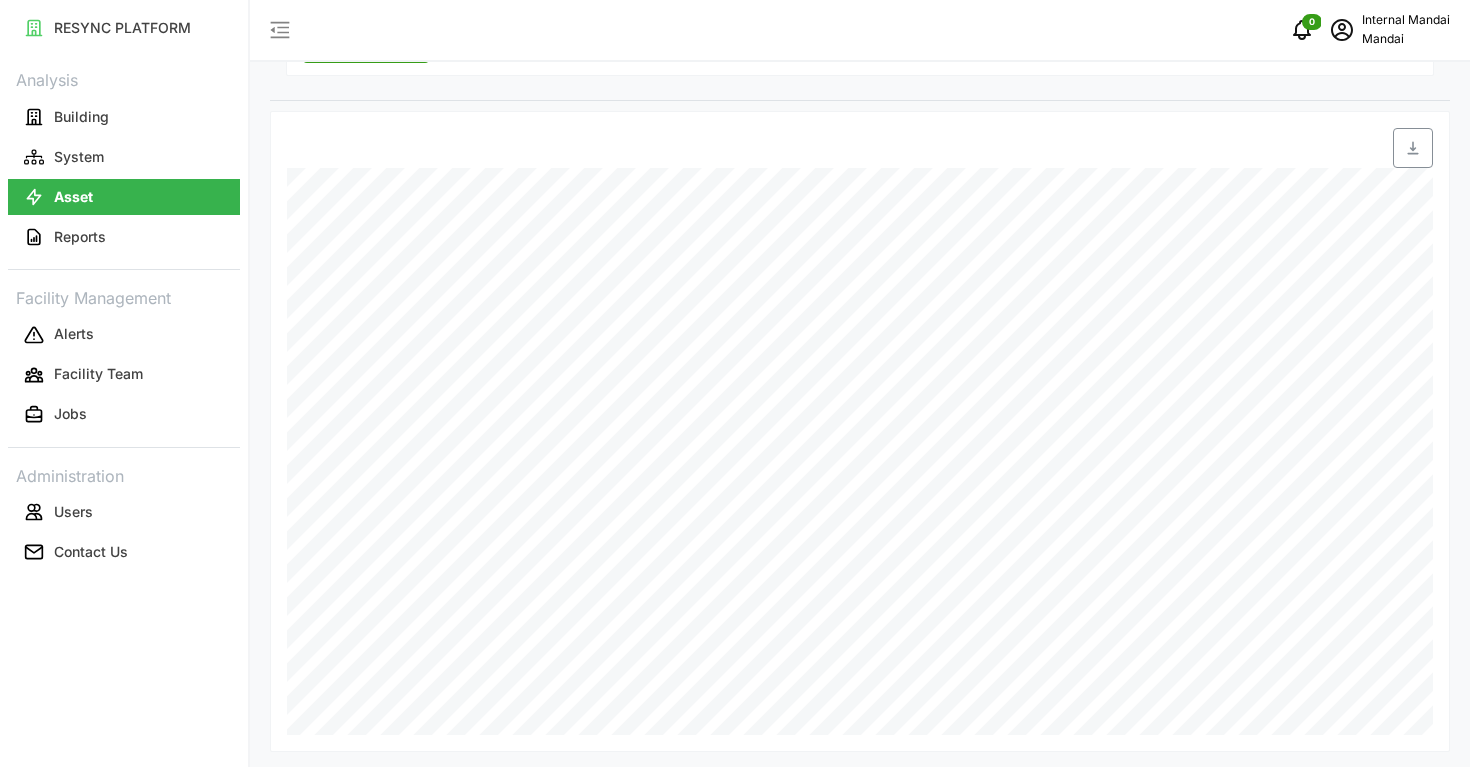 click on "System" at bounding box center (124, 157) 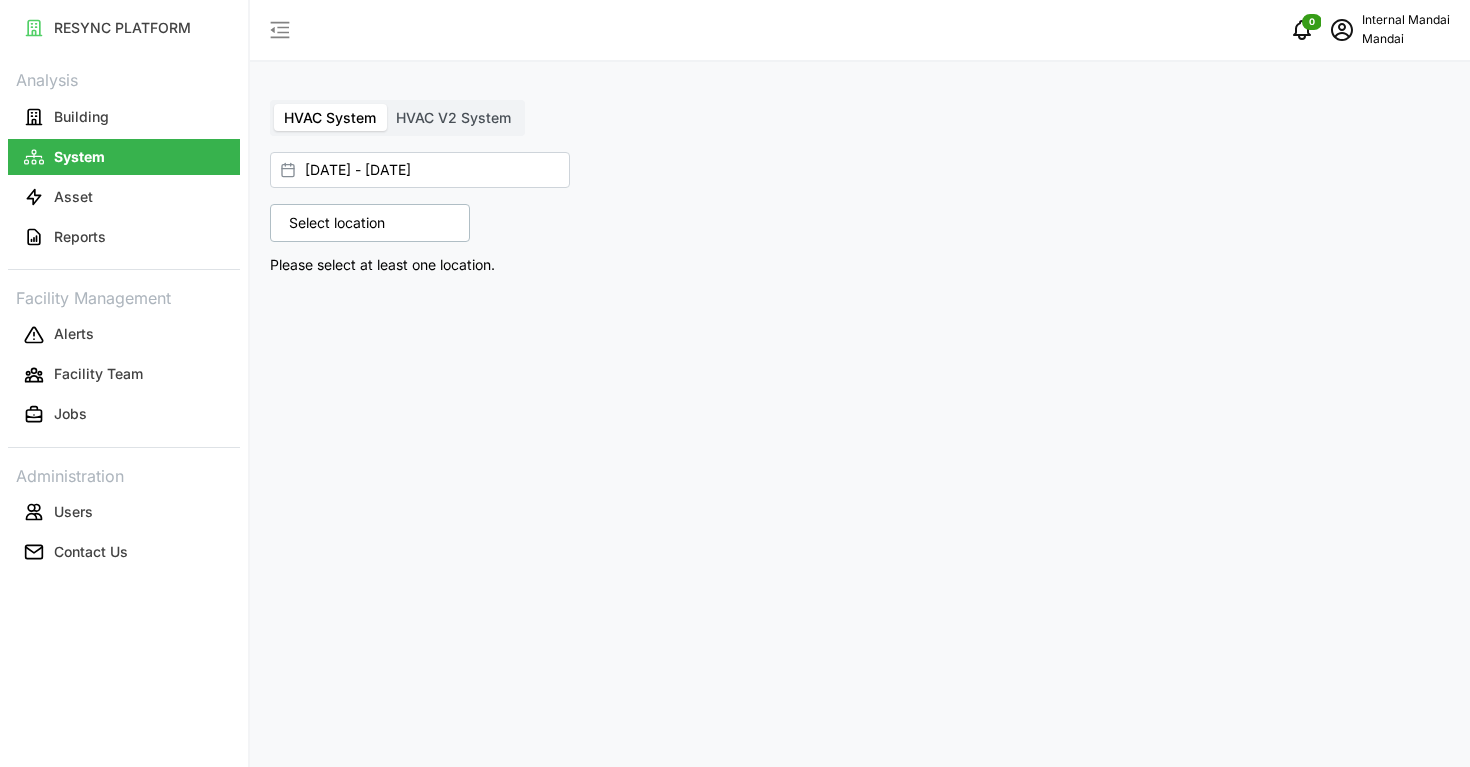 scroll, scrollTop: 0, scrollLeft: 0, axis: both 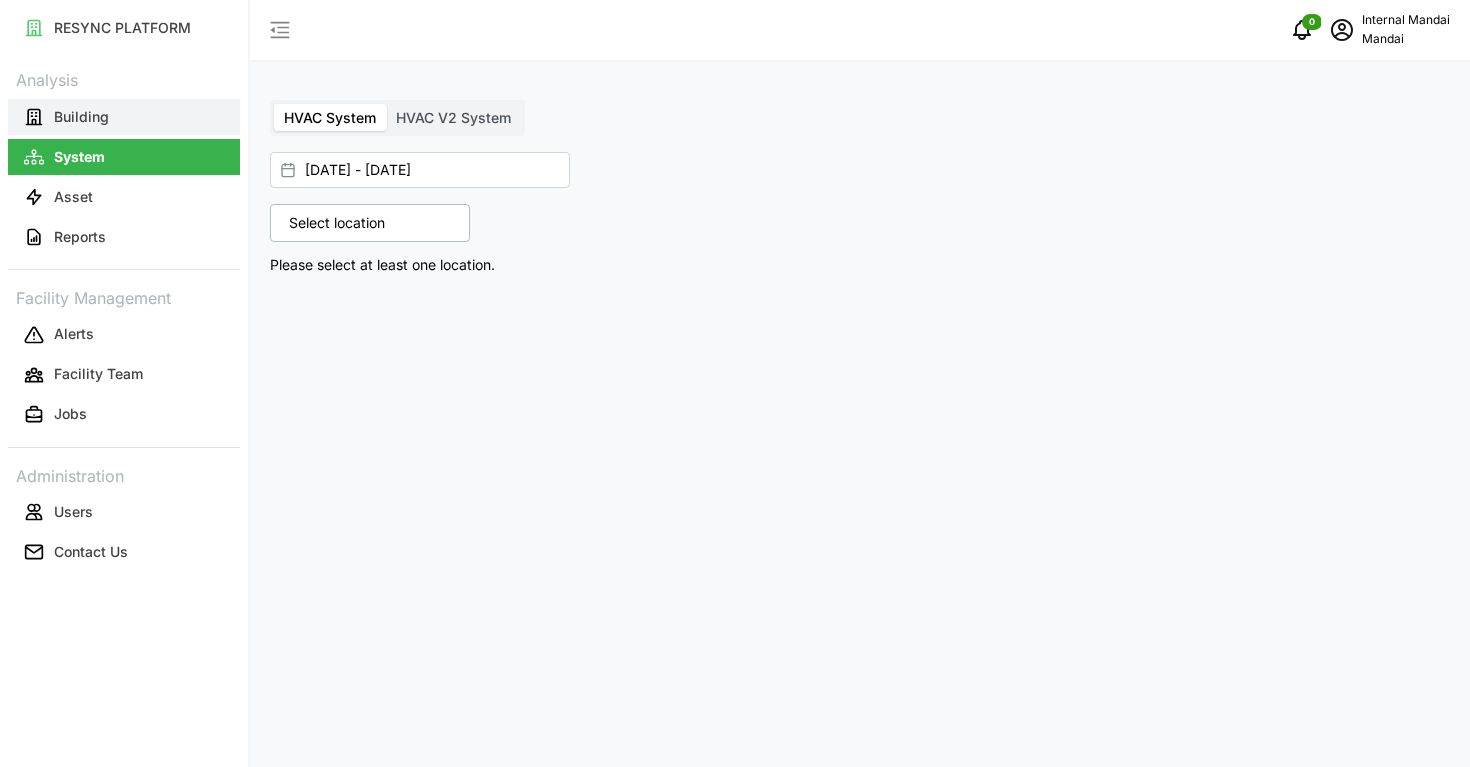 click on "Building" at bounding box center [124, 117] 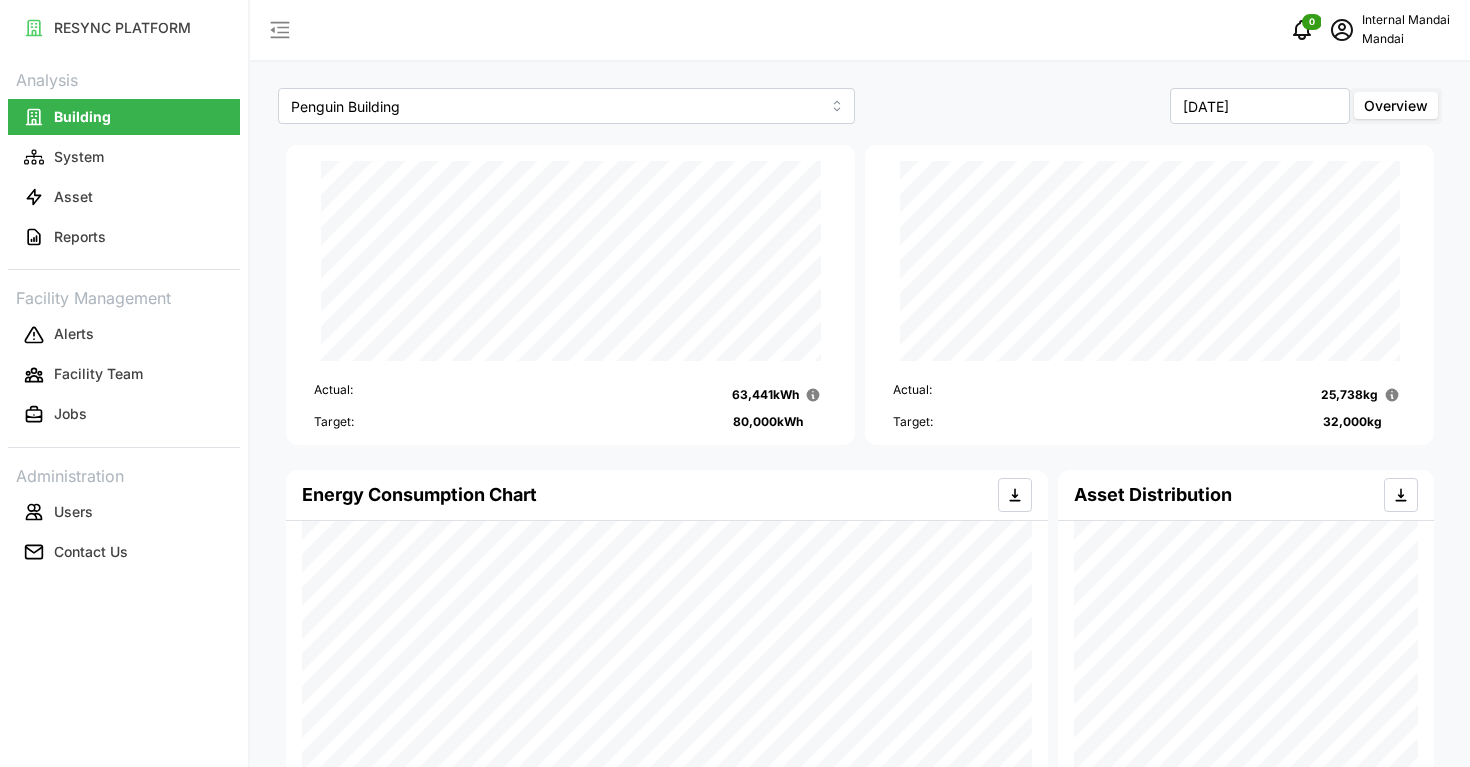 scroll, scrollTop: 0, scrollLeft: 0, axis: both 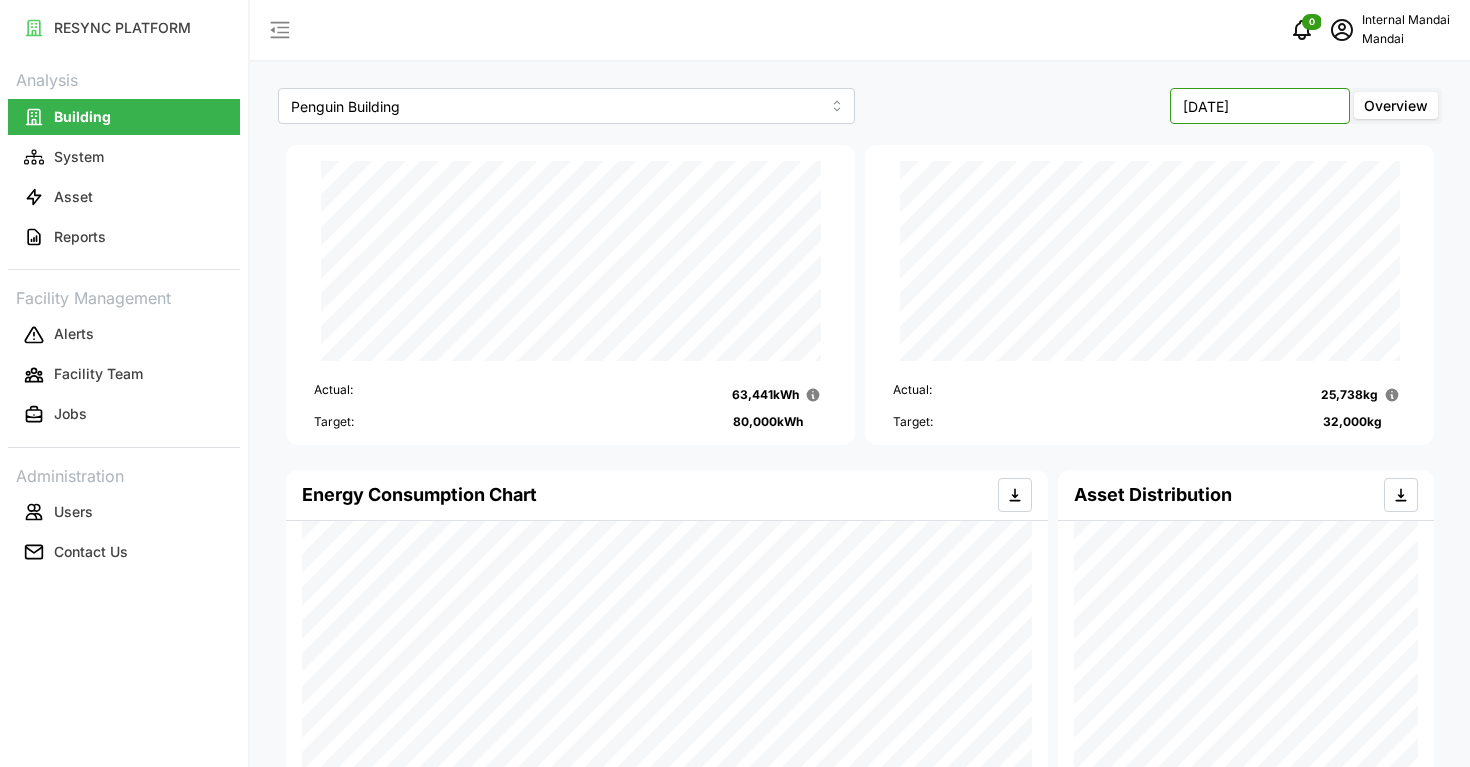 click on "[DATE]" at bounding box center (1260, 106) 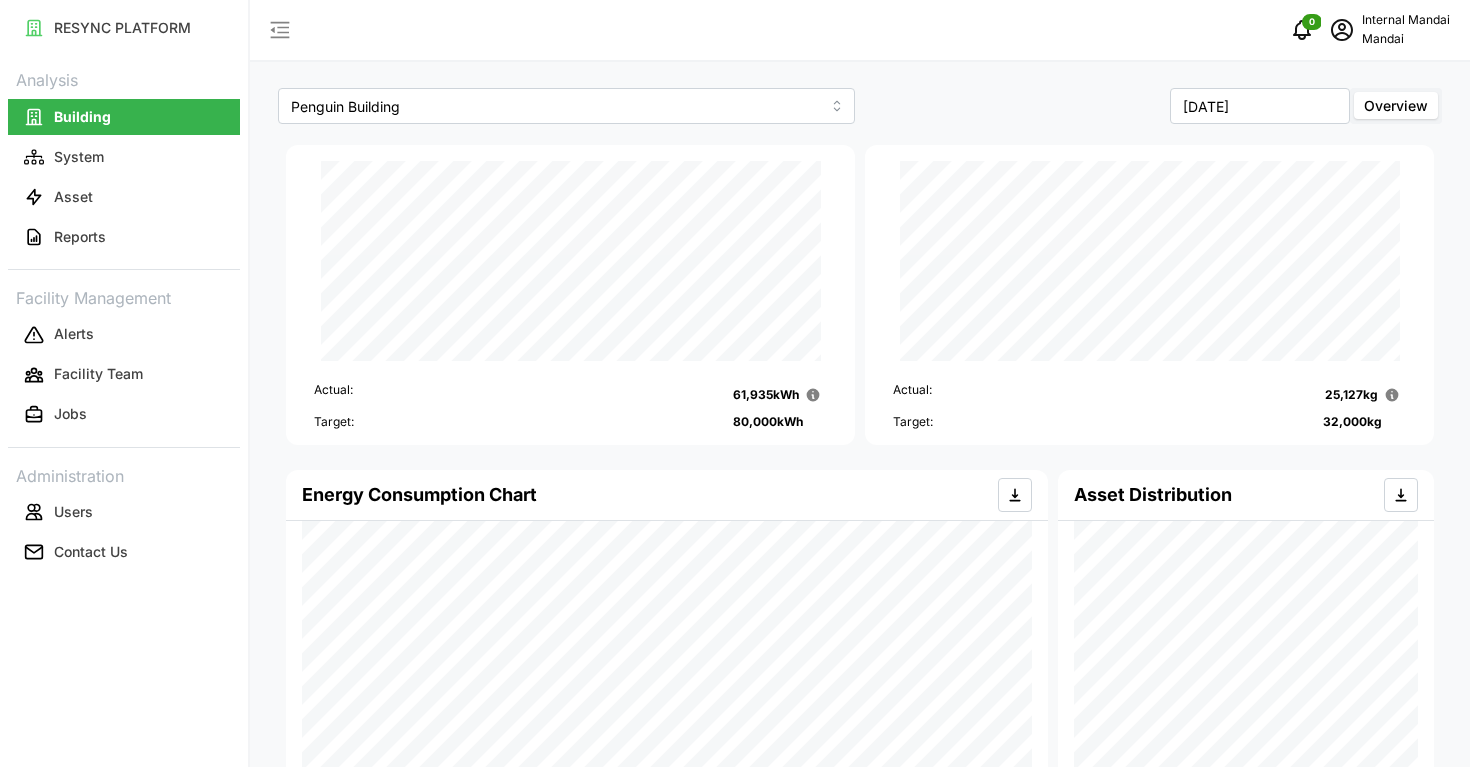 scroll, scrollTop: 0, scrollLeft: 0, axis: both 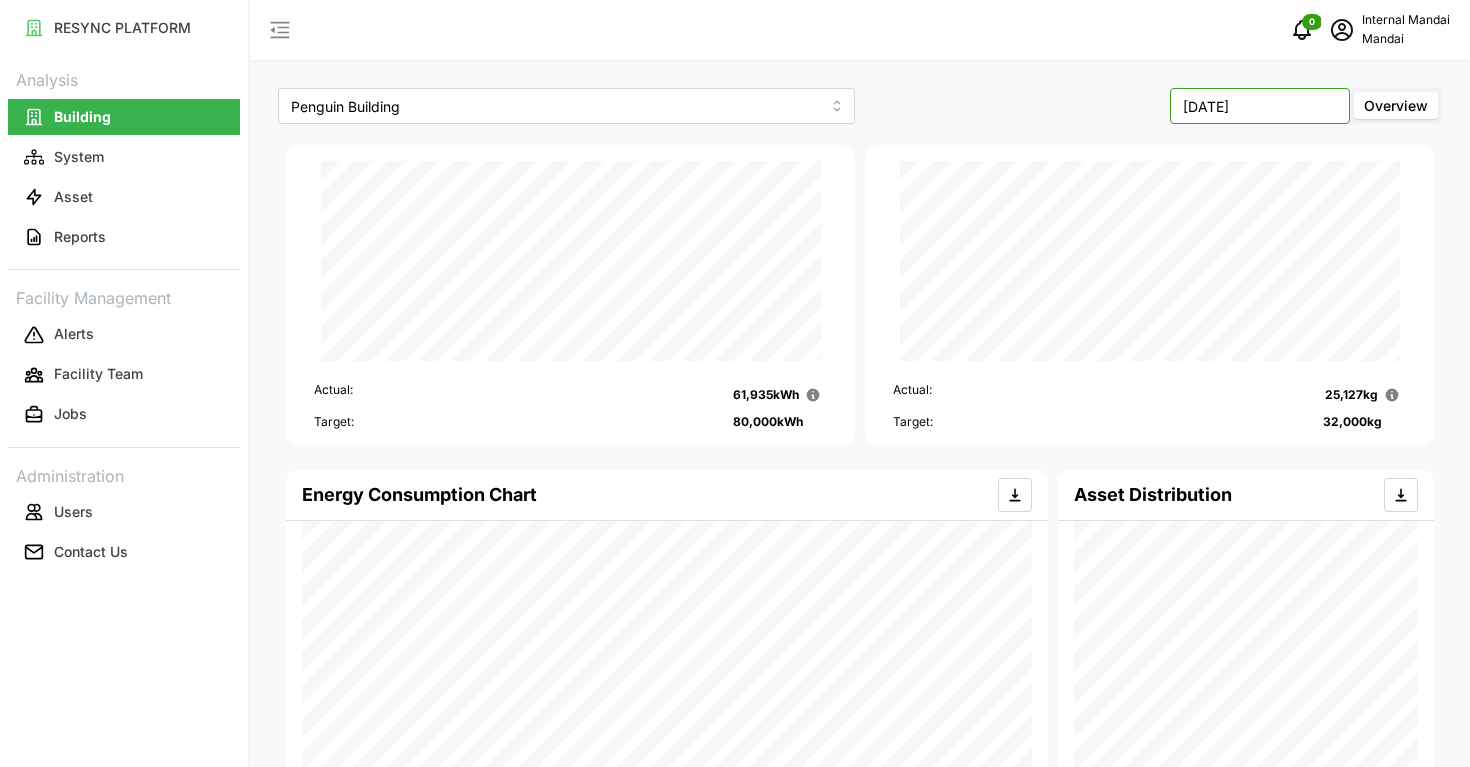 click on "[DATE]" at bounding box center (1260, 106) 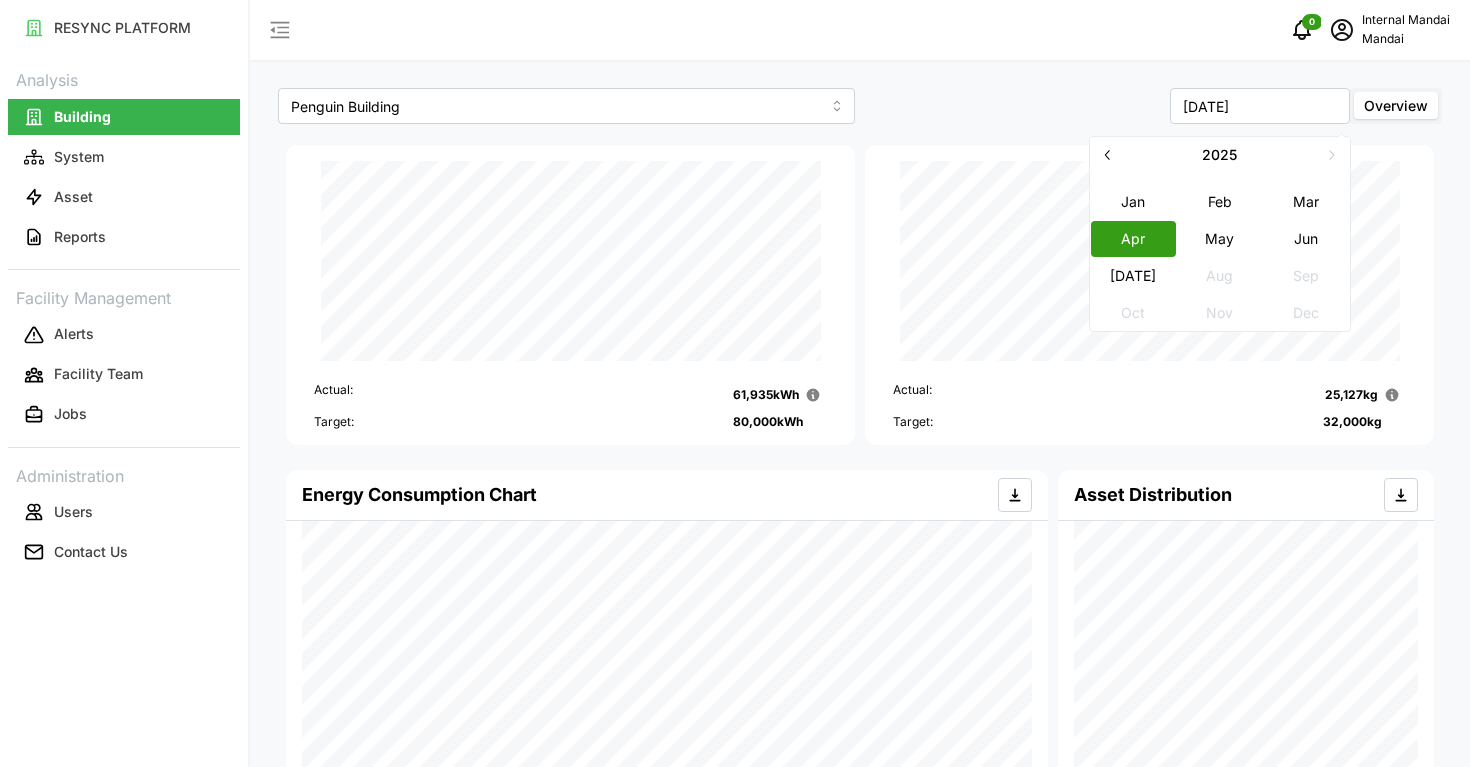 click on "May" at bounding box center [1220, 238] 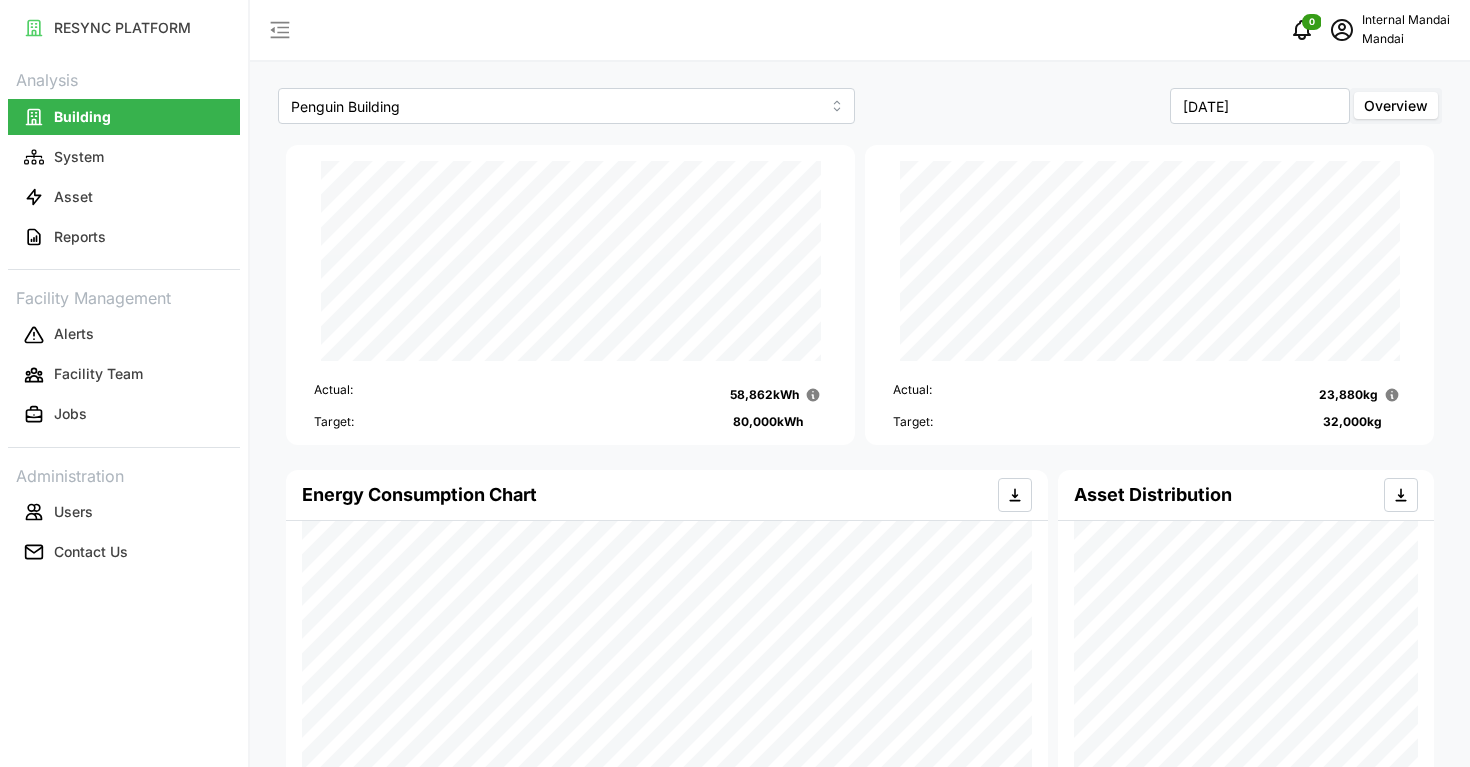 scroll, scrollTop: 0, scrollLeft: 0, axis: both 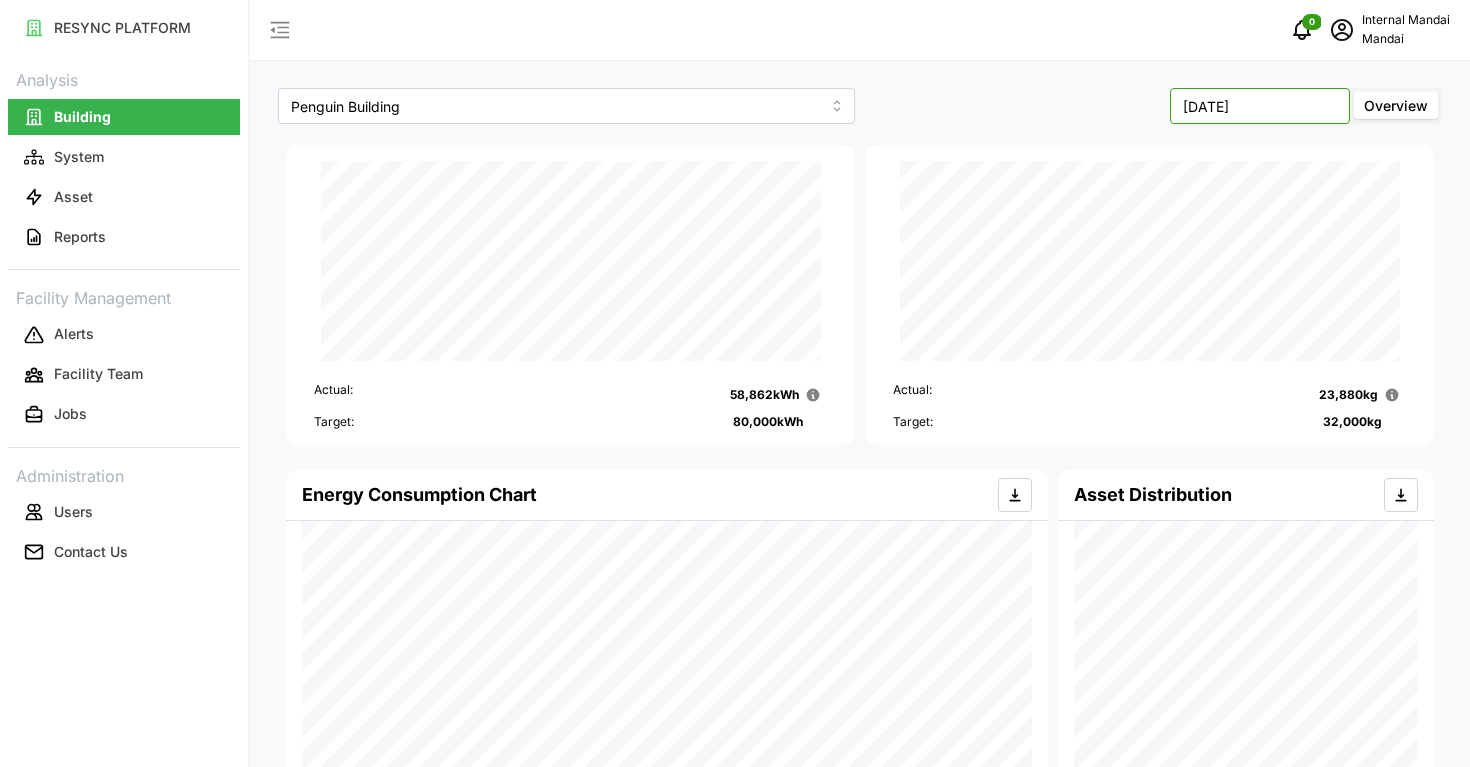 click on "[DATE]" at bounding box center [1260, 106] 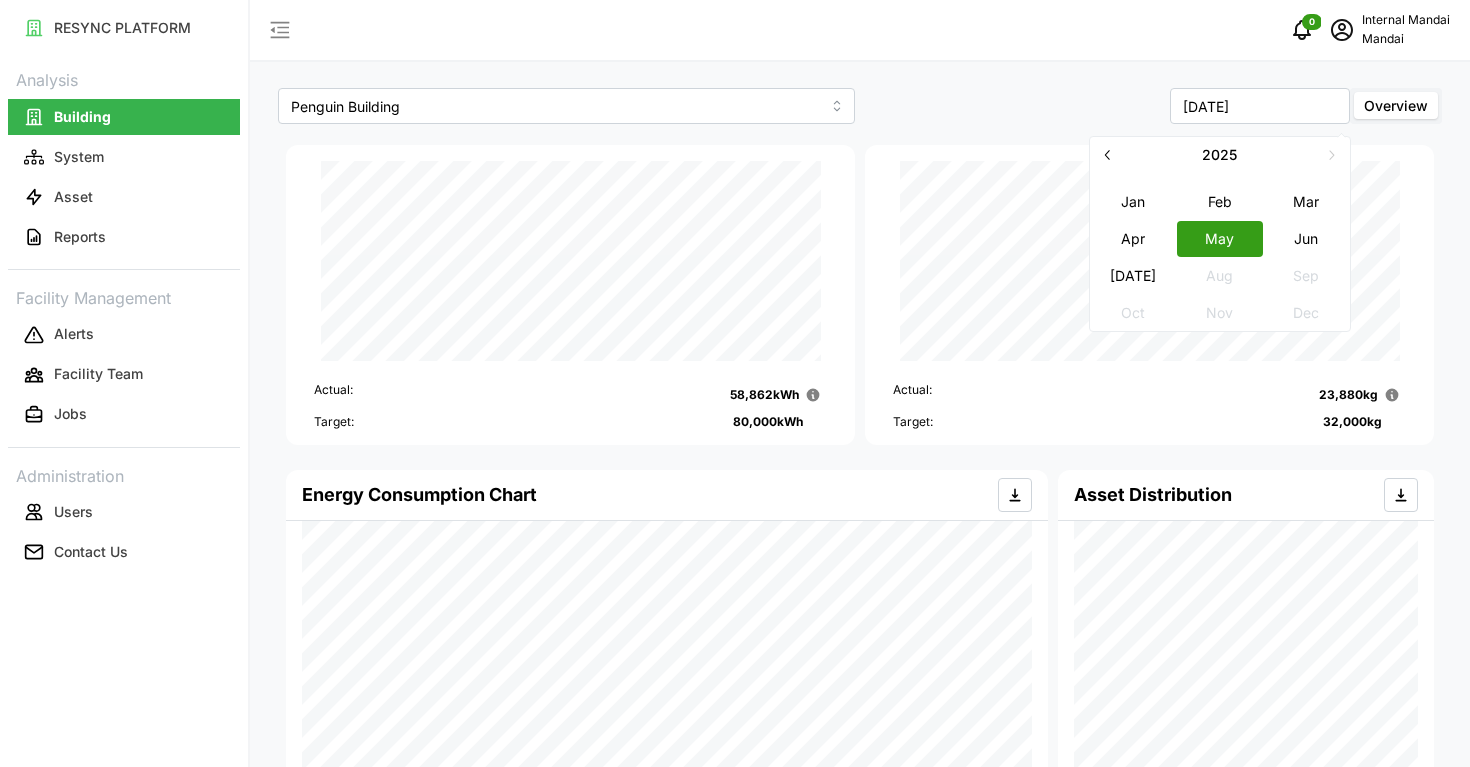 click 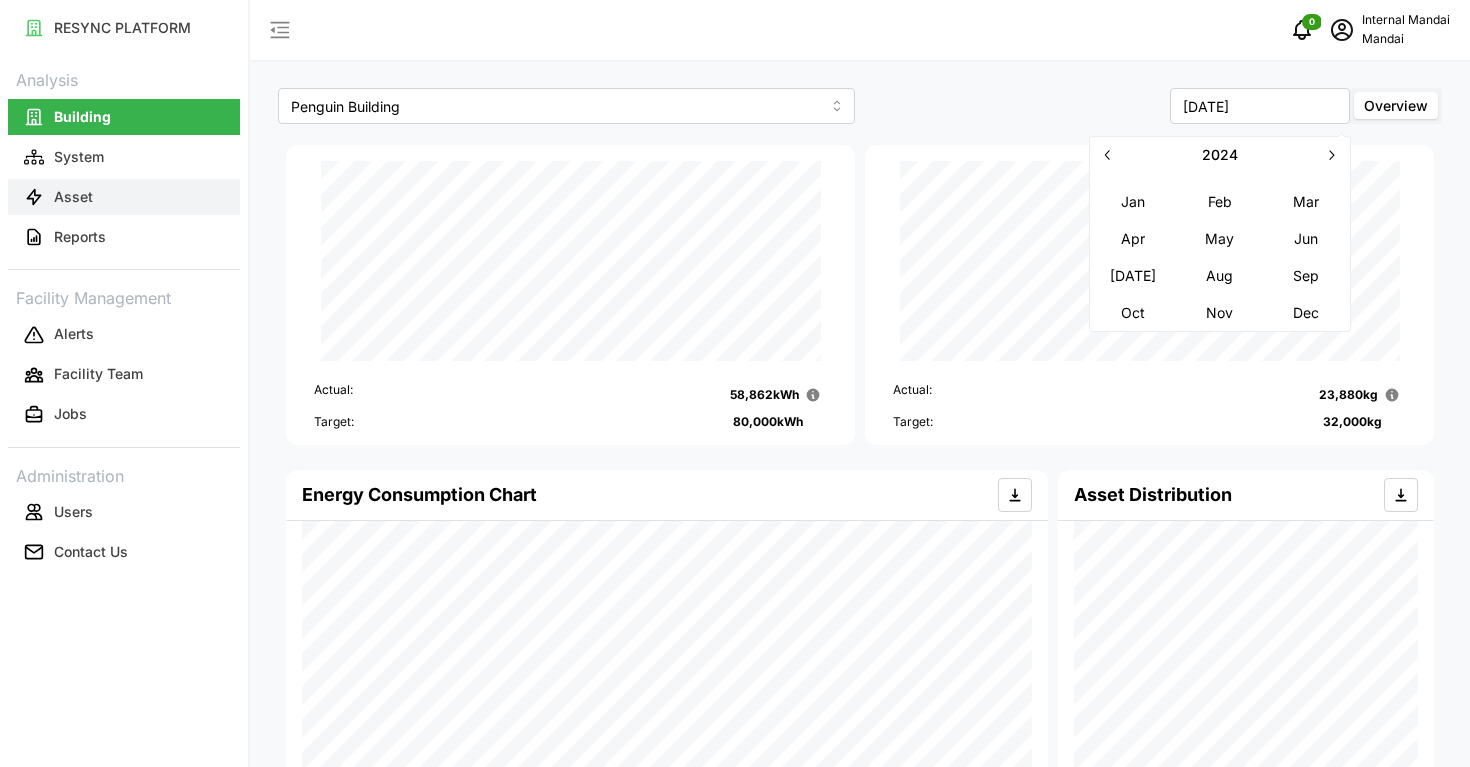 click on "Asset" at bounding box center [124, 197] 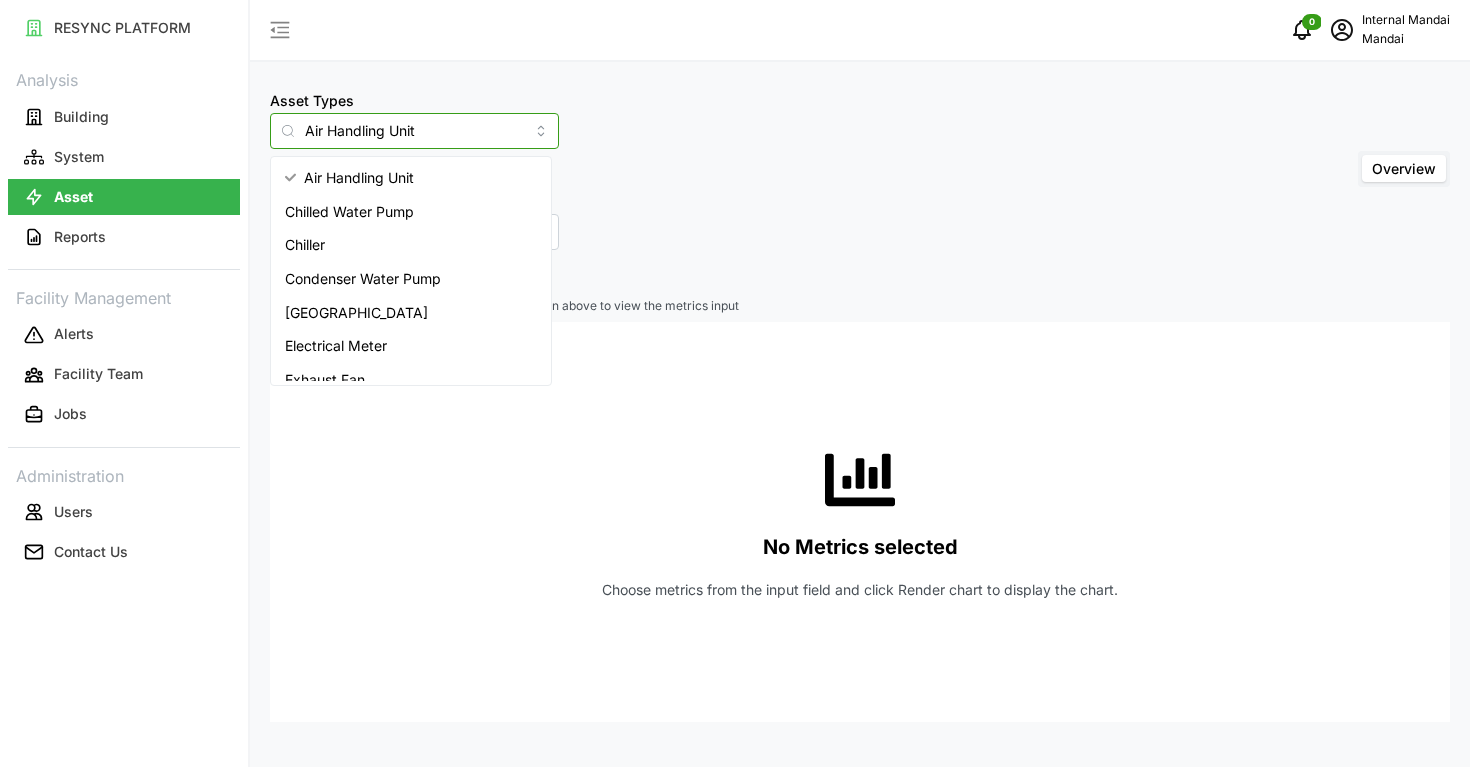 click on "Air Handling Unit" at bounding box center [414, 131] 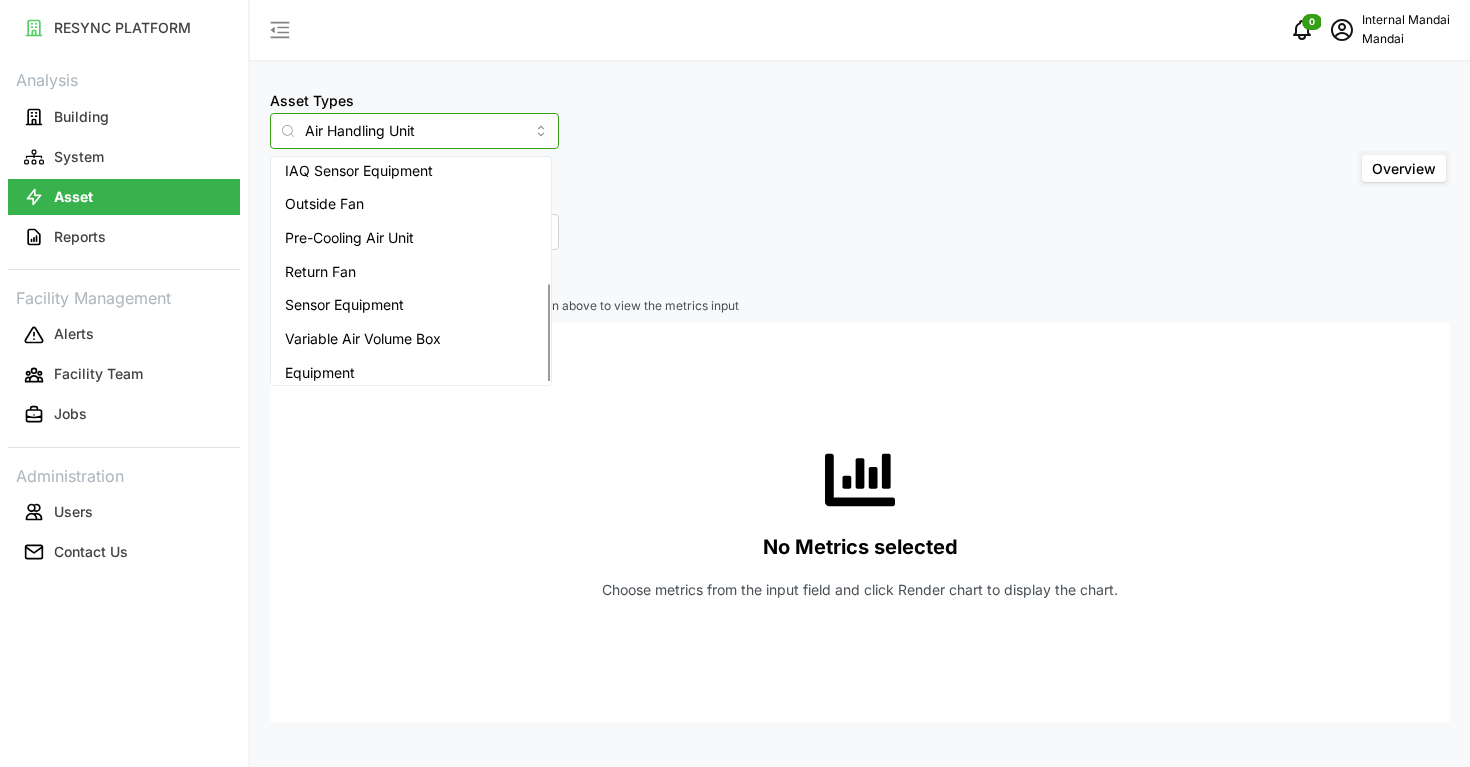 scroll, scrollTop: 275, scrollLeft: 0, axis: vertical 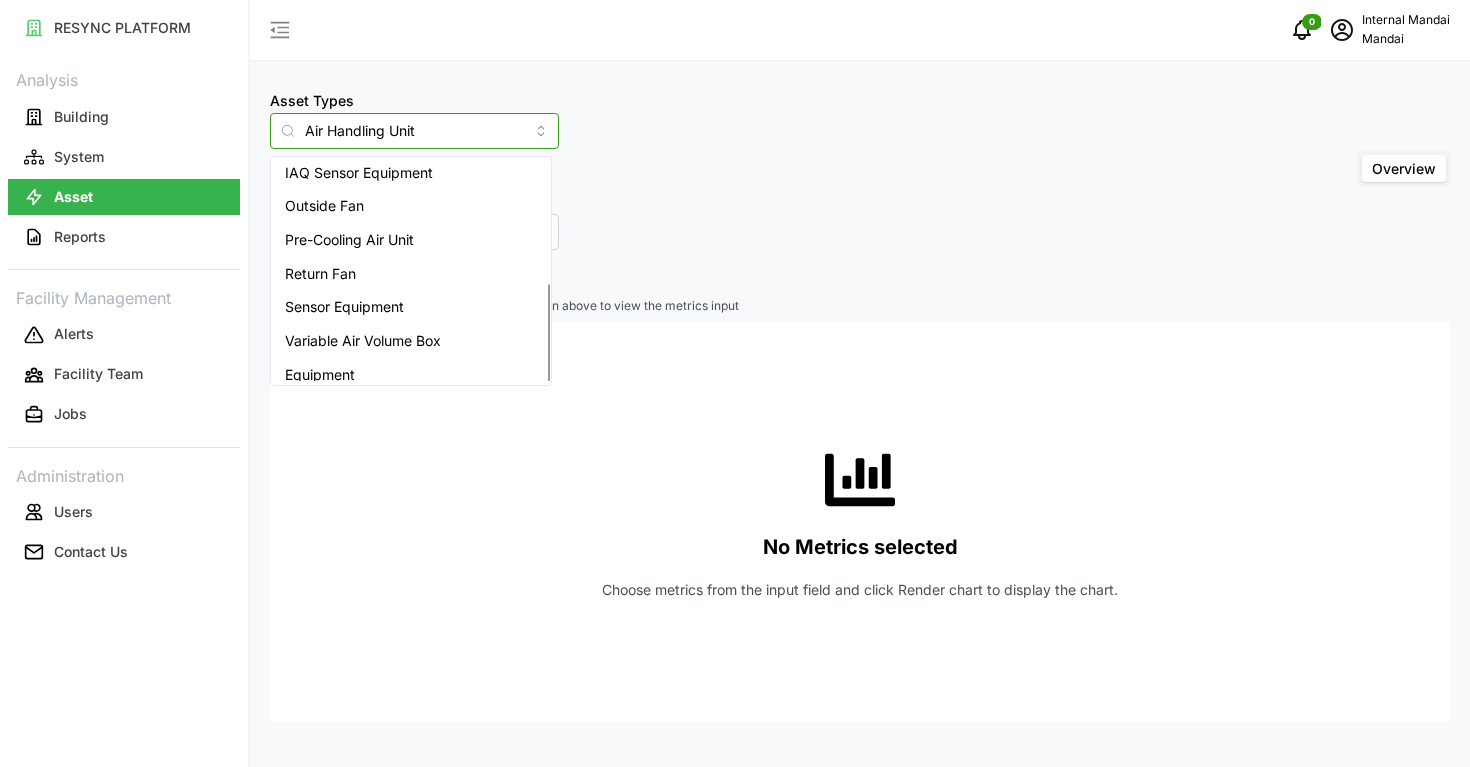 click on "Return Fan" at bounding box center [411, 274] 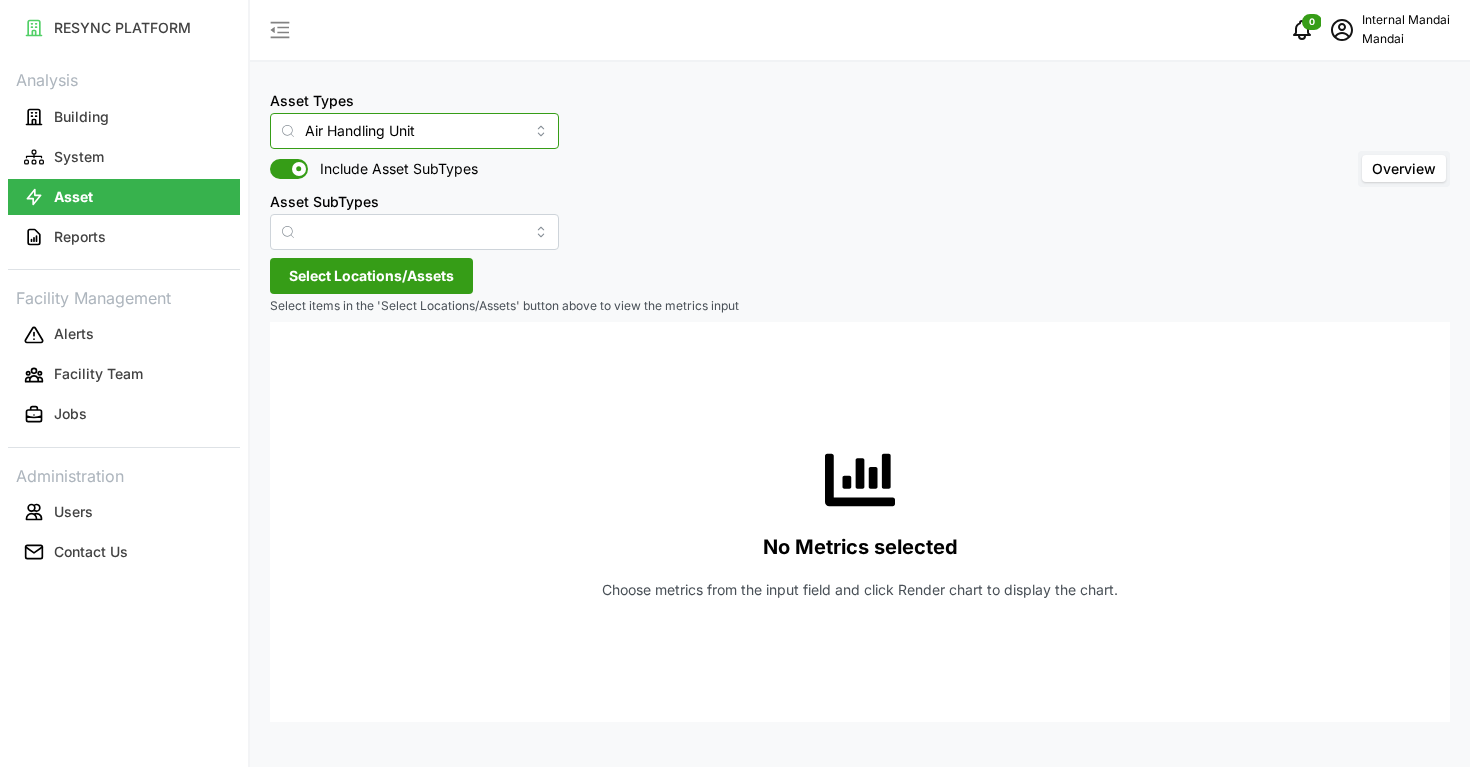type on "Return Fan" 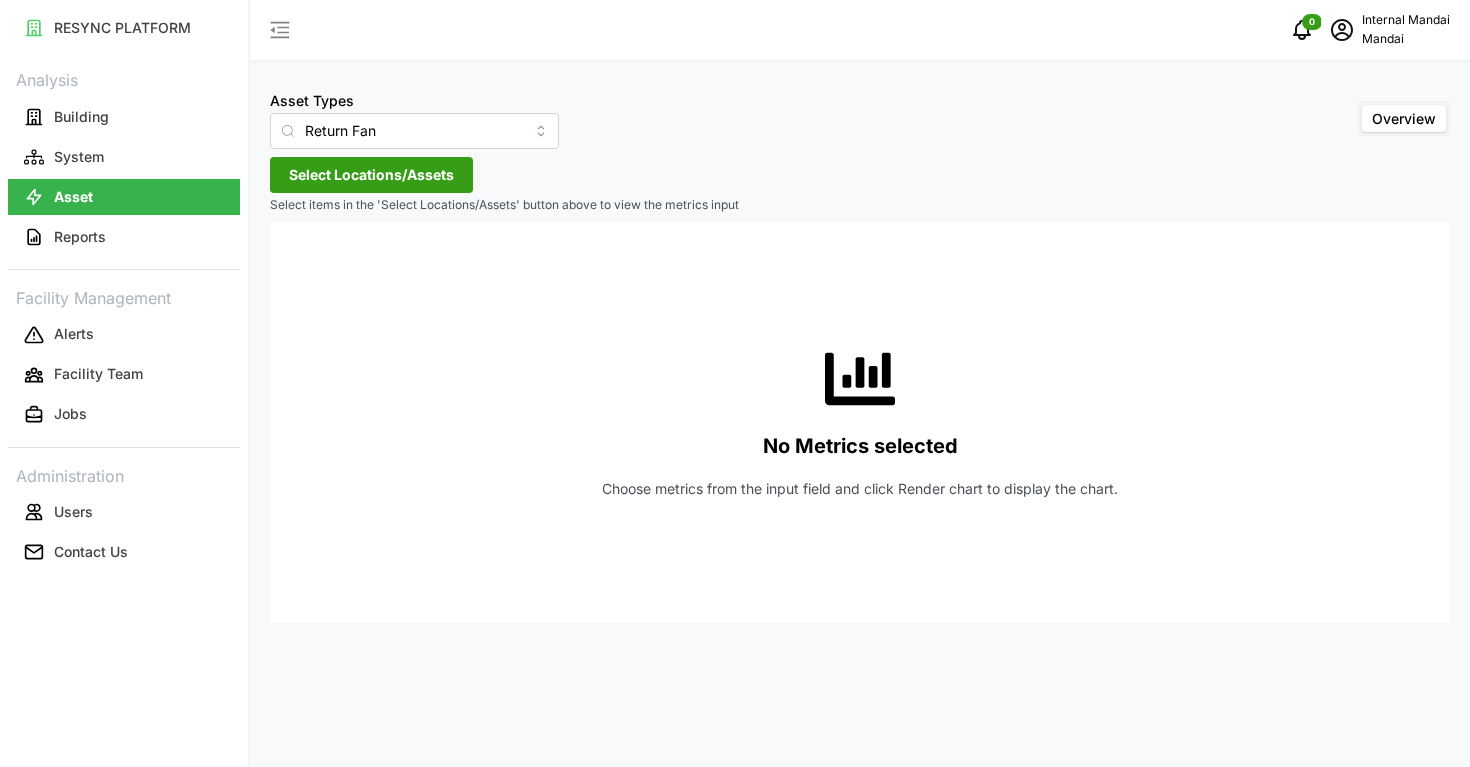 click on "Select Locations/Assets" at bounding box center (371, 175) 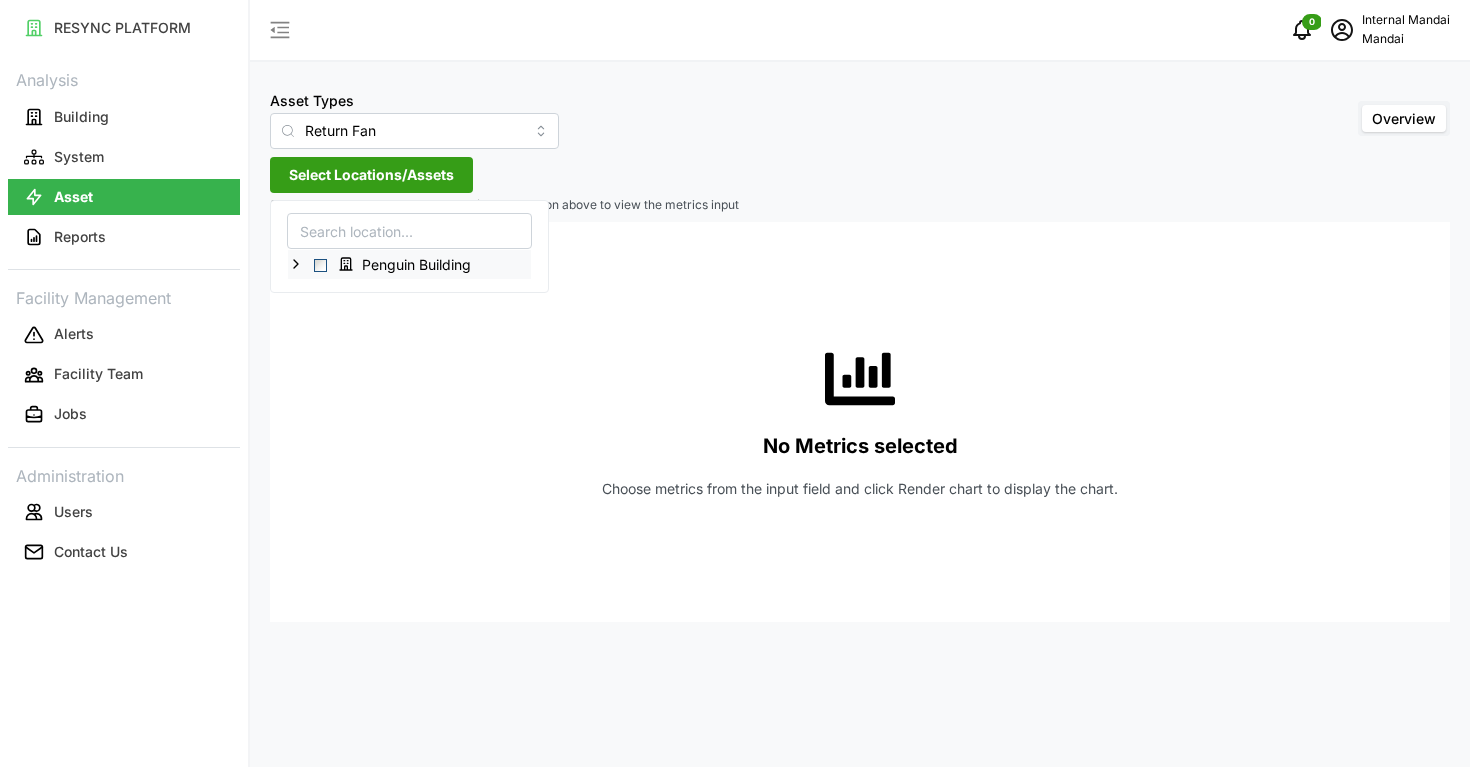 click 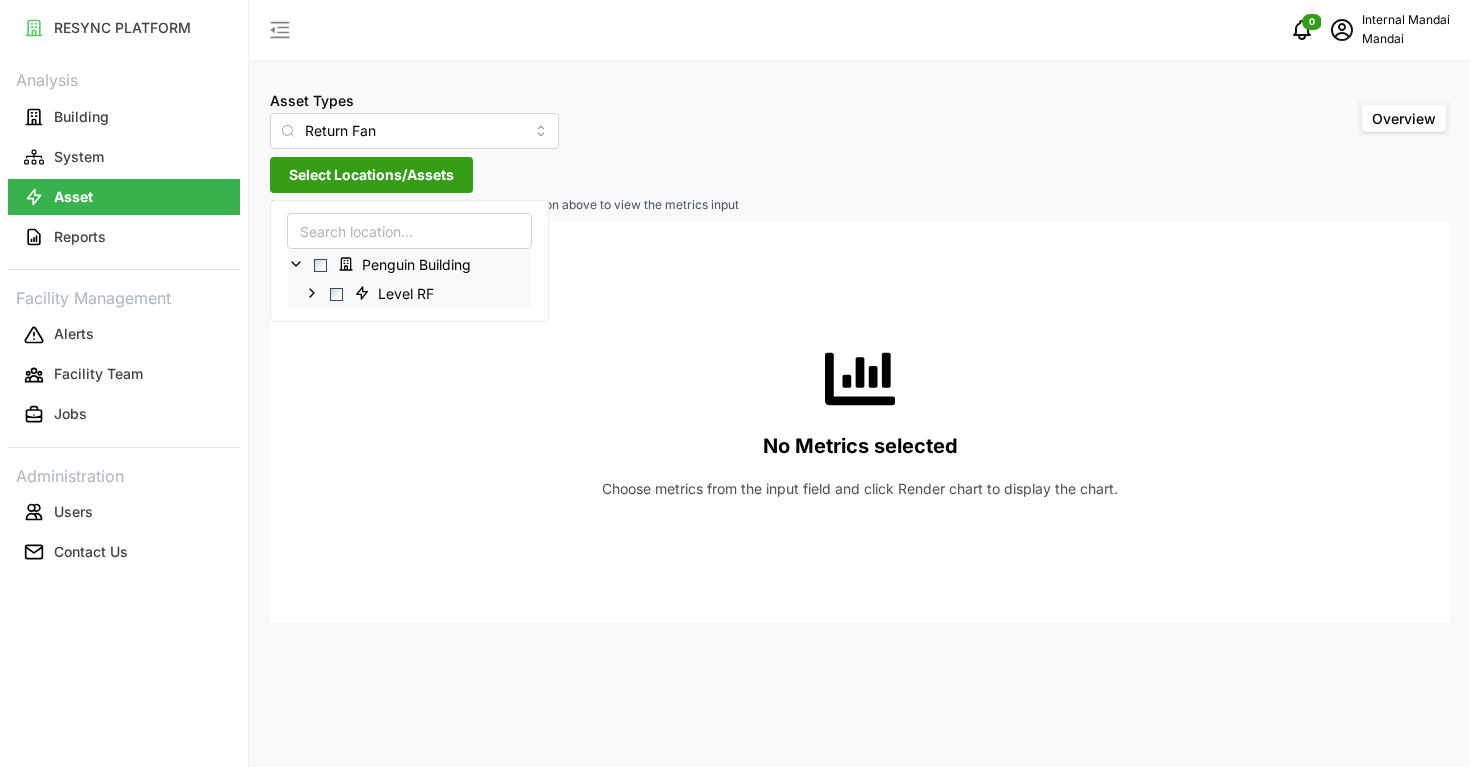 click on "Level RF" at bounding box center [409, 293] 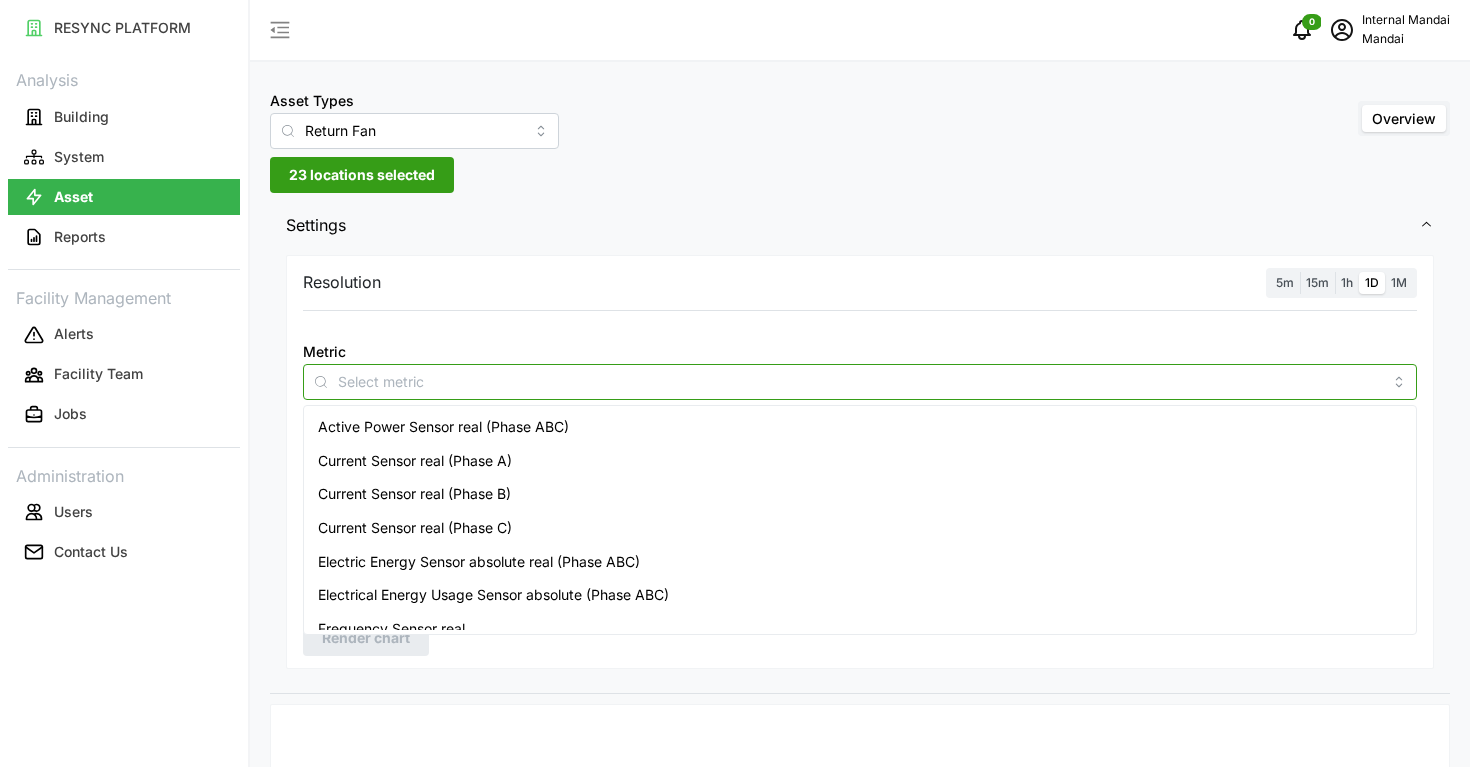 click at bounding box center (860, 382) 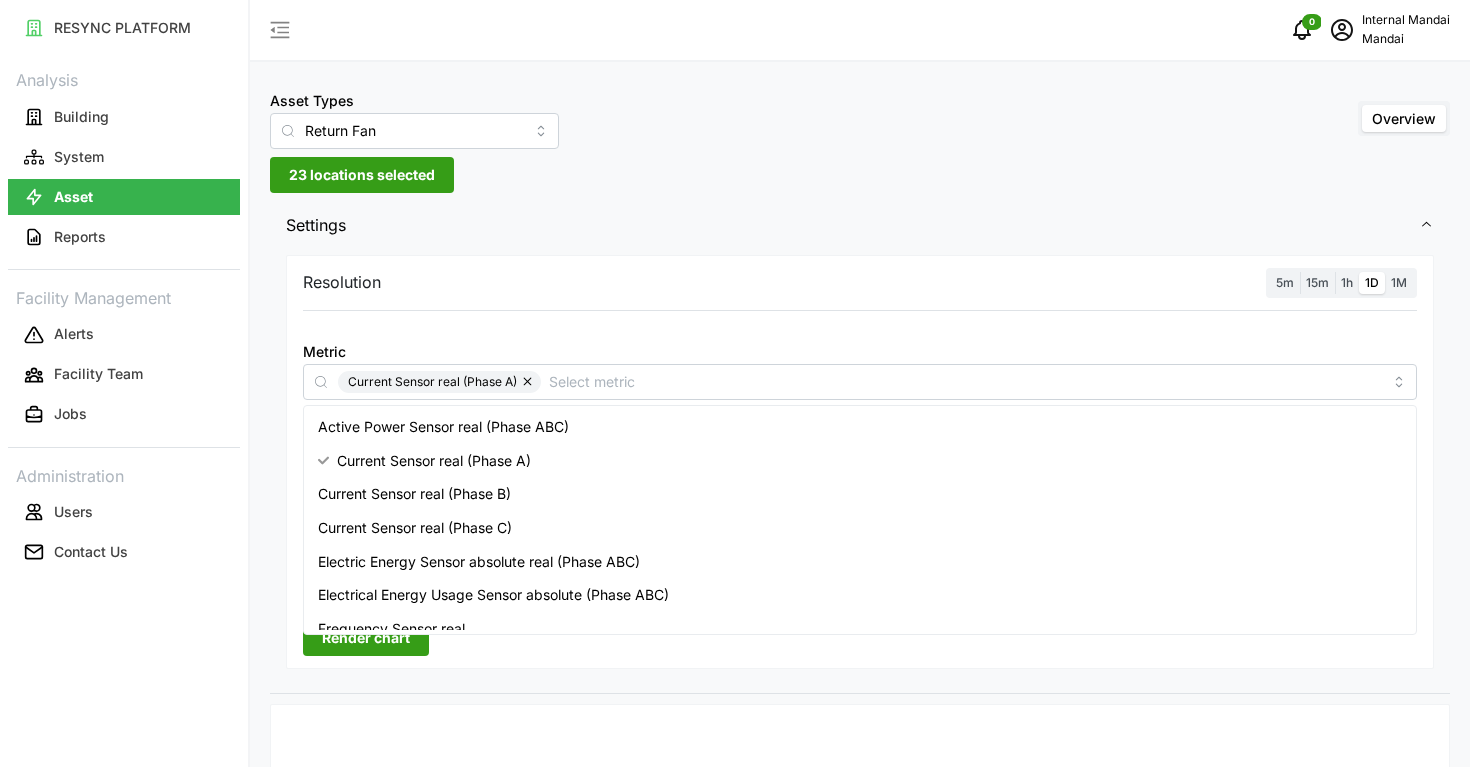 click on "Resolution 5m 15m 1h 1D 1M Metric Current Sensor real (Phase A) *You can only select a maximum of  5  metrics Chart type Line chart Date Range 20 Apr 2025 - 26 Apr 2025 Y Axis Primary X Axis Primary Add secondary query Render chart" at bounding box center [860, 462] 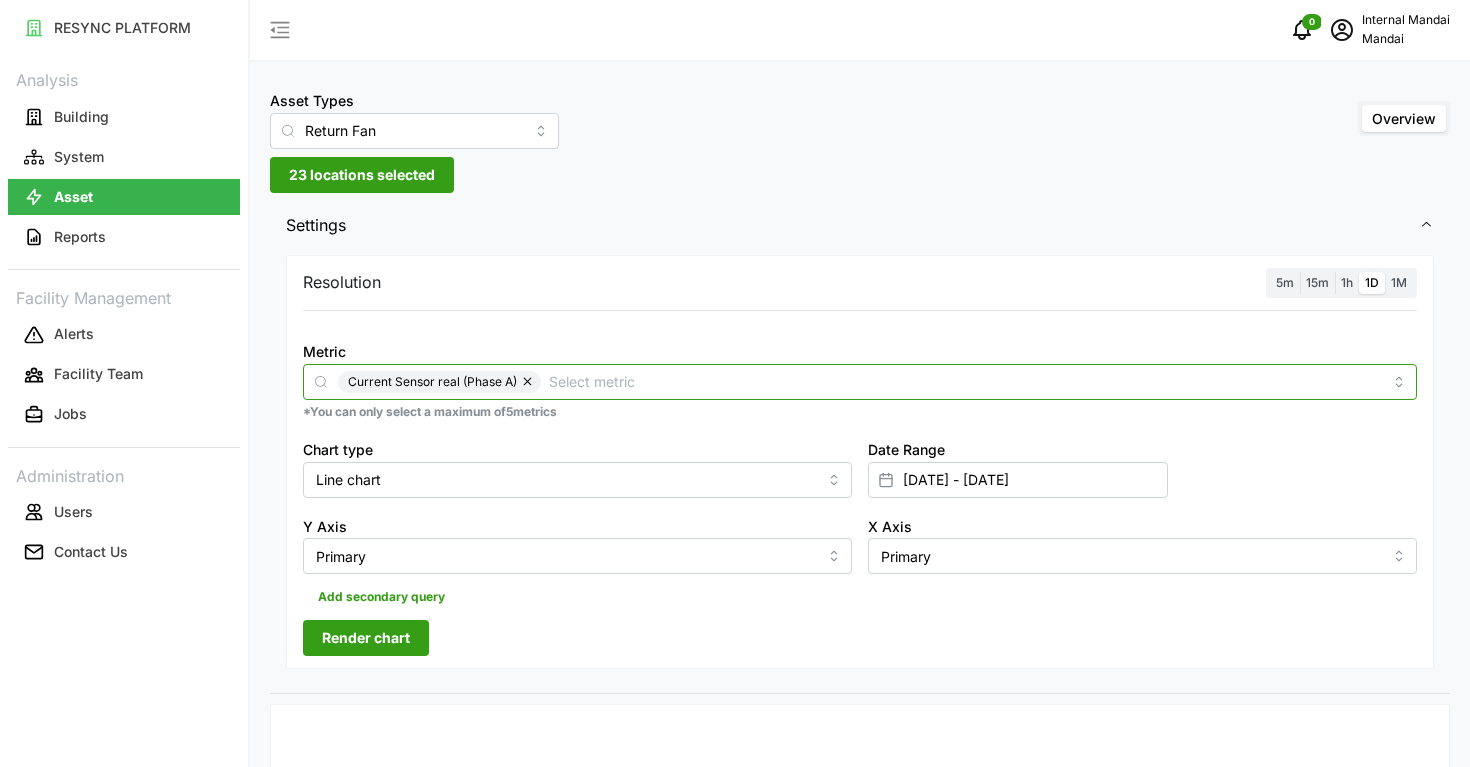 click on "Current Sensor real (Phase A)" at bounding box center (860, 382) 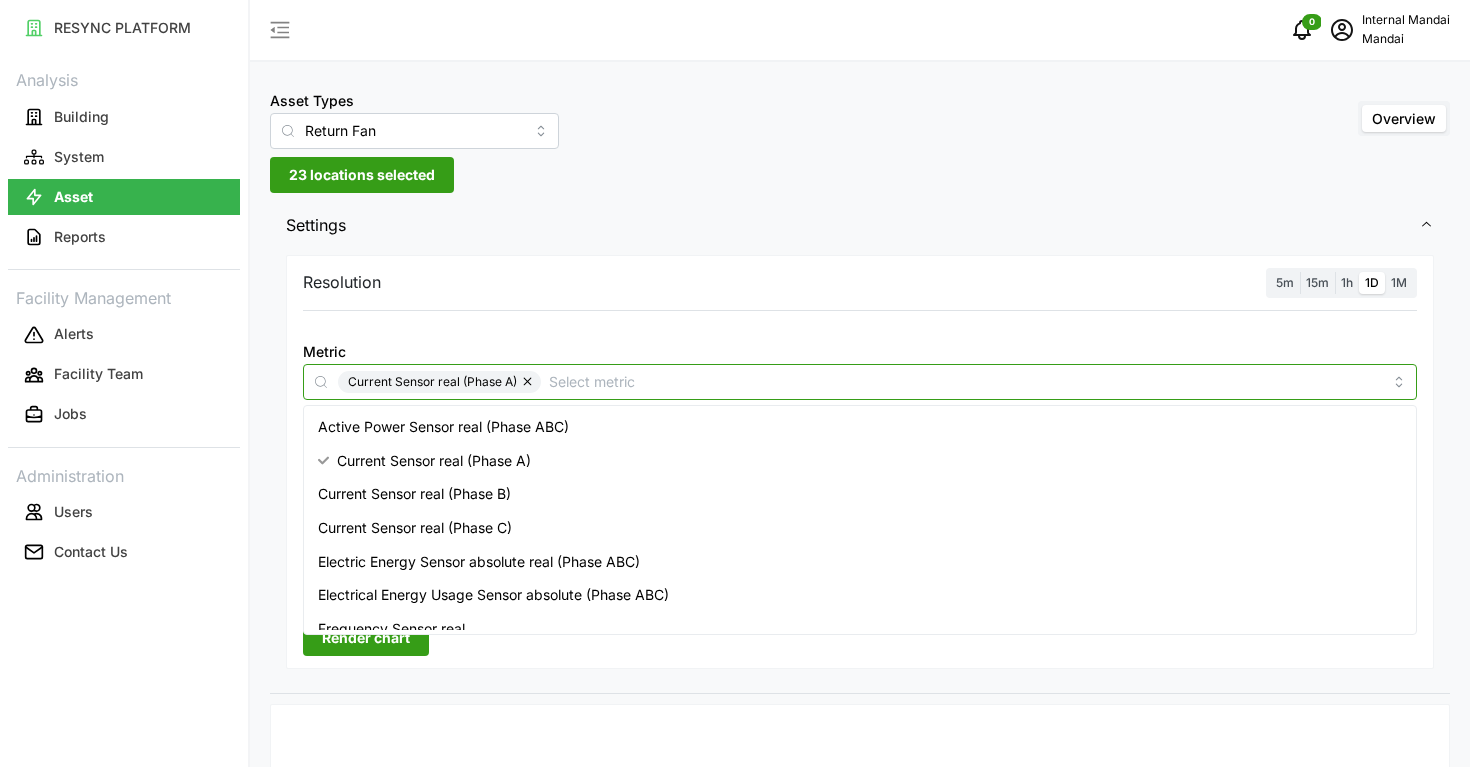 click at bounding box center (529, 382) 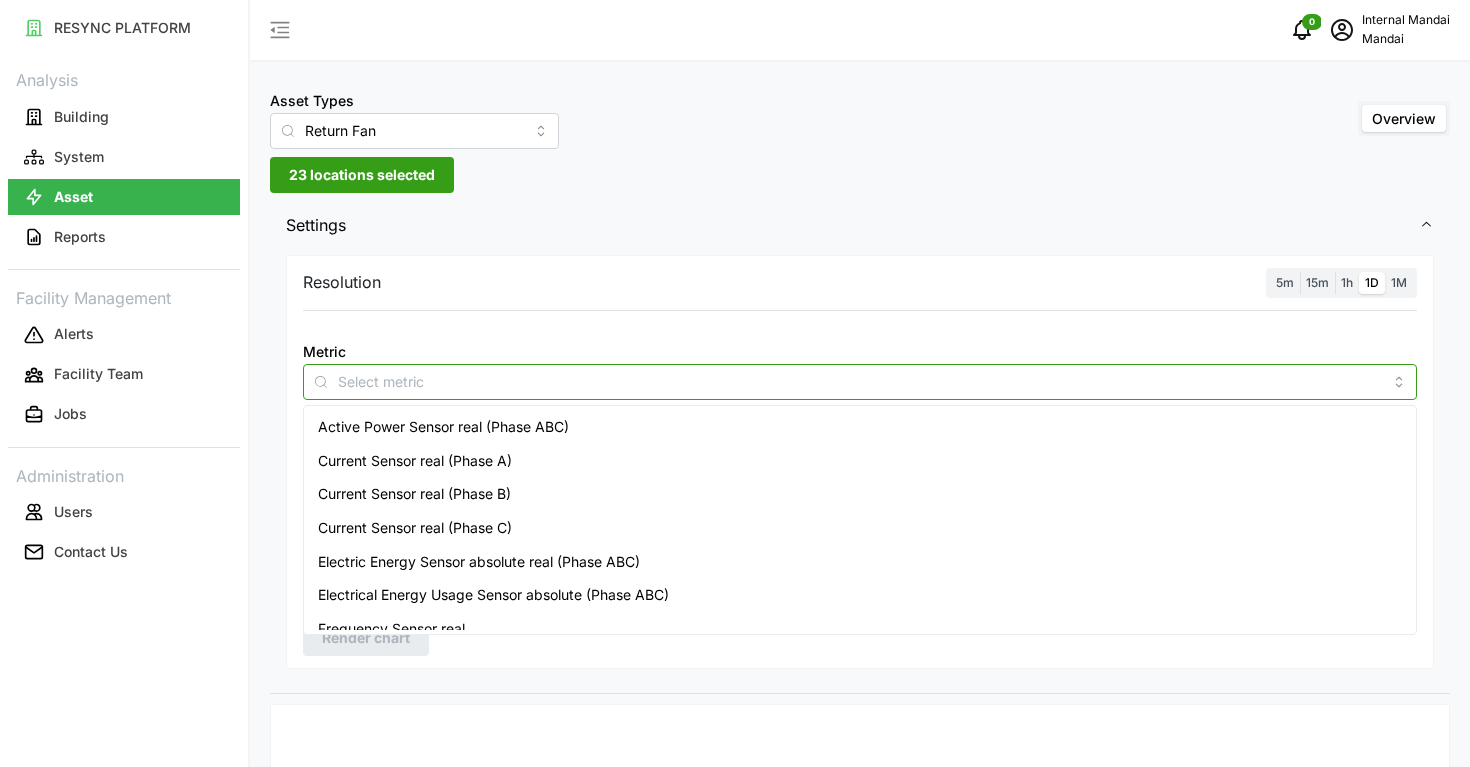 click on "Active Power Sensor real (Phase ABC)" at bounding box center (860, 427) 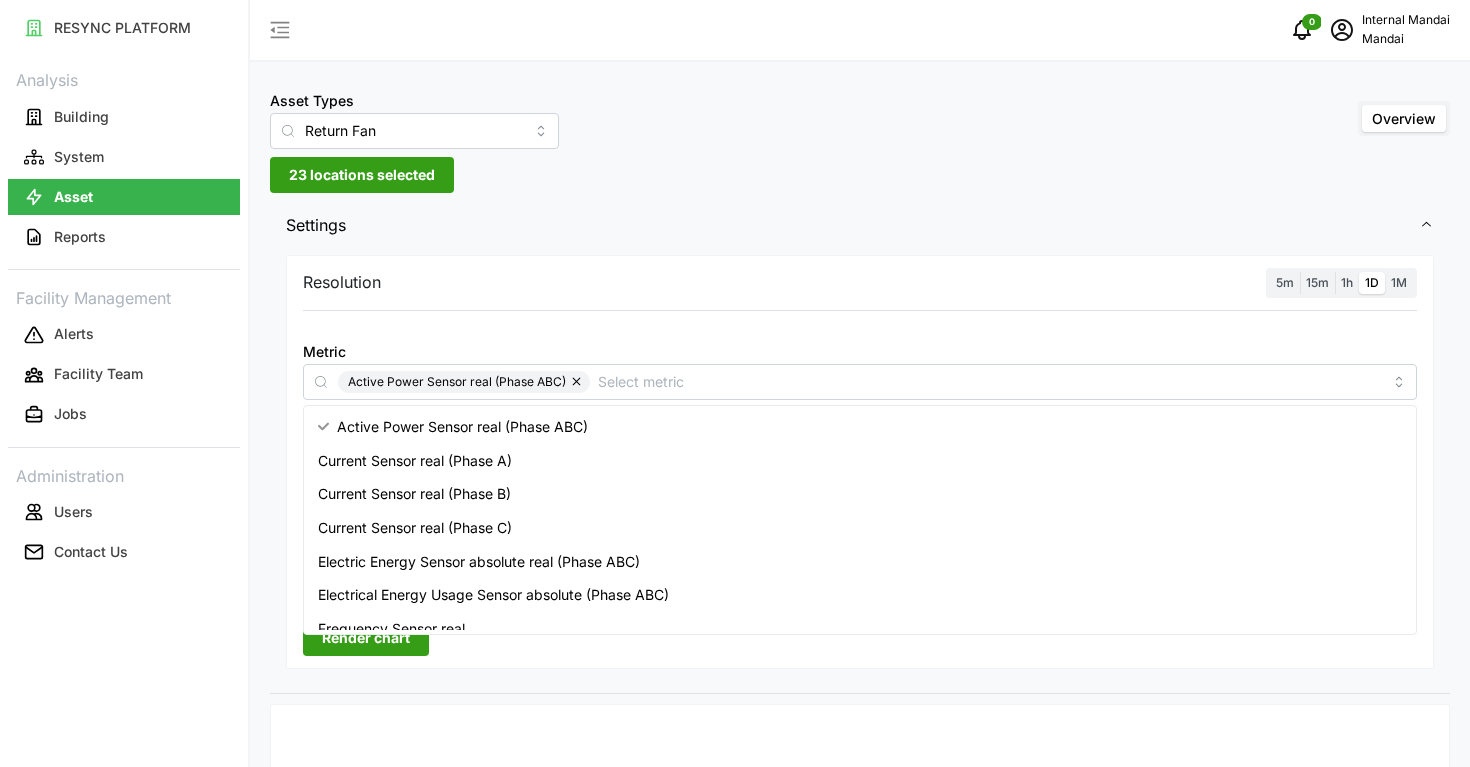 click on "No Metrics selected Choose metrics from the input field and click Render chart to display the chart." at bounding box center (860, 1204) 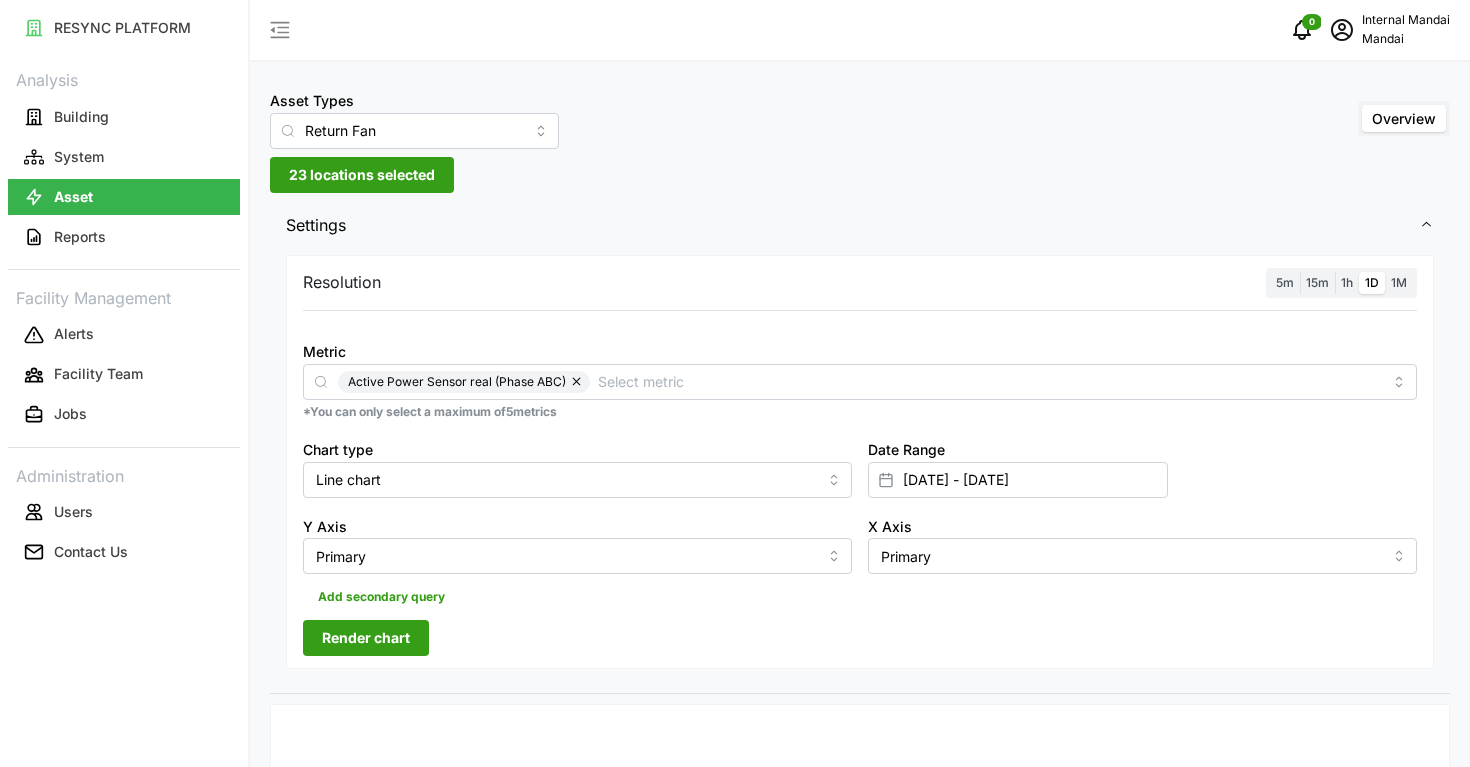 click on "5m" at bounding box center (1285, 283) 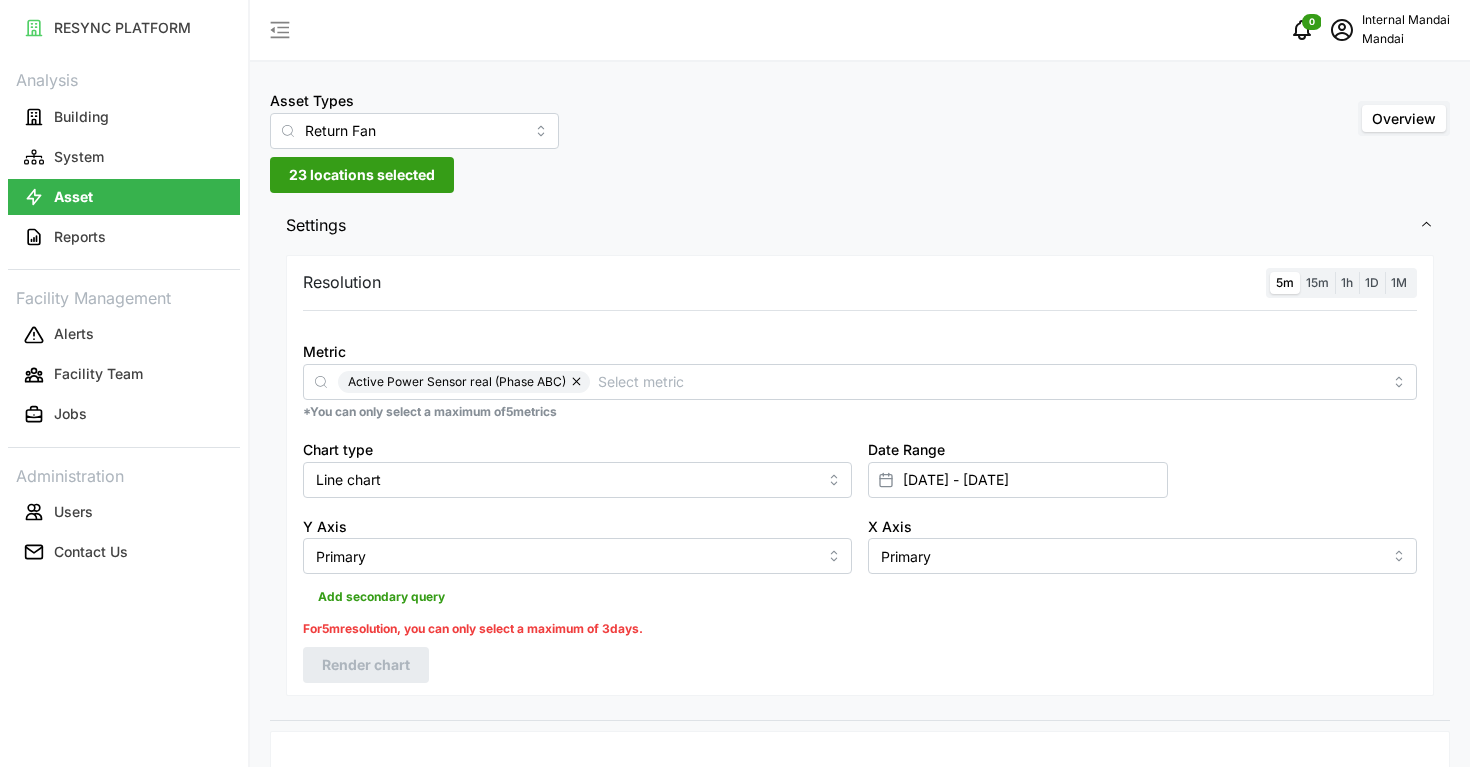 click on "1h" at bounding box center (1347, 282) 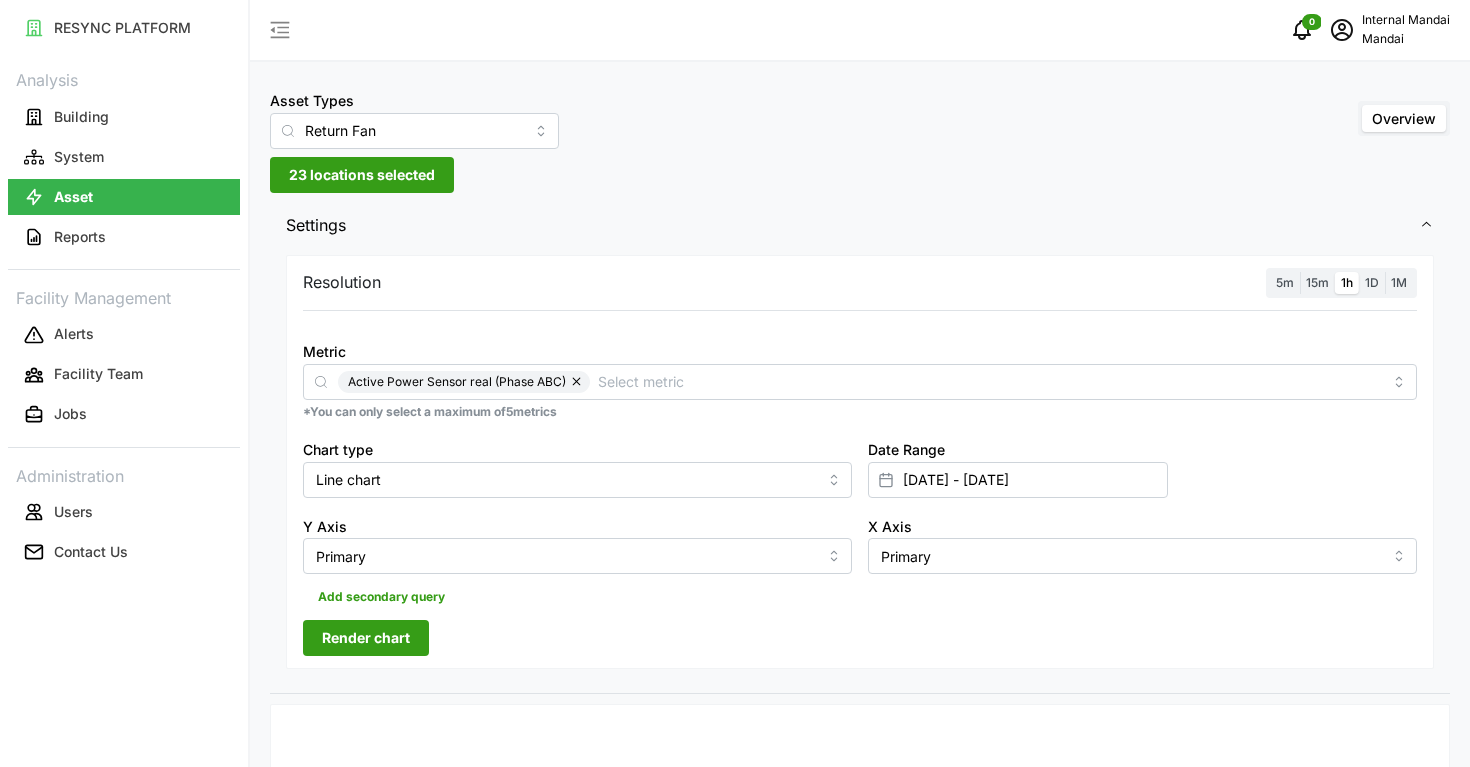 click on "Render chart" at bounding box center (366, 638) 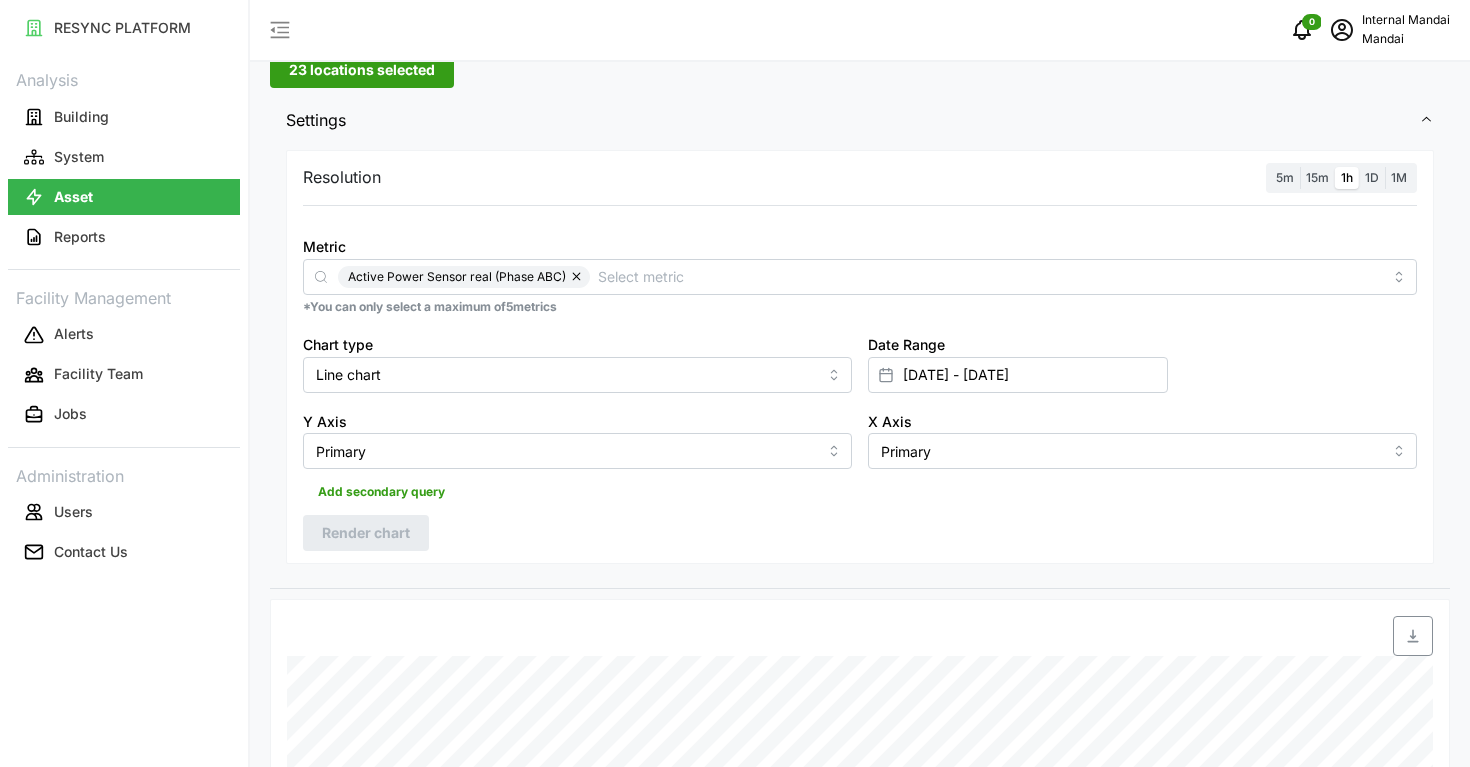 scroll, scrollTop: 128, scrollLeft: 0, axis: vertical 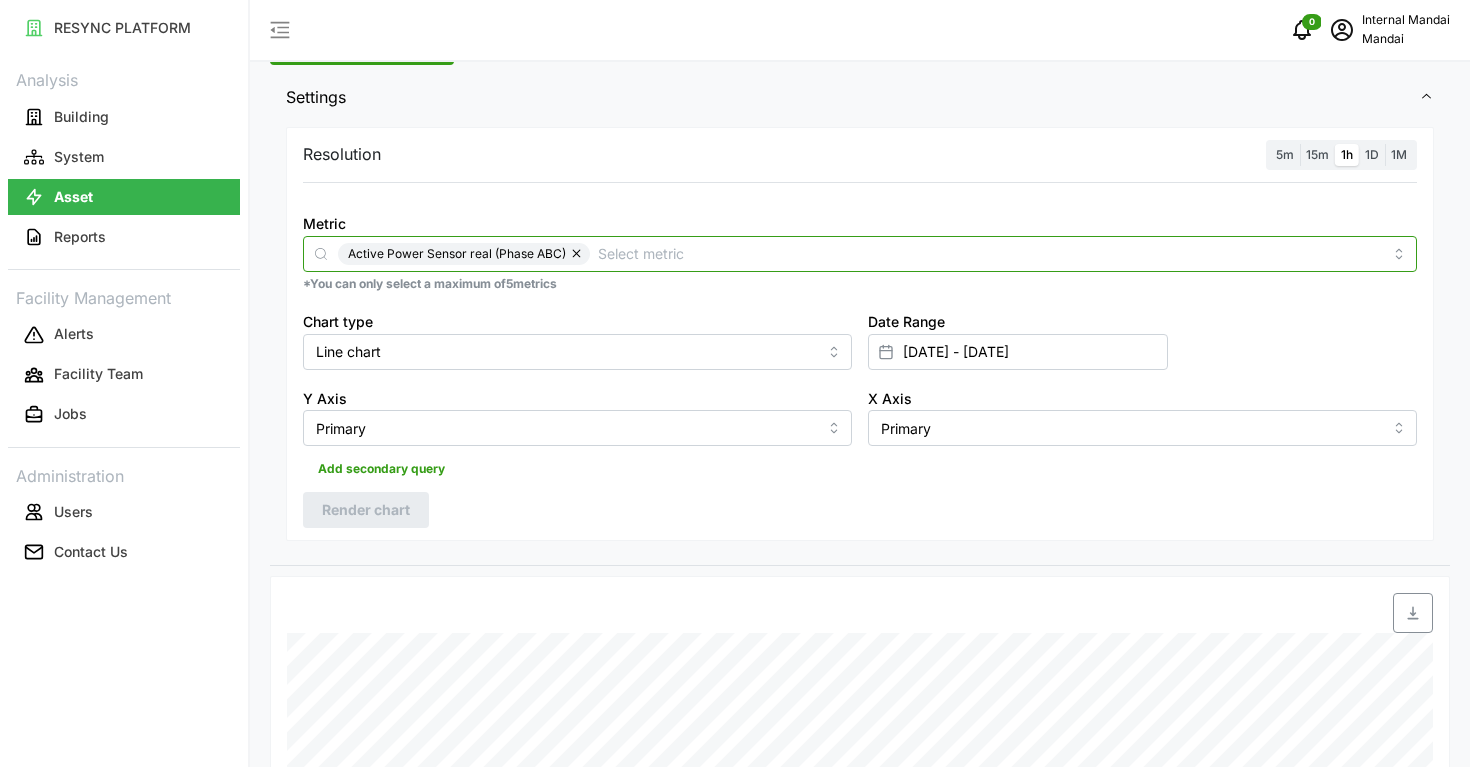 click on "Metric" at bounding box center [990, 253] 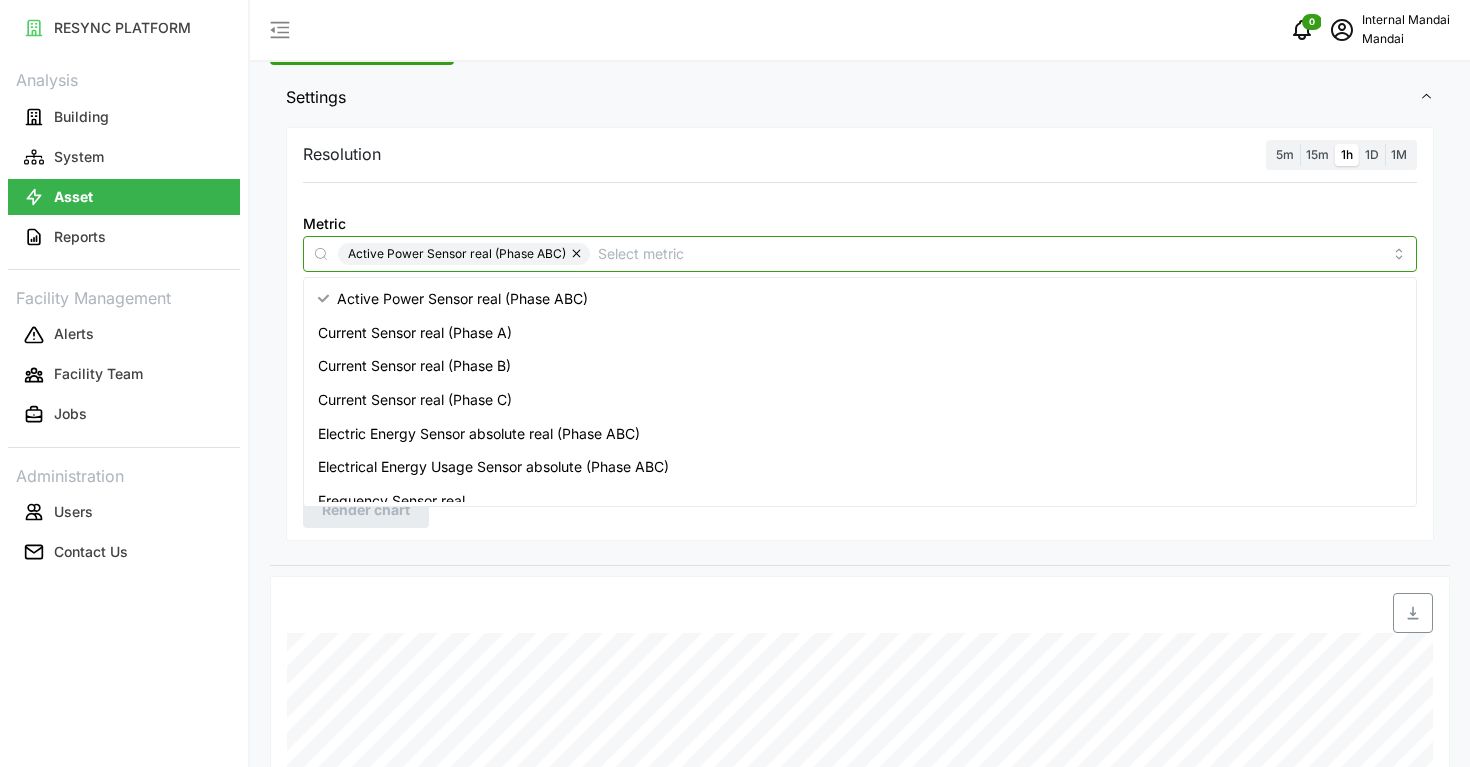 click on "Current Sensor real (Phase A)" at bounding box center [860, 333] 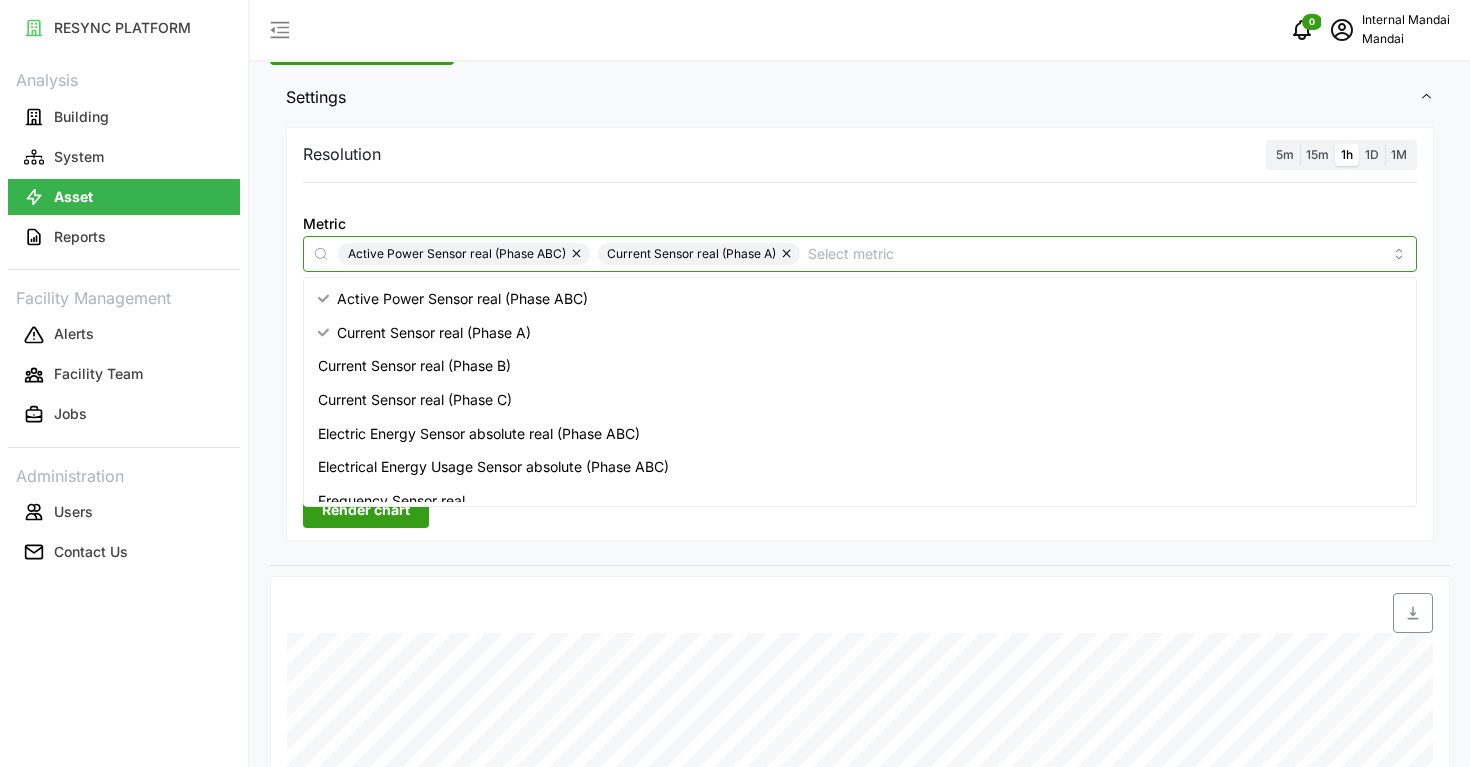 click on "Current Sensor real (Phase B)" at bounding box center (860, 366) 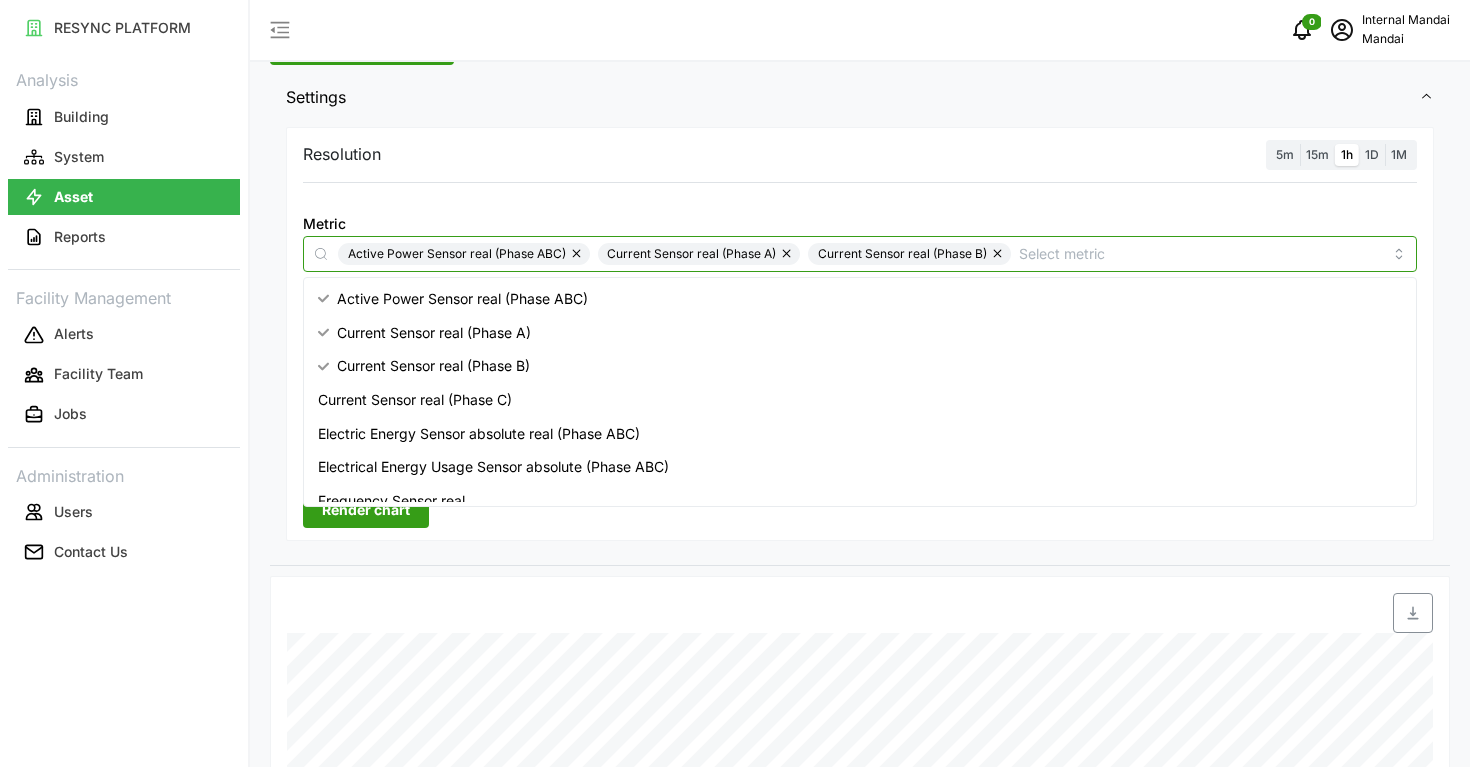 click on "Current Sensor real (Phase C)" at bounding box center (860, 400) 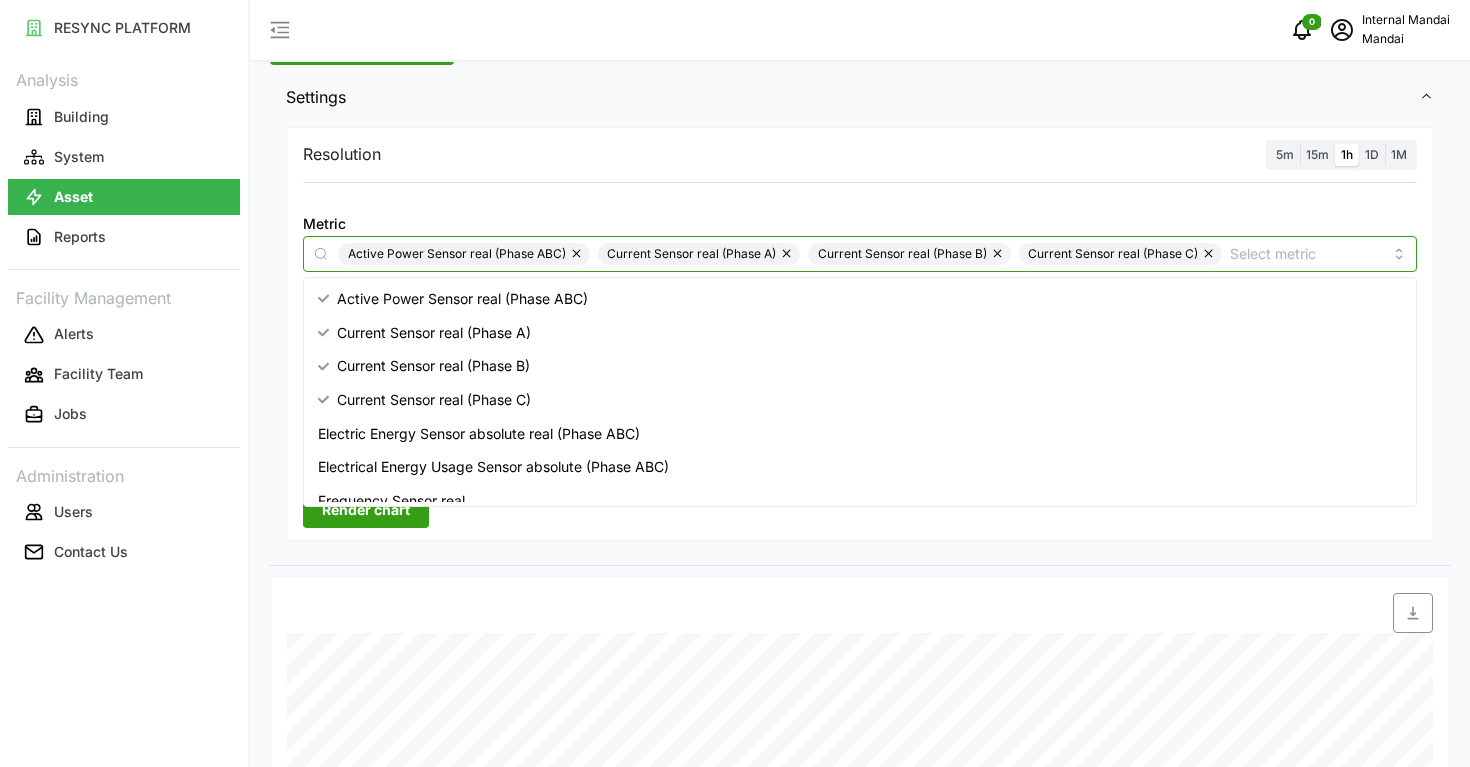 click at bounding box center (578, 254) 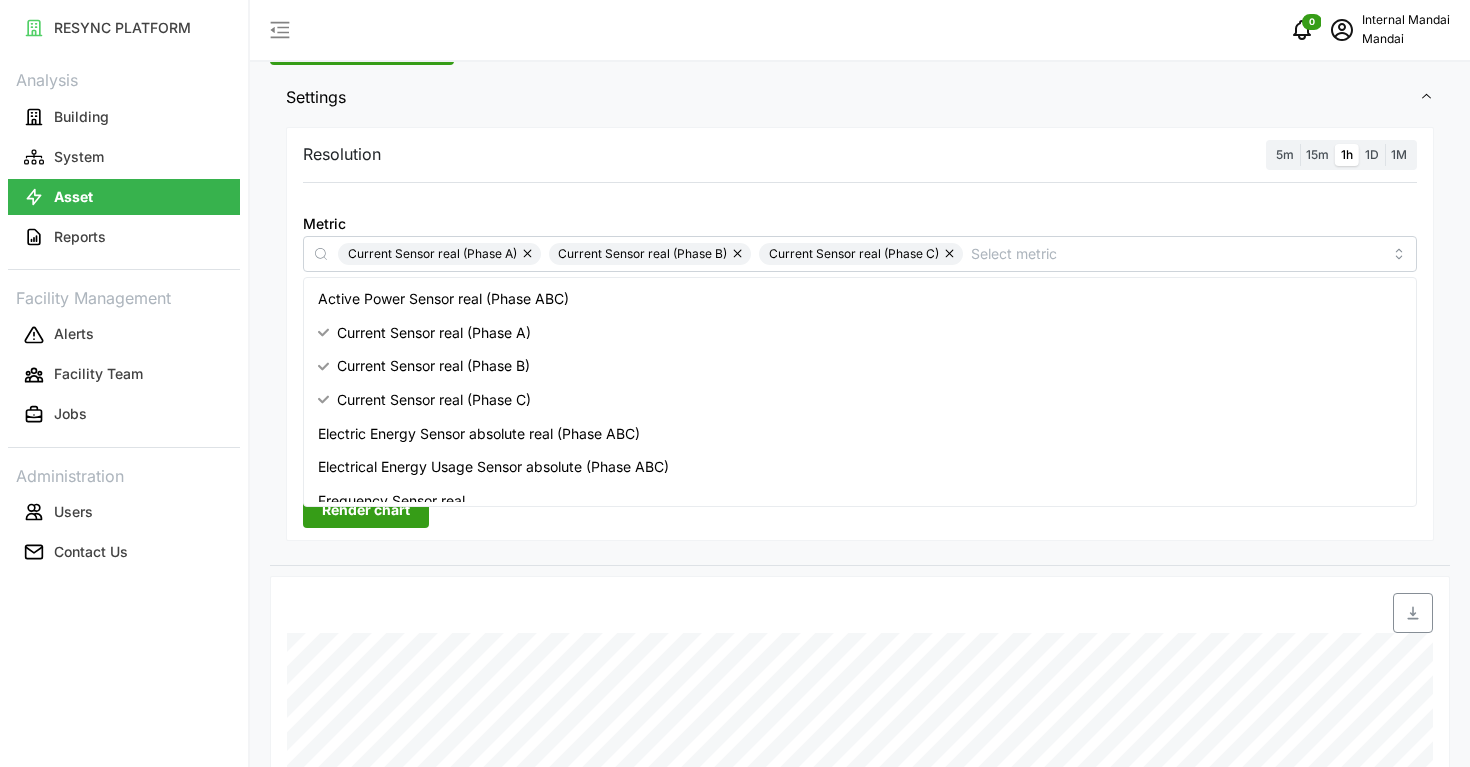click on "Render chart" at bounding box center (366, 510) 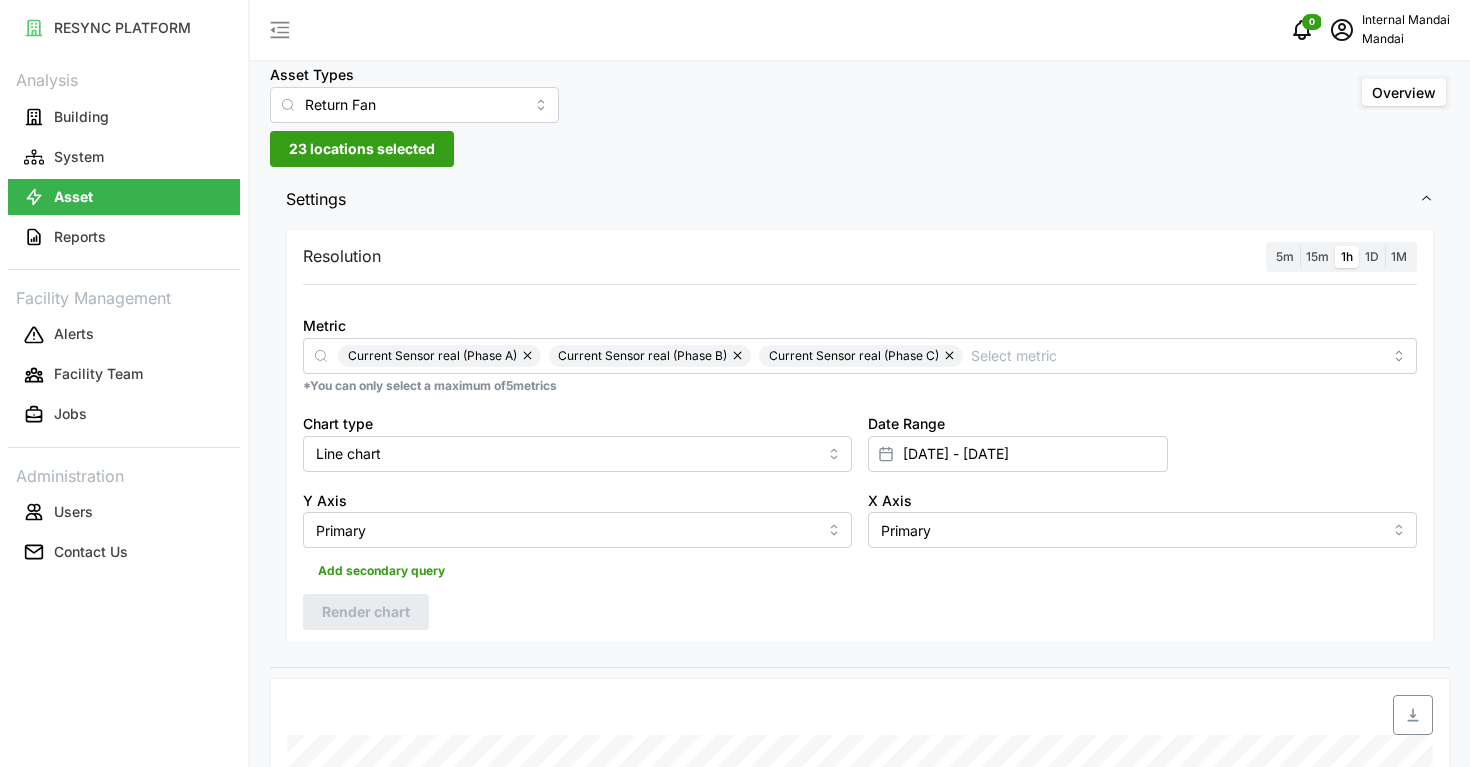 scroll, scrollTop: 14, scrollLeft: 0, axis: vertical 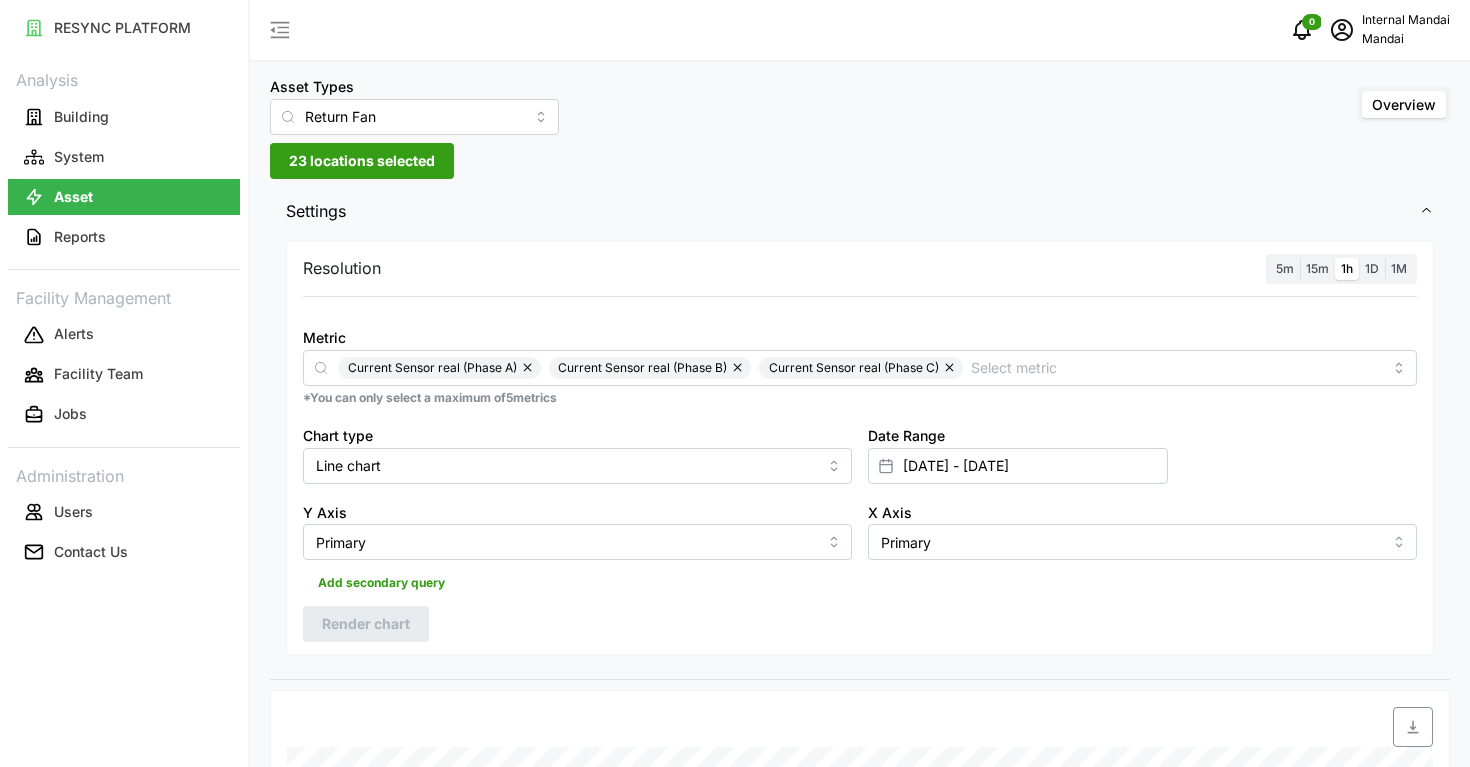 click at bounding box center [529, 368] 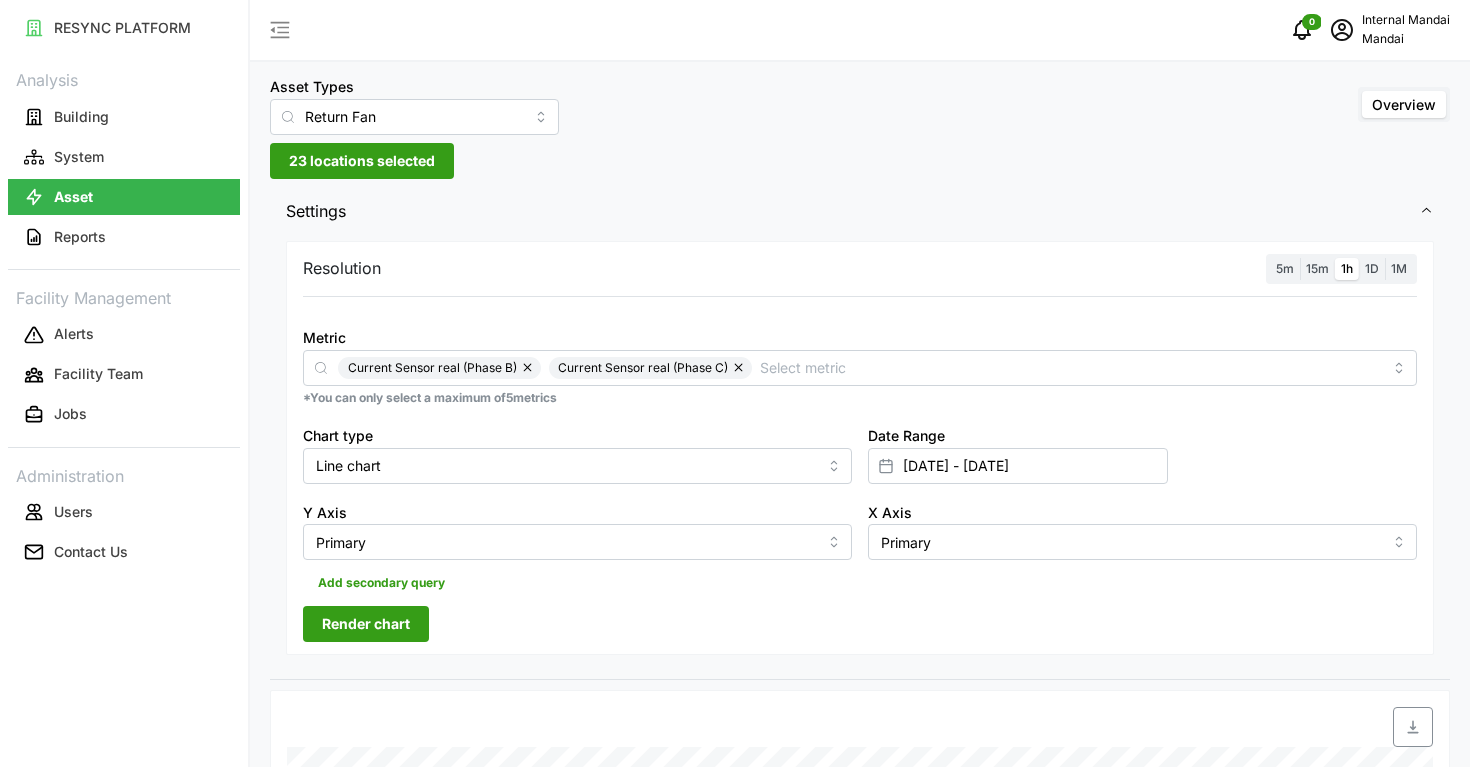 click at bounding box center (529, 368) 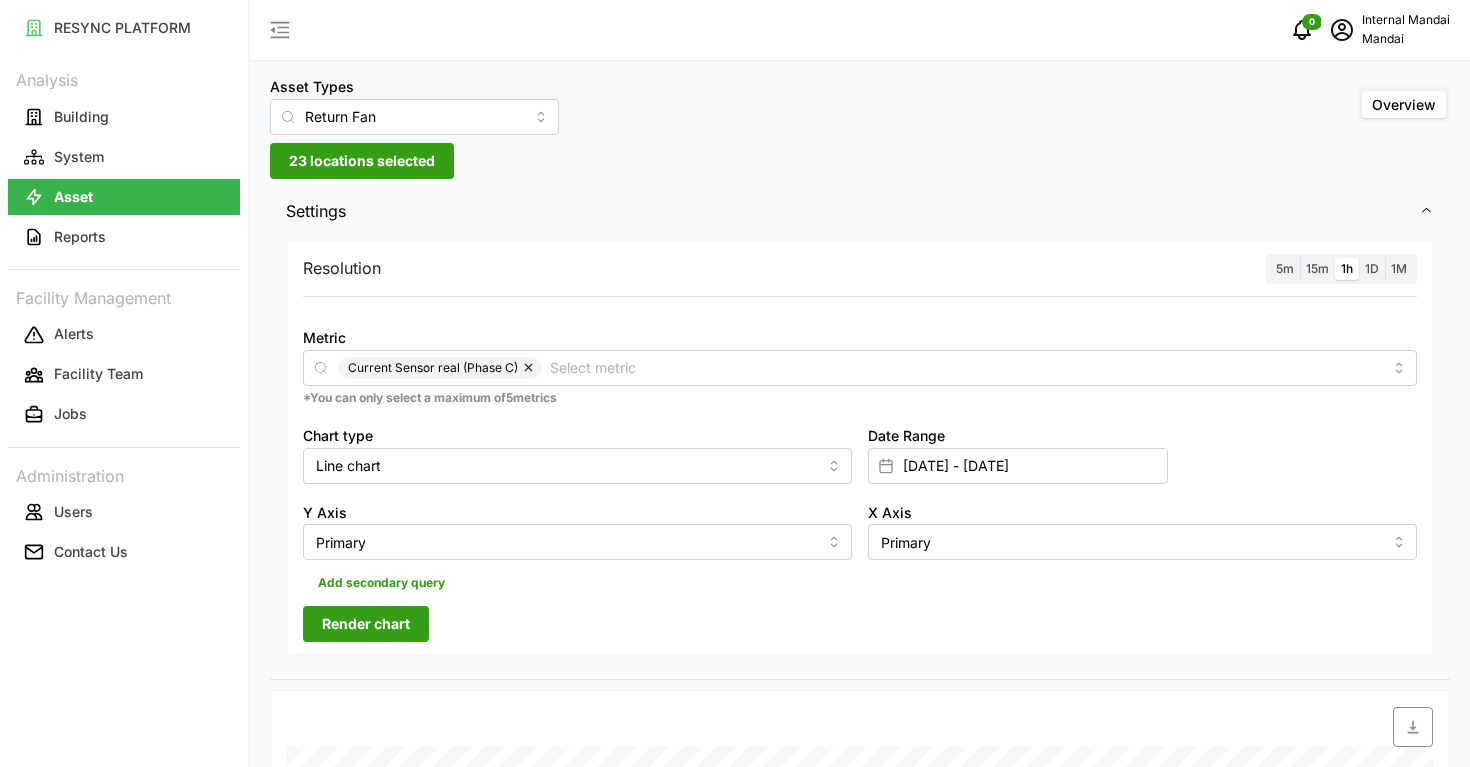 click at bounding box center [530, 368] 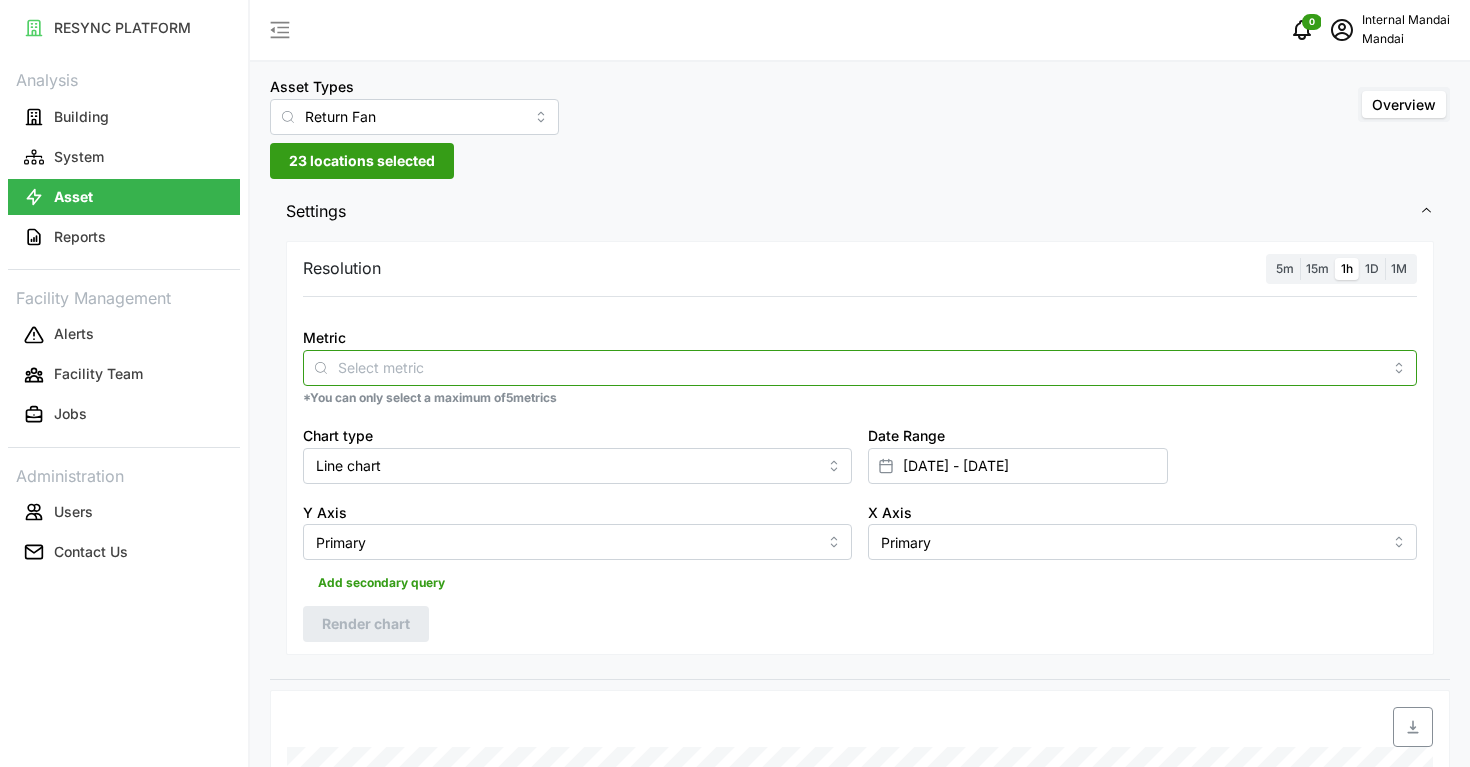 click on "Metric" at bounding box center [860, 367] 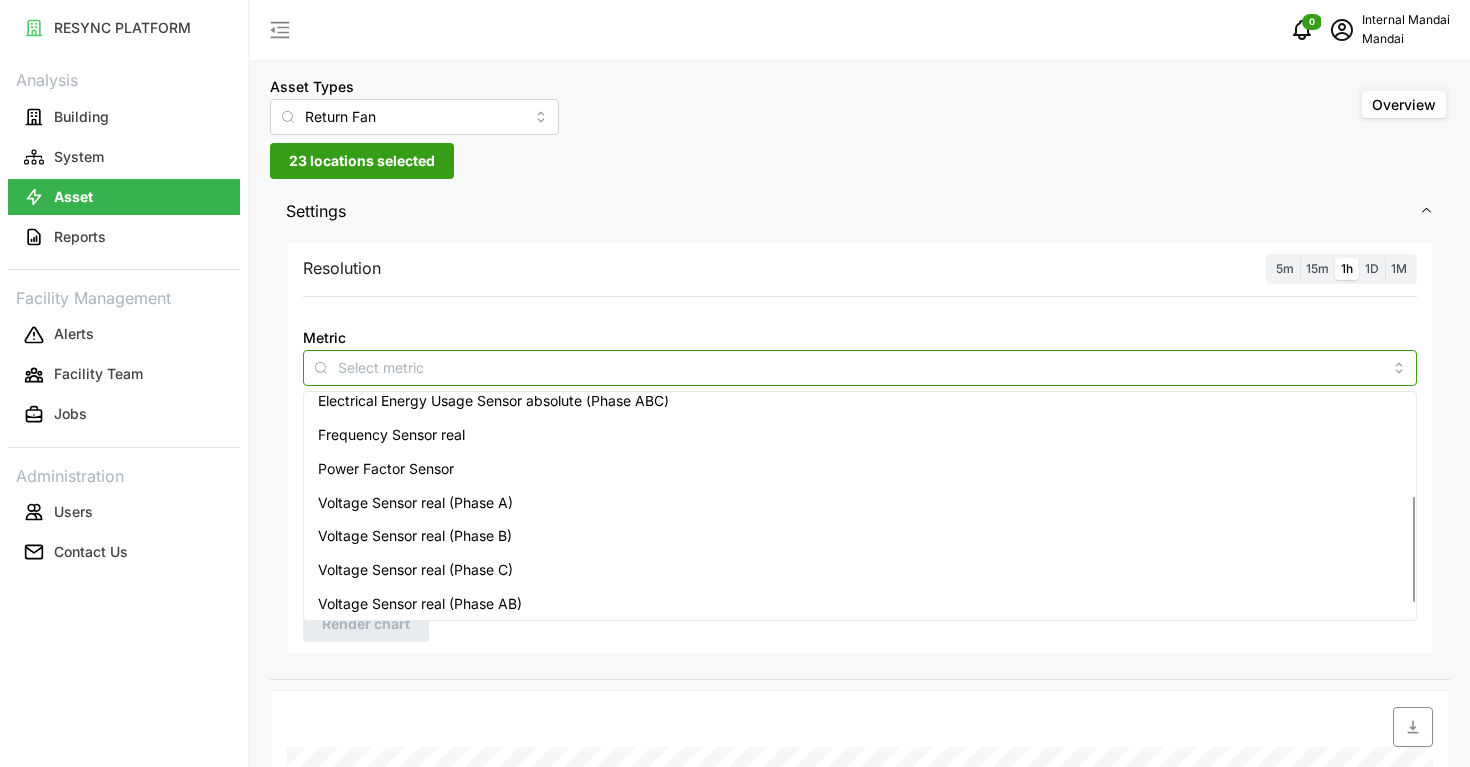 scroll, scrollTop: 242, scrollLeft: 0, axis: vertical 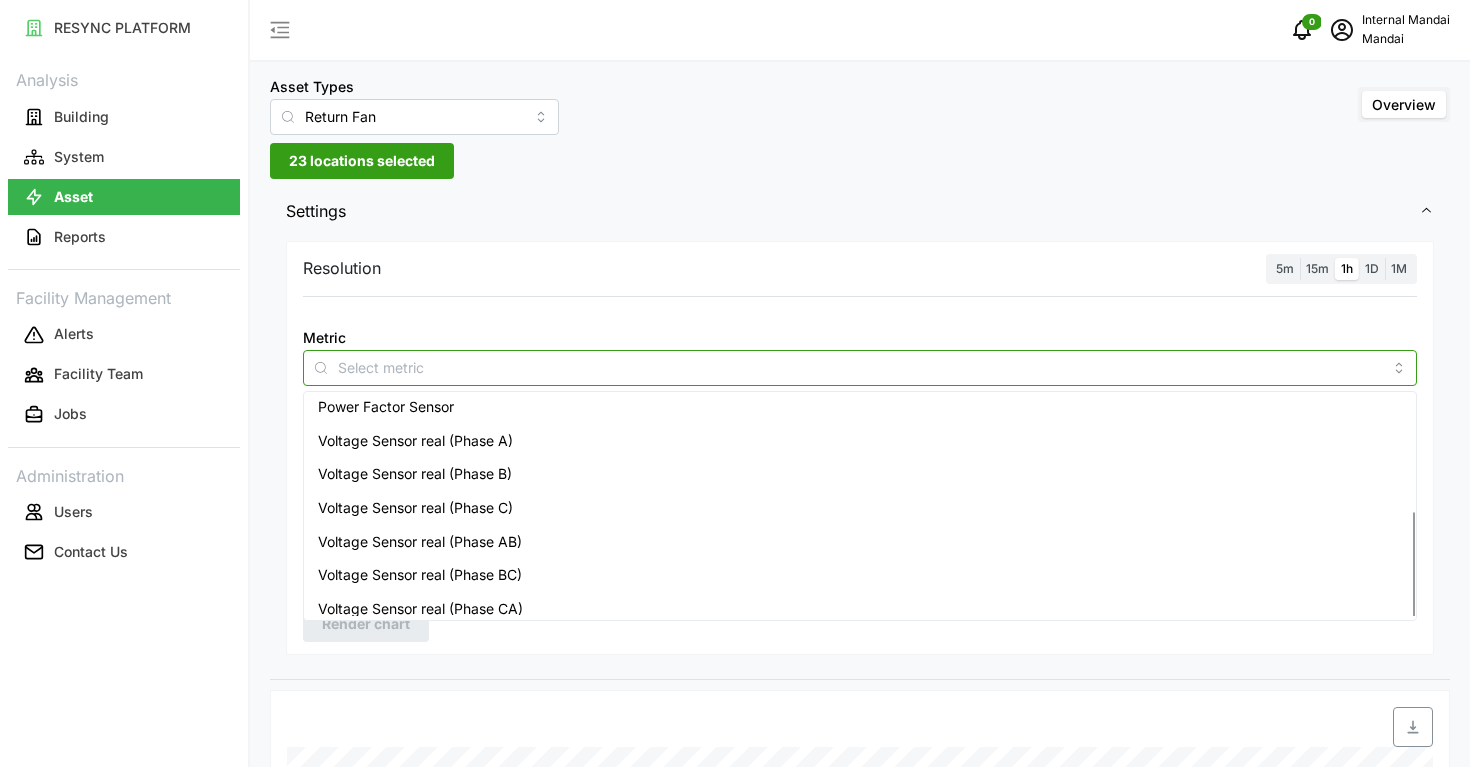 click on "Voltage Sensor real (Phase A)" at bounding box center [415, 441] 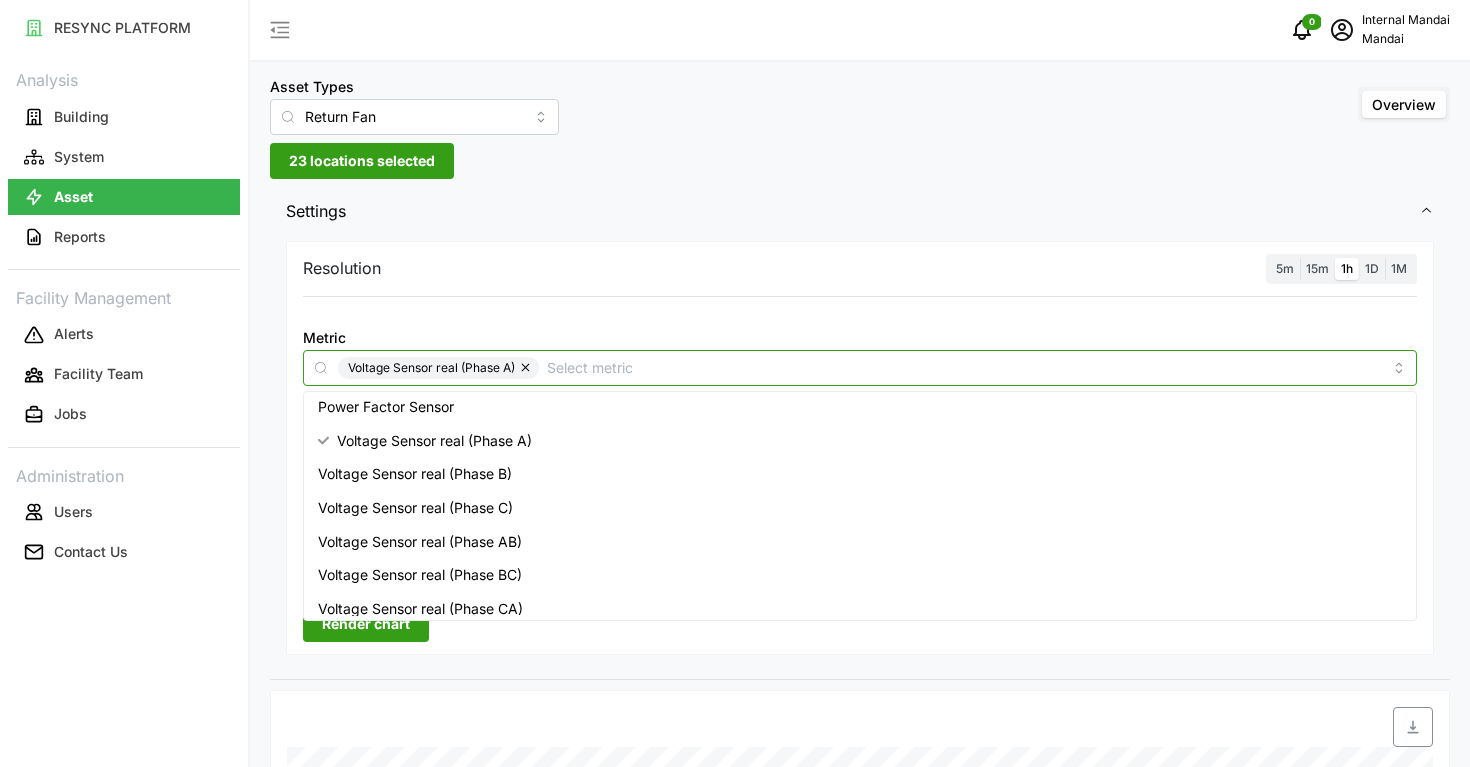 click on "Voltage Sensor real (Phase B)" at bounding box center [415, 474] 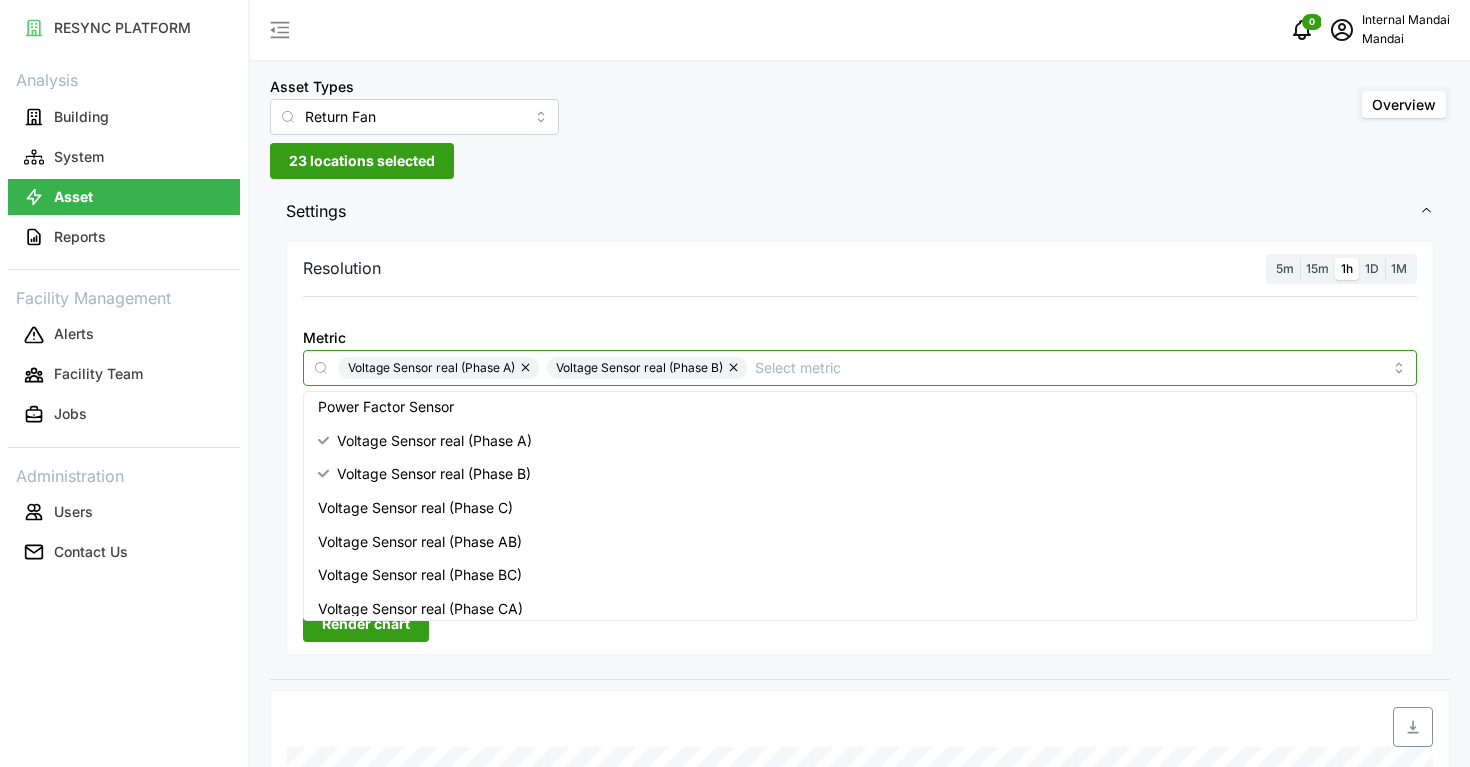 click on "Voltage Sensor real (Phase C)" at bounding box center (415, 508) 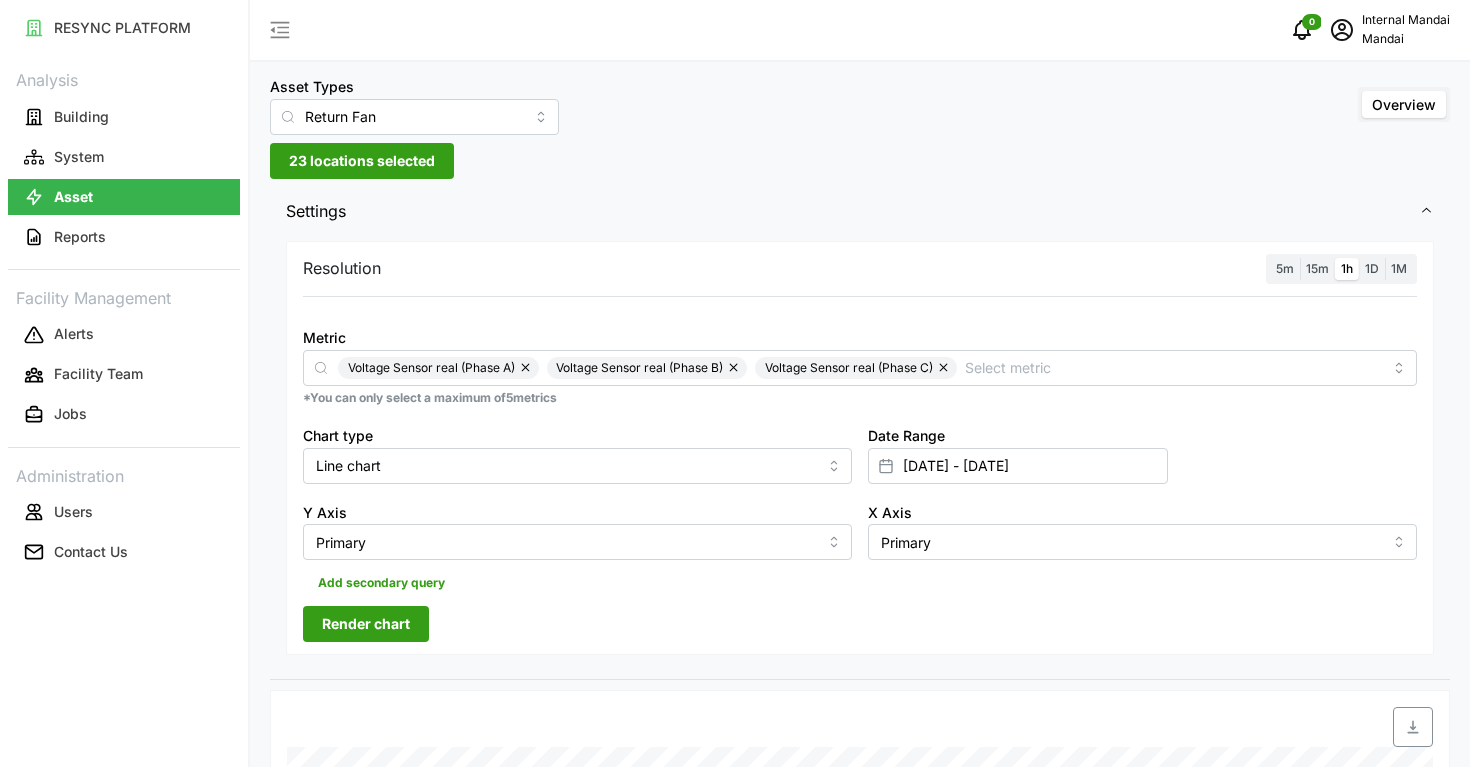 click on "Resolution 5m 15m 1h 1D 1M Metric Voltage Sensor real (Phase A) Voltage Sensor real (Phase B) Voltage Sensor real (Phase C) *You can only select a maximum of  5  metrics Chart type Line chart Date Range 20 Apr 2025 - 26 Apr 2025 Y Axis Primary X Axis Primary Add secondary query Render chart" at bounding box center [860, 458] 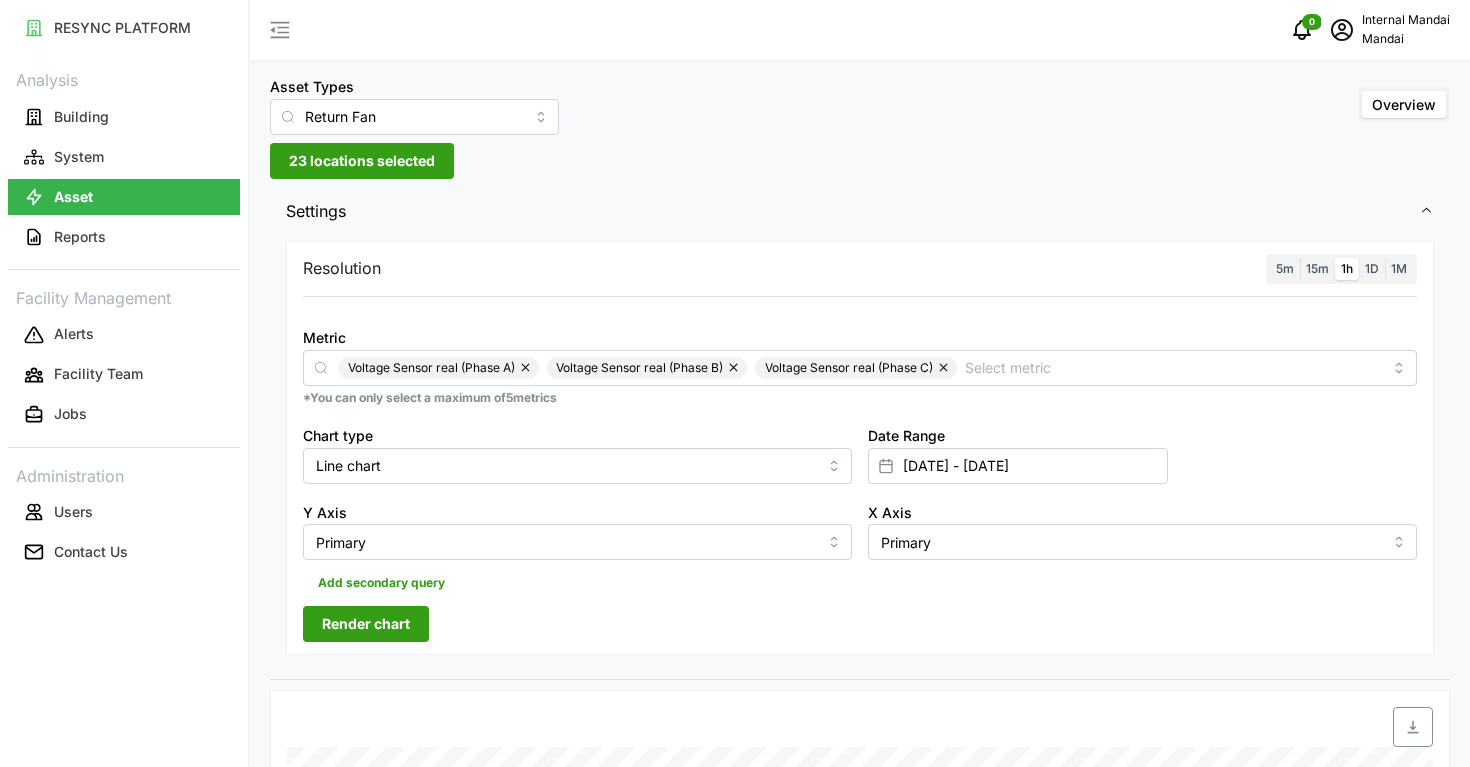 click on "Render chart" at bounding box center [366, 624] 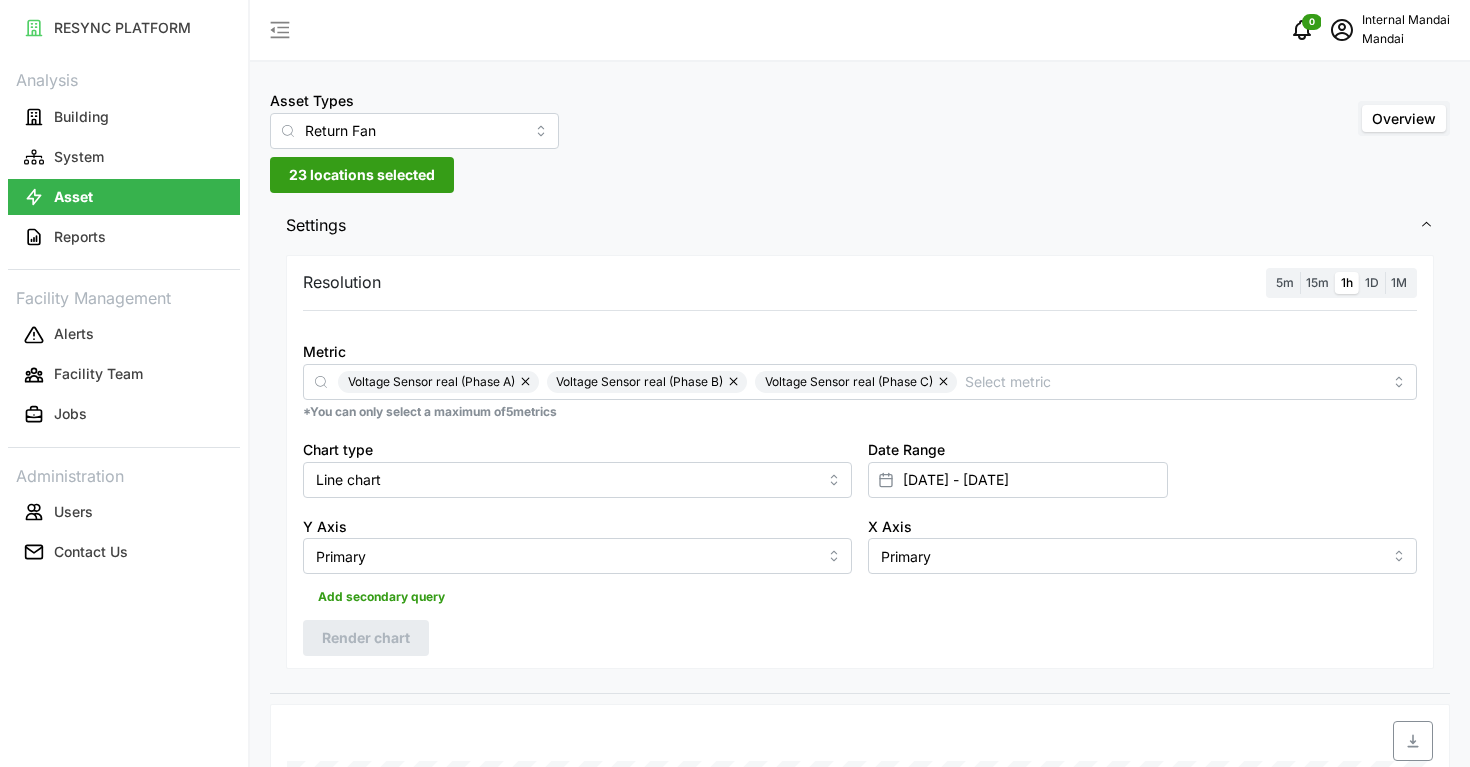 scroll, scrollTop: 0, scrollLeft: 0, axis: both 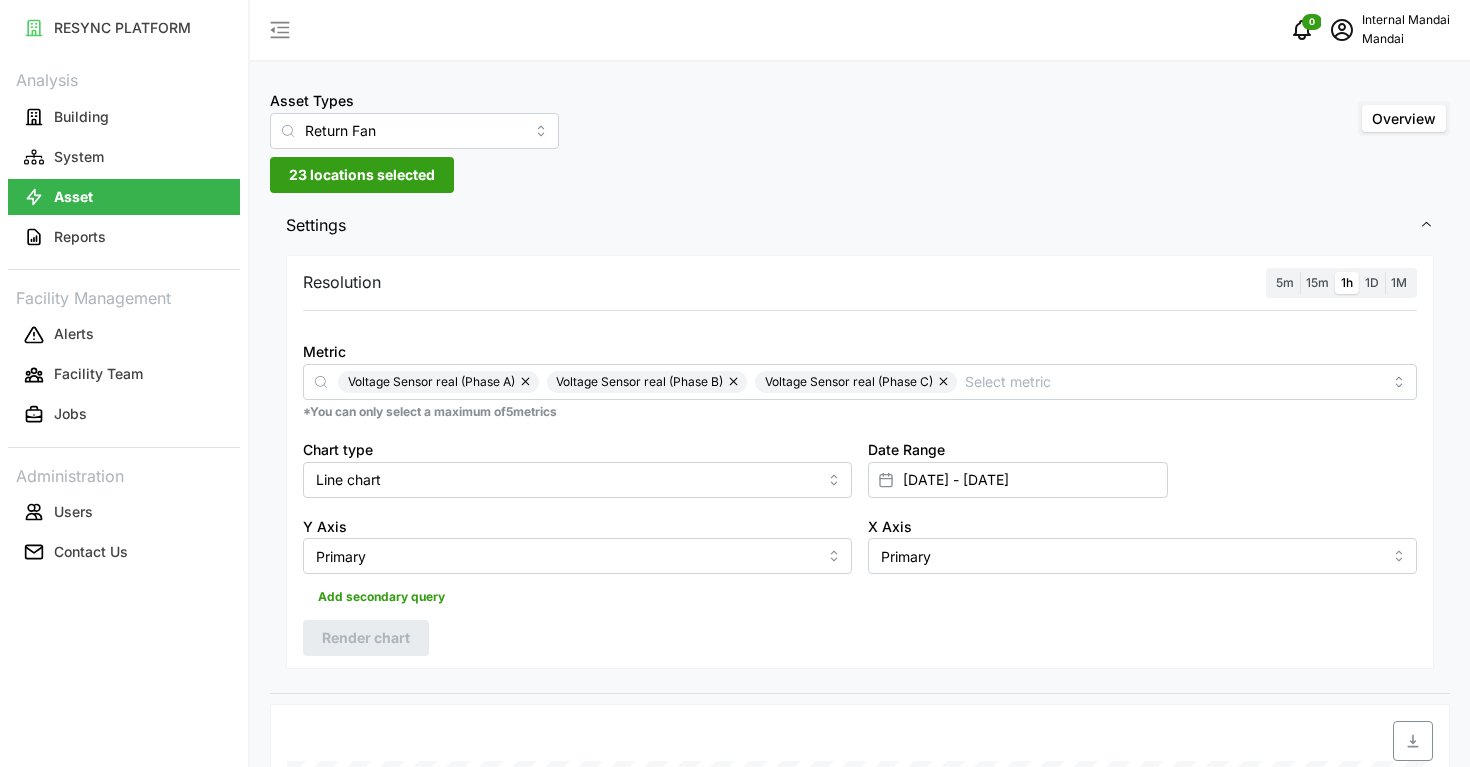 click at bounding box center (945, 382) 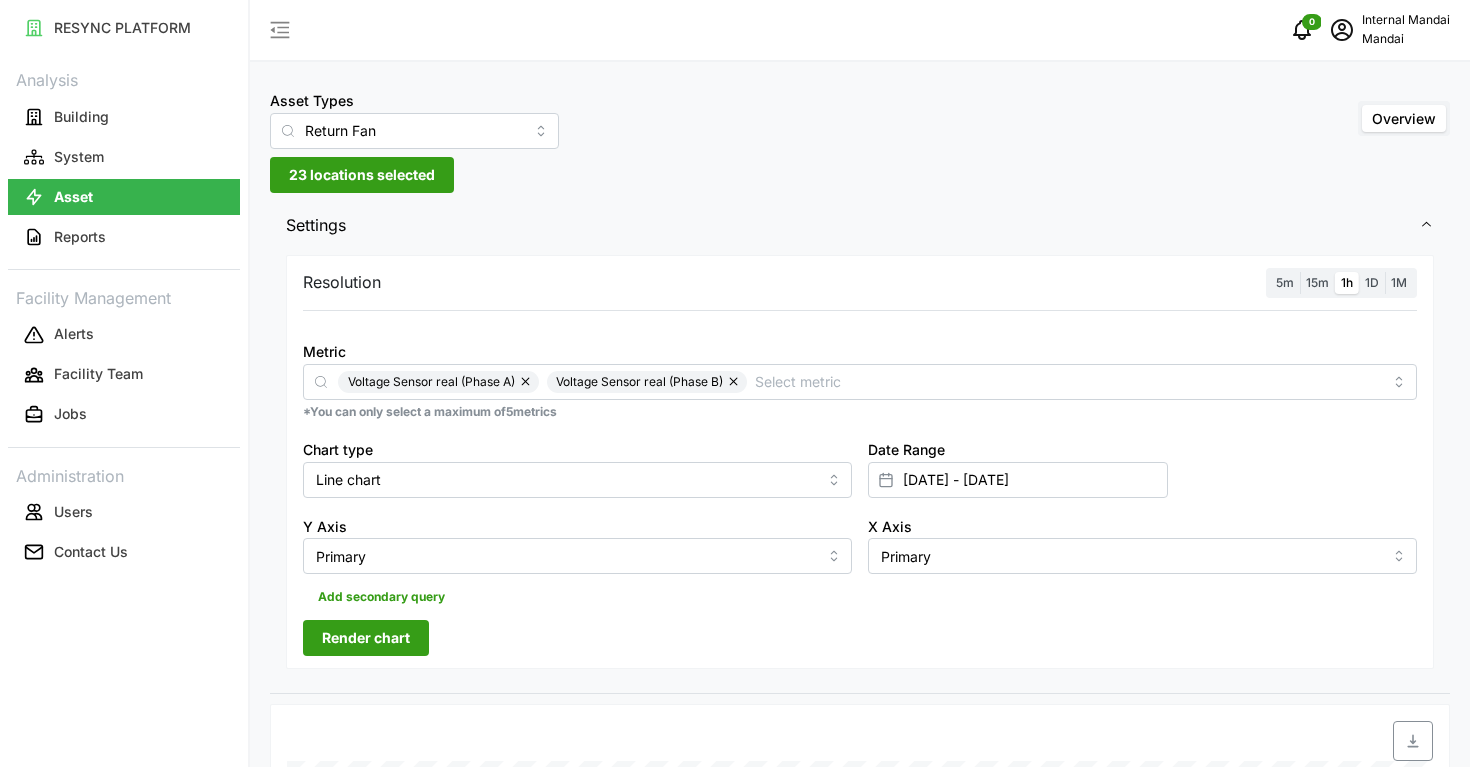 click at bounding box center [735, 382] 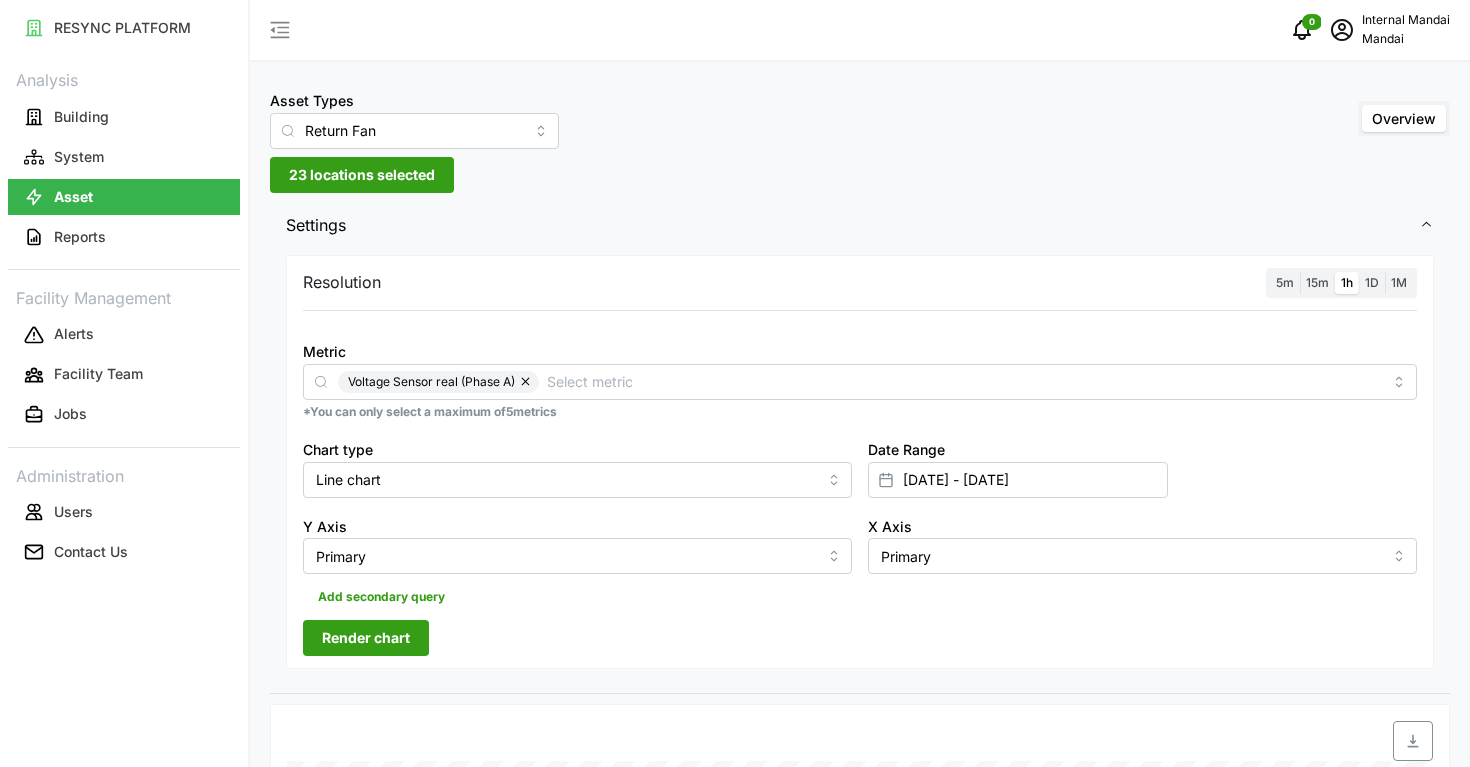 click at bounding box center (527, 382) 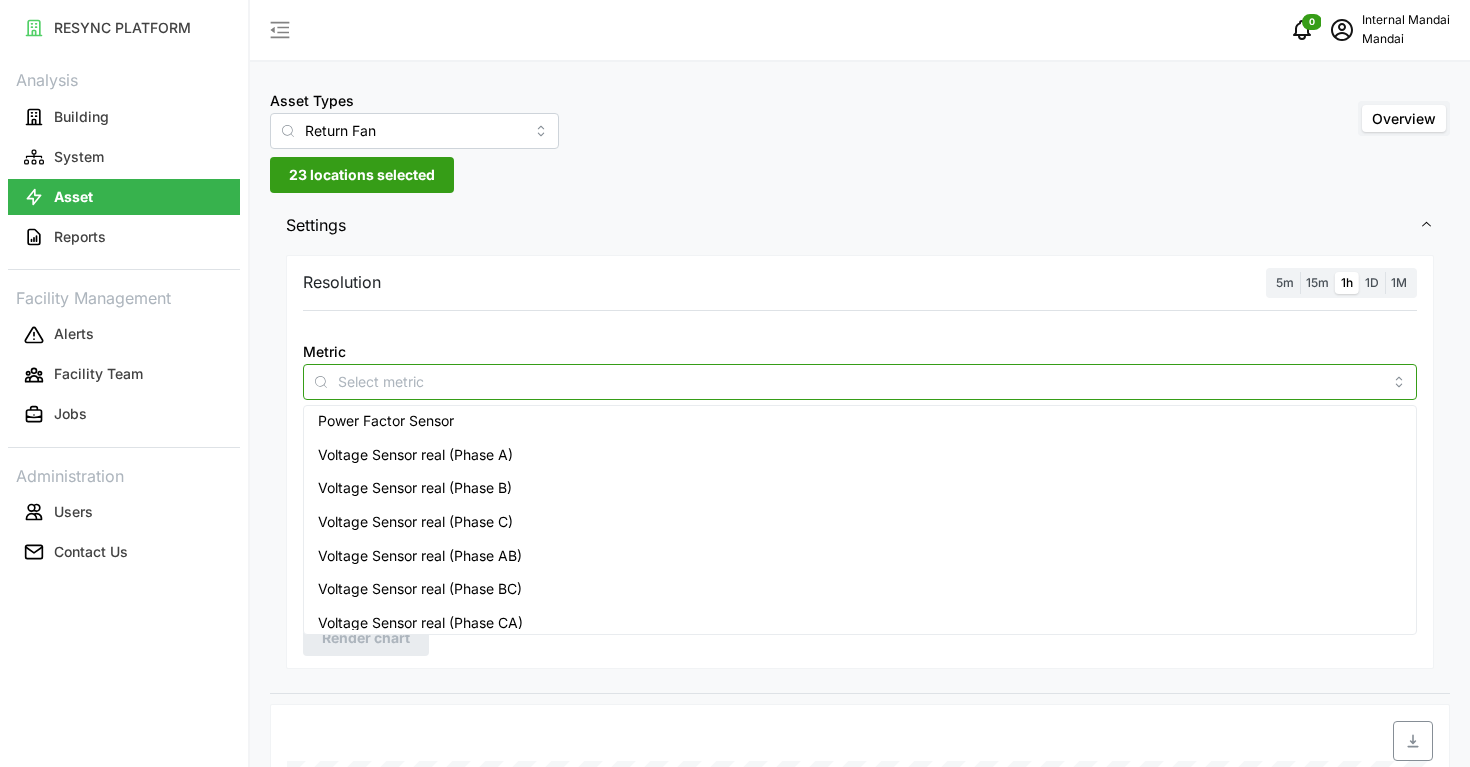 click on "Metric" at bounding box center (860, 381) 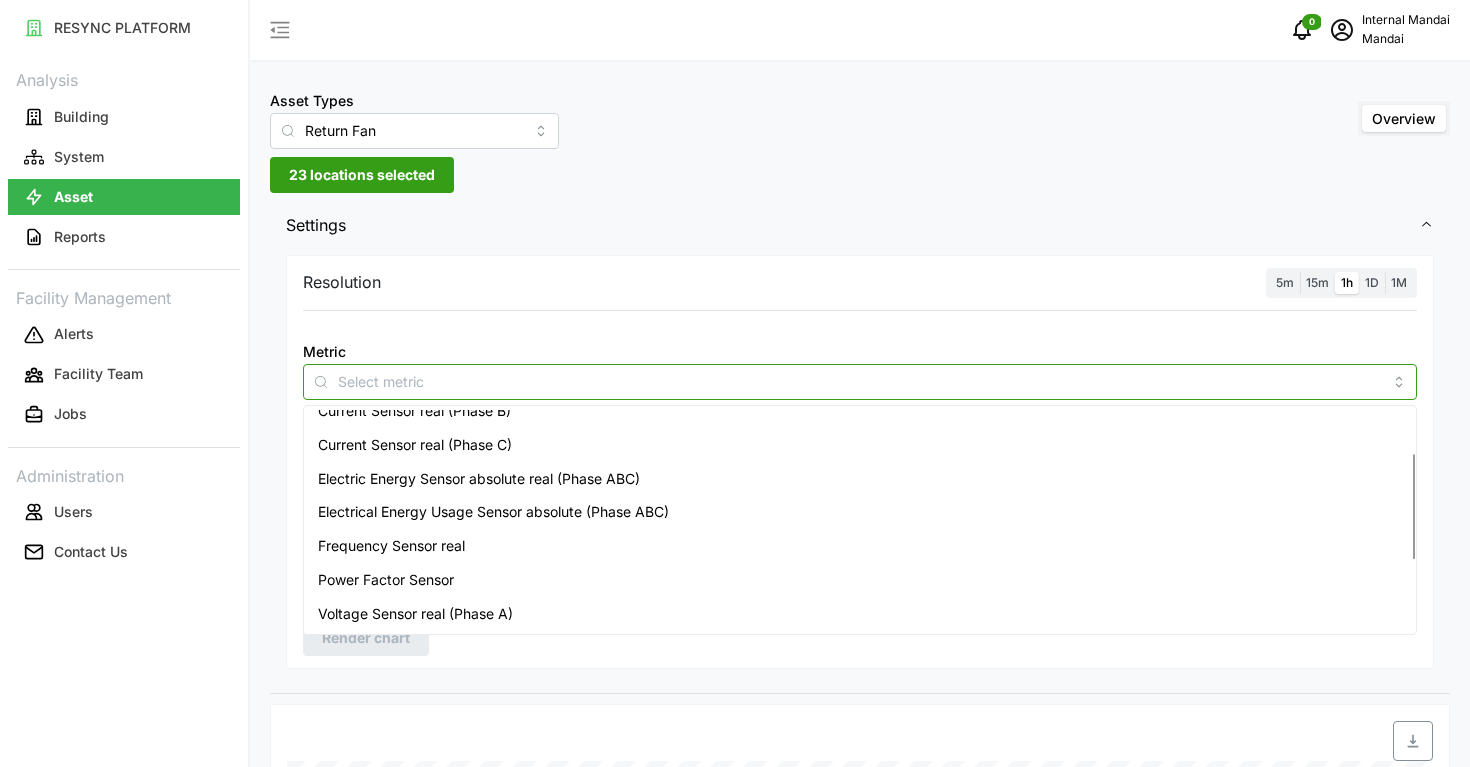 scroll, scrollTop: 91, scrollLeft: 0, axis: vertical 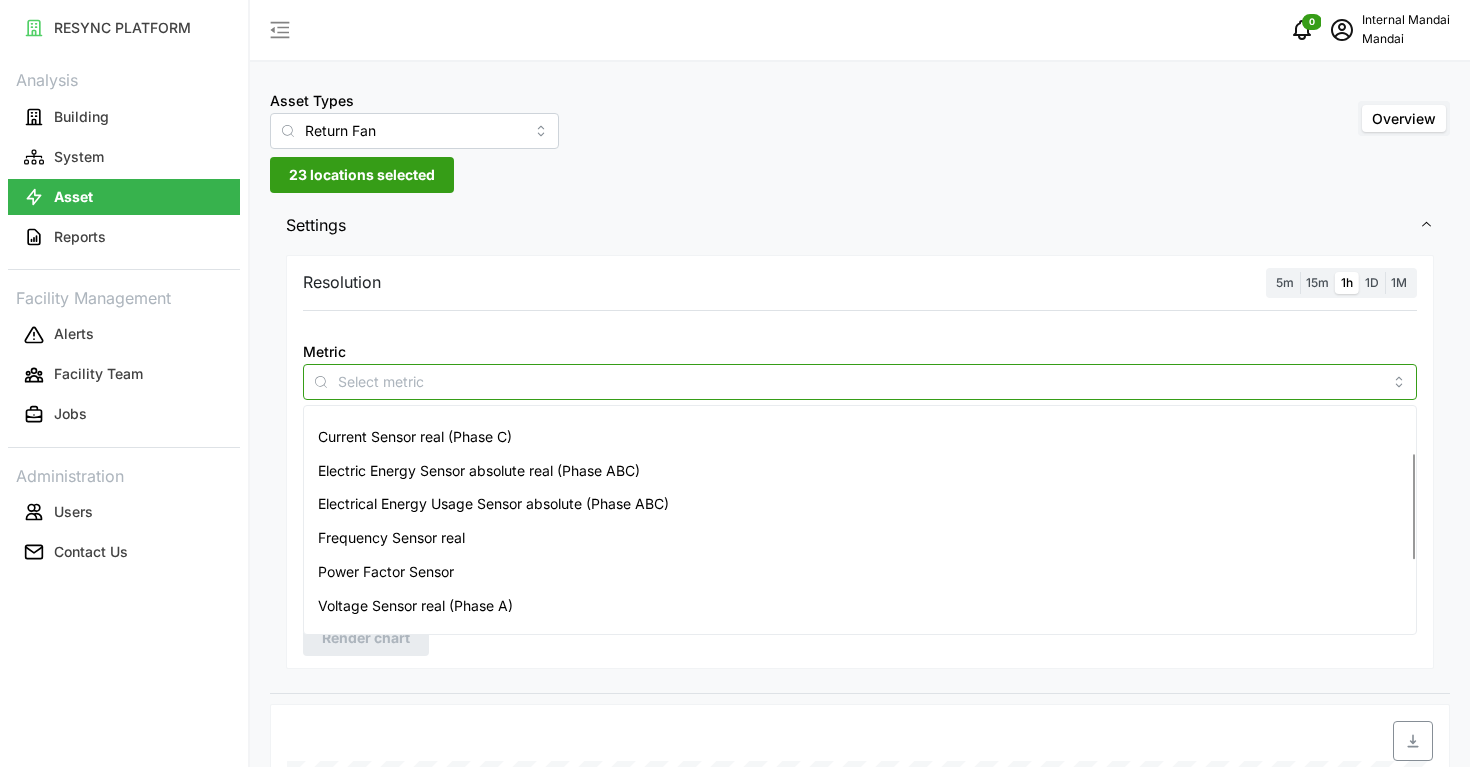 click on "Electric Energy Sensor absolute real (Phase ABC)" at bounding box center (479, 471) 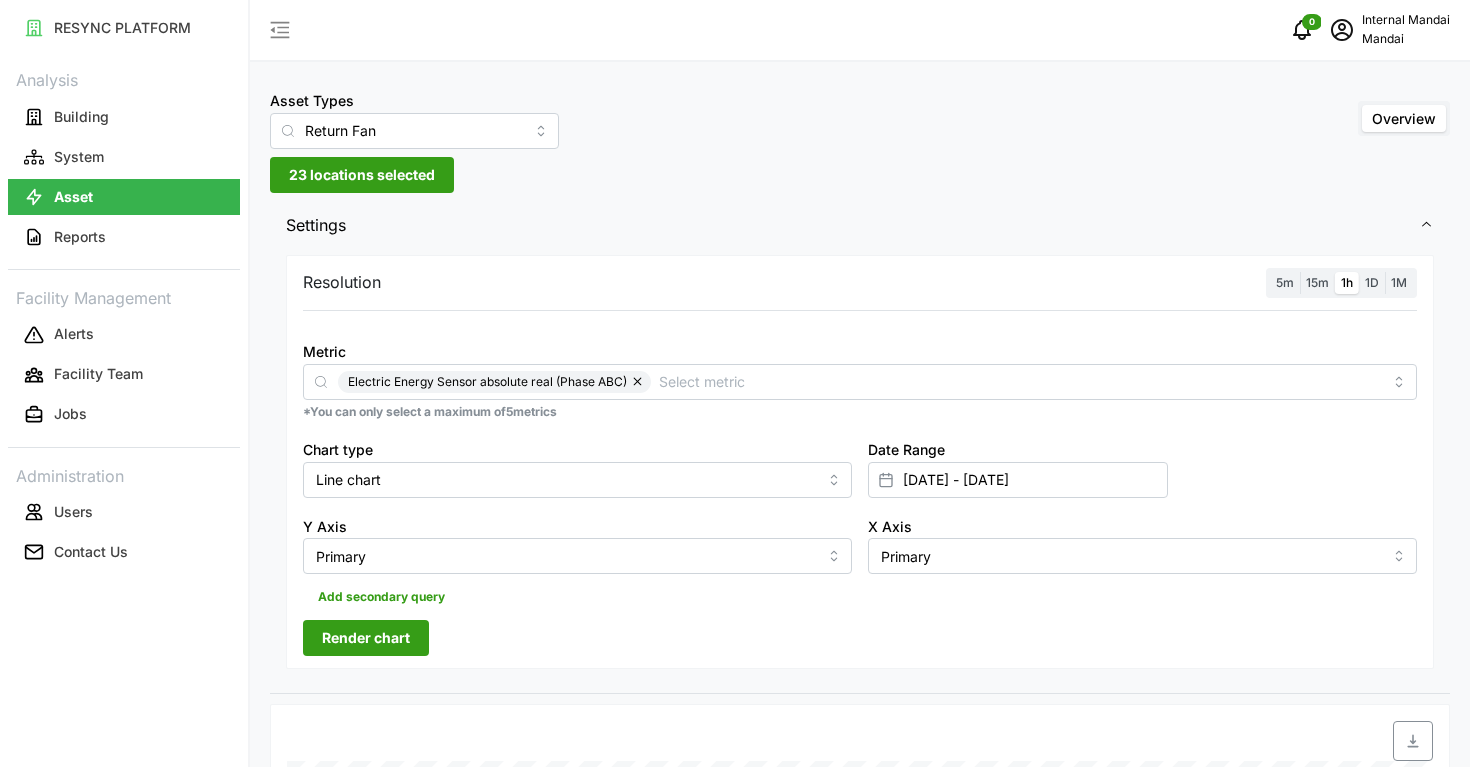 click on "Render chart" at bounding box center [366, 638] 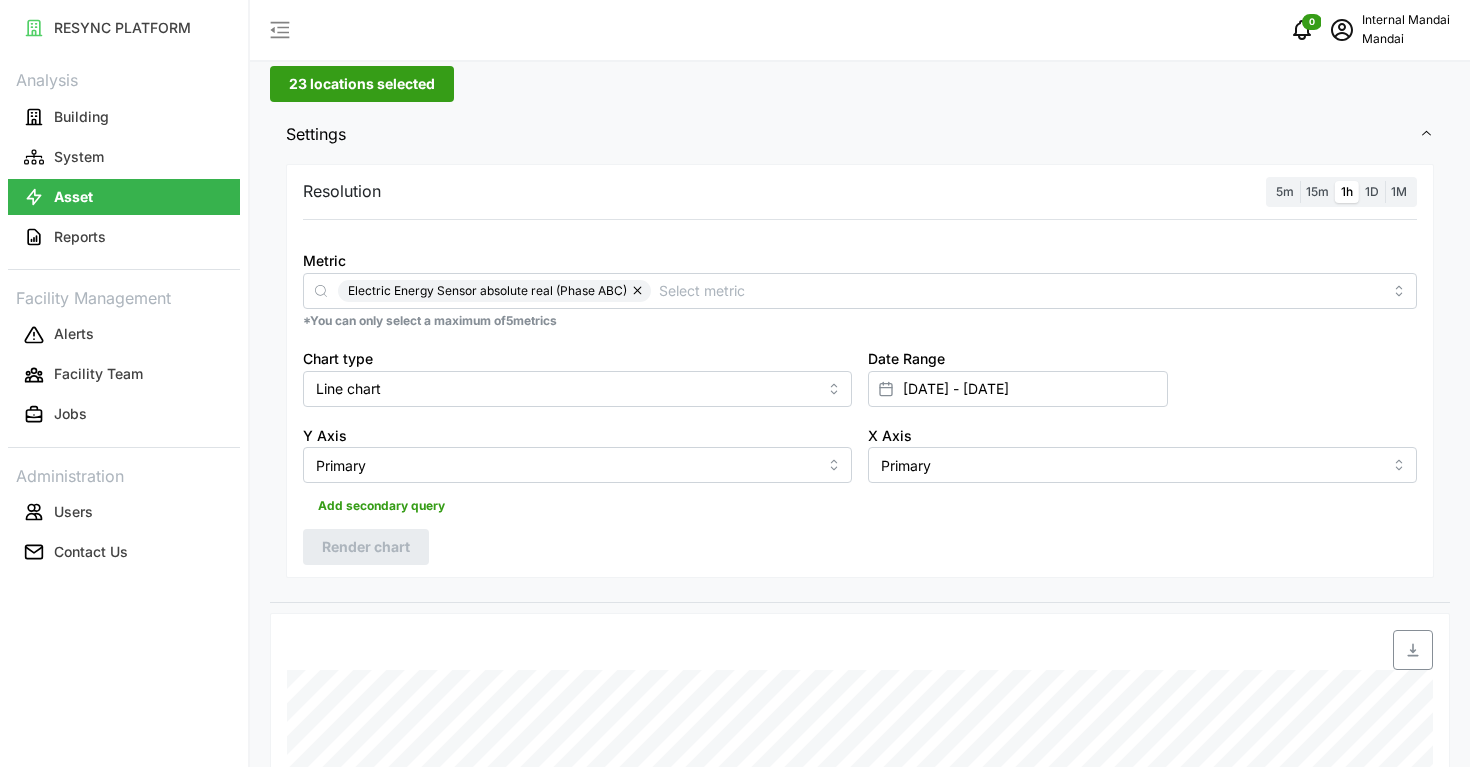 scroll, scrollTop: 32, scrollLeft: 0, axis: vertical 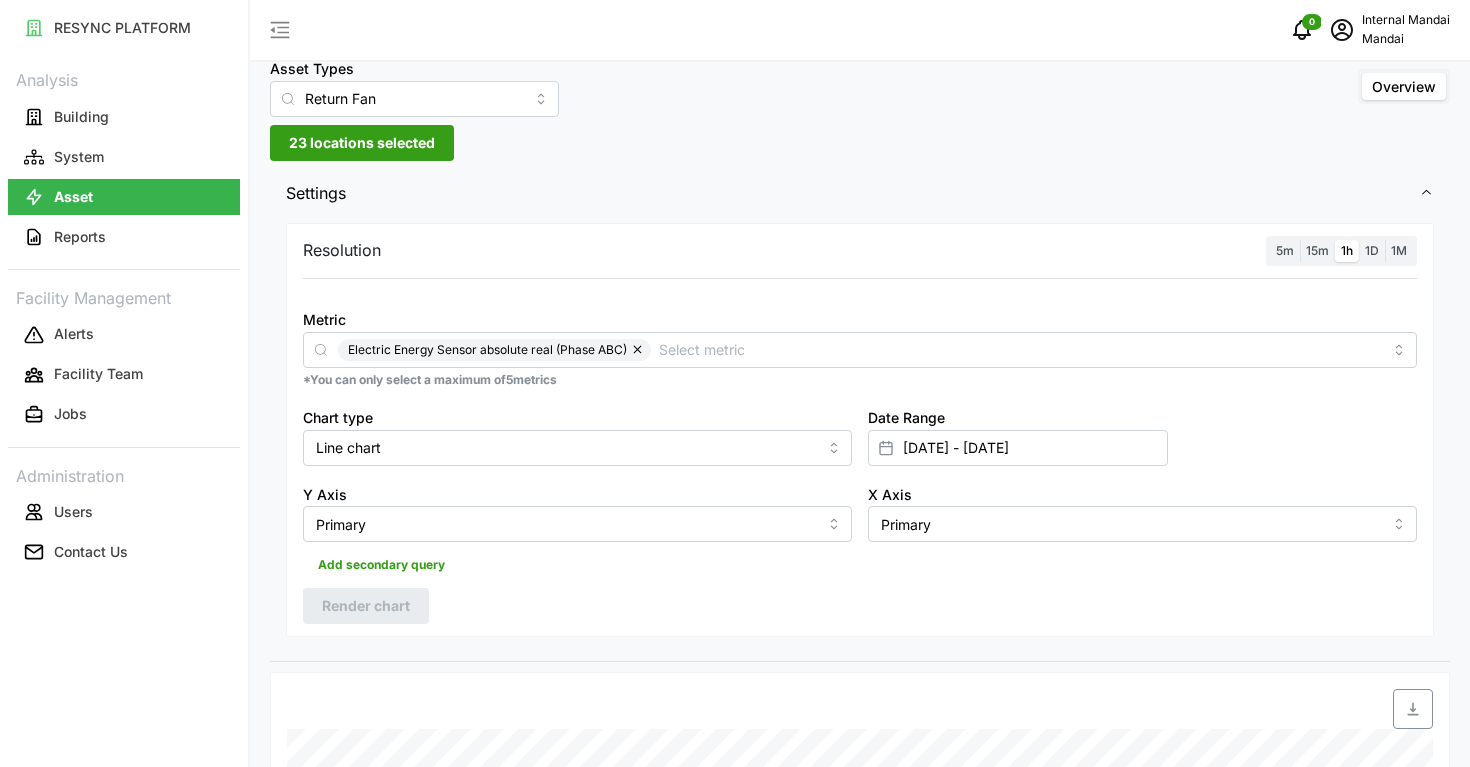 click on "23 locations selected" at bounding box center [362, 143] 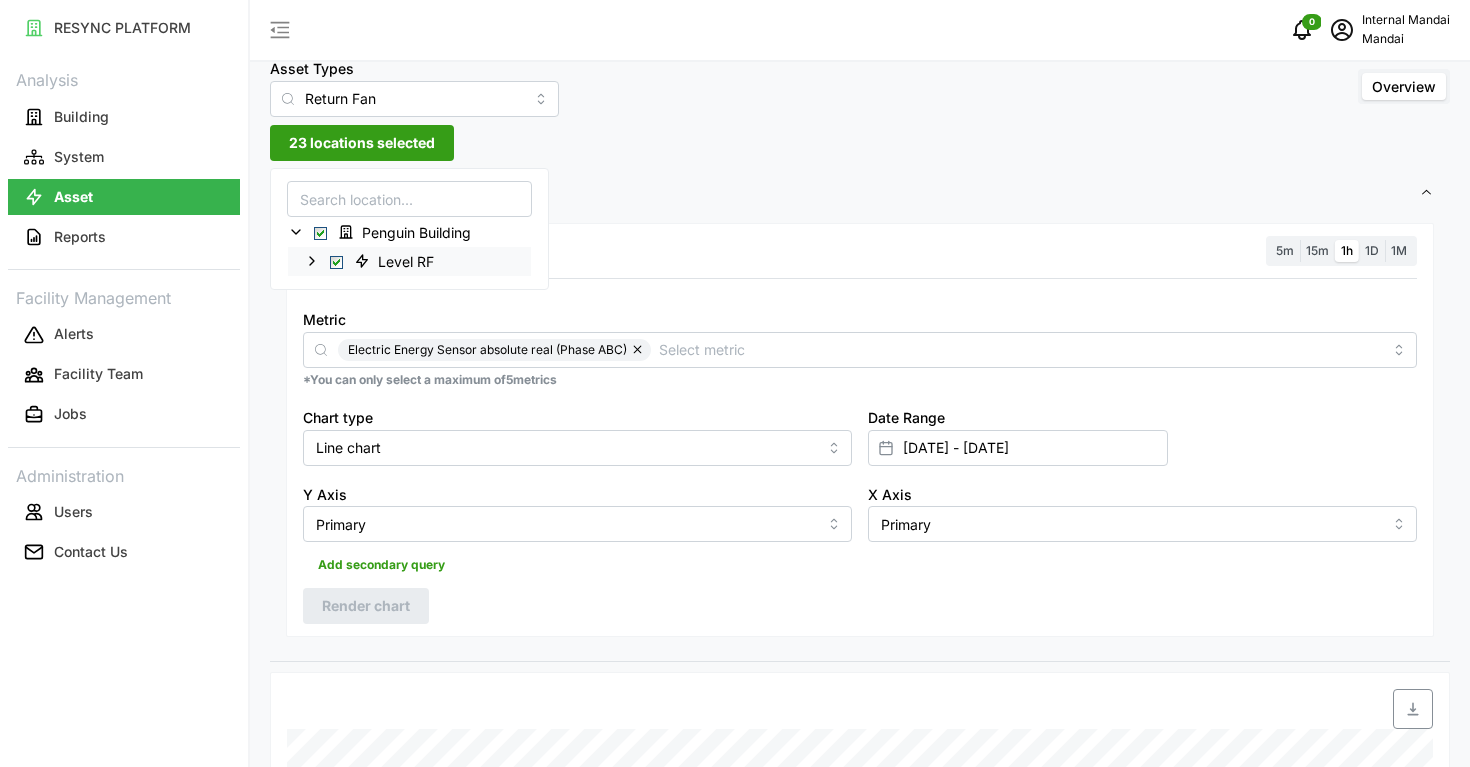 click 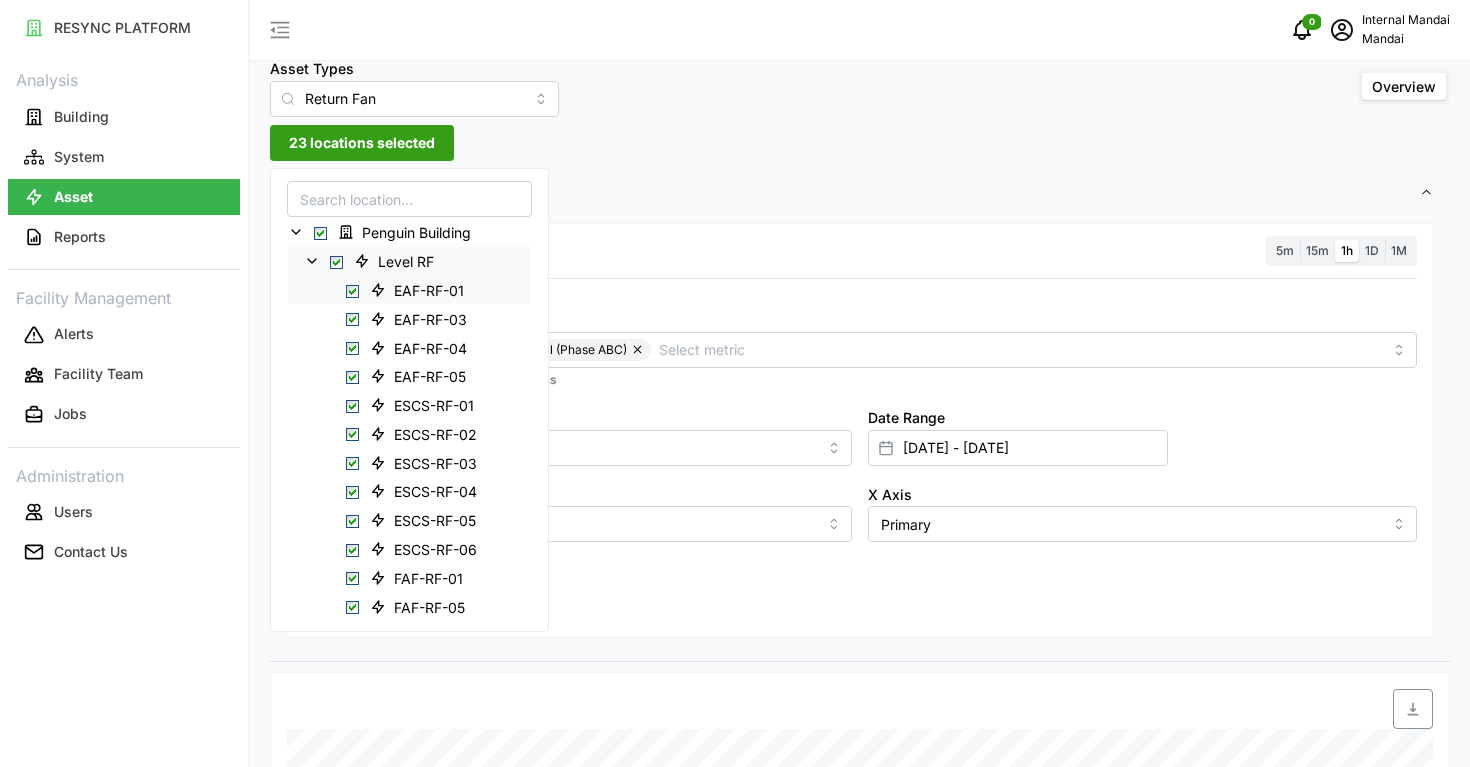 click at bounding box center (352, 291) 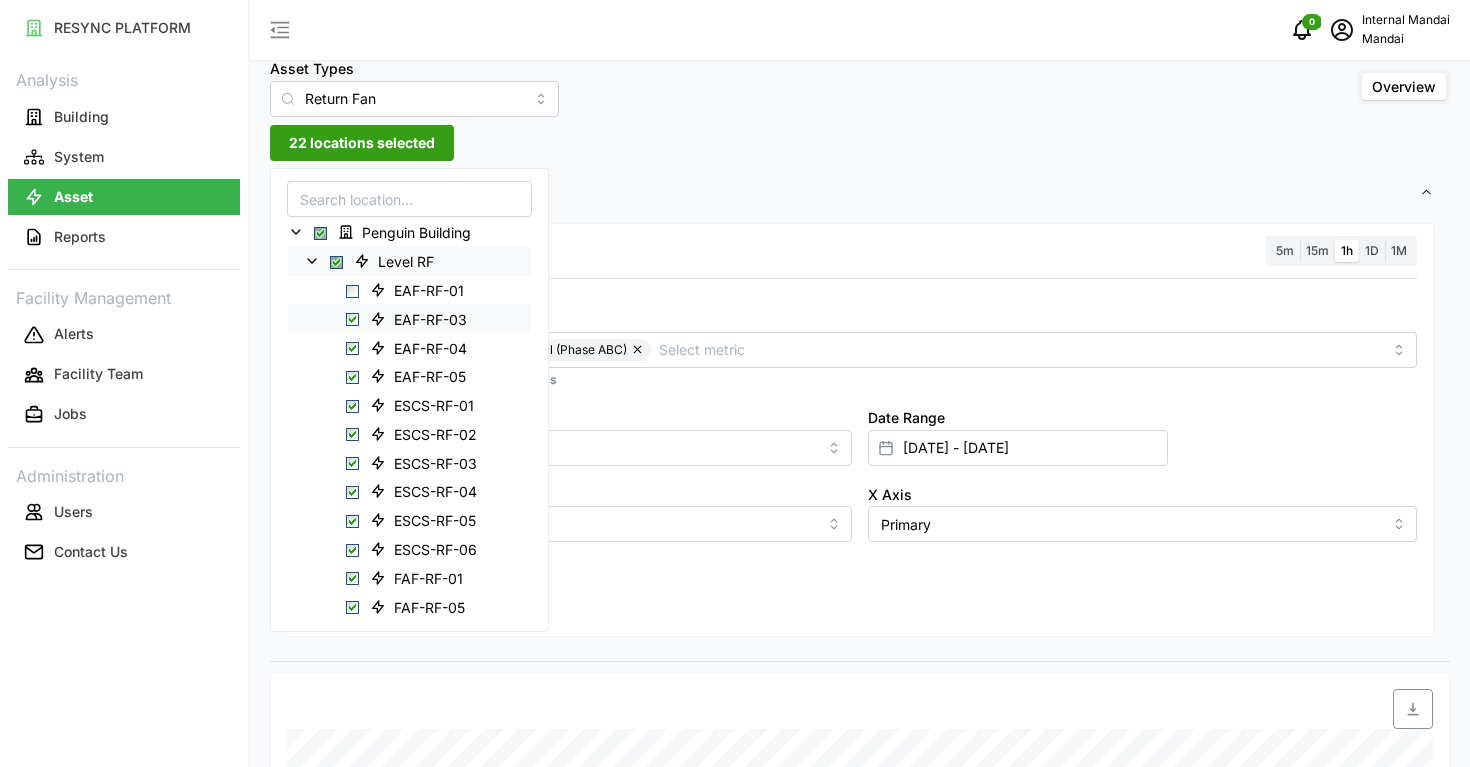 click at bounding box center [352, 319] 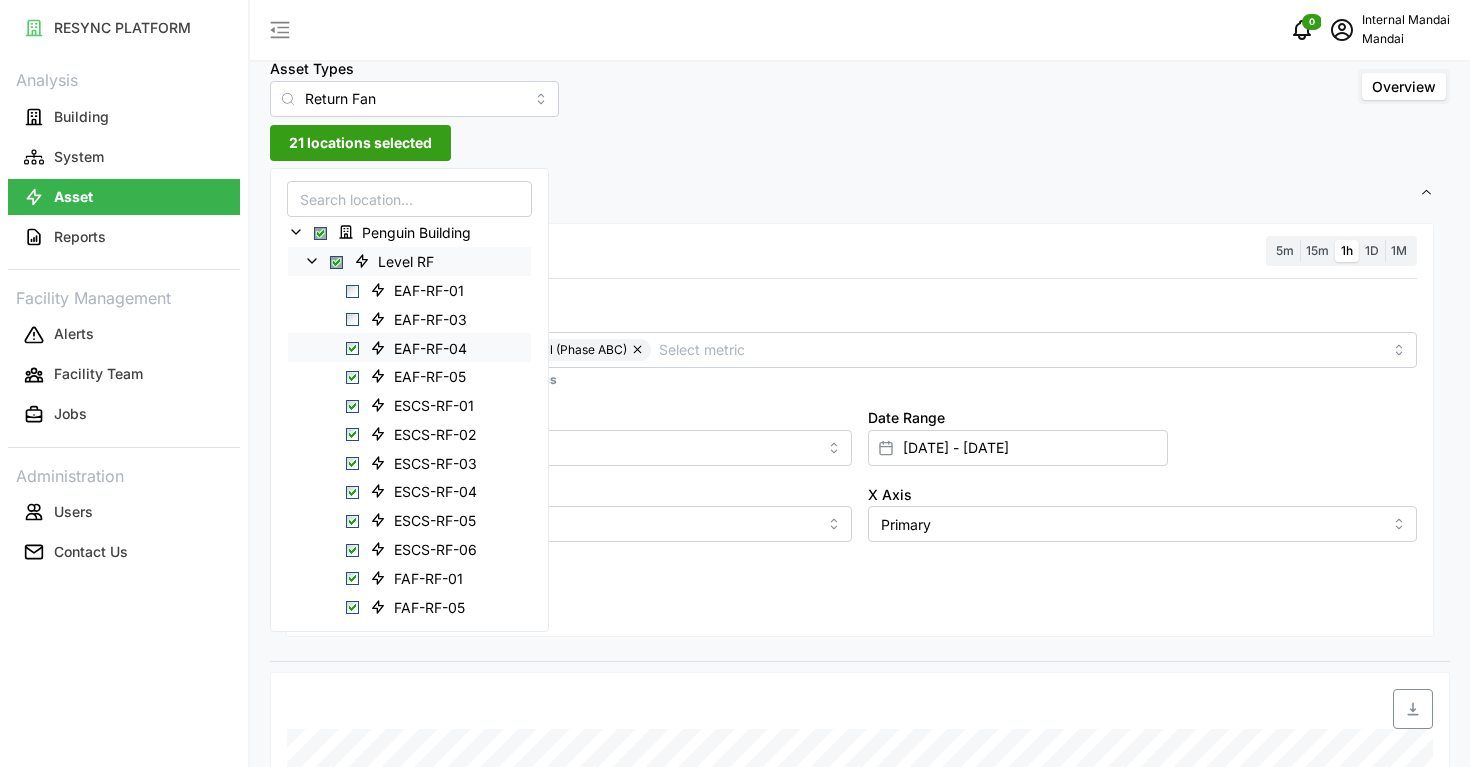 click at bounding box center [352, 348] 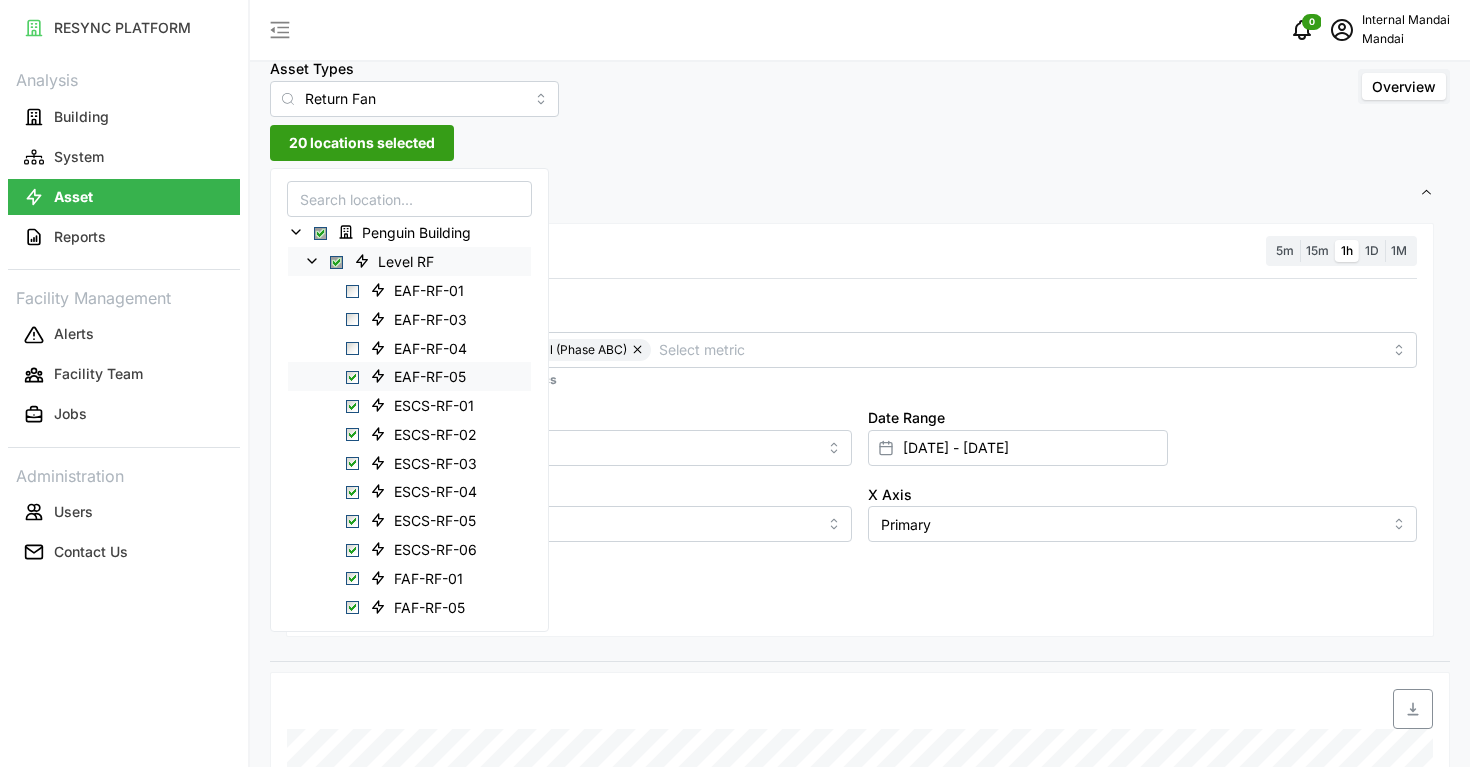 click at bounding box center [352, 377] 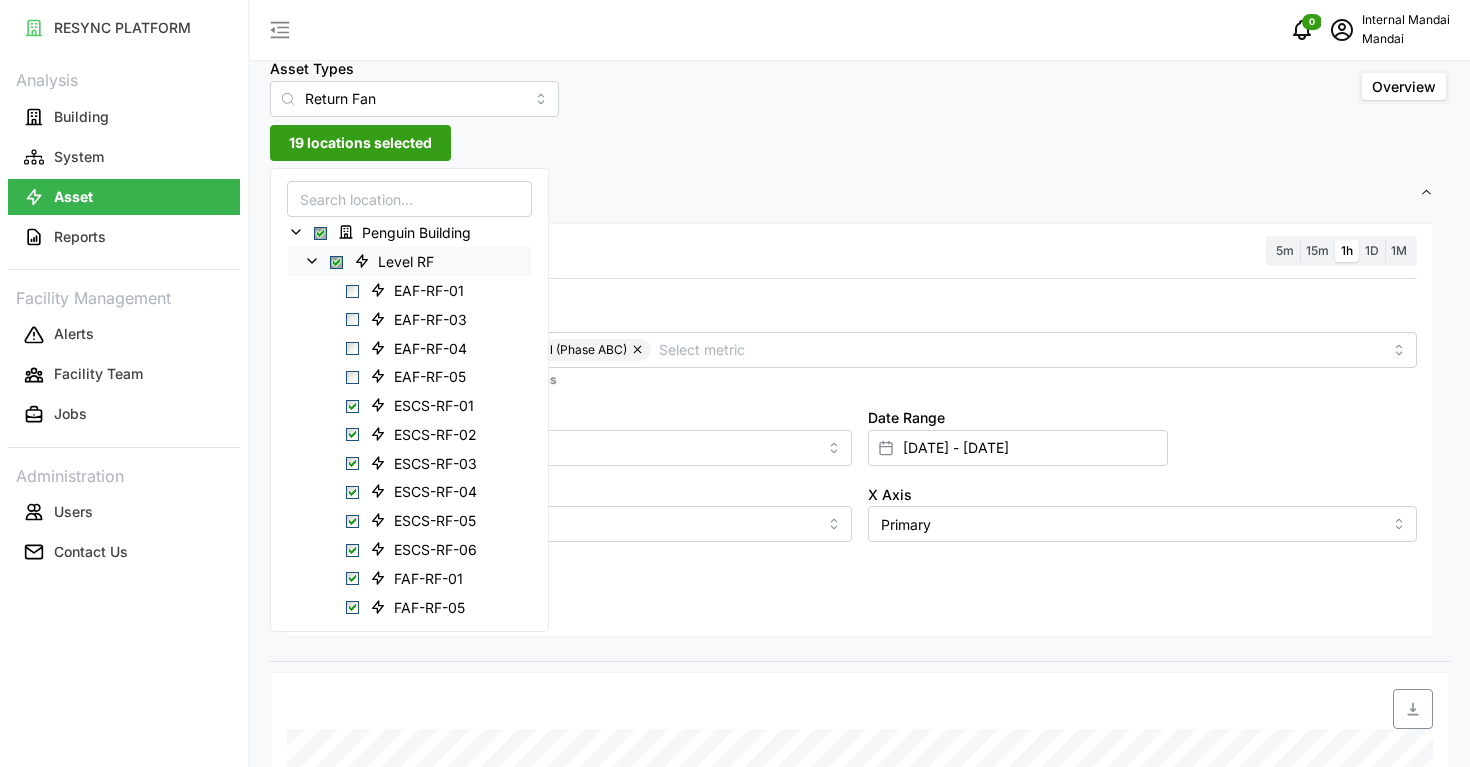 click on "Resolution 5m 15m 1h 1D 1M Metric Electric Energy Sensor absolute real (Phase ABC) *You can only select a maximum of  5  metrics Chart type Line chart Date Range 20 Apr 2025 - 26 Apr 2025 Y Axis Primary X Axis Primary Add secondary query Render chart" at bounding box center (860, 430) 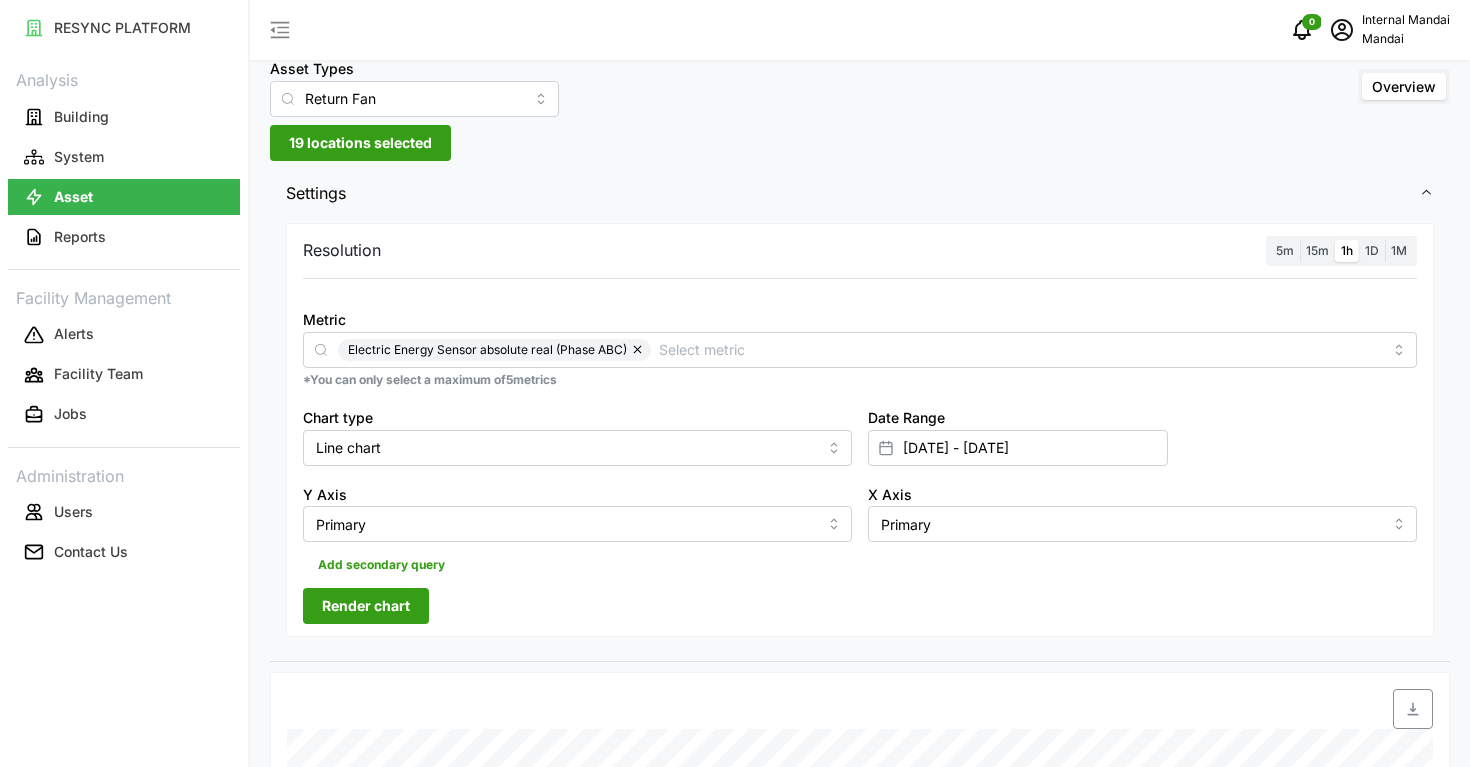 click at bounding box center (639, 350) 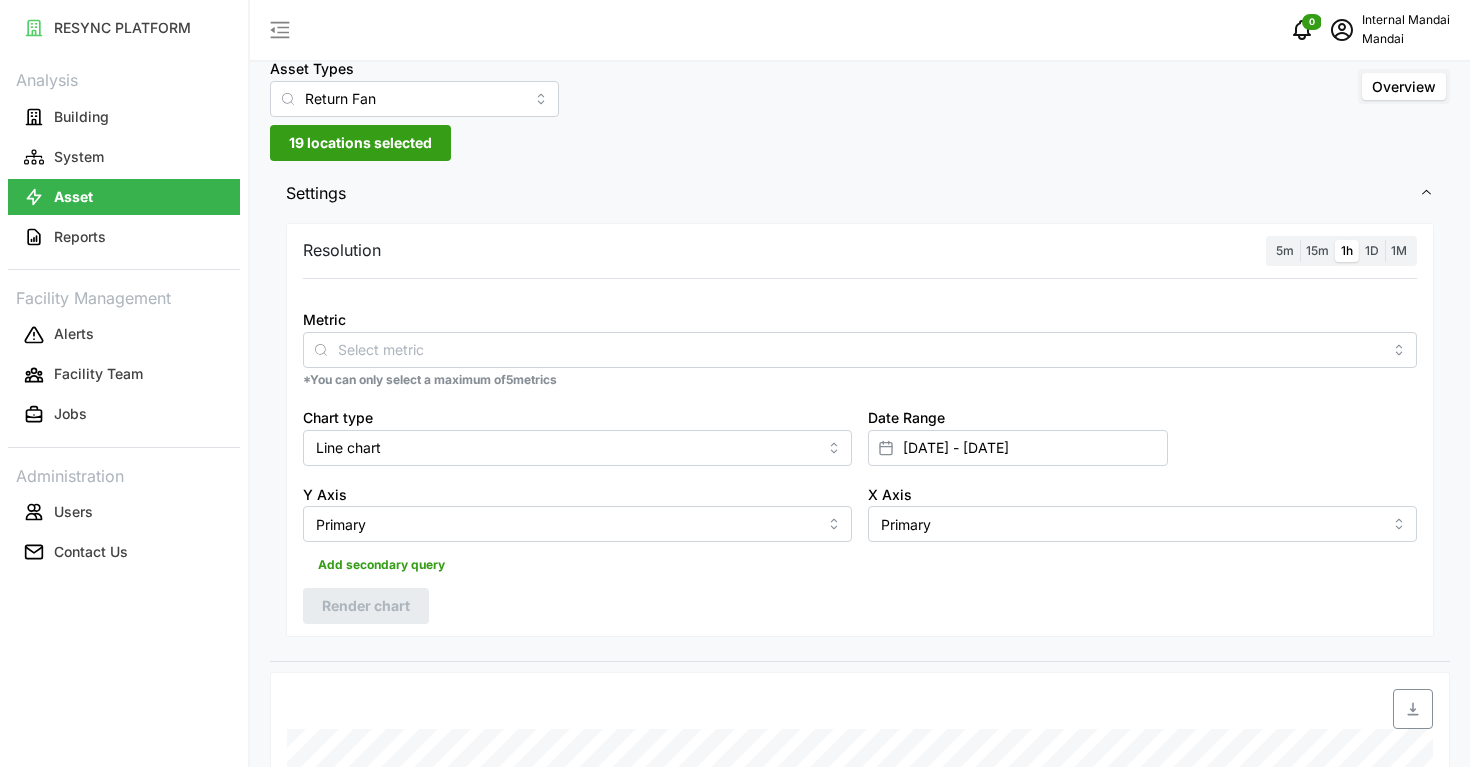 click on "1D" at bounding box center [1372, 250] 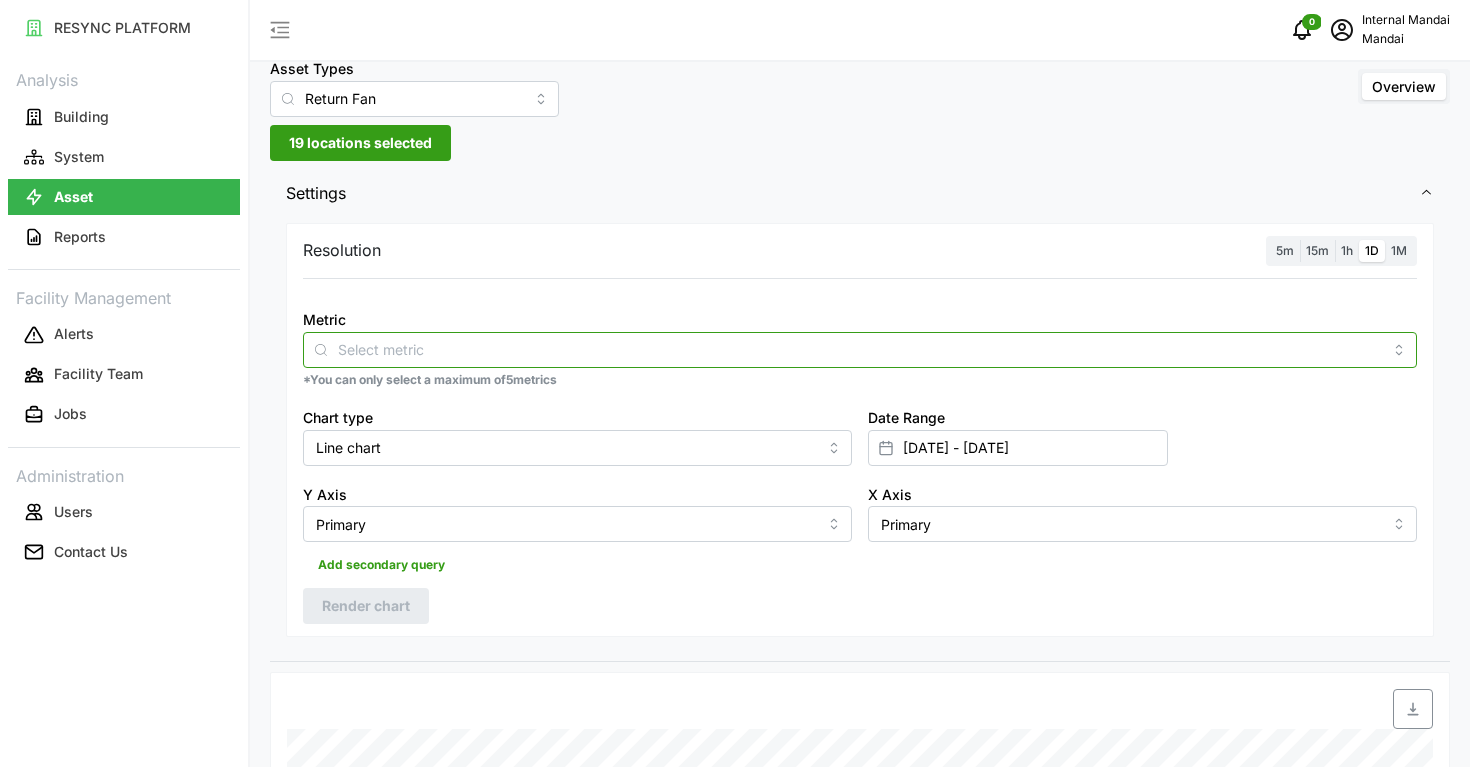 click at bounding box center (860, 350) 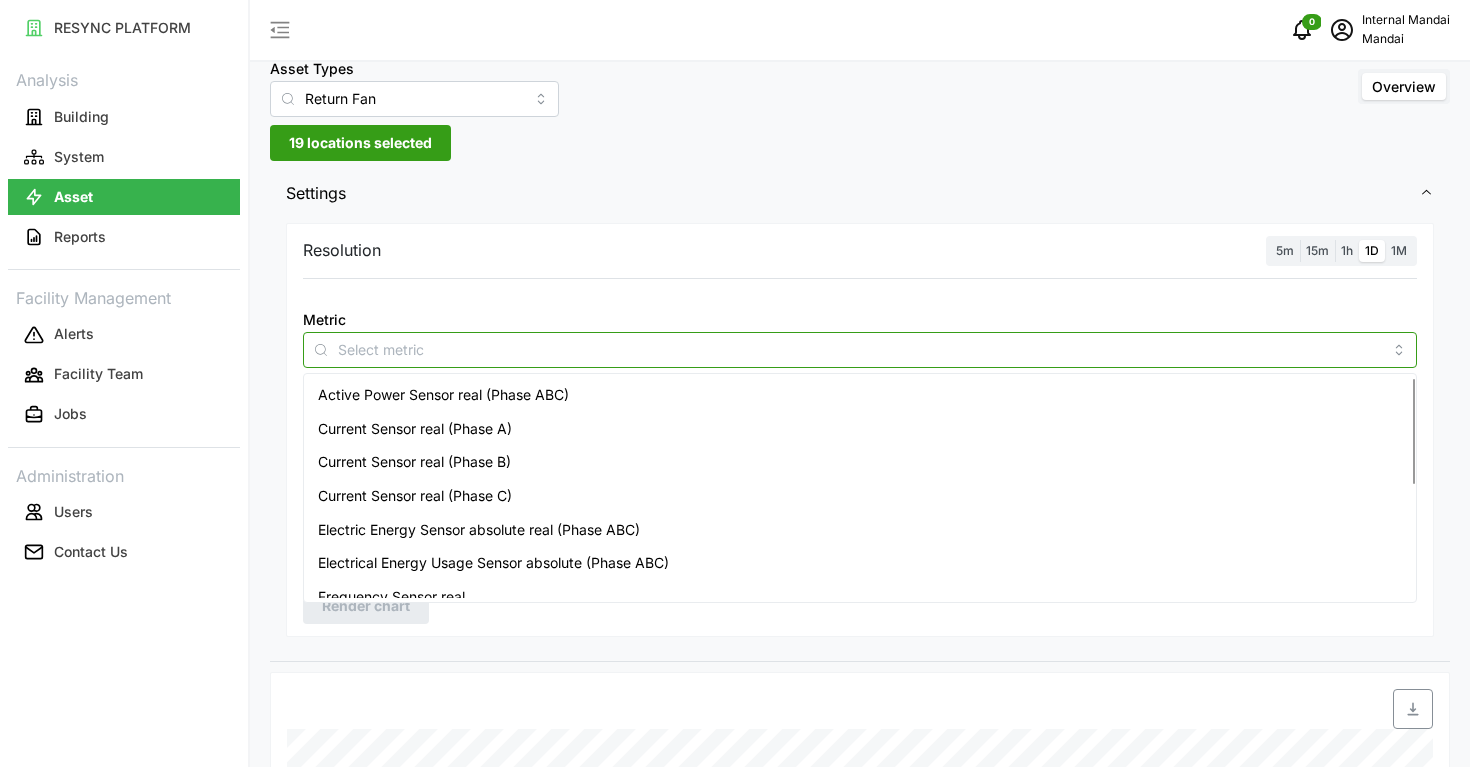 scroll, scrollTop: 65, scrollLeft: 0, axis: vertical 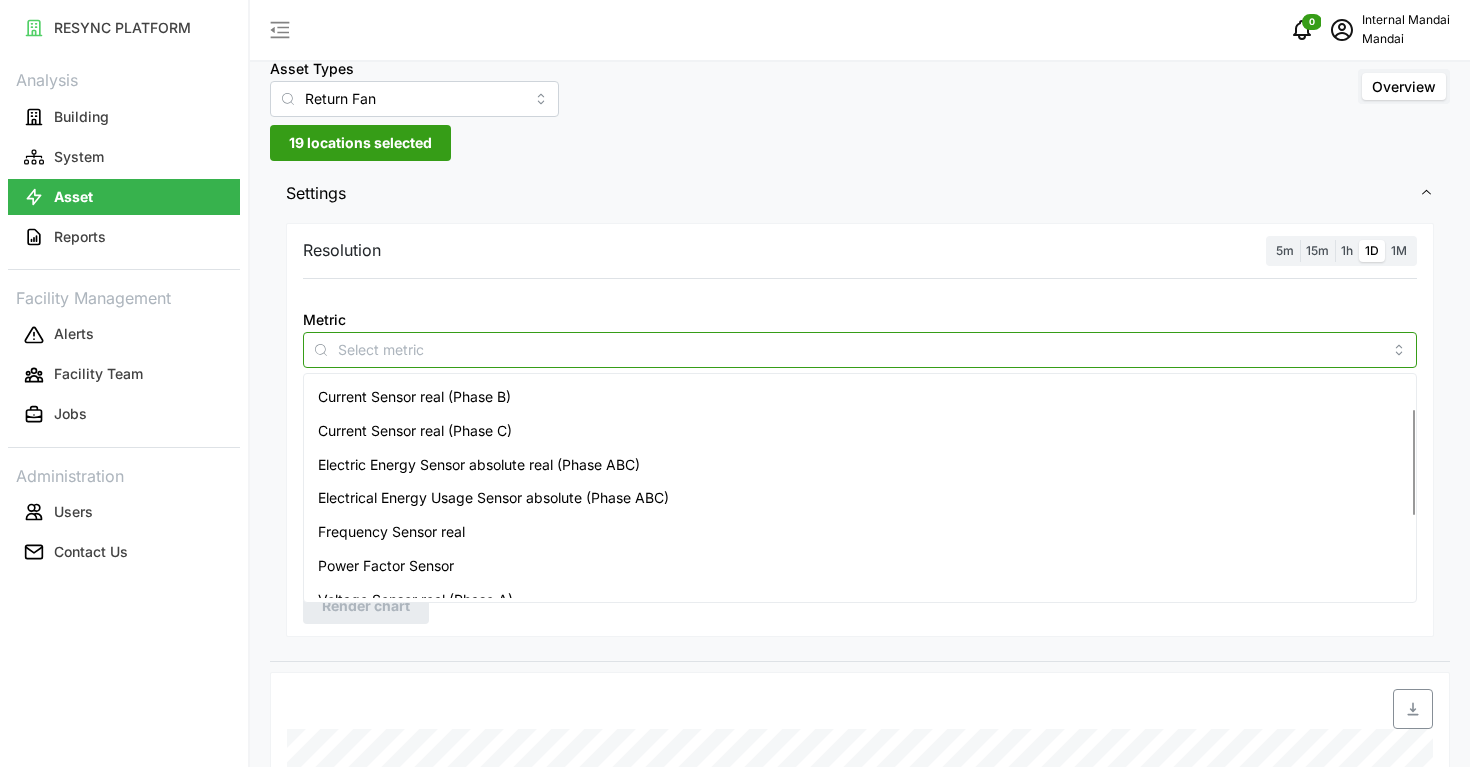click on "Electrical Energy Usage Sensor absolute (Phase ABC)" at bounding box center [493, 498] 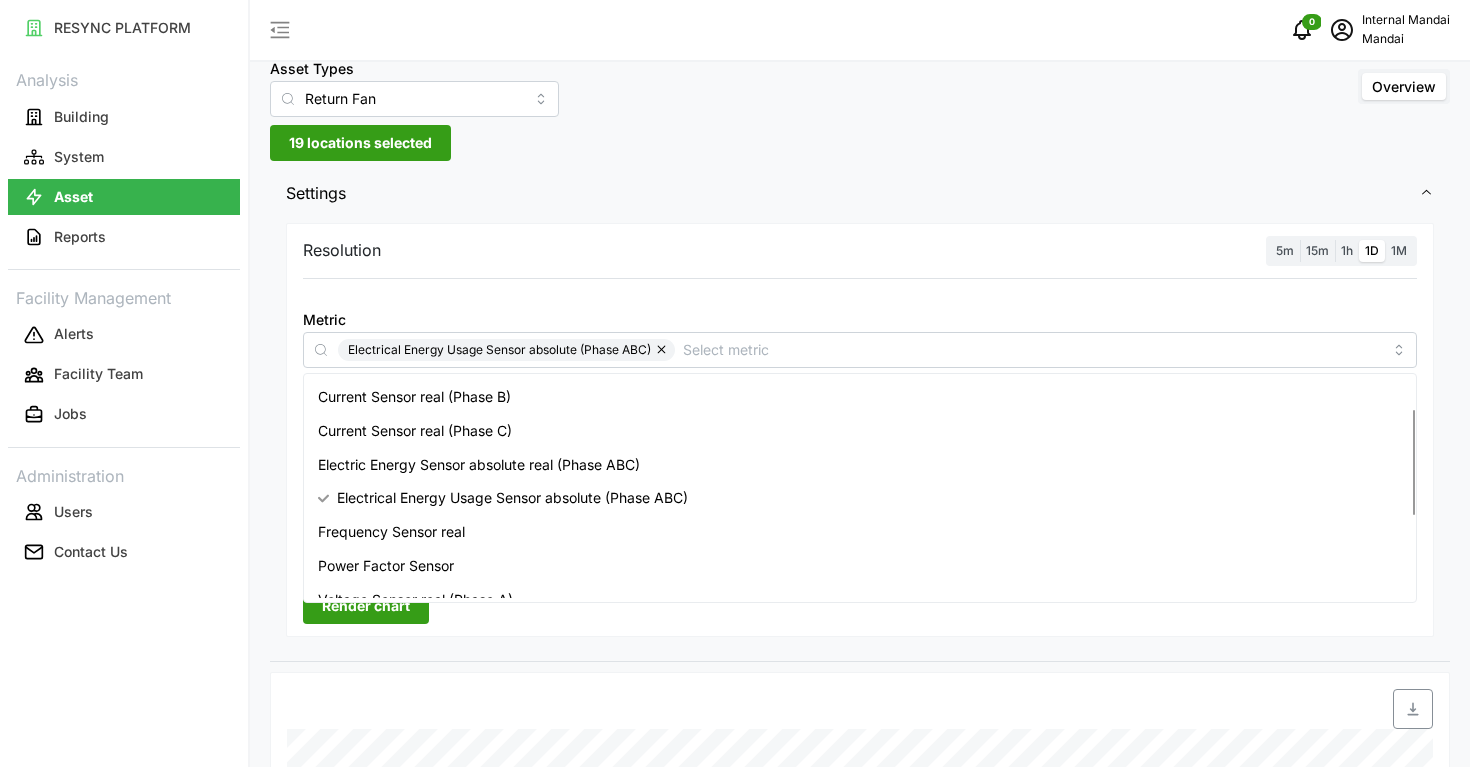 click on "RESYNC PLATFORM Analysis Building System Asset Reports Facility Management Alerts Facility Team Jobs Administration Users Contact Us" at bounding box center (124, 383) 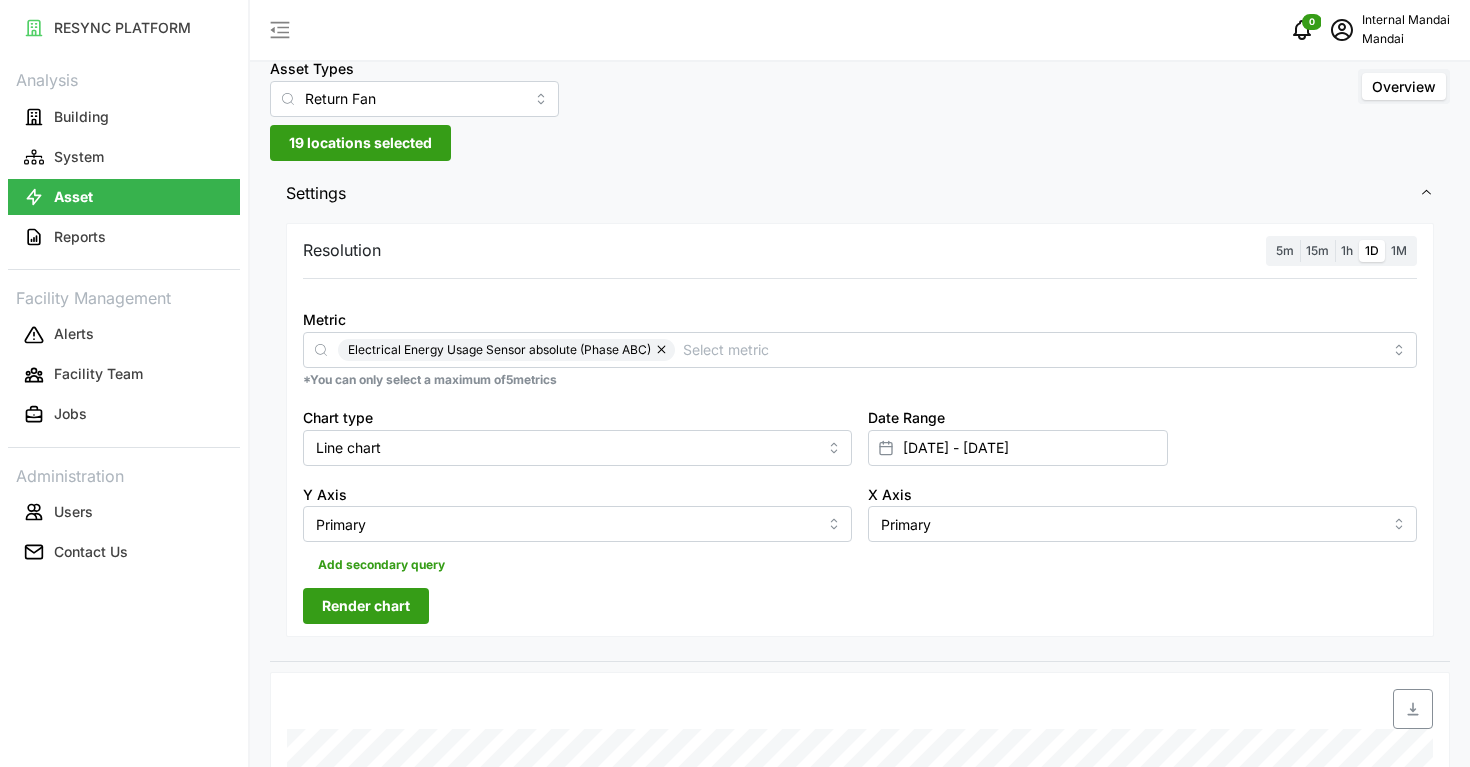 click on "Render chart" at bounding box center (366, 606) 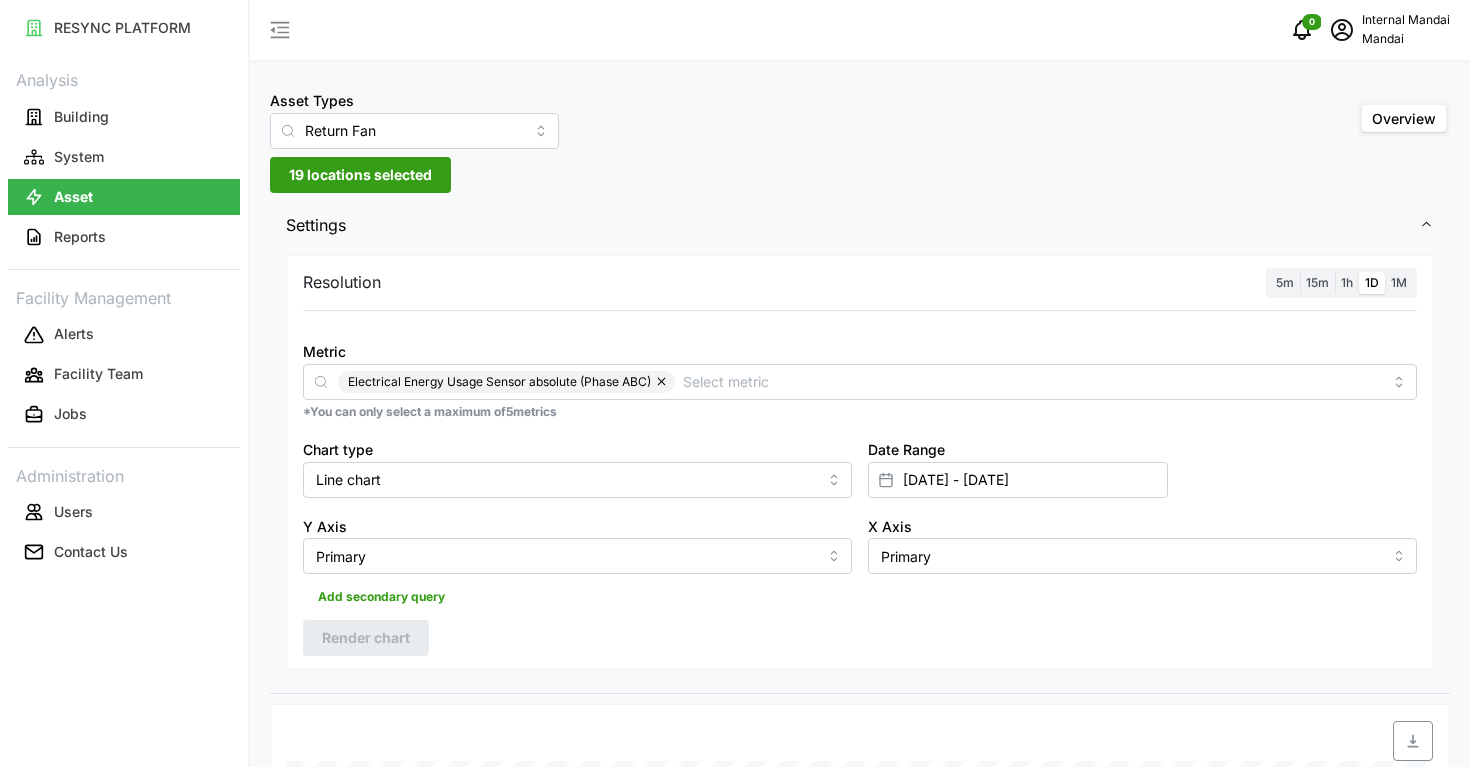 scroll, scrollTop: 0, scrollLeft: 0, axis: both 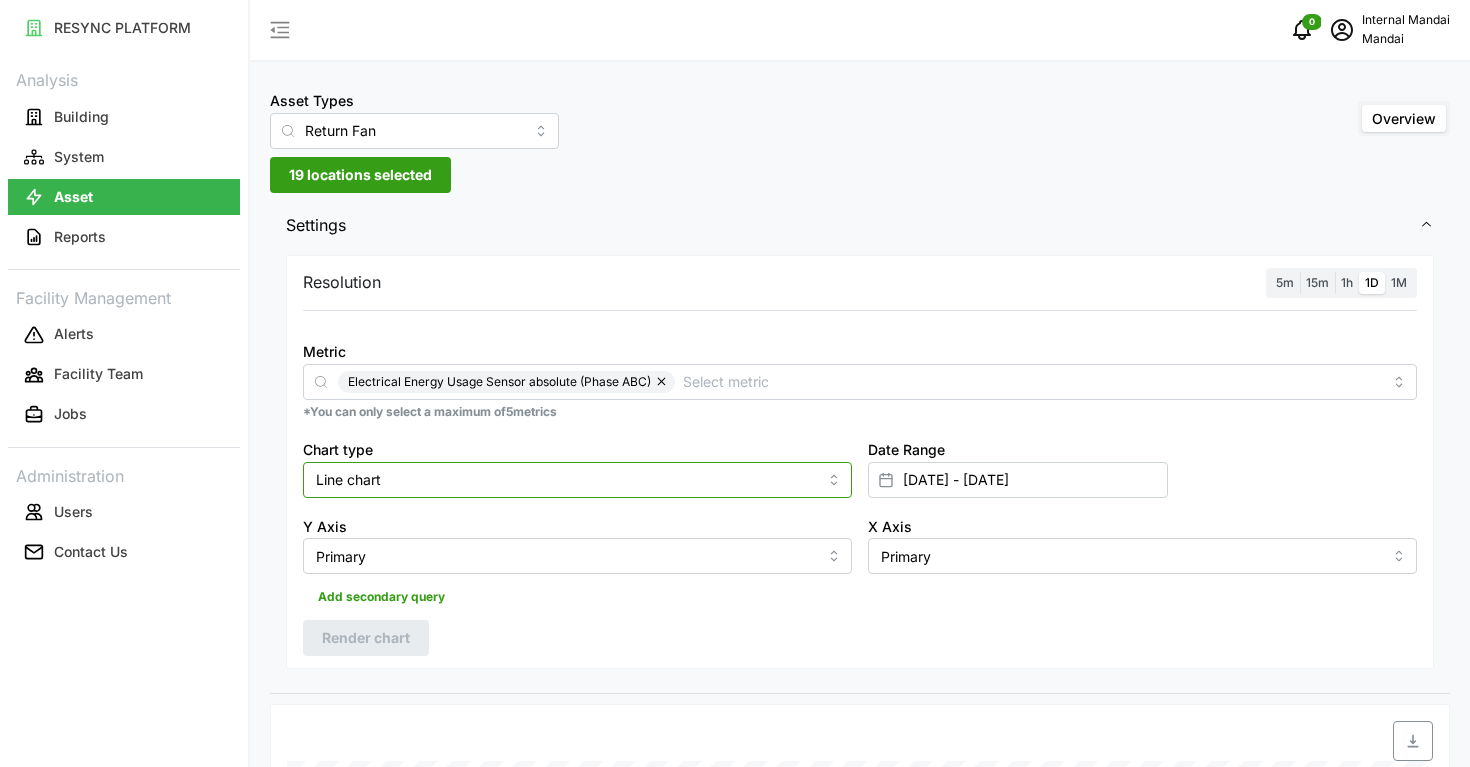 click on "Line chart" at bounding box center [577, 480] 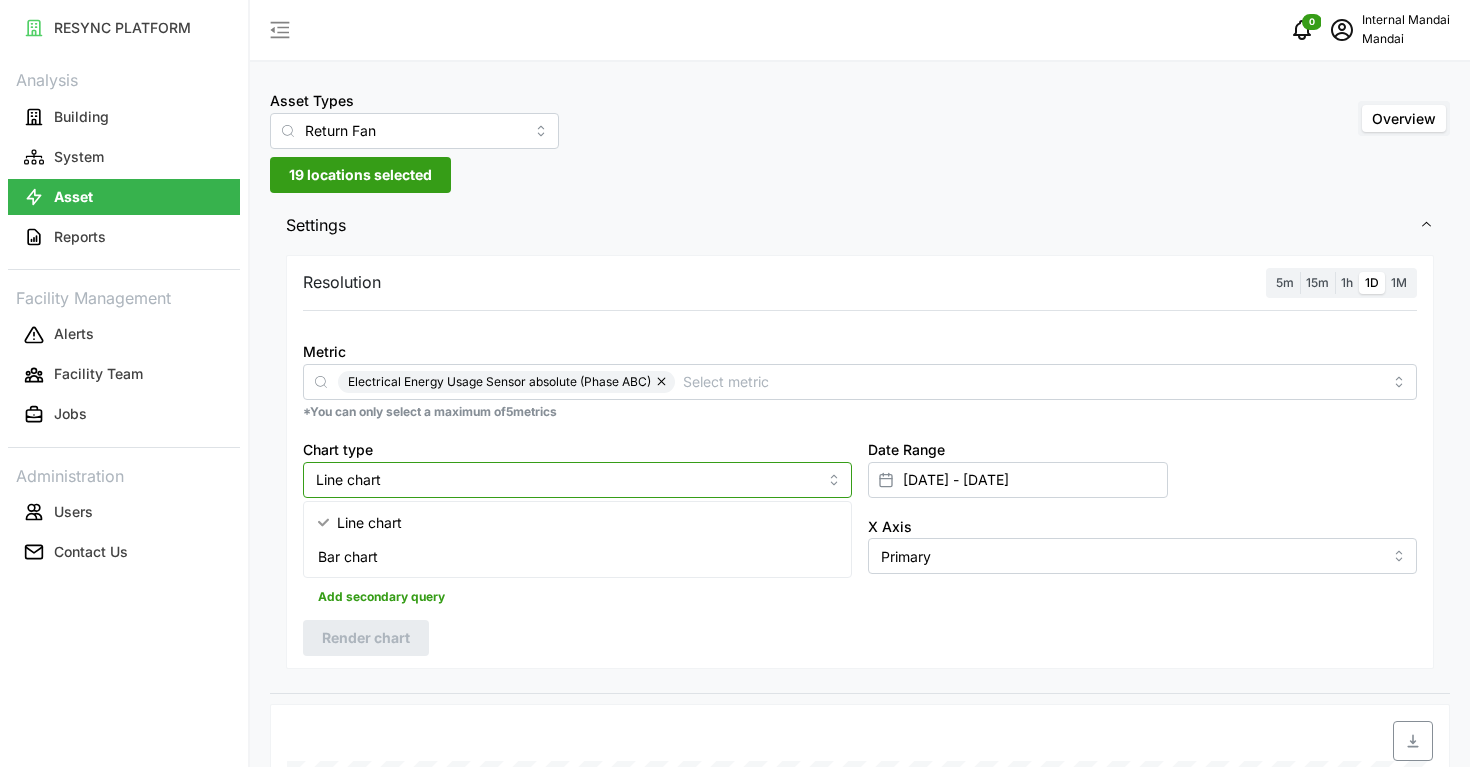 click on "Bar chart" at bounding box center [577, 557] 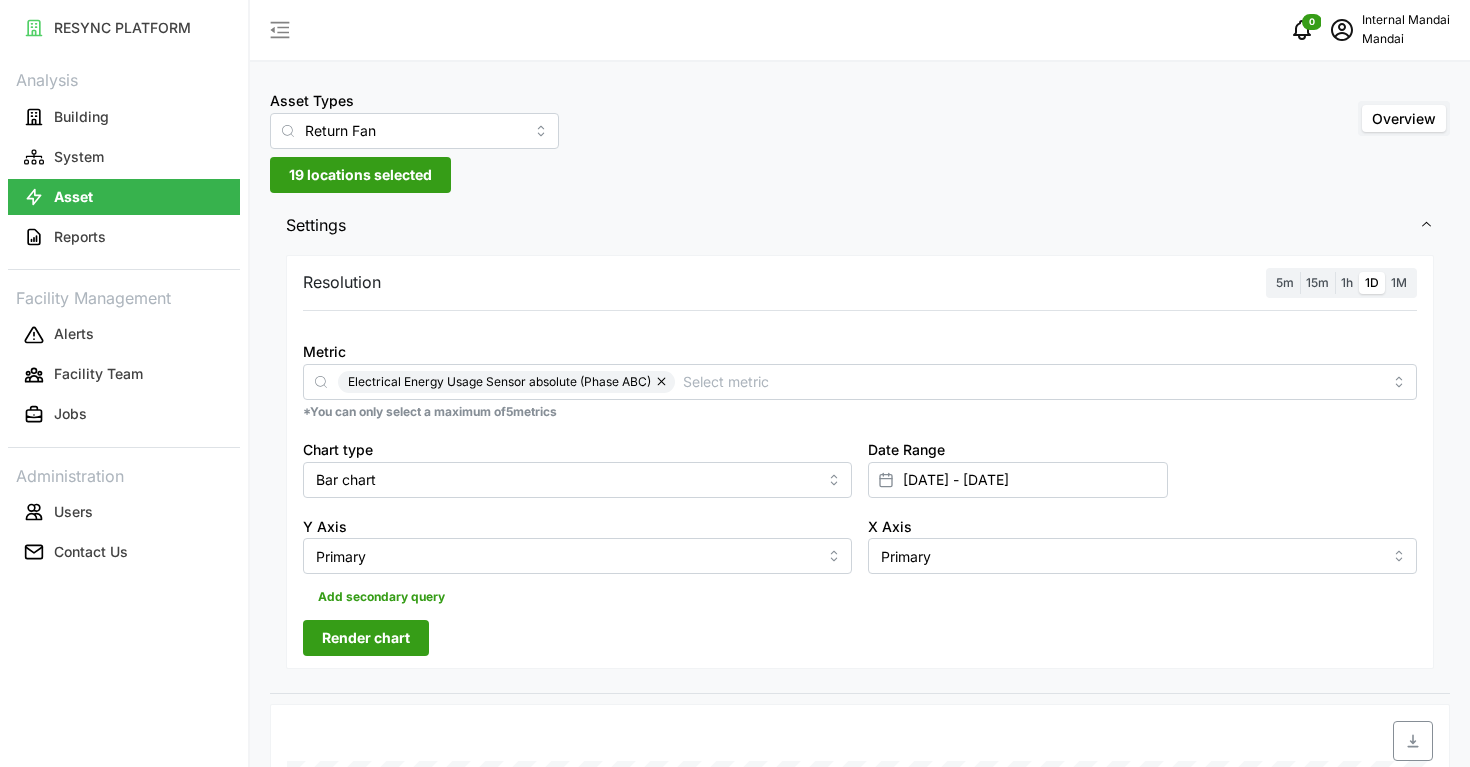 click on "Render chart" at bounding box center [366, 638] 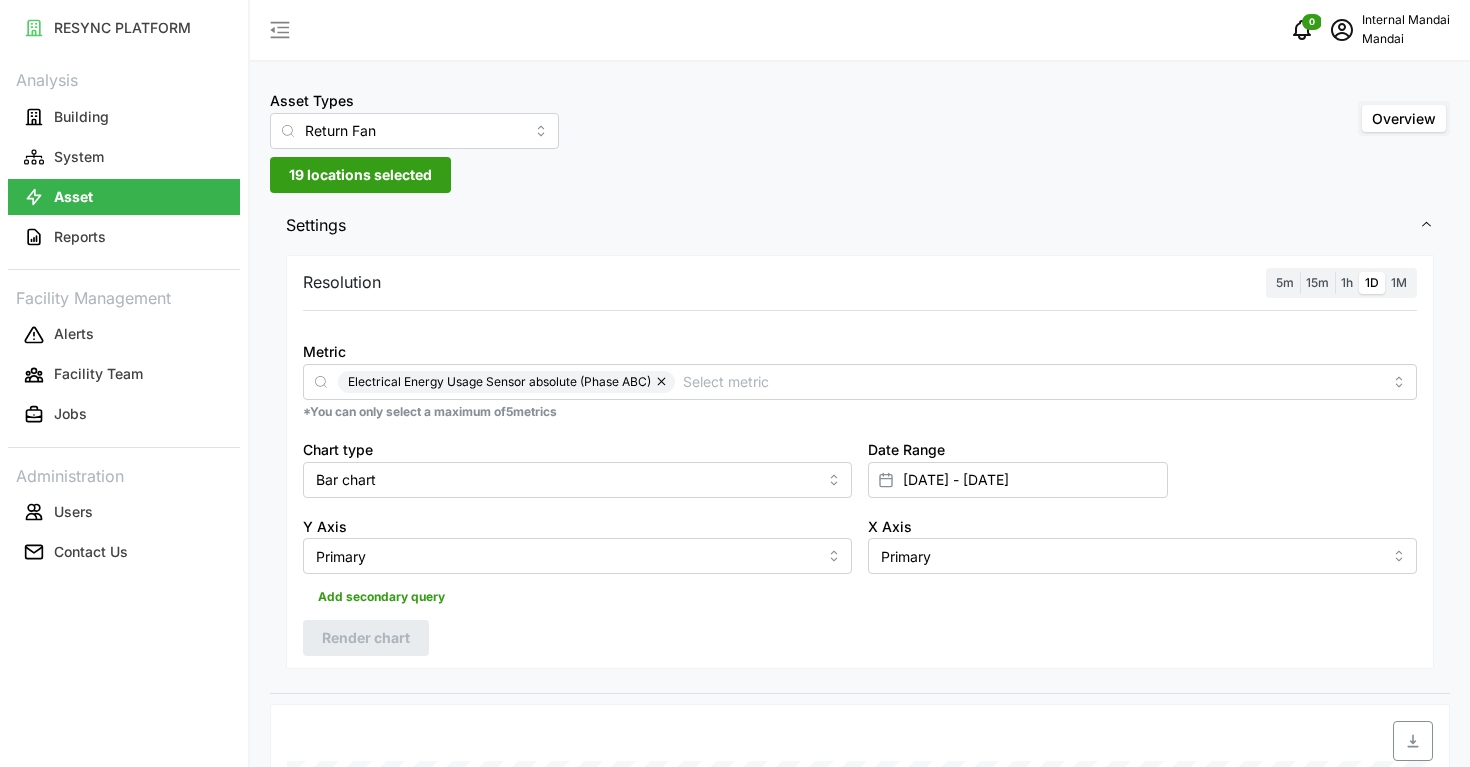 scroll, scrollTop: 0, scrollLeft: 0, axis: both 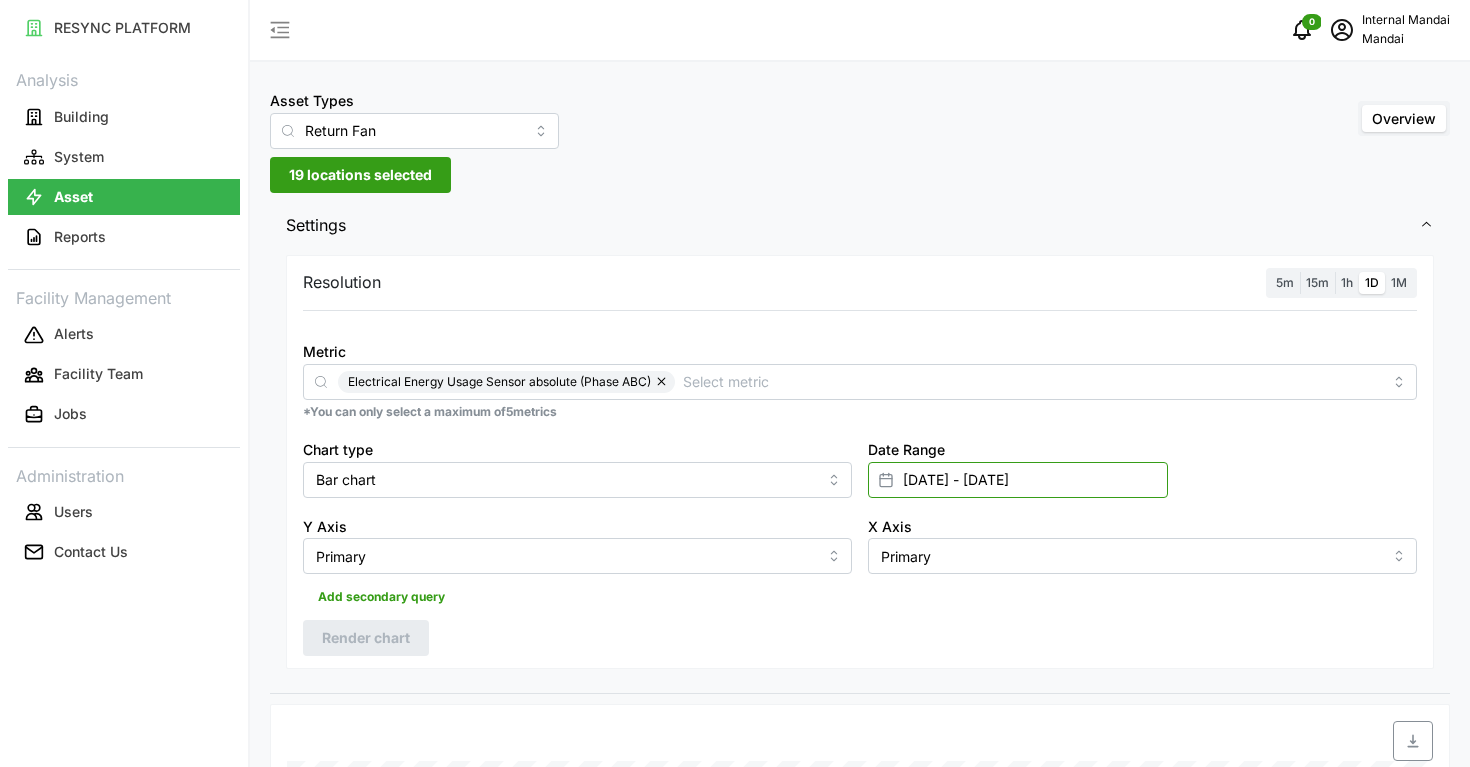 click on "20 Apr 2025 - 26 Apr 2025" at bounding box center (1018, 480) 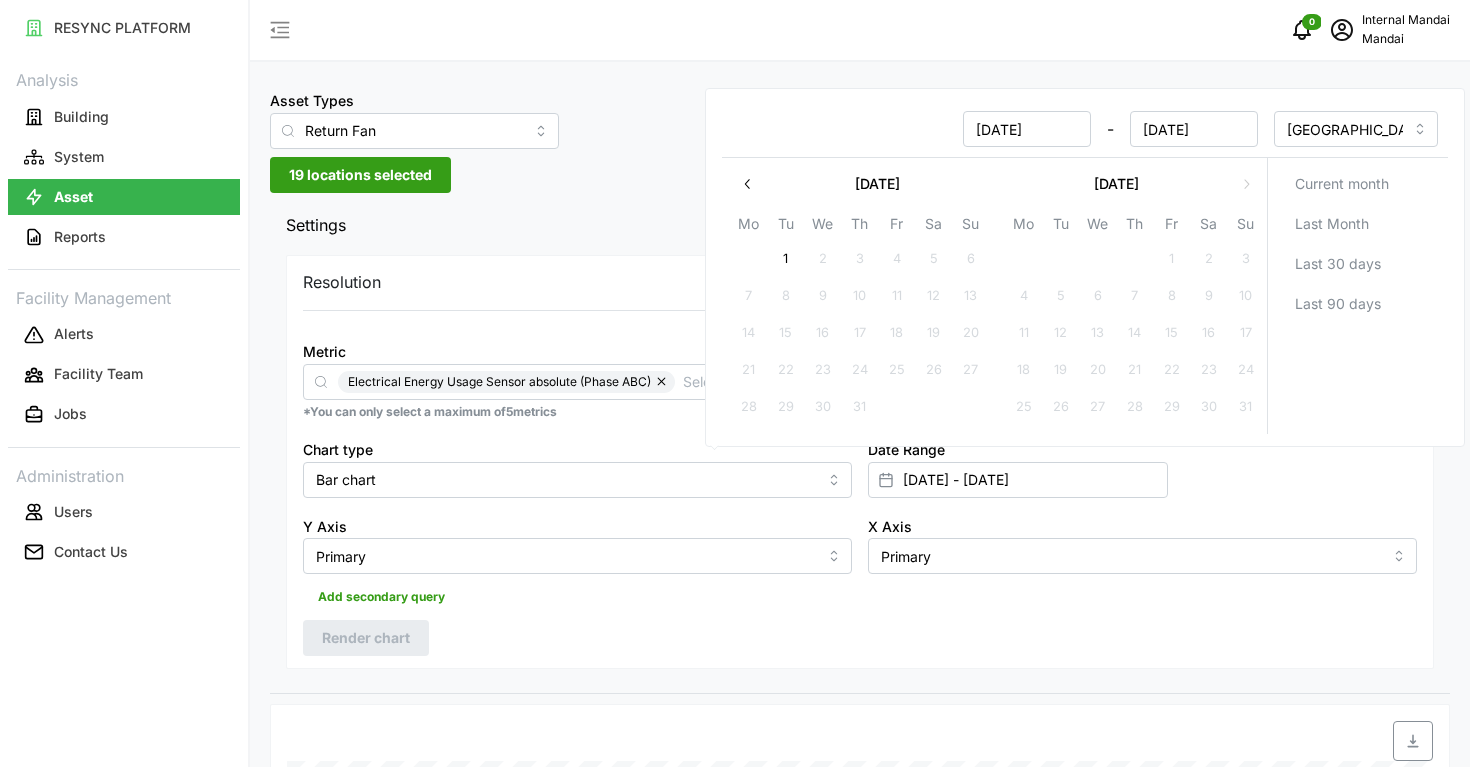 click 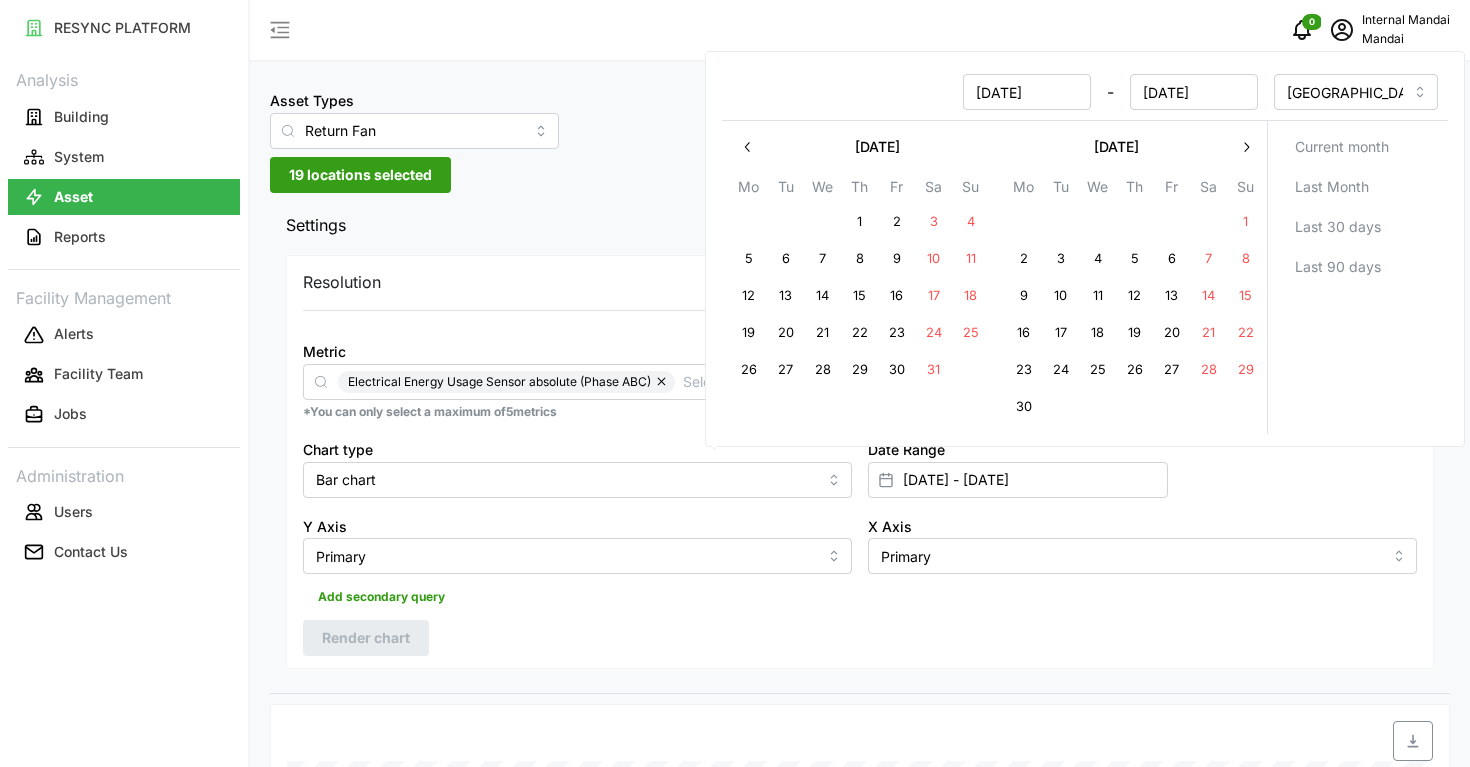 click on "26" at bounding box center [749, 370] 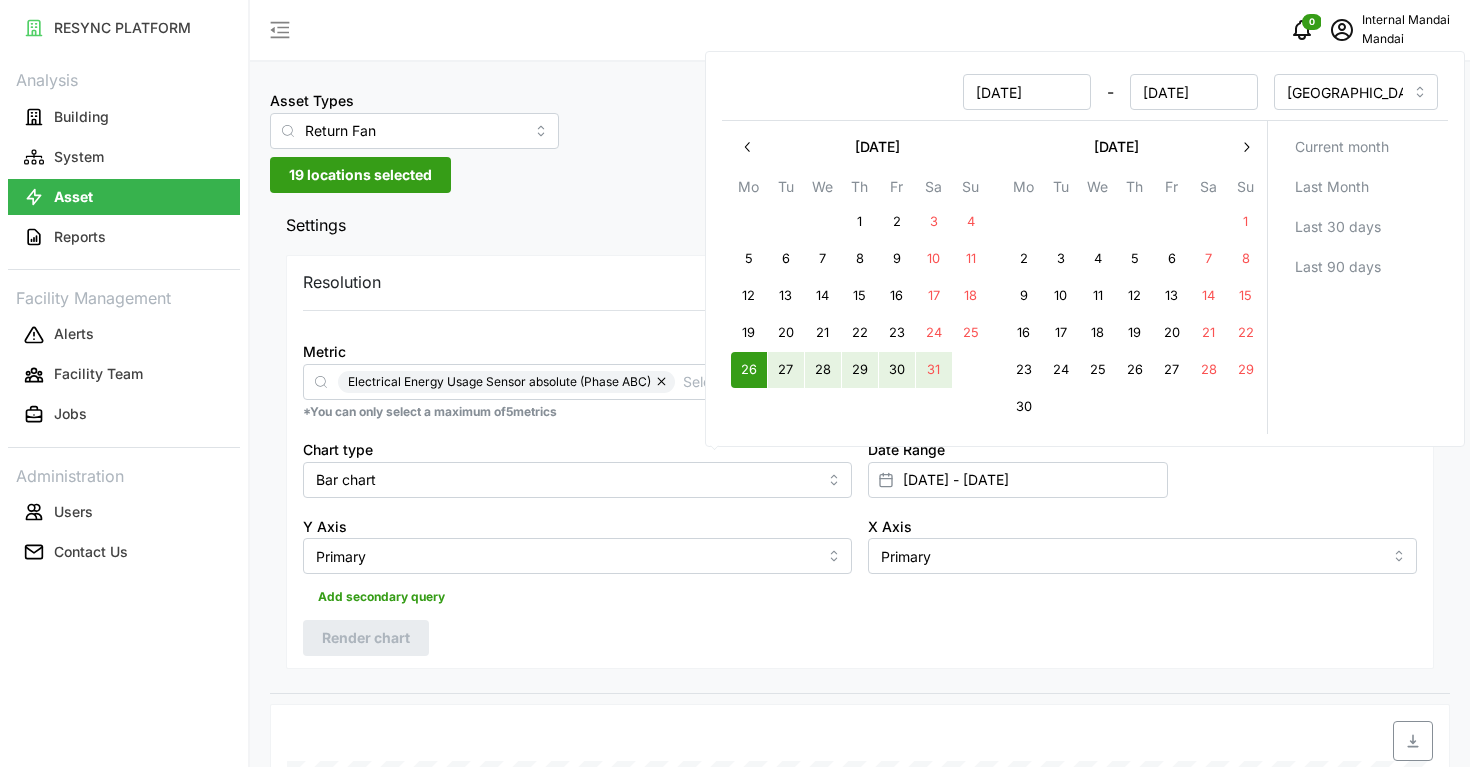 click on "31" at bounding box center [934, 370] 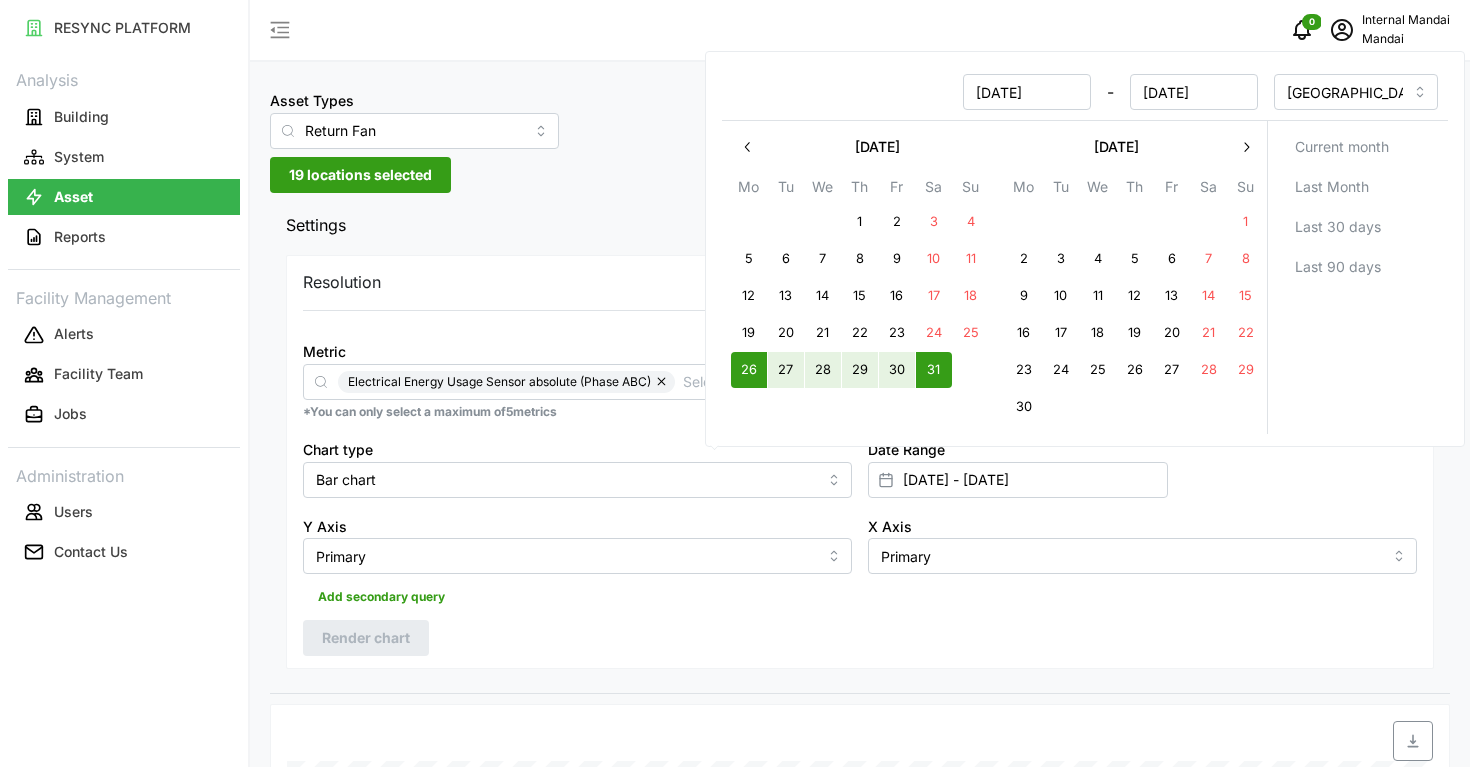 click at bounding box center (748, 147) 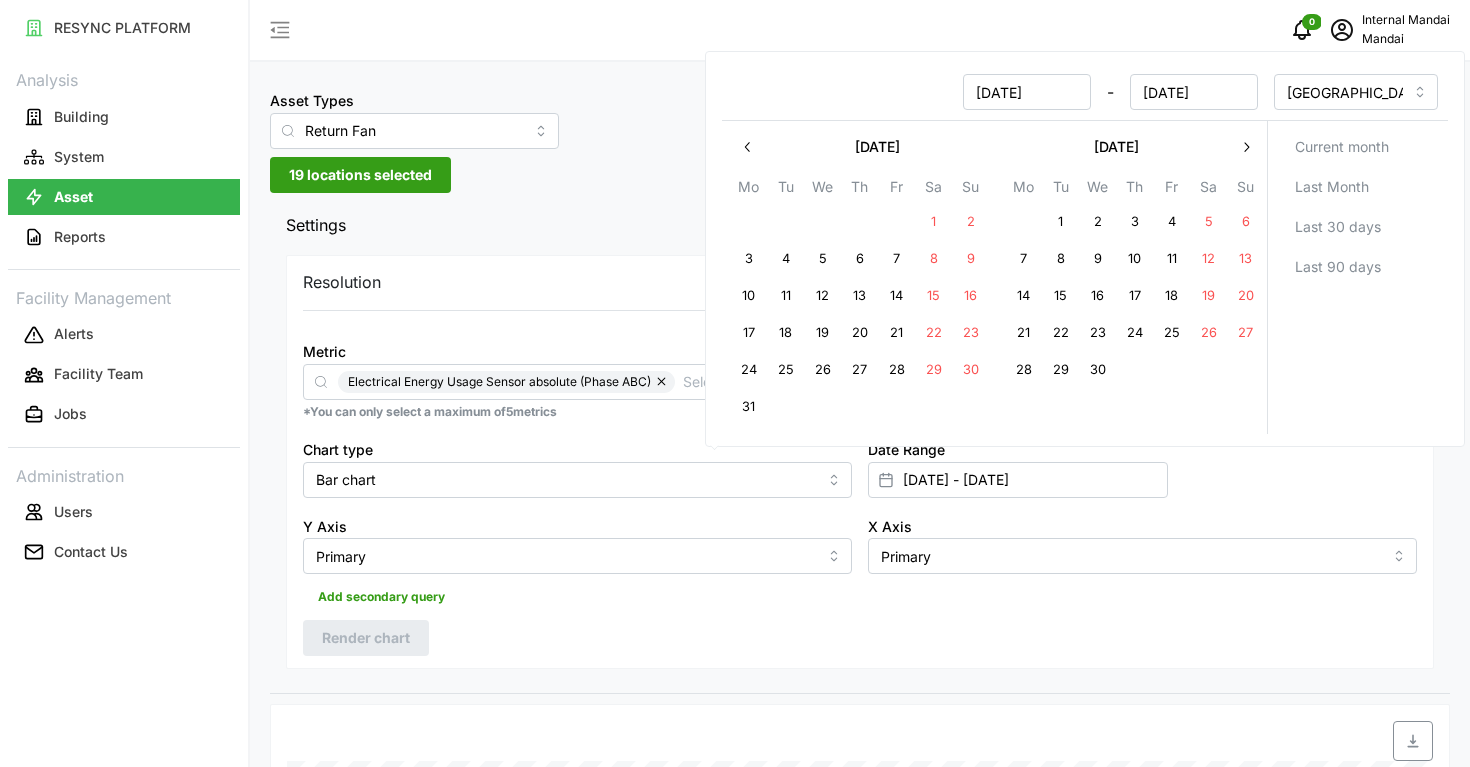 click on "26" at bounding box center [1209, 333] 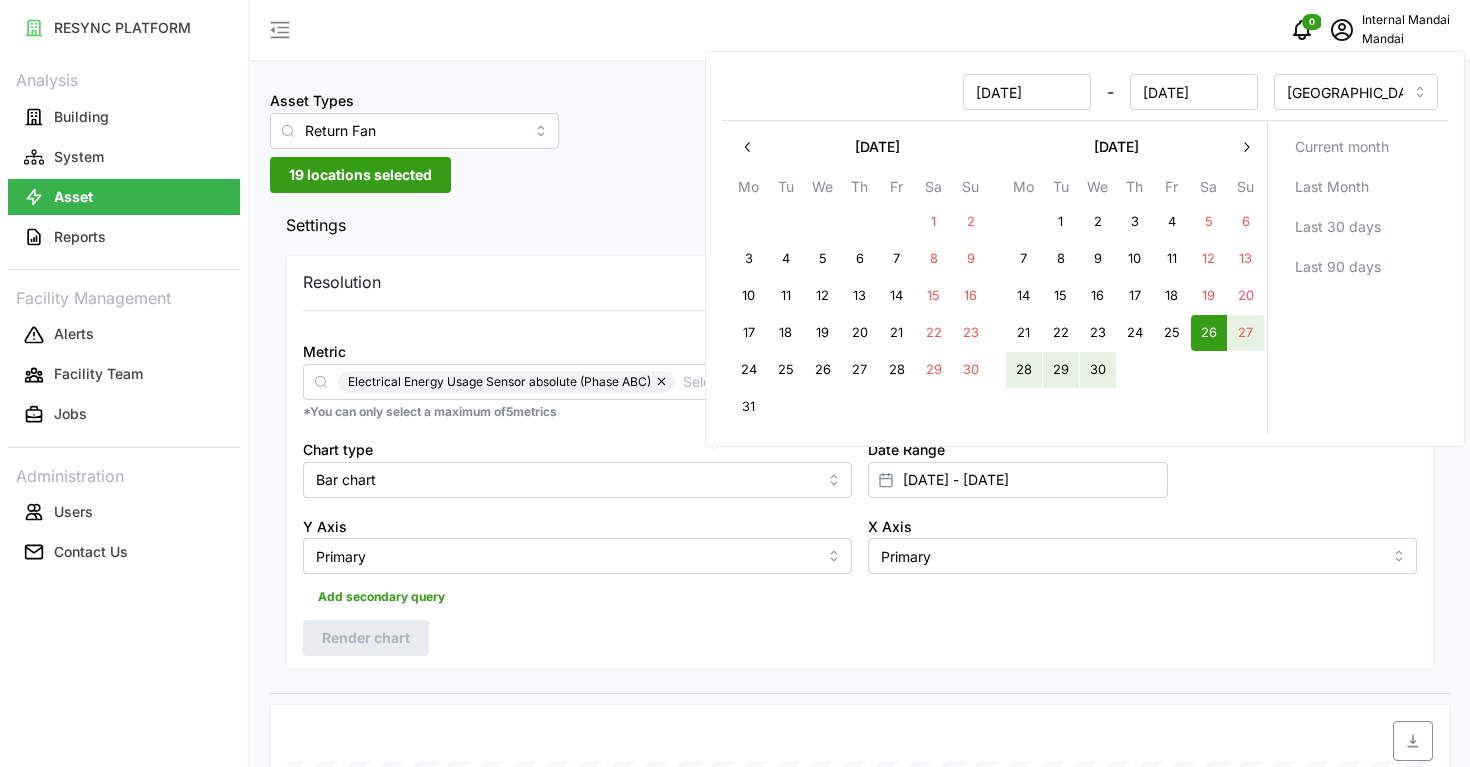 click on "30" at bounding box center (1098, 370) 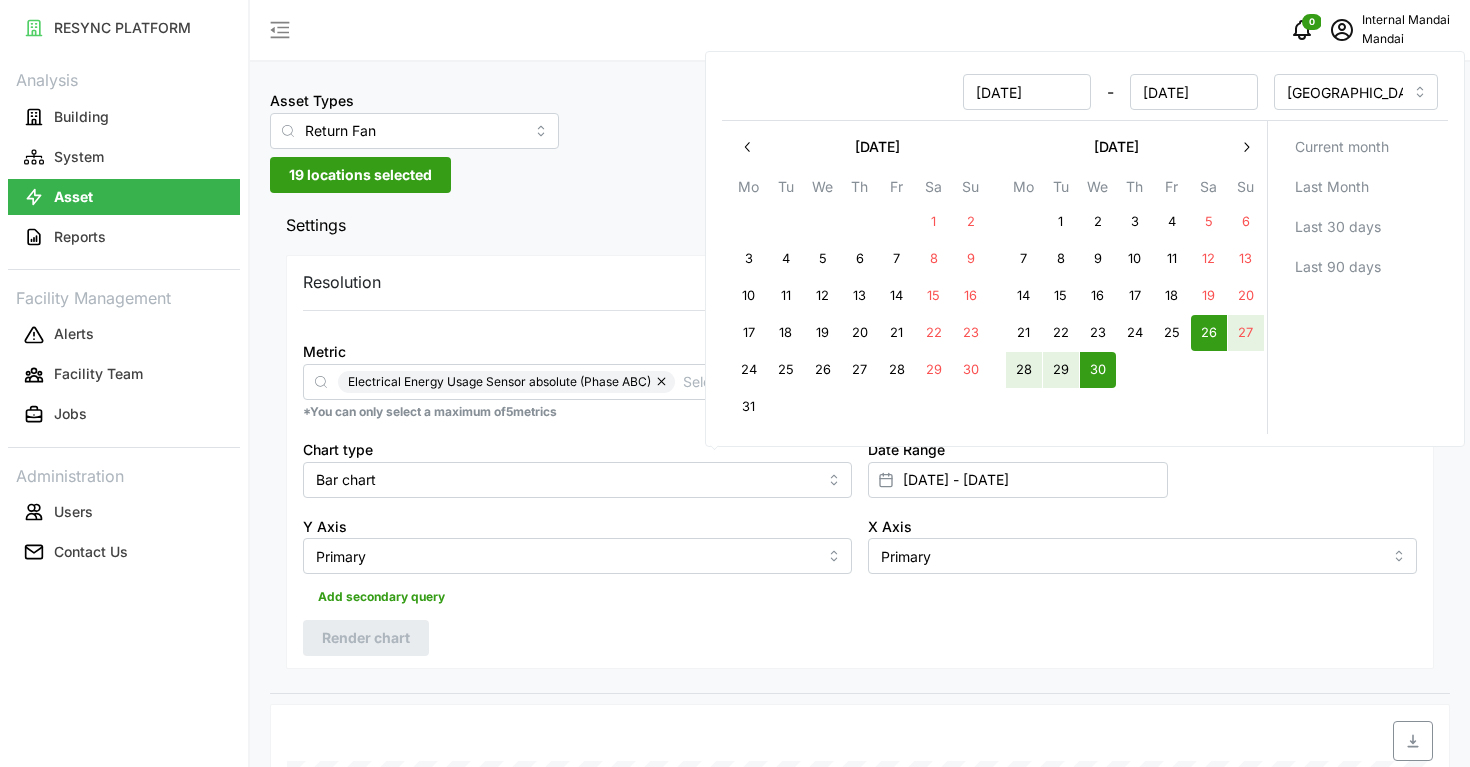 type on "26 Apr 2025 - 30 Apr 2025" 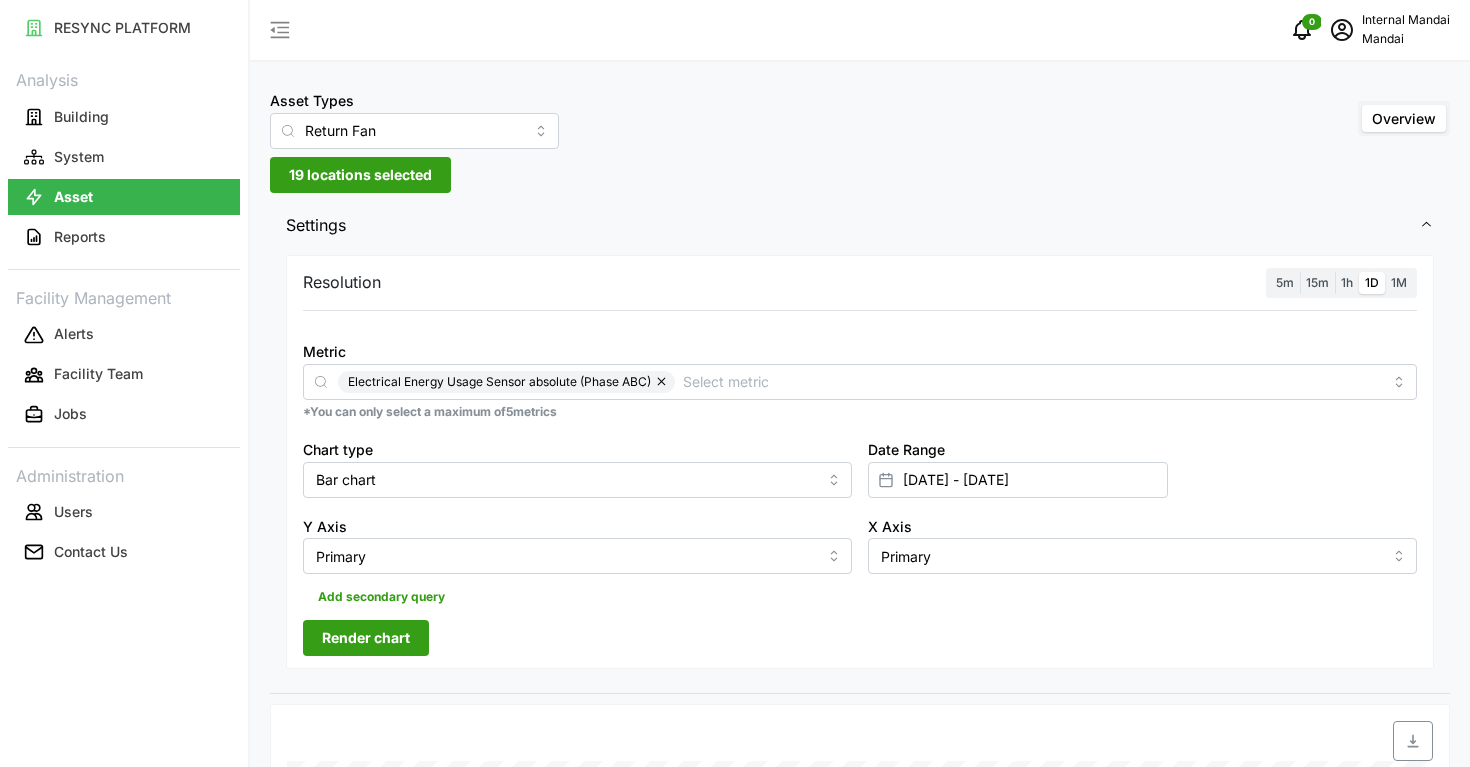 click on "Render chart" at bounding box center [366, 638] 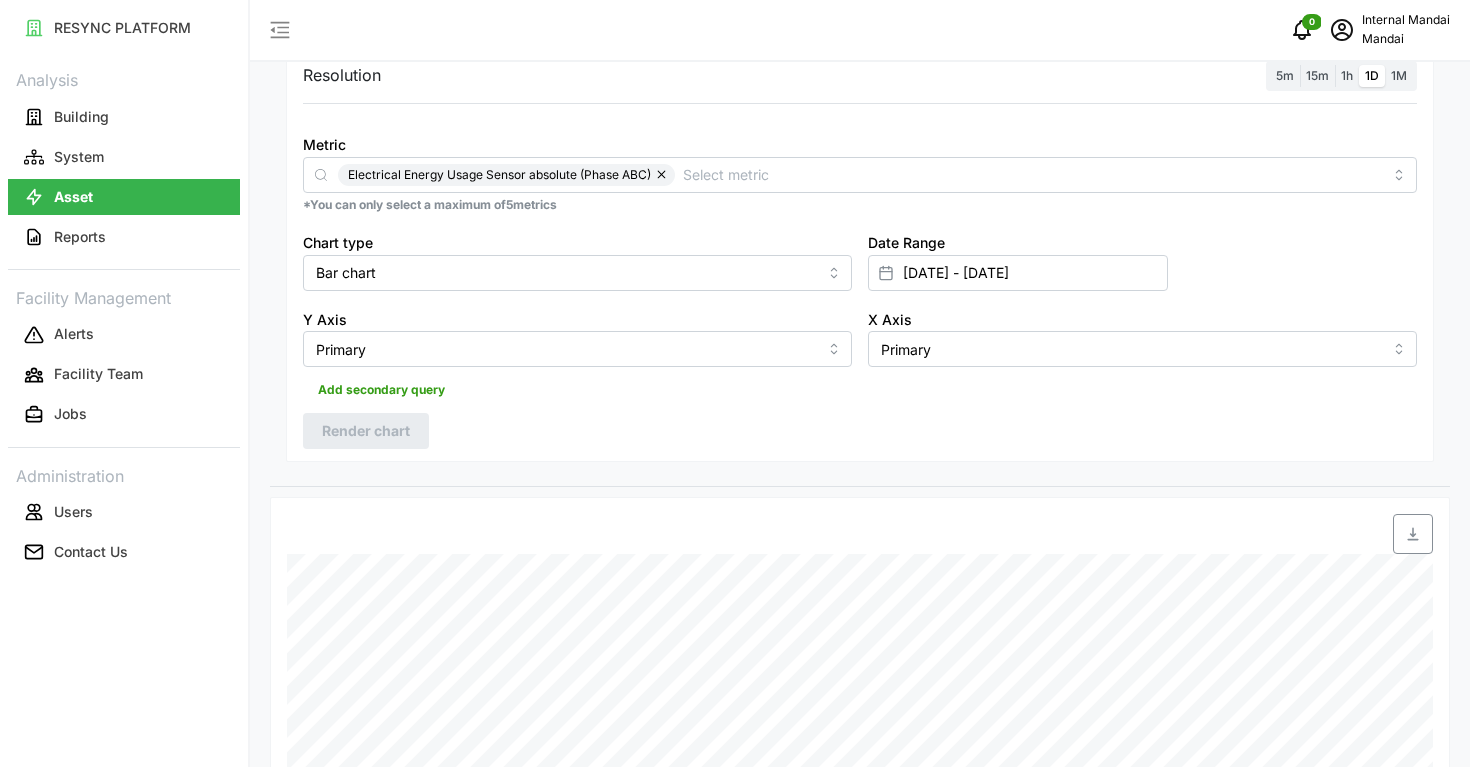 scroll, scrollTop: 38, scrollLeft: 0, axis: vertical 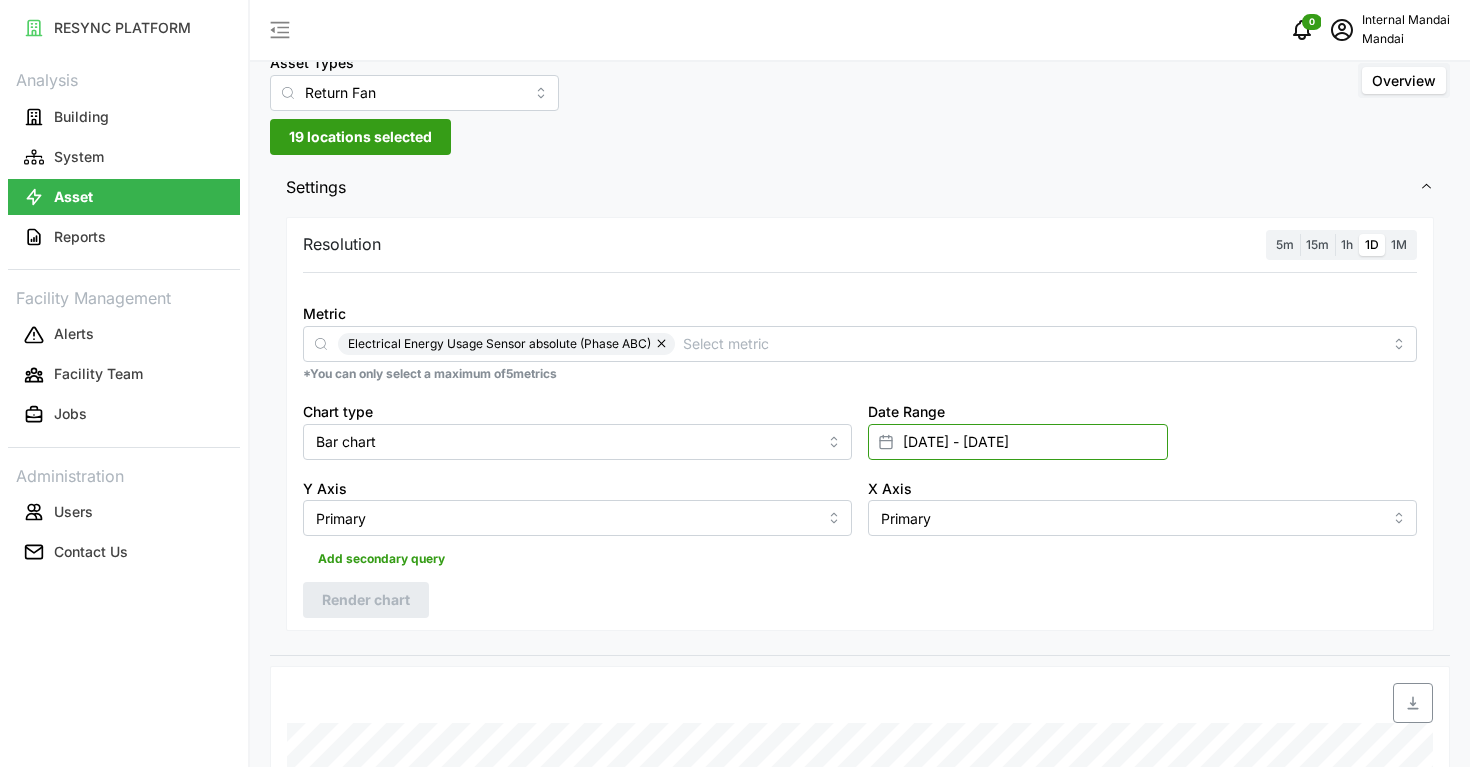 click on "26 Apr 2025 - 30 Apr 2025" at bounding box center [1018, 442] 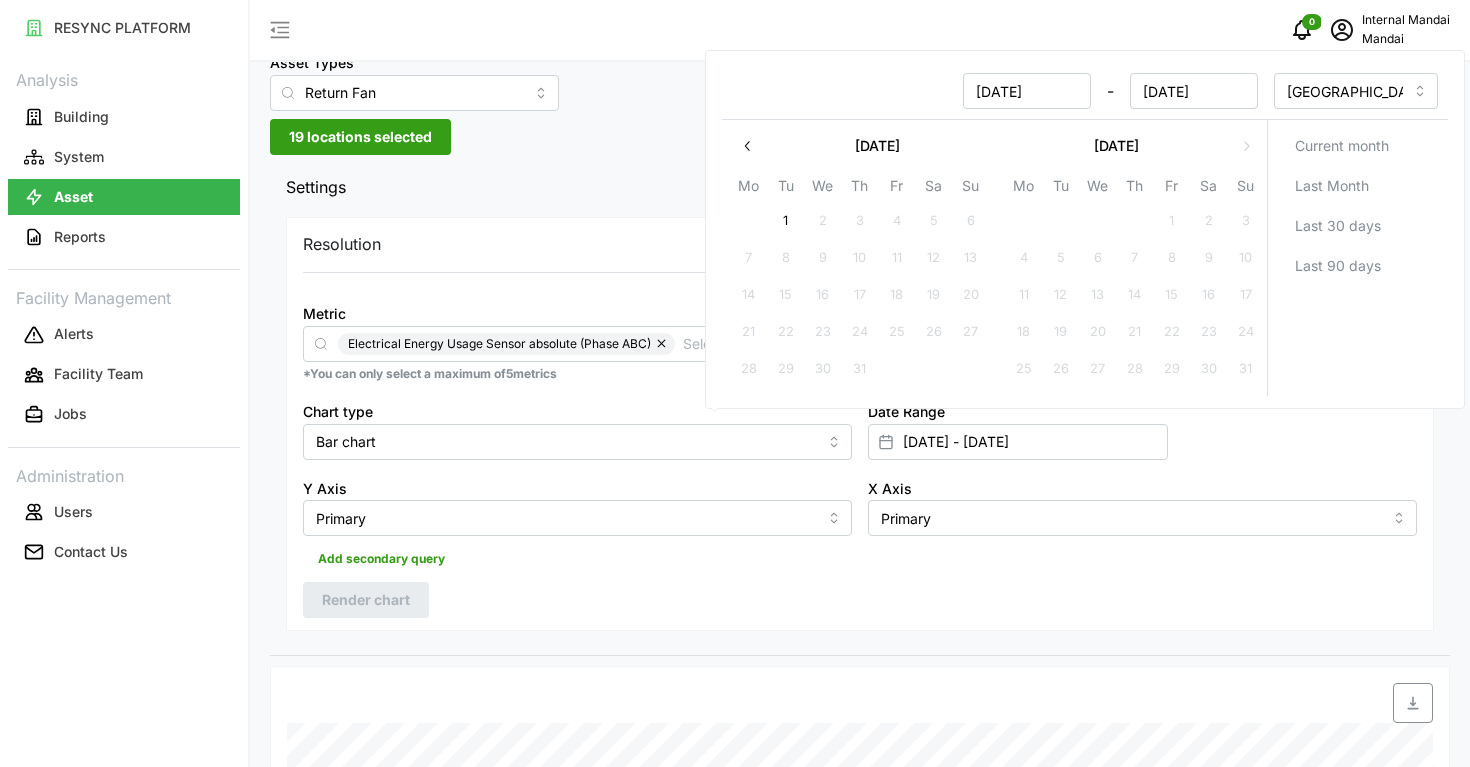 click 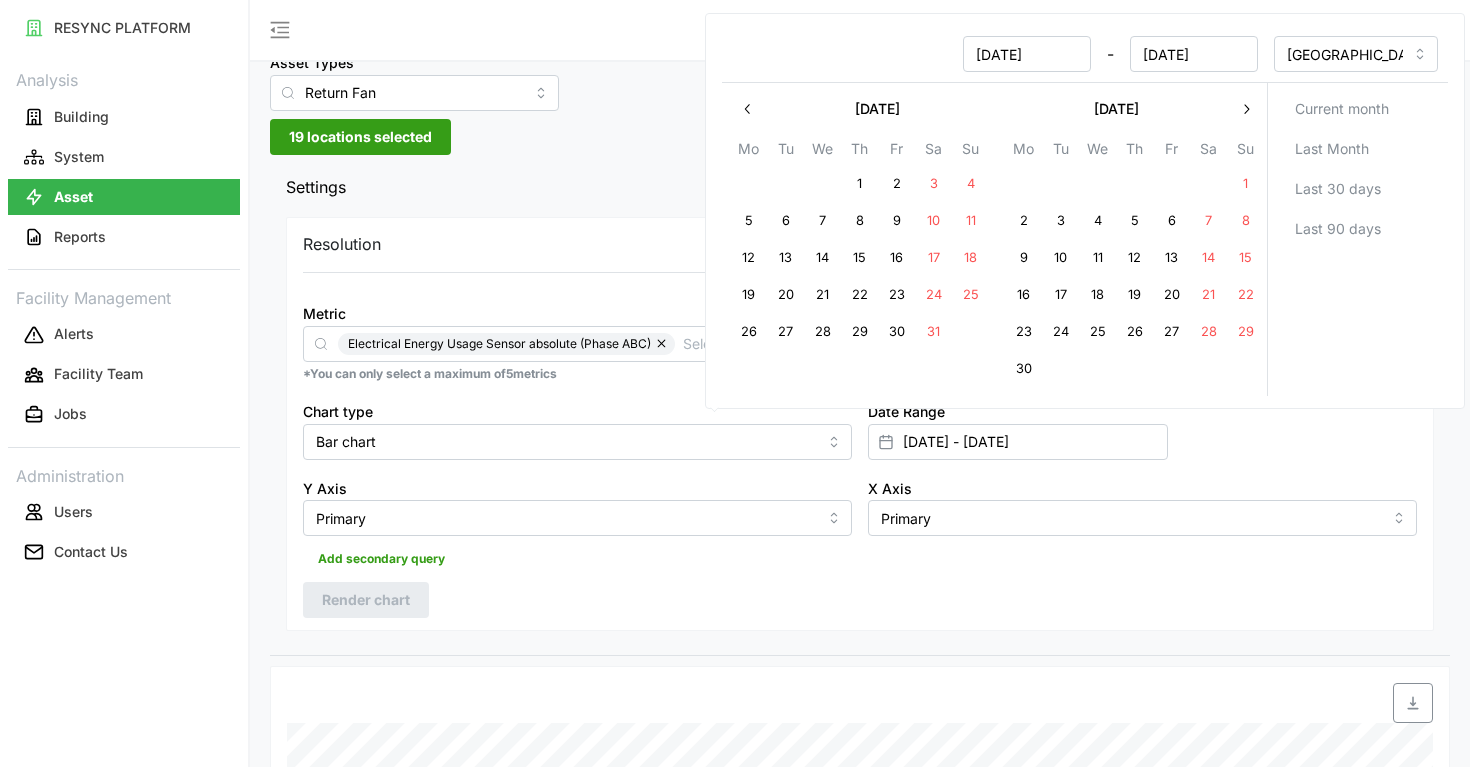 click on "29" at bounding box center (860, 332) 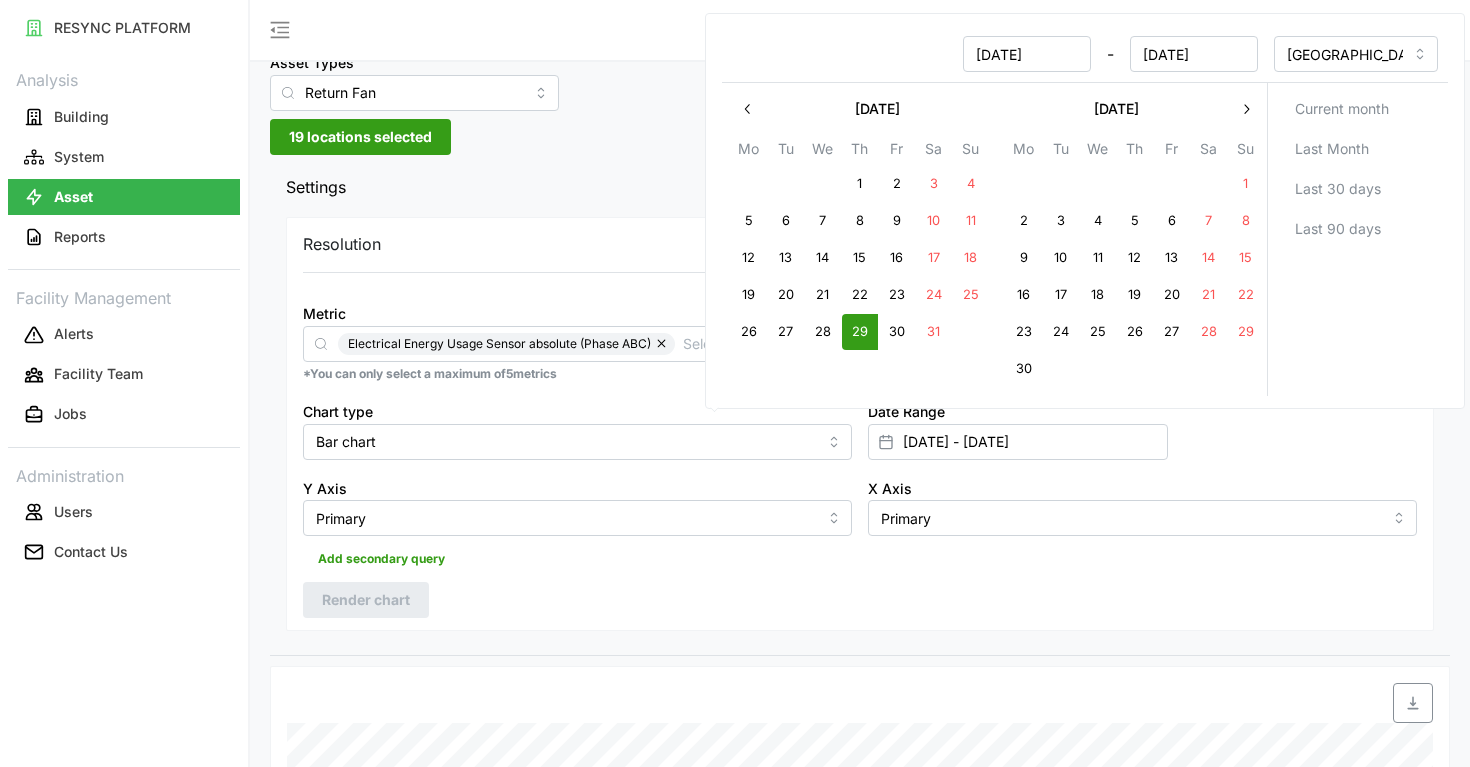 click on "29" at bounding box center (860, 332) 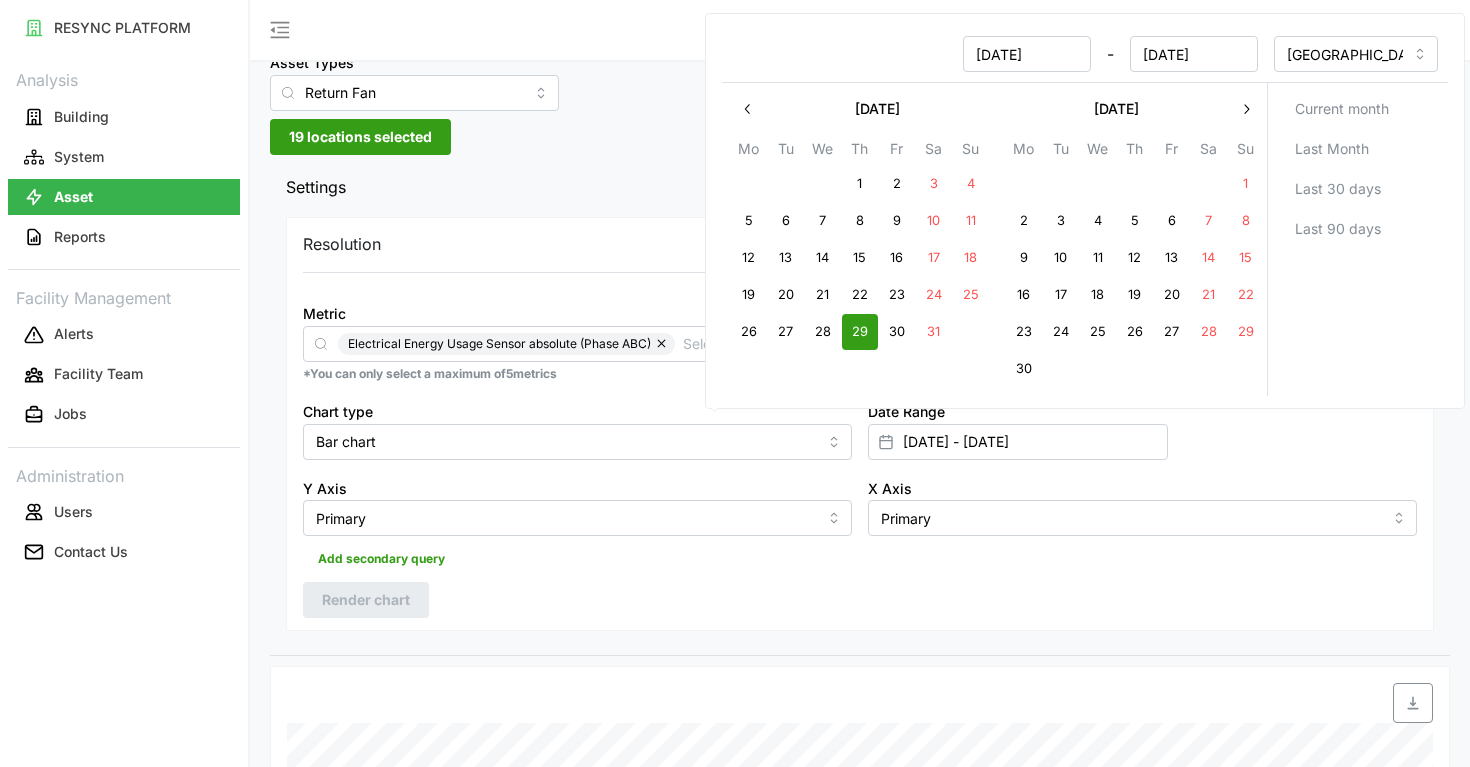 click on "Resolution 5m 15m 1h 1D 1M Metric Electrical Energy Usage Sensor absolute (Phase ABC) *You can only select a maximum of  5  metrics Chart type Bar chart Date Range 29 May 2025 - 29 May 2025 Y Axis Primary X Axis Primary Add secondary query Render chart" at bounding box center [860, 424] 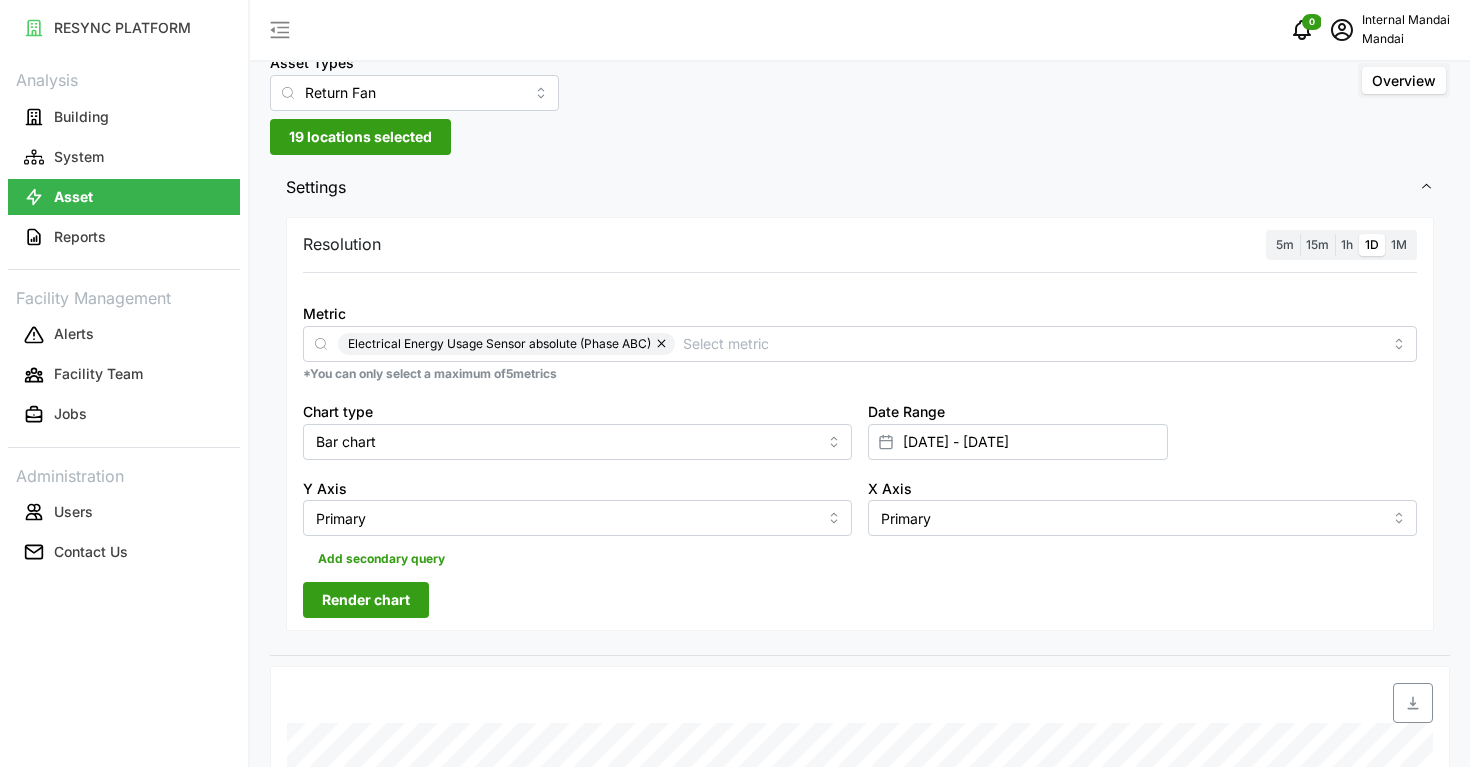 click on "5m" at bounding box center (1285, 245) 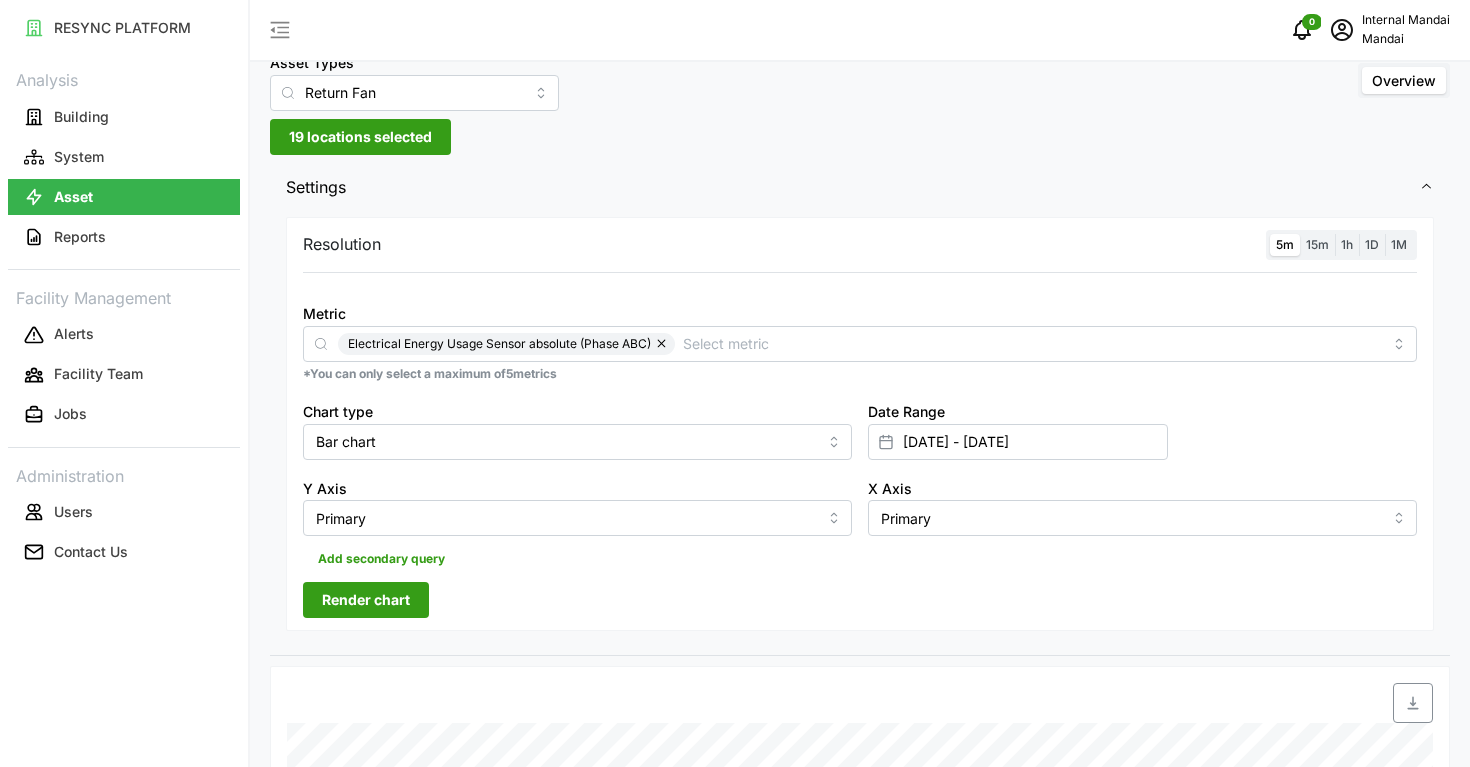 click on "Render chart" at bounding box center [366, 600] 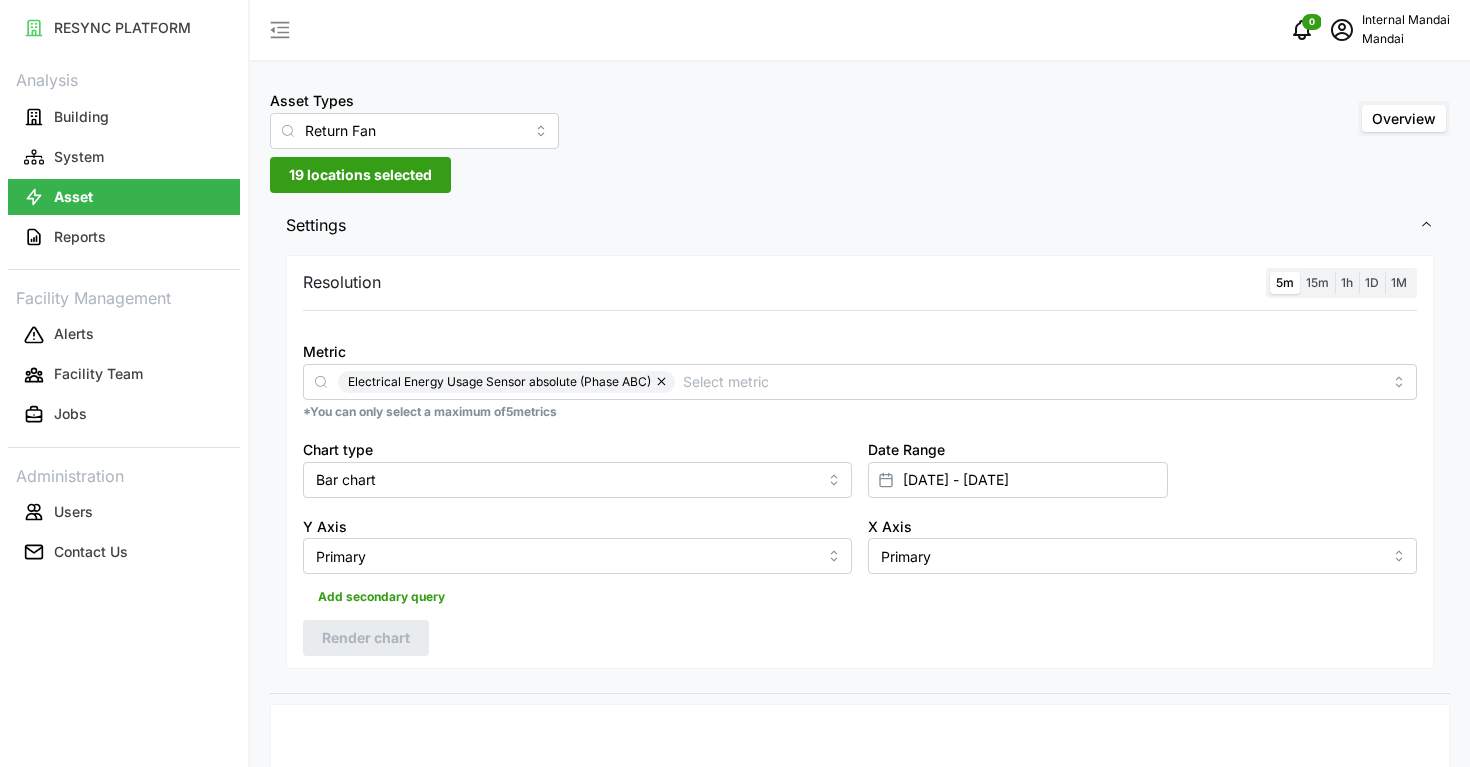 scroll, scrollTop: 0, scrollLeft: 0, axis: both 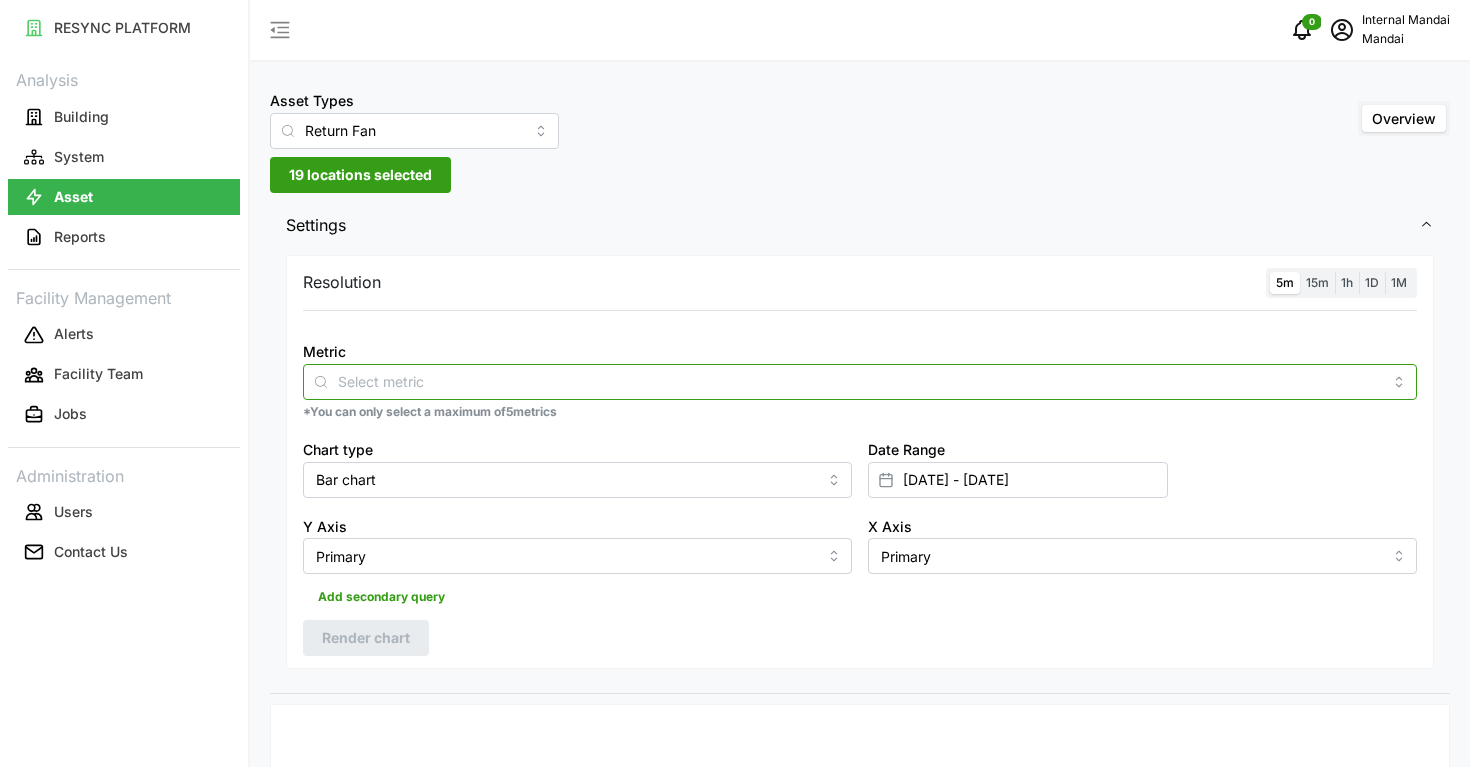 click on "Metric" at bounding box center (860, 381) 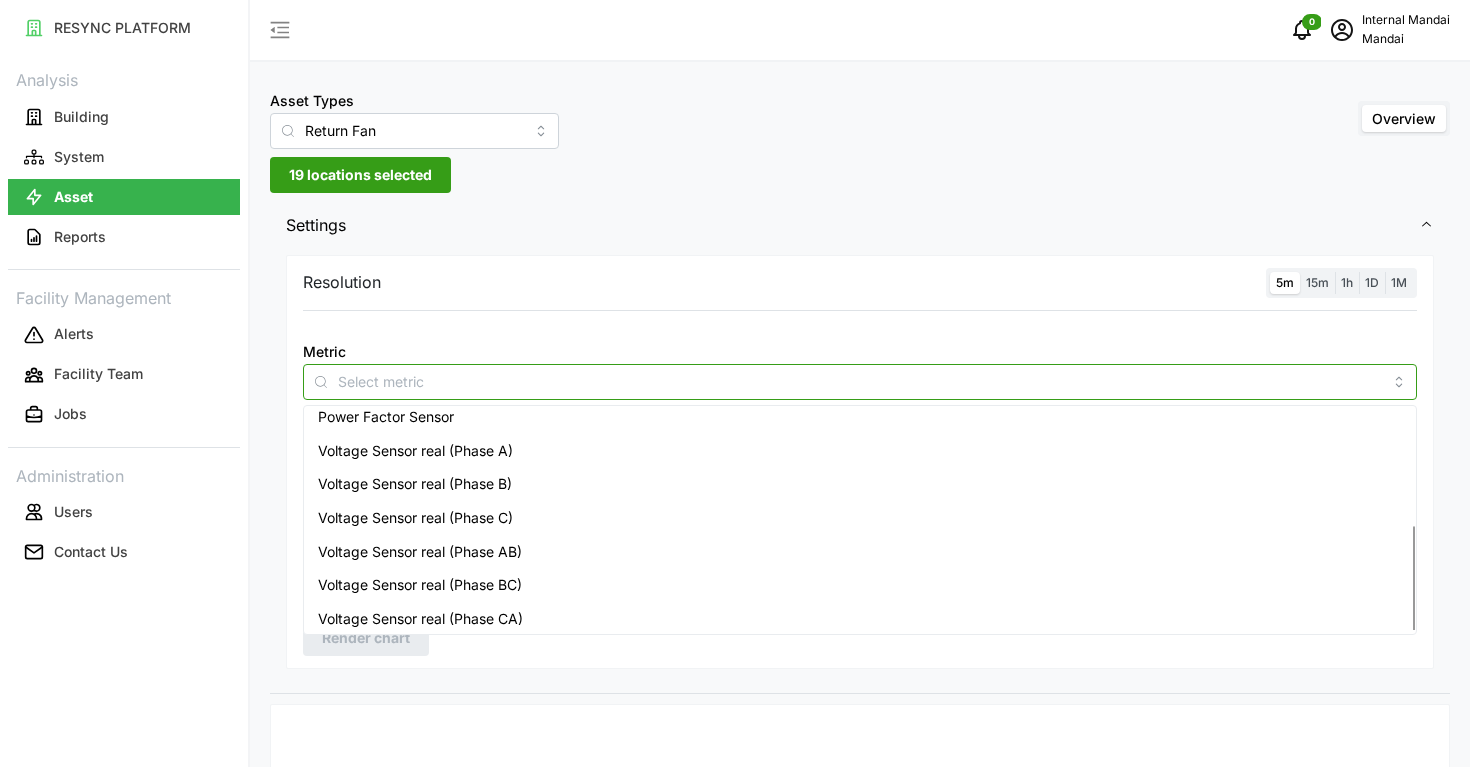 scroll, scrollTop: 243, scrollLeft: 0, axis: vertical 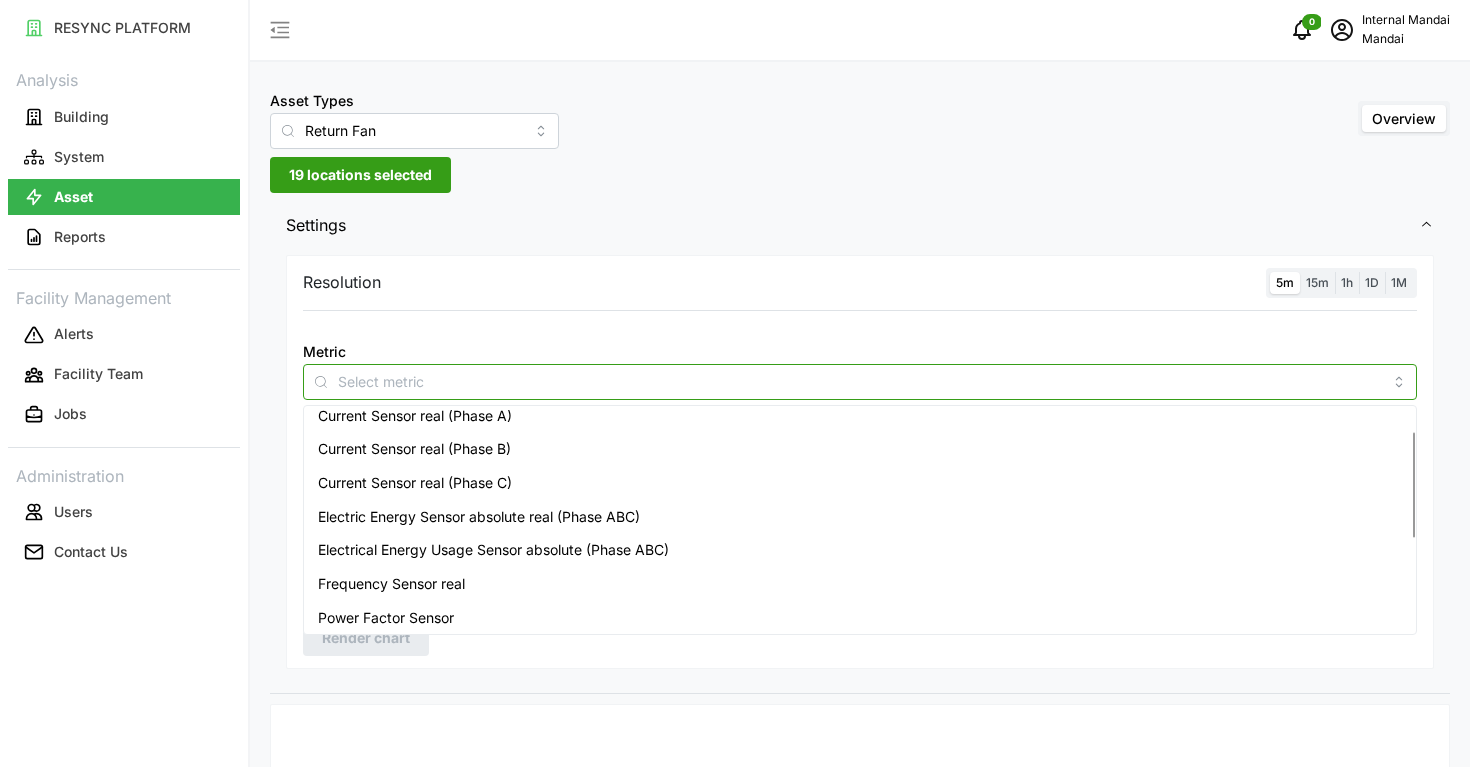 click on "Electric Energy Sensor absolute real (Phase ABC)" at bounding box center [479, 517] 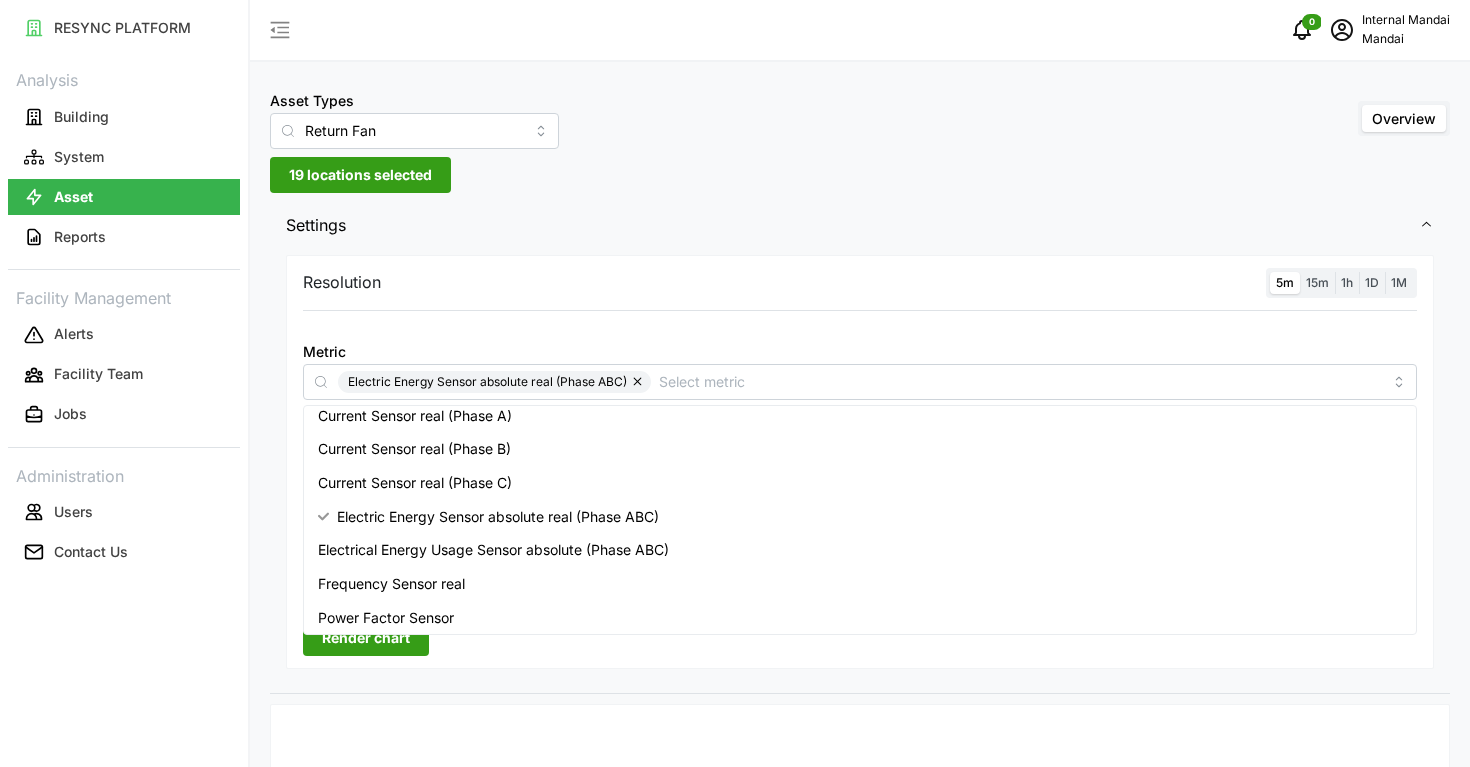 click on "Render chart" at bounding box center (366, 638) 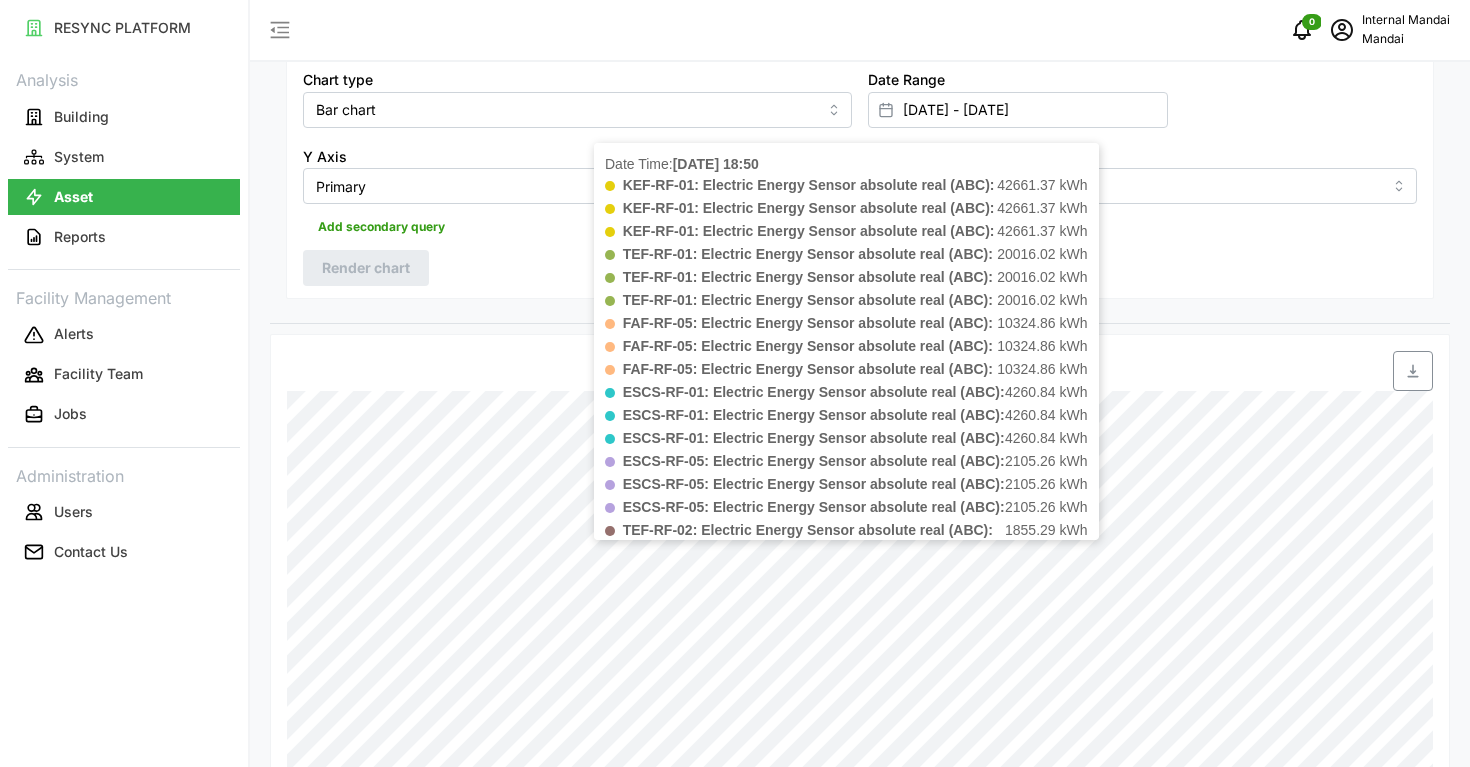 scroll, scrollTop: 334, scrollLeft: 0, axis: vertical 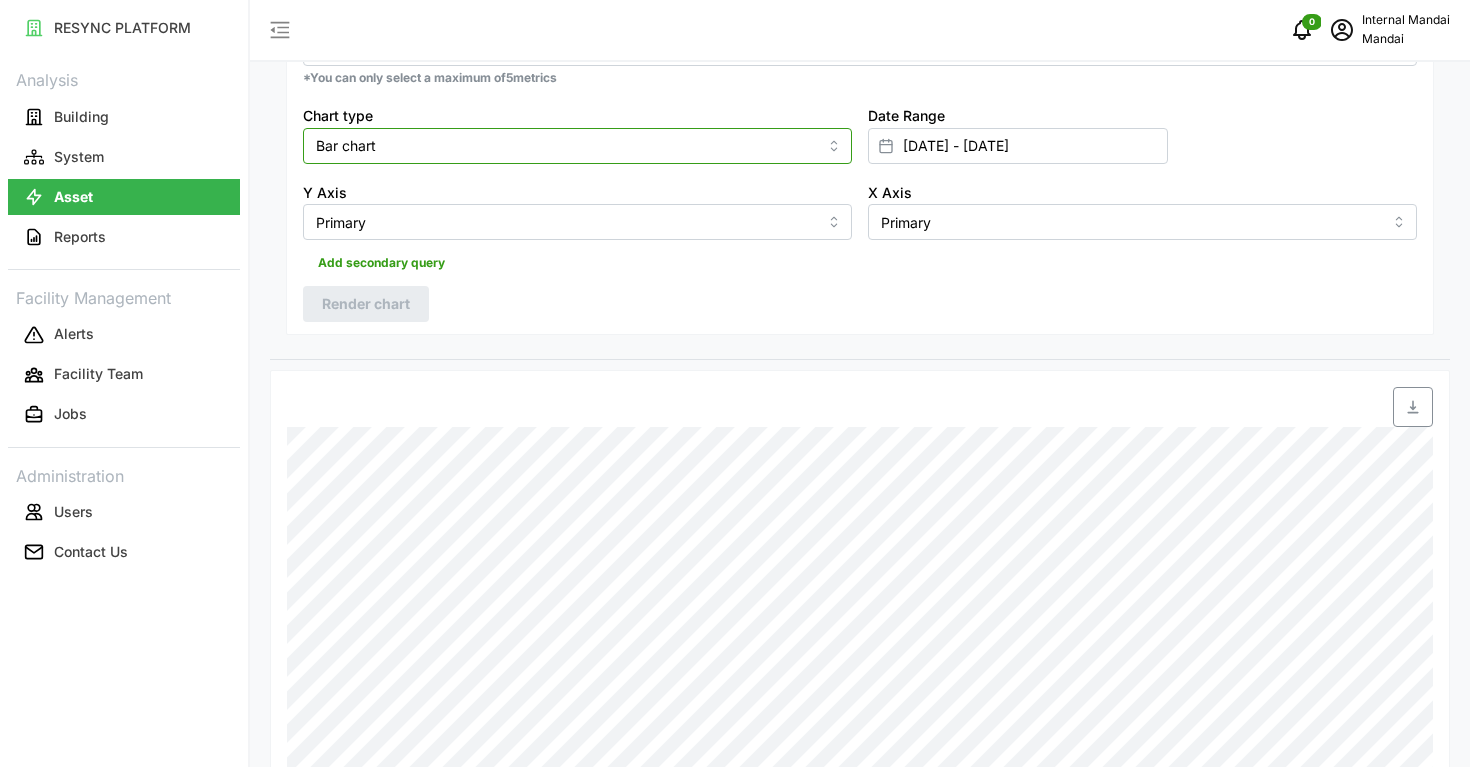 click on "Bar chart" at bounding box center [577, 146] 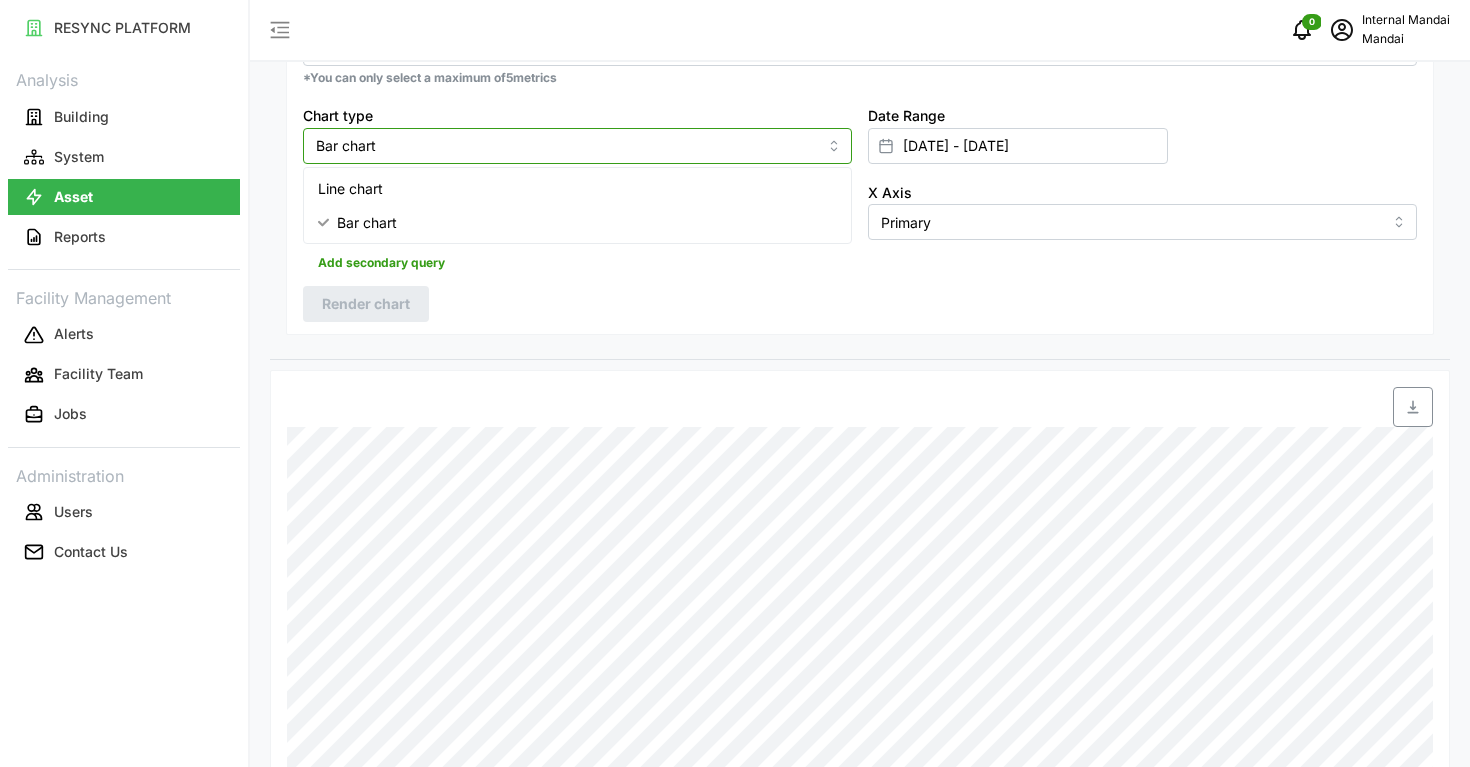 click on "Line chart" at bounding box center (577, 189) 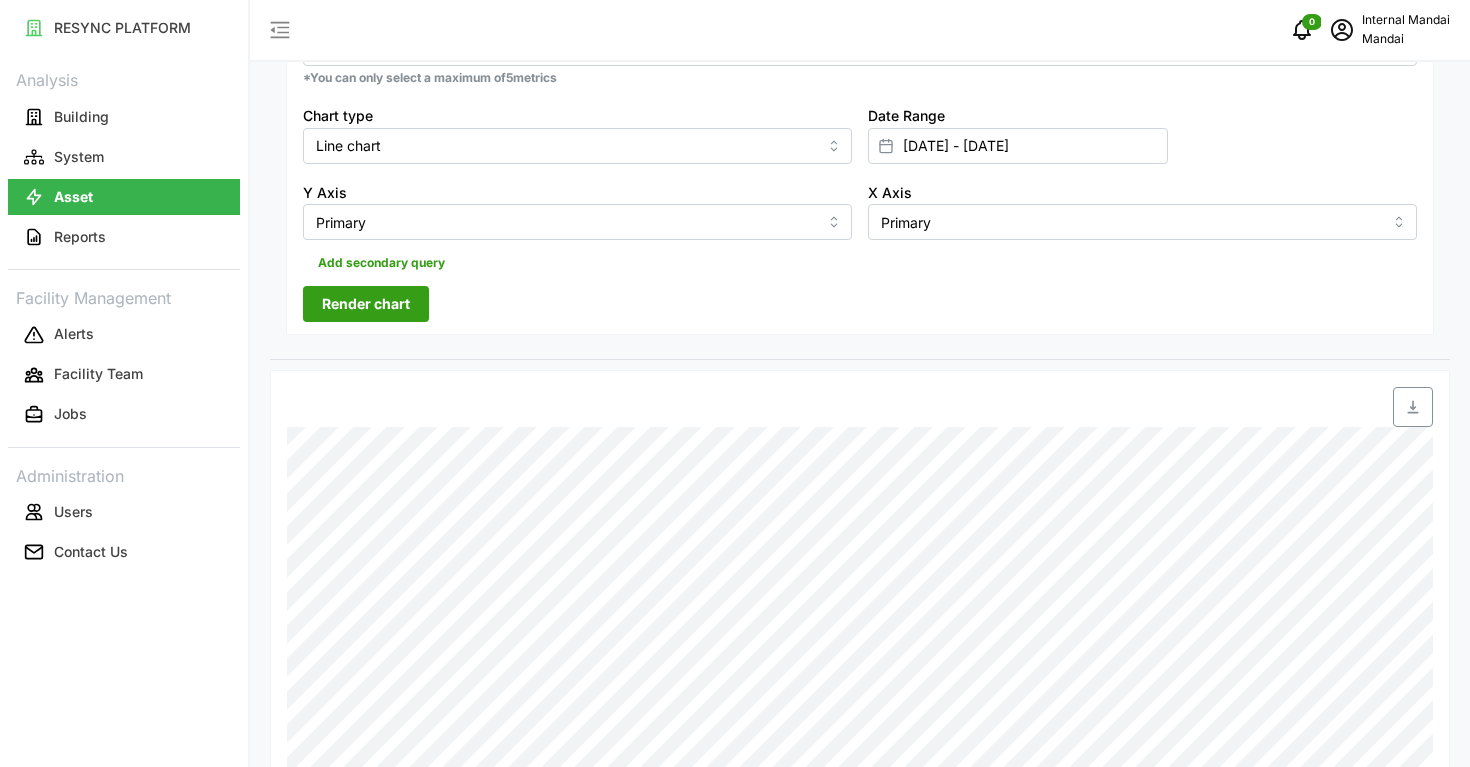 click on "Render chart" at bounding box center [366, 304] 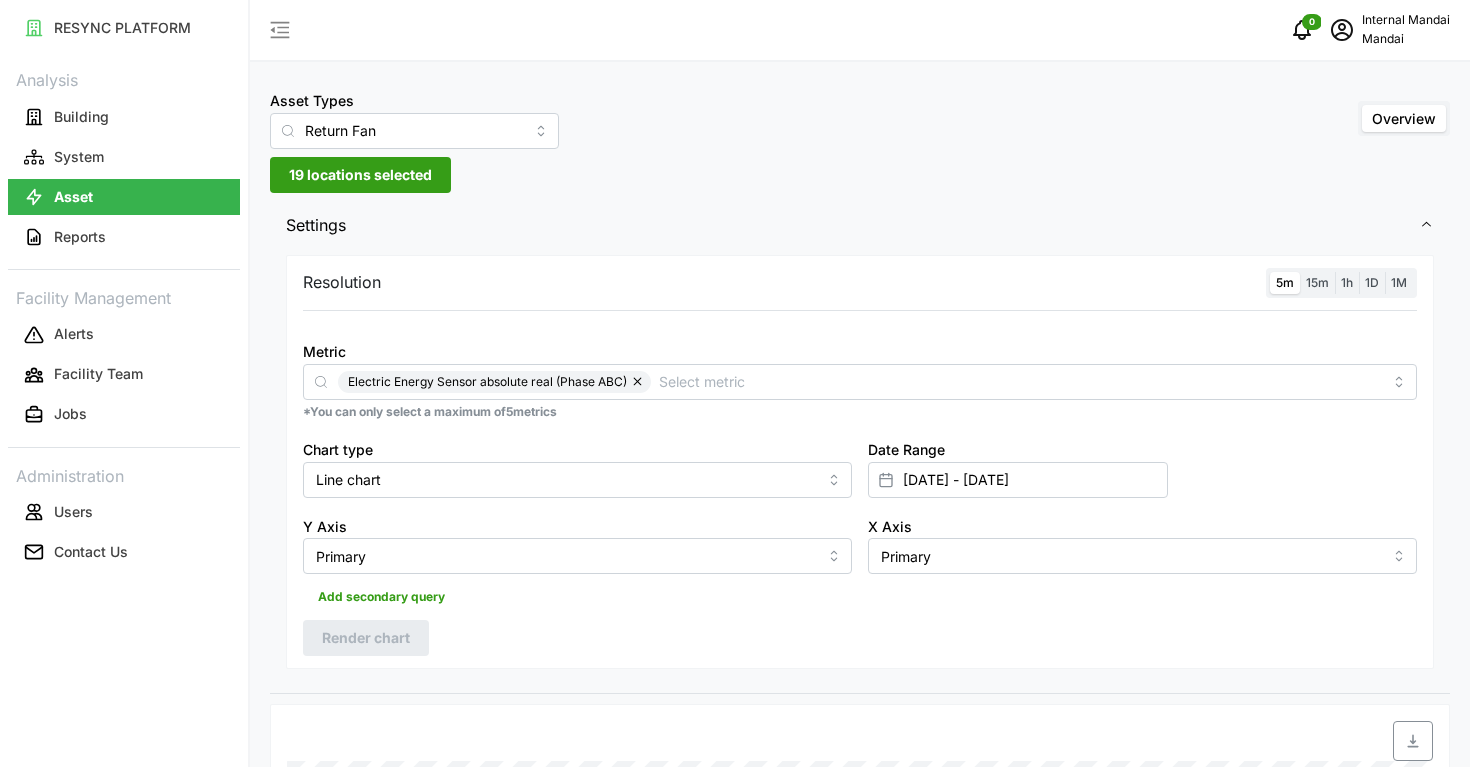 scroll, scrollTop: 0, scrollLeft: 0, axis: both 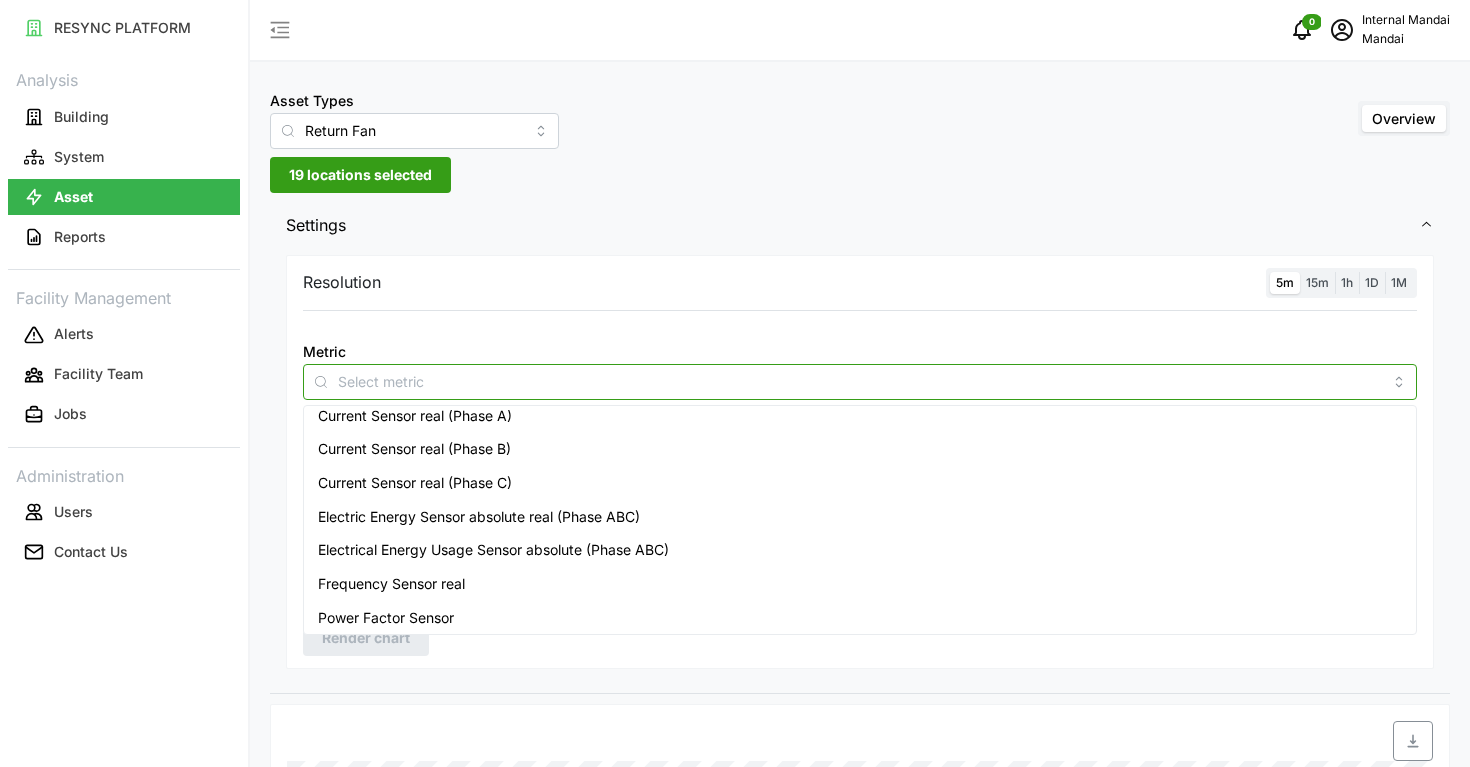 click on "Metric" at bounding box center (860, 381) 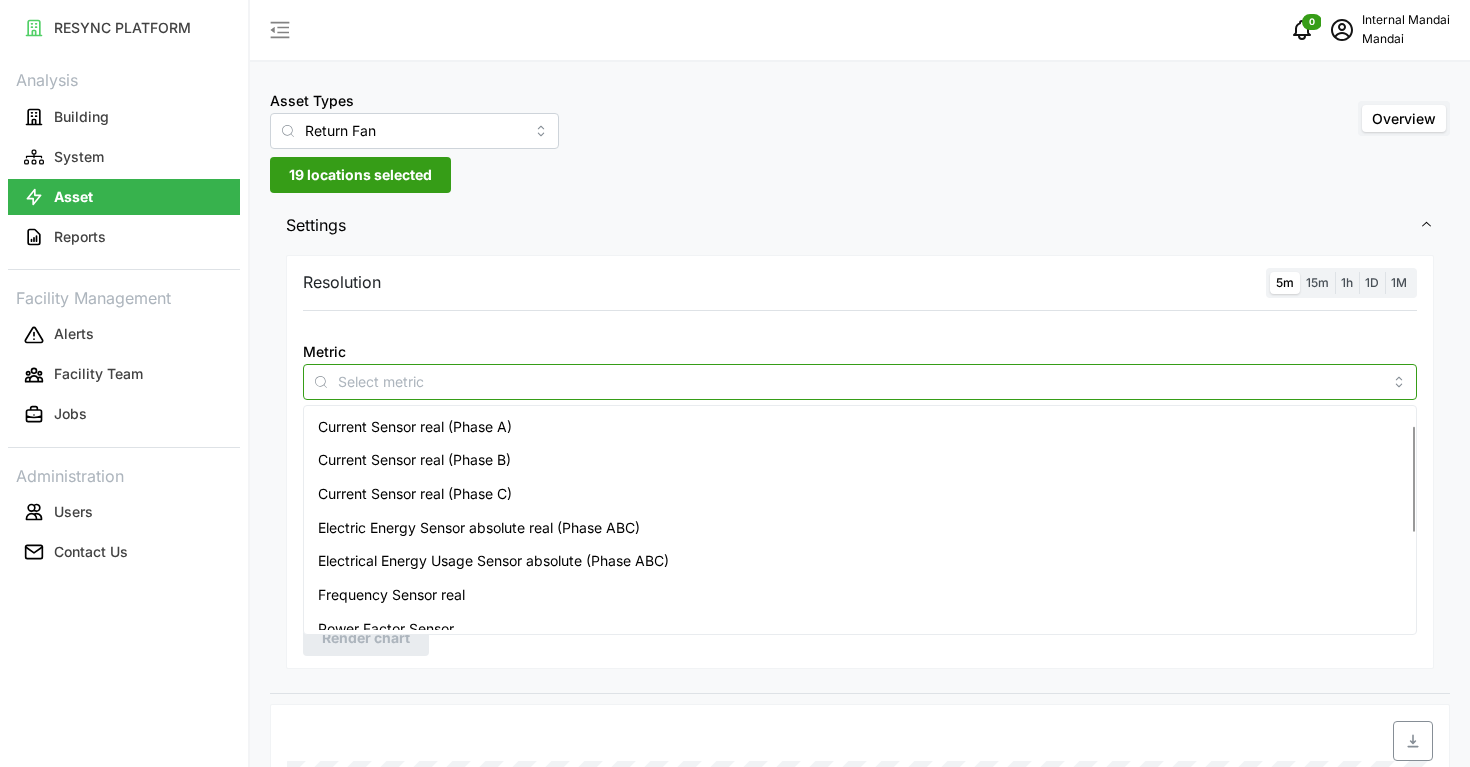scroll, scrollTop: 33, scrollLeft: 0, axis: vertical 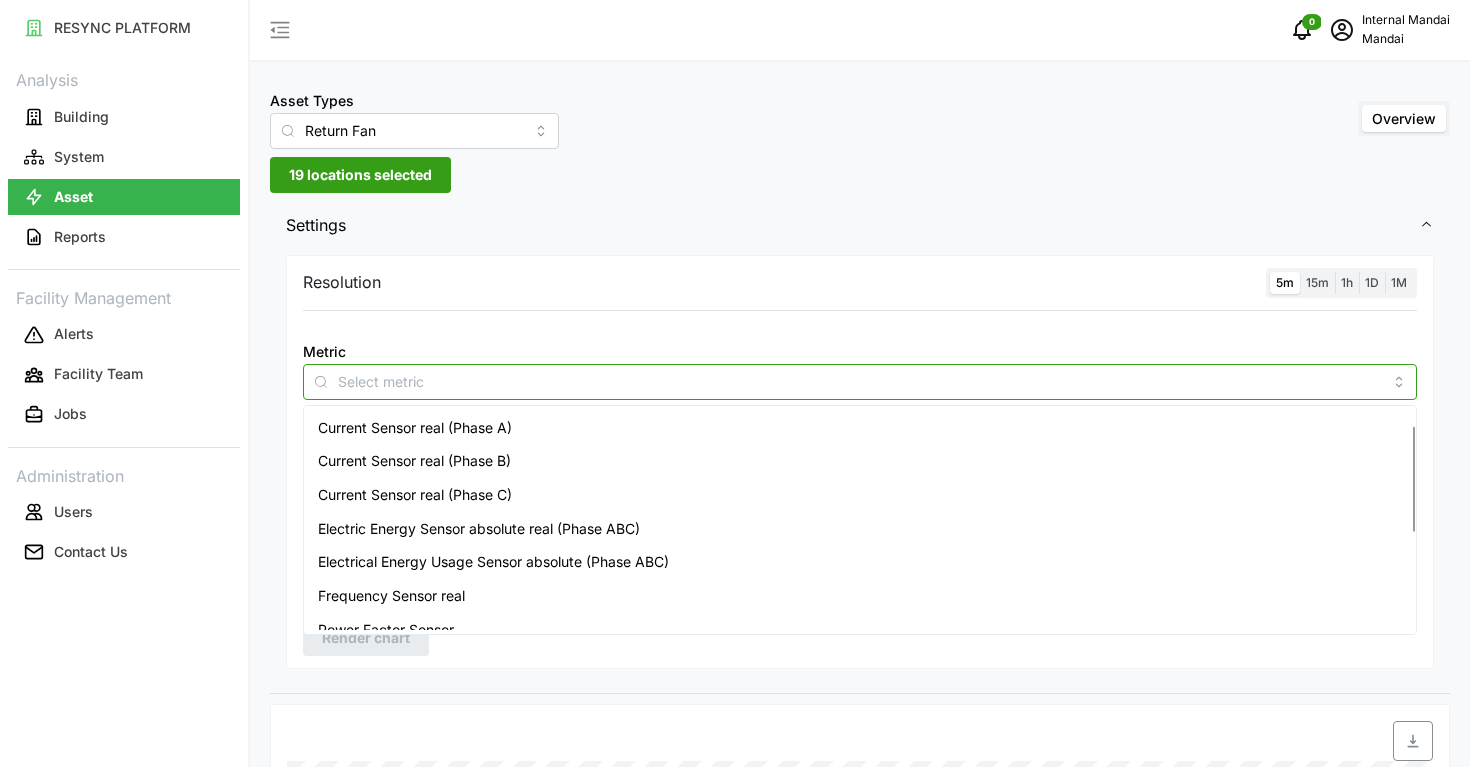 click on "Electrical Energy Usage Sensor absolute (Phase ABC)" at bounding box center (493, 562) 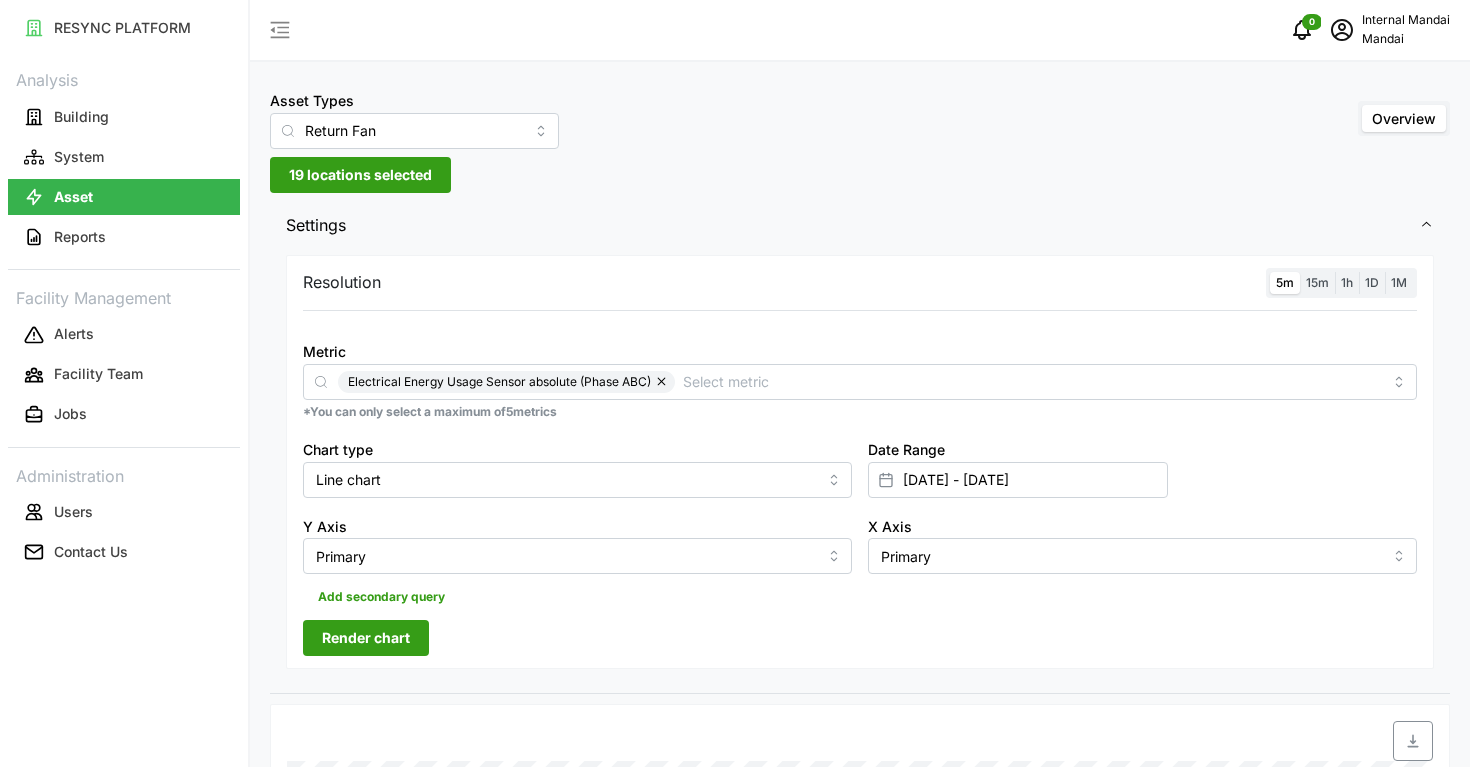 click on "Resolution 5m 15m 1h 1D 1M Metric Electrical Energy Usage Sensor absolute (Phase ABC) *You can only select a maximum of  5  metrics Chart type Line chart Date Range 29 May 2025 - 29 May 2025 Y Axis Primary X Axis Primary Add secondary query Render chart" at bounding box center (860, 472) 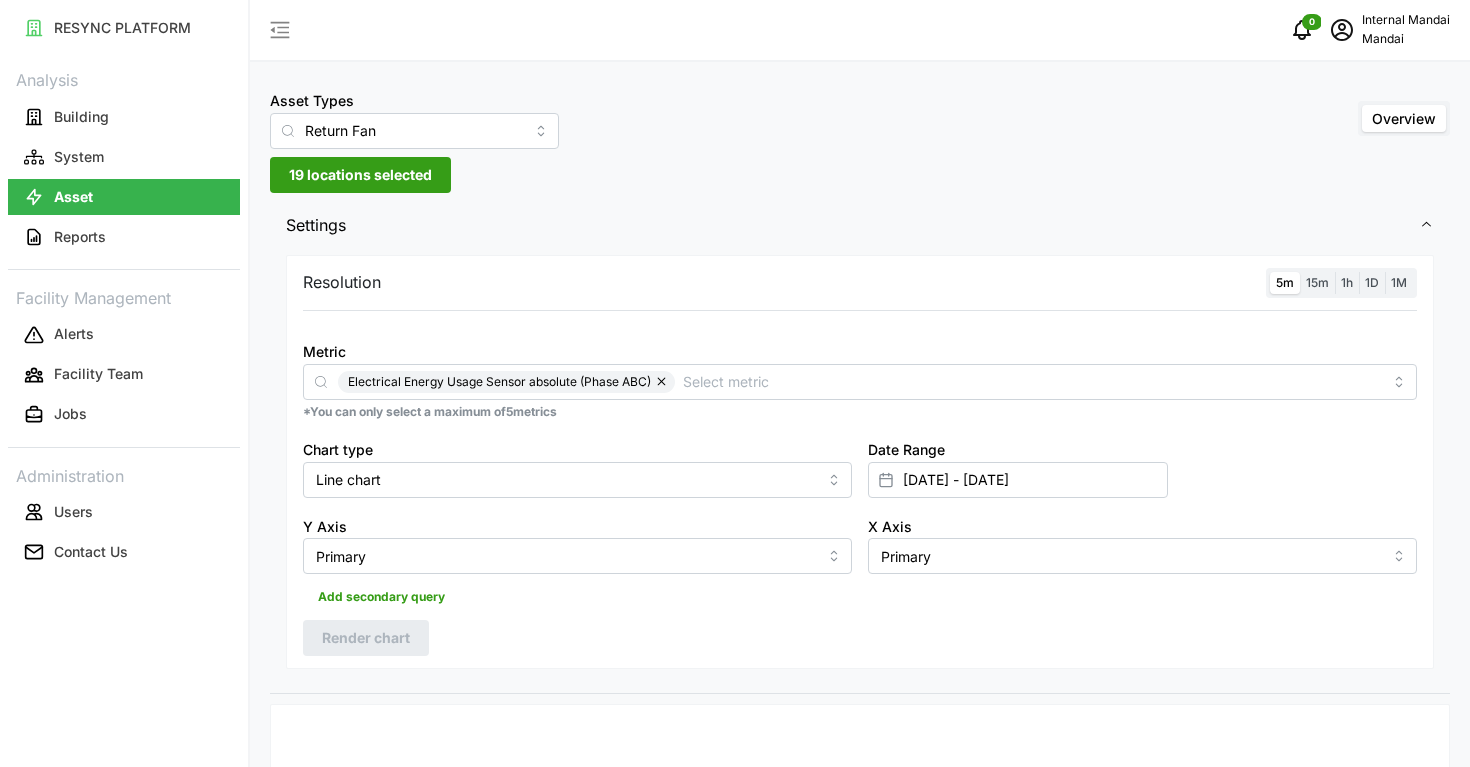 scroll, scrollTop: 0, scrollLeft: 0, axis: both 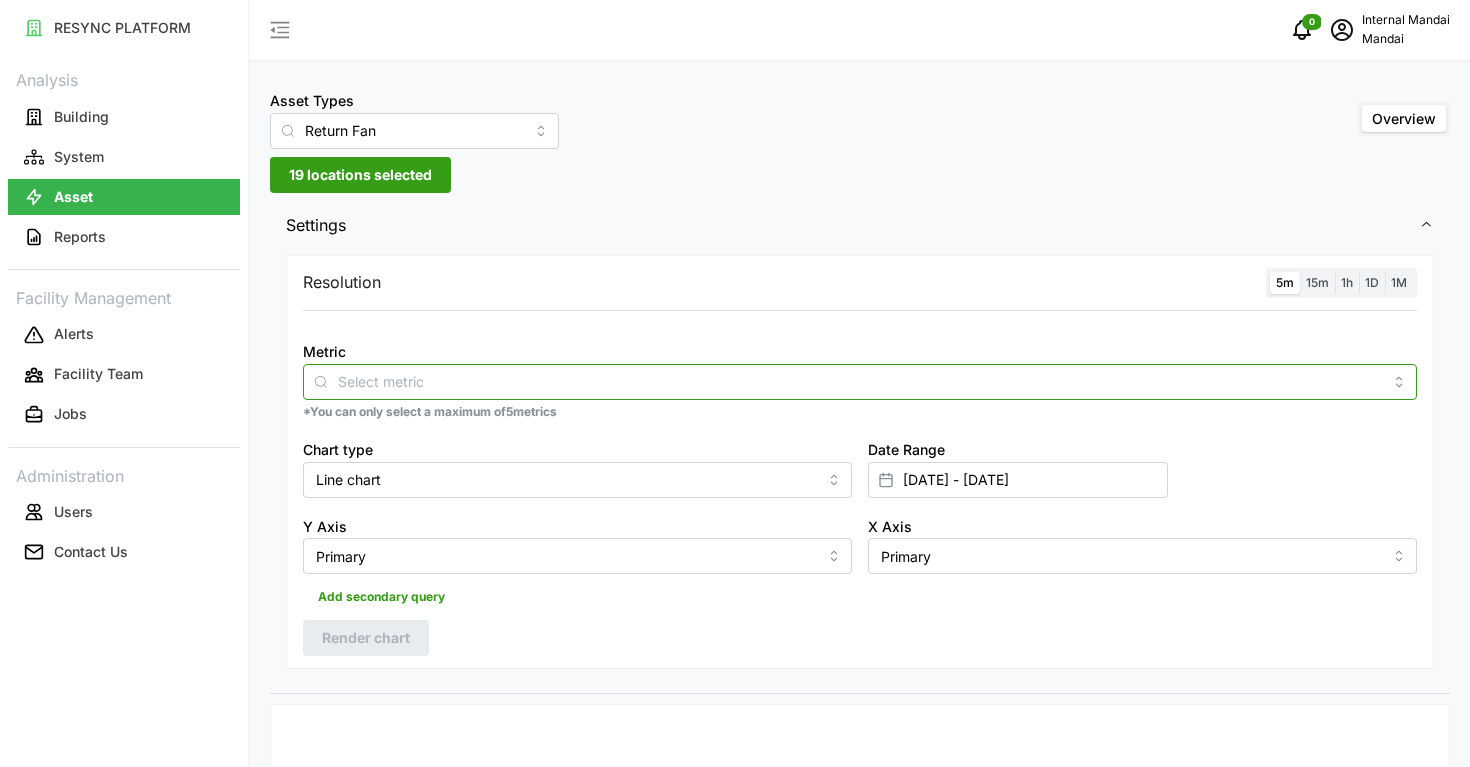 click on "Metric" at bounding box center (860, 381) 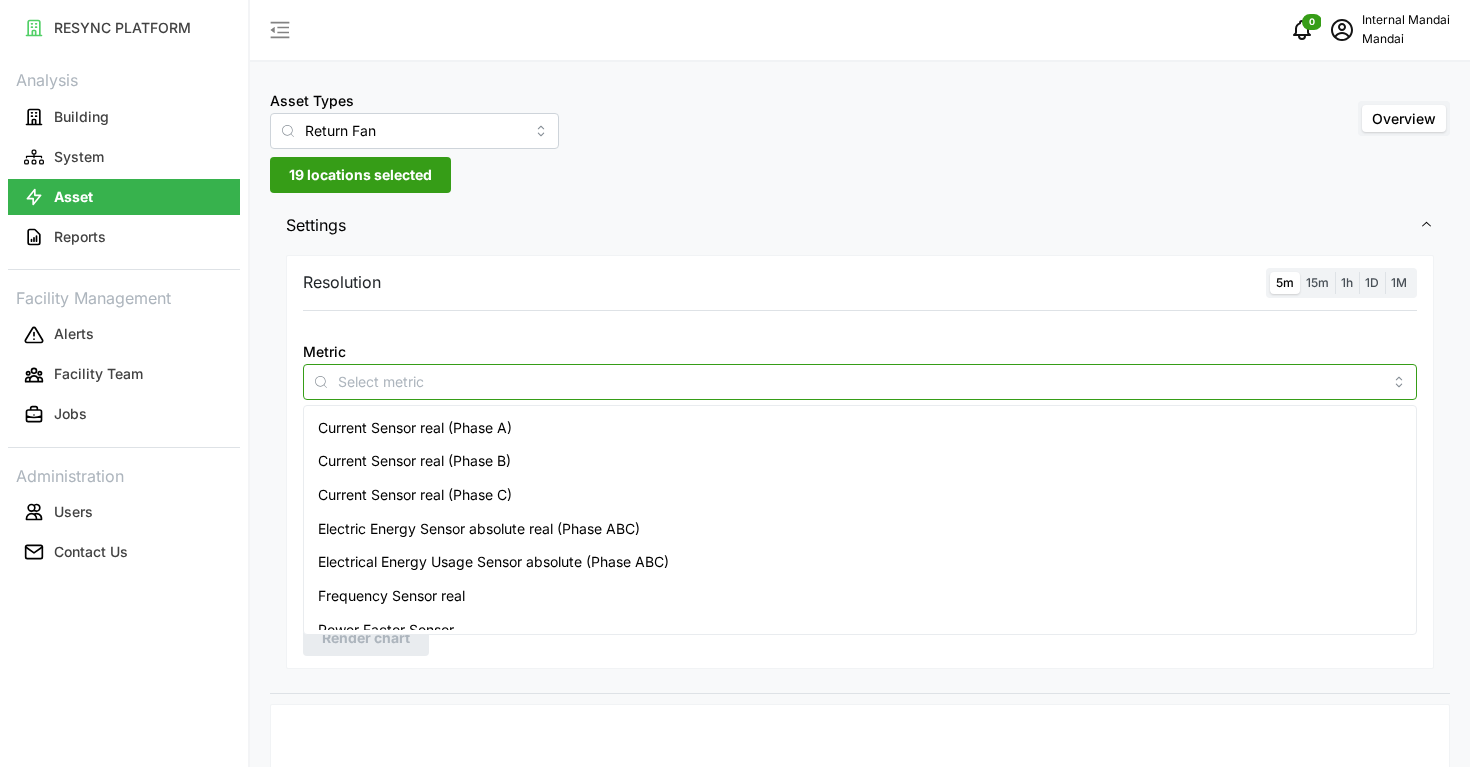 click on "Electric Energy Sensor absolute real (Phase ABC)" at bounding box center [479, 529] 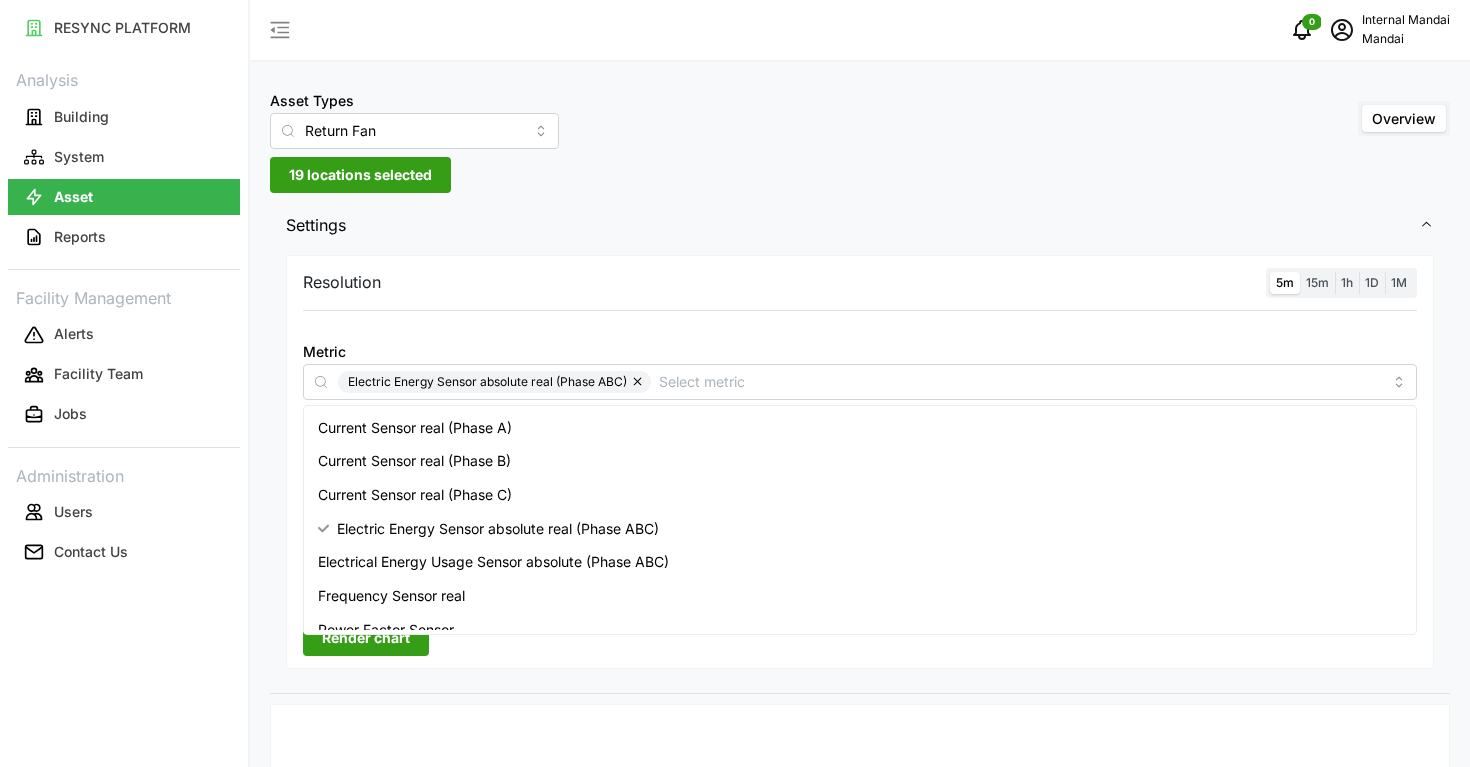 click on "Resolution 5m 15m 1h 1D 1M Metric Electric Energy Sensor absolute real (Phase ABC) *You can only select a maximum of  5  metrics Chart type Line chart Date Range 29 May 2025 - 29 May 2025 Y Axis Primary X Axis Primary Add secondary query Render chart" at bounding box center [860, 472] 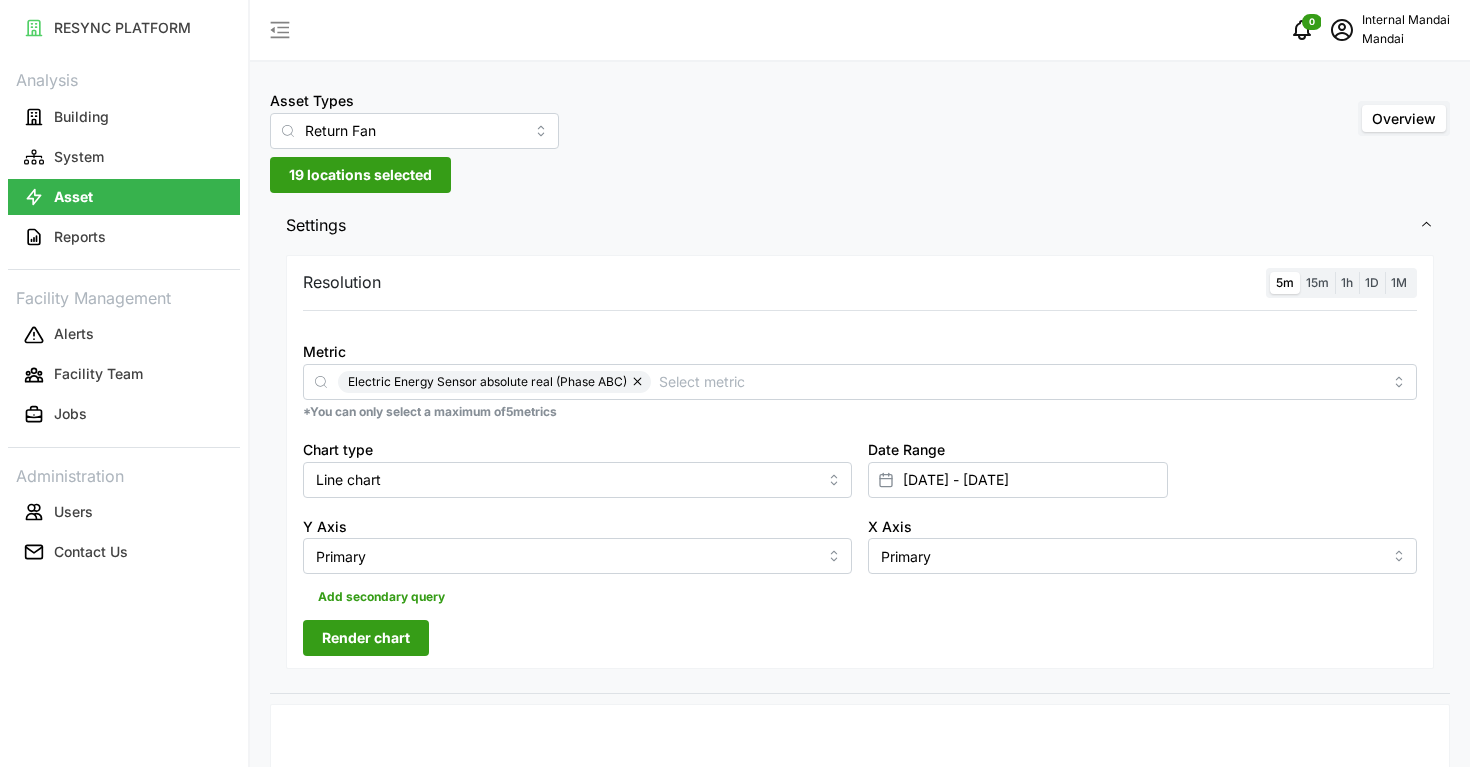 click on "Render chart" at bounding box center (366, 638) 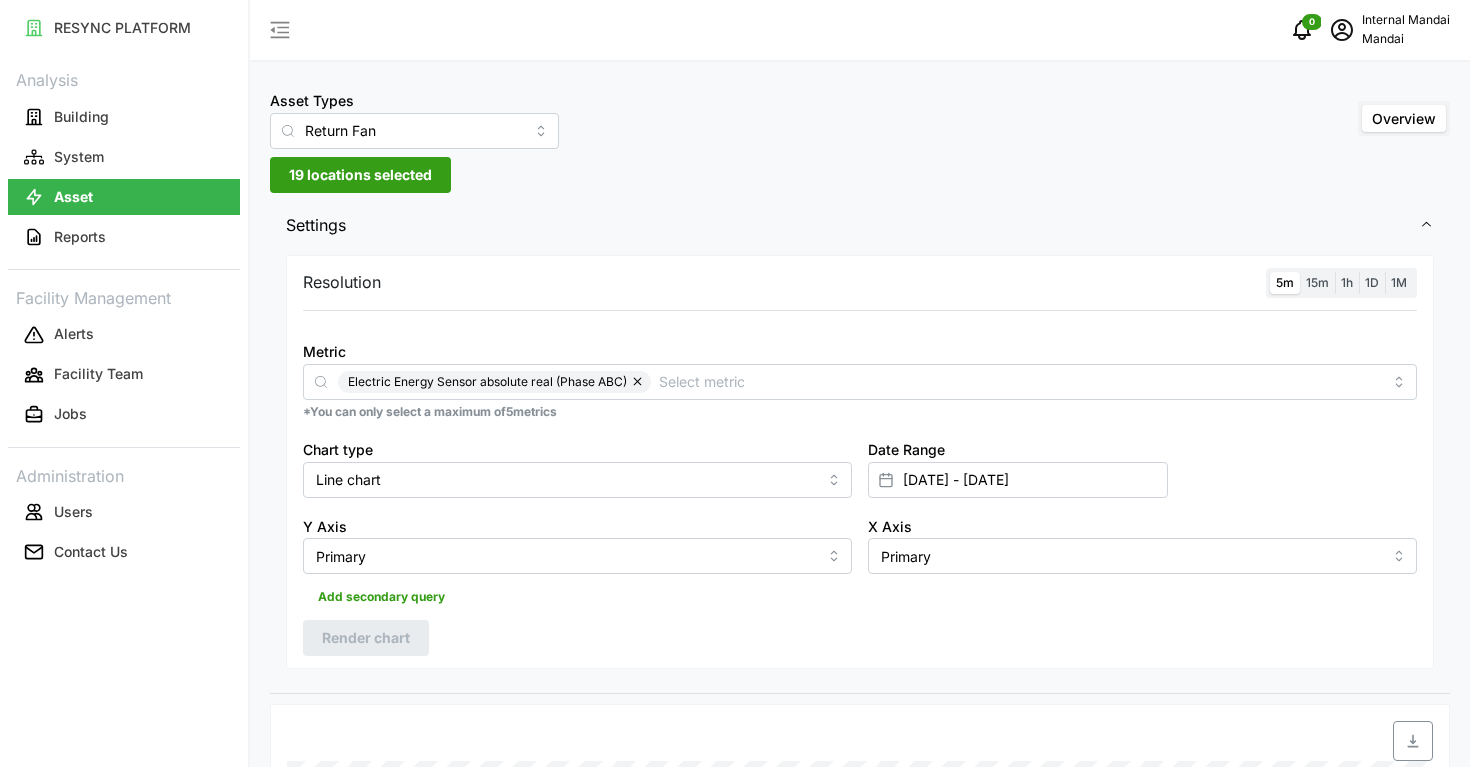 scroll, scrollTop: 0, scrollLeft: 0, axis: both 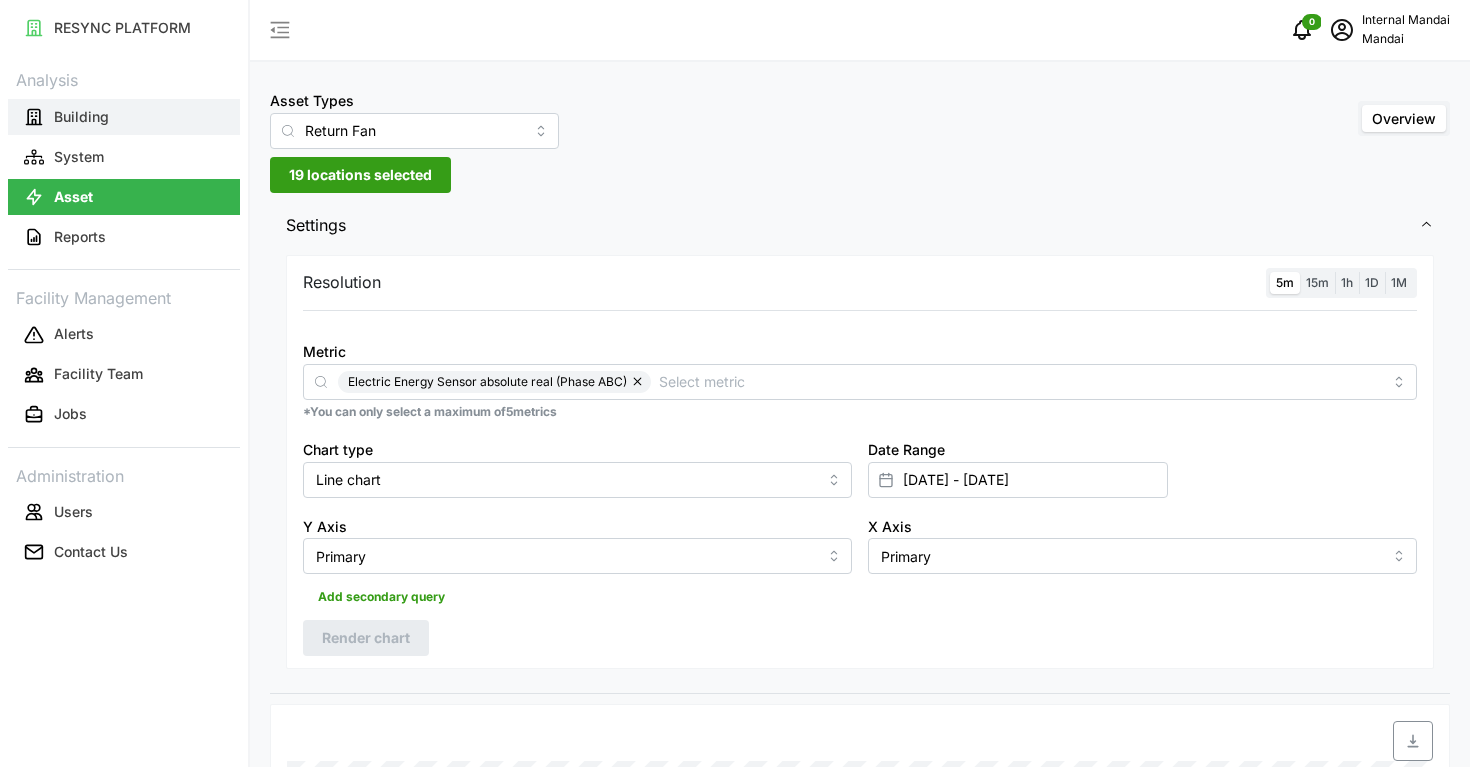 click on "Building" at bounding box center [124, 117] 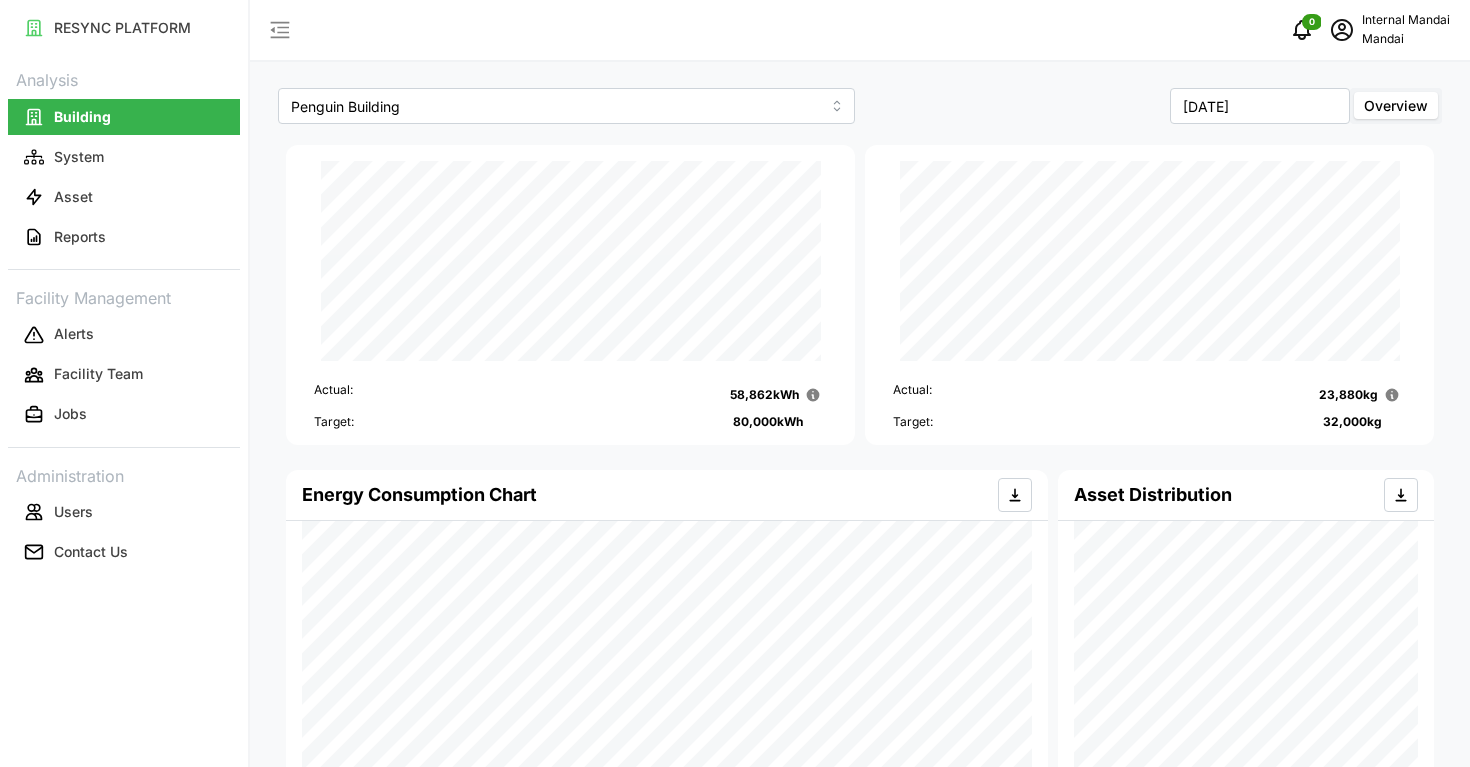 scroll, scrollTop: 0, scrollLeft: 0, axis: both 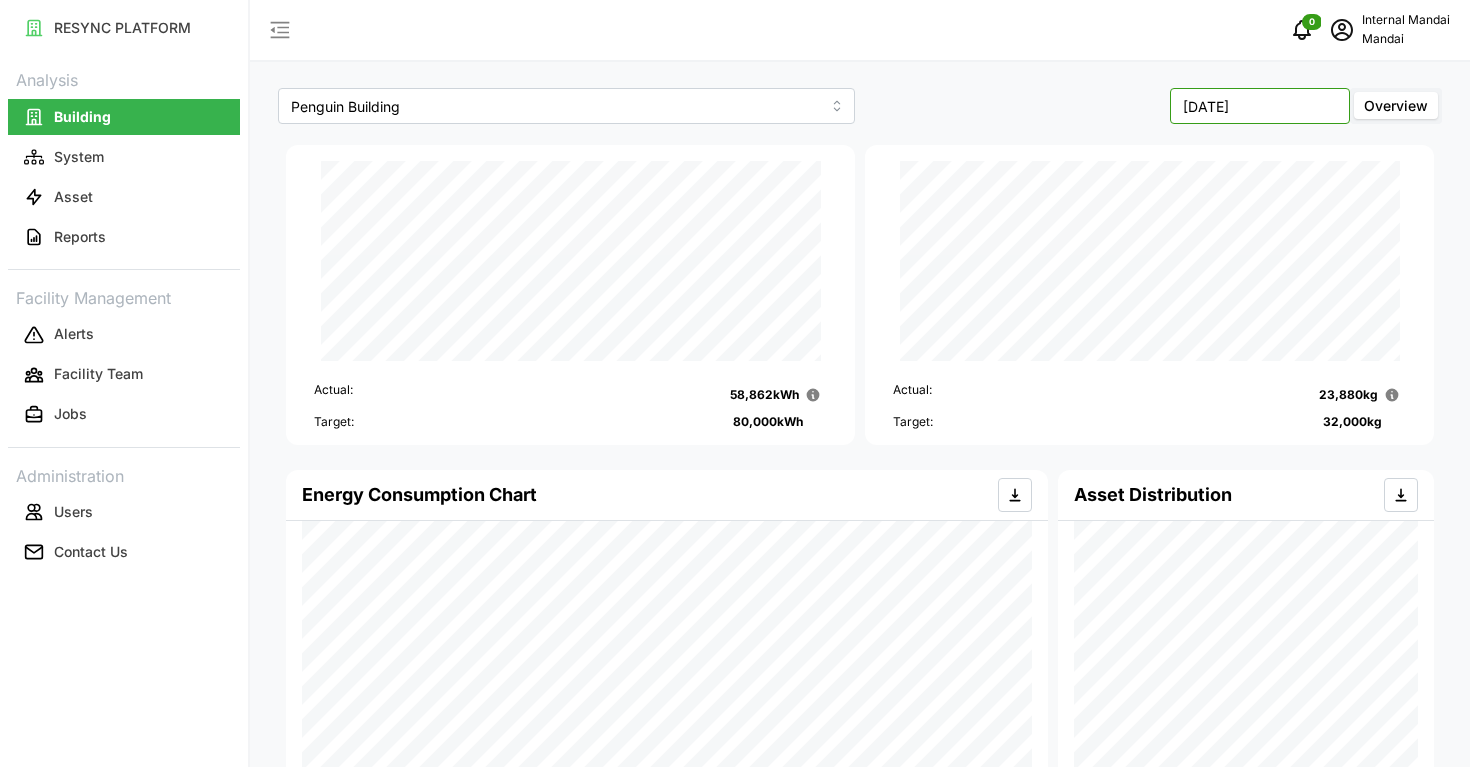 click on "[DATE]" at bounding box center [1260, 106] 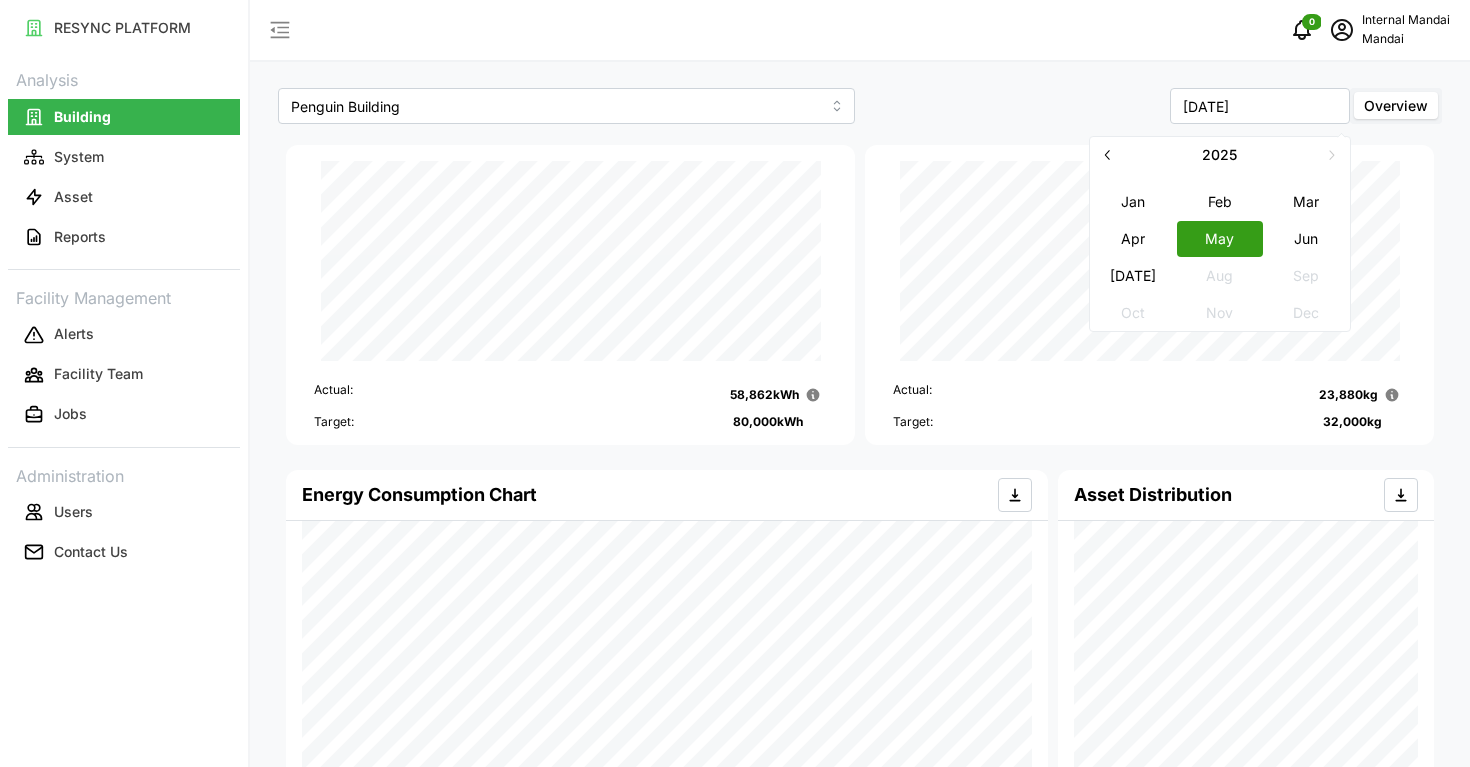 click on "Jun" at bounding box center [1306, 238] 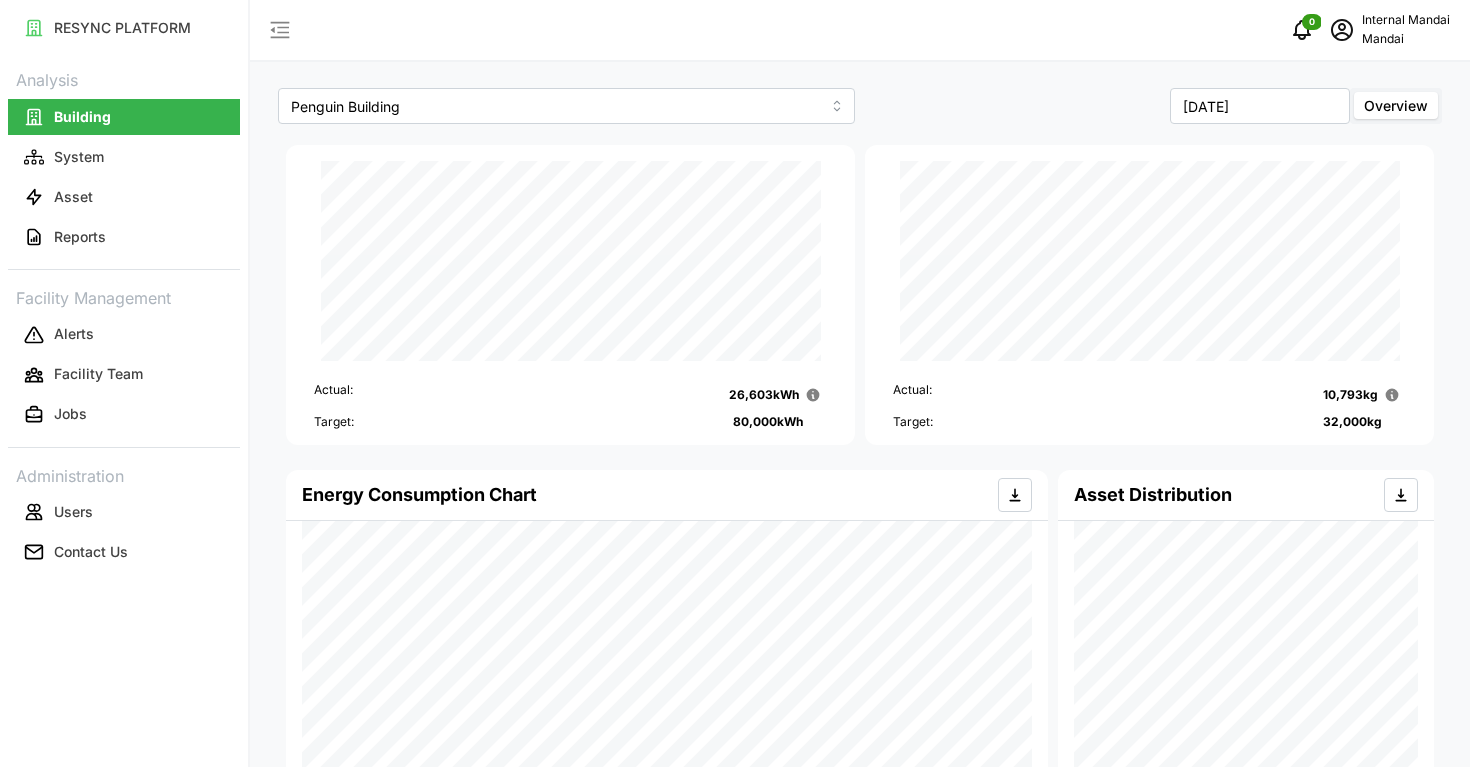 scroll, scrollTop: 0, scrollLeft: 0, axis: both 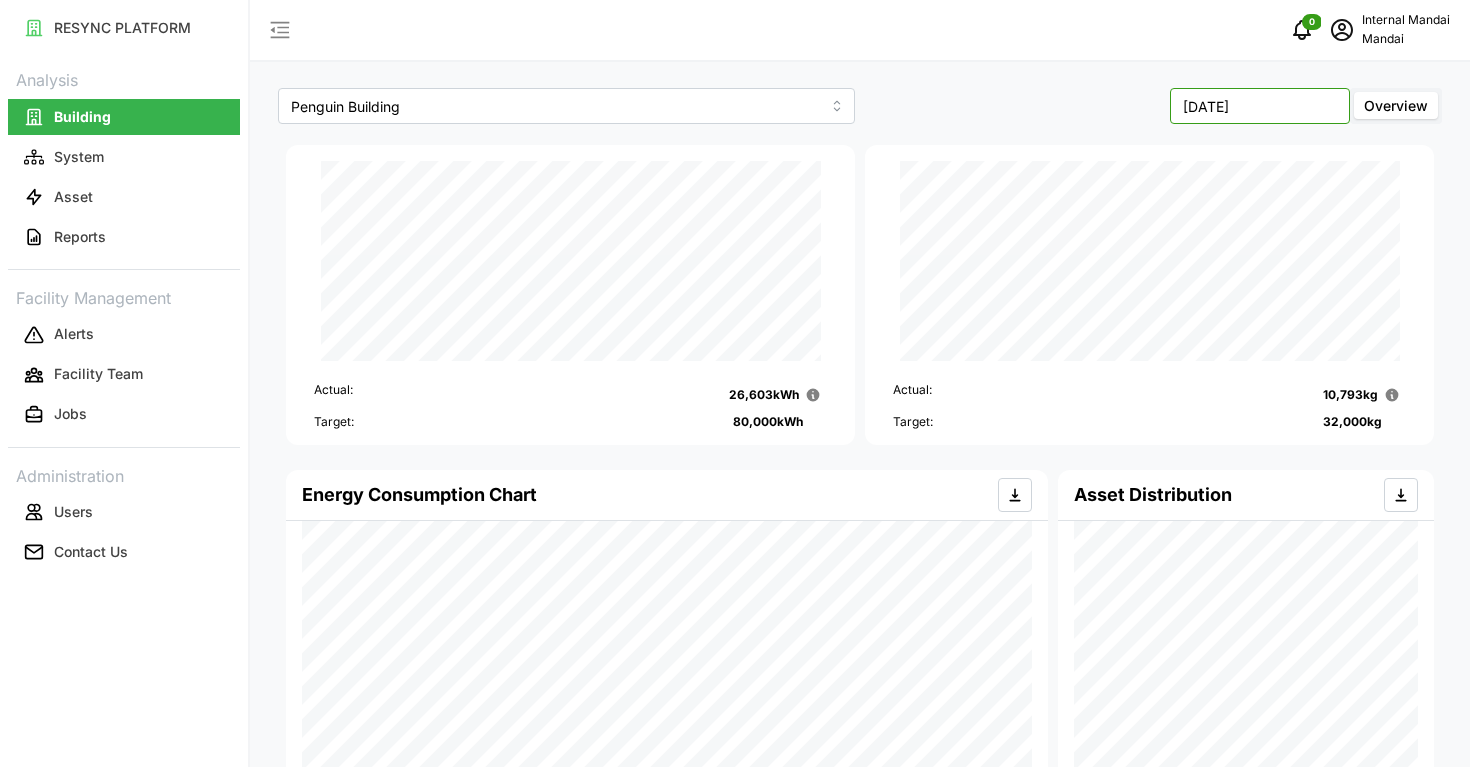 click on "[DATE]" at bounding box center (1260, 106) 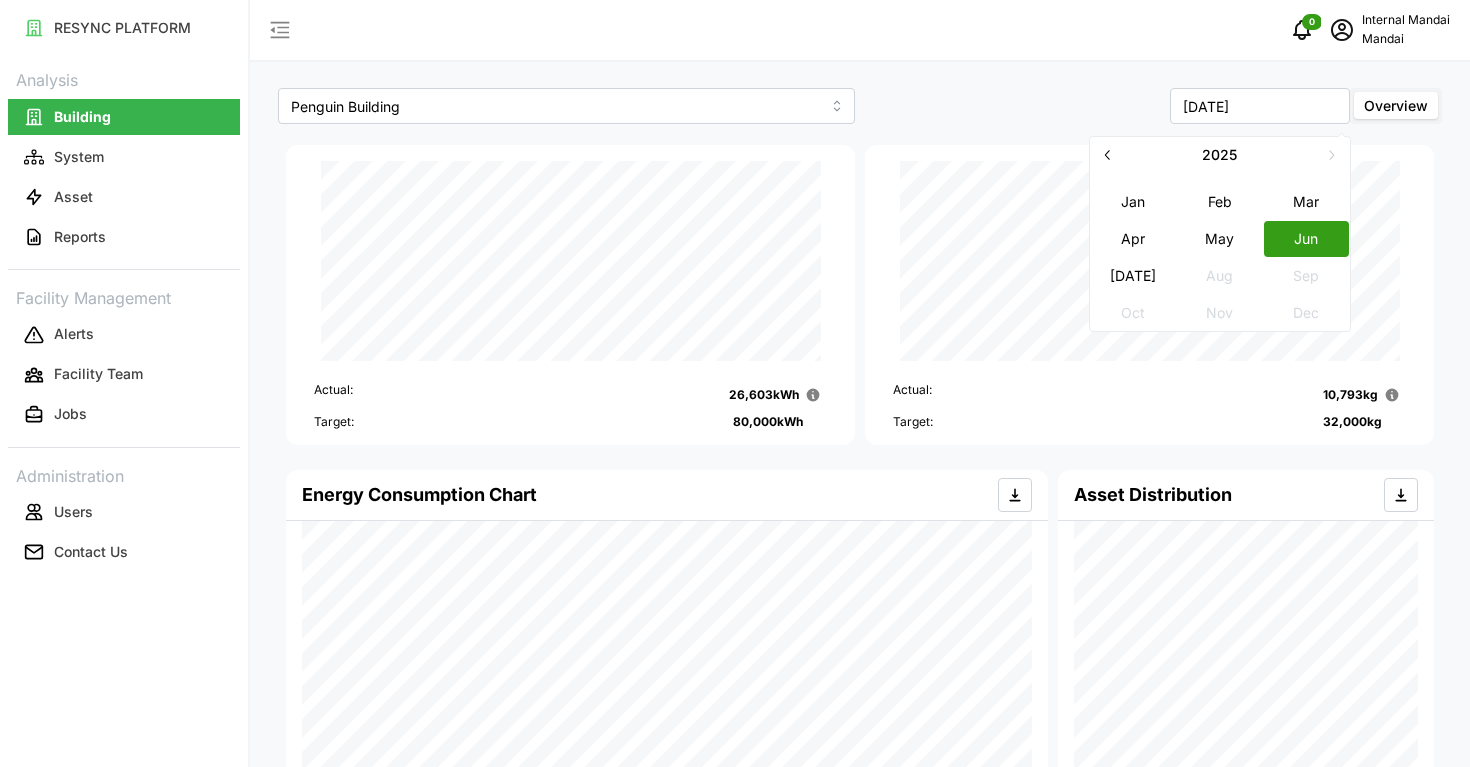 click on "May" at bounding box center (1220, 238) 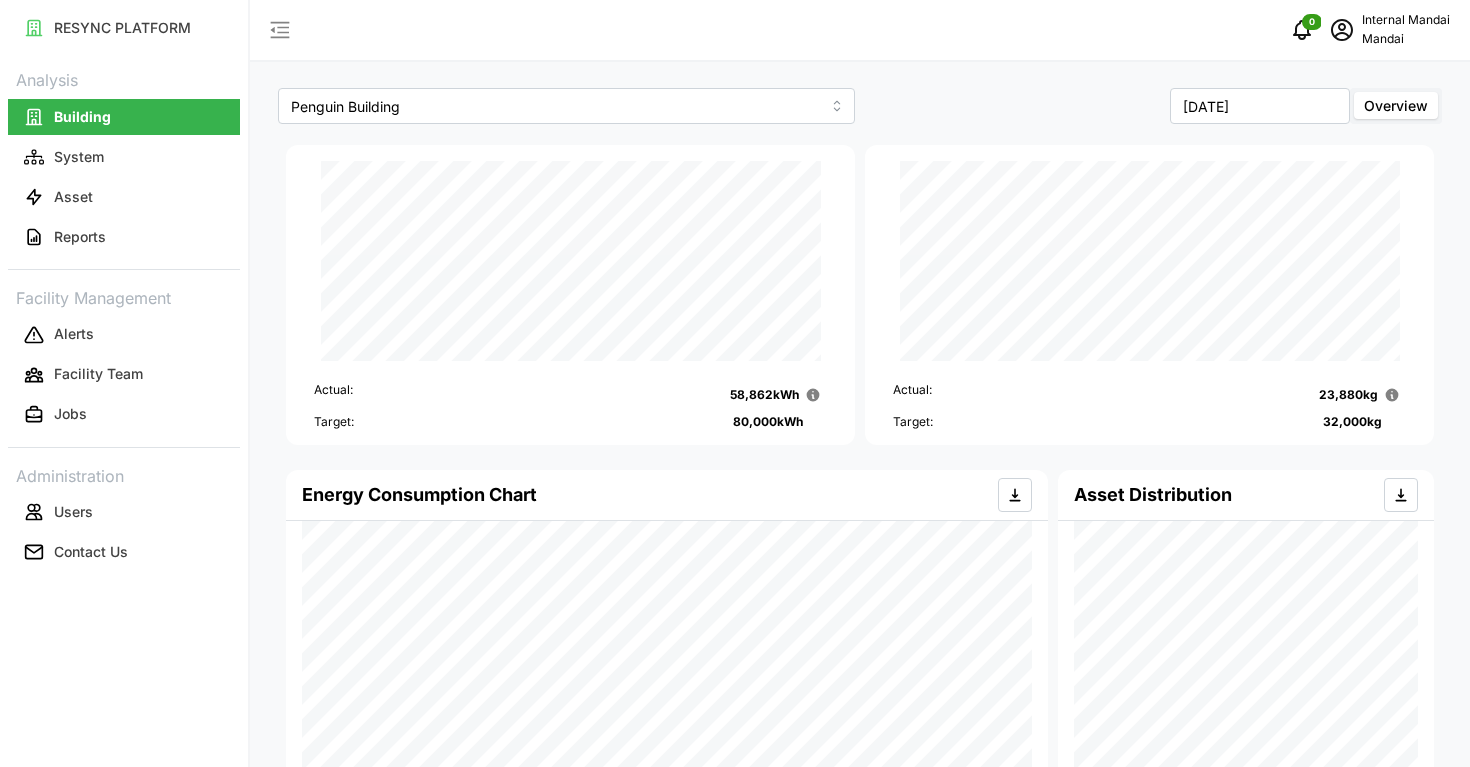 scroll, scrollTop: 0, scrollLeft: 0, axis: both 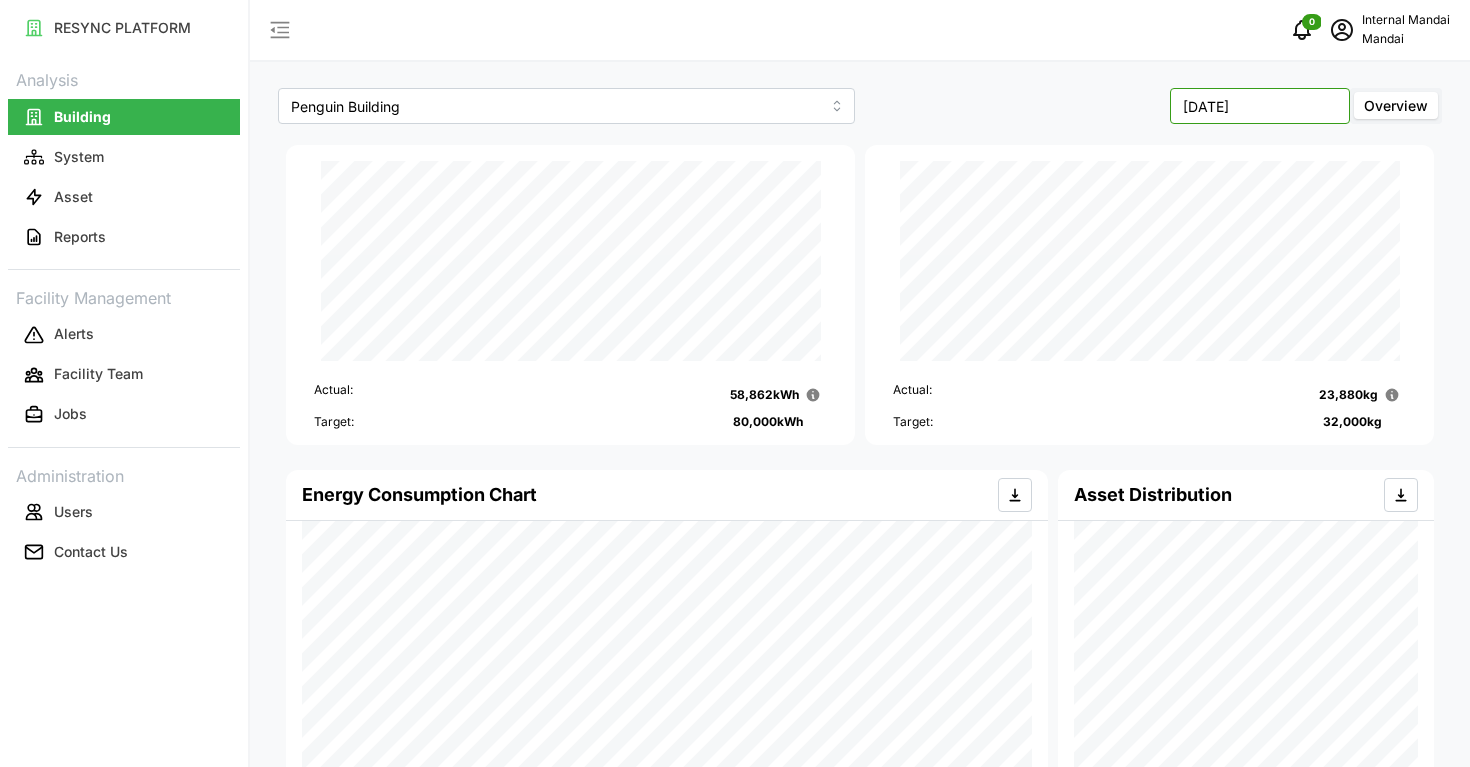 click on "[DATE]" at bounding box center (1260, 106) 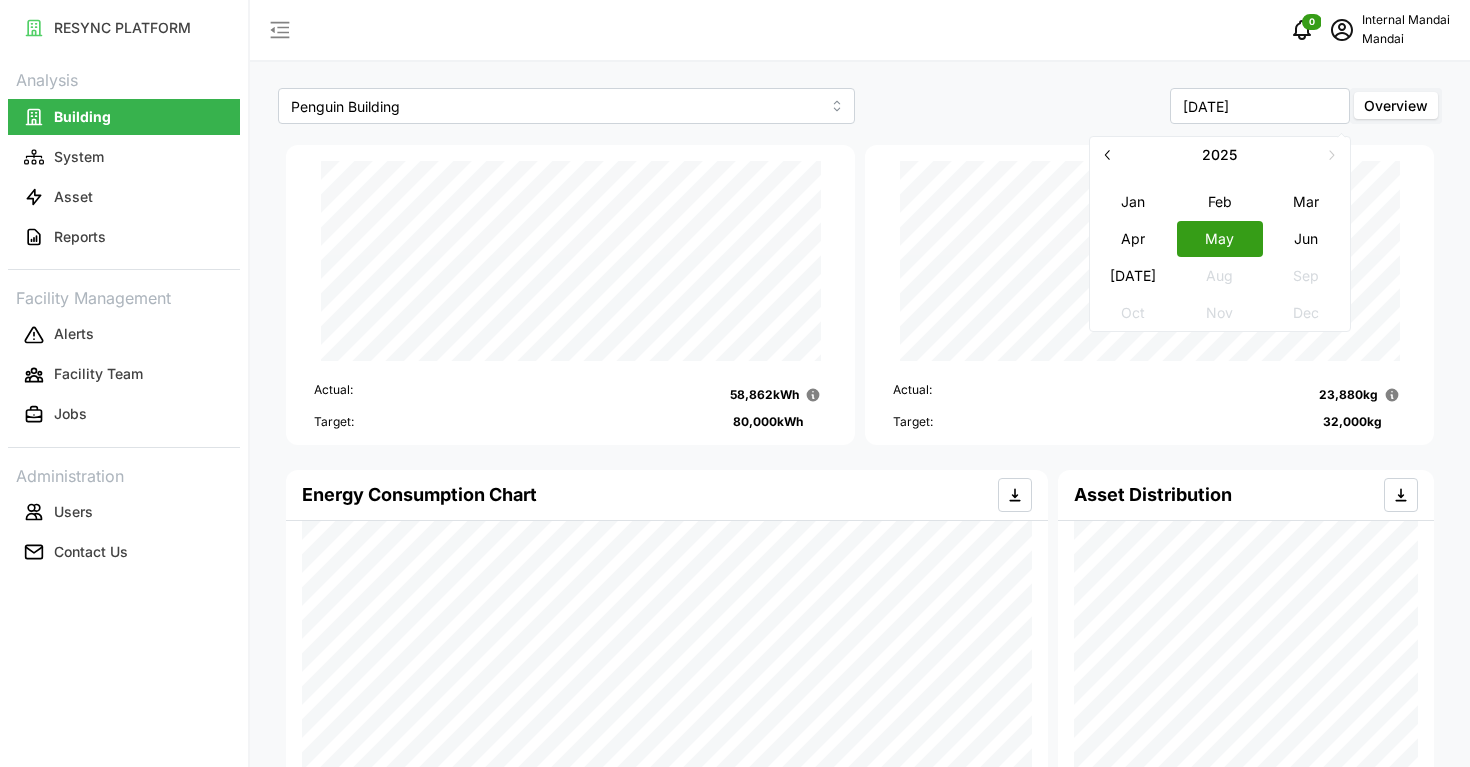 click on "Jun" at bounding box center [1306, 238] 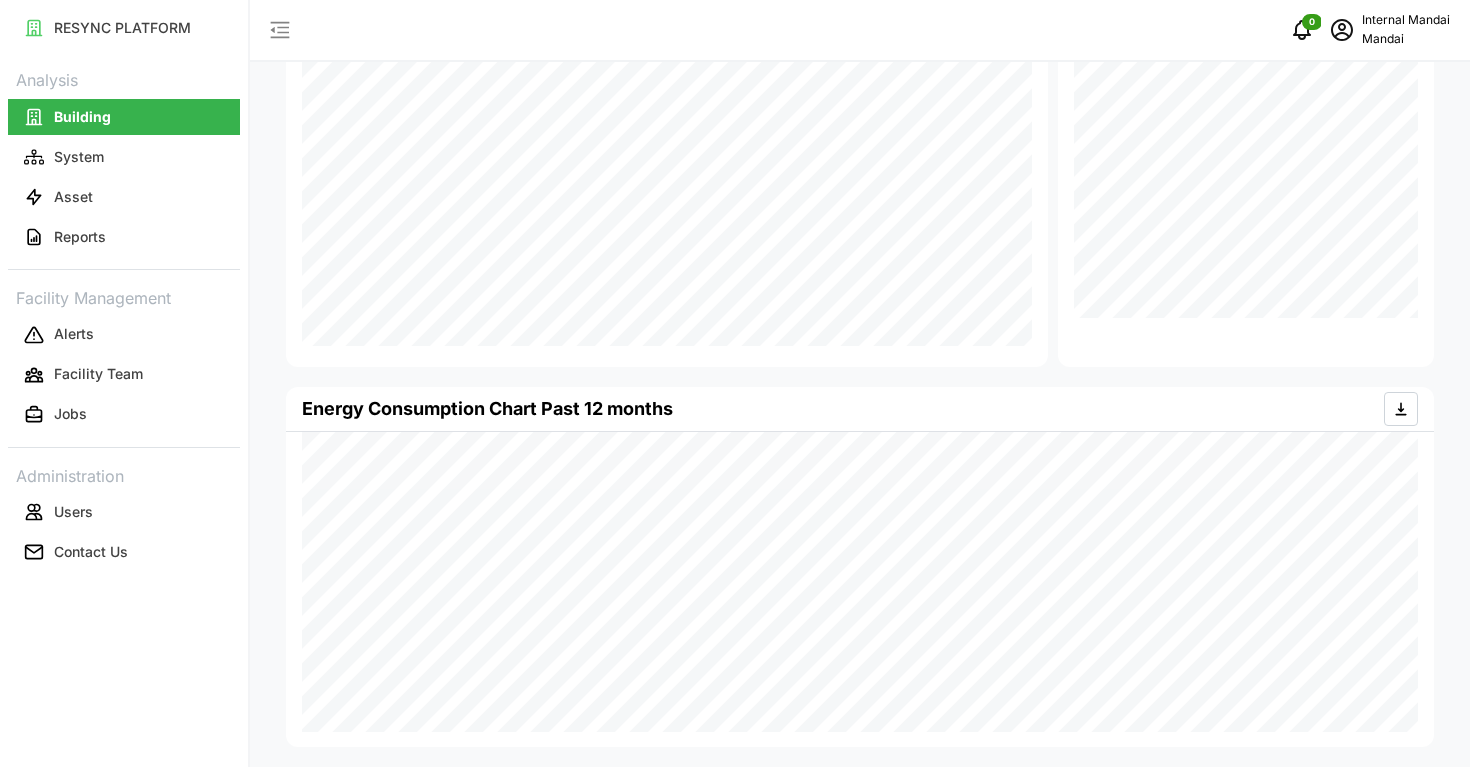 scroll, scrollTop: 533, scrollLeft: 0, axis: vertical 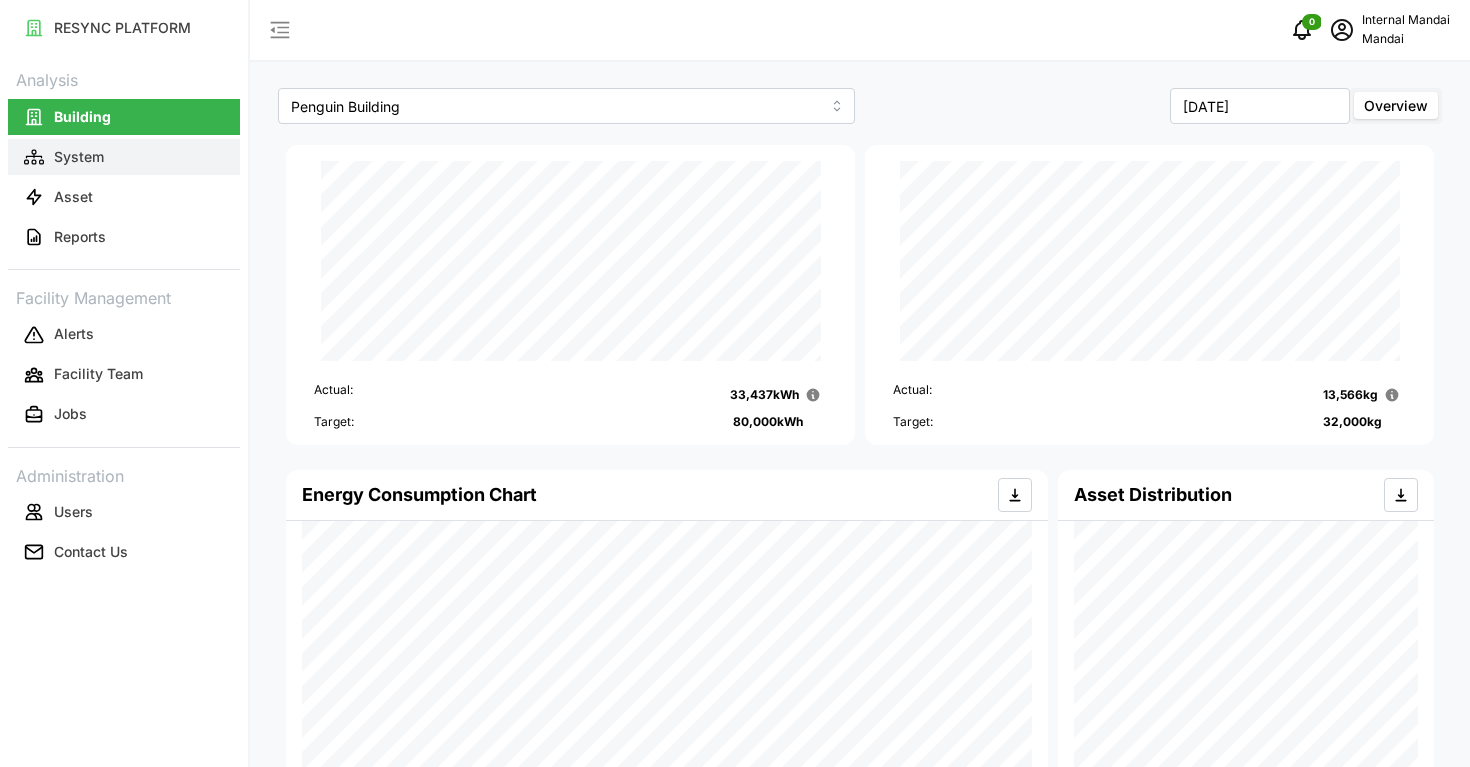 click on "System" at bounding box center [79, 157] 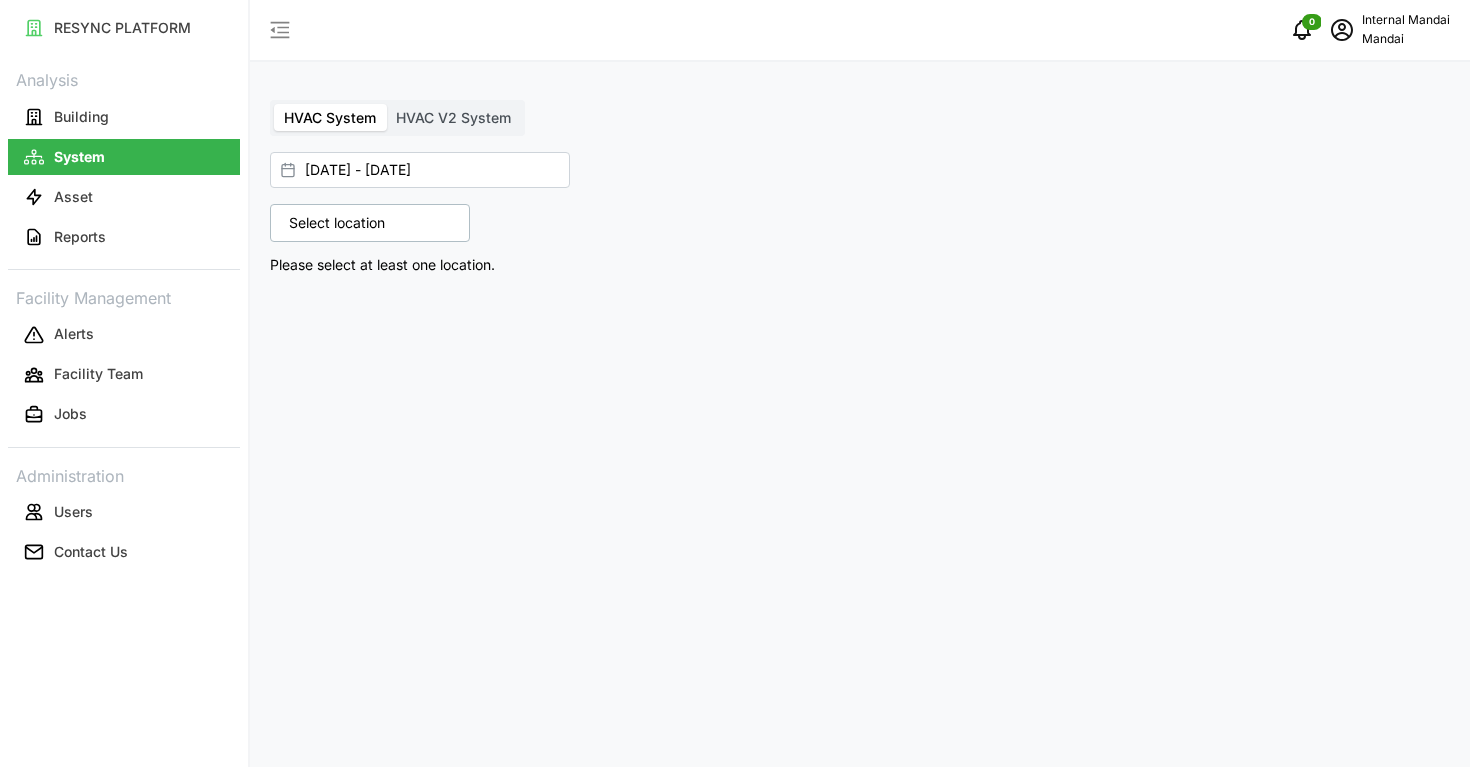 scroll, scrollTop: 0, scrollLeft: 0, axis: both 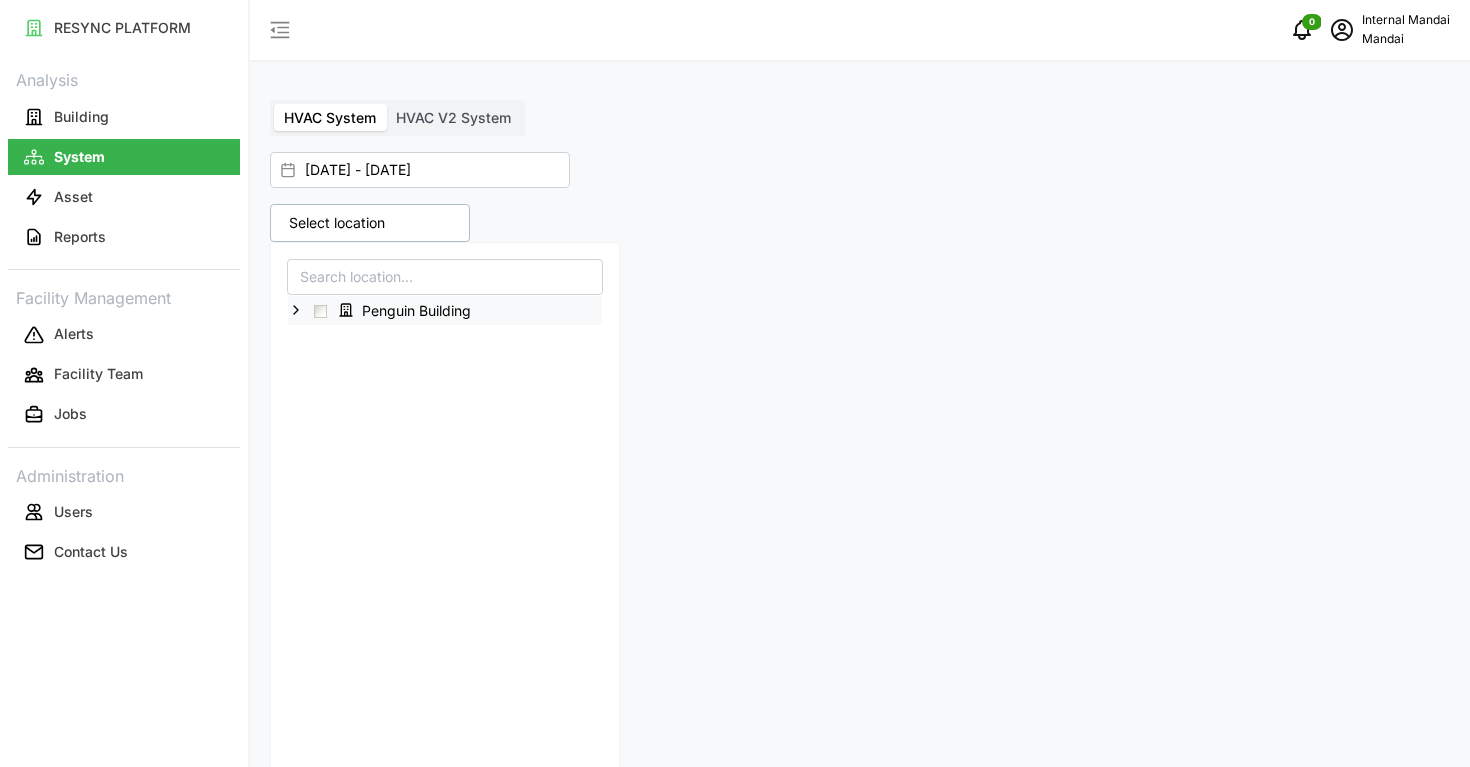 click 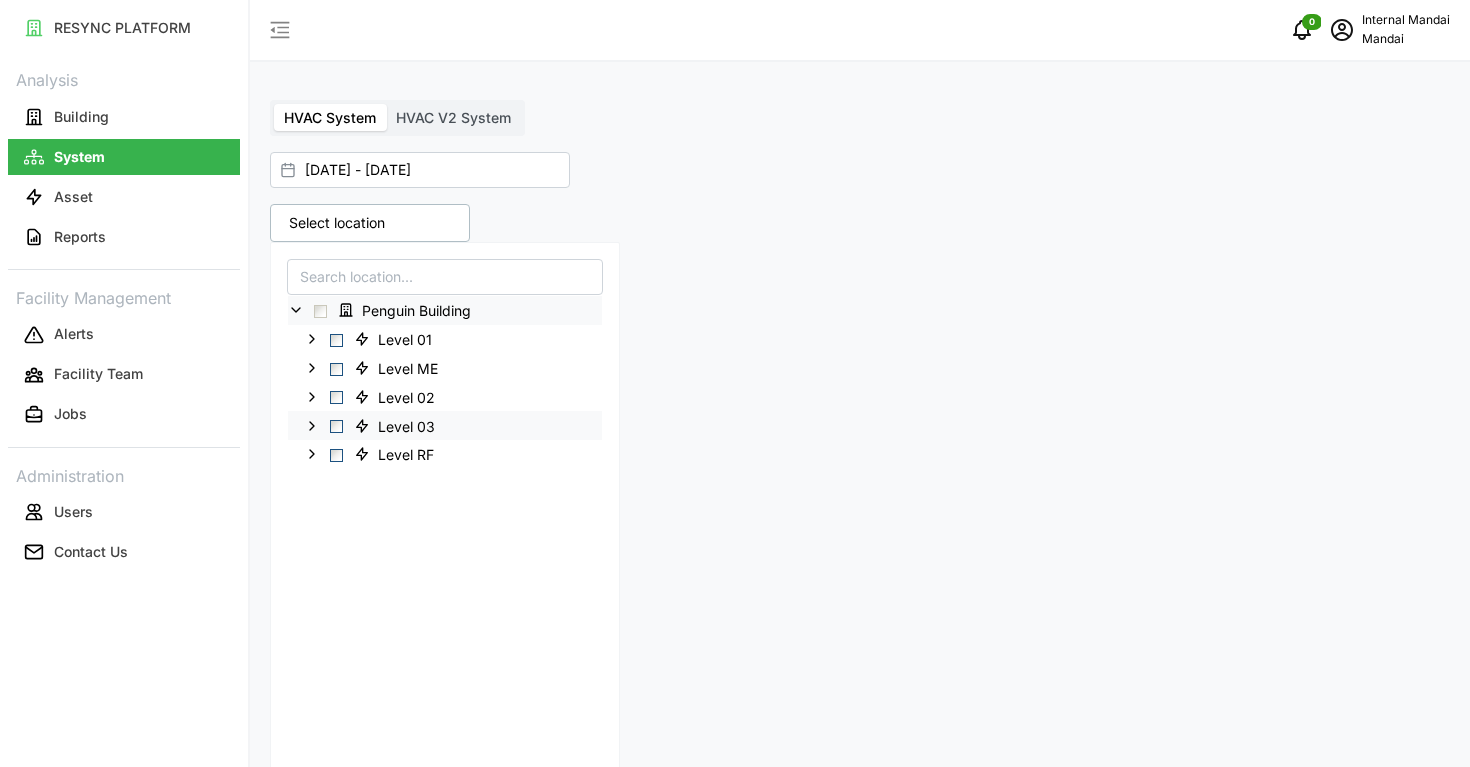 click at bounding box center [336, 426] 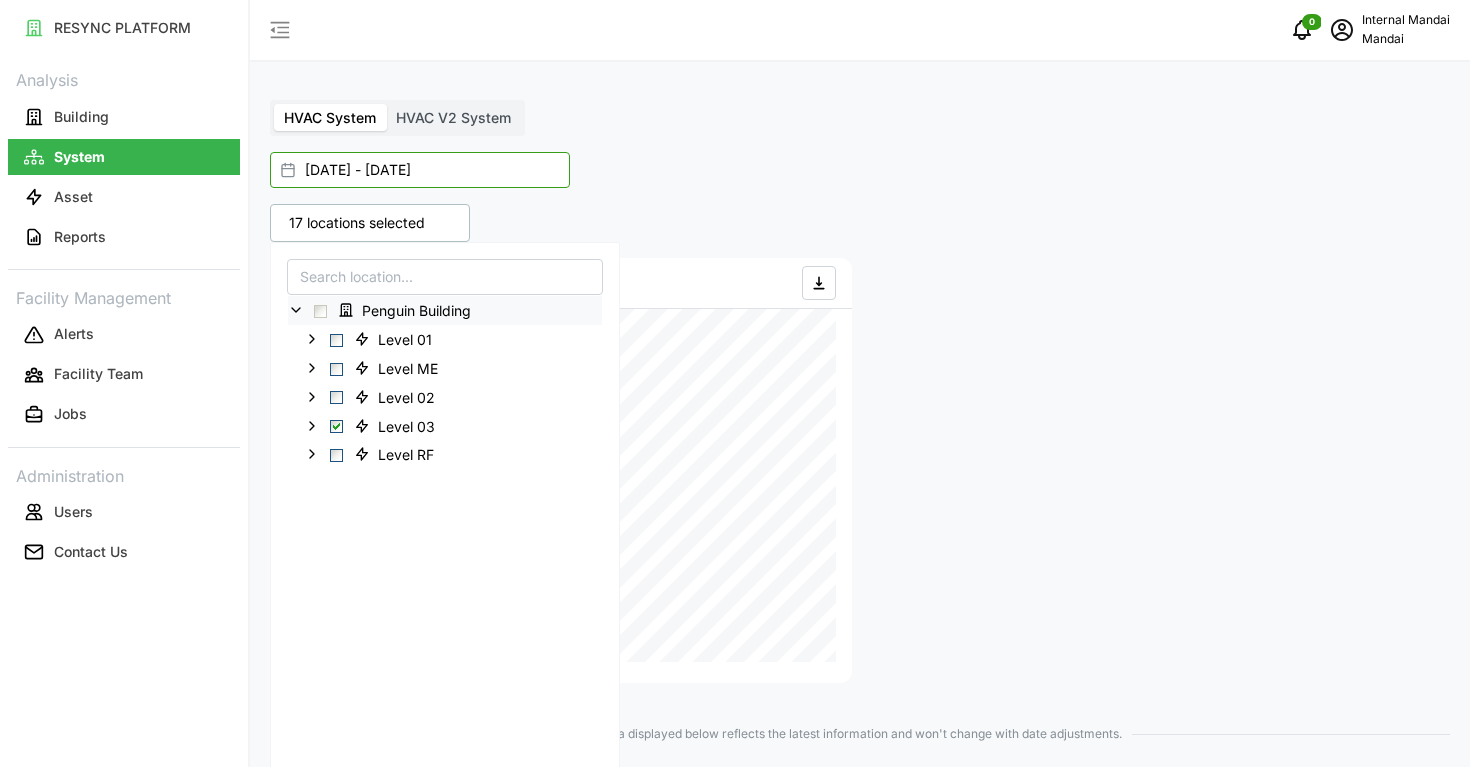 click on "01 Apr 2025 - 30 Apr 2025" at bounding box center (420, 170) 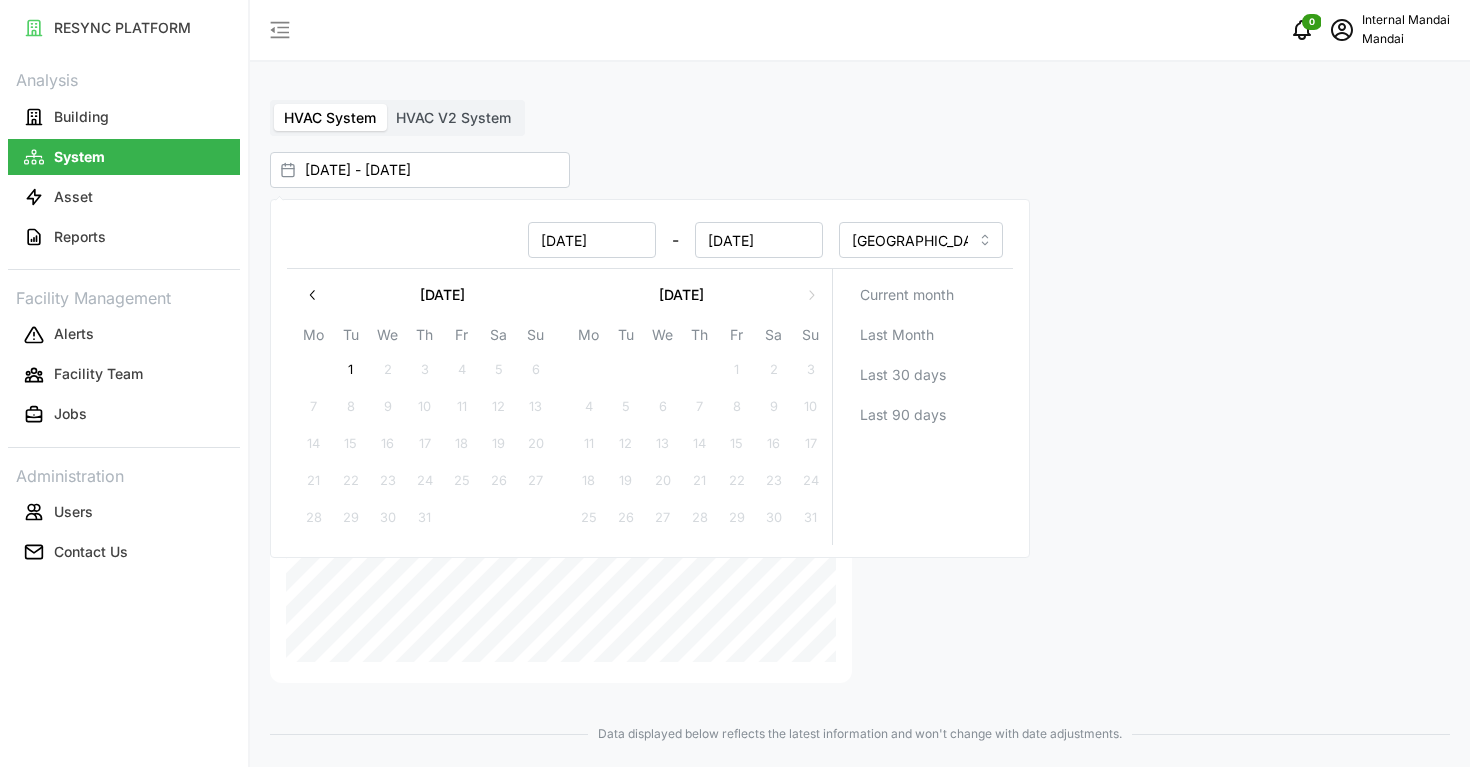 click at bounding box center (313, 295) 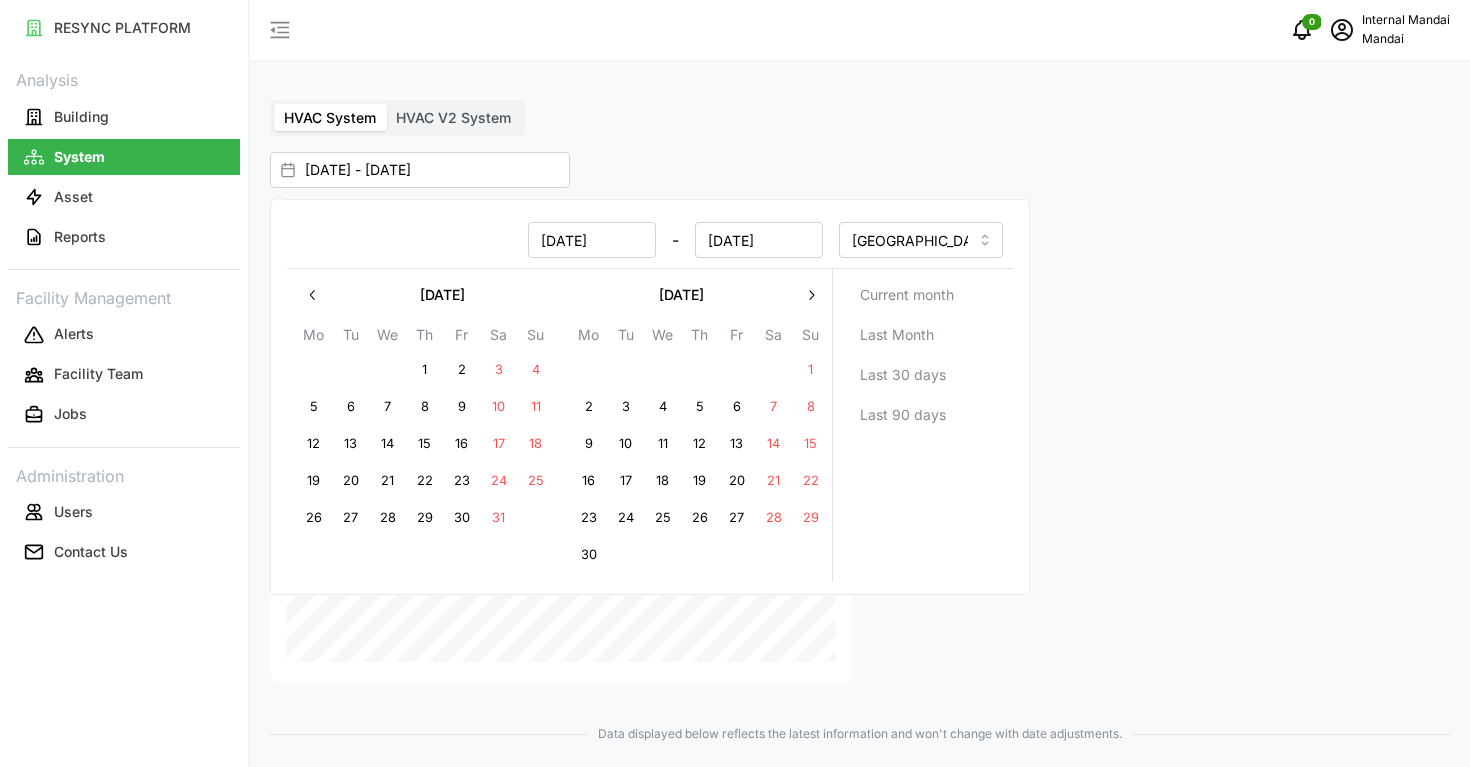 click on "1" at bounding box center [811, 370] 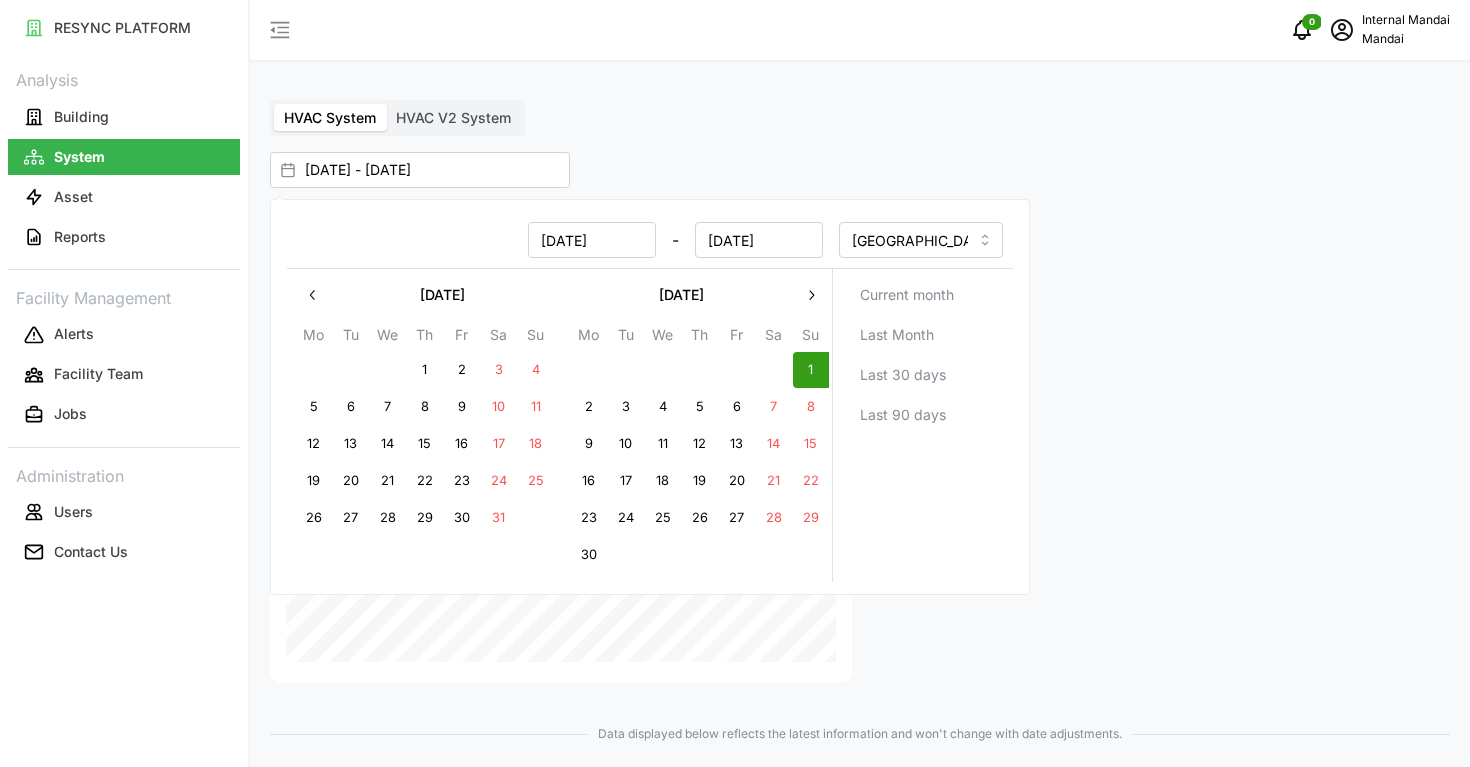 type on "30 Apr 2025 - 01 Jun 2025" 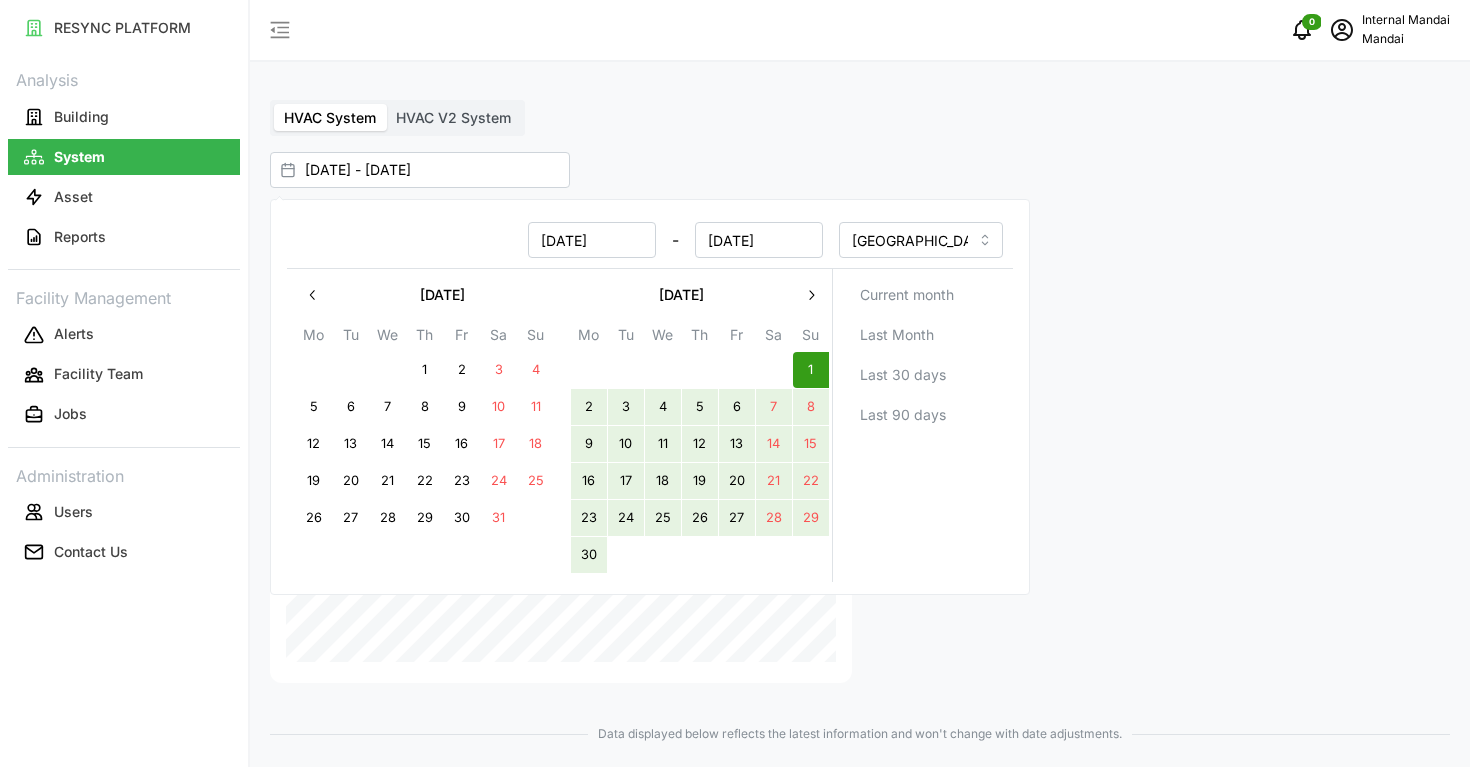 click on "30" at bounding box center (589, 555) 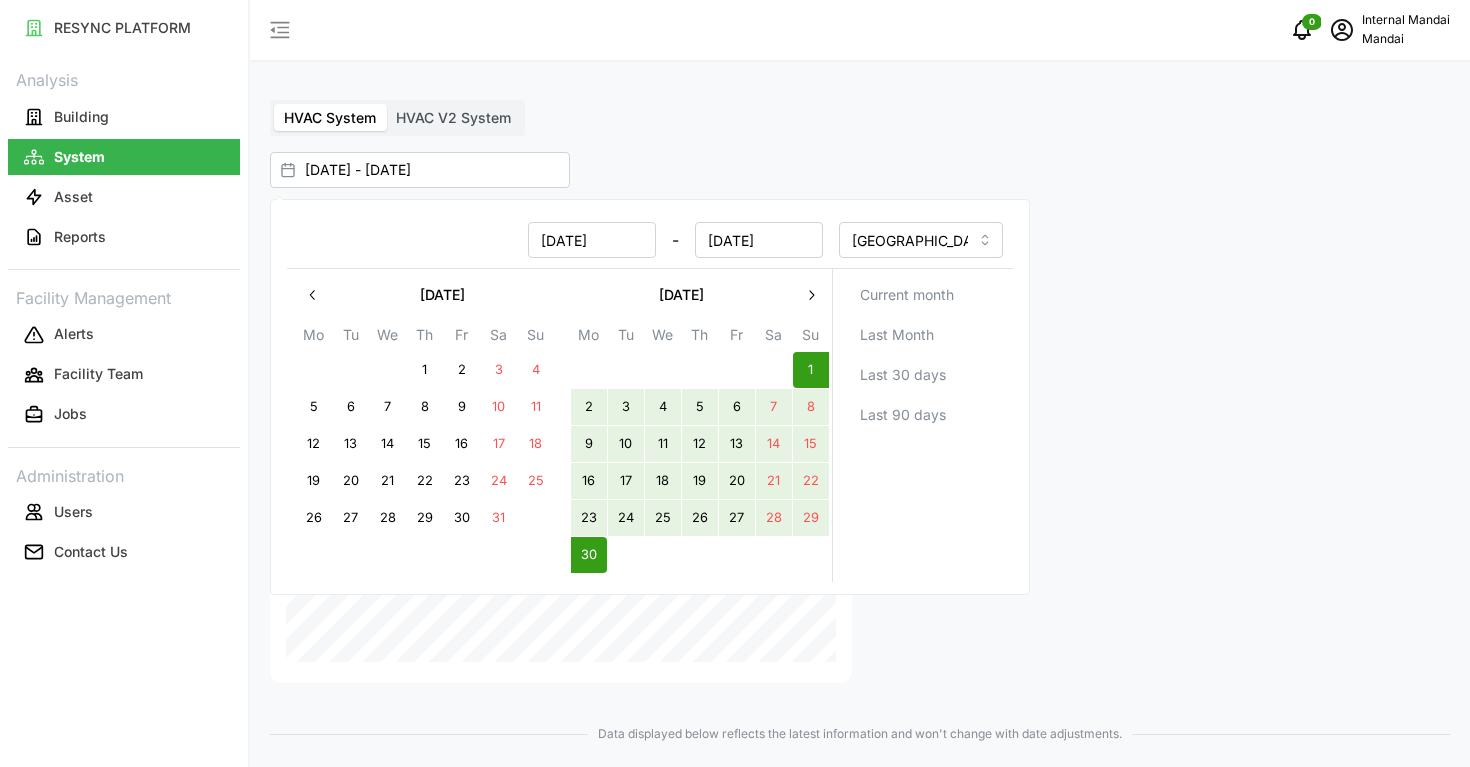 click at bounding box center (1159, 470) 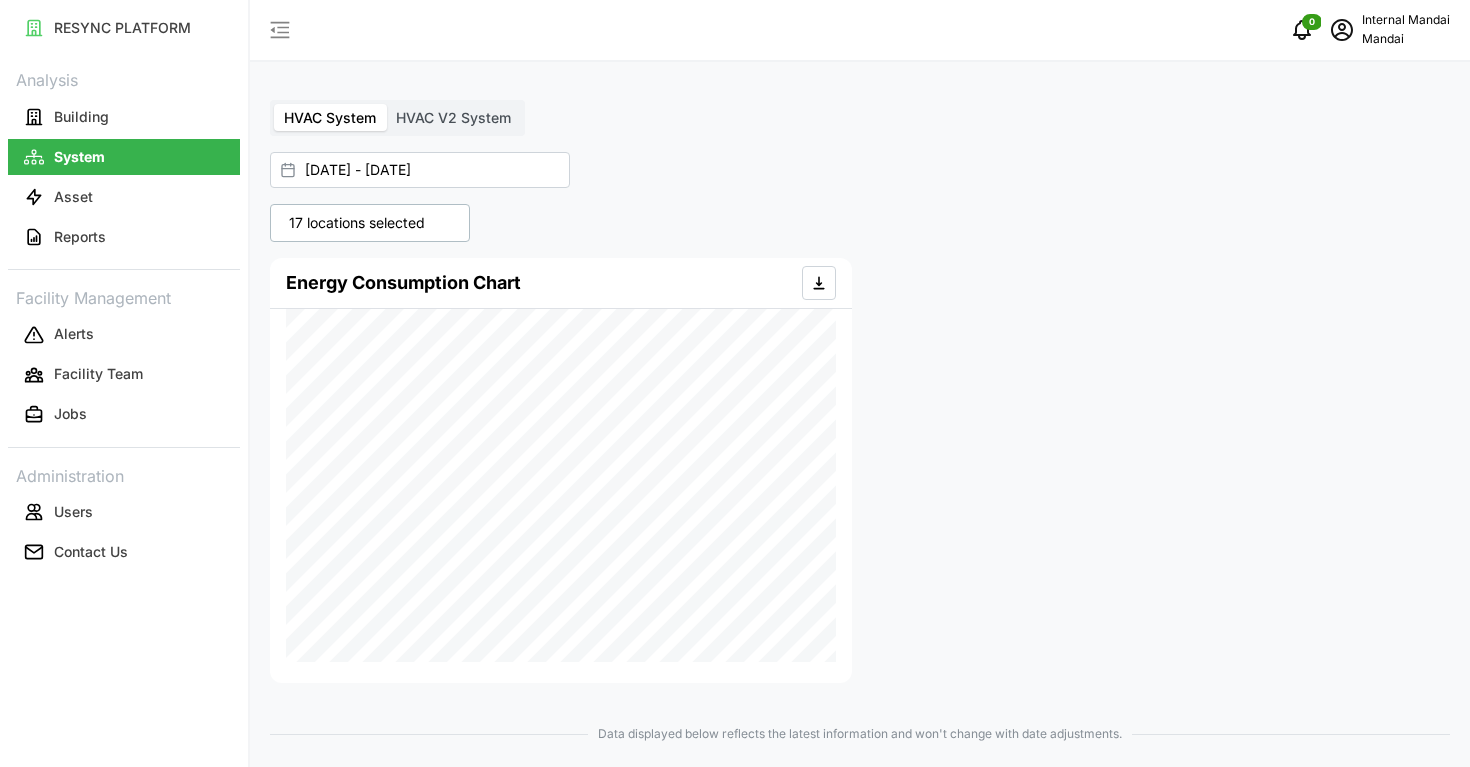 click on "17 locations selected" at bounding box center (370, 223) 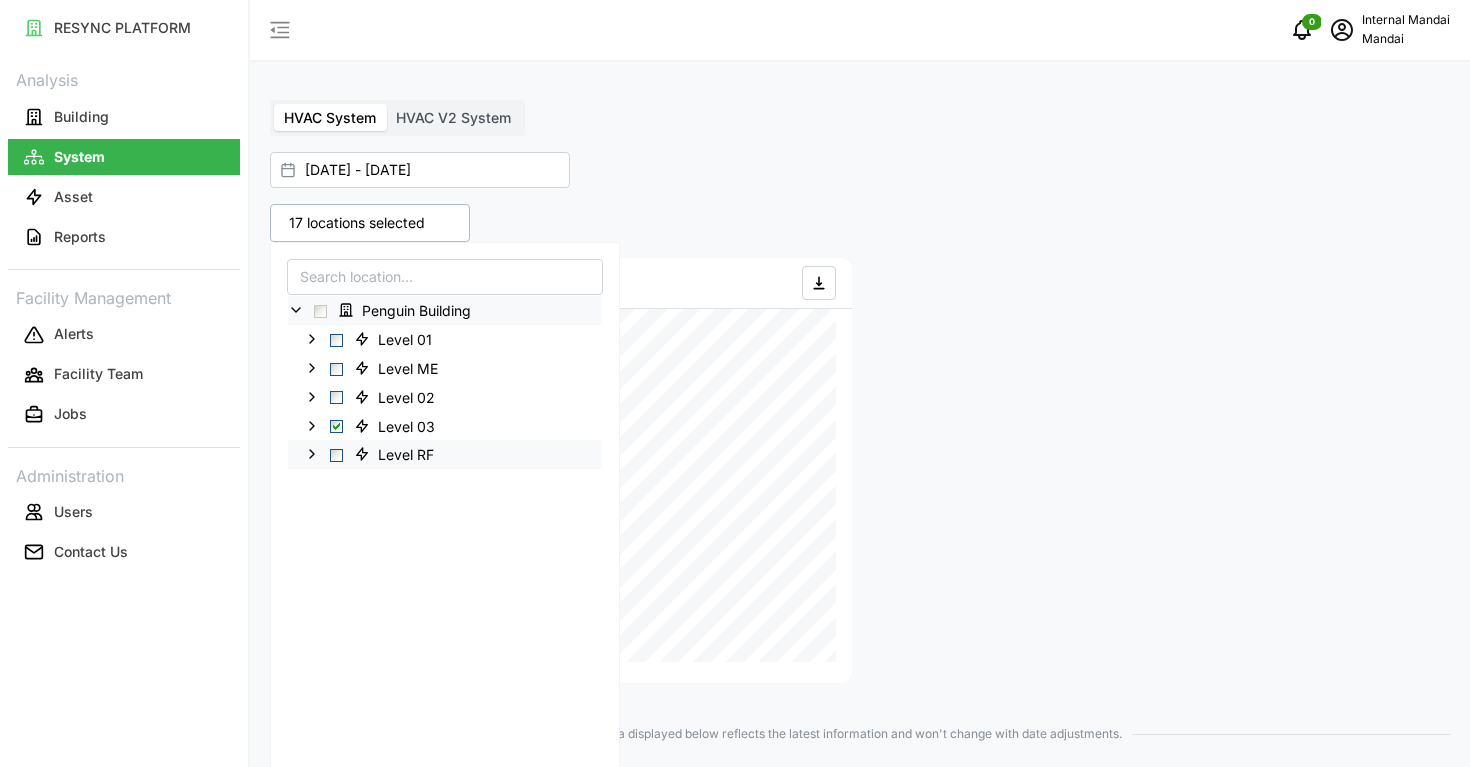 click at bounding box center [336, 455] 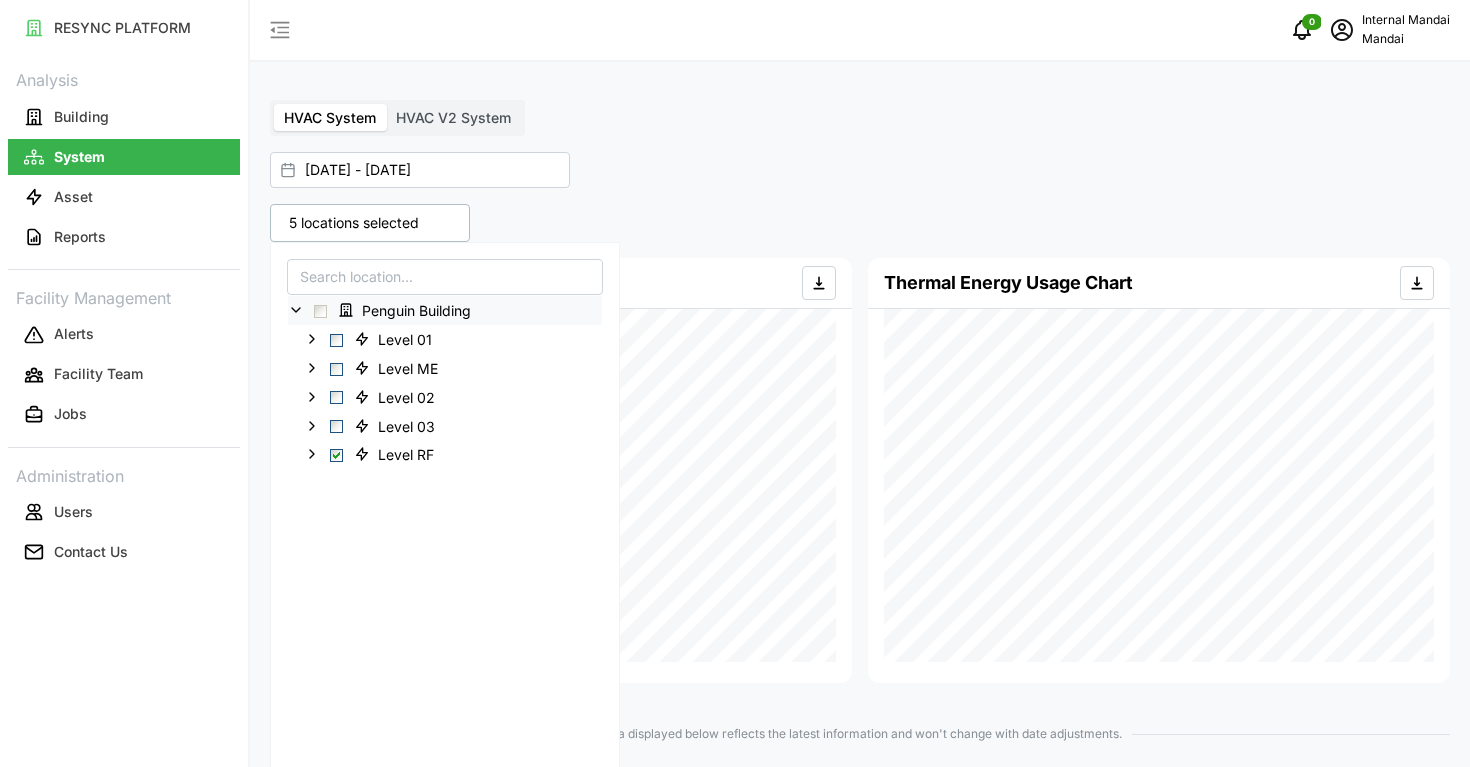 click on "Thermal Energy Usage Chart" at bounding box center [1159, 470] 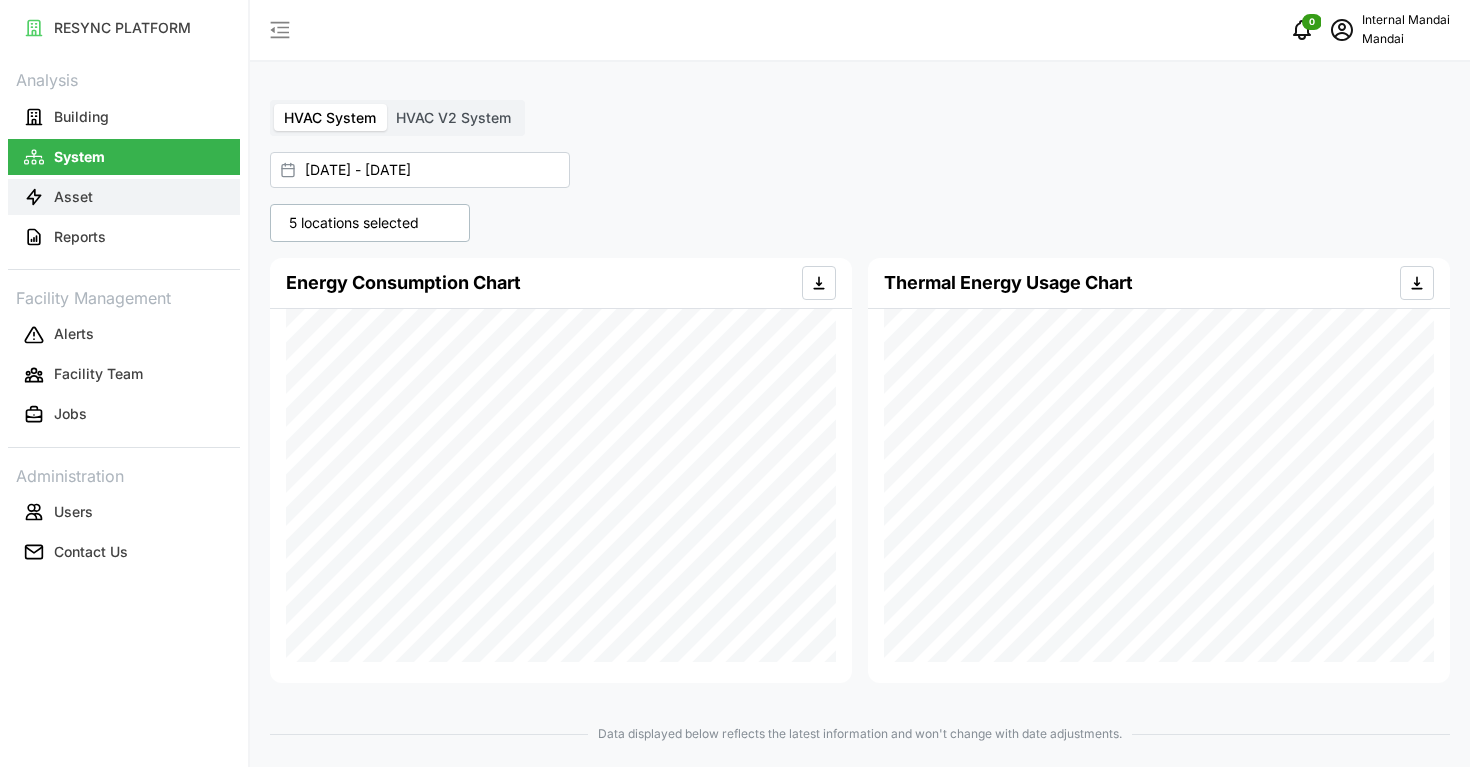 click on "Asset" at bounding box center [124, 197] 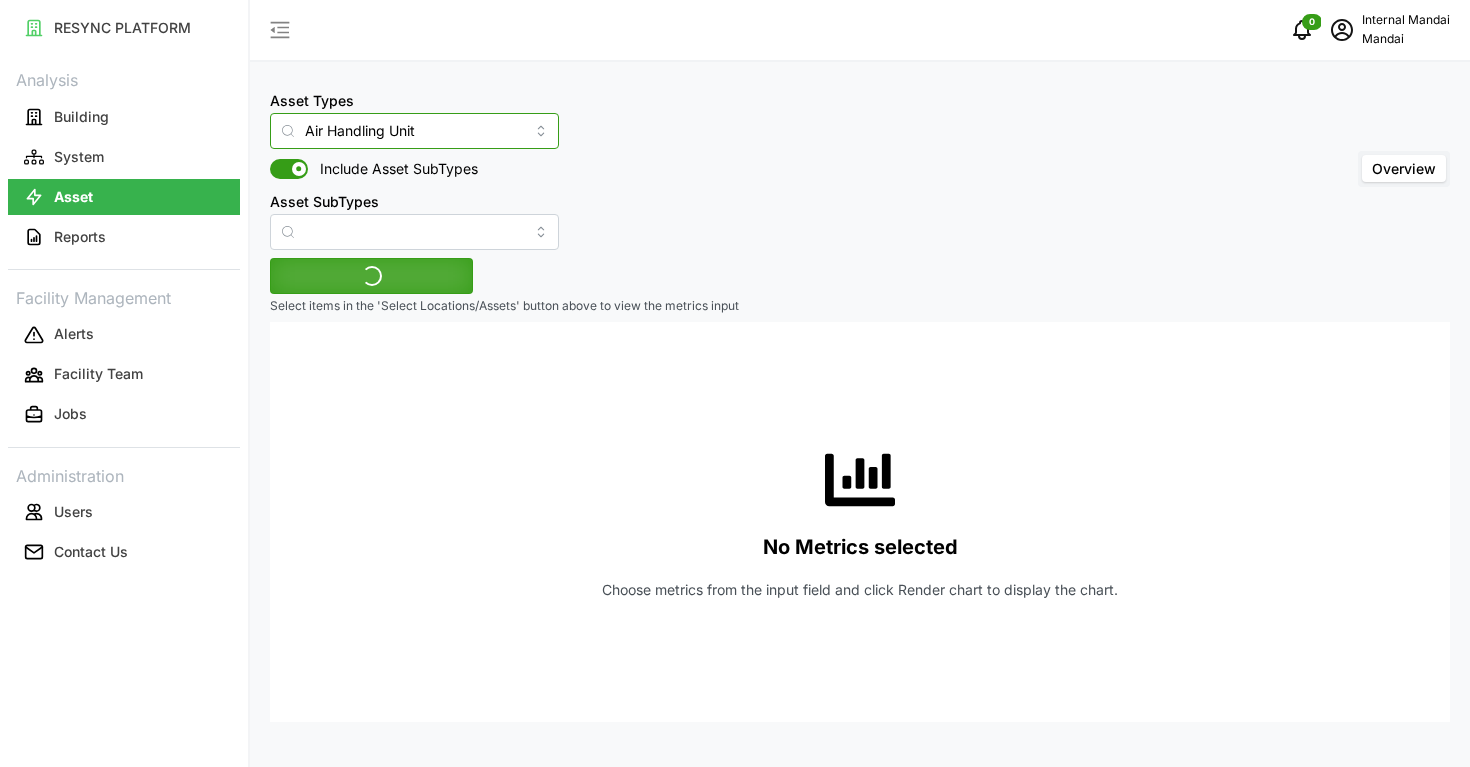 click on "Air Handling Unit" at bounding box center (414, 131) 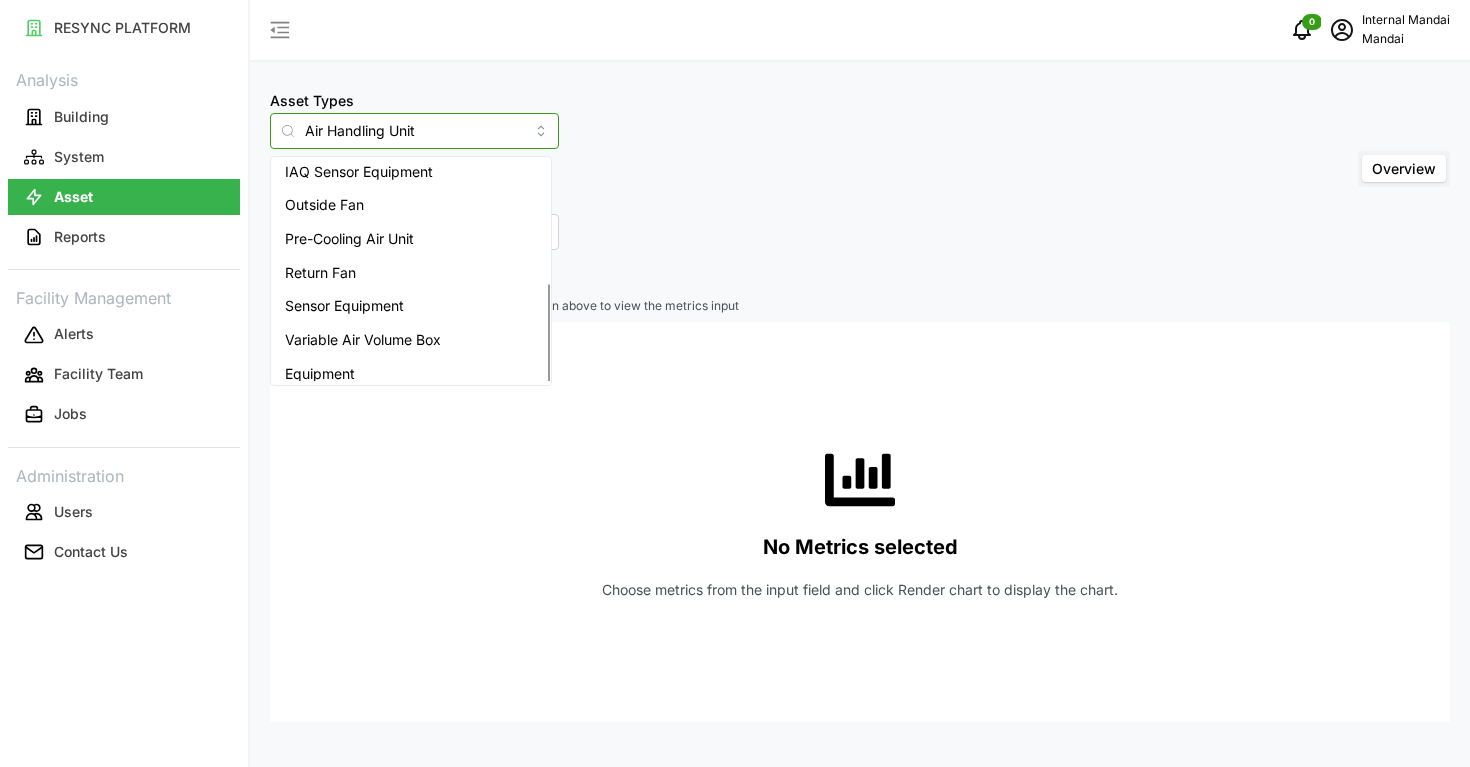 scroll, scrollTop: 275, scrollLeft: 0, axis: vertical 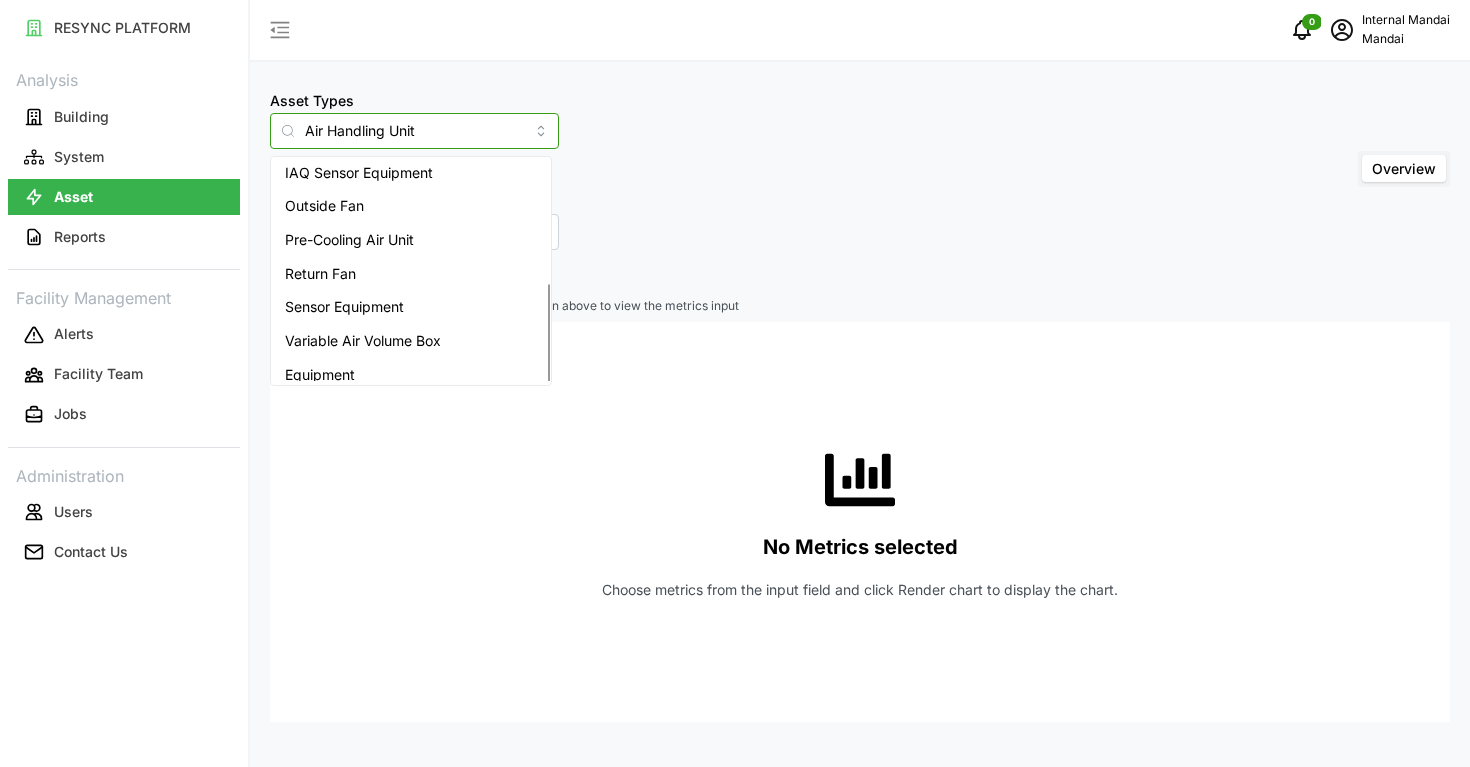 click on "Return Fan" at bounding box center [411, 274] 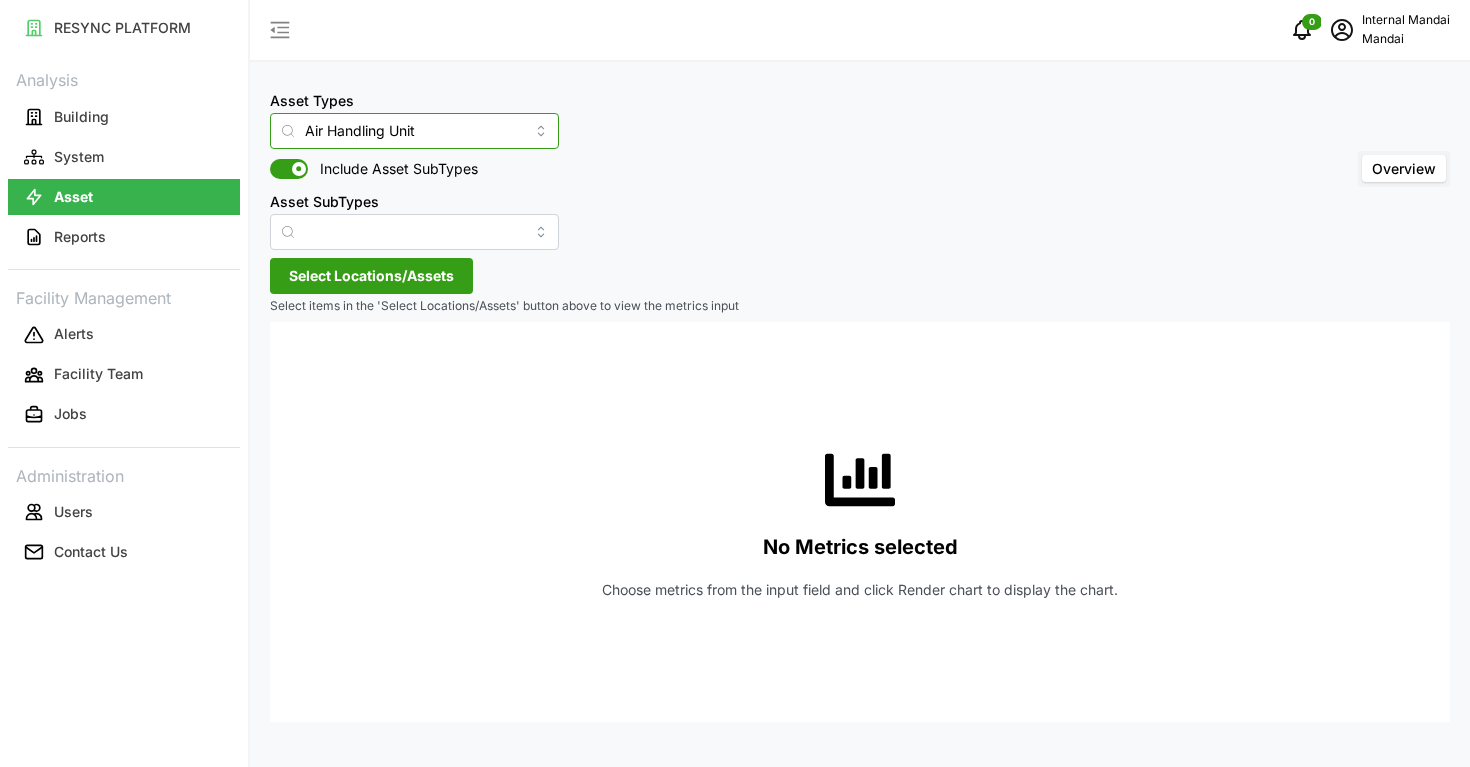 type on "Return Fan" 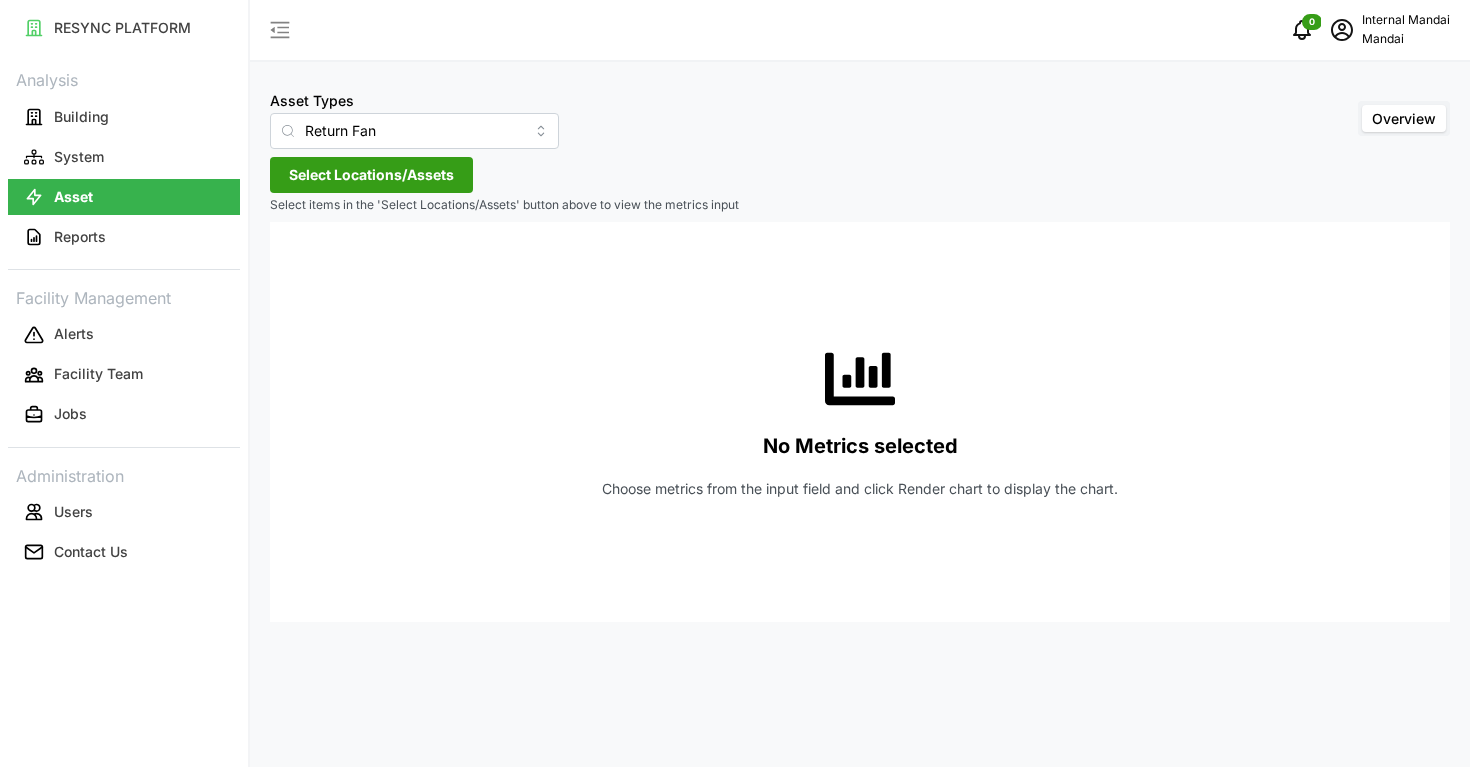 click on "Asset Types Return Fan Overview Select Locations/Assets Select items in the 'Select Locations/Assets' button above to view the metrics input No Metrics selected Choose metrics from the input field and click Render chart to display the chart." at bounding box center (860, 383) 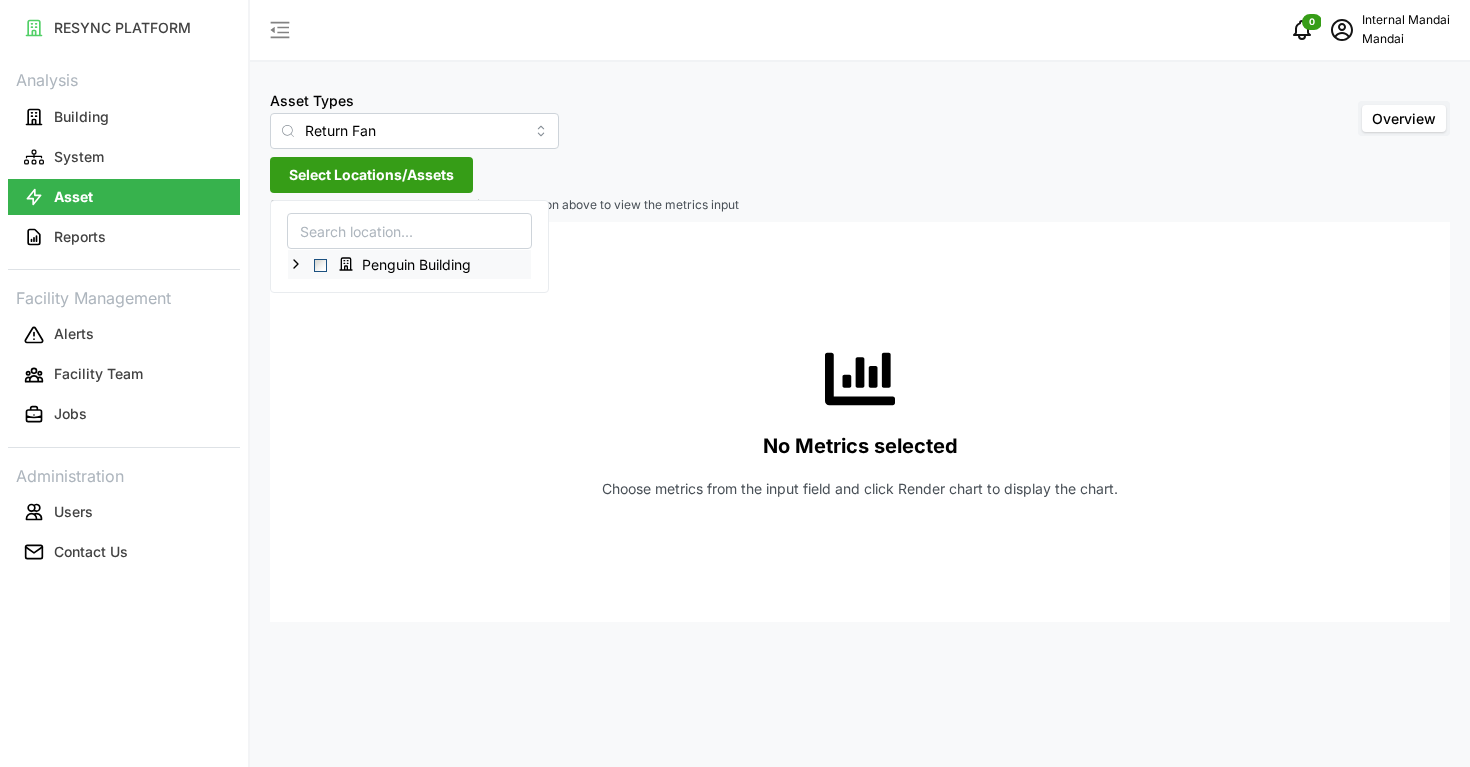 click at bounding box center [320, 265] 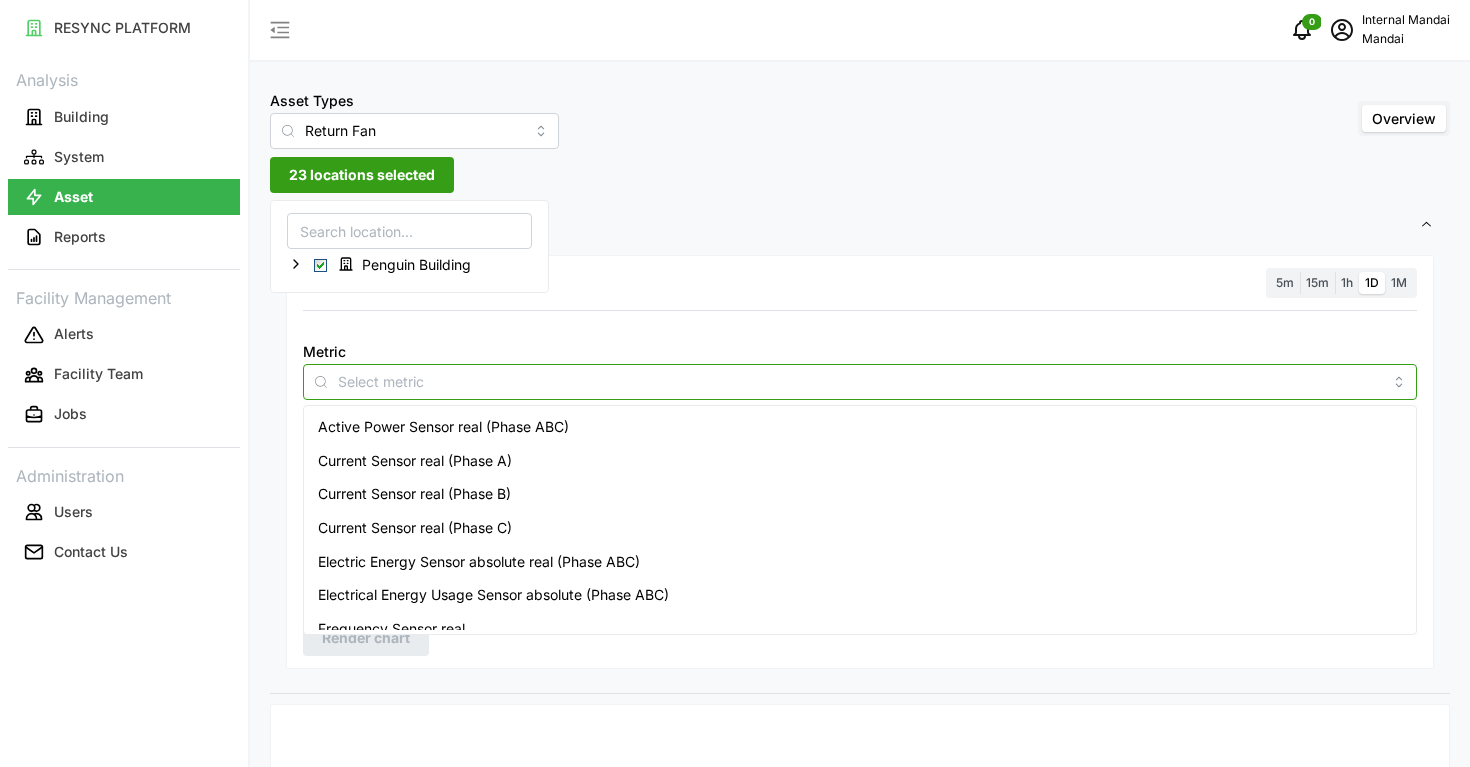 click on "Metric" at bounding box center (860, 381) 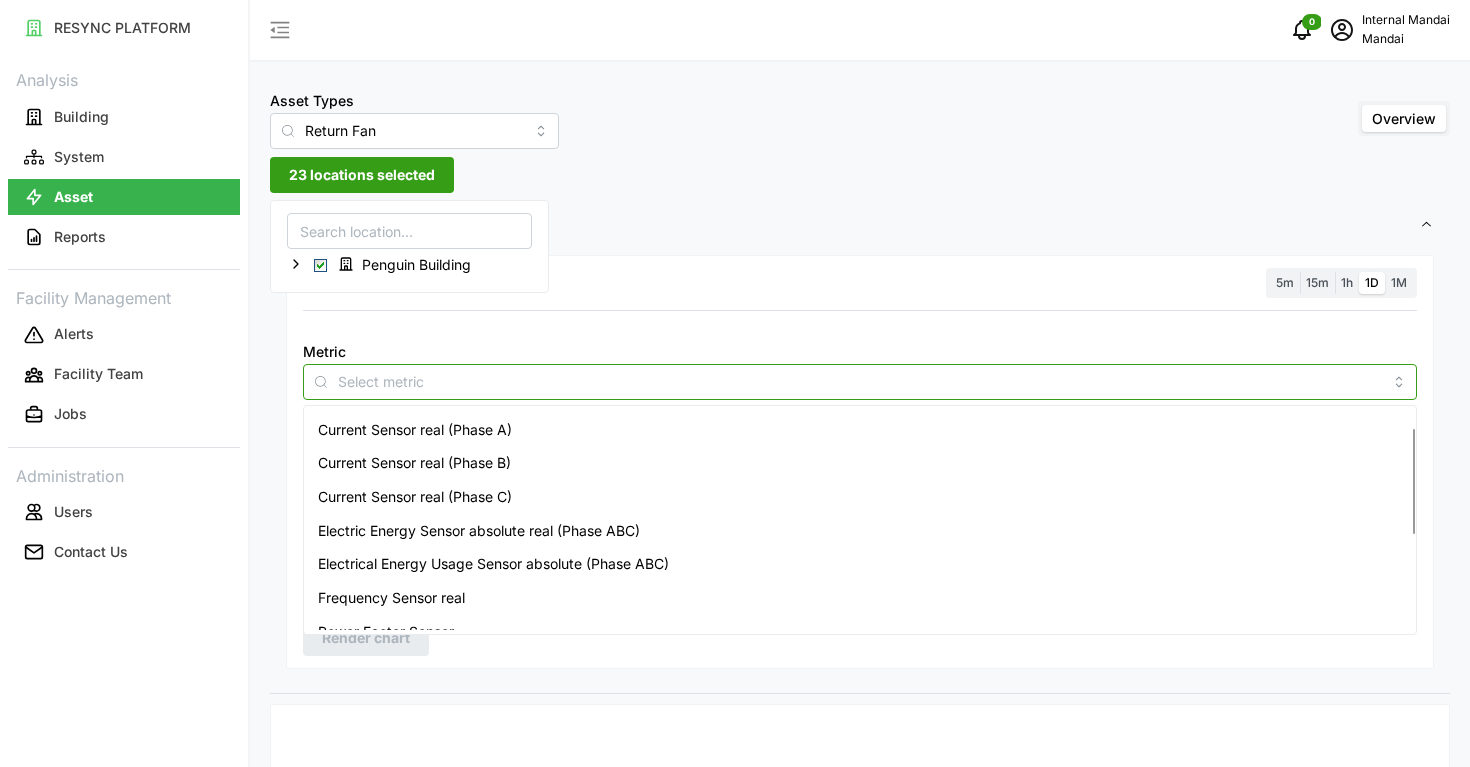 scroll, scrollTop: 38, scrollLeft: 0, axis: vertical 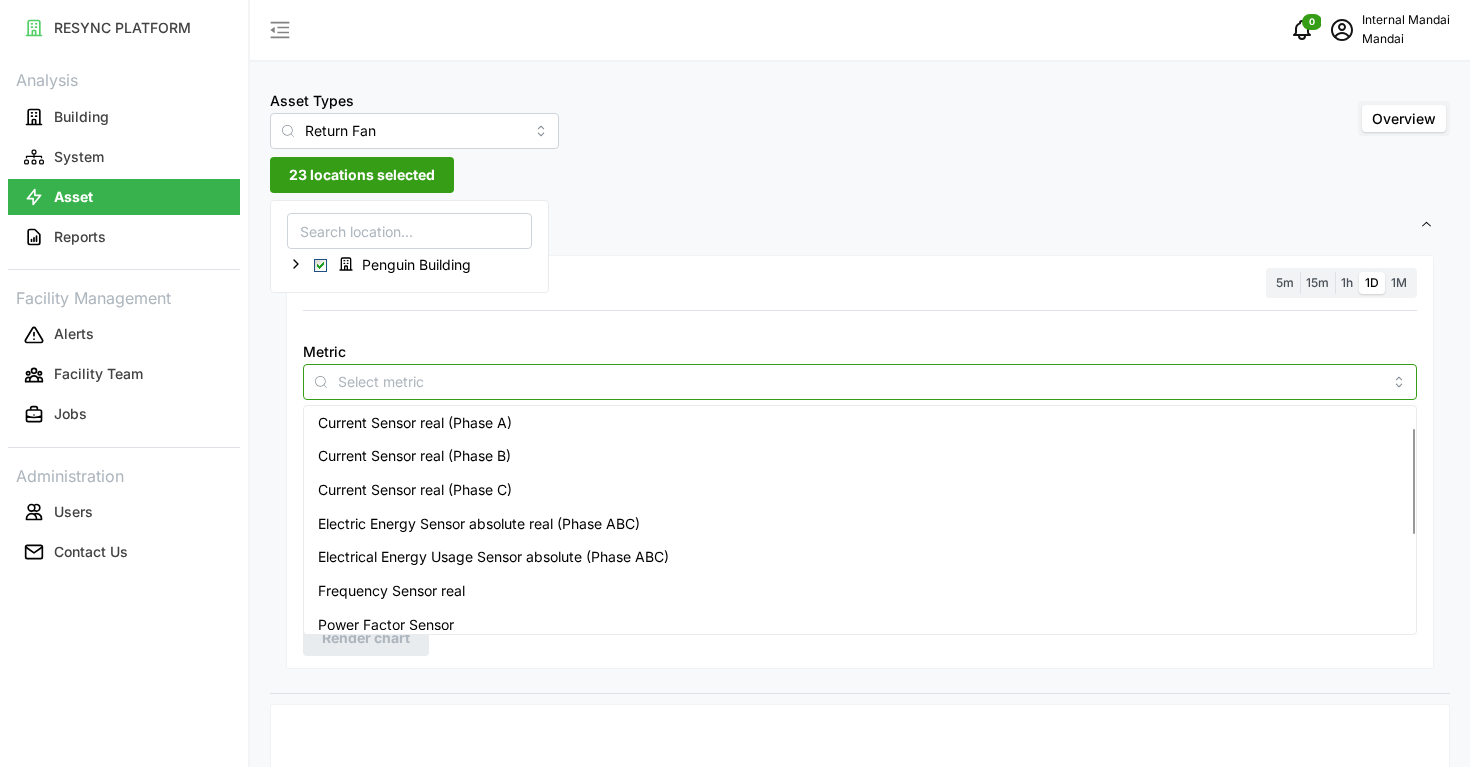 click on "Electrical Energy Usage Sensor absolute (Phase ABC)" at bounding box center [493, 557] 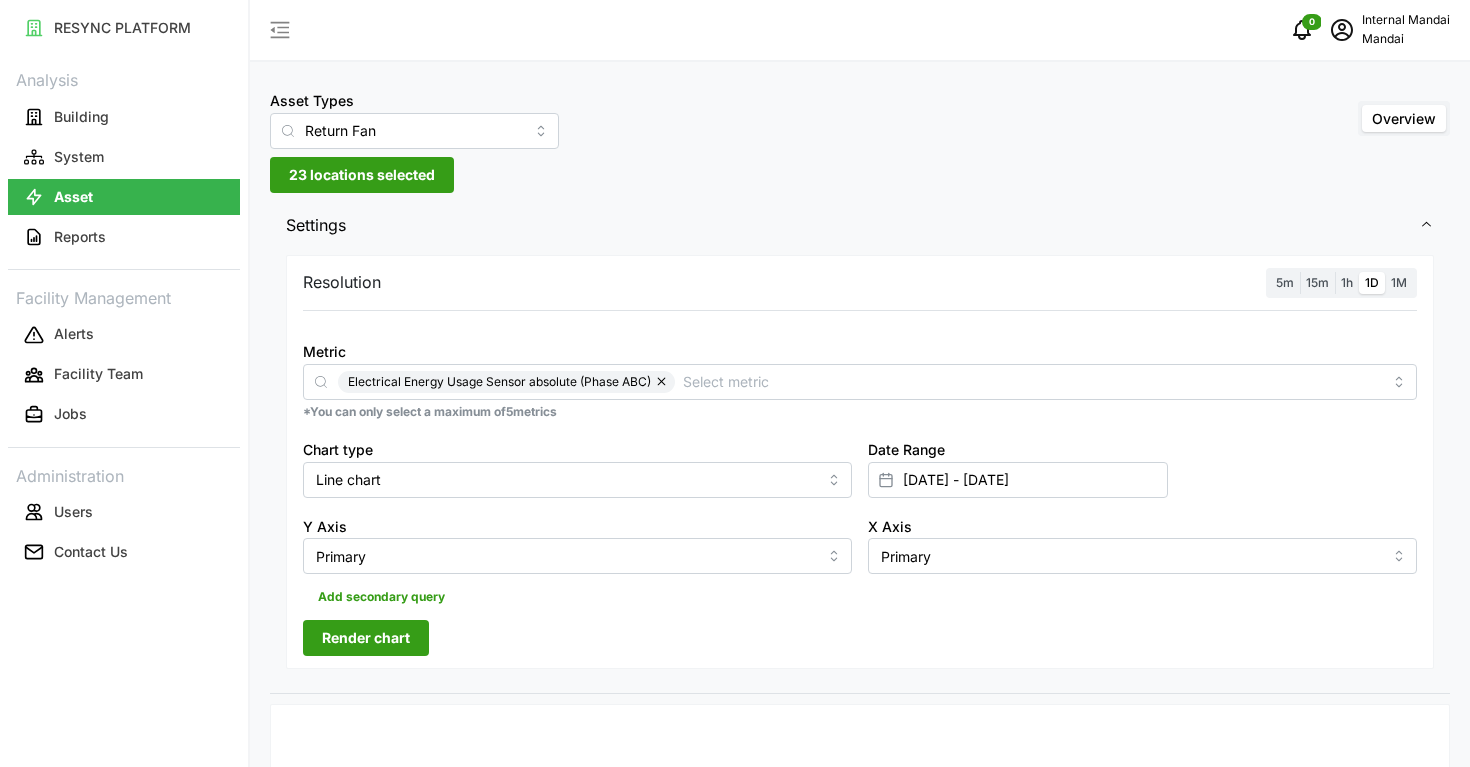 click on "Resolution 5m 15m 1h 1D 1M Metric Electrical Energy Usage Sensor absolute (Phase ABC) *You can only select a maximum of  5  metrics Chart type Line chart Date Range 29 May 2025 - 29 May 2025 Y Axis Primary X Axis Primary Add secondary query Render chart" at bounding box center (860, 462) 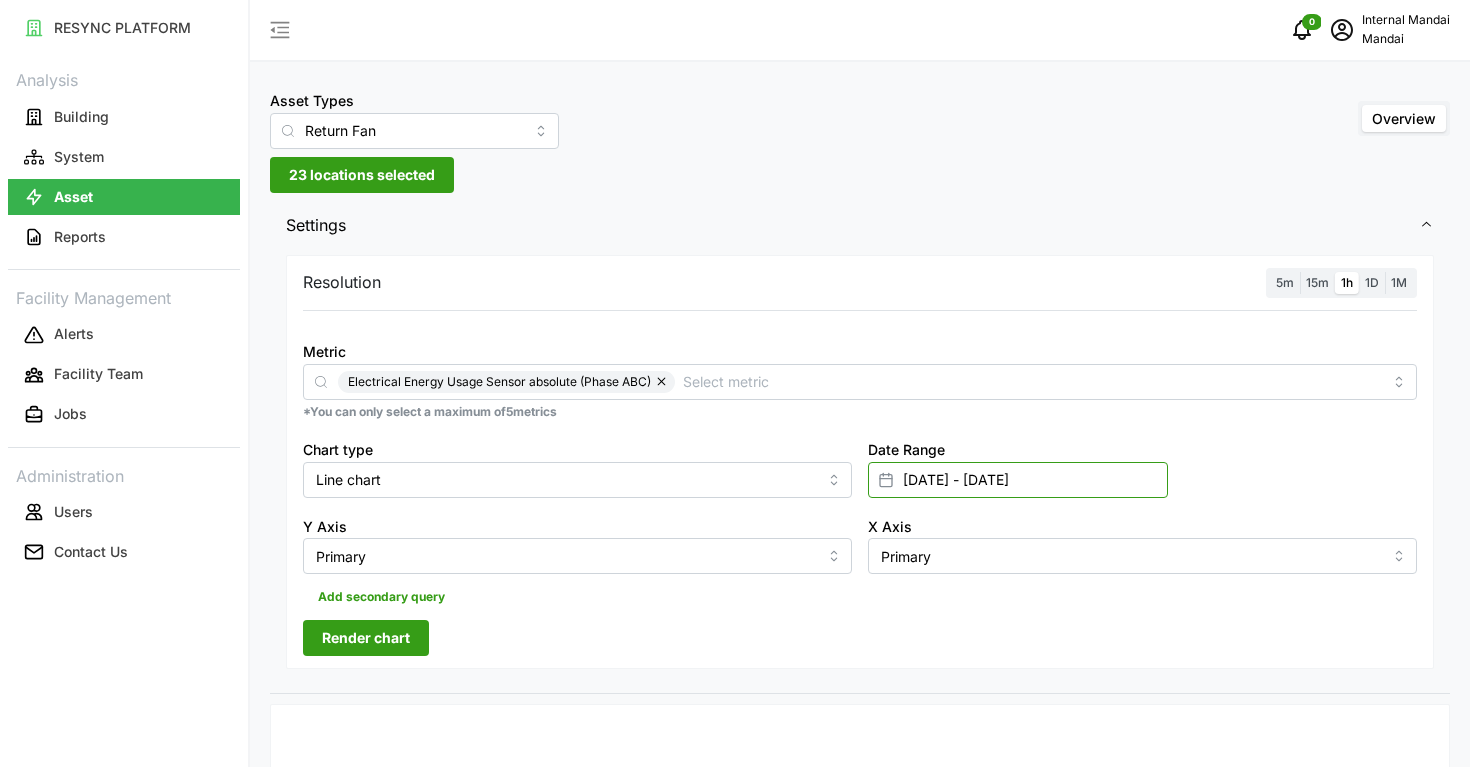 click on "29 May 2025 - 29 May 2025" at bounding box center (1018, 480) 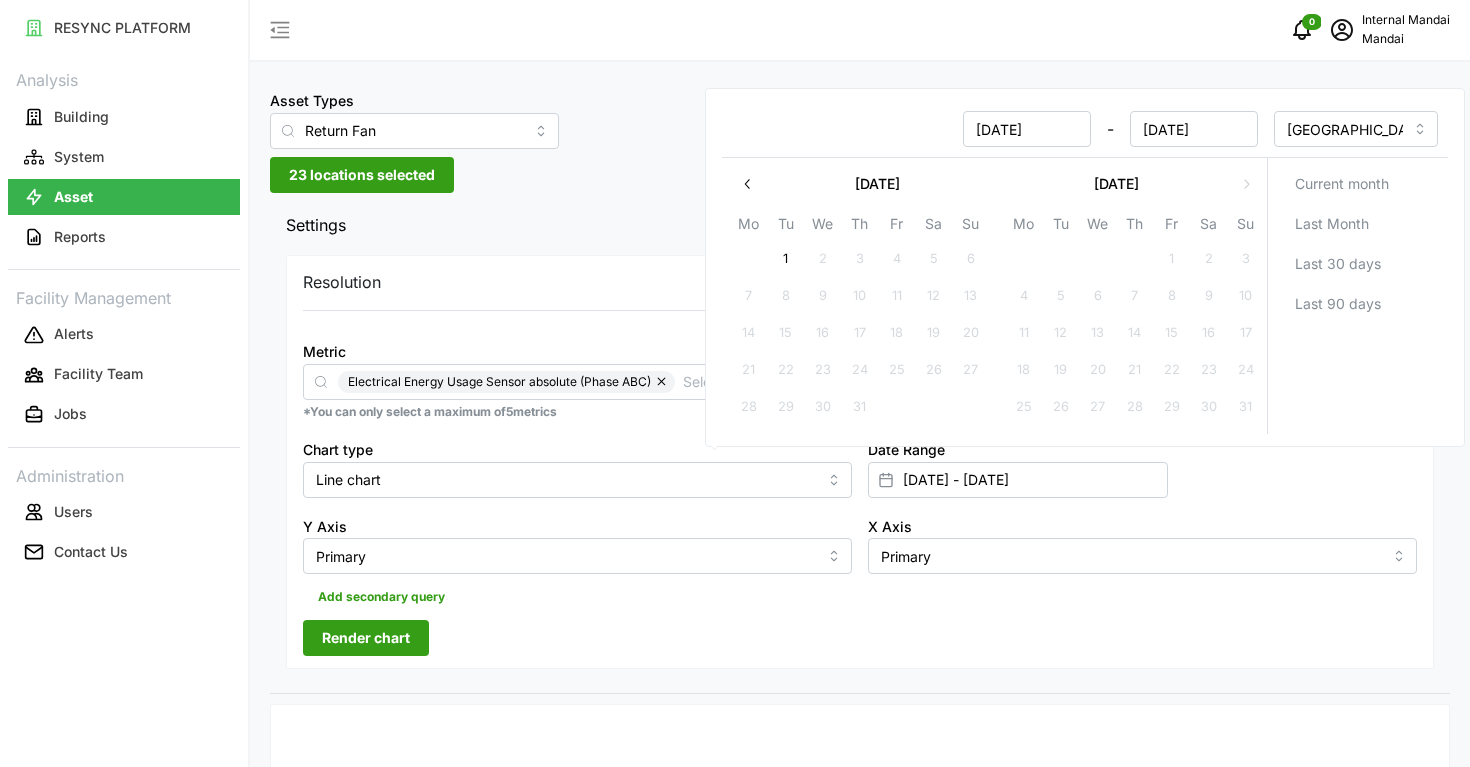 click at bounding box center (748, 184) 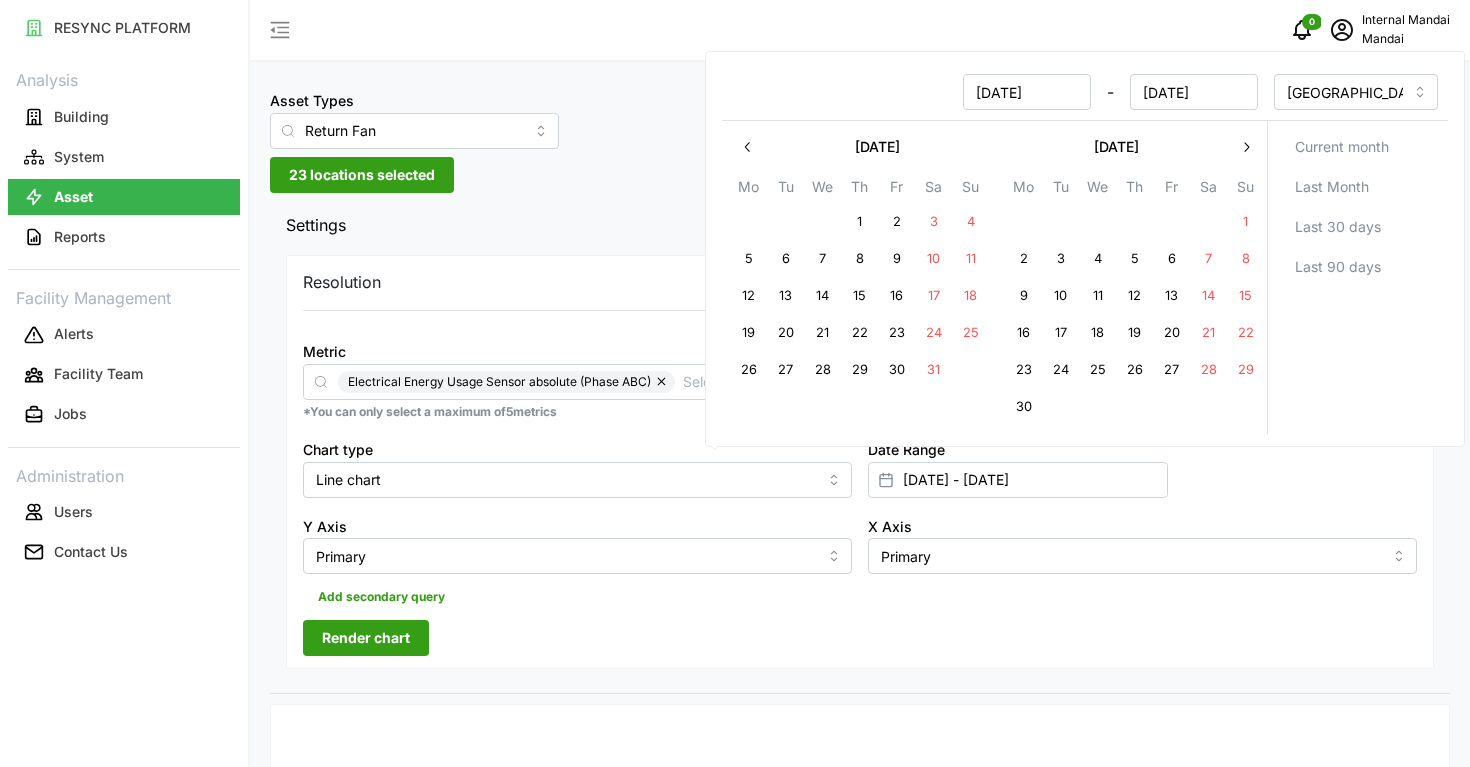 click on "1" at bounding box center [1246, 222] 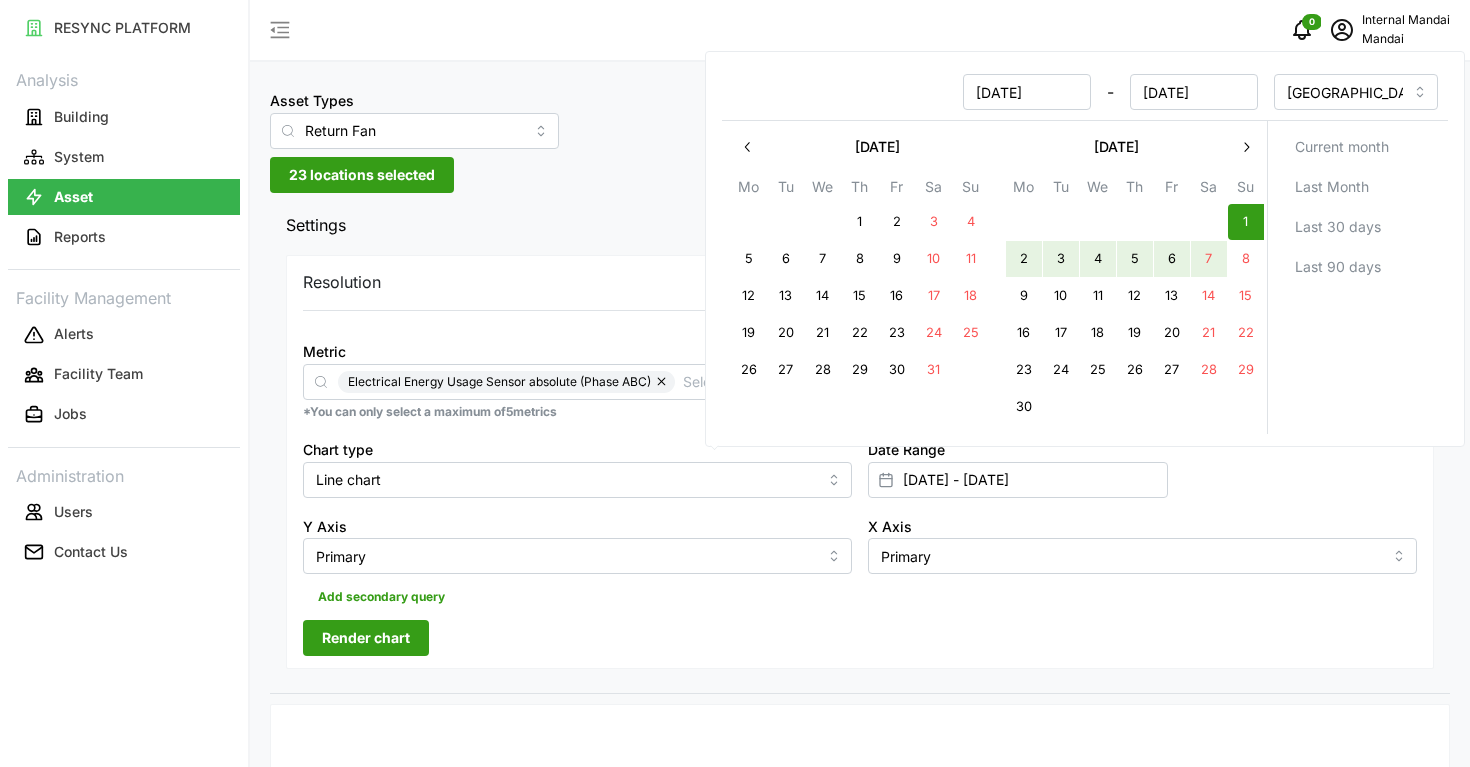 click on "7" at bounding box center [1209, 259] 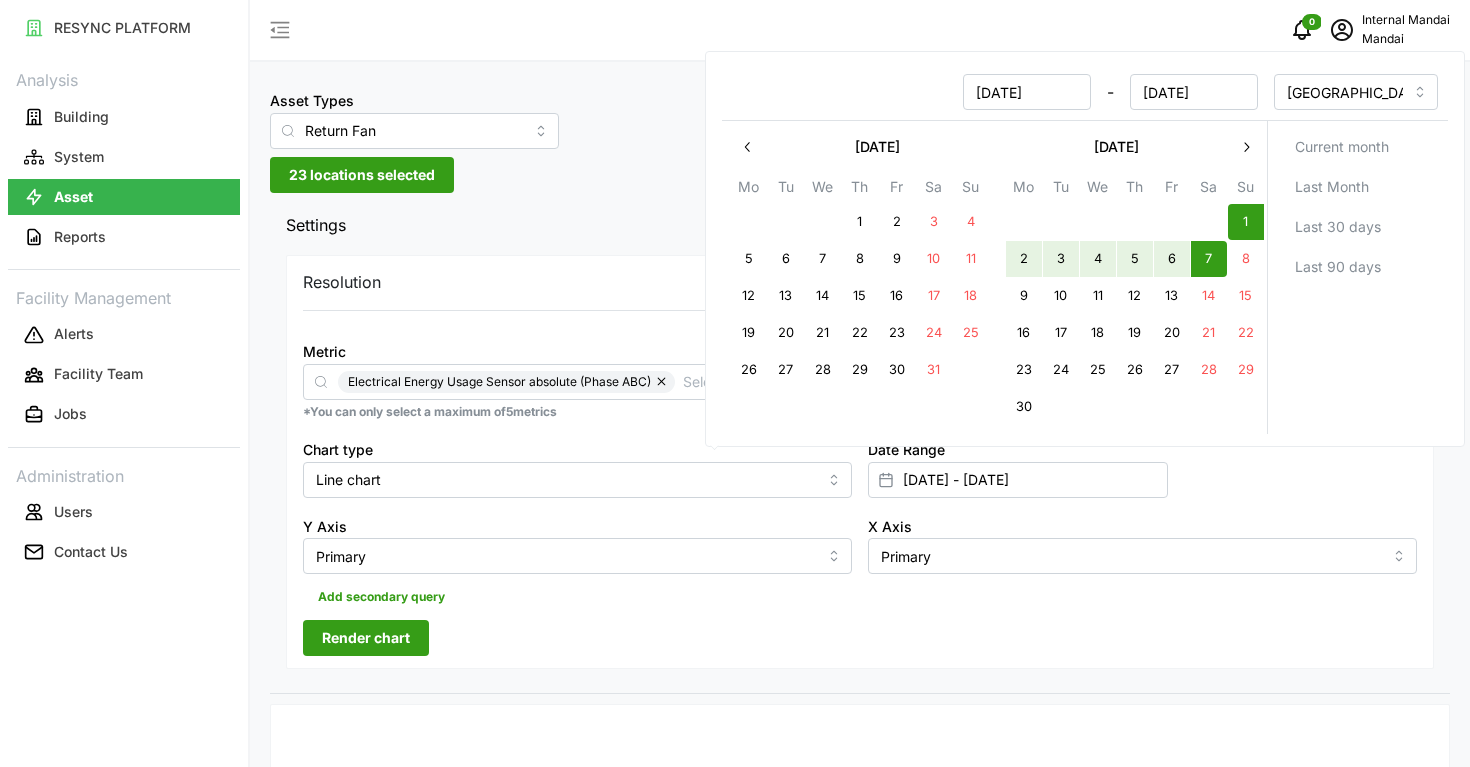 click on "Add secondary query" at bounding box center [860, 593] 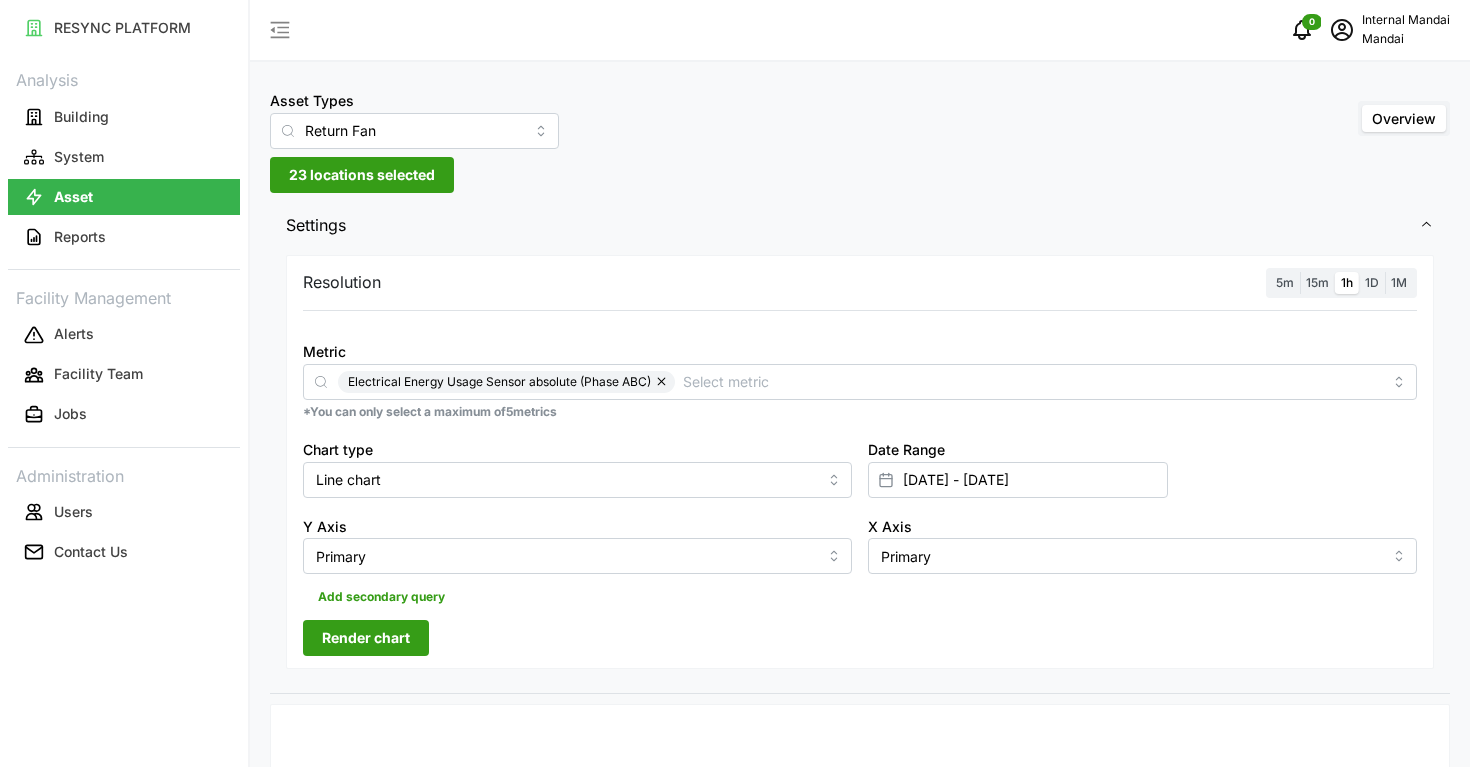 click on "Render chart" at bounding box center (366, 638) 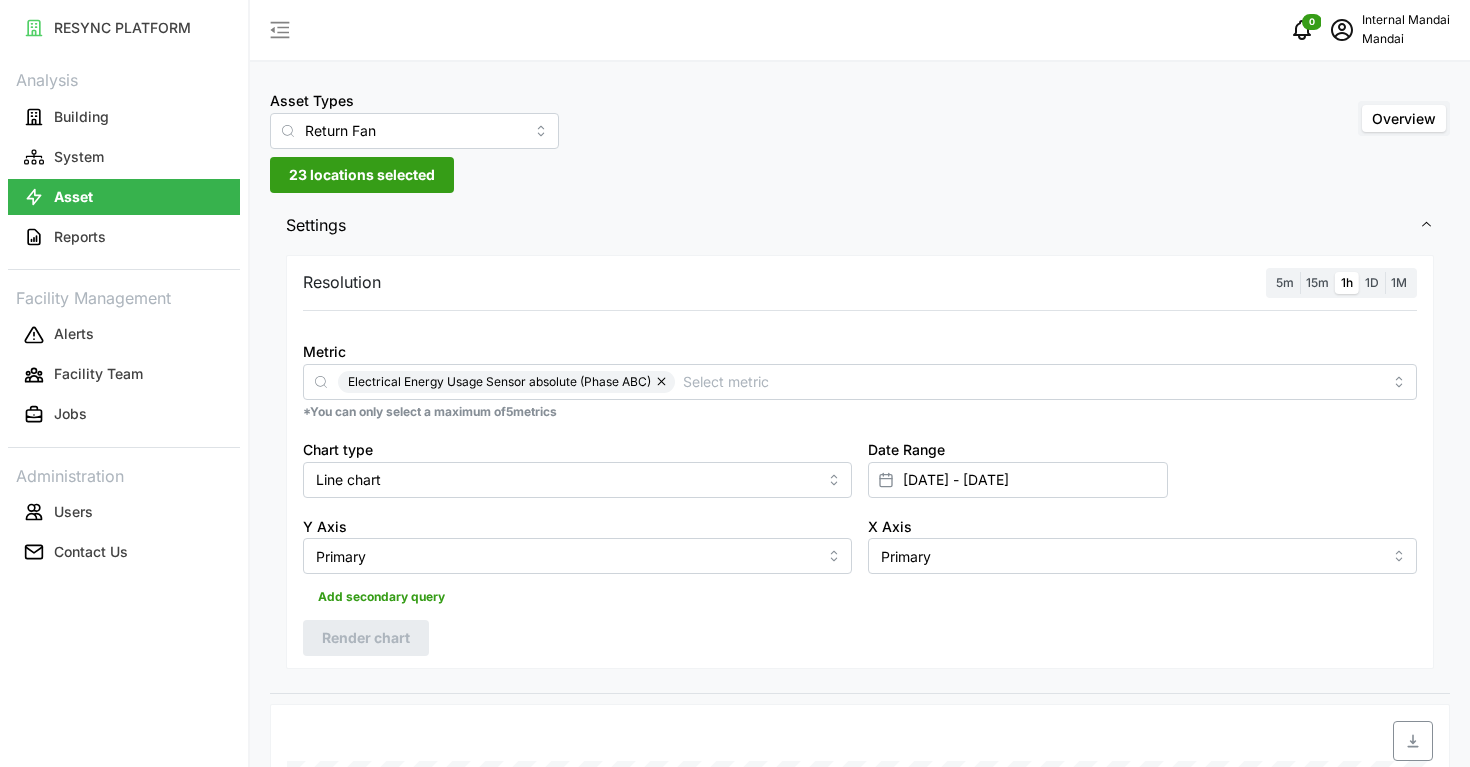 scroll, scrollTop: 0, scrollLeft: 0, axis: both 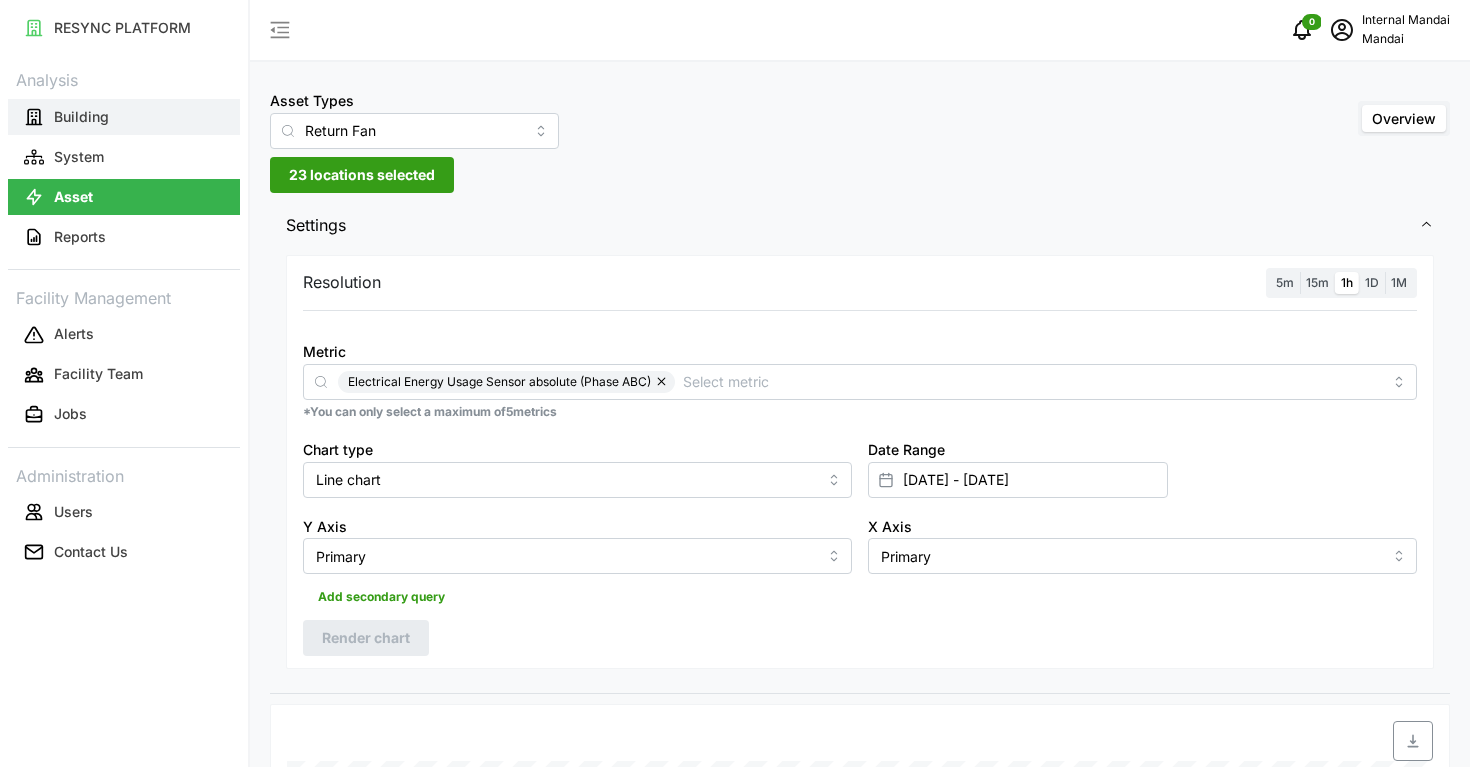 click on "Building" at bounding box center [81, 117] 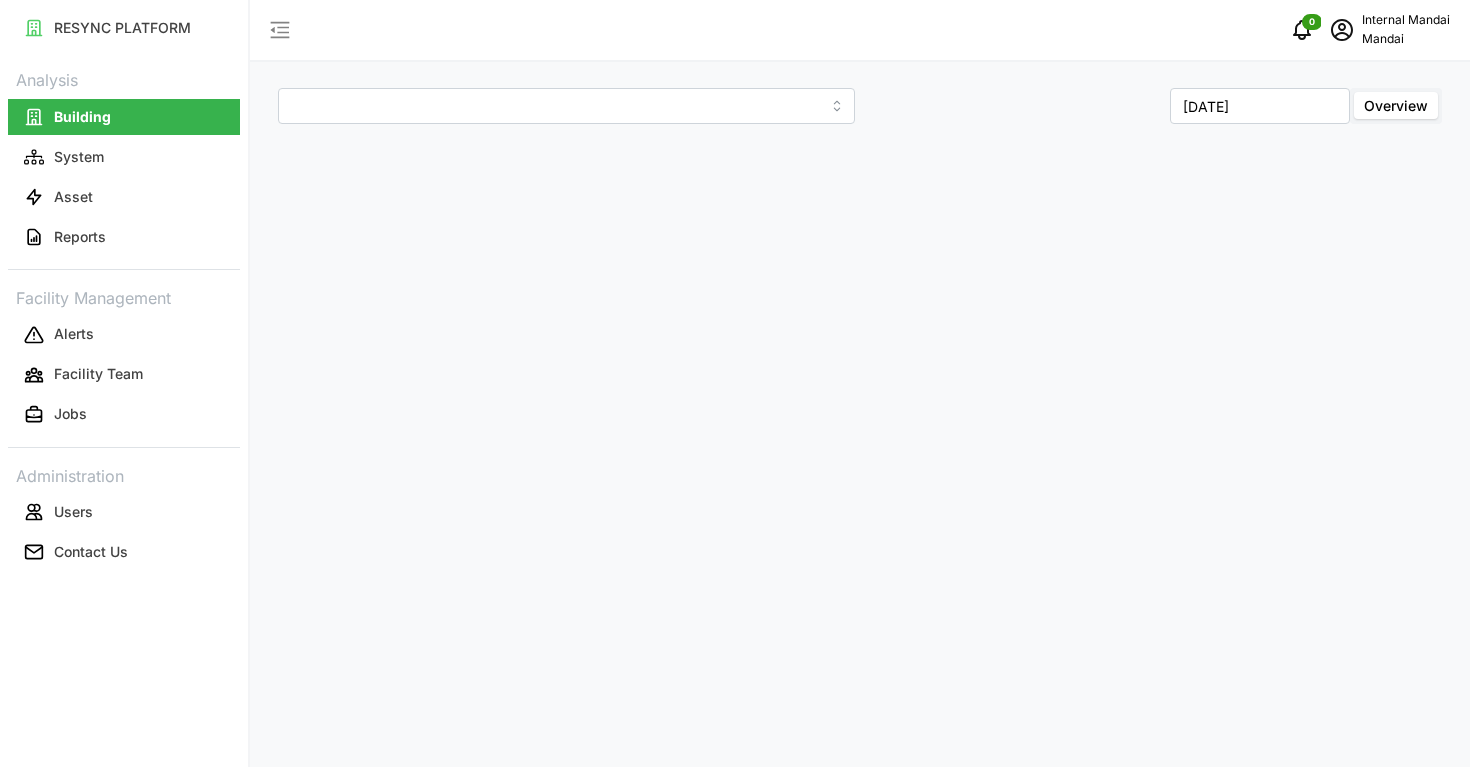 type on "Penguin Building" 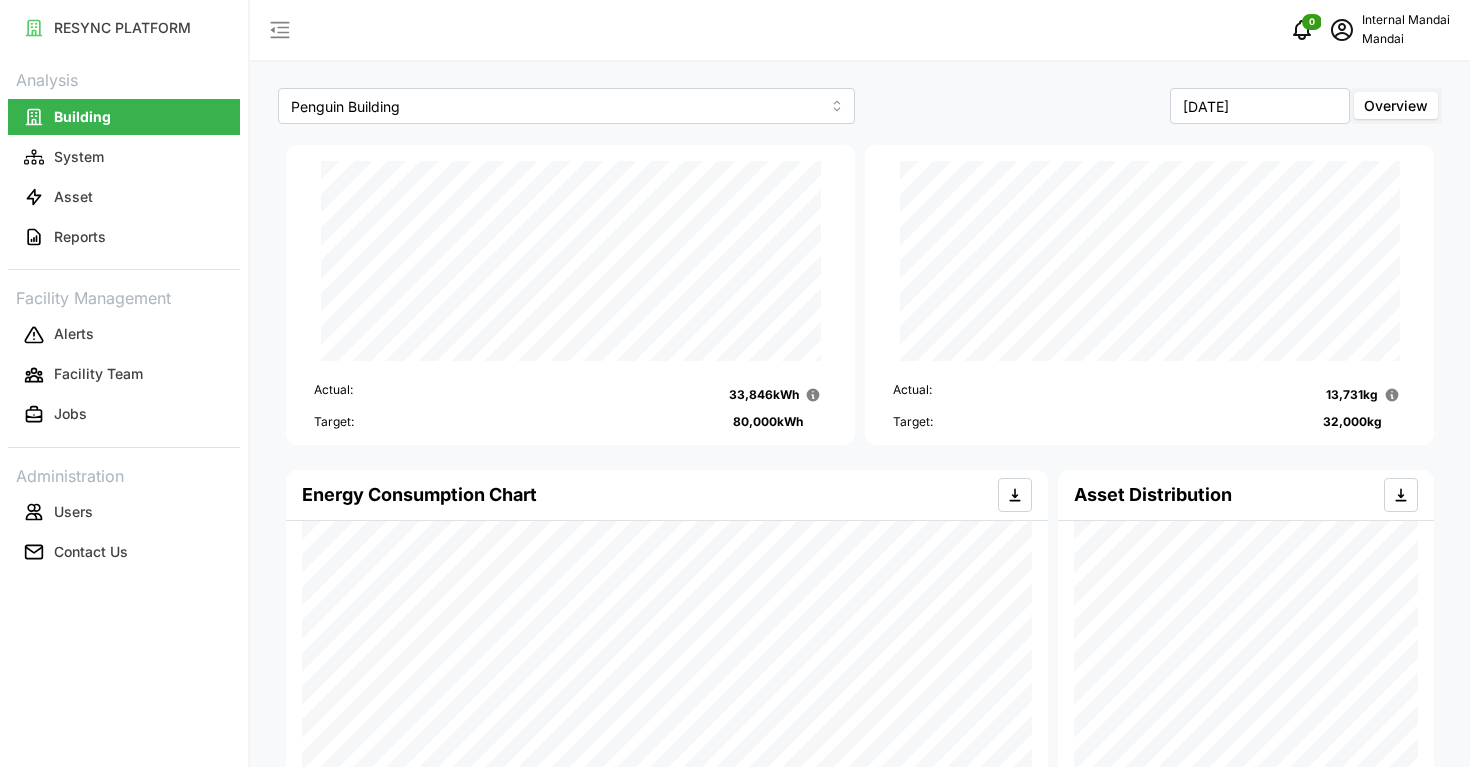 scroll, scrollTop: 0, scrollLeft: 0, axis: both 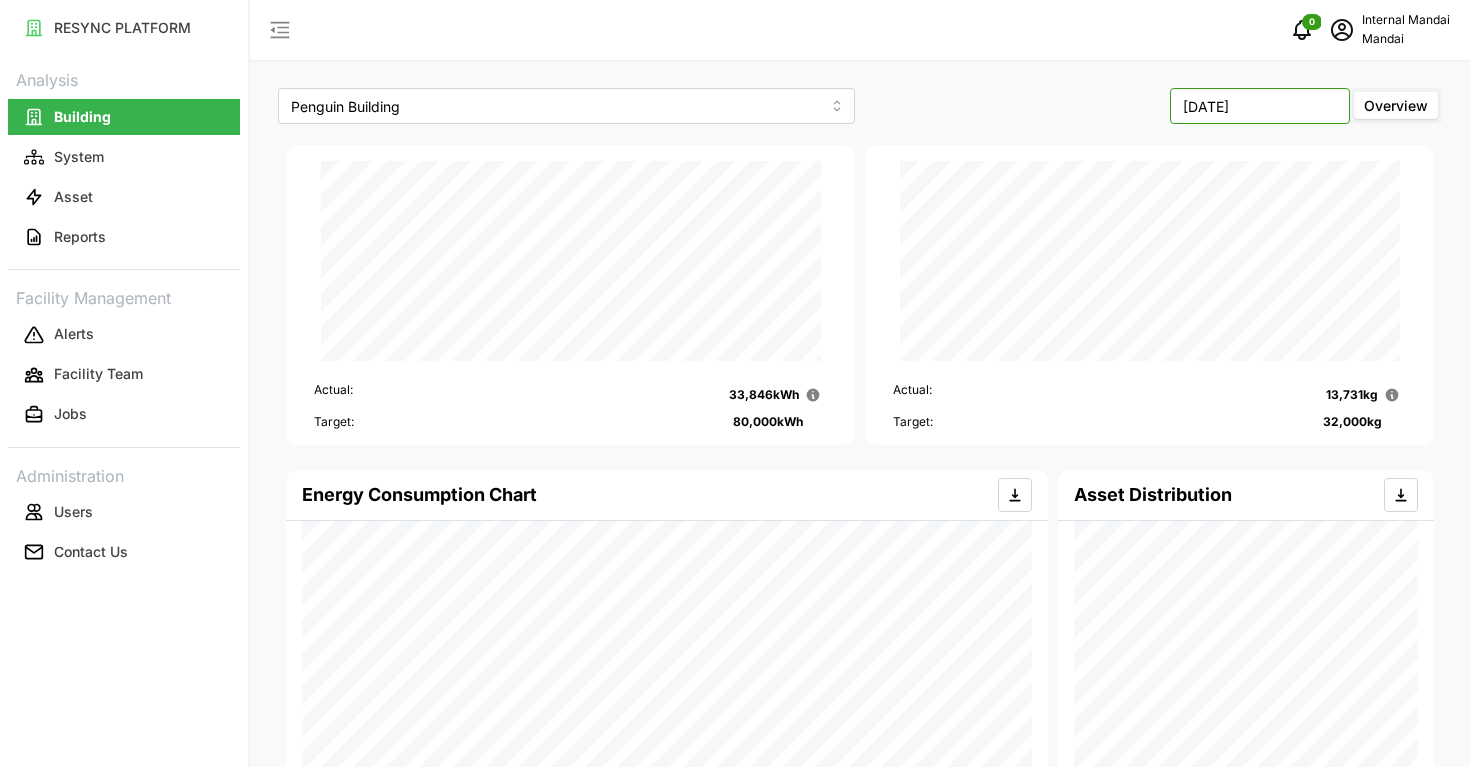 click on "[DATE]" at bounding box center [1260, 106] 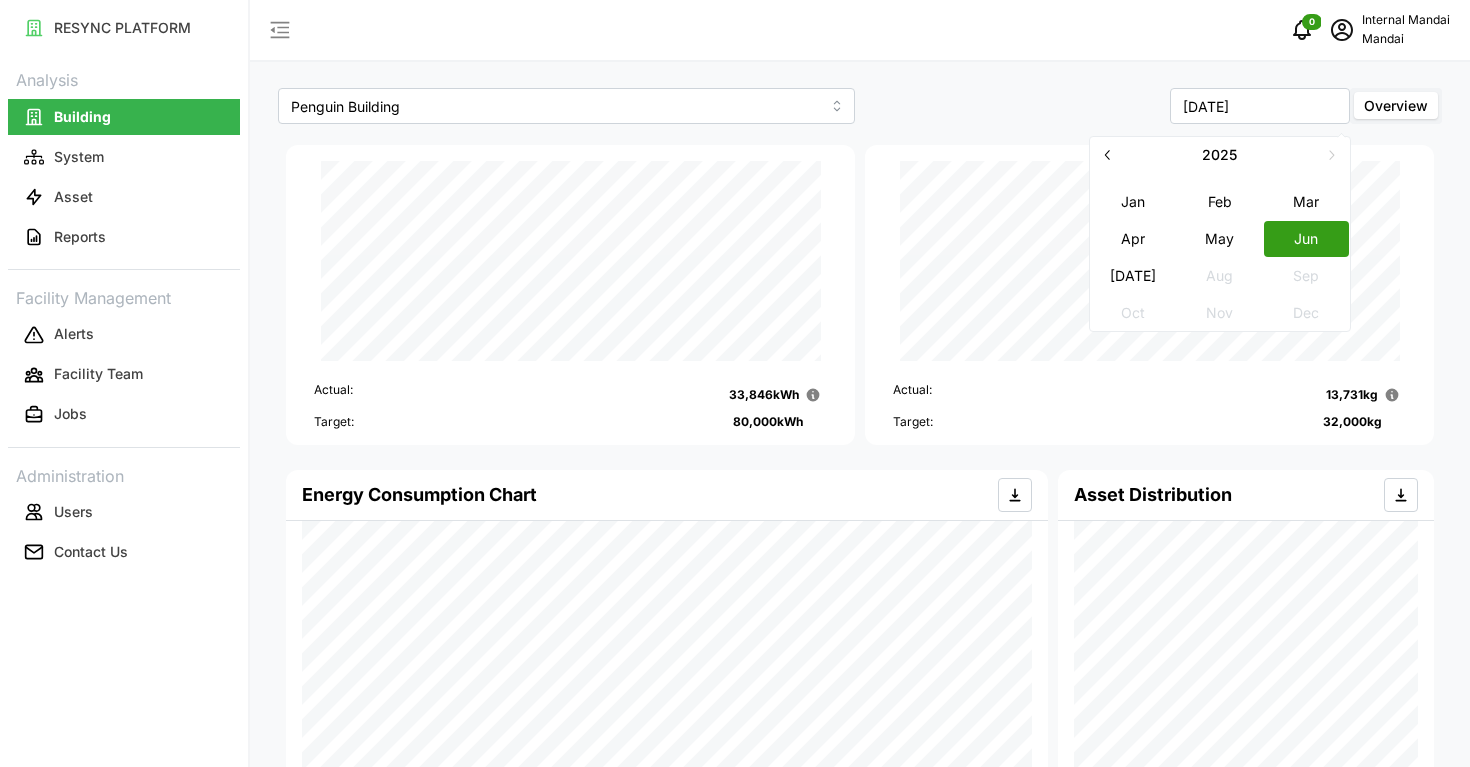 click on "May" at bounding box center (1220, 238) 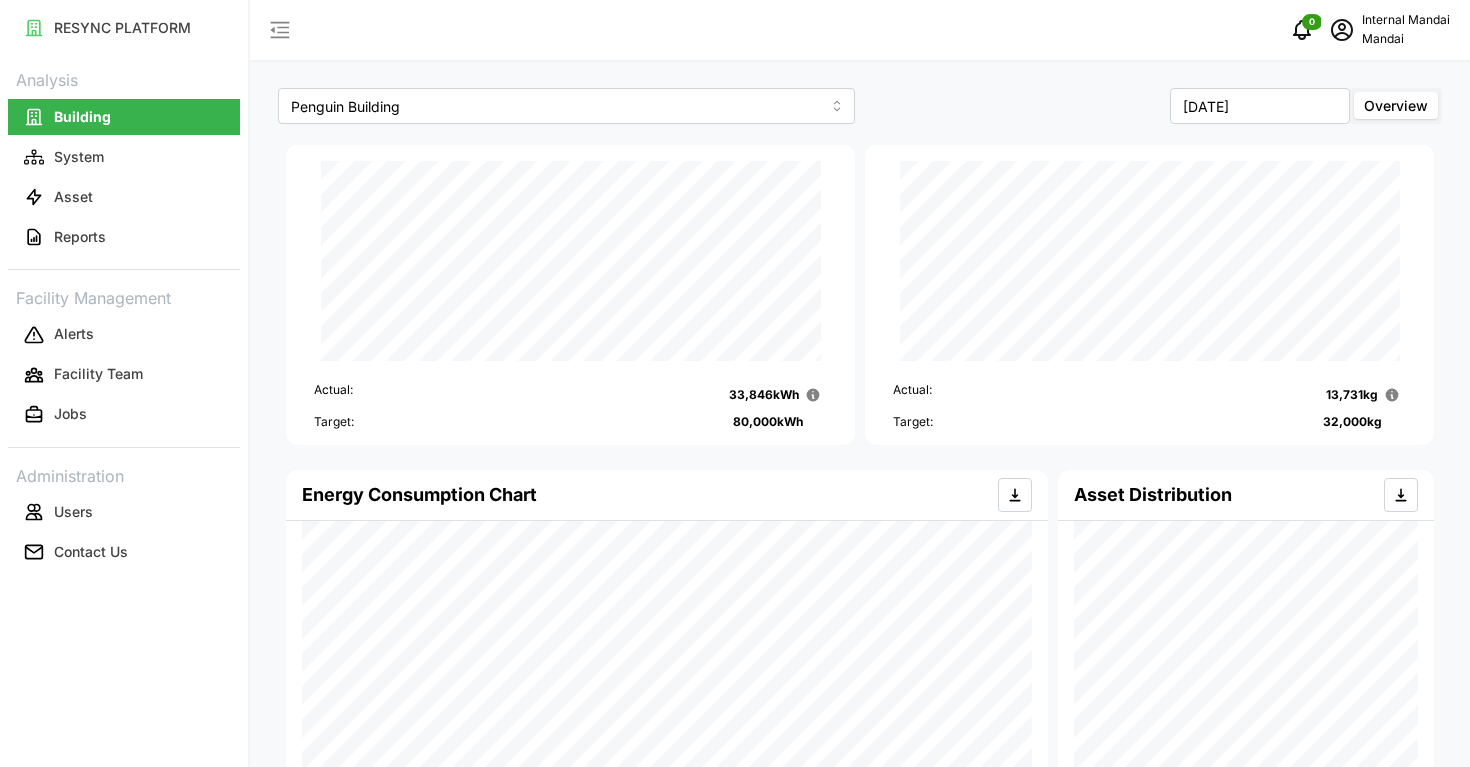 type on "[DATE]" 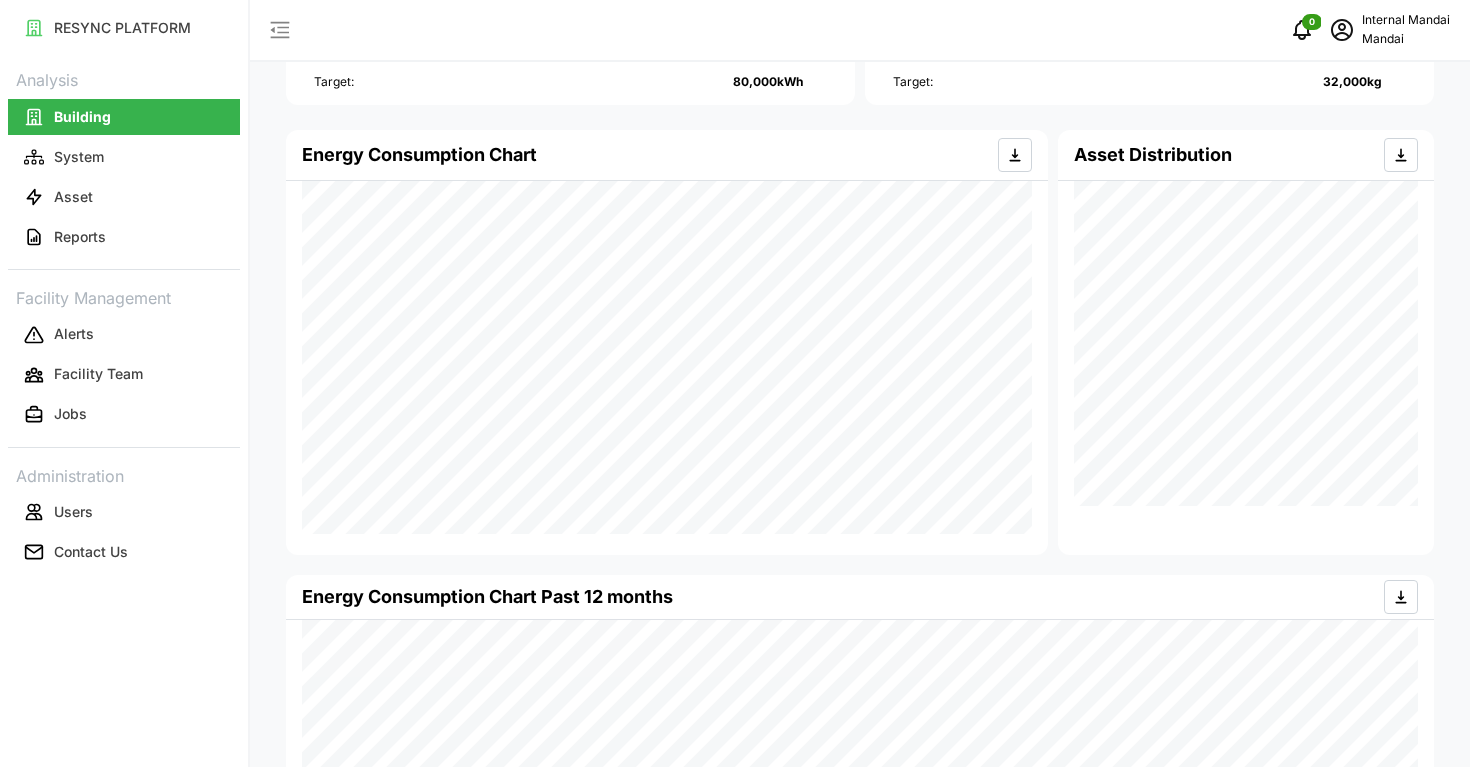 scroll, scrollTop: 421, scrollLeft: 0, axis: vertical 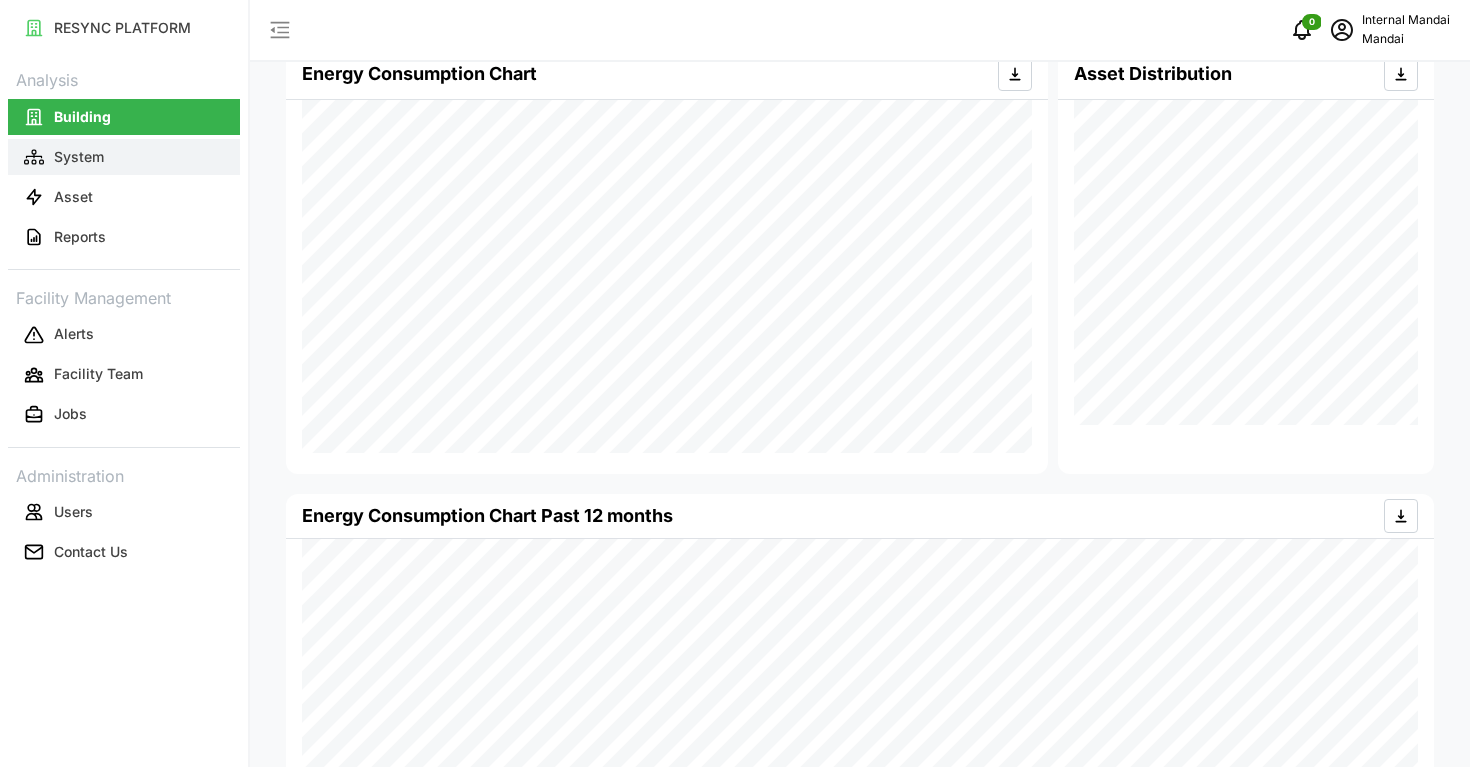 click on "System" at bounding box center (124, 157) 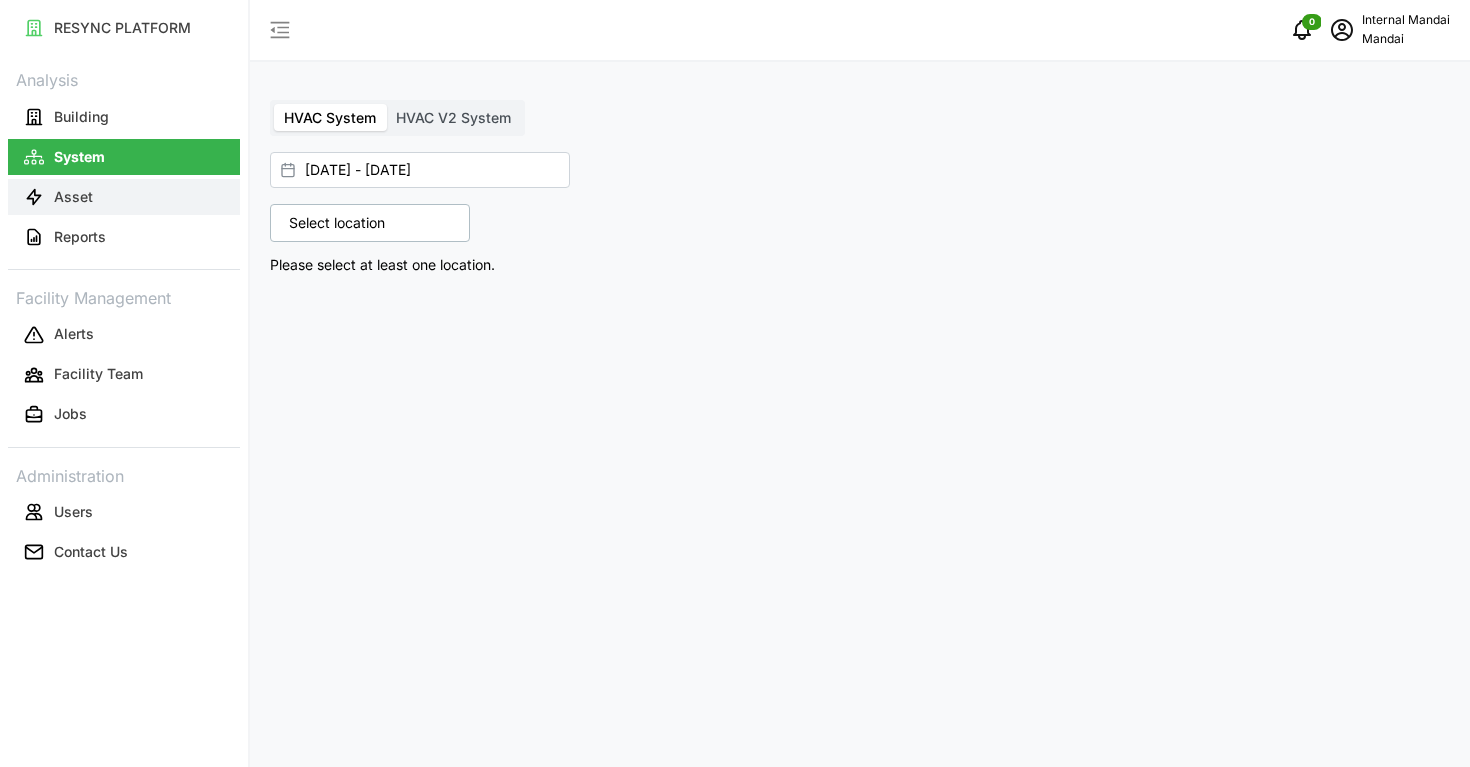 click on "Asset" at bounding box center [124, 197] 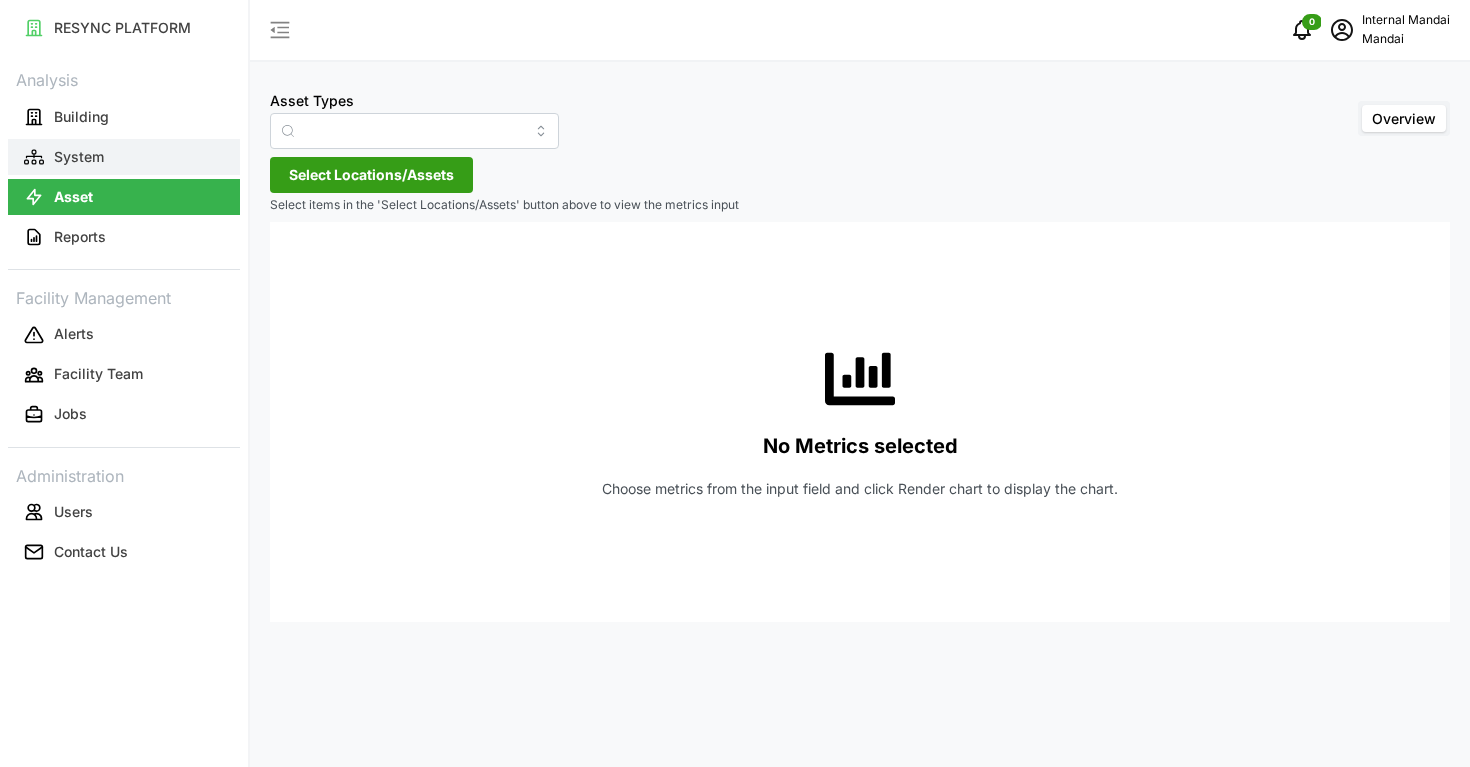 click on "System" at bounding box center (124, 157) 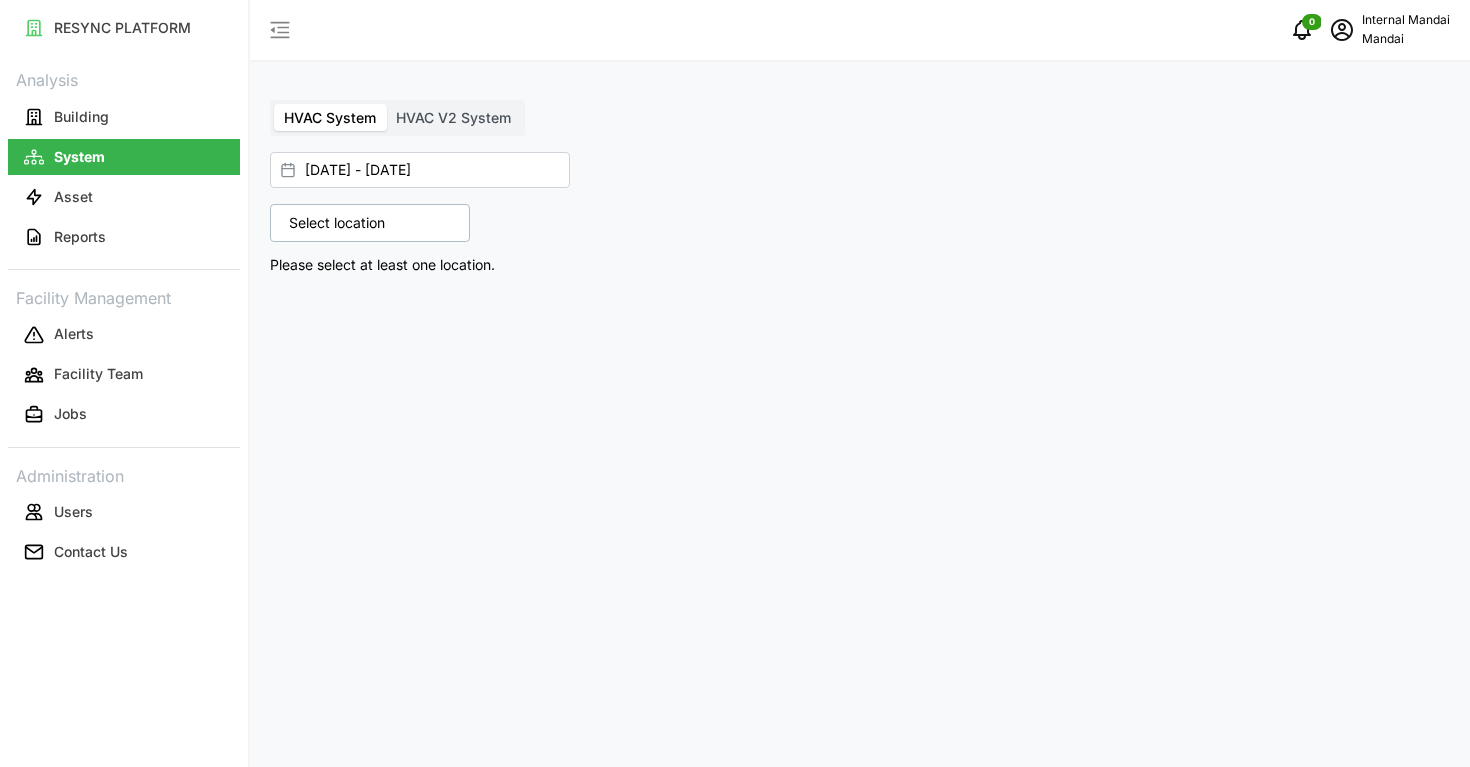 click on "Select location" at bounding box center [337, 223] 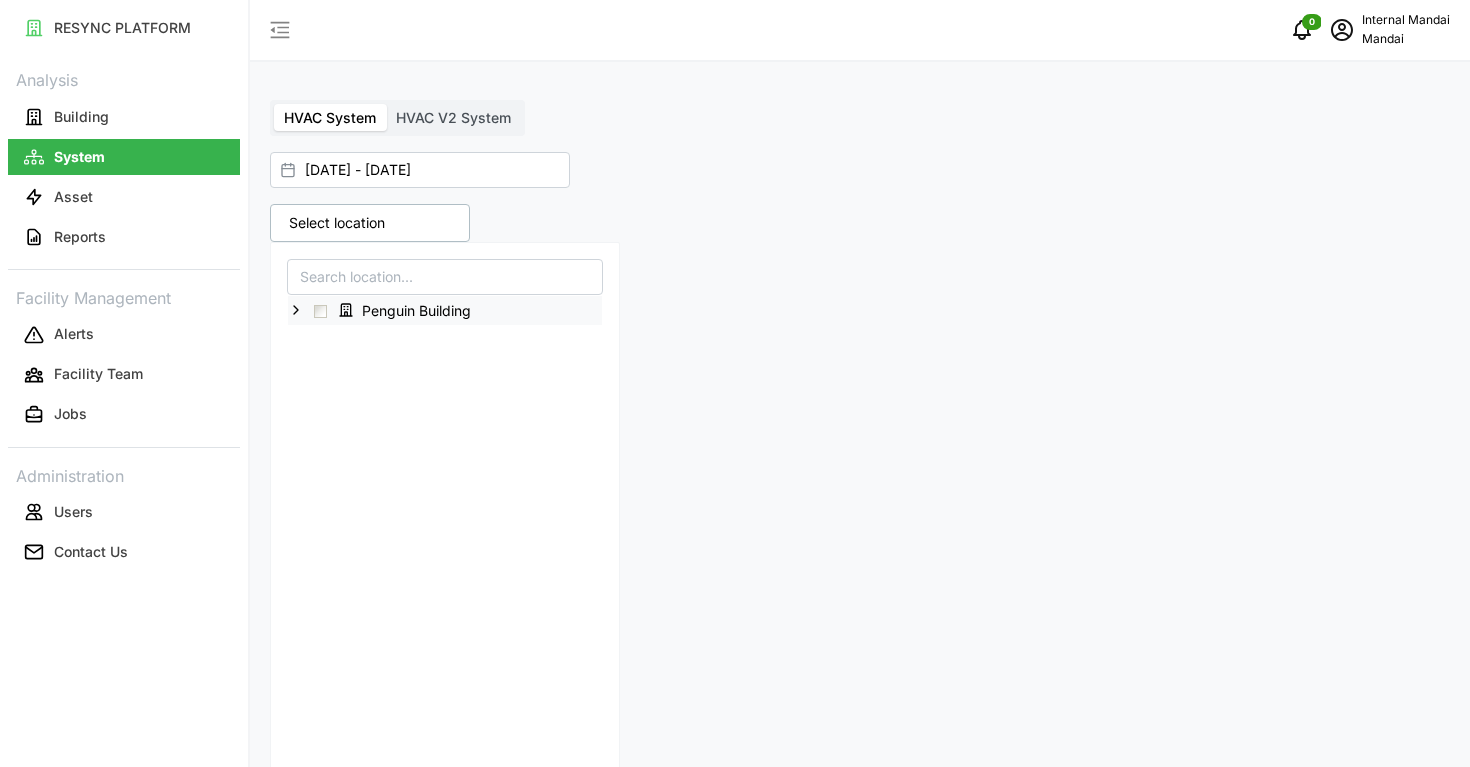 click 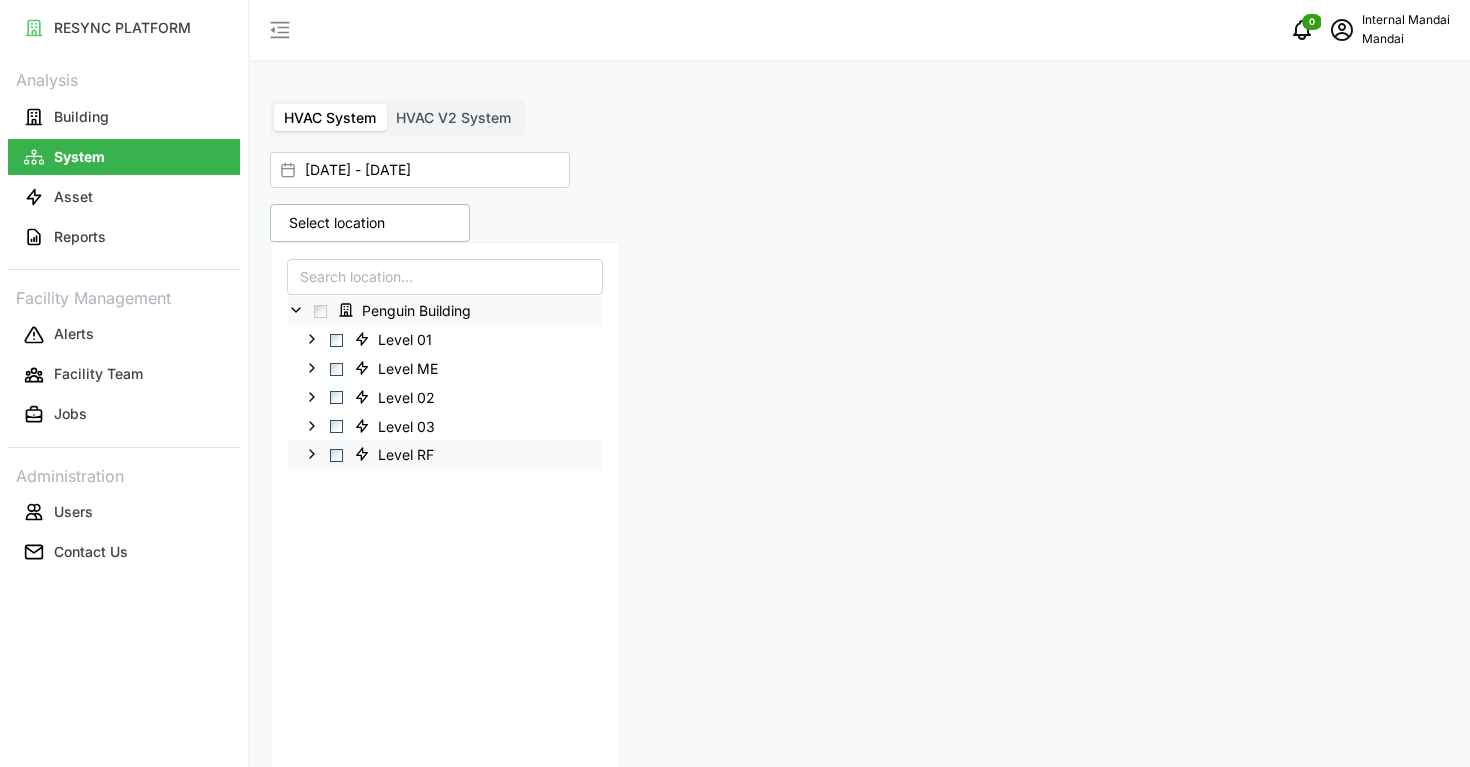 click at bounding box center (336, 455) 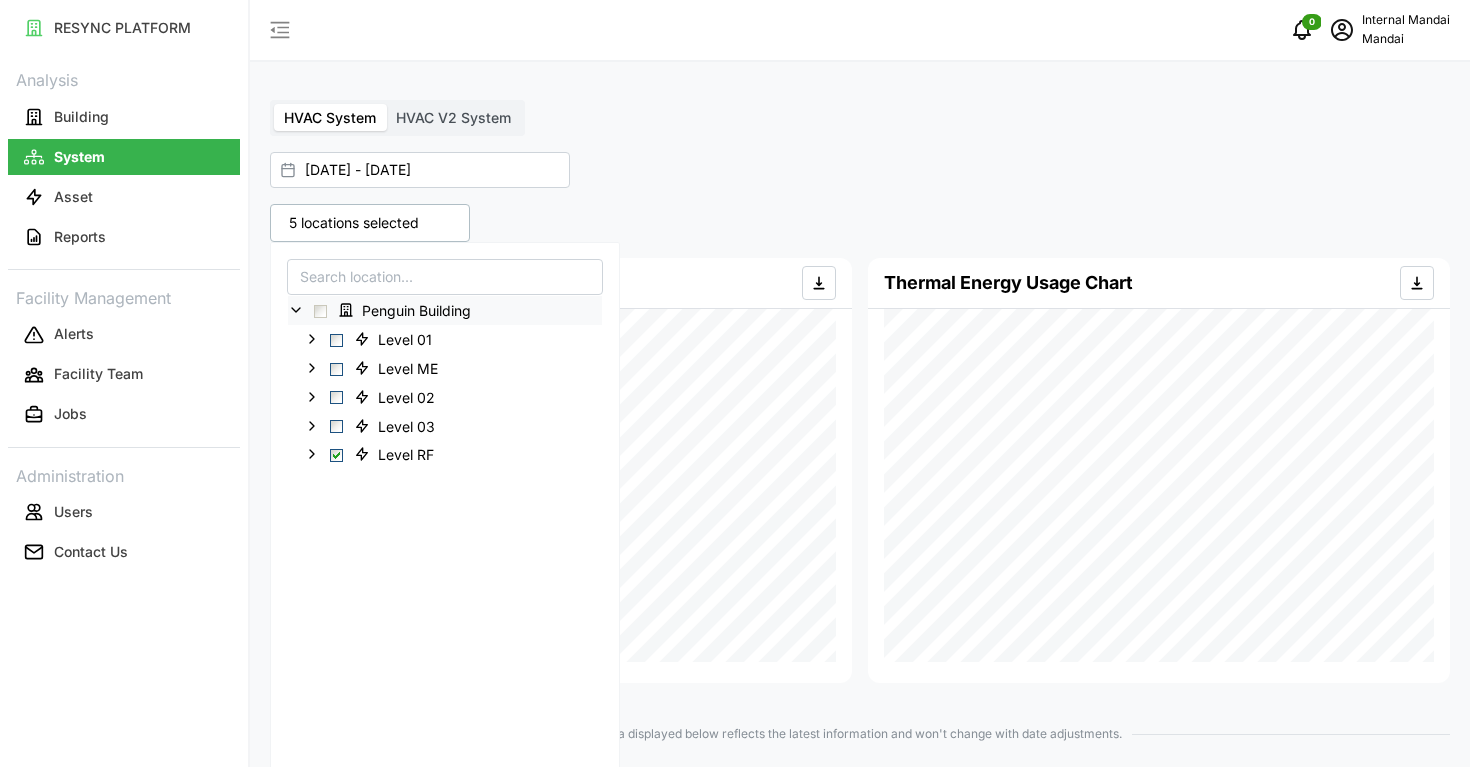 click on "Energy Consumption Chart" at bounding box center (561, 470) 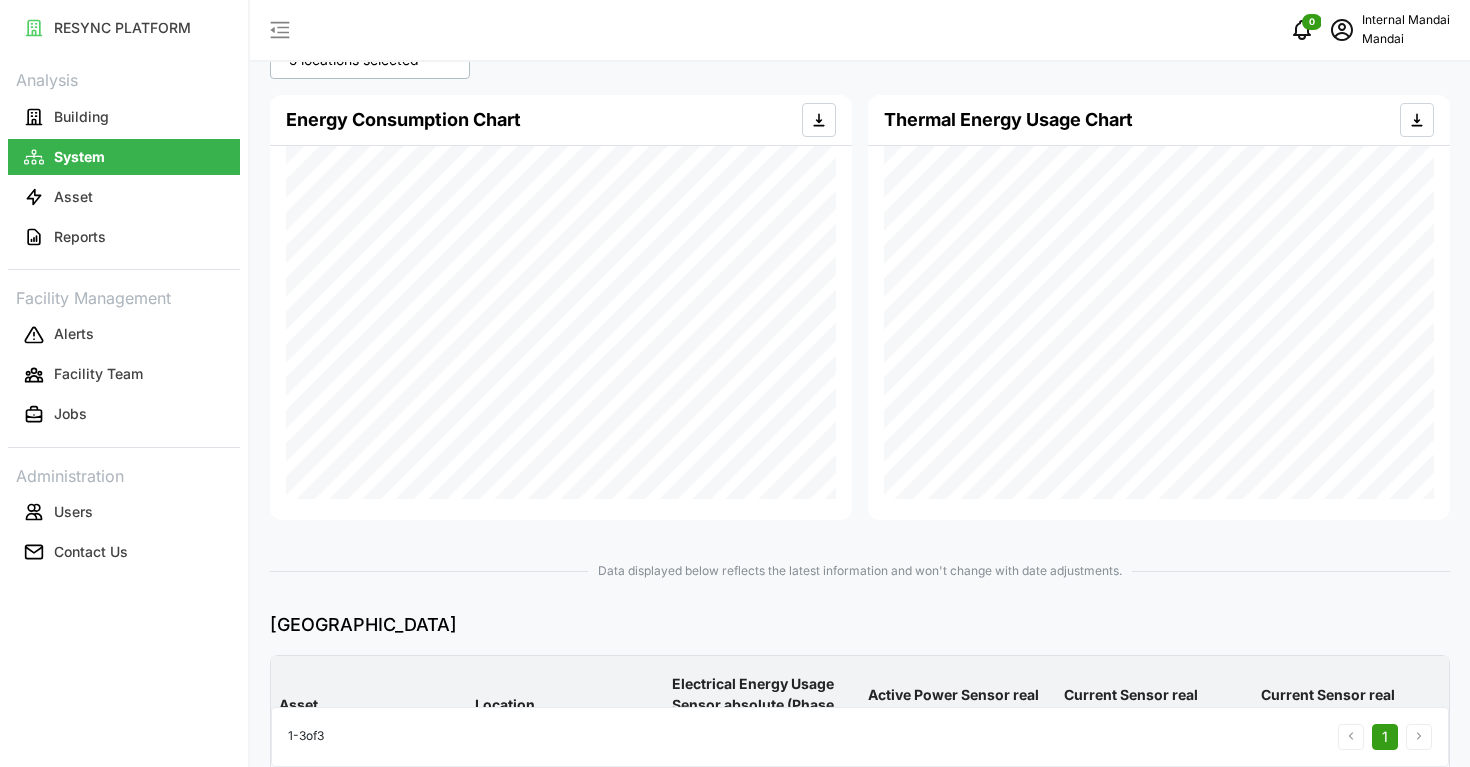 scroll, scrollTop: 0, scrollLeft: 0, axis: both 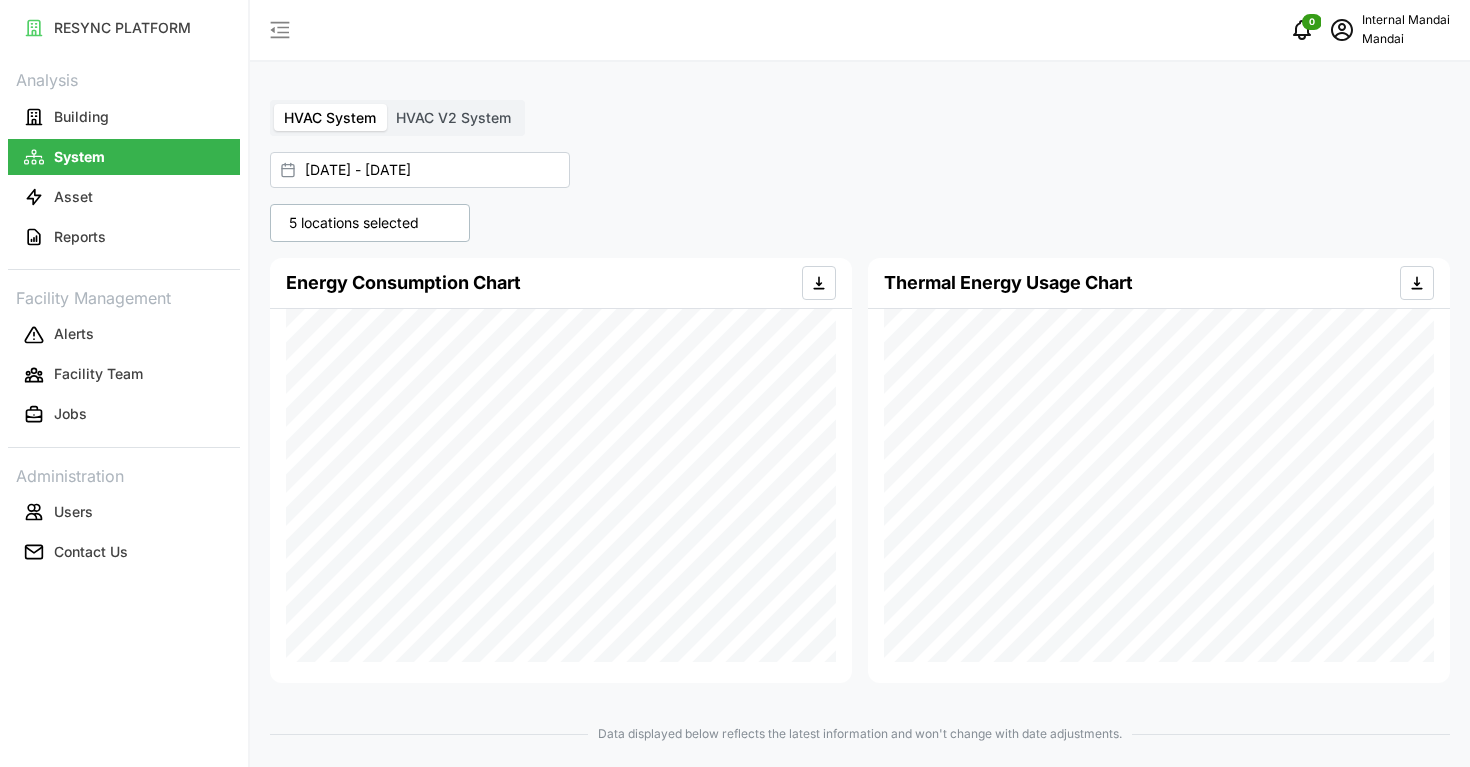 click on "5 locations selected" at bounding box center (370, 223) 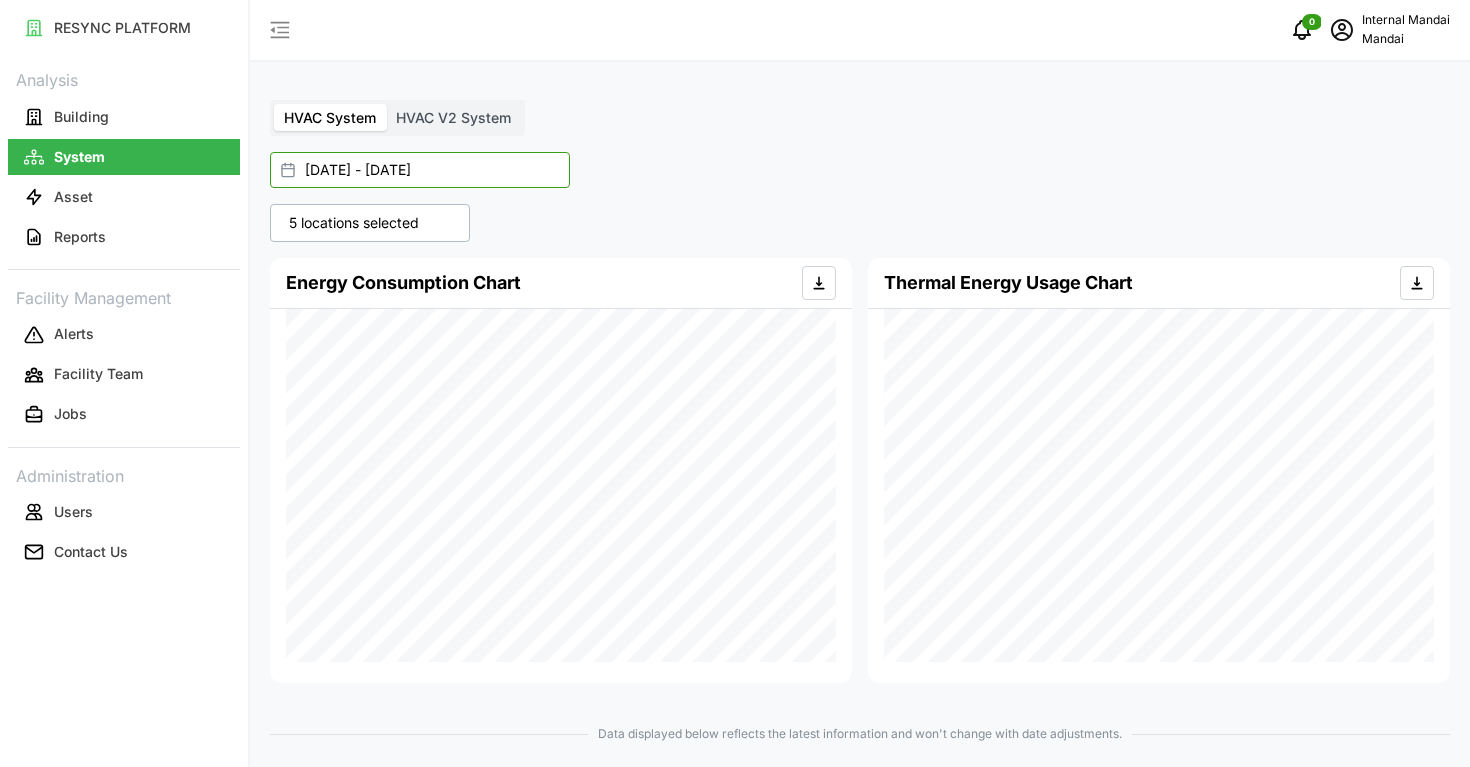 click on "01 Jun 2025 - 30 Jun 2025" at bounding box center (420, 170) 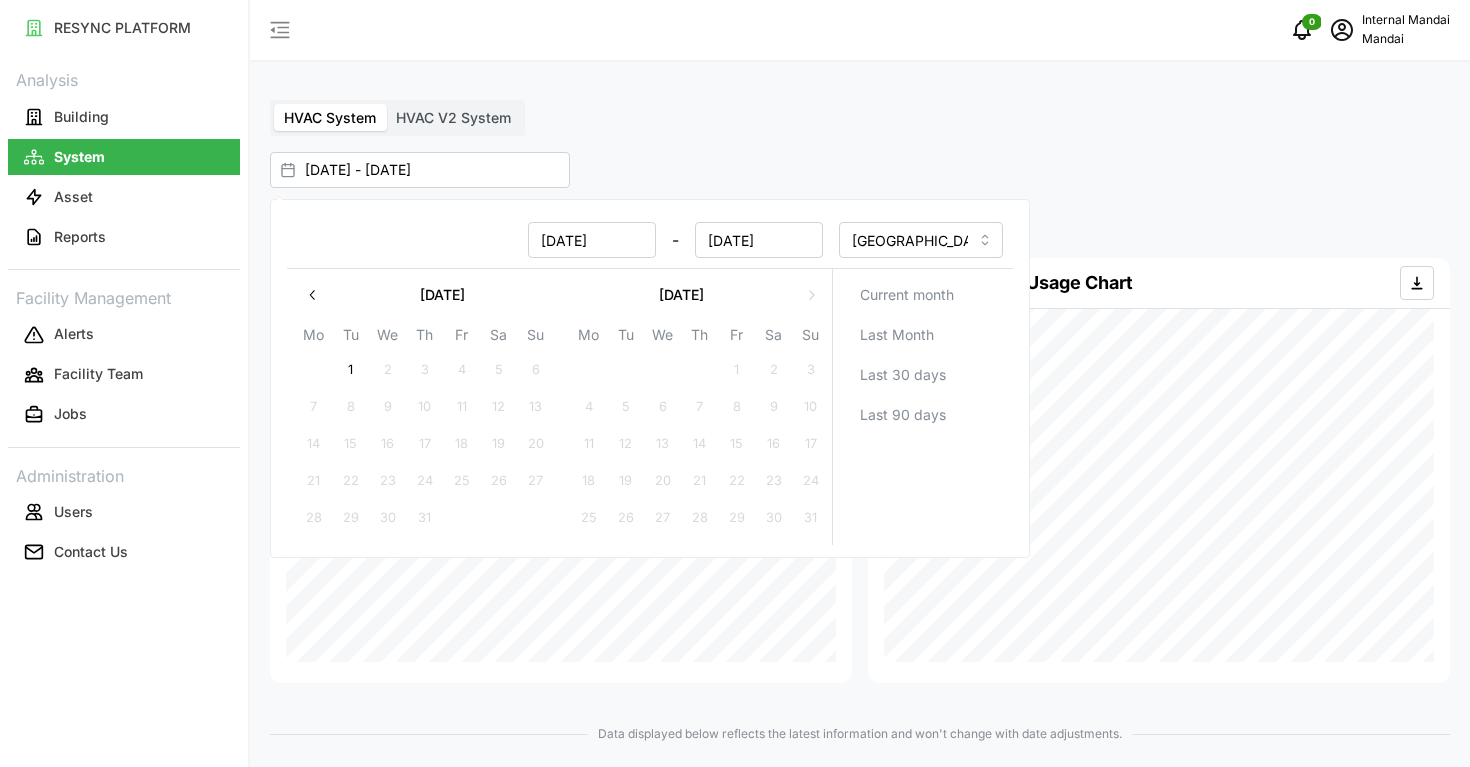 click on "01 Jun 2025 - 30 Jun 2025" at bounding box center [850, 170] 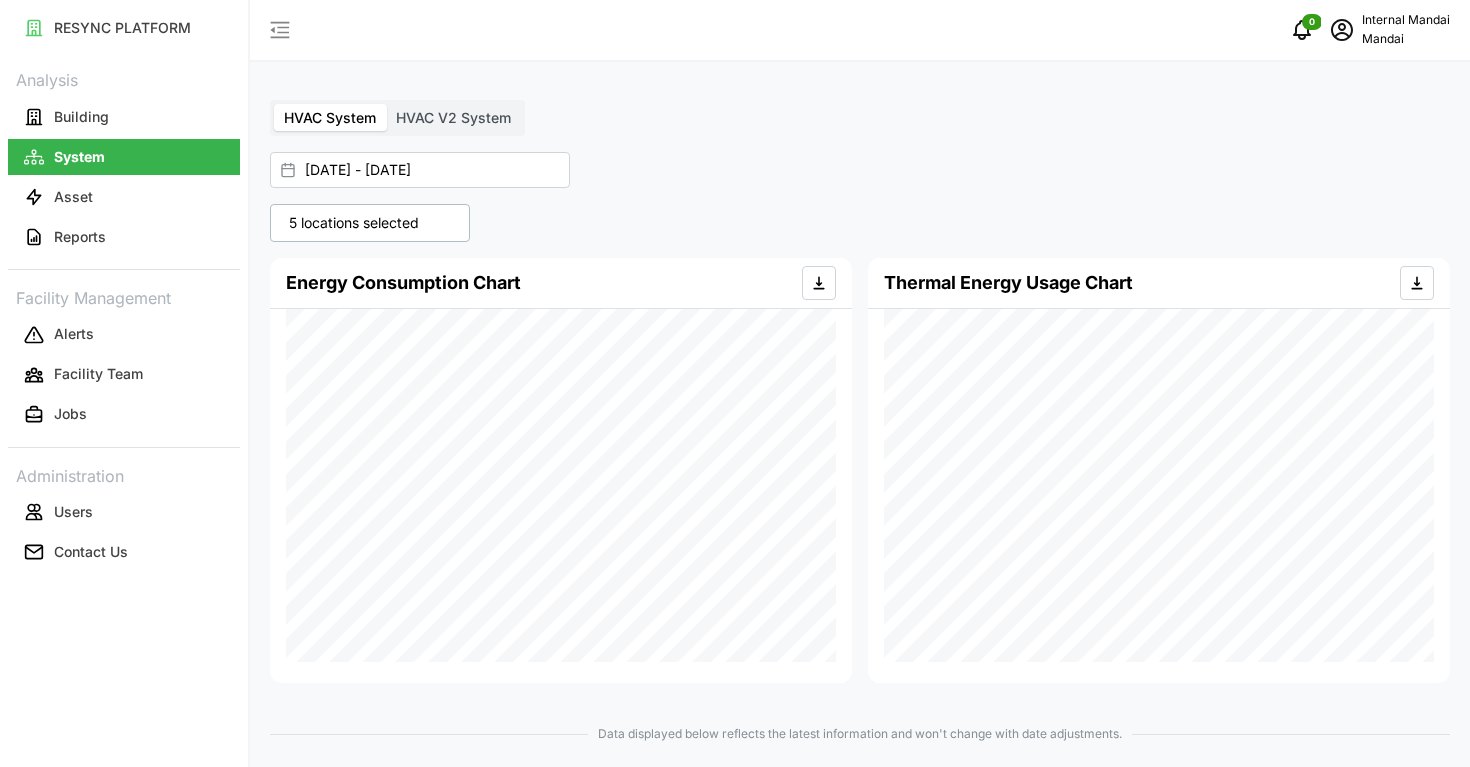 click on "5 locations selected" at bounding box center [354, 223] 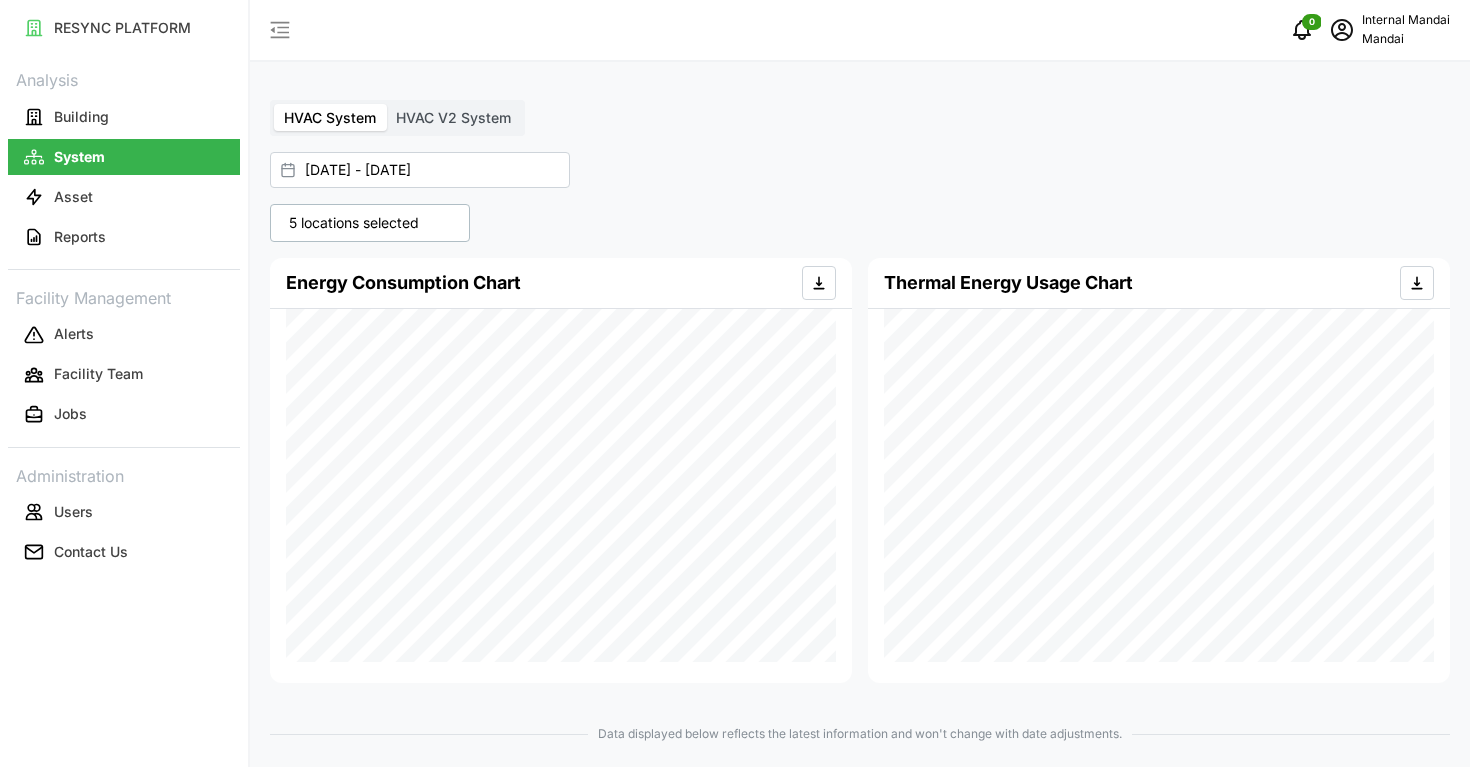 click on "5 locations selected Penguin Building Level 01 Level ME Level 02 Level 03 Level RF Energy Consumption Chart Thermal Energy Usage Chart Data displayed below reflects the latest information and won't change with date adjustments. Cooling Tower Asset Location Electrical Energy Usage Sensor absolute (Phase ABC) (kWh) Active Power Sensor real (Phase ABC) (kW) Current Sensor real (Phase A) (A) Current Sensor real (Phase B) (A) CT-RF-01 Level RF - - - - CT-RF-02 Level RF - - - - CT-RF-03 Level RF - - - - 1  -  3  of  3 1 Pre-Cooling Air Unit Asset Location Thermal Energy Usage Sensor (kWh) Discharge Air Temperature Sensor Electrical Energy Usage Sensor absolute (Phase ABC) (kWh) Active Power Sensor real (Phase ABC) (kW) PAHU-RF-01 Level RF - - - - PAHU-RF-02 Level RF - - - - 1  -  2  of  2 1" at bounding box center [860, 849] 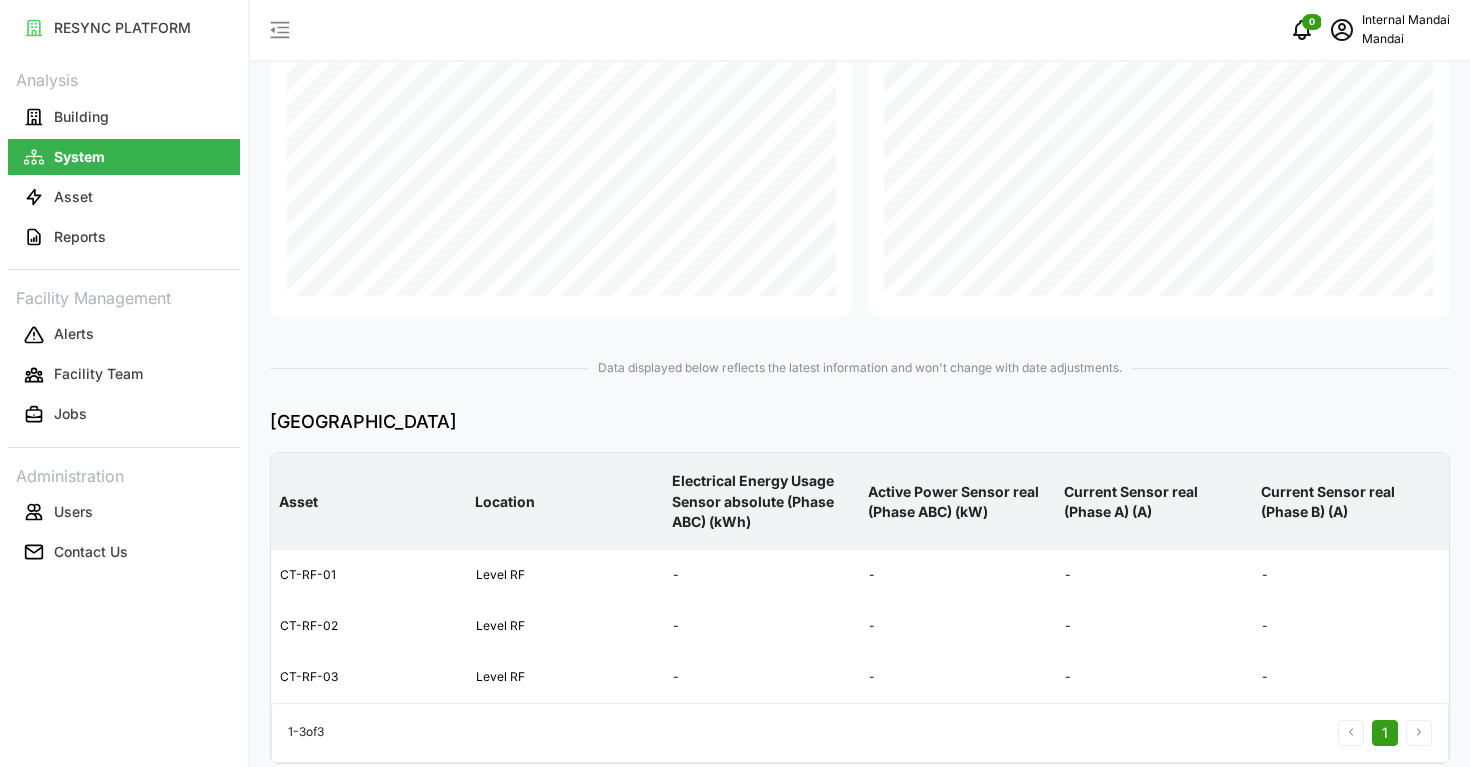scroll, scrollTop: 179, scrollLeft: 0, axis: vertical 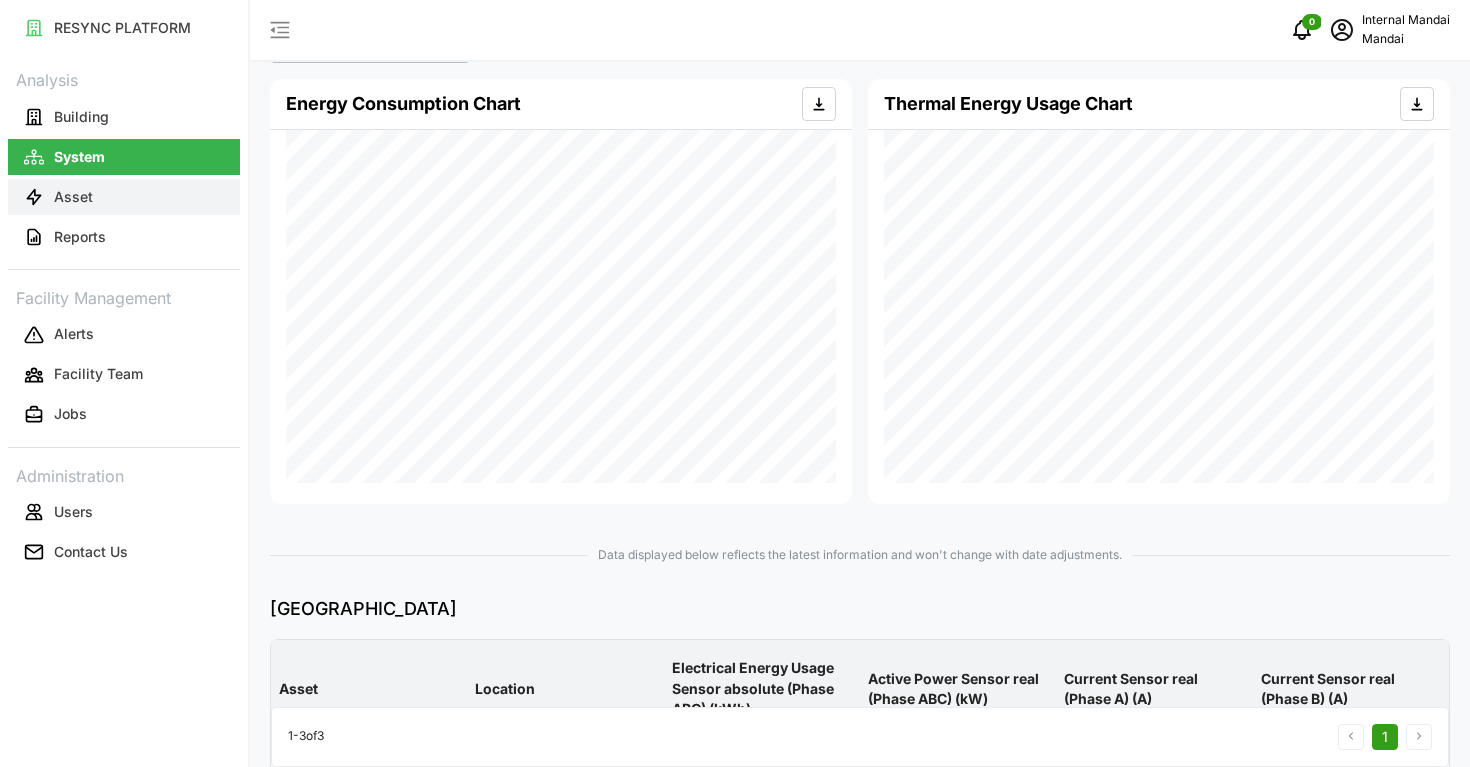 click 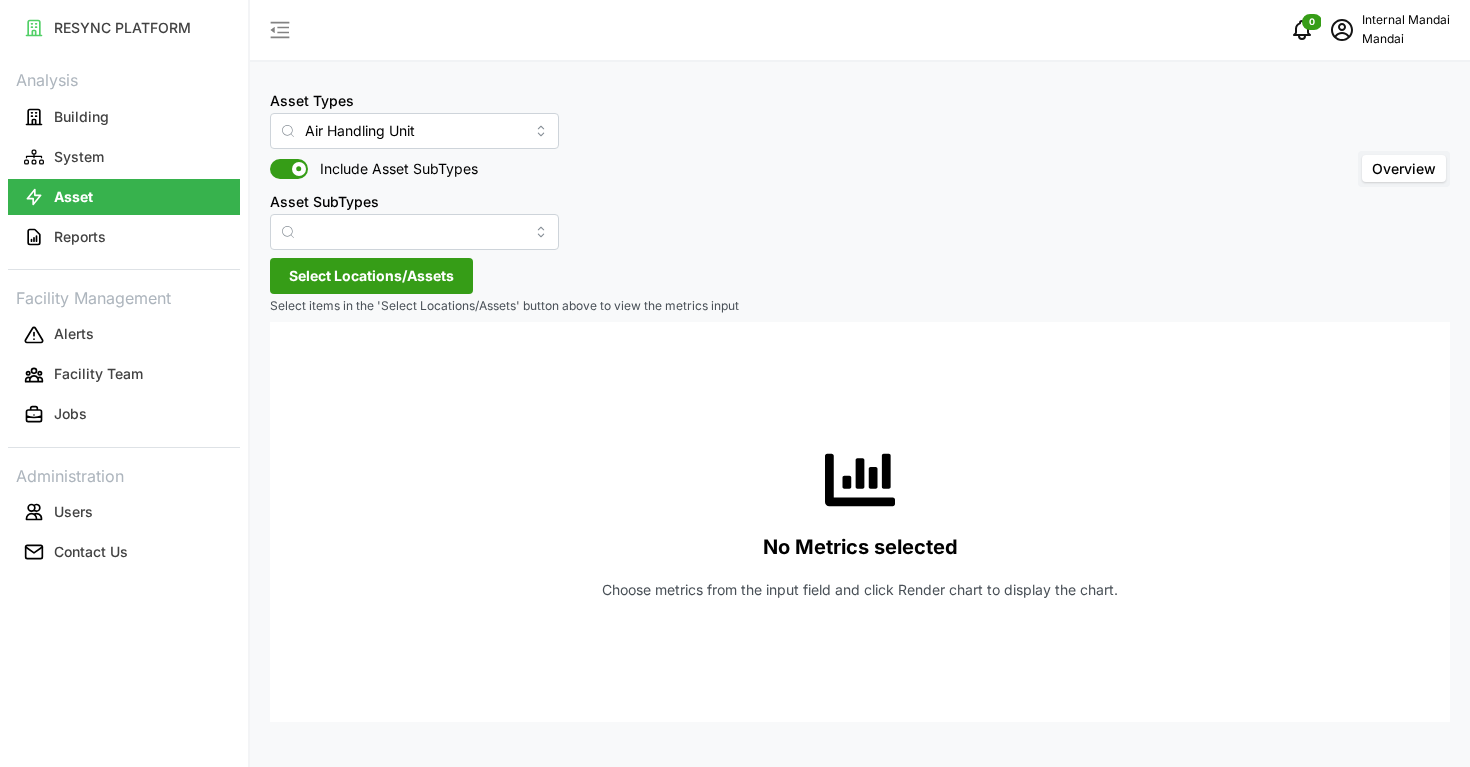 click at bounding box center (288, 232) 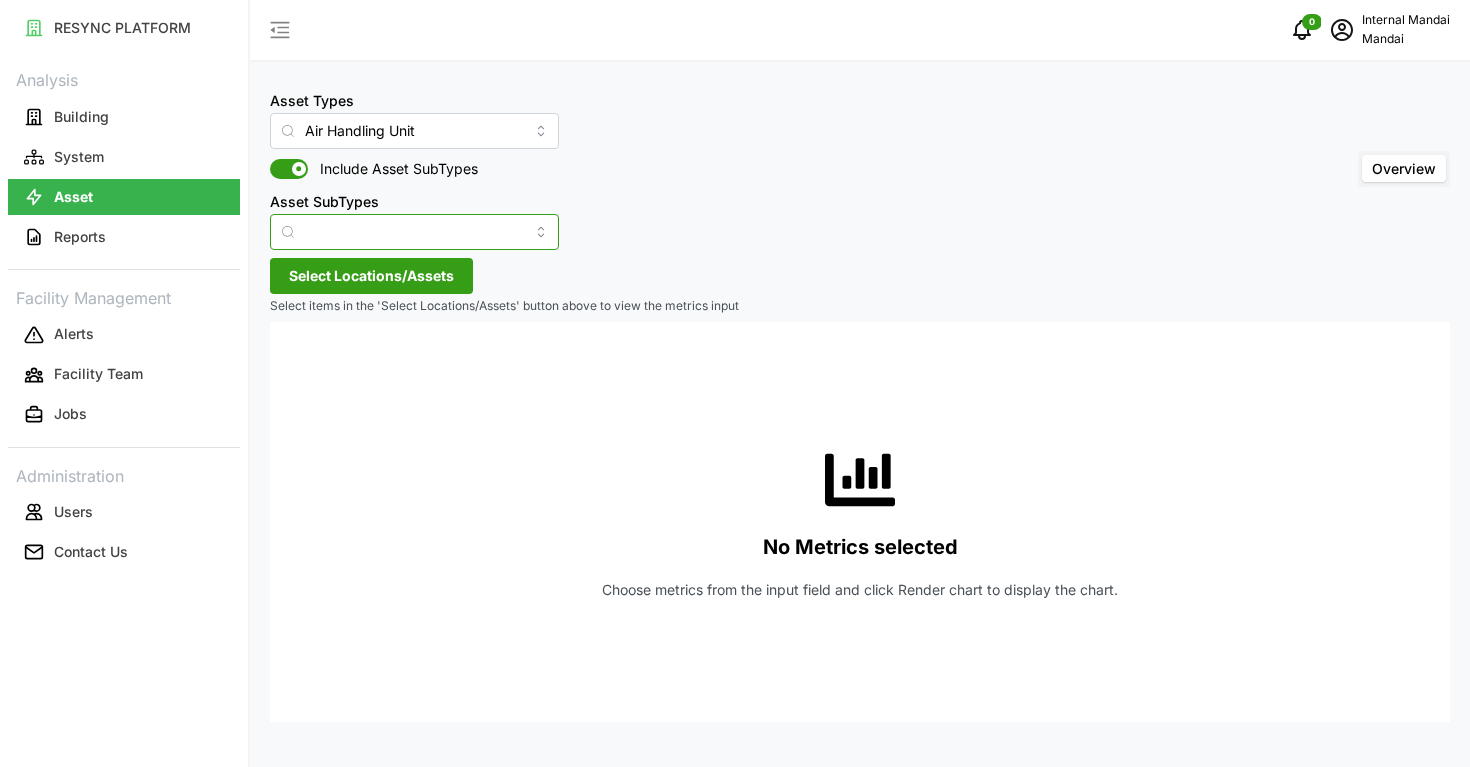 click on "Asset SubTypes" at bounding box center (414, 232) 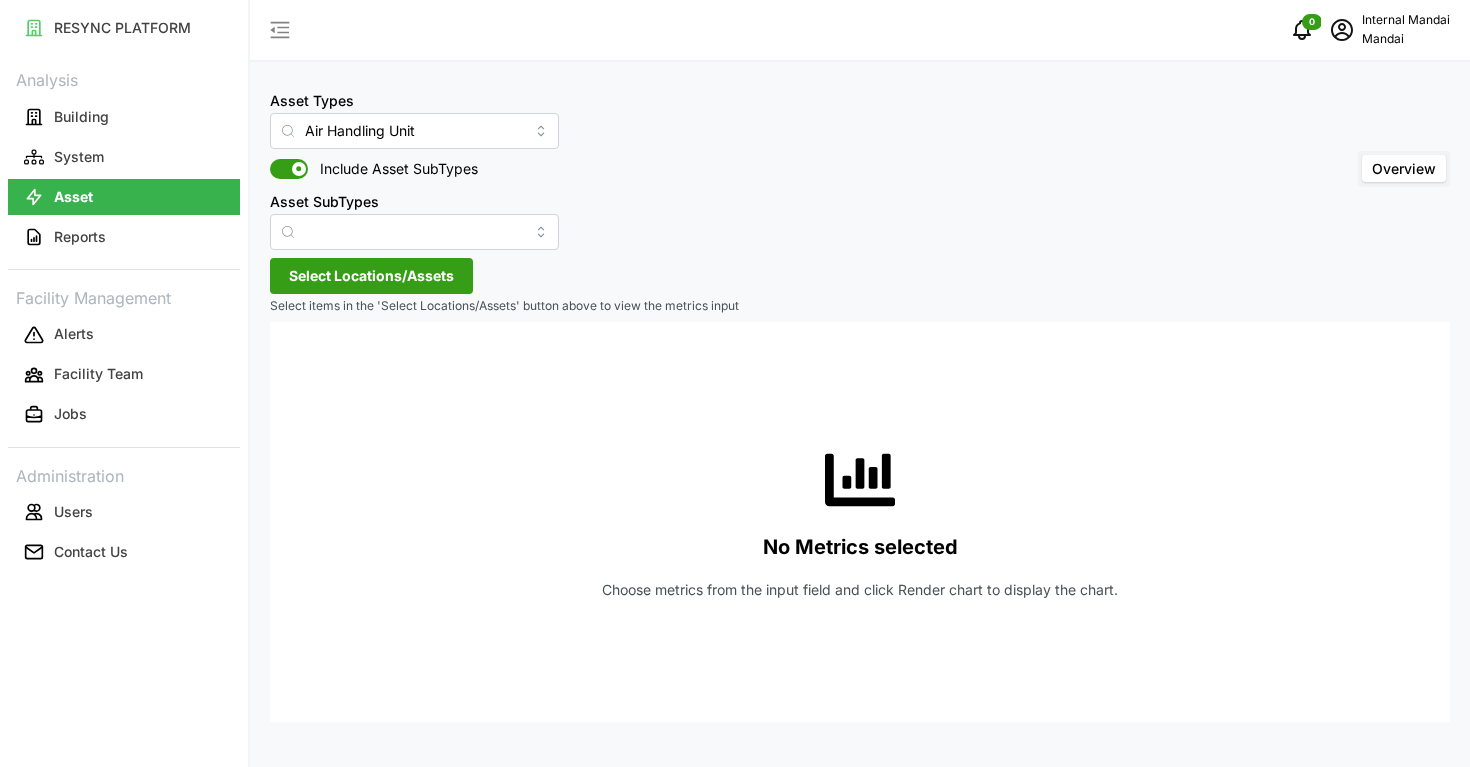 scroll, scrollTop: 0, scrollLeft: 0, axis: both 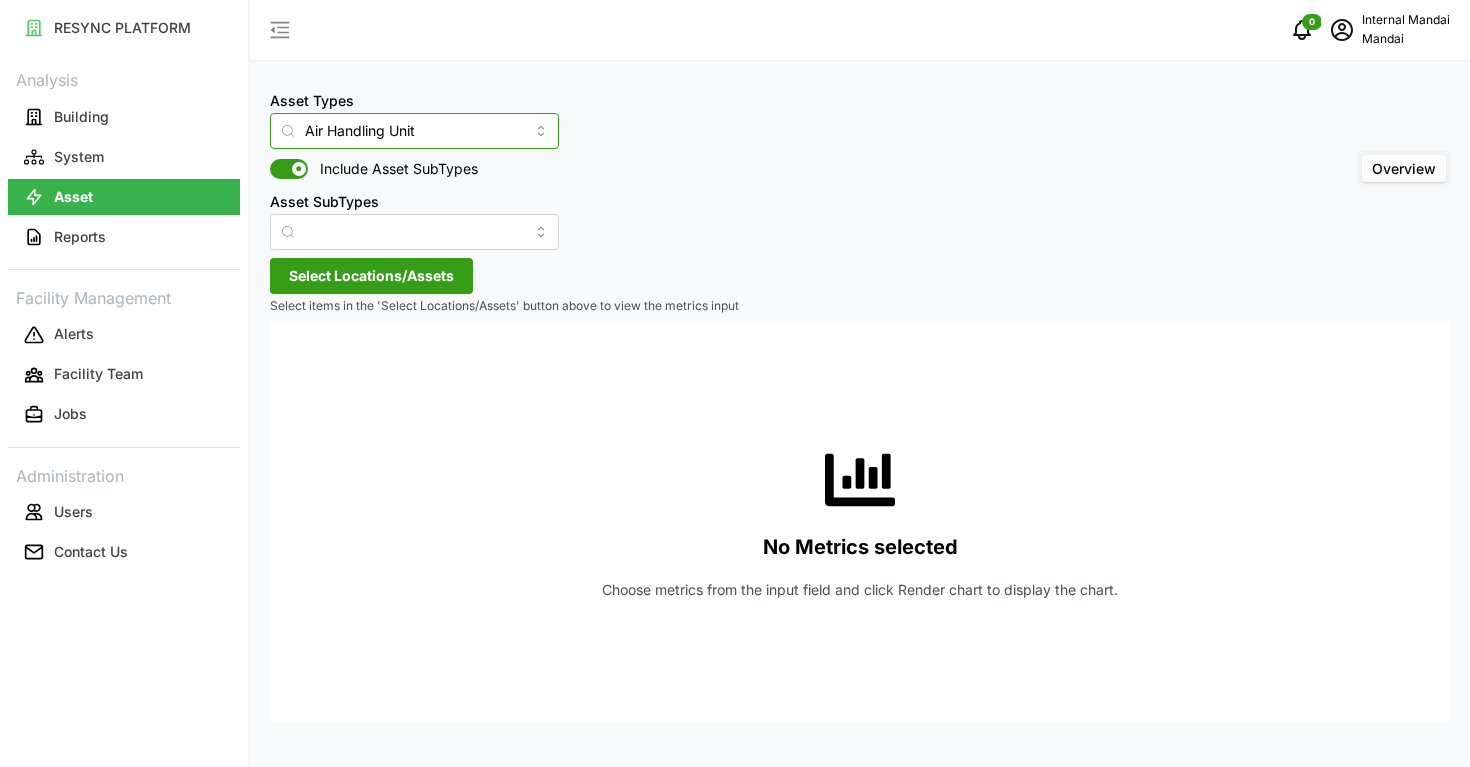 click on "Air Handling Unit" at bounding box center (414, 131) 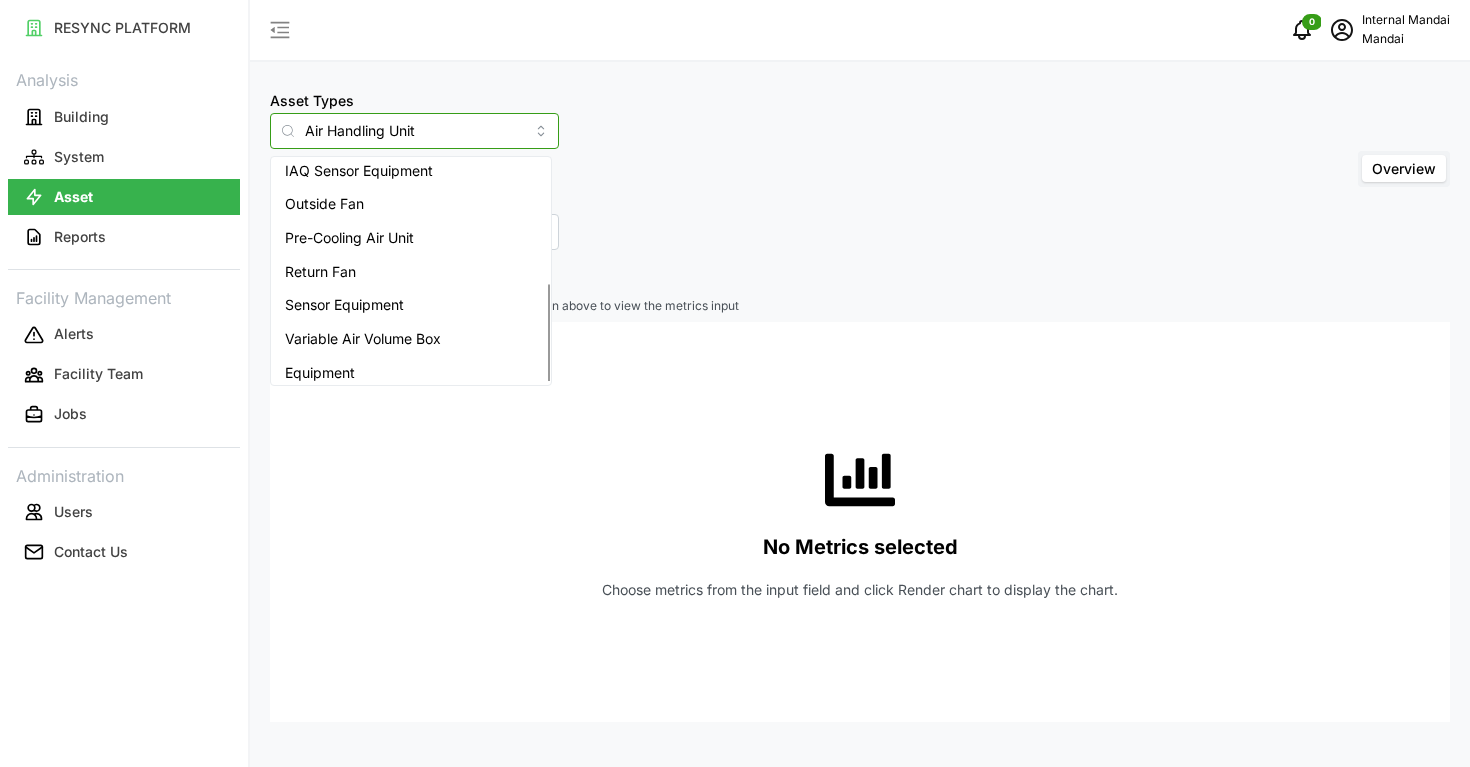 scroll, scrollTop: 275, scrollLeft: 0, axis: vertical 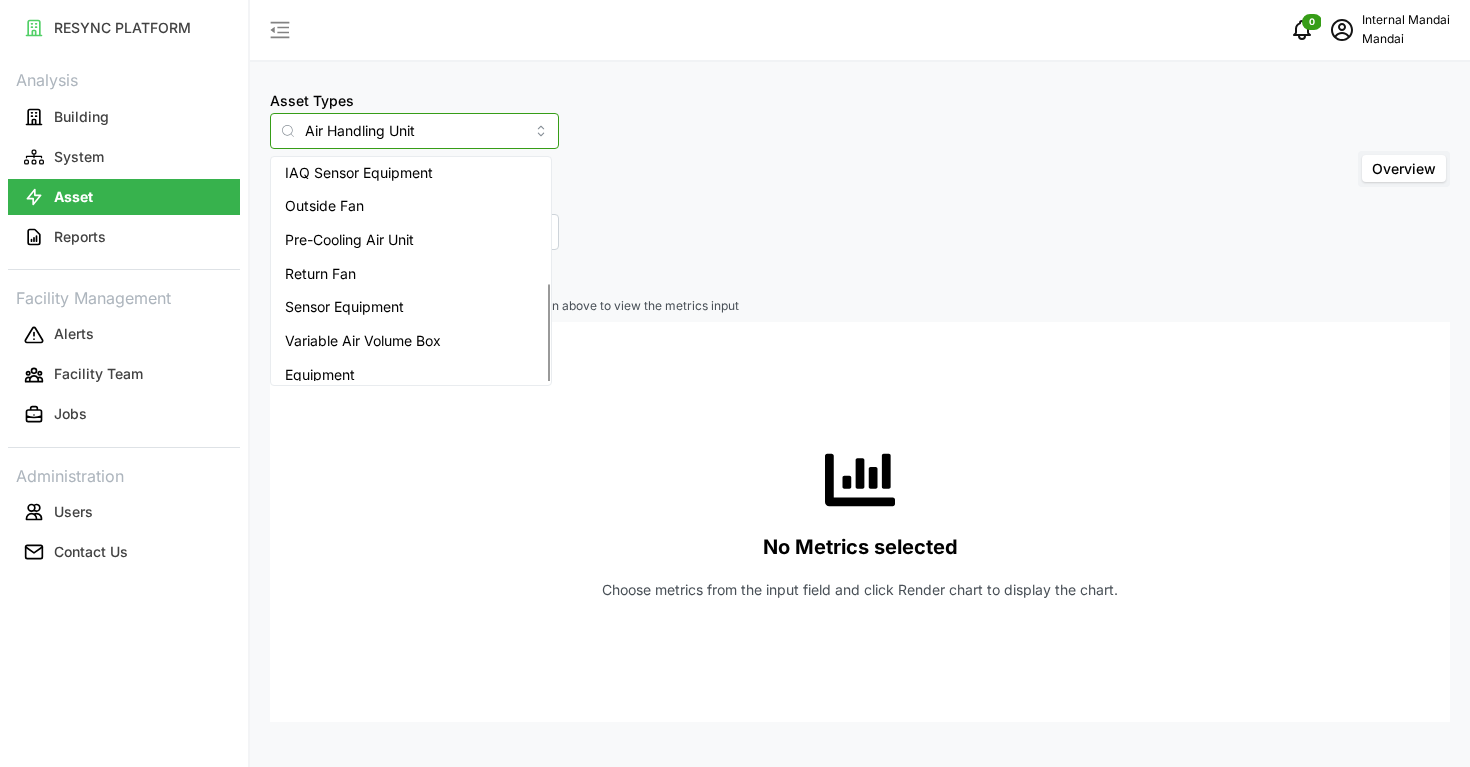 click on "Sensor Equipment" at bounding box center [411, 307] 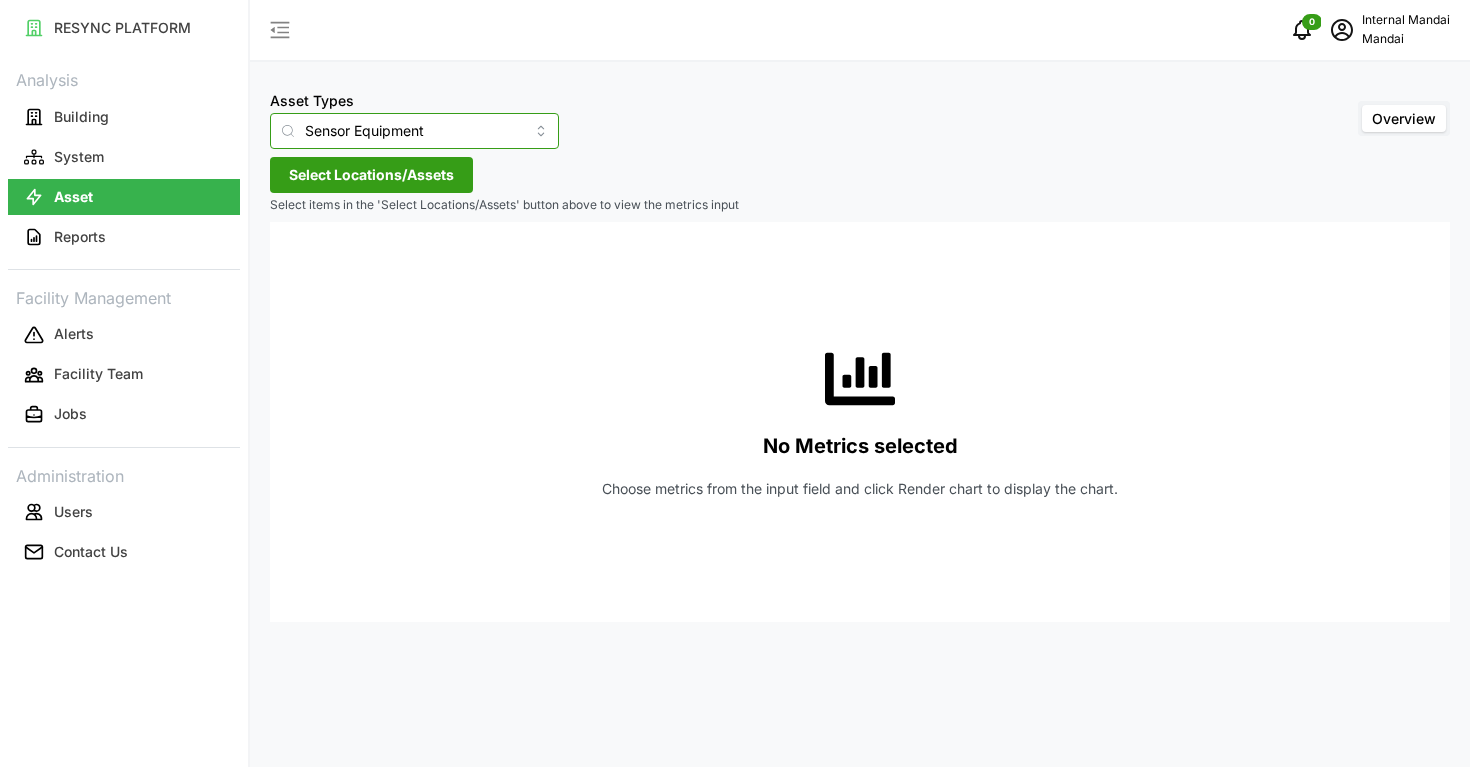 click on "Sensor Equipment" at bounding box center [414, 131] 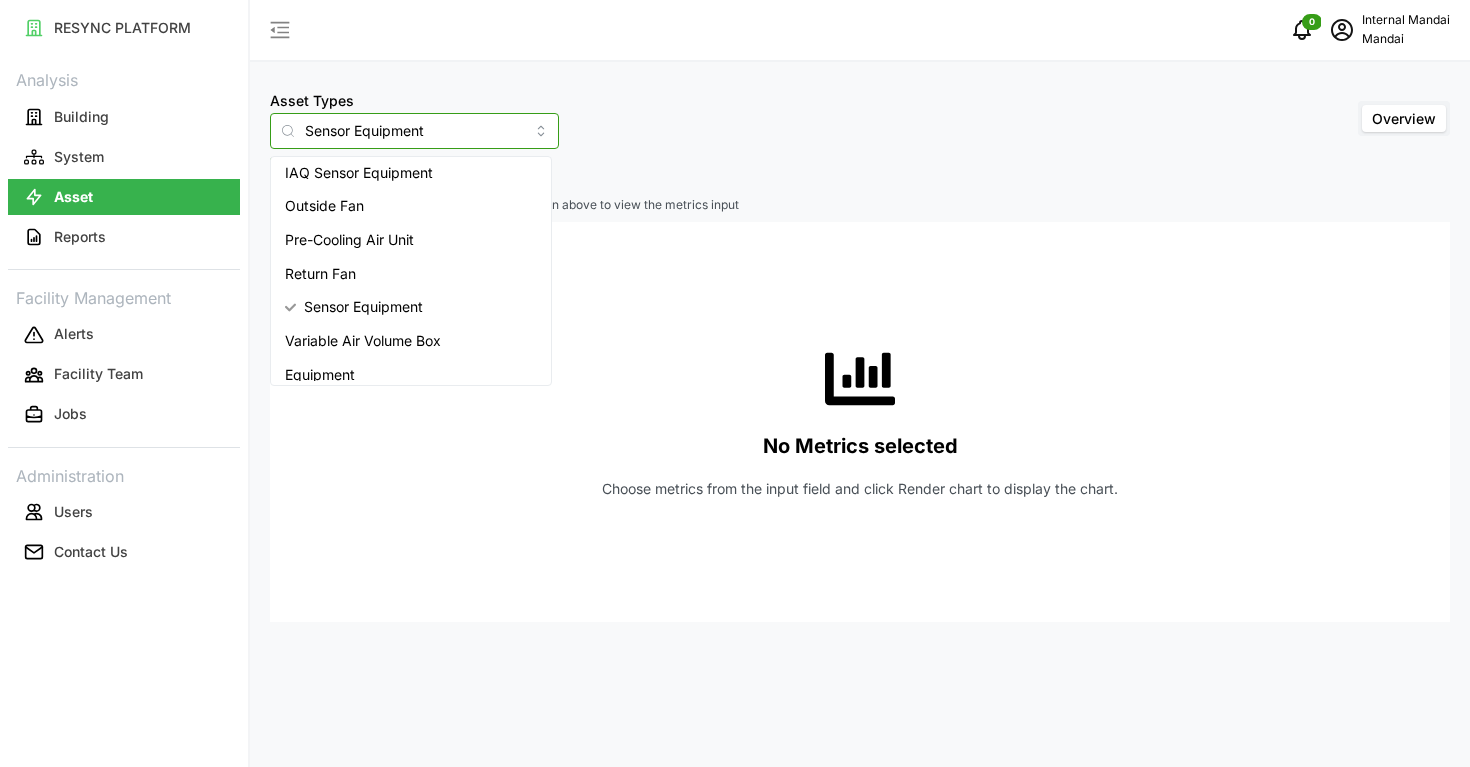 click on "Return Fan" at bounding box center (320, 274) 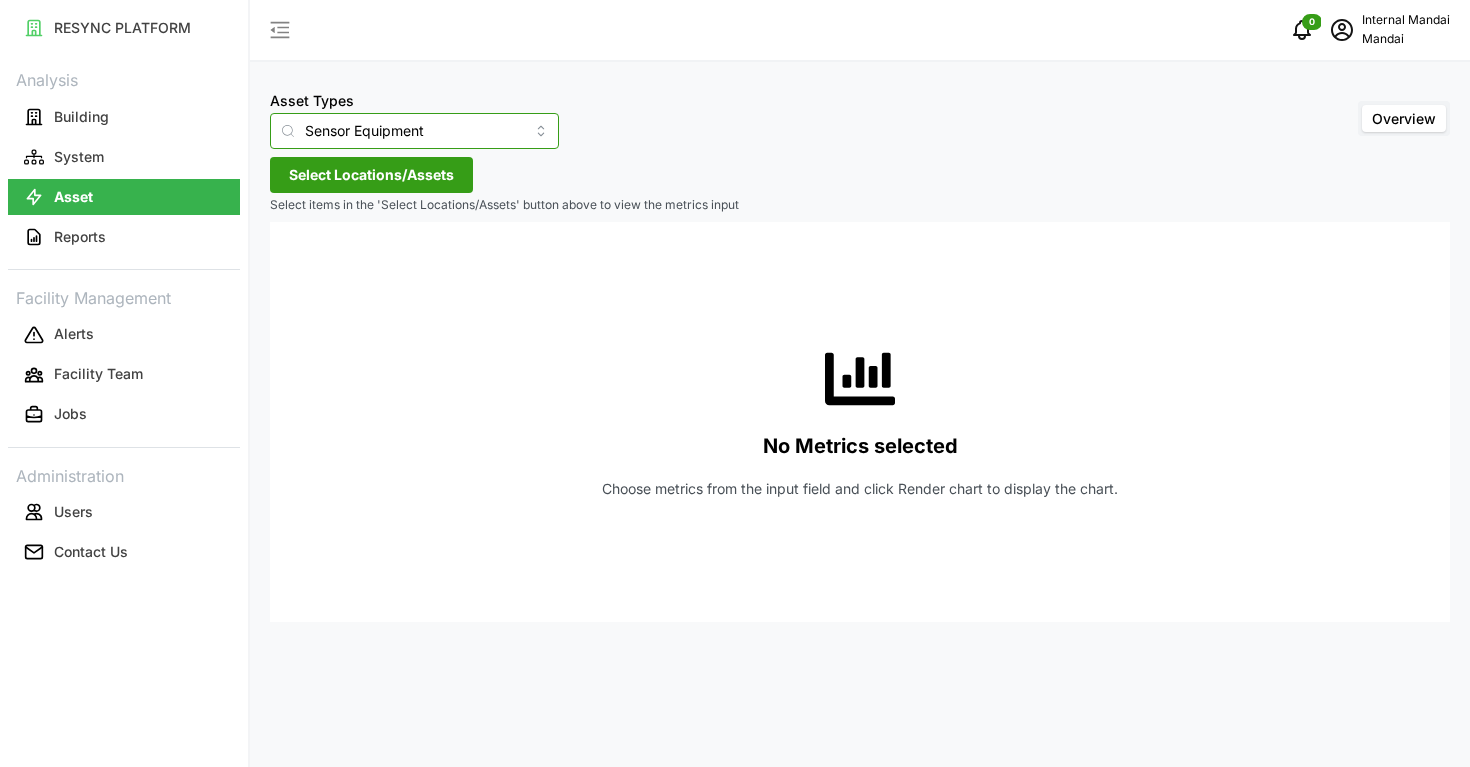 type on "Return Fan" 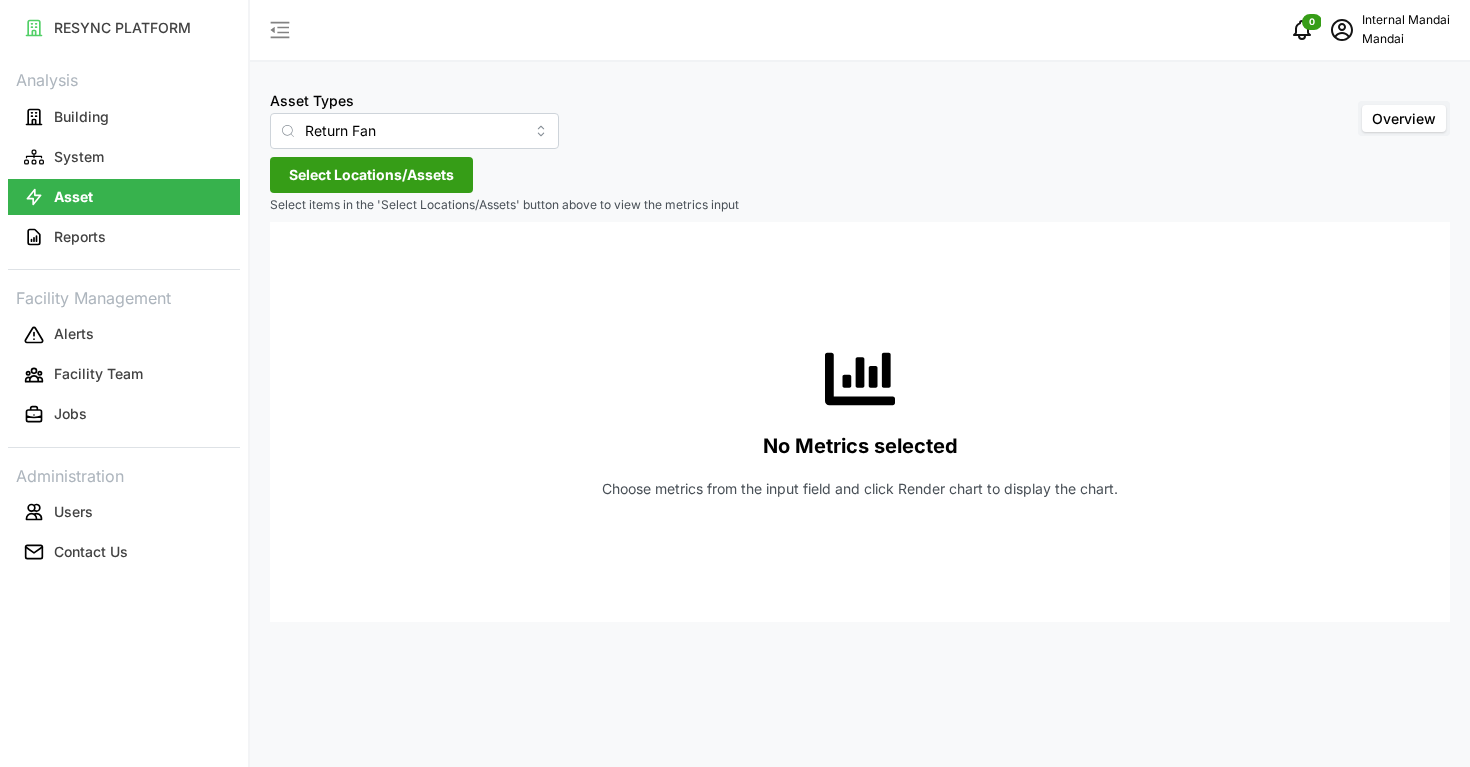 click on "Select Locations/Assets" at bounding box center (371, 175) 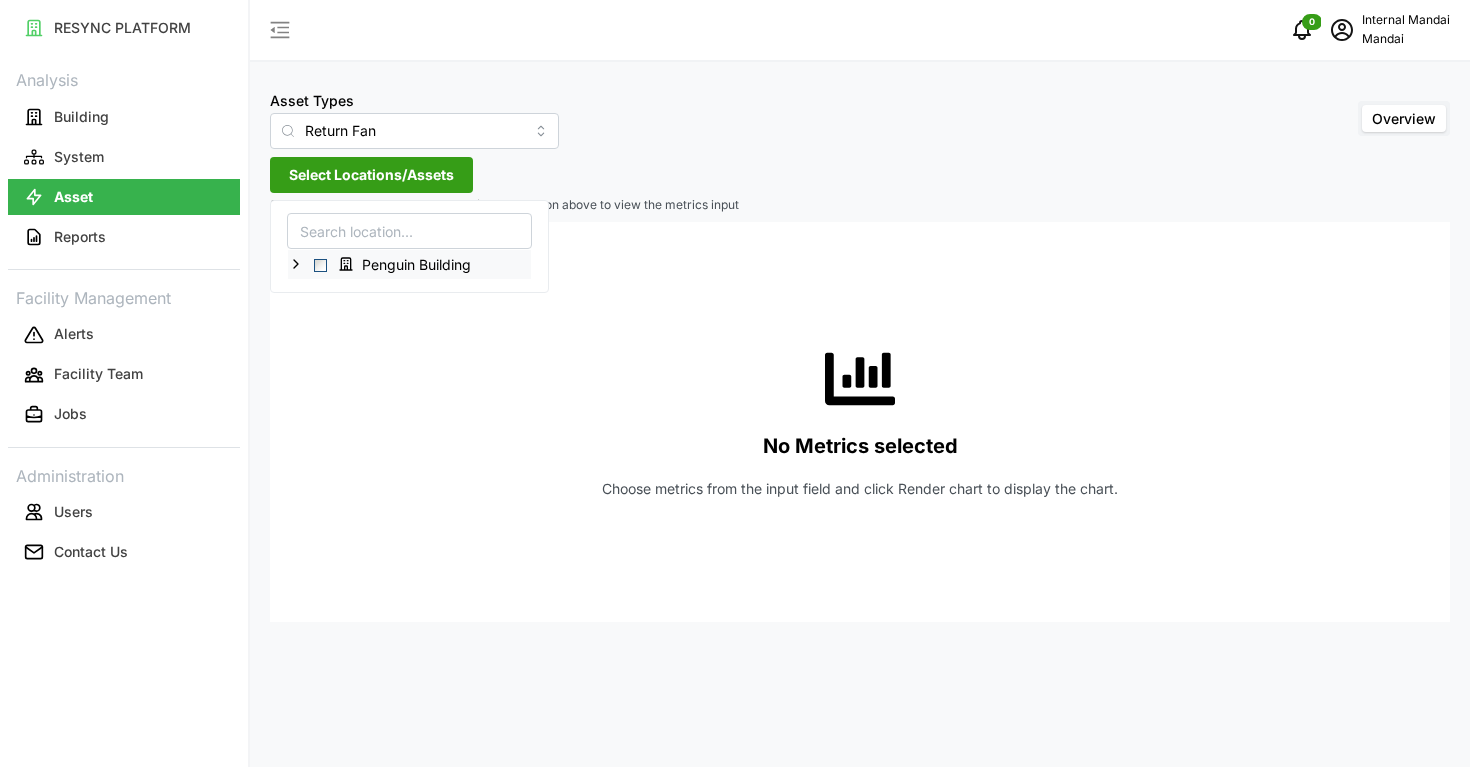click at bounding box center (320, 265) 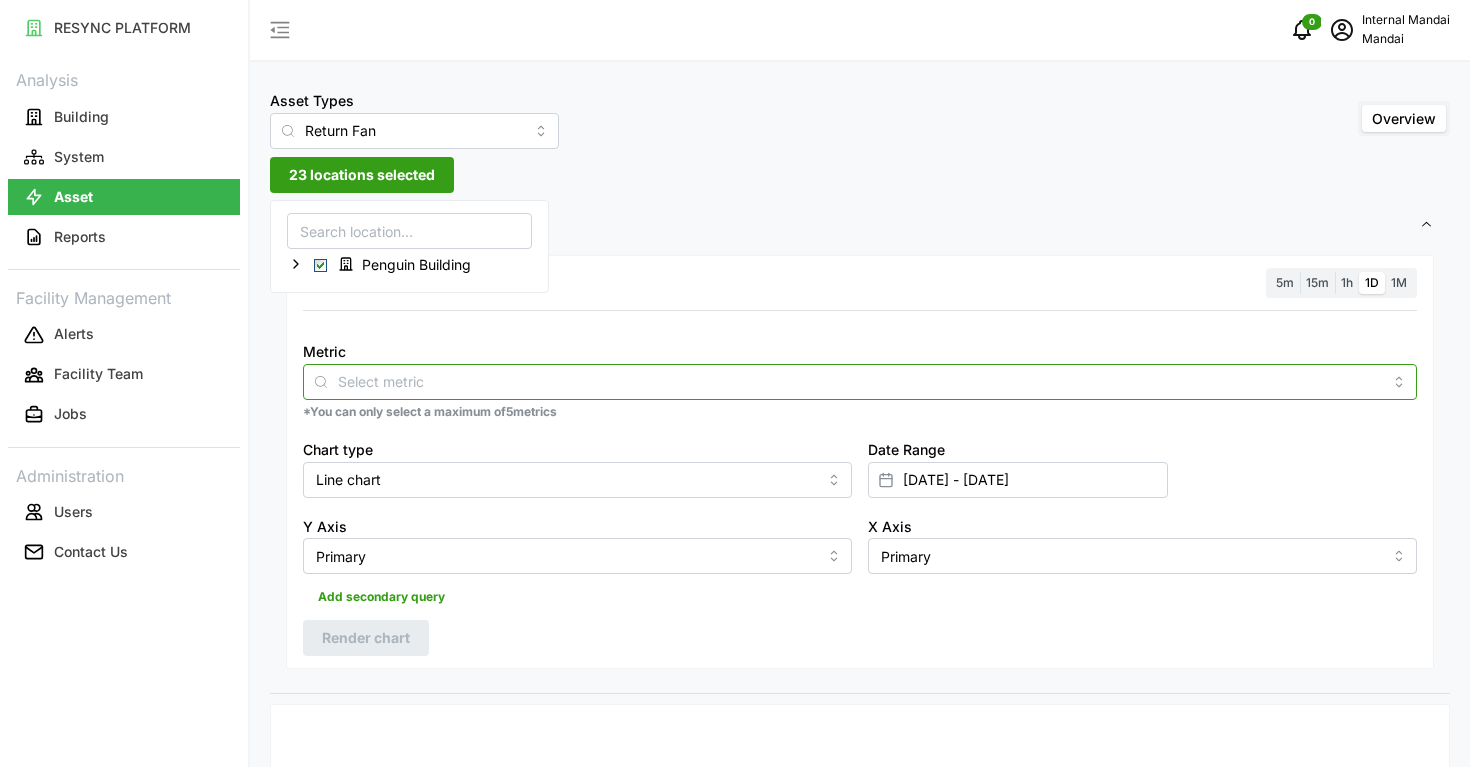 click on "Metric" at bounding box center (860, 381) 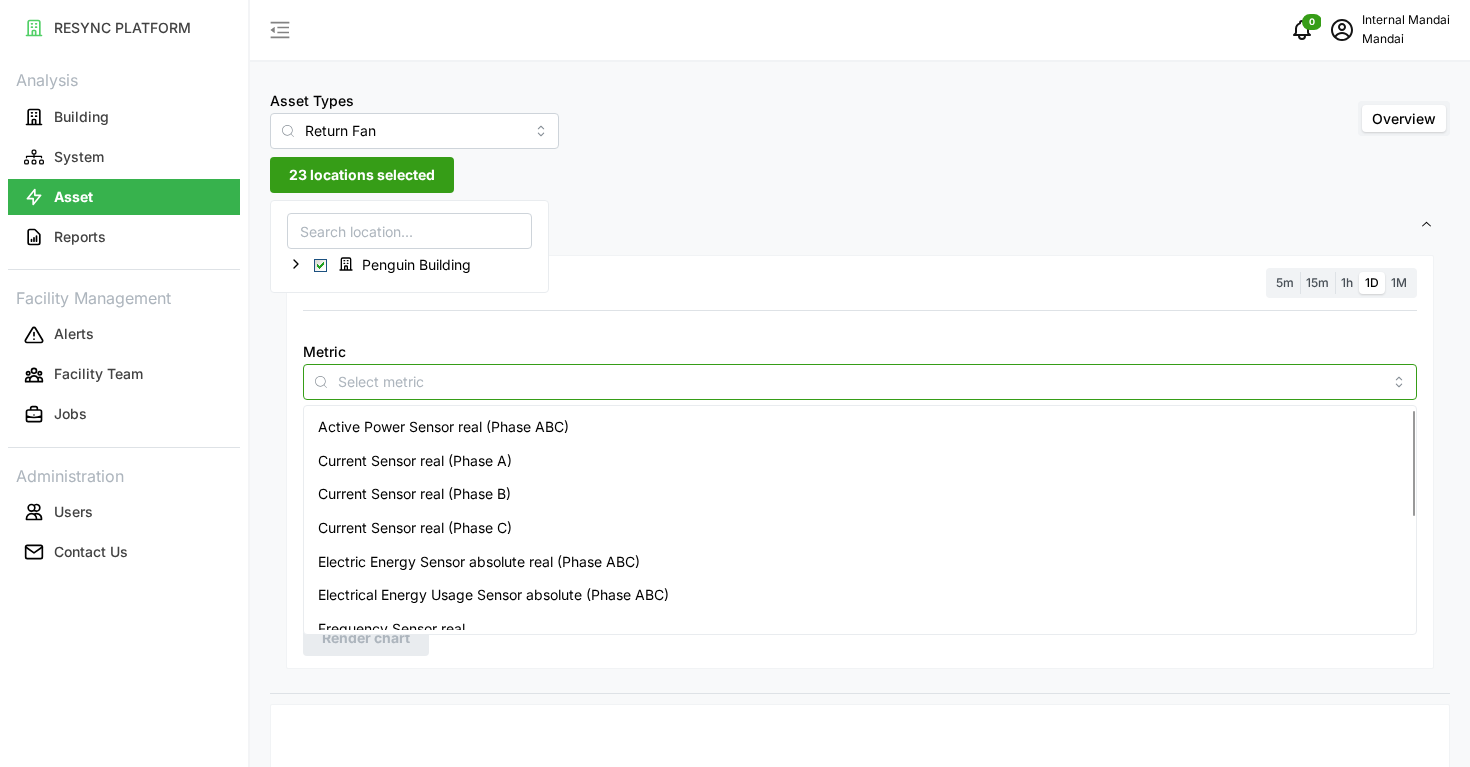 scroll, scrollTop: 0, scrollLeft: 0, axis: both 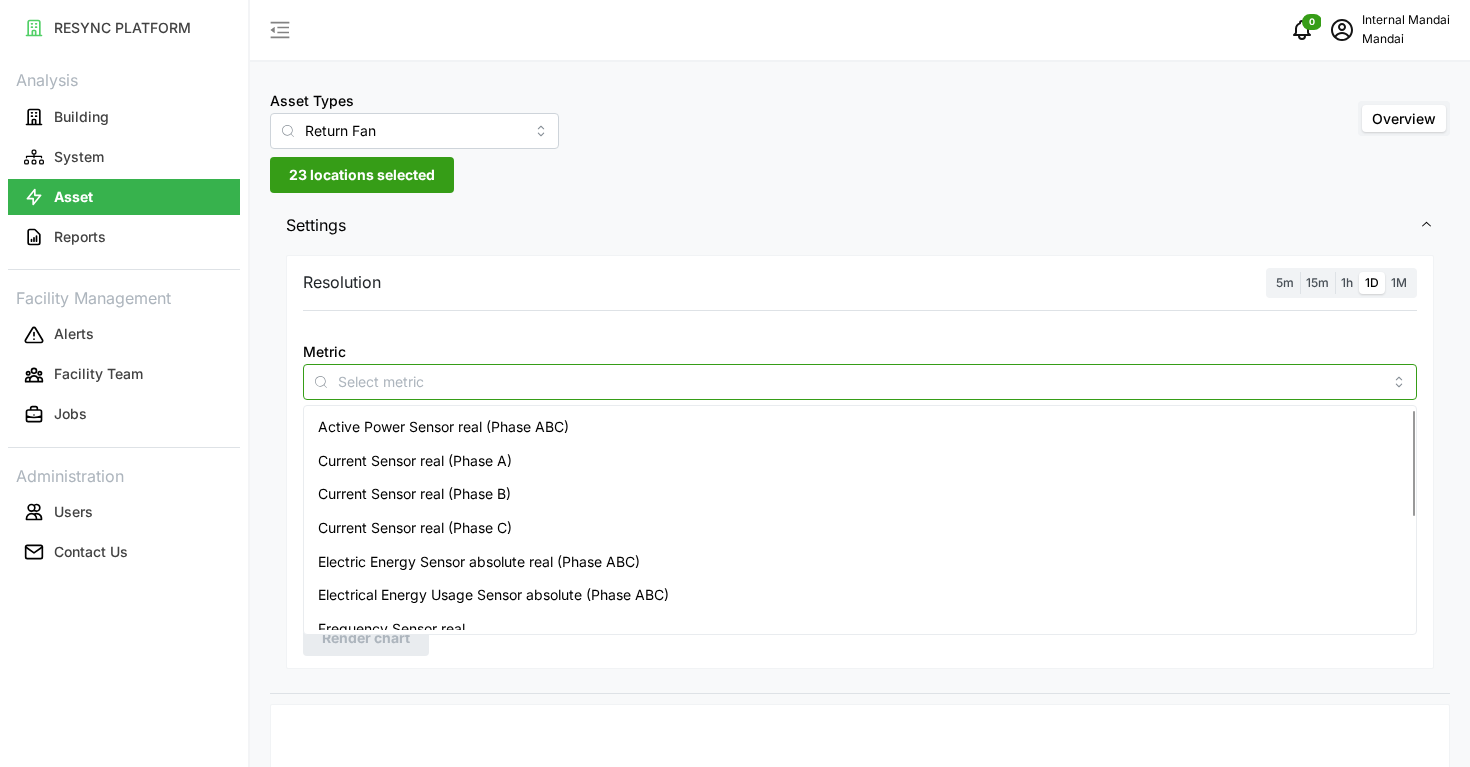 click on "Electrical Energy Usage Sensor absolute (Phase ABC)" at bounding box center [493, 595] 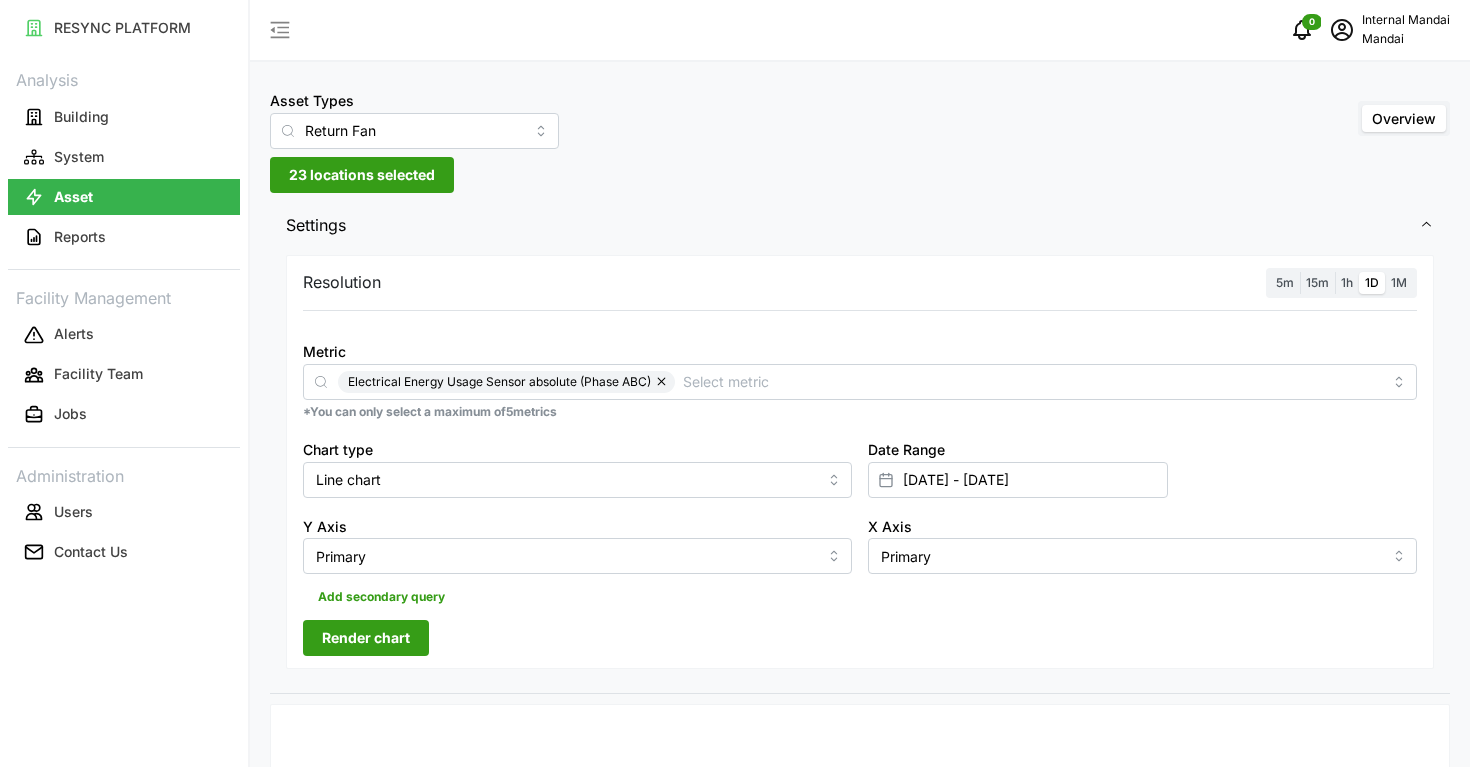 click on "Resolution 5m 15m 1h 1D 1M Metric Electrical Energy Usage Sensor absolute (Phase ABC) *You can only select a maximum of  5  metrics Chart type Line chart Date Range 01 Jul 2025 - 01 Jul 2025 Y Axis Primary X Axis Primary Add secondary query Render chart" at bounding box center (860, 462) 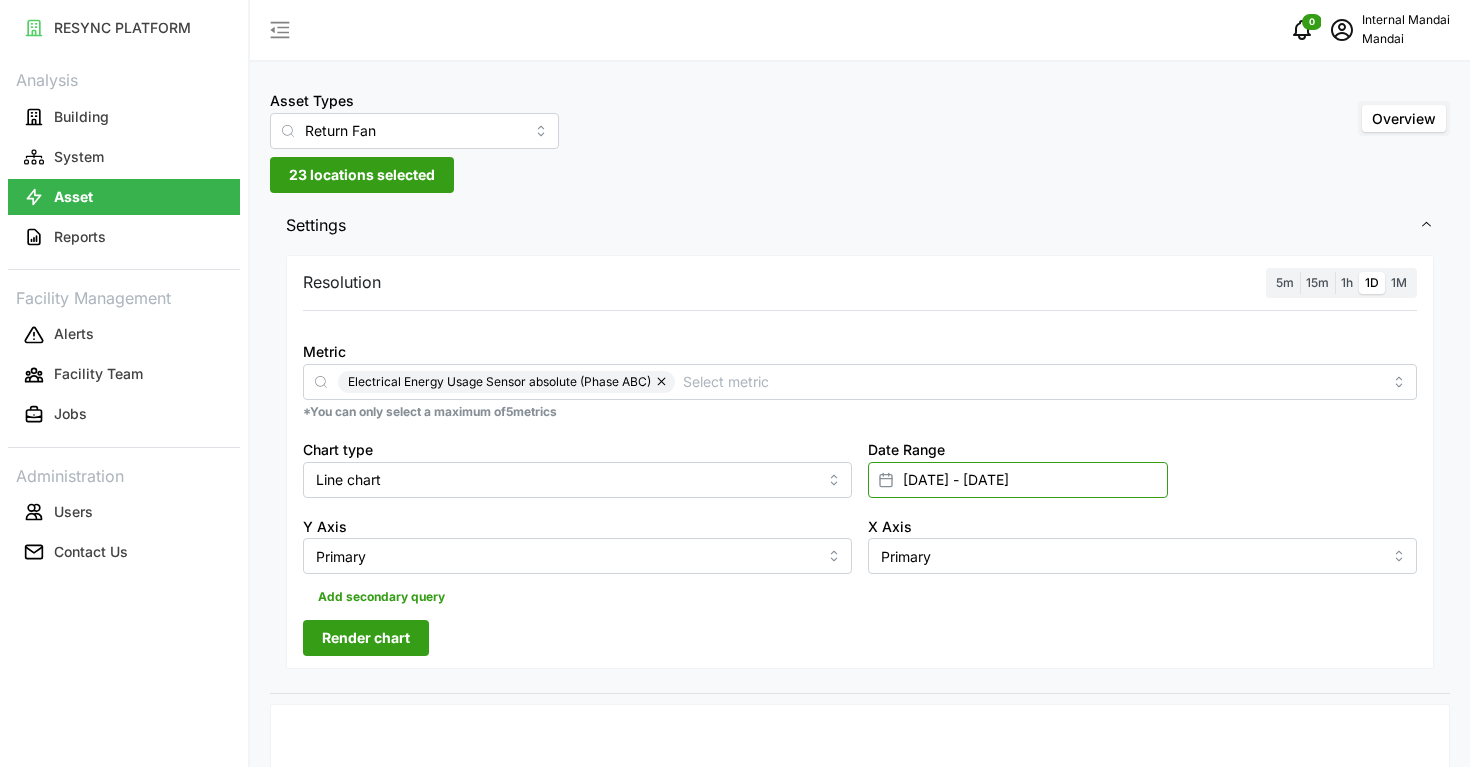 click on "01 Jul 2025 - 01 Jul 2025" at bounding box center [1018, 480] 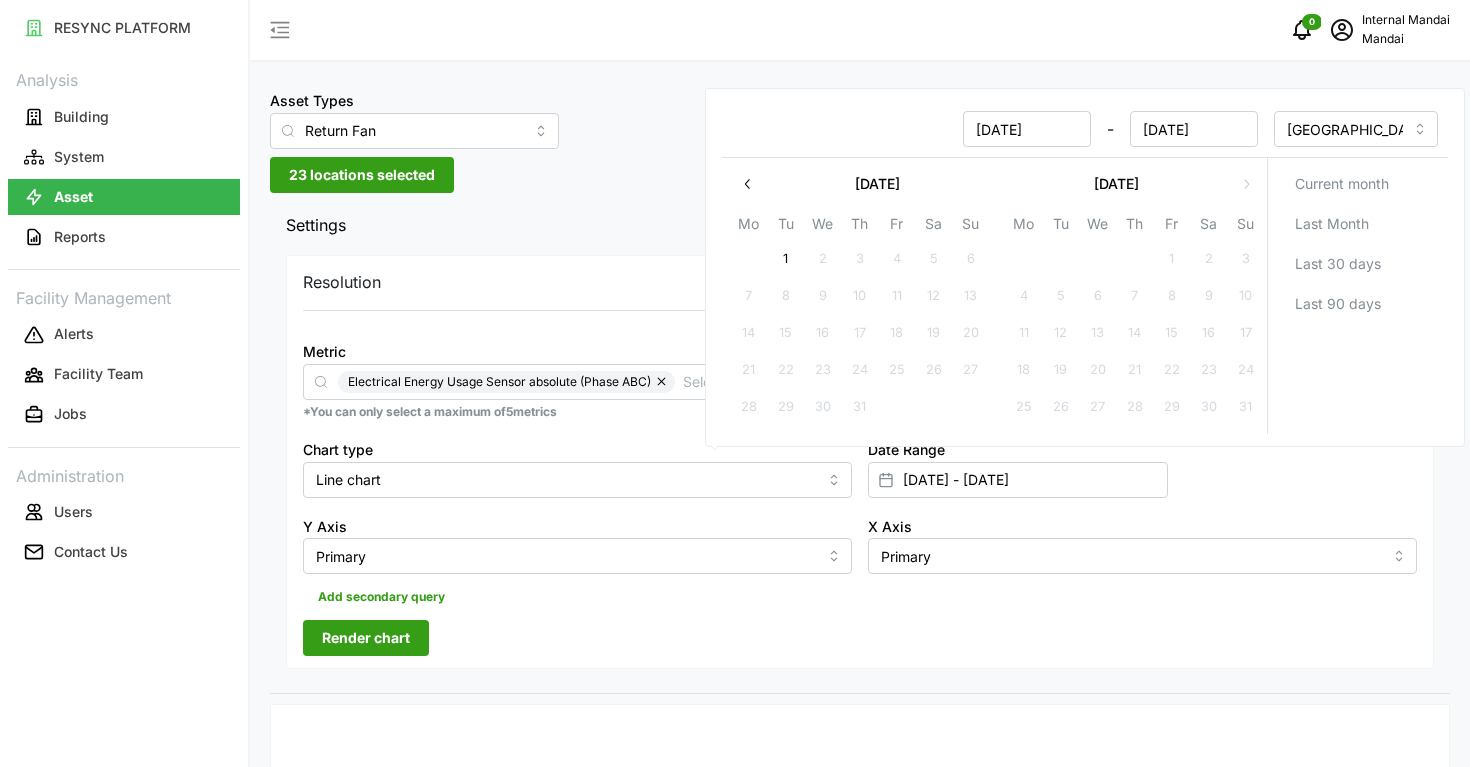 click 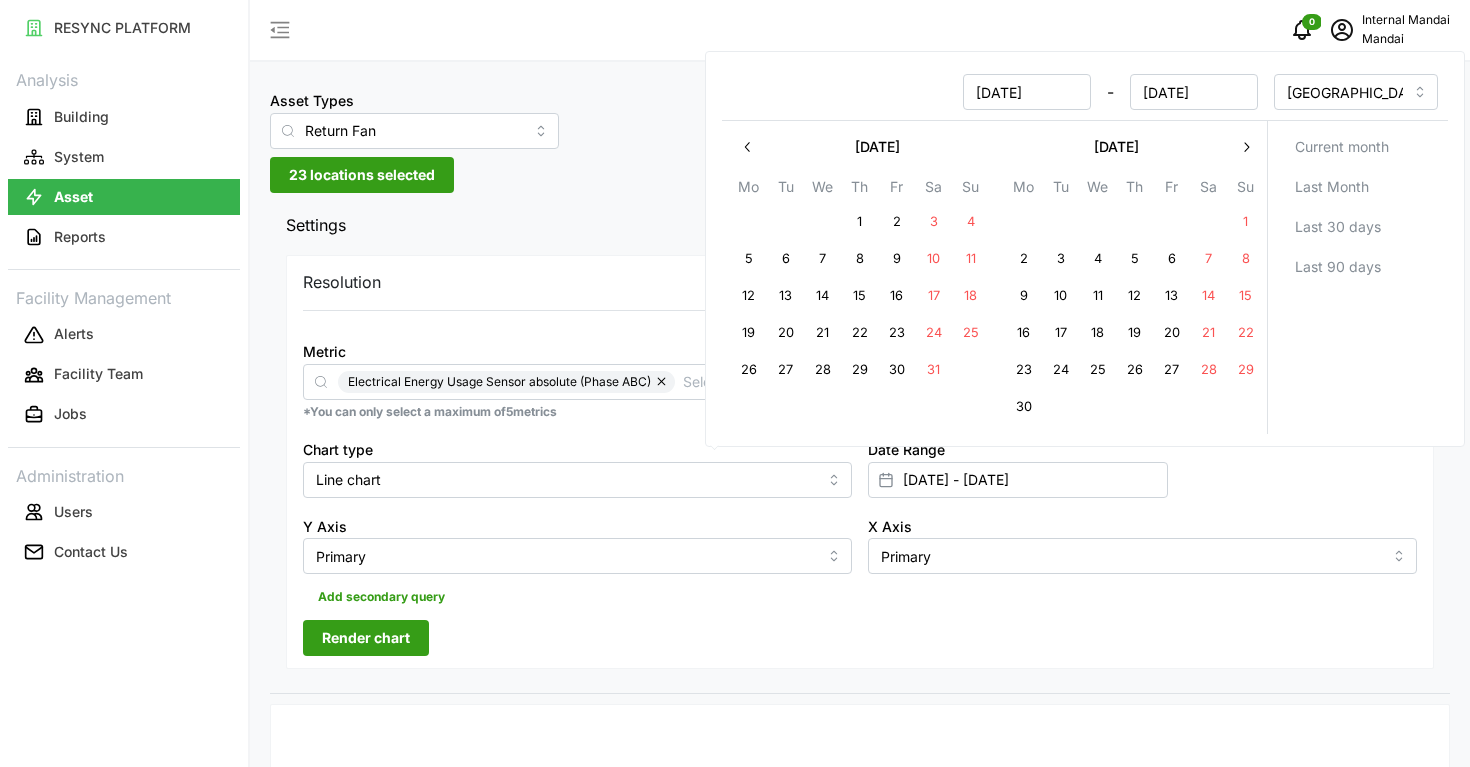 click on "1" at bounding box center (1246, 222) 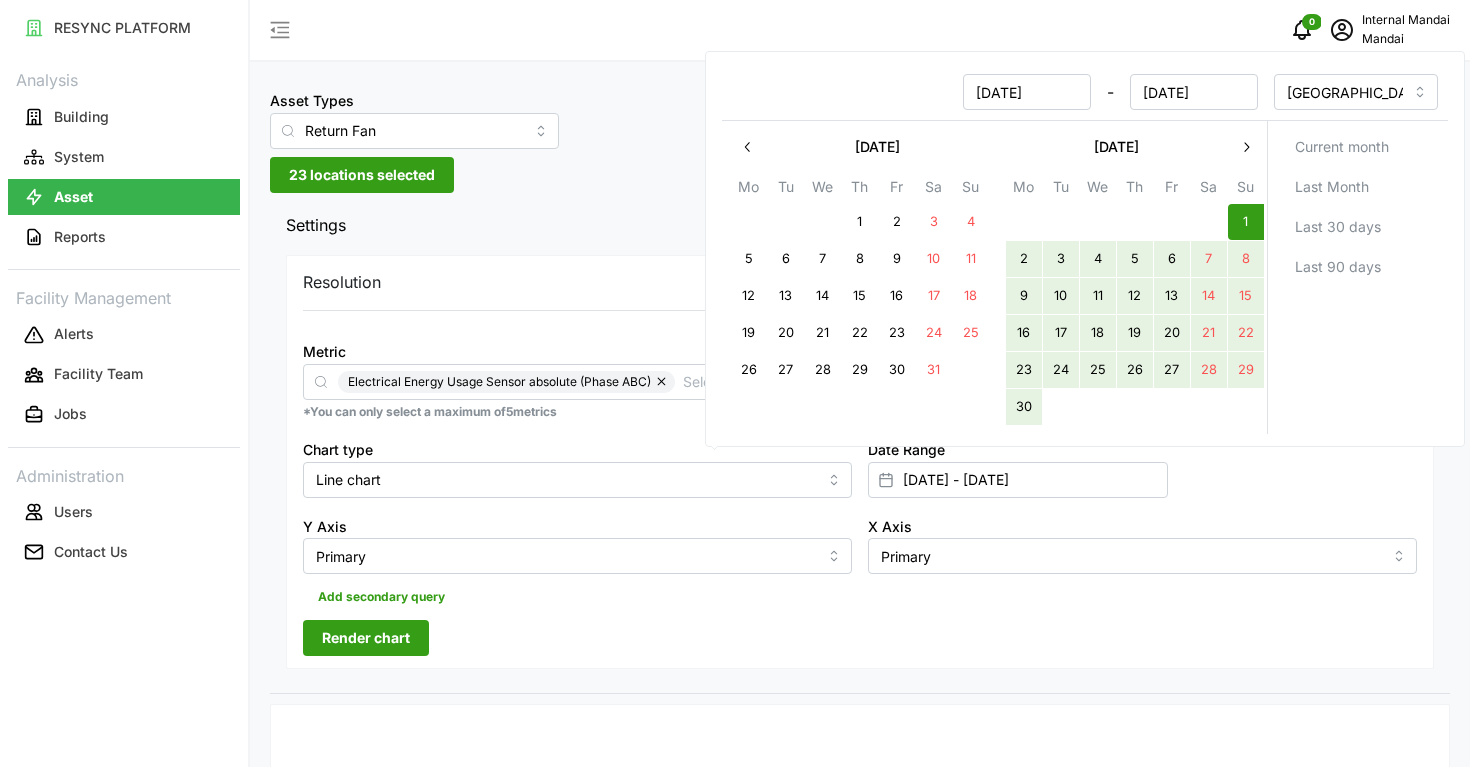 click on "30" at bounding box center (1024, 407) 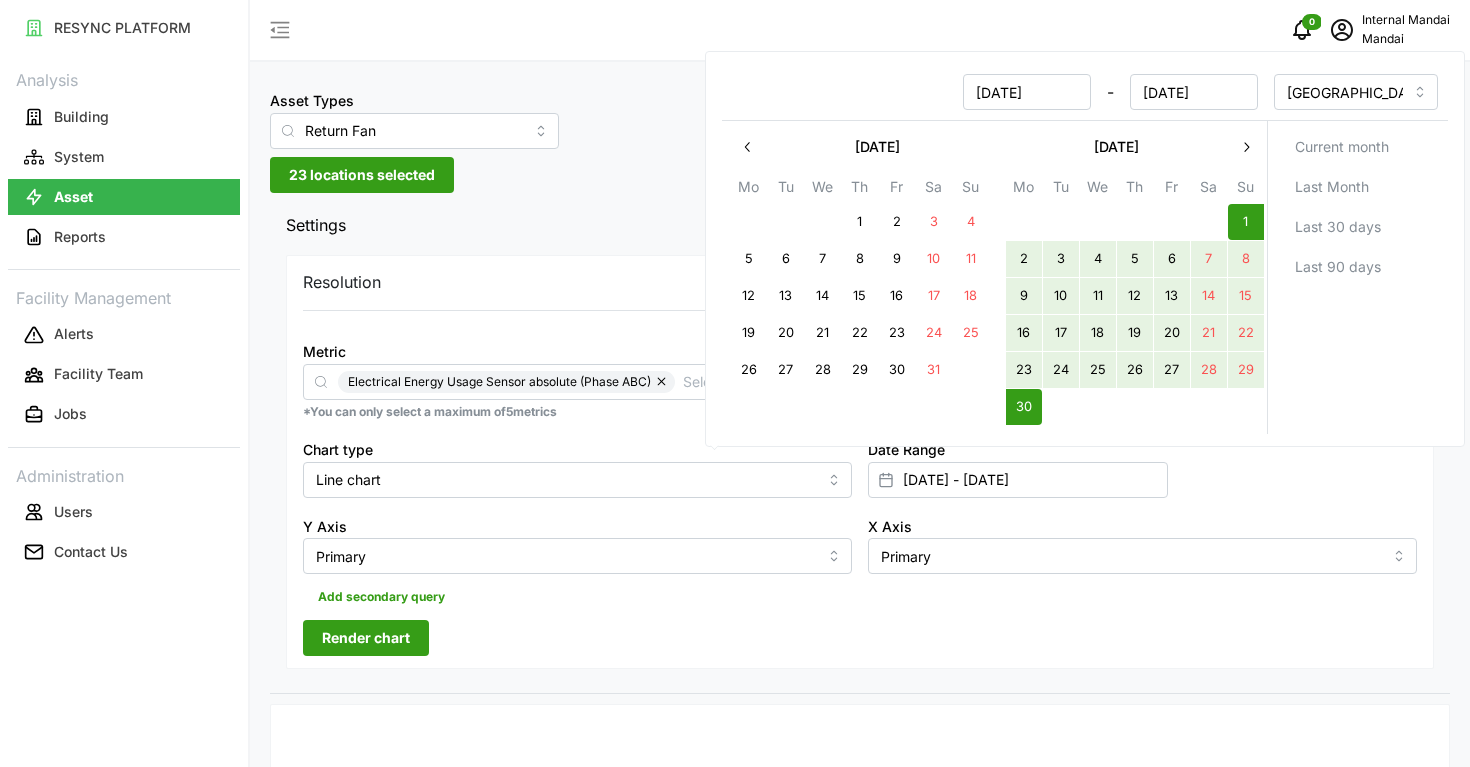 click on "Resolution 5m 15m 1h 1D 1M Metric Electrical Energy Usage Sensor absolute (Phase ABC) *You can only select a maximum of  5  metrics Chart type Line chart Date Range 01 Jun 2025 - 30 Jun 2025 Y Axis Primary X Axis Primary Add secondary query Render chart" at bounding box center (860, 462) 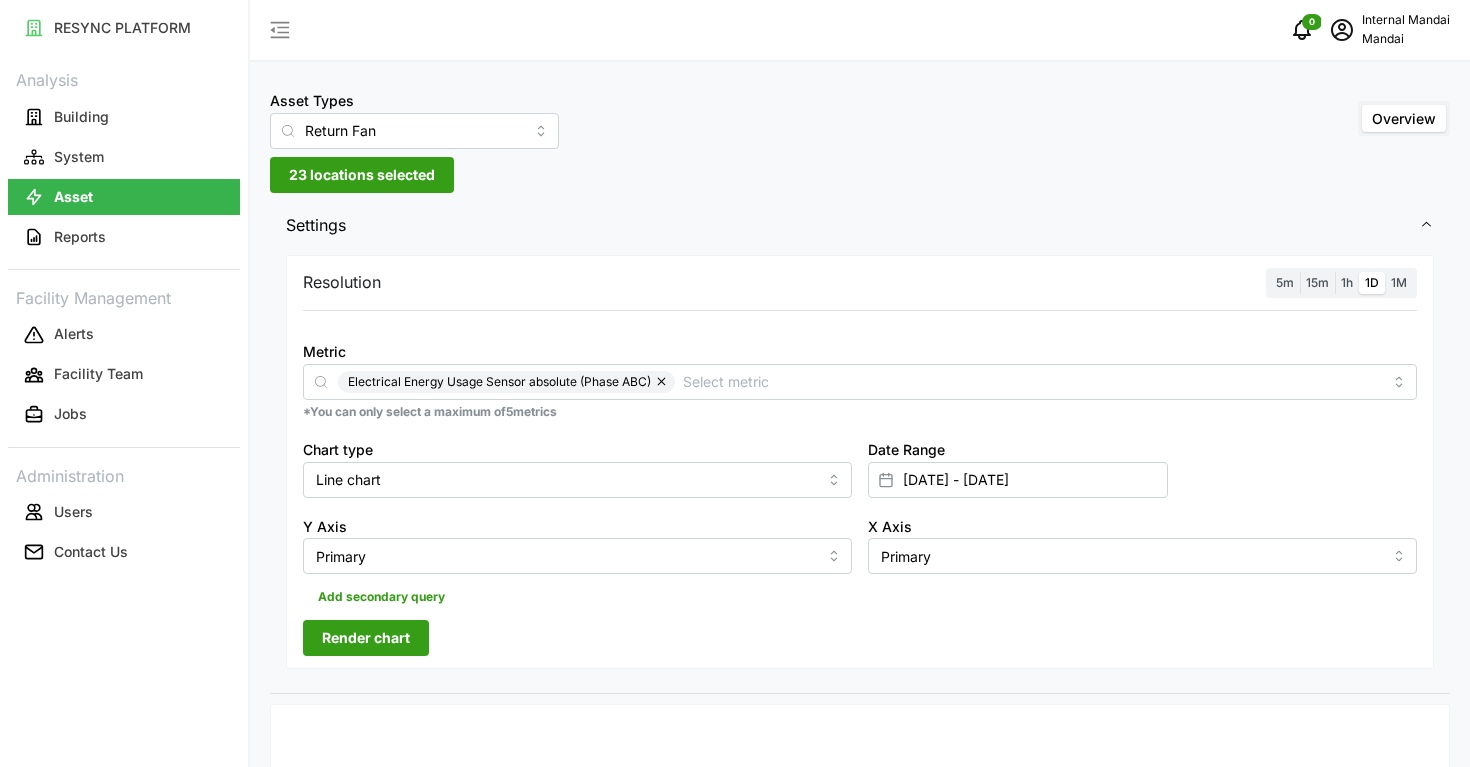 click on "Render chart" at bounding box center [366, 638] 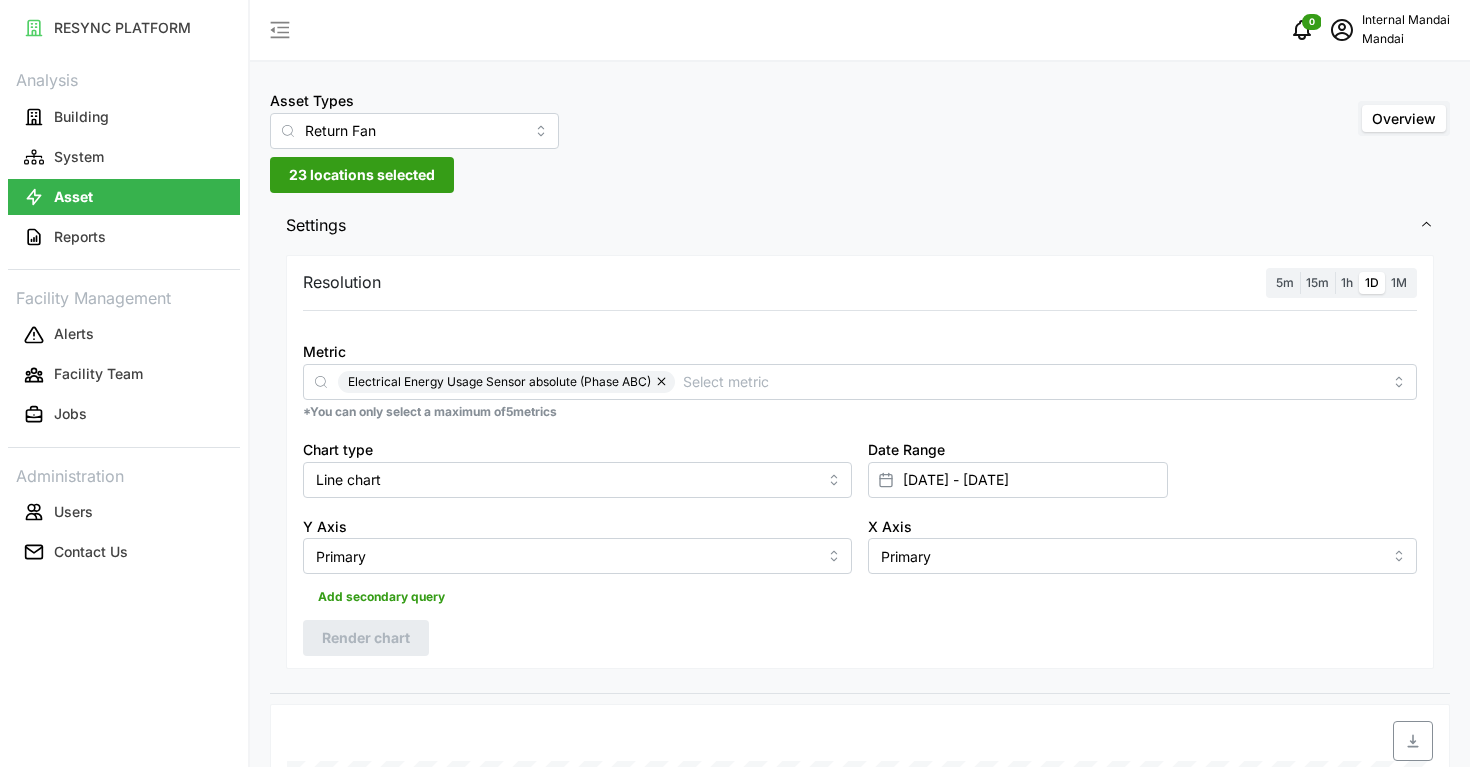 scroll, scrollTop: -1, scrollLeft: 0, axis: vertical 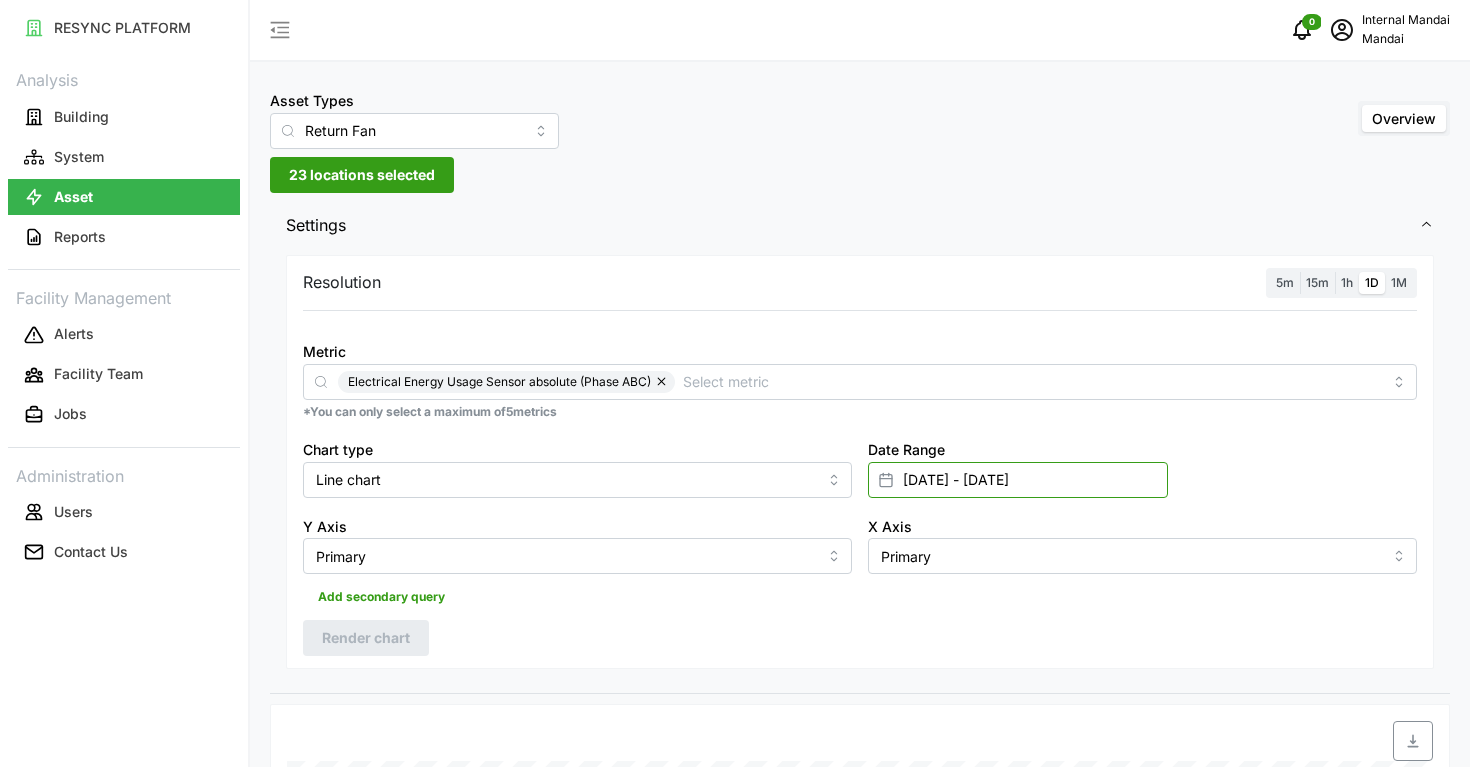 click on "[DATE] - [DATE]" at bounding box center [1018, 480] 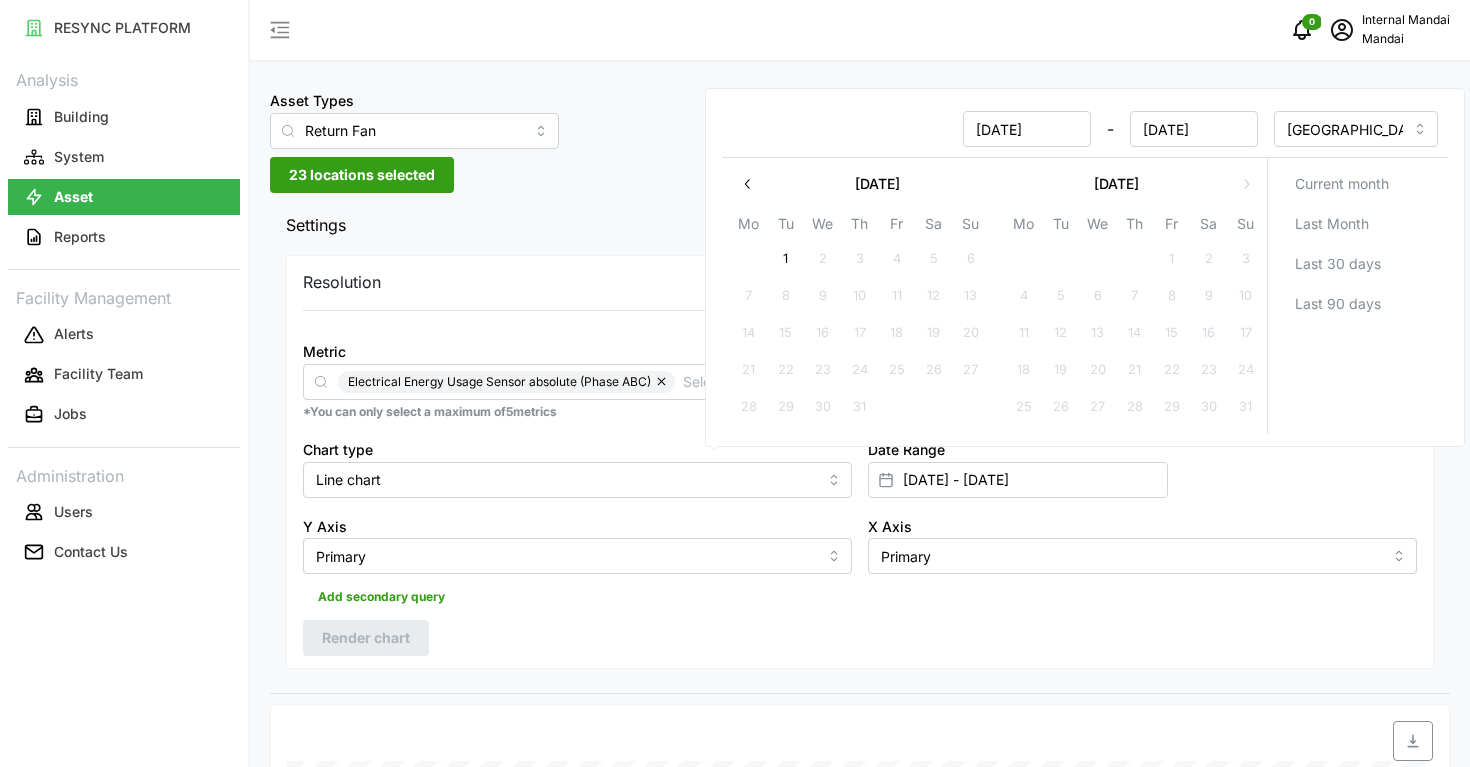 click 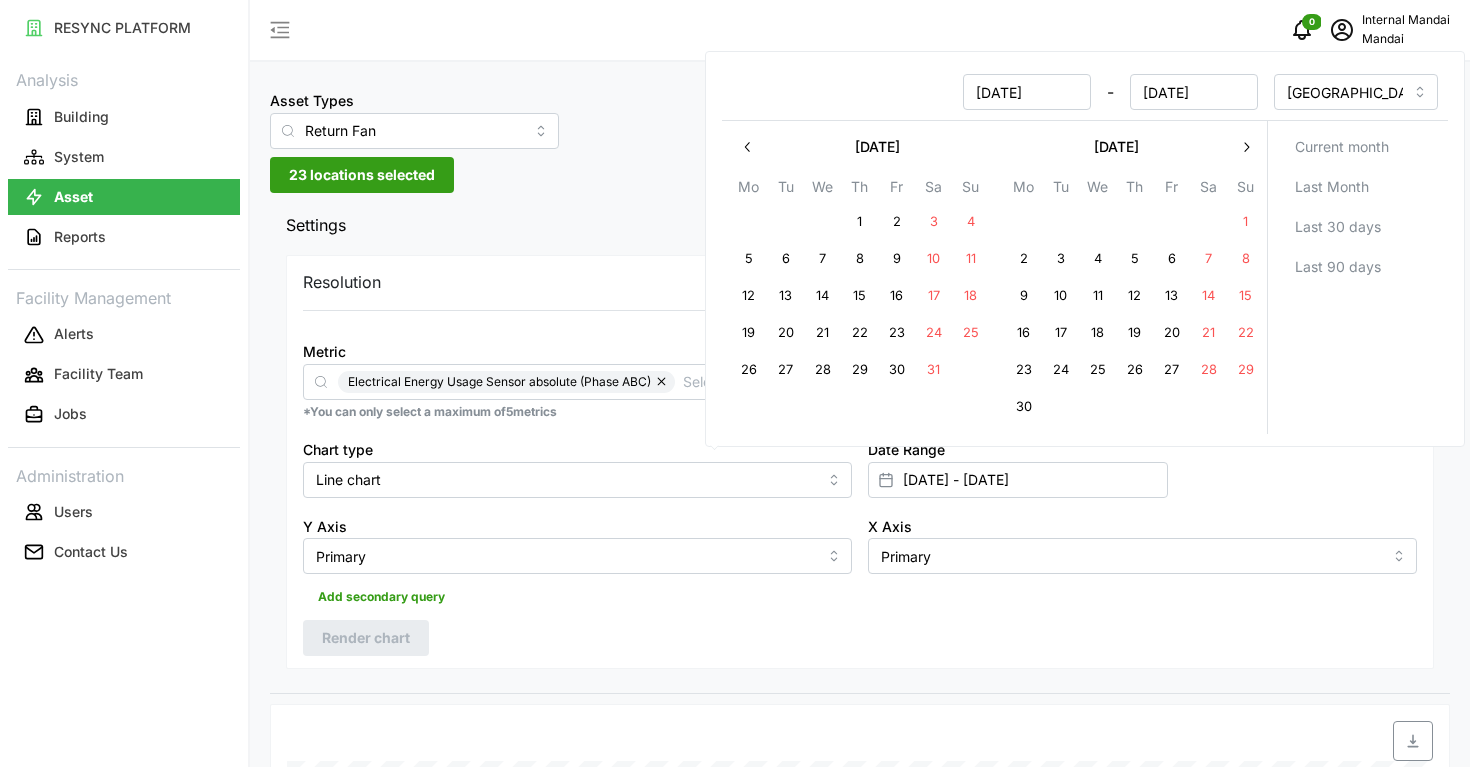 click on "1" at bounding box center (860, 222) 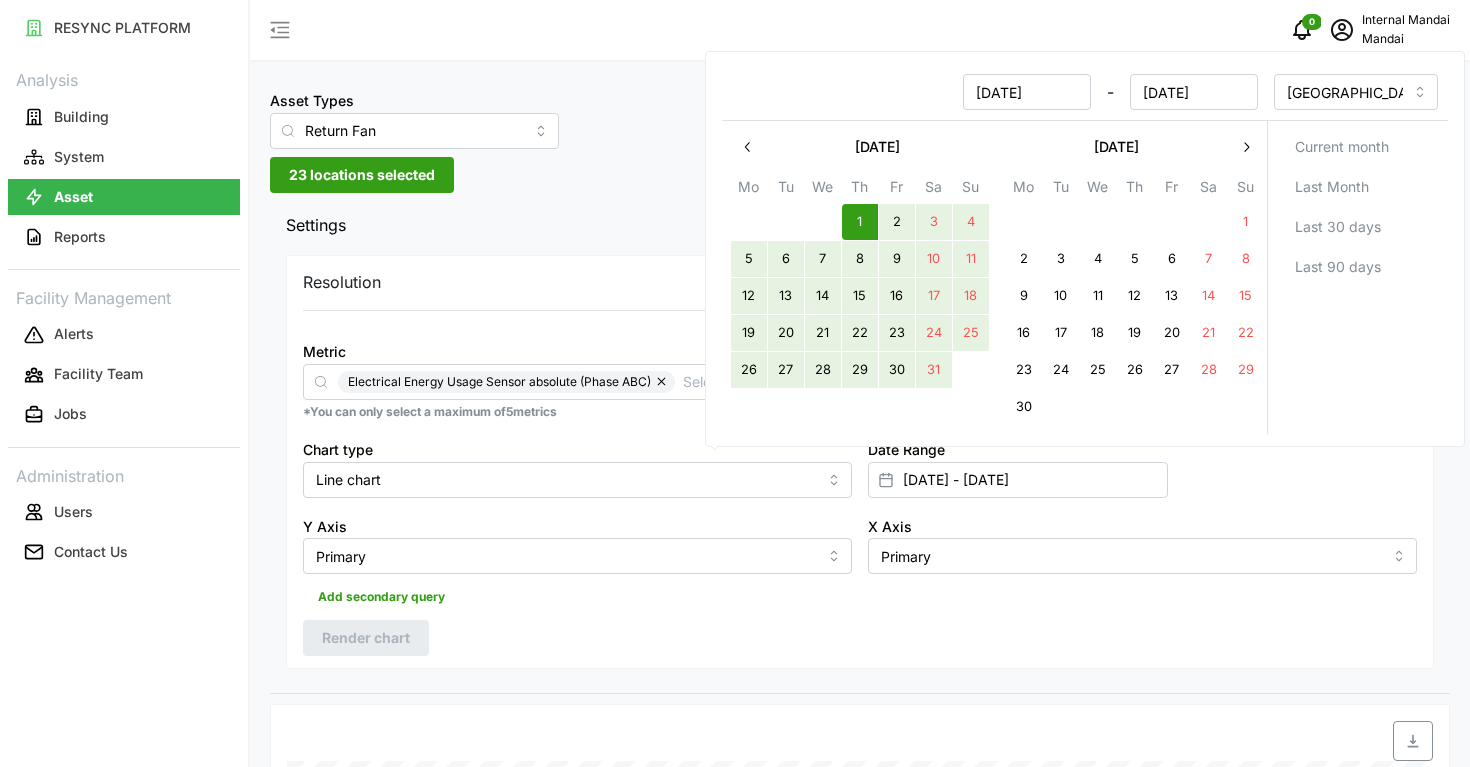 click on "31" at bounding box center [934, 370] 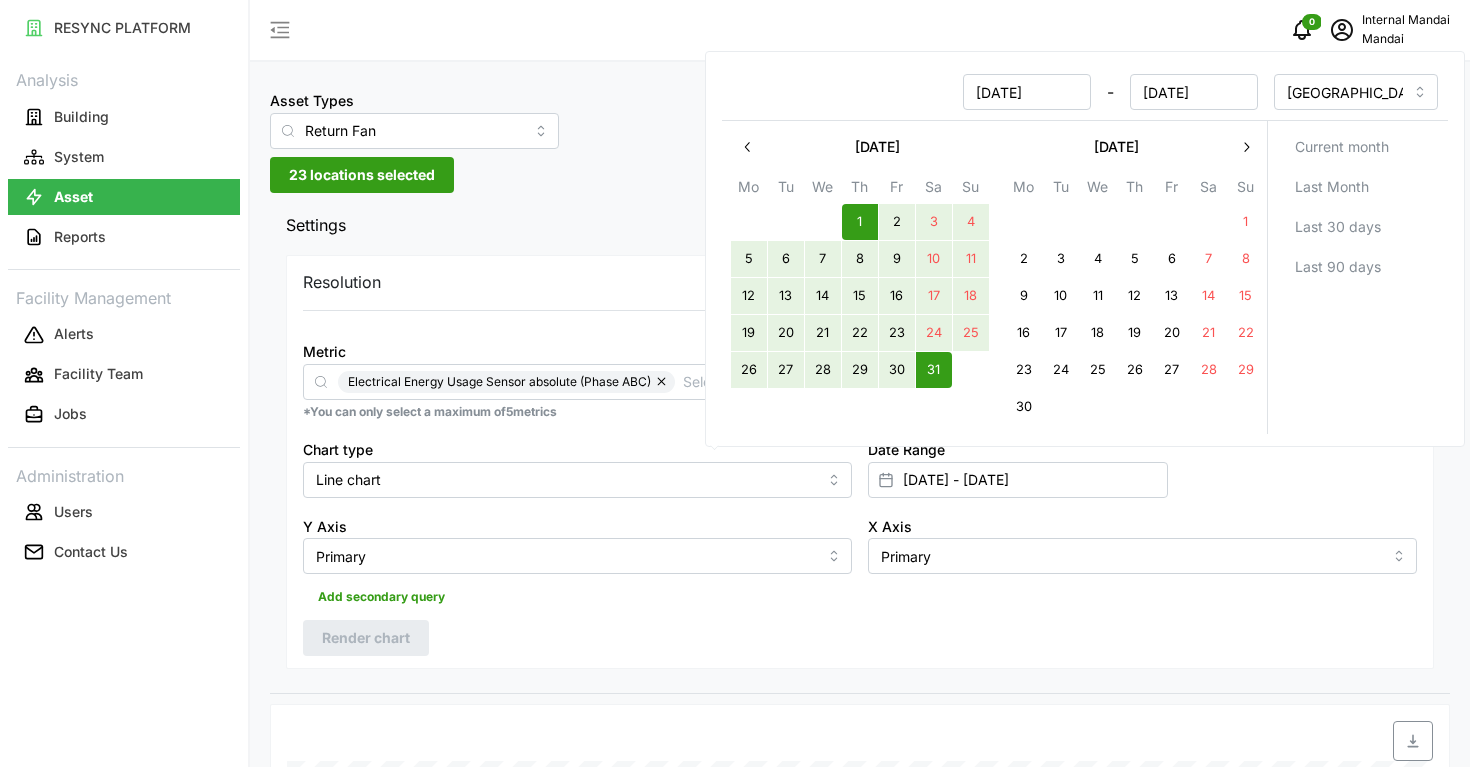 click on "Resolution 5m 15m 1h 1D 1M Metric Electrical Energy Usage Sensor absolute (Phase ABC) *You can only select a maximum of  5  metrics Chart type Line chart Date Range 01 May 2025 - 31 May 2025 Y Axis Primary X Axis Primary Add secondary query Render chart" at bounding box center [860, 462] 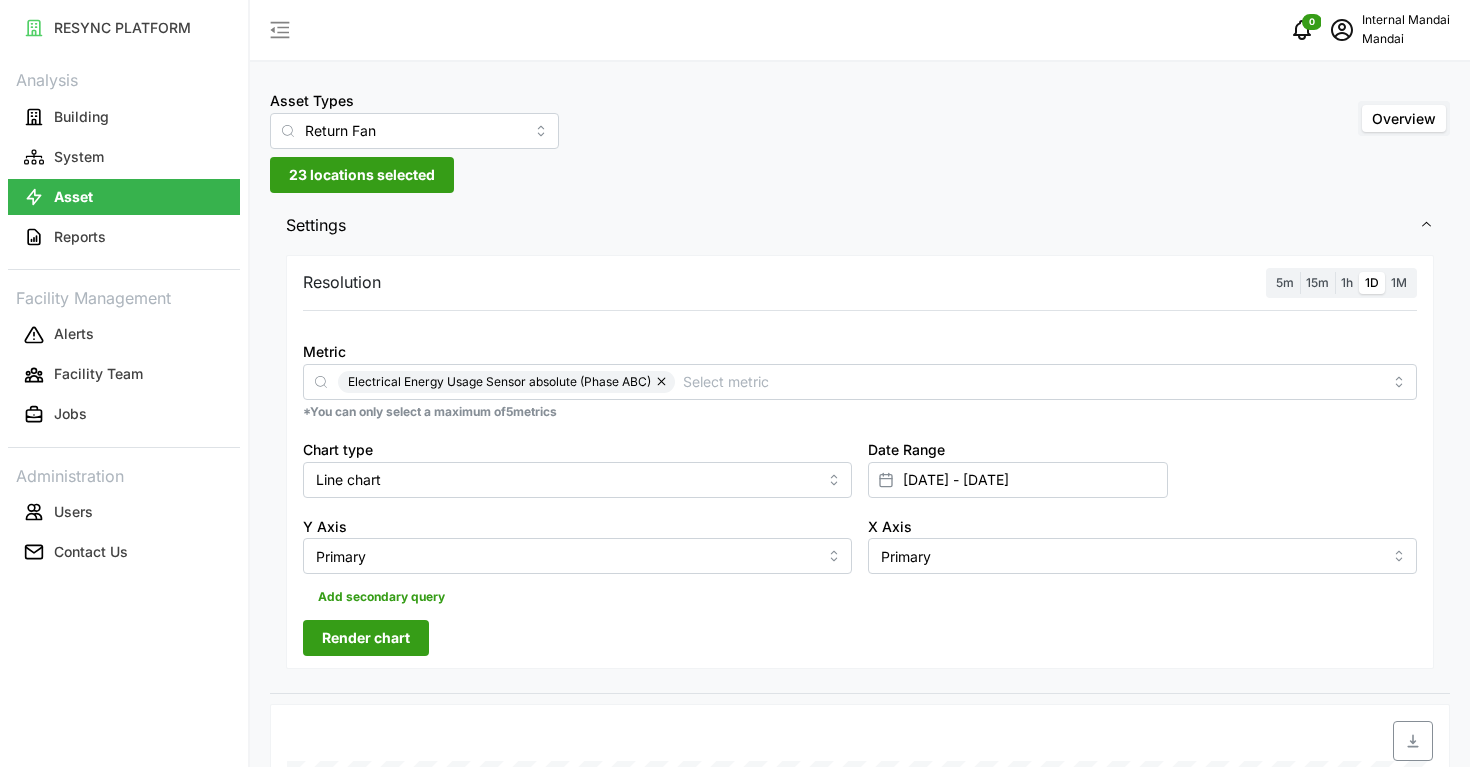 click on "Render chart" at bounding box center [366, 638] 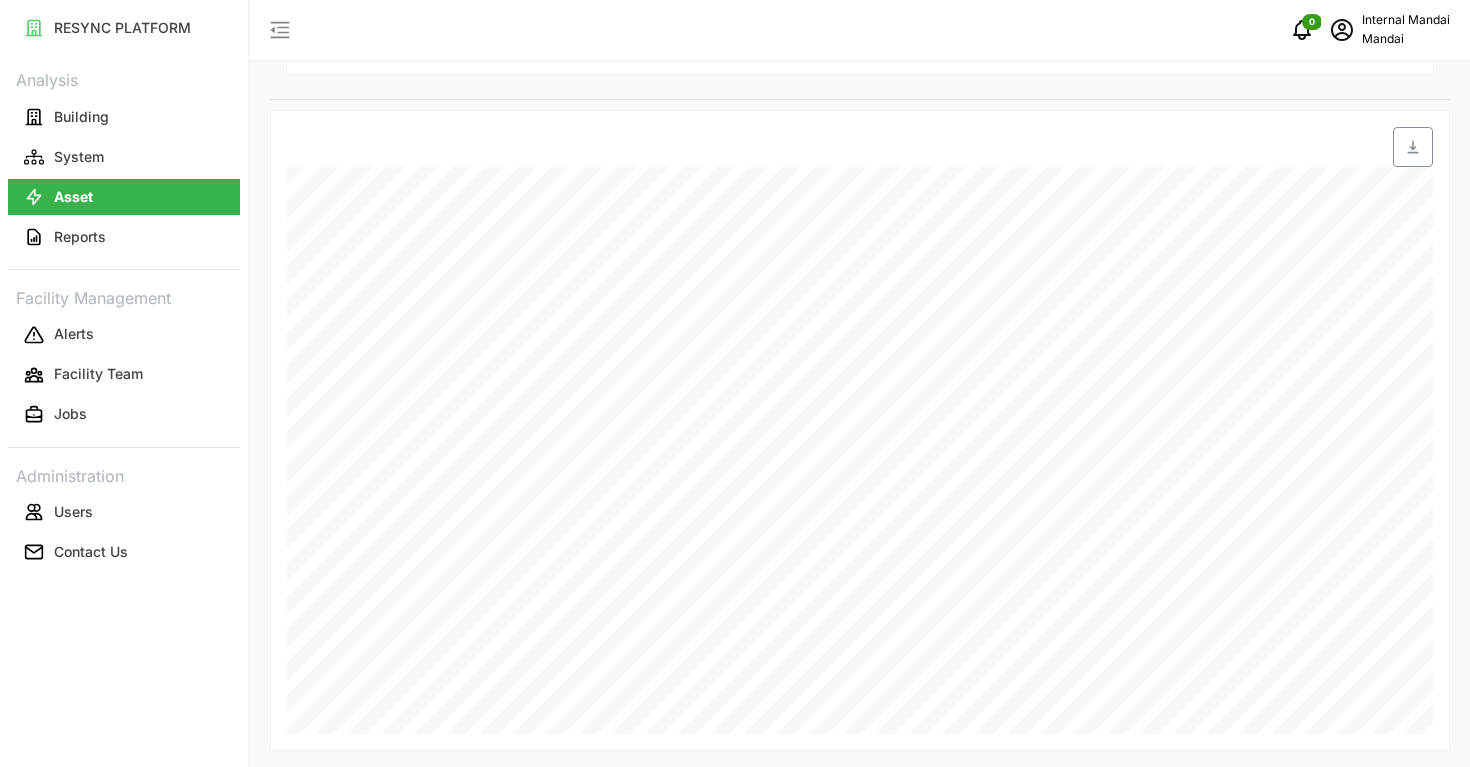 scroll, scrollTop: 593, scrollLeft: 0, axis: vertical 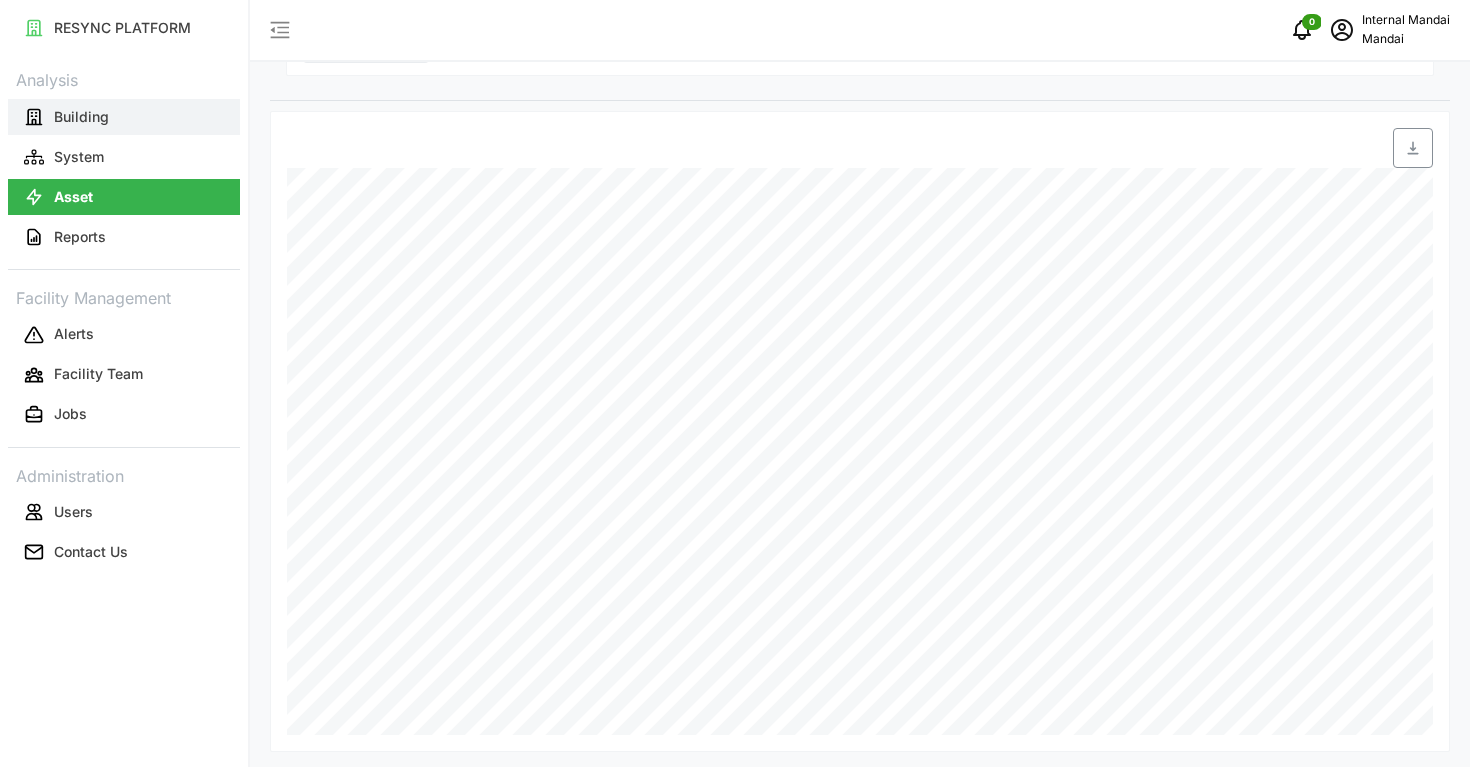 click on "Building" at bounding box center [81, 117] 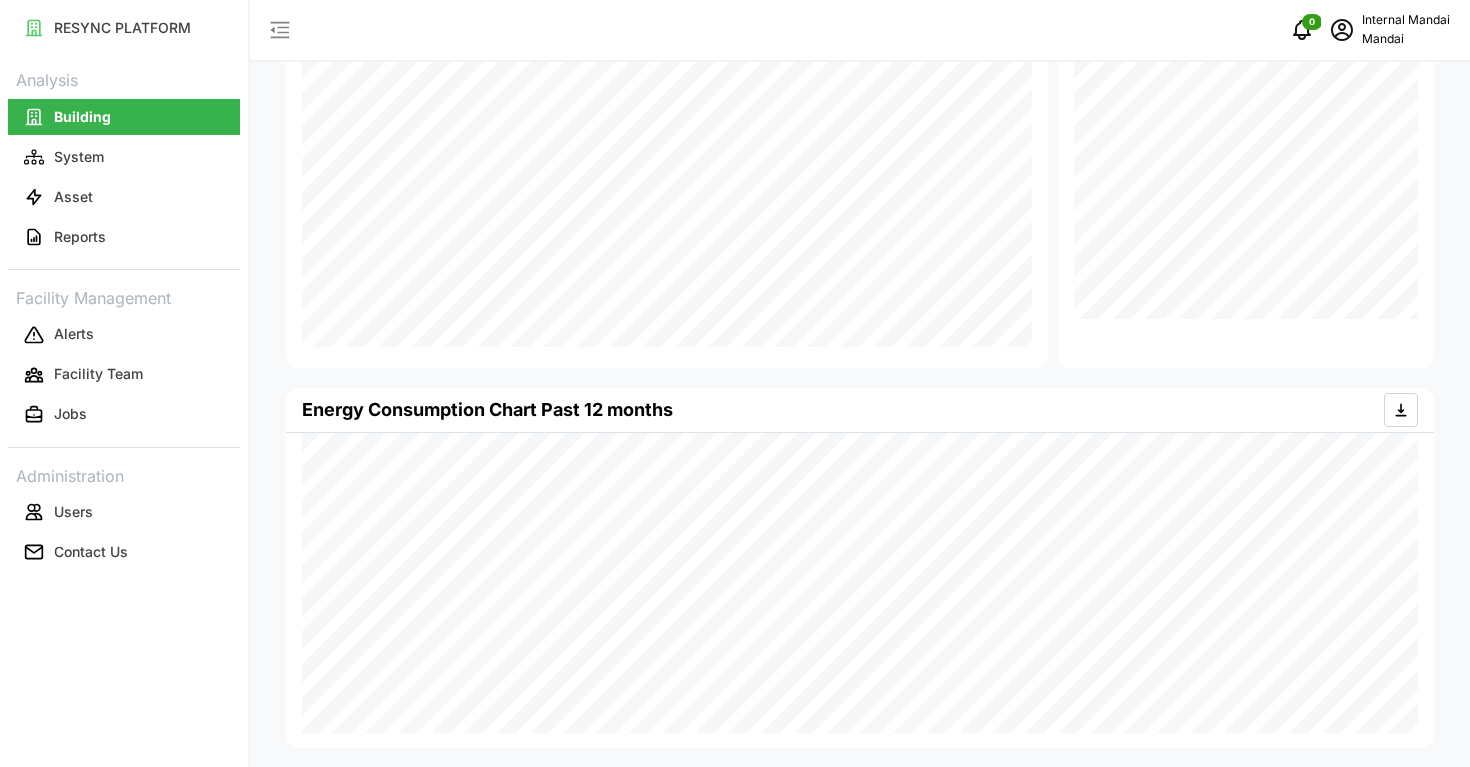scroll, scrollTop: 415, scrollLeft: 0, axis: vertical 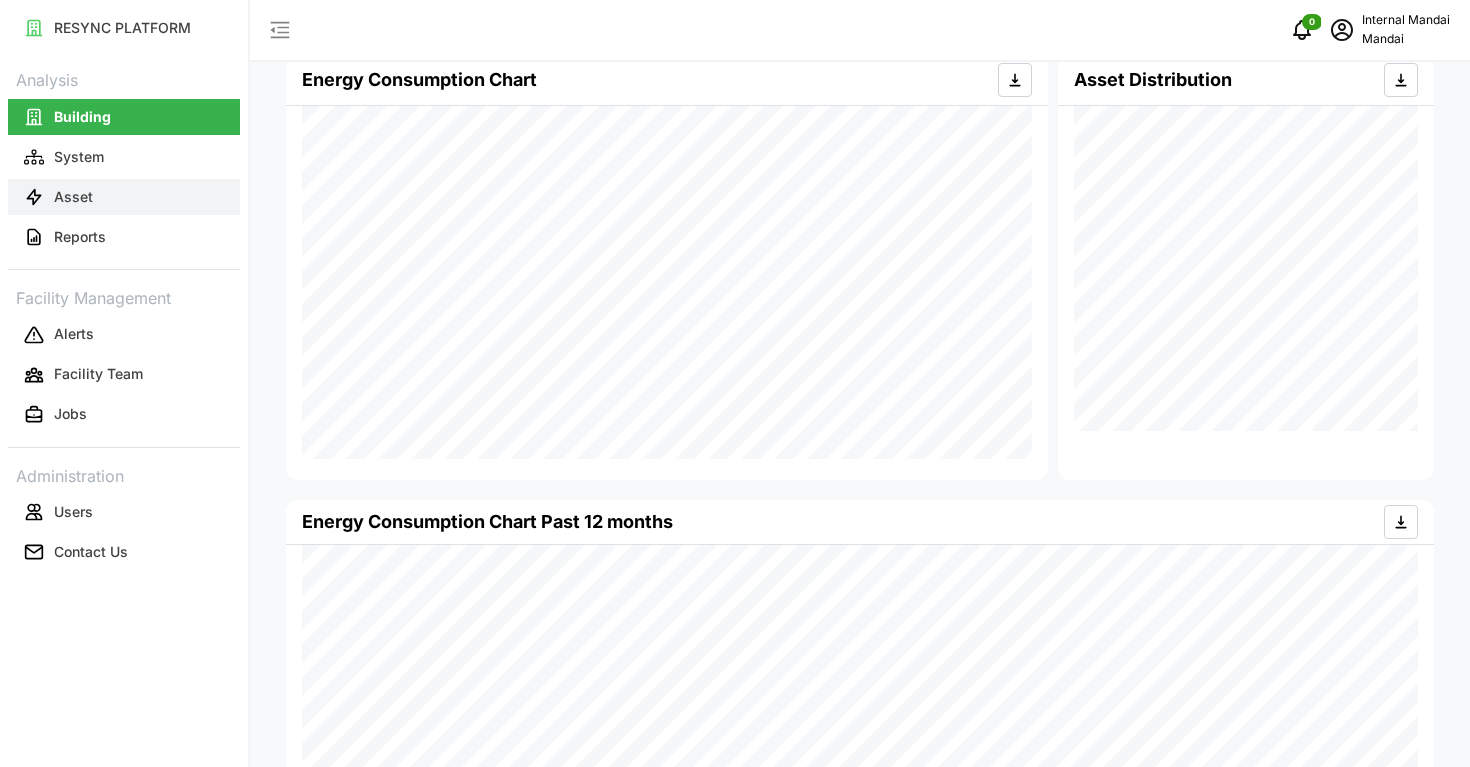 click on "Asset" at bounding box center [73, 197] 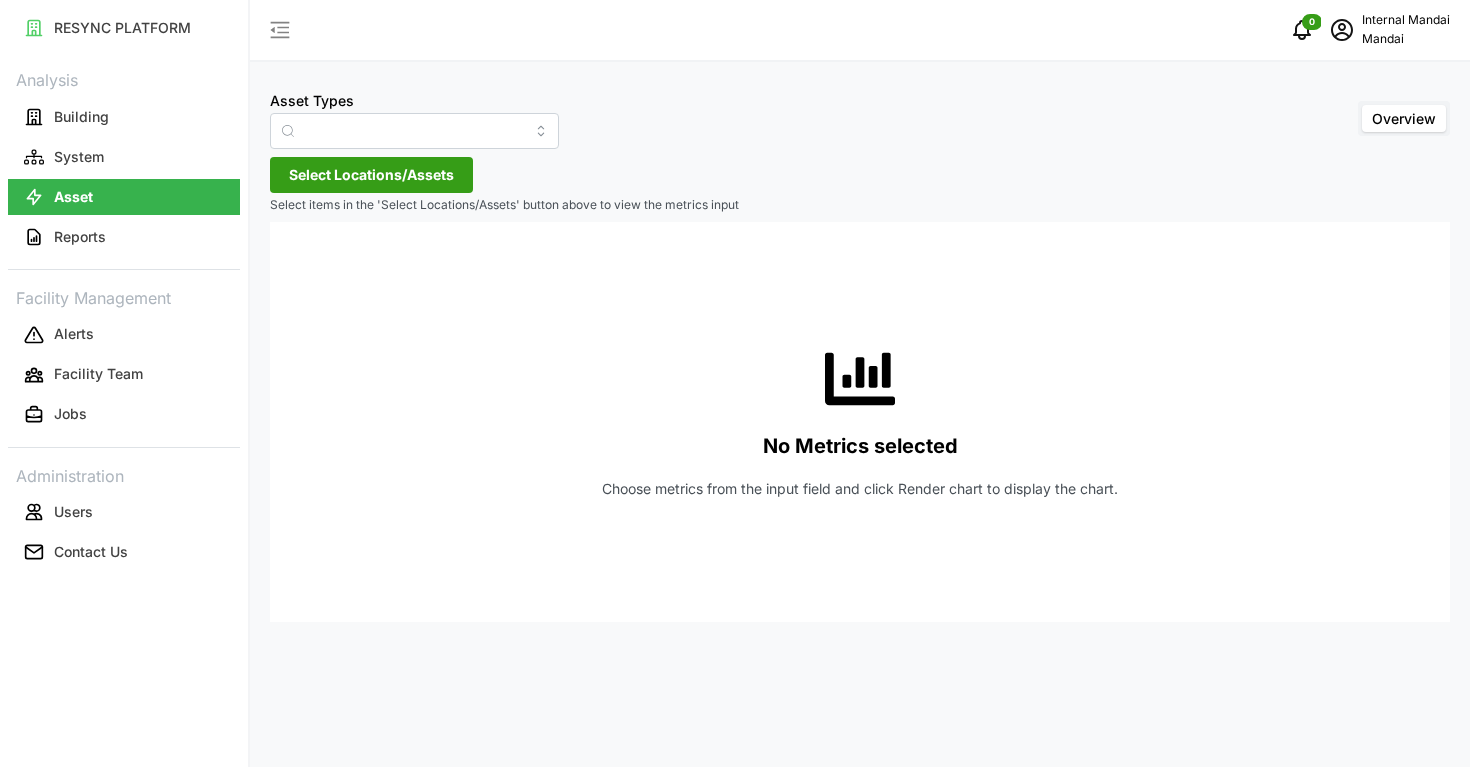 type on "Air Handling Unit" 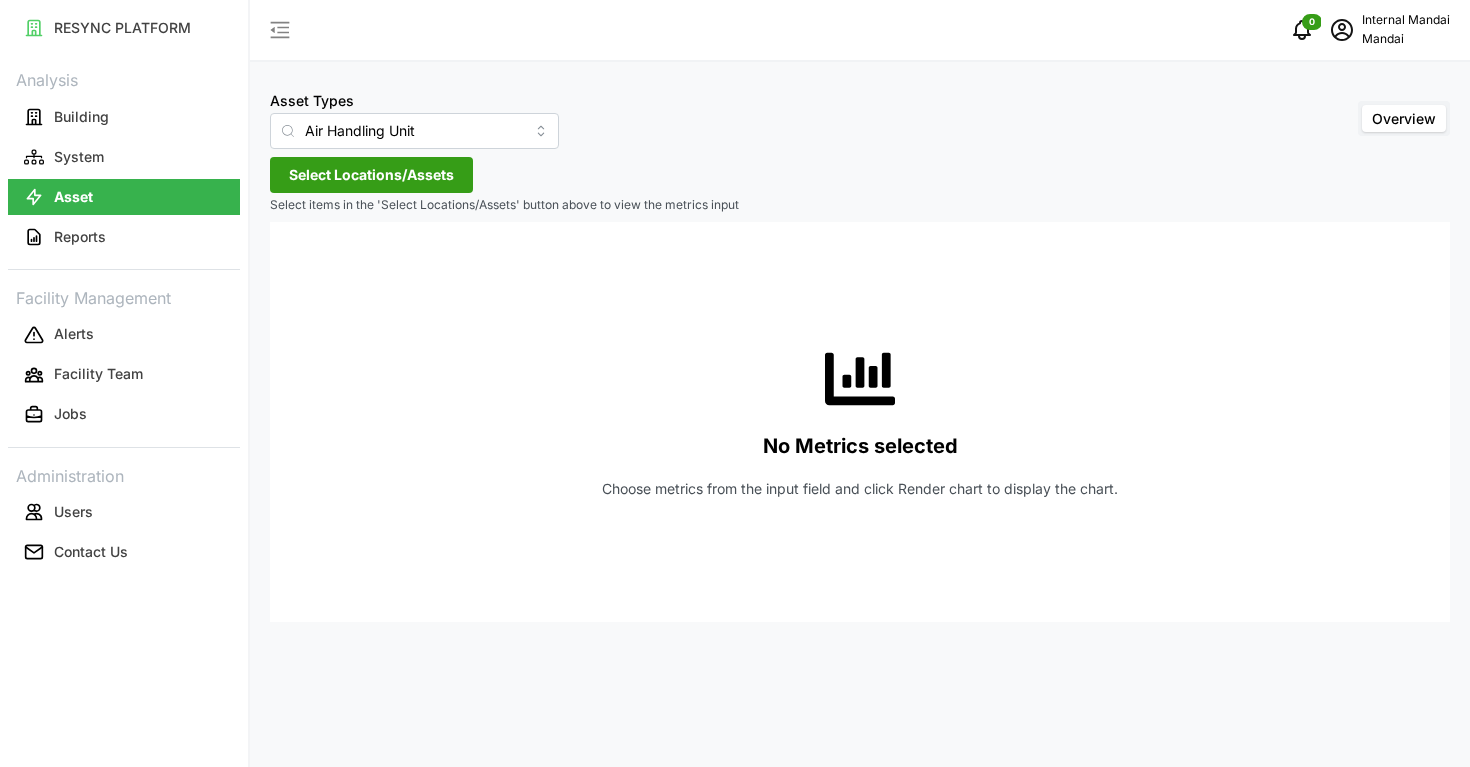 scroll, scrollTop: 0, scrollLeft: 0, axis: both 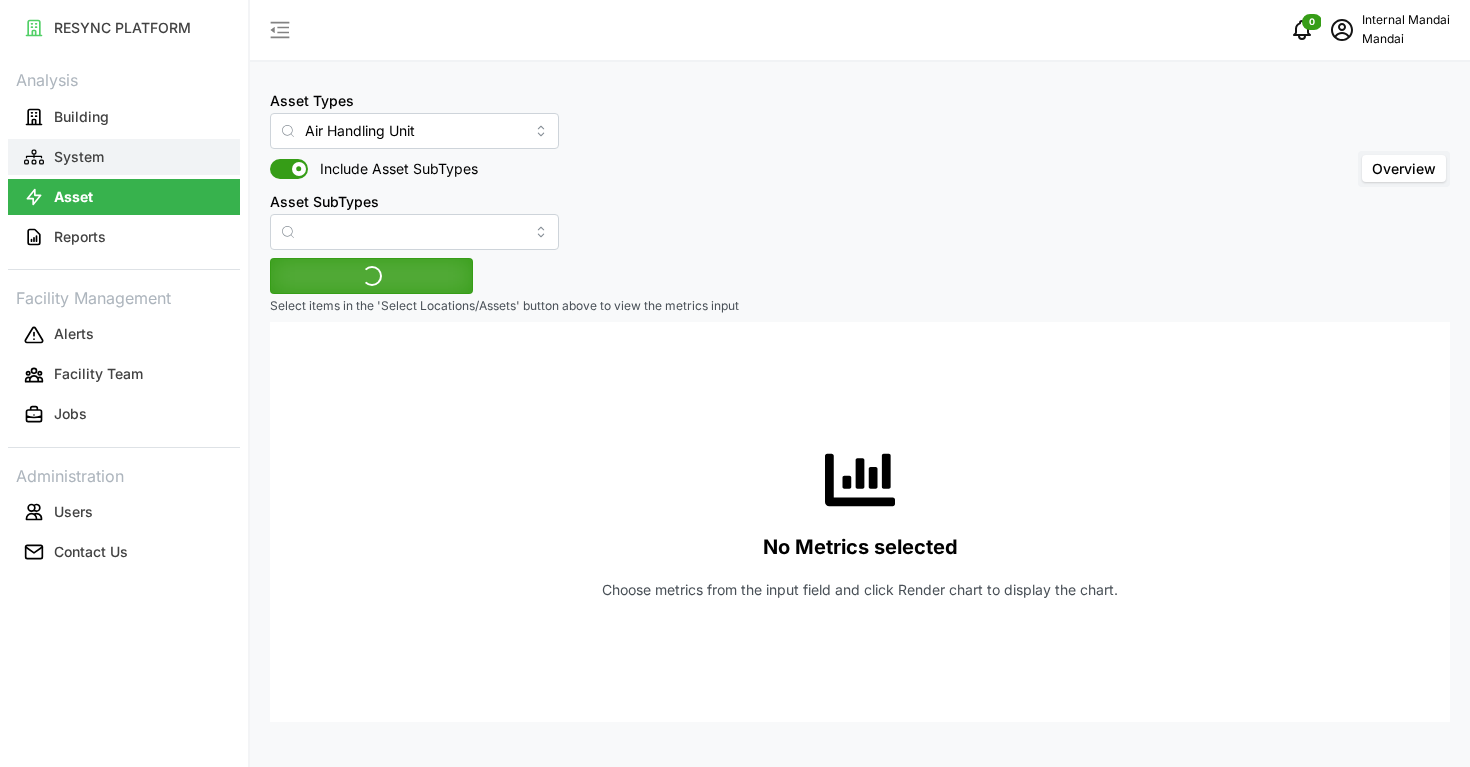 click on "System" at bounding box center (124, 157) 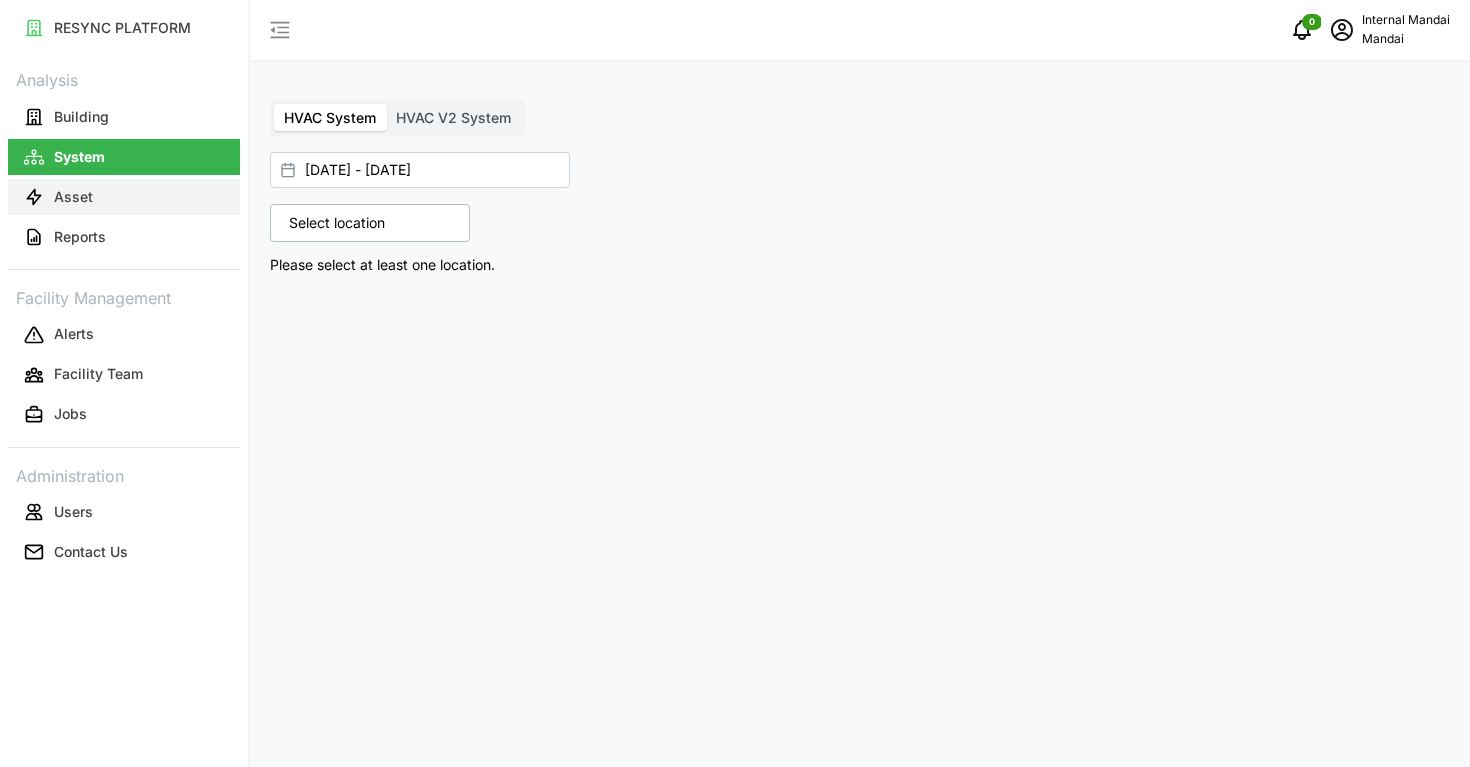 click on "Asset" at bounding box center [124, 197] 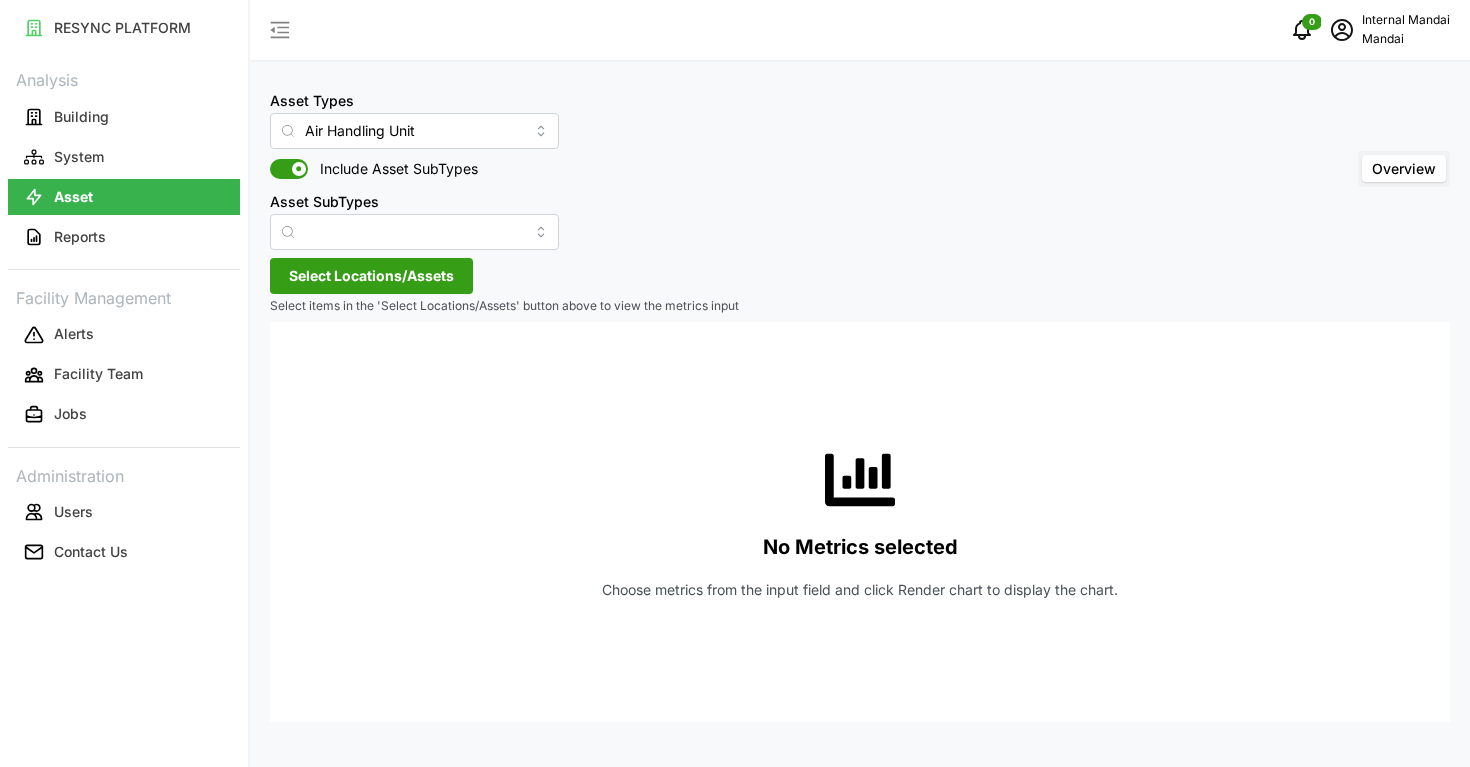 click at bounding box center (288, 232) 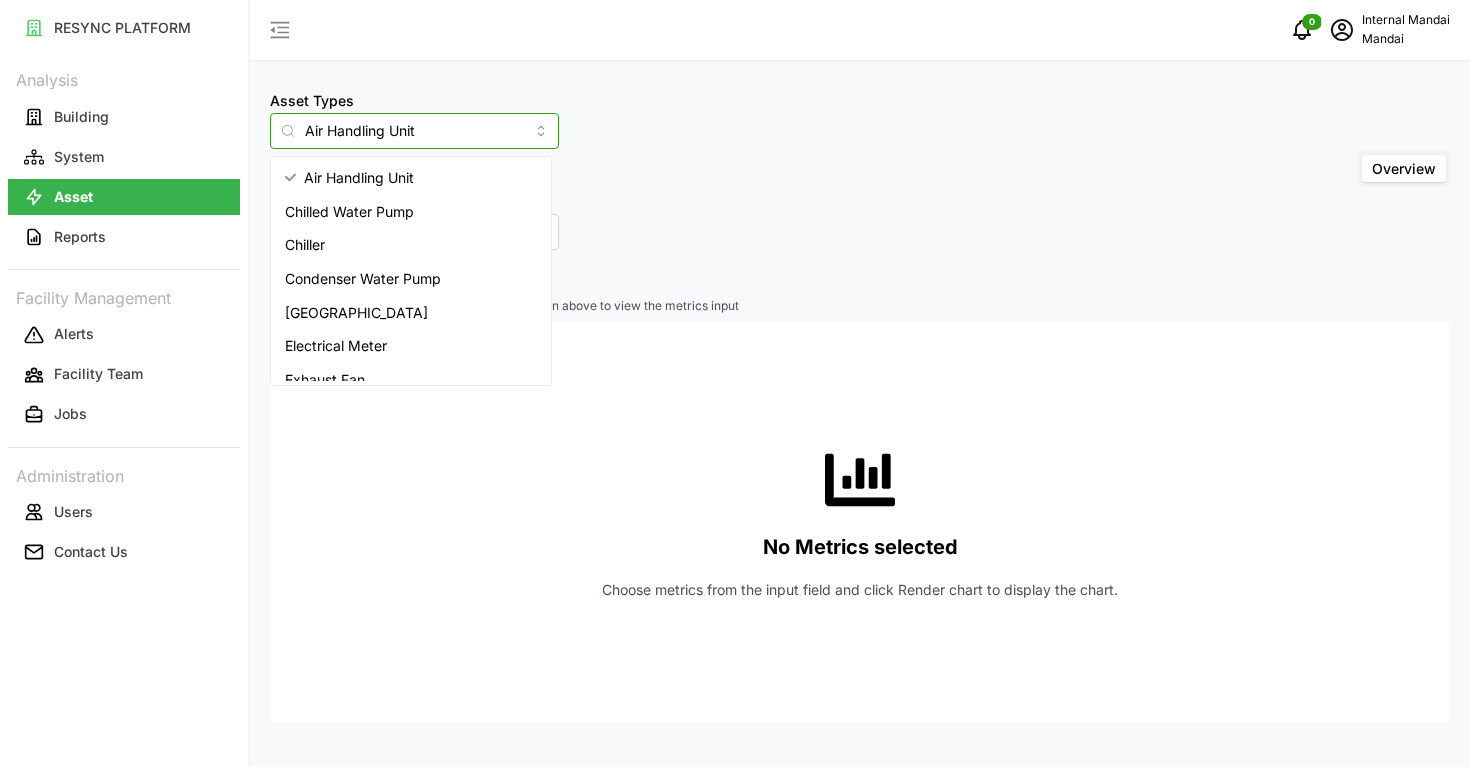 click on "Air Handling Unit" at bounding box center [414, 131] 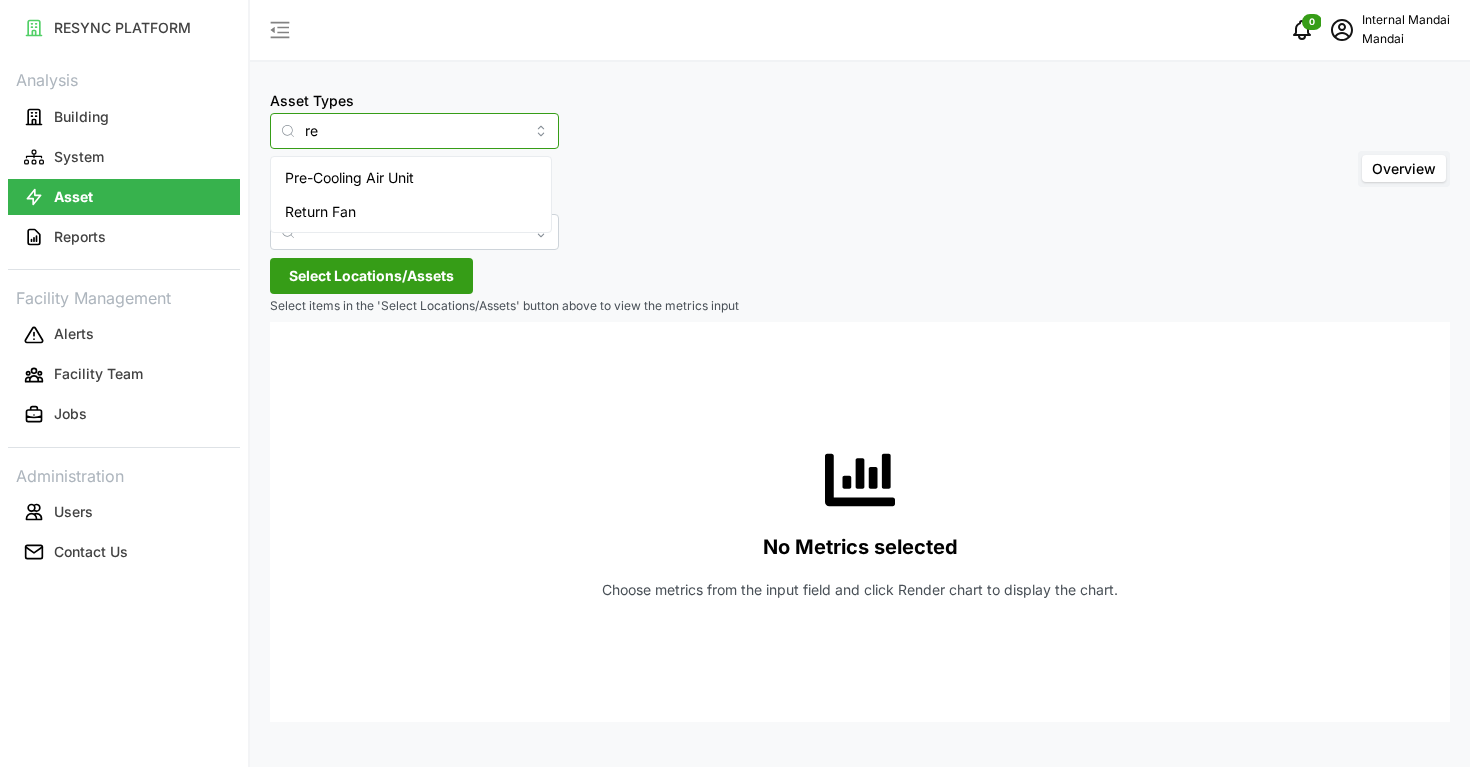 click on "Return Fan" at bounding box center [411, 212] 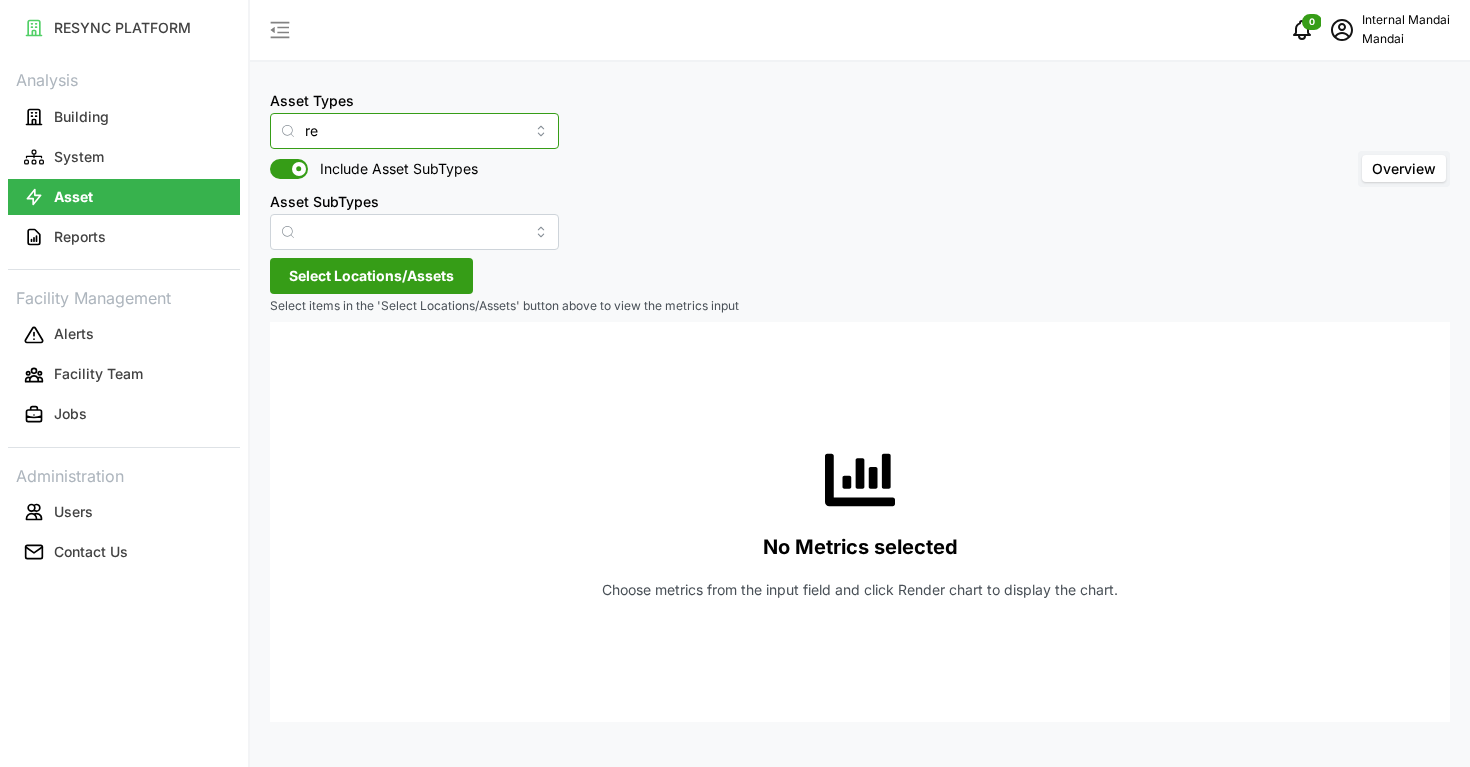 type on "Return Fan" 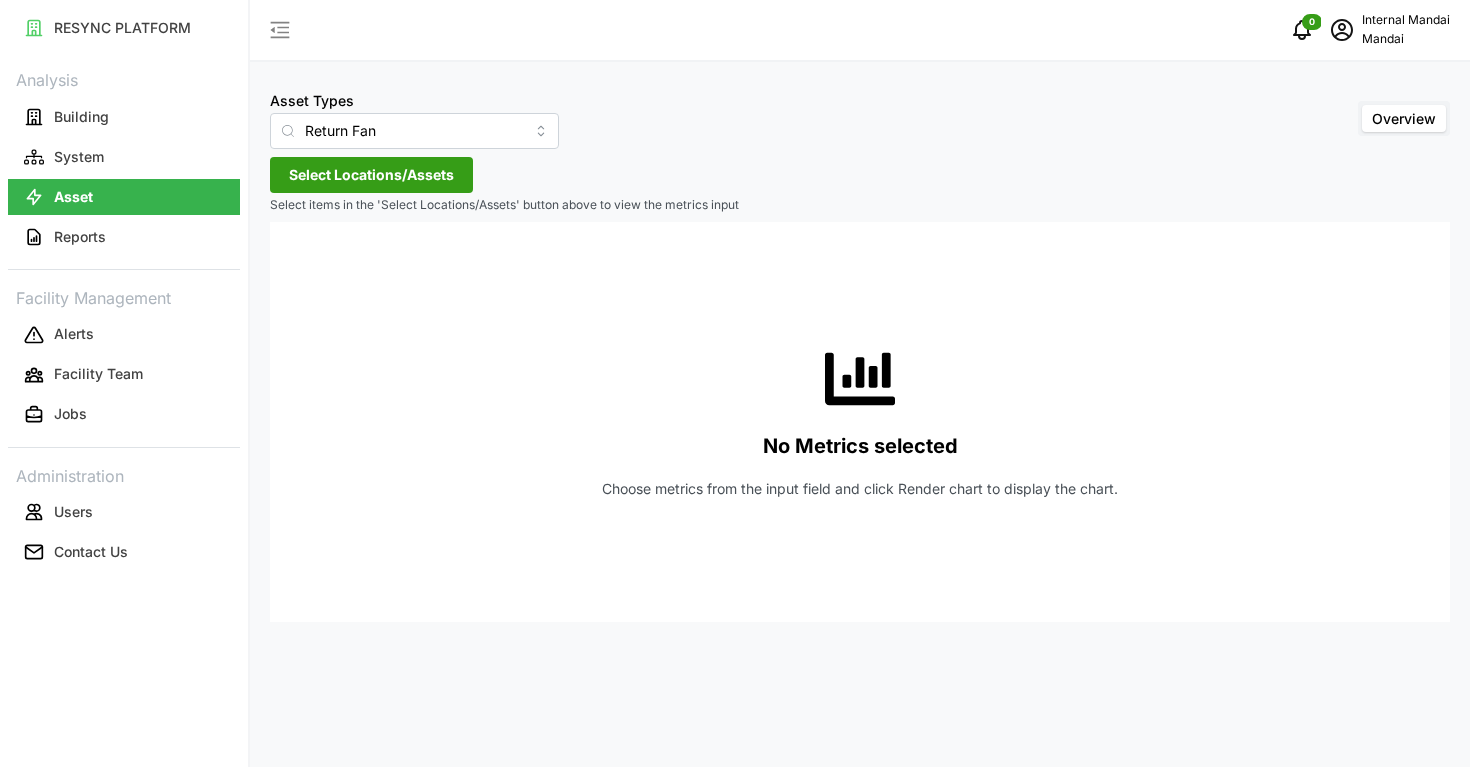 click on "Select Locations/Assets" at bounding box center [371, 175] 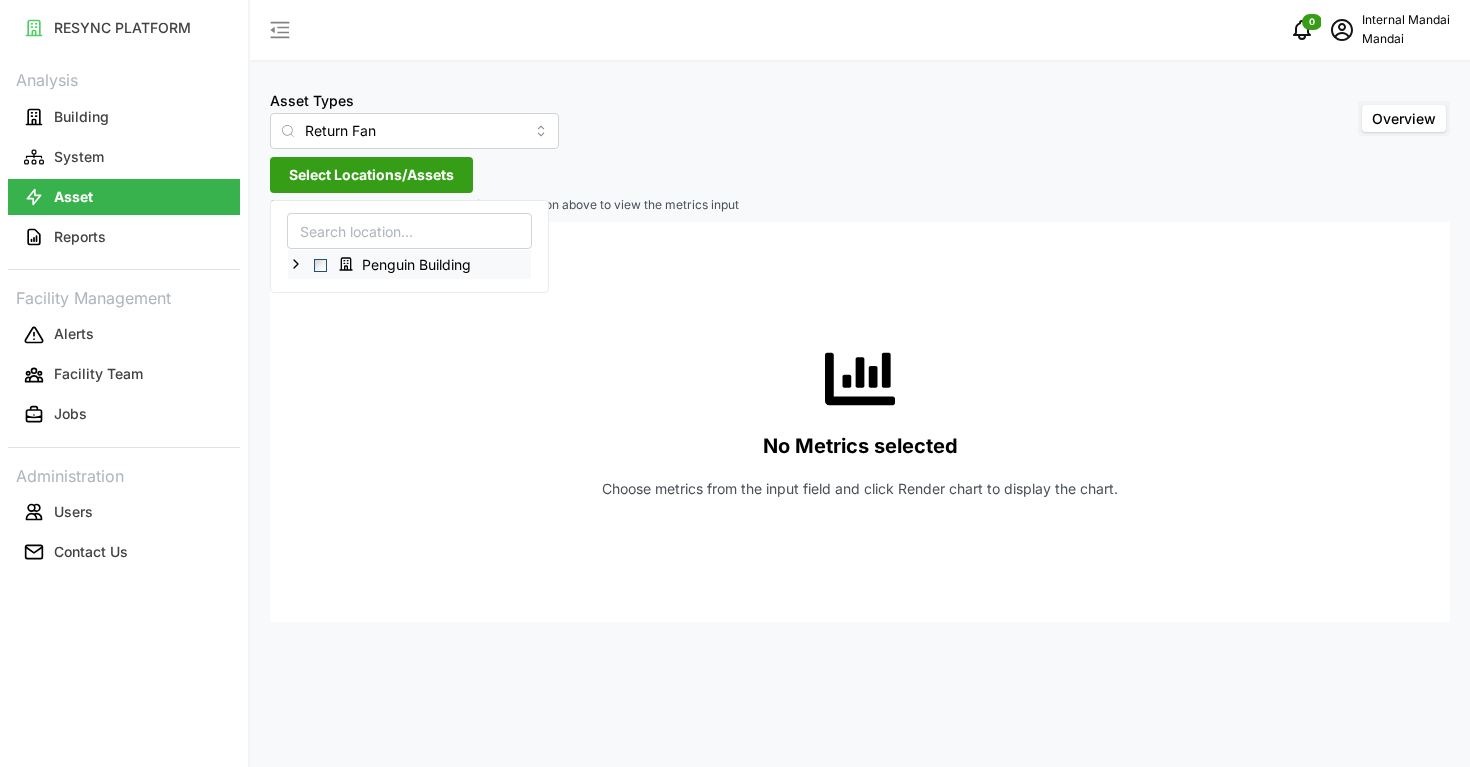 click at bounding box center (320, 265) 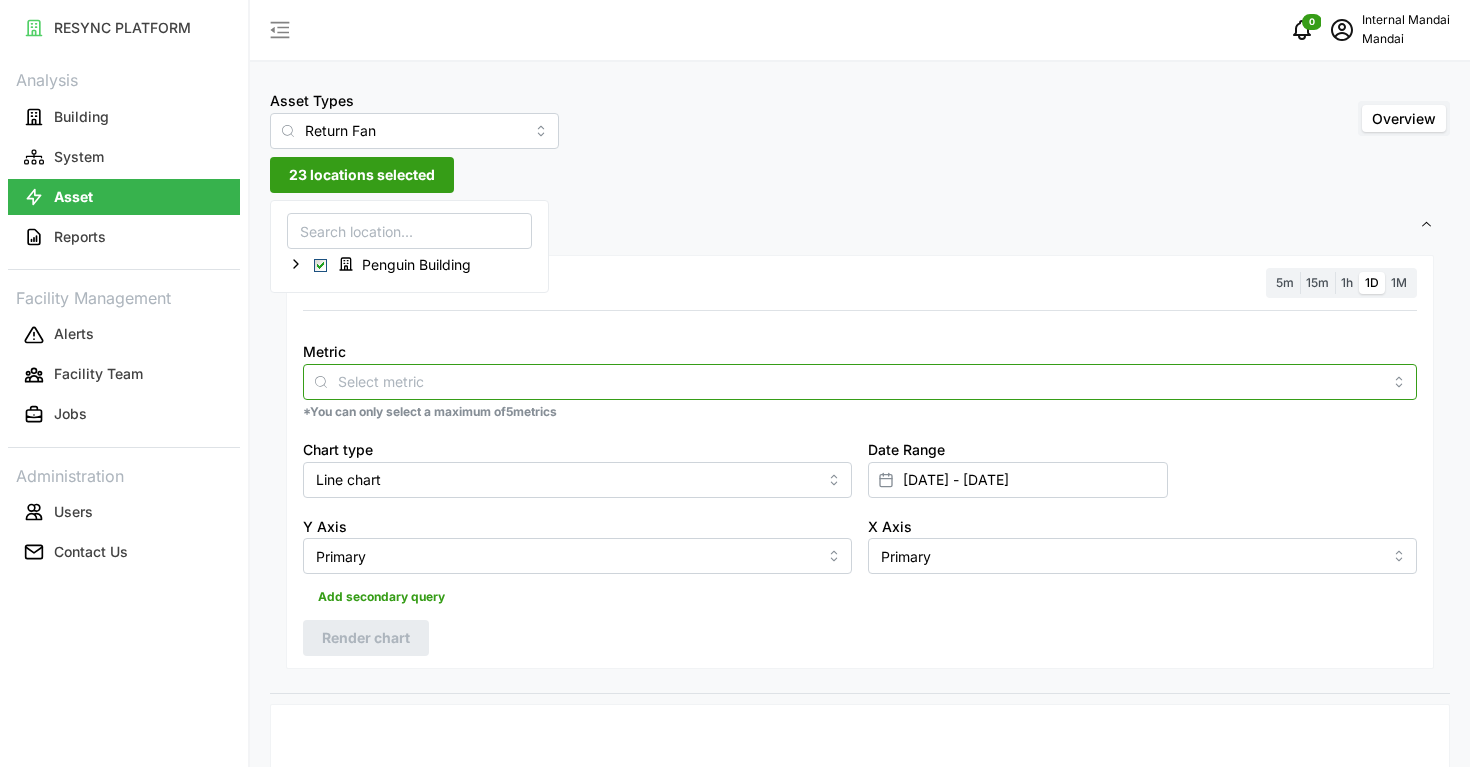 click on "Metric" at bounding box center (860, 381) 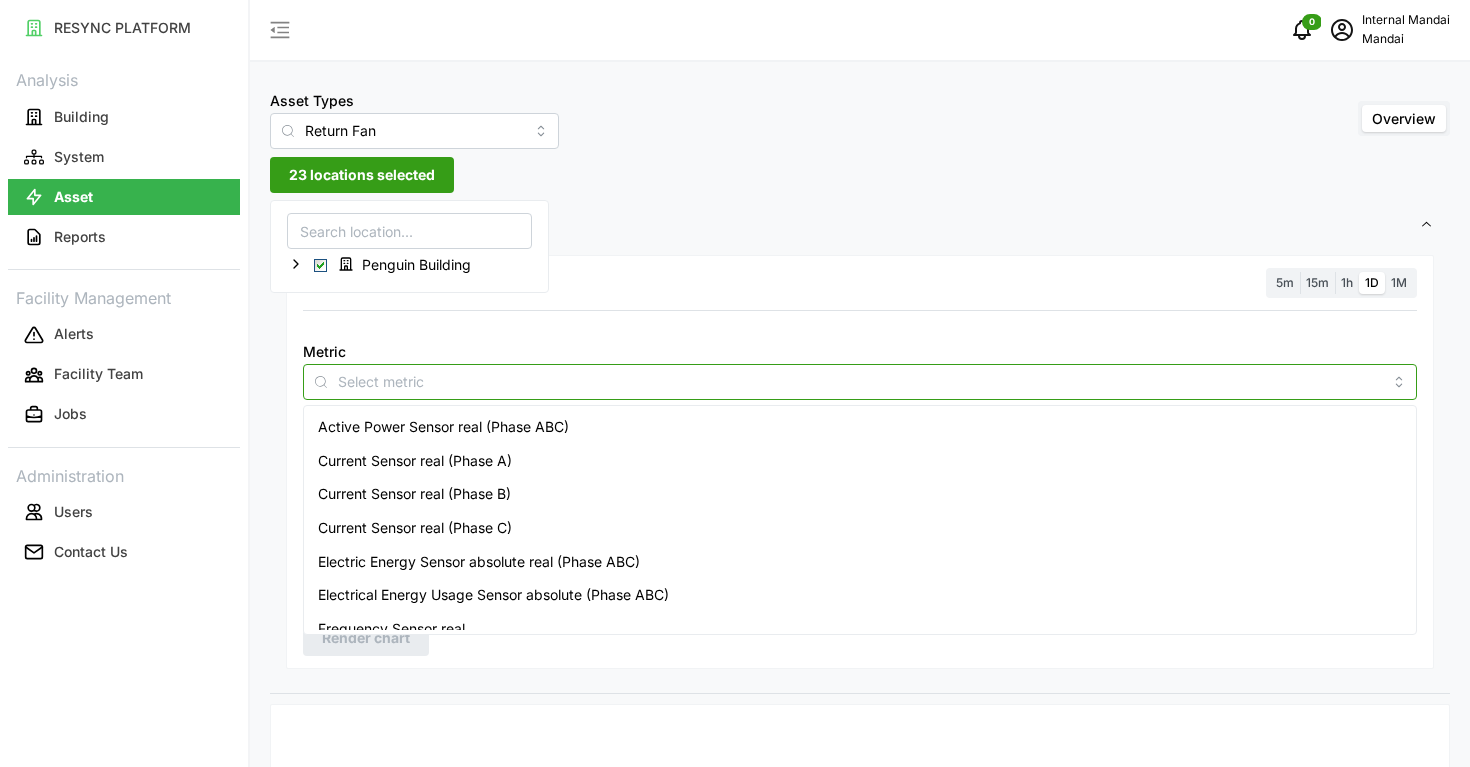 click on "Electrical Energy Usage Sensor absolute (Phase ABC)" at bounding box center (493, 595) 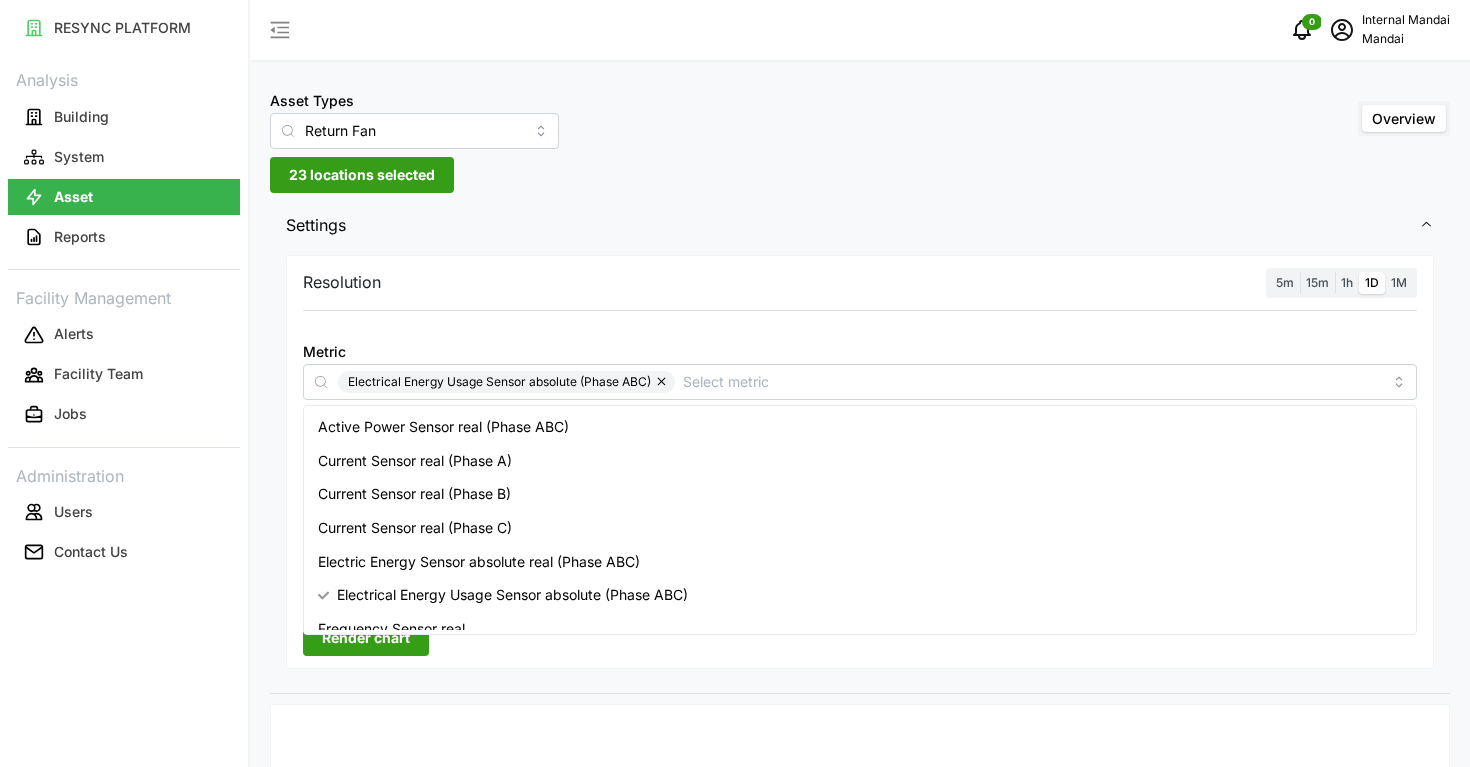 click on "RESYNC PLATFORM Analysis Building System Asset Reports Facility Management Alerts Facility Team Jobs Administration Users Contact Us" at bounding box center (124, 383) 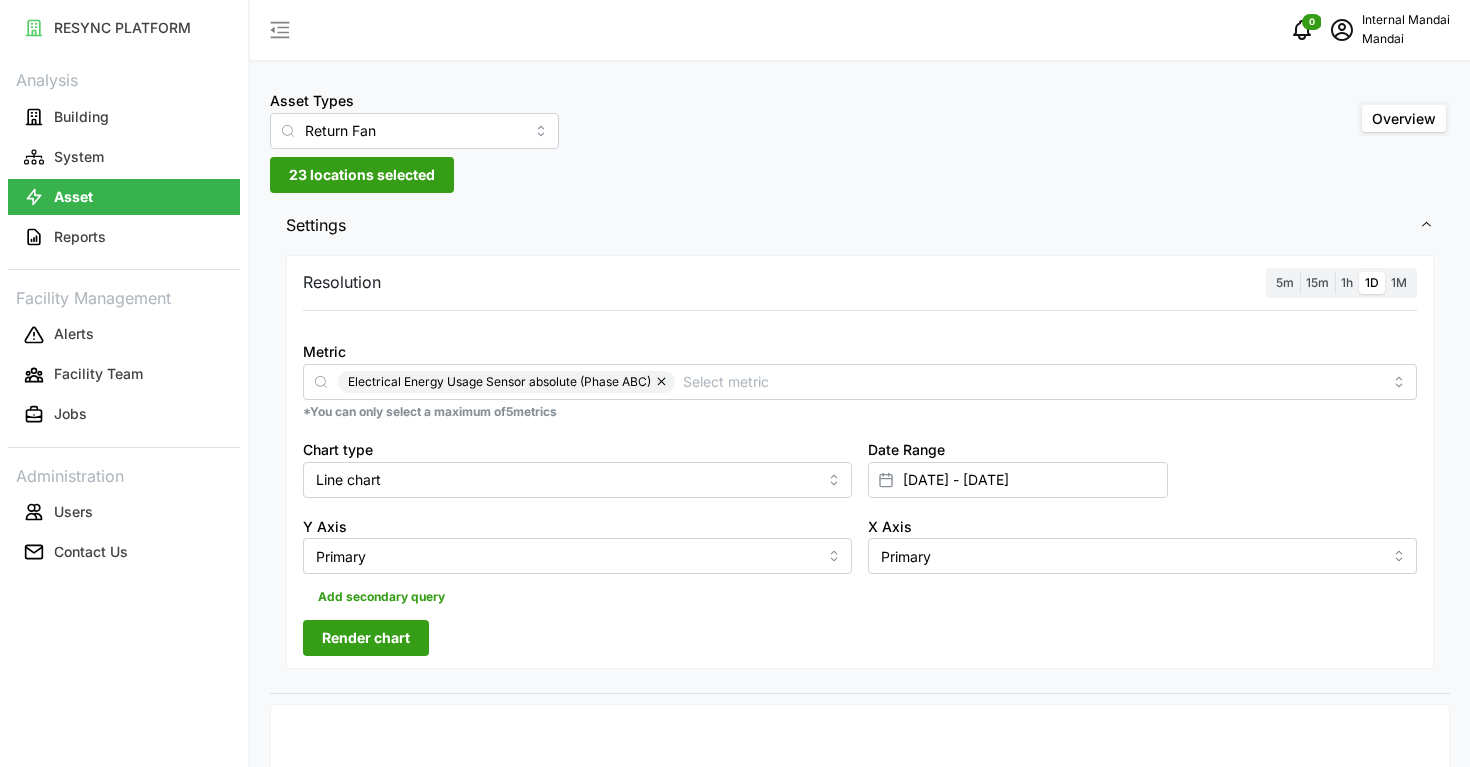 click on "5m" at bounding box center [1285, 282] 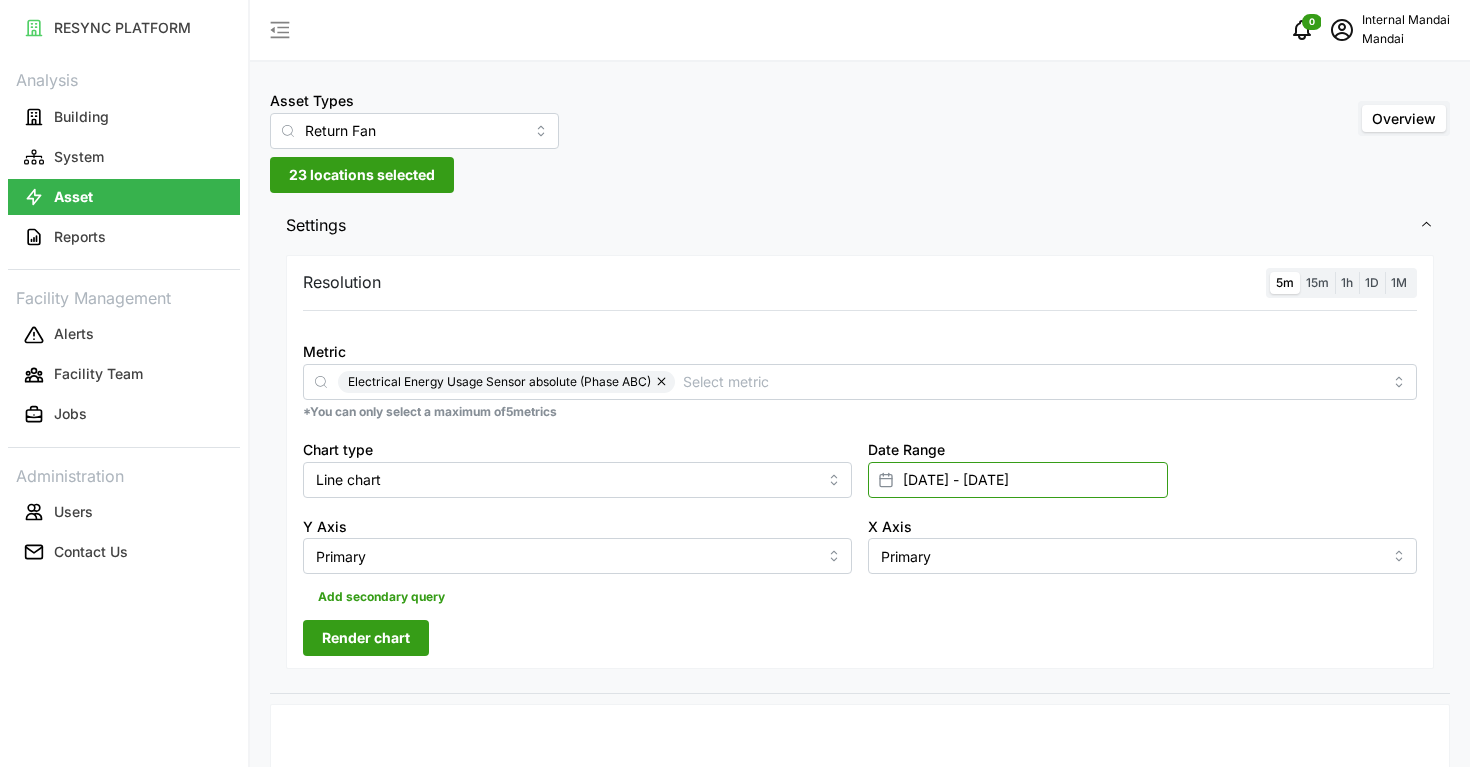 click on "01 Jul 2025 - 01 Jul 2025" at bounding box center [1018, 480] 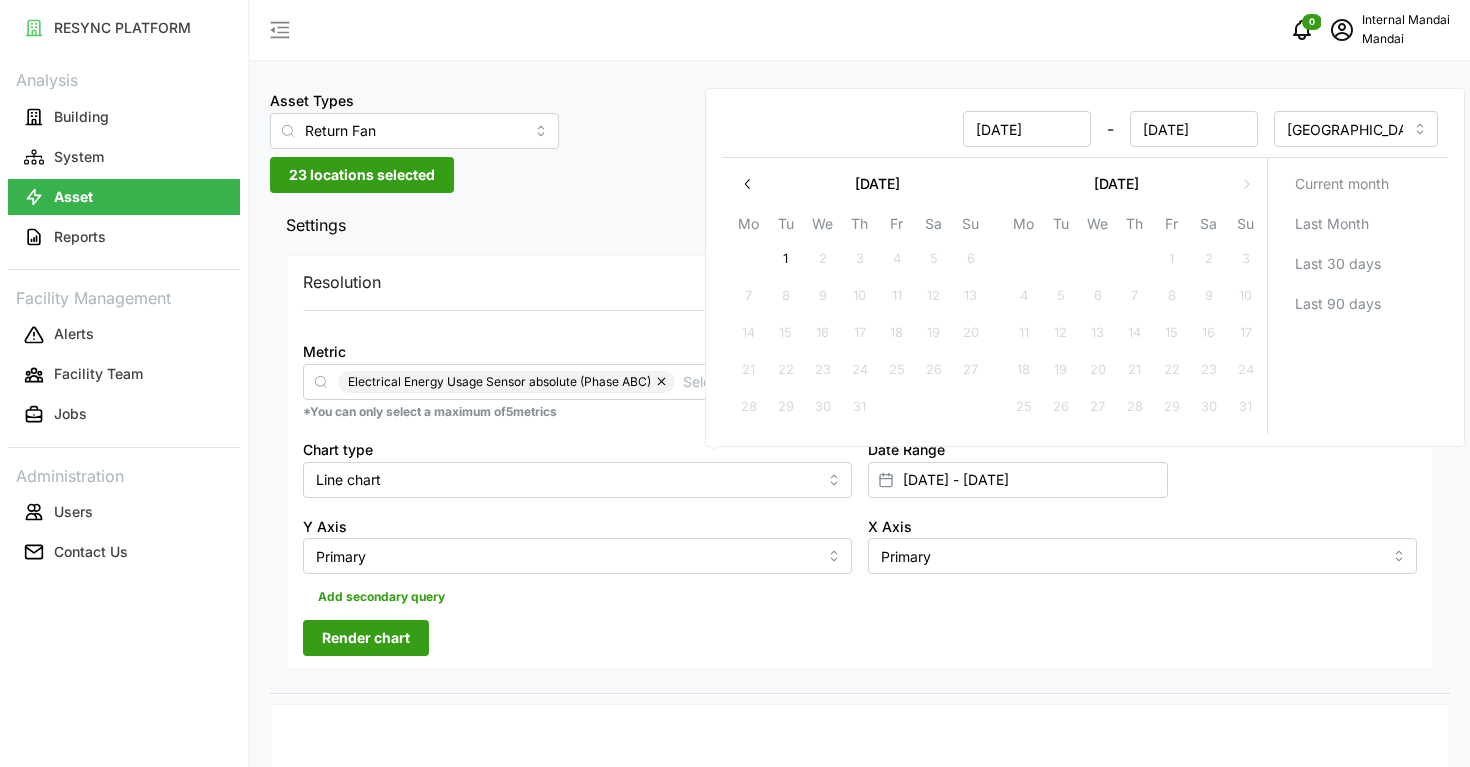 click on "Date Range 01 Jul 2025 - 01 Jul 2025" at bounding box center (1142, 467) 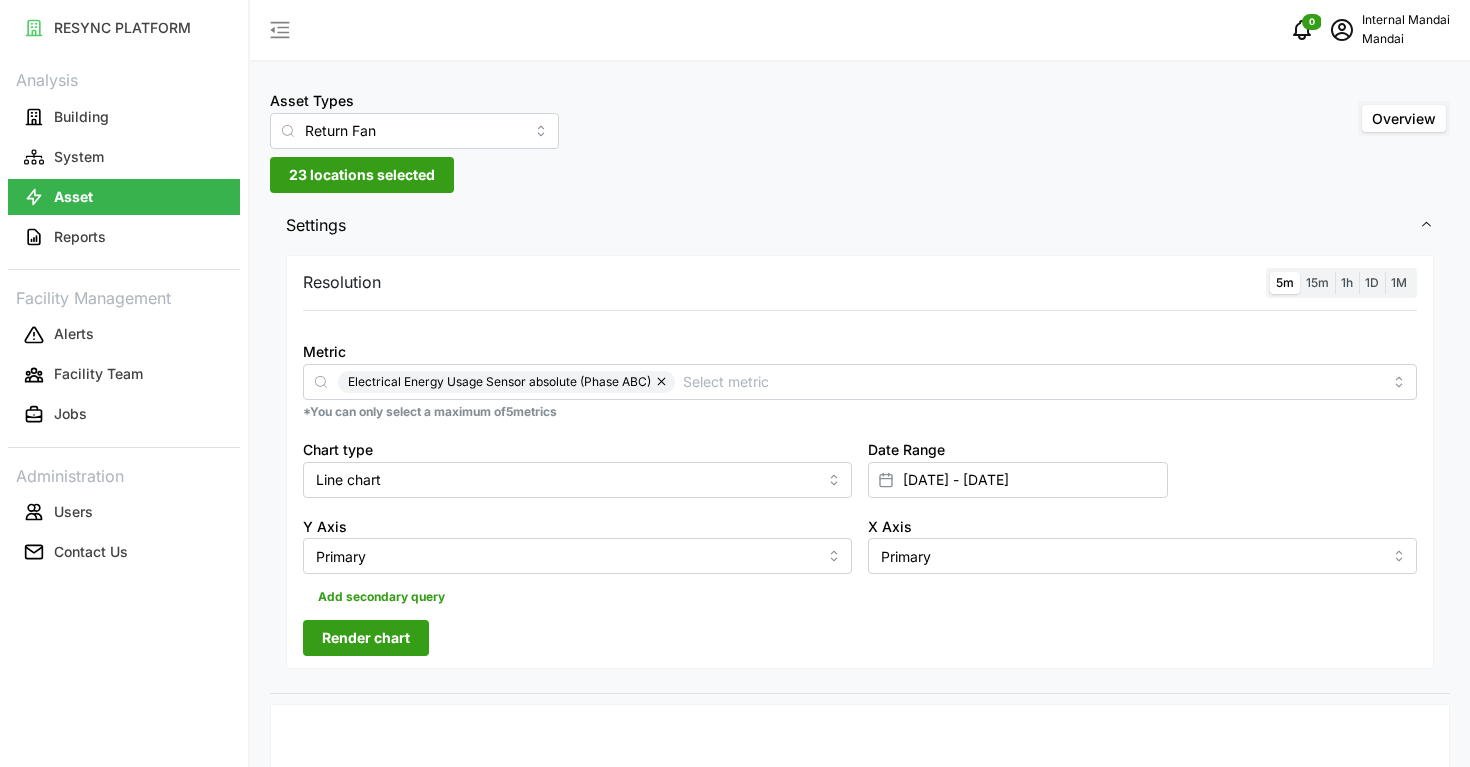 click on "1D" at bounding box center [1372, 282] 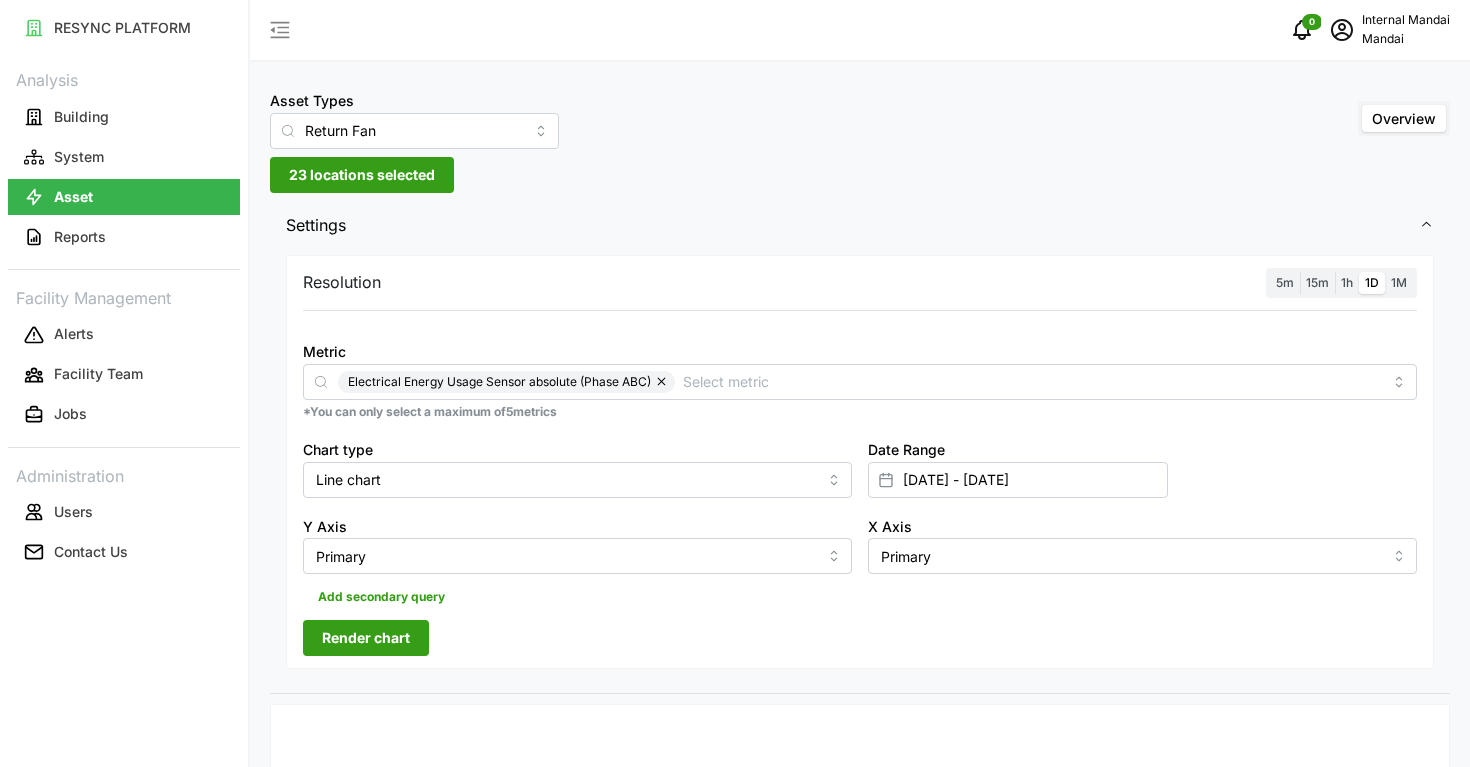 click on "Render chart" at bounding box center (366, 638) 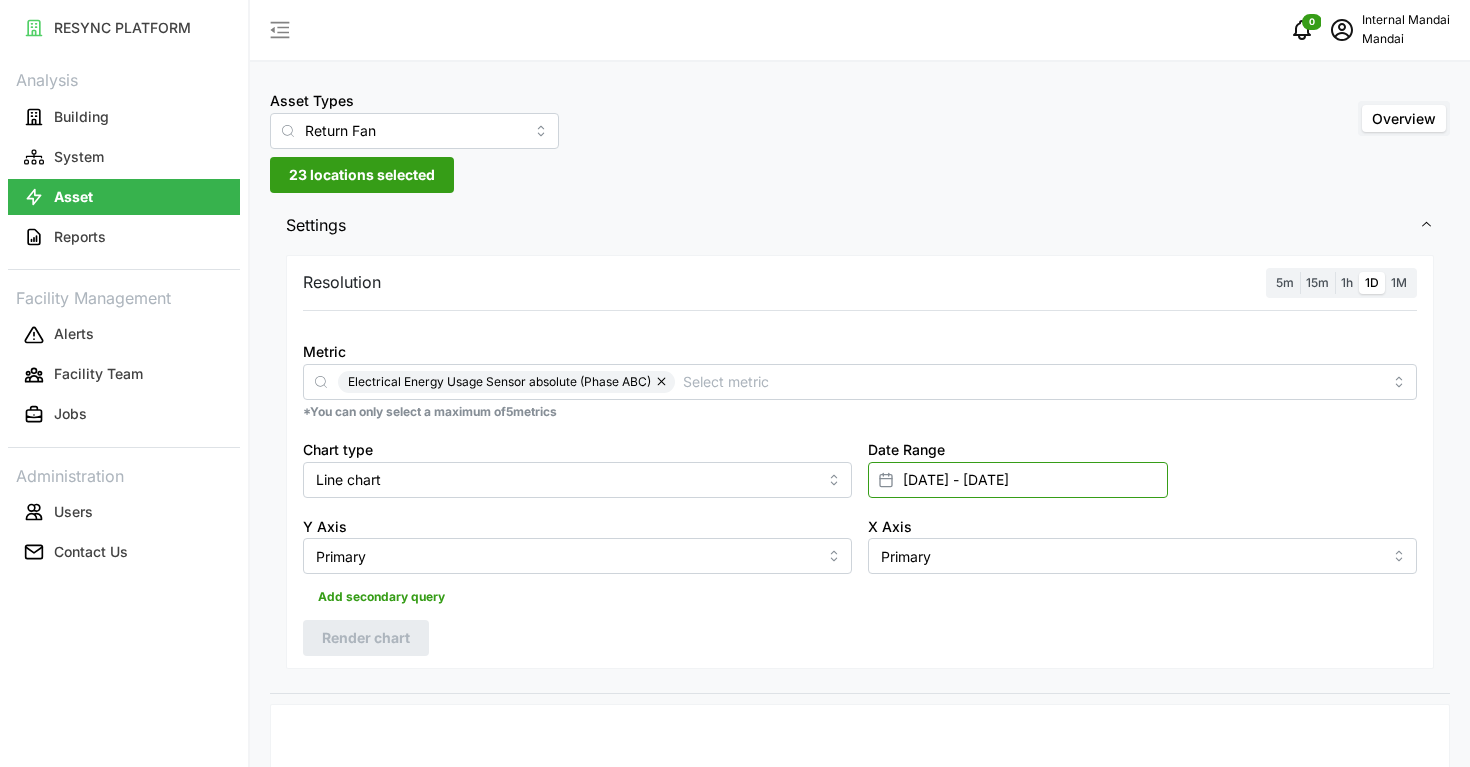 click on "01 Jul 2025 - 01 Jul 2025" at bounding box center (1018, 480) 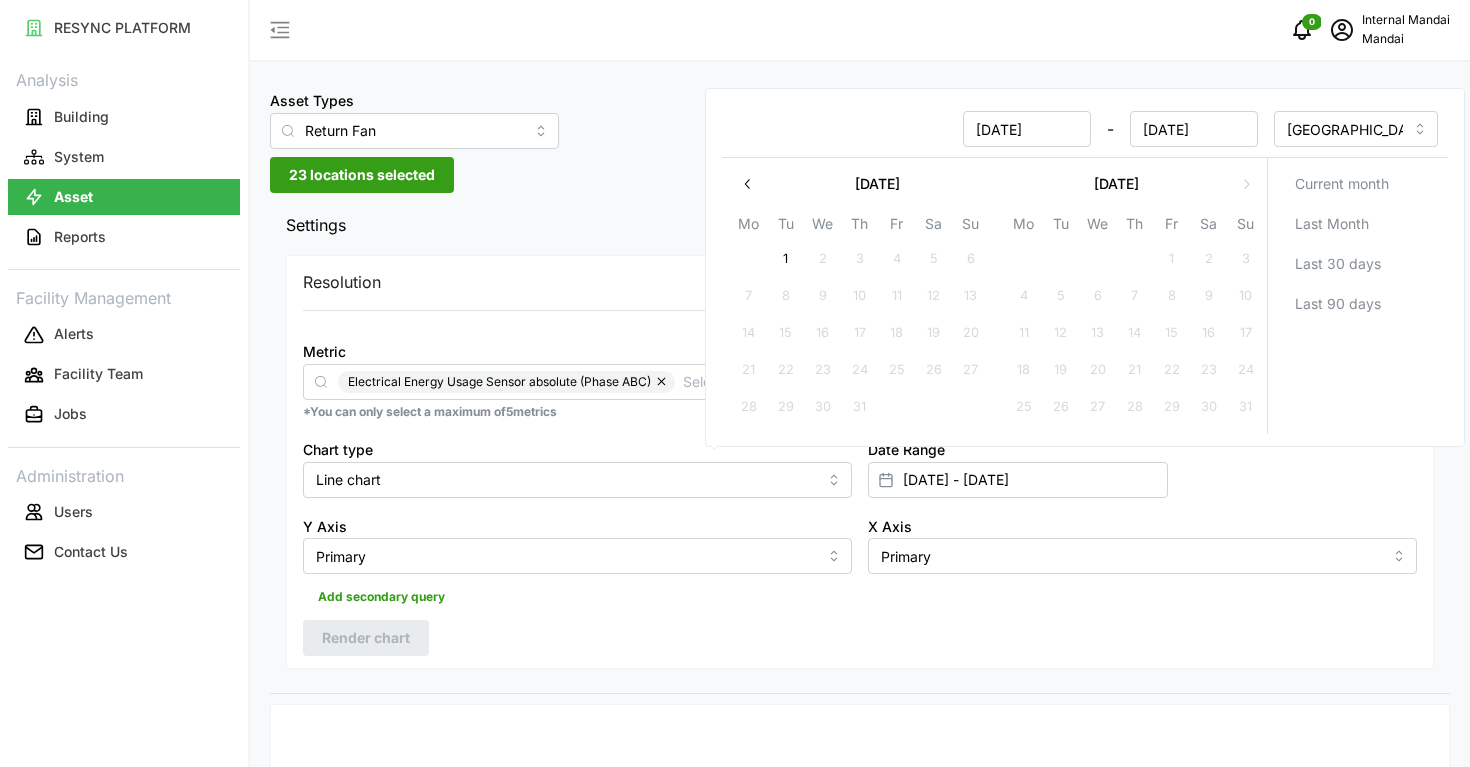 click 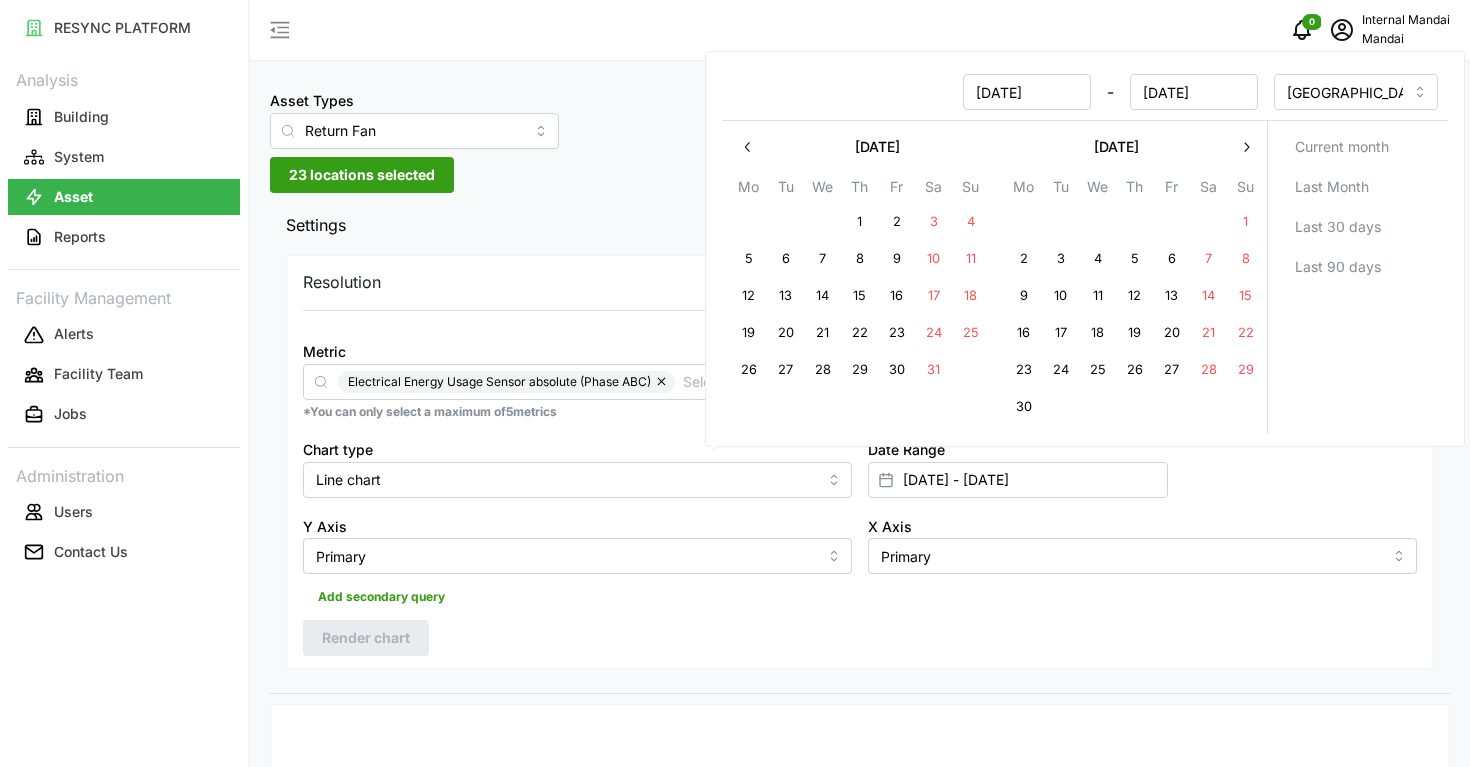 scroll, scrollTop: 0, scrollLeft: 0, axis: both 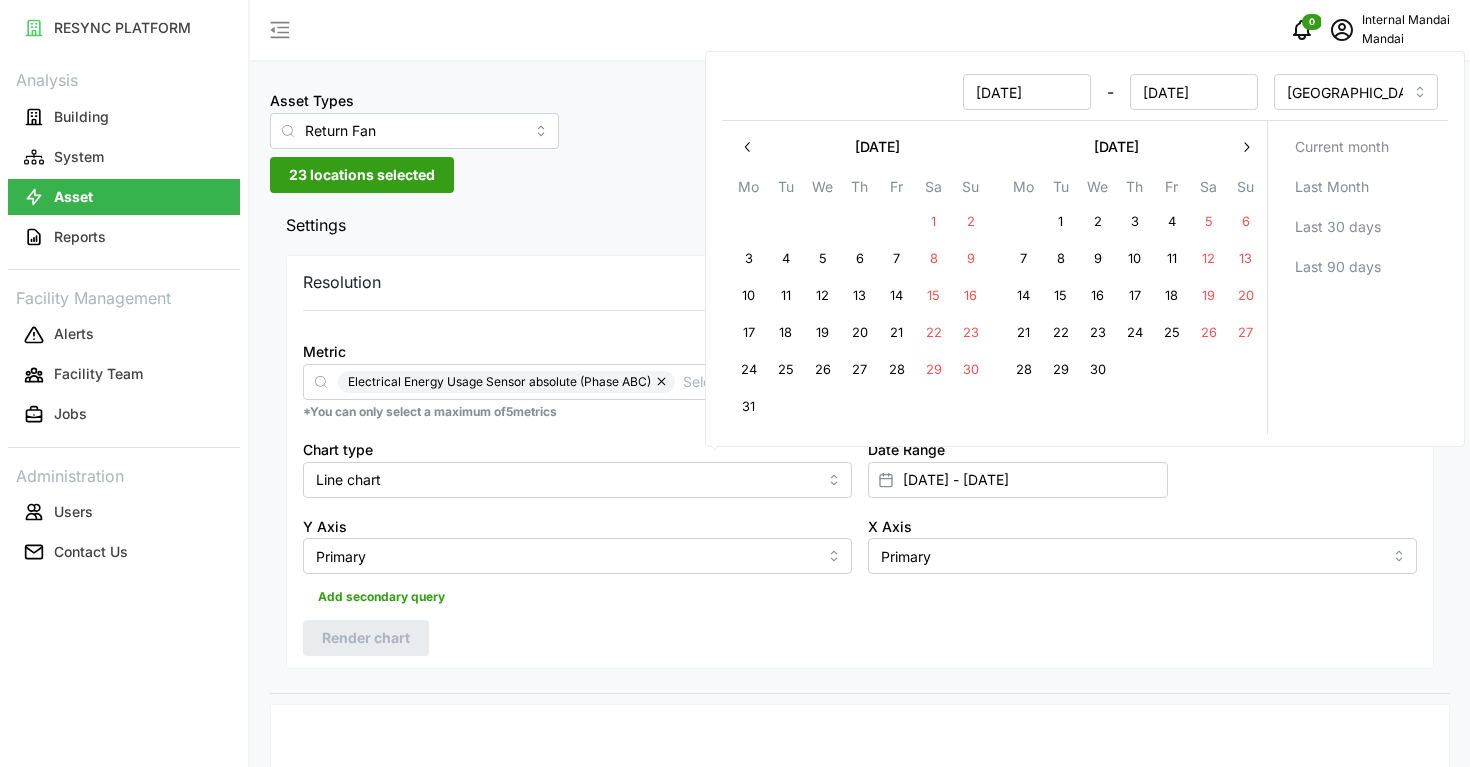 click on "1" at bounding box center (1061, 222) 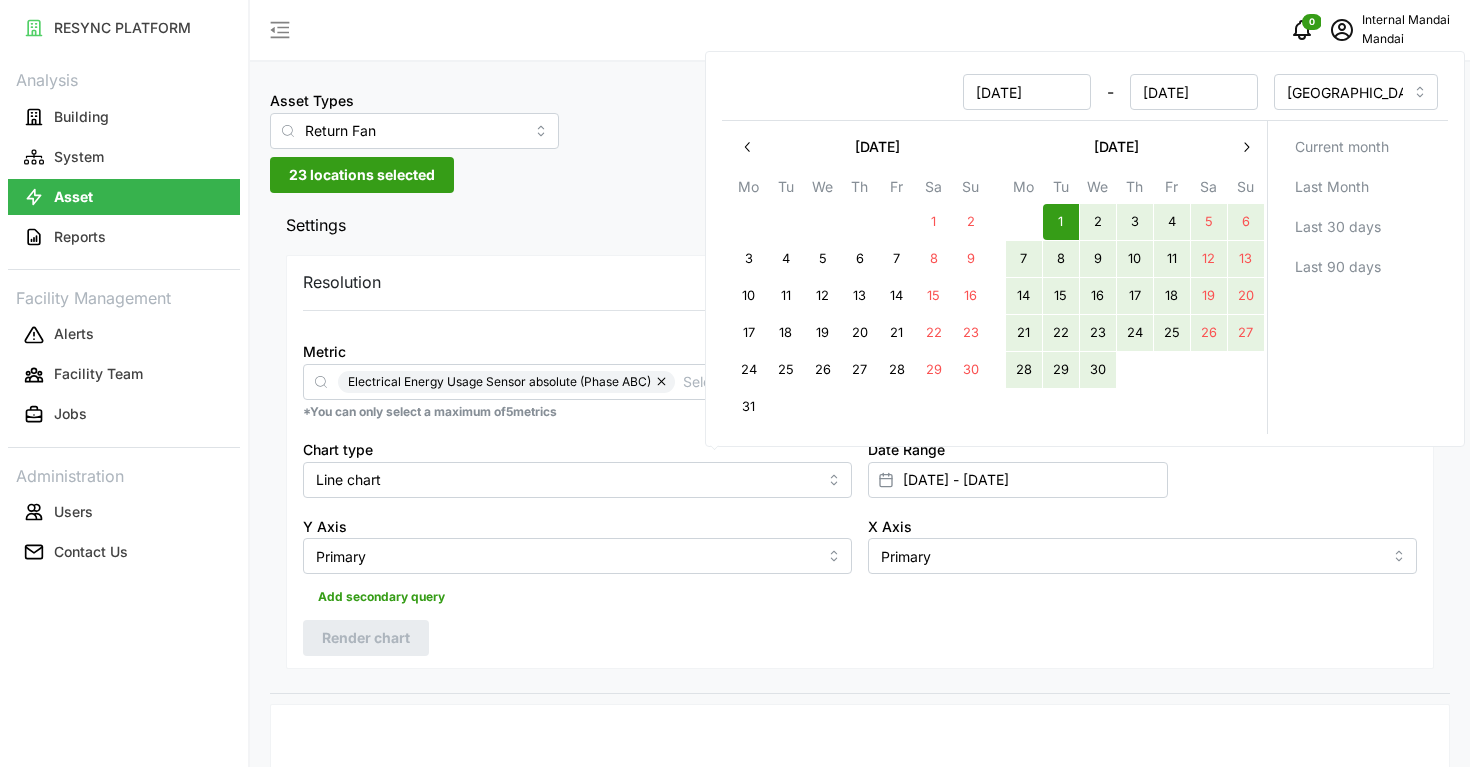 click on "30" at bounding box center (1098, 370) 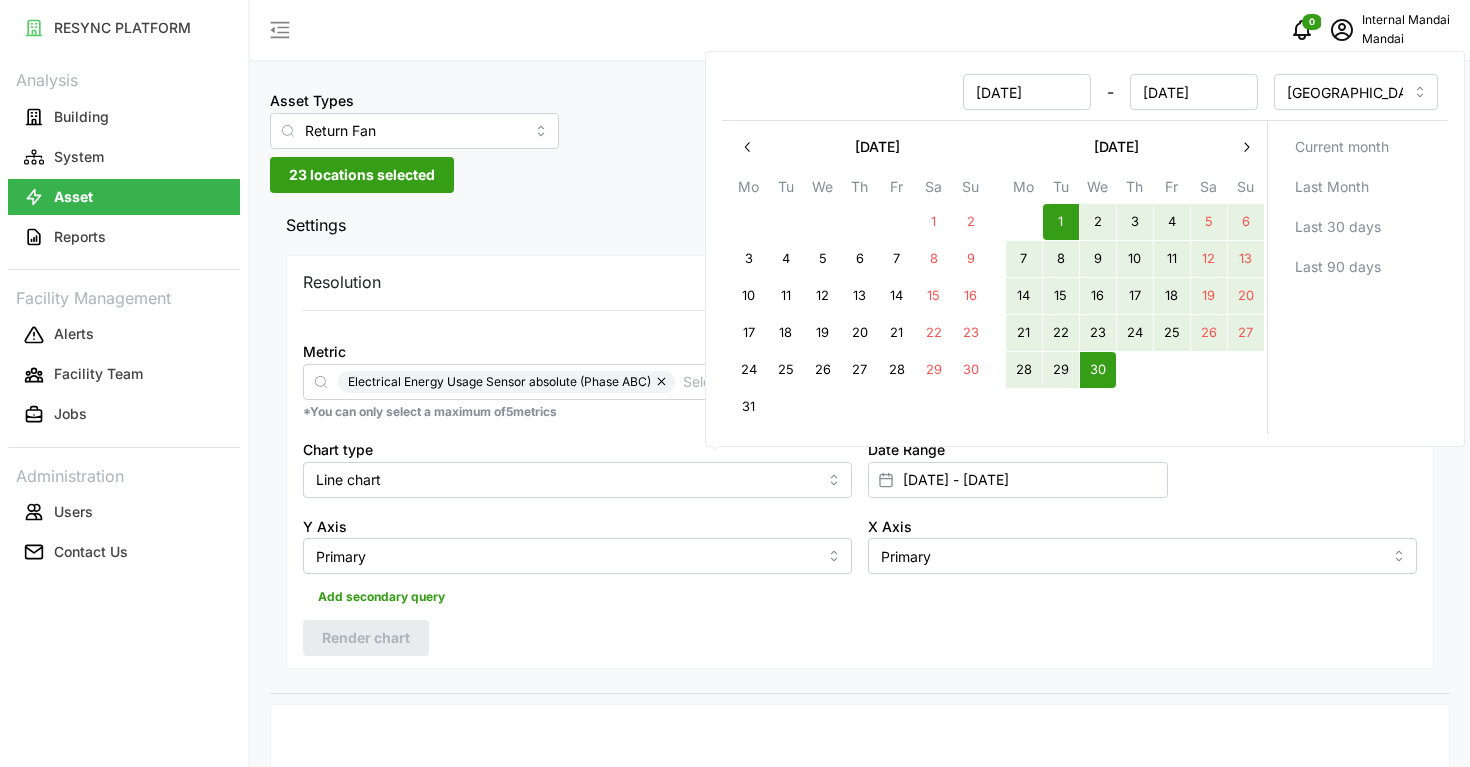 click on "Resolution 5m 15m 1h 1D 1M Metric Electrical Energy Usage Sensor absolute (Phase ABC) *You can only select a maximum of  5  metrics Chart type Line chart Date Range 01 Apr 2025 - 30 Apr 2025 Y Axis Primary X Axis Primary Add secondary query Render chart" at bounding box center [860, 462] 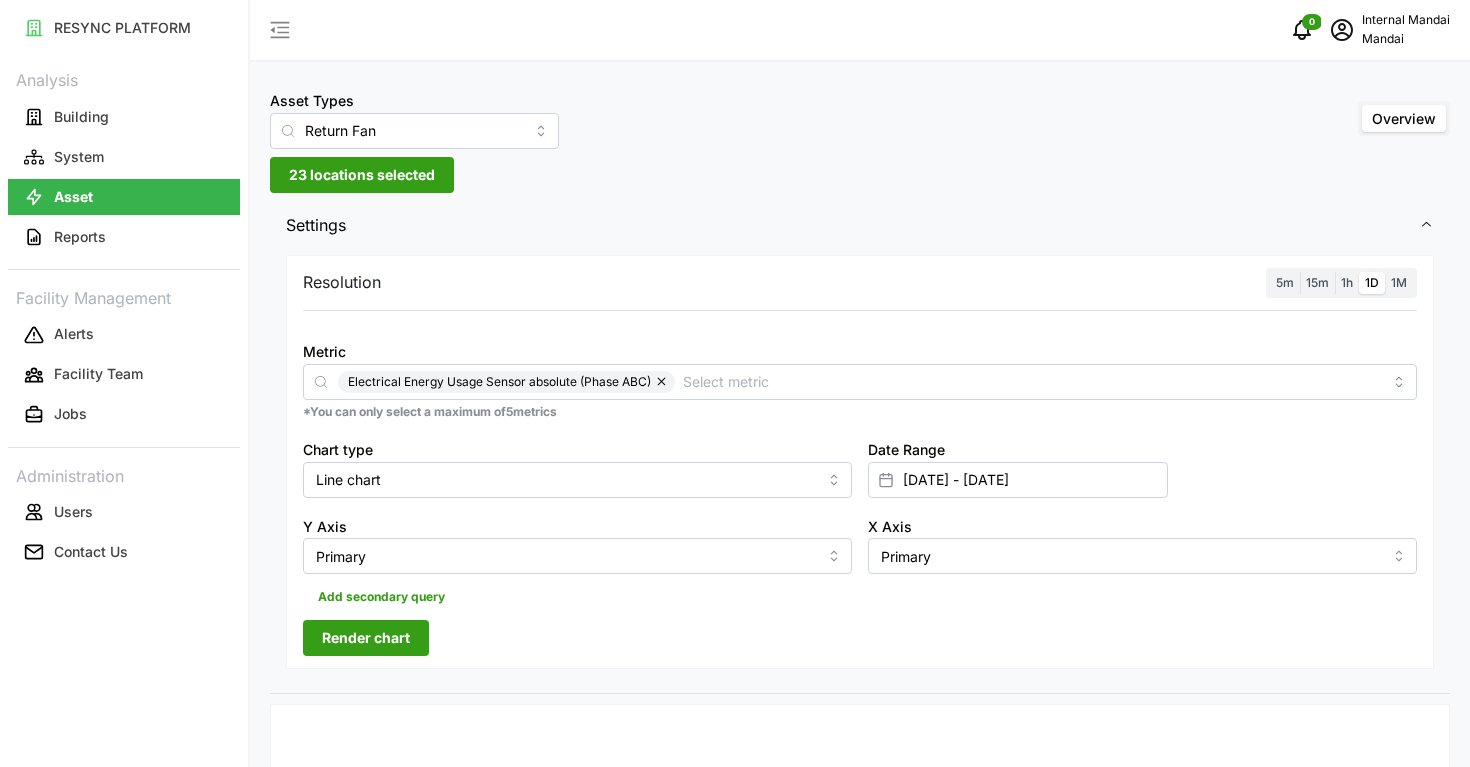 click on "Render chart" at bounding box center [366, 638] 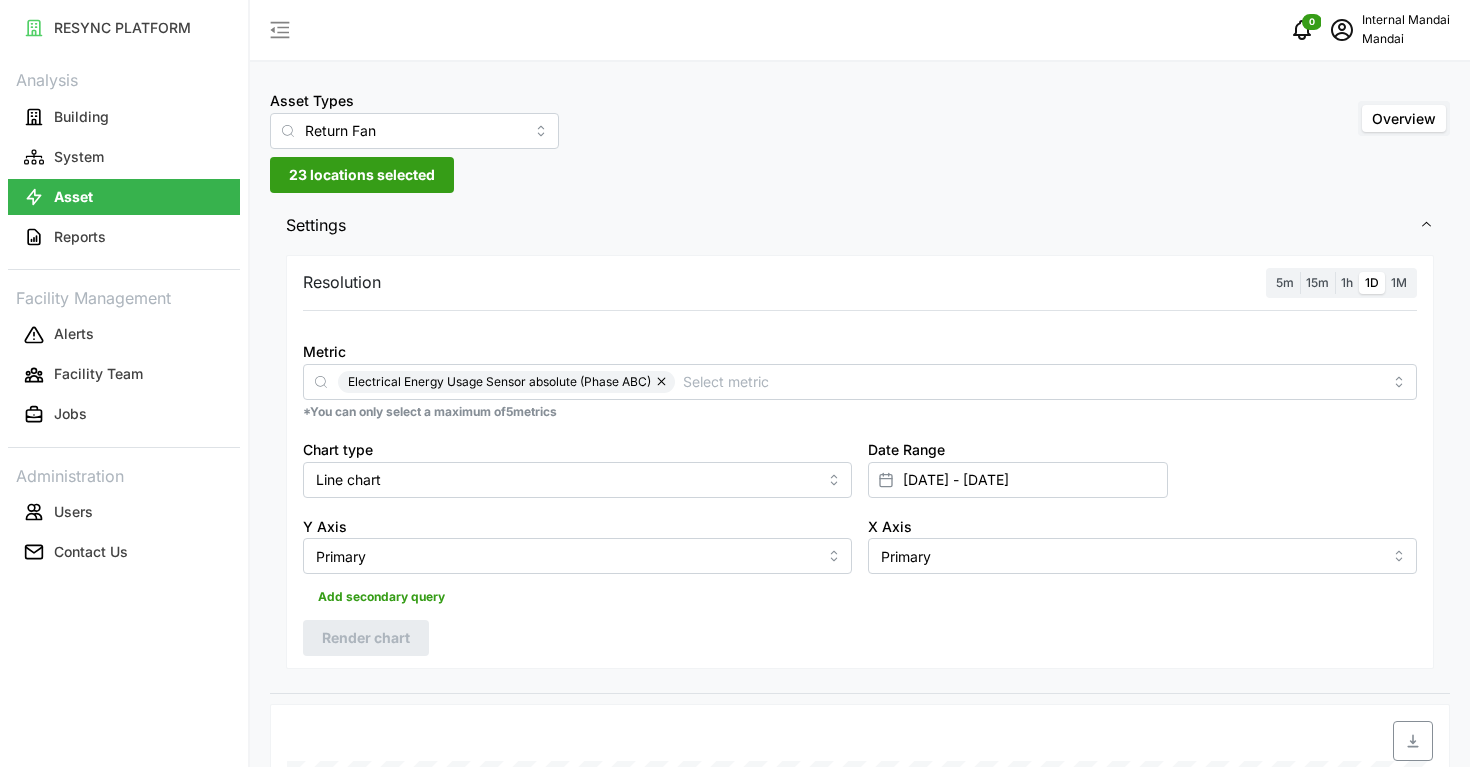 scroll, scrollTop: 0, scrollLeft: 0, axis: both 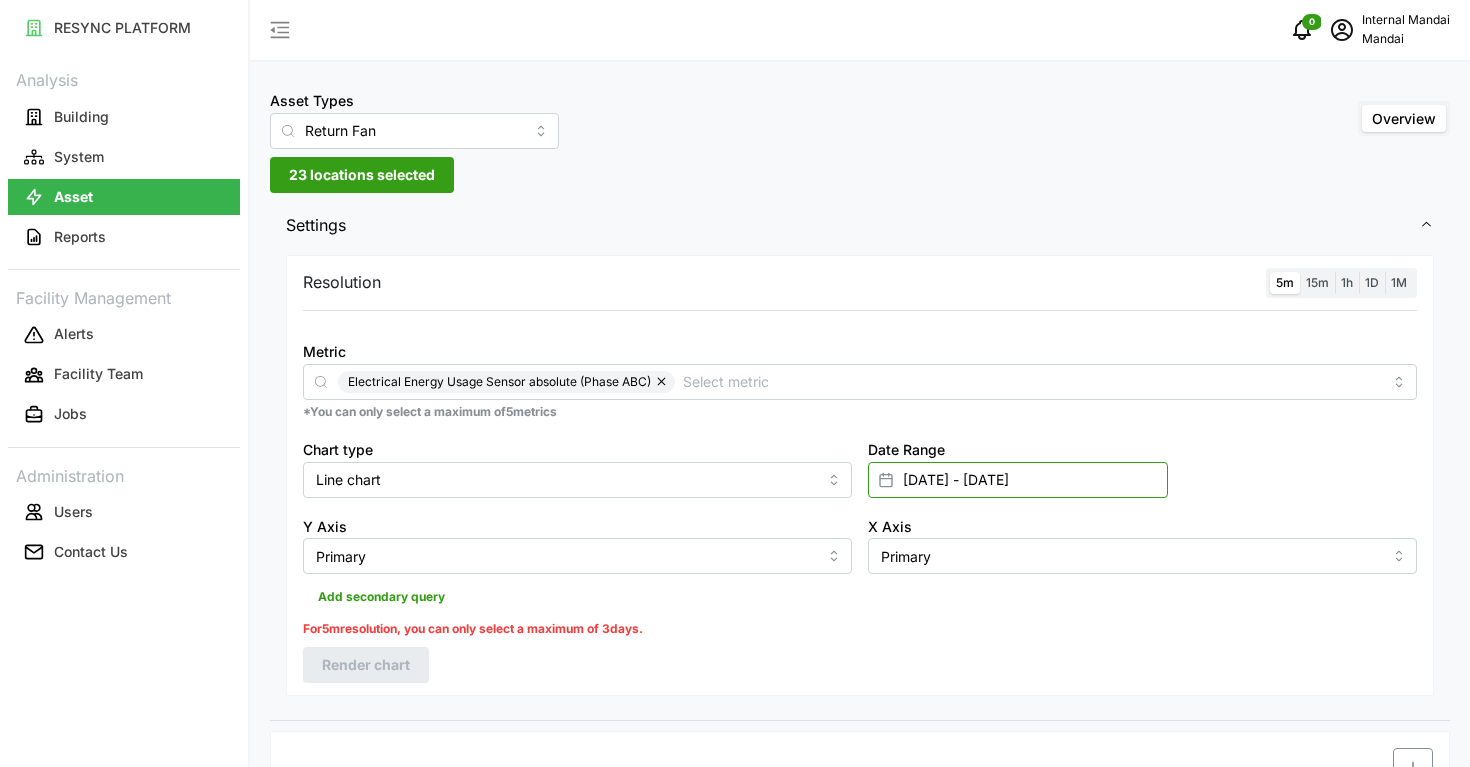 click on "01 Apr 2025 - 30 Apr 2025" at bounding box center [1018, 480] 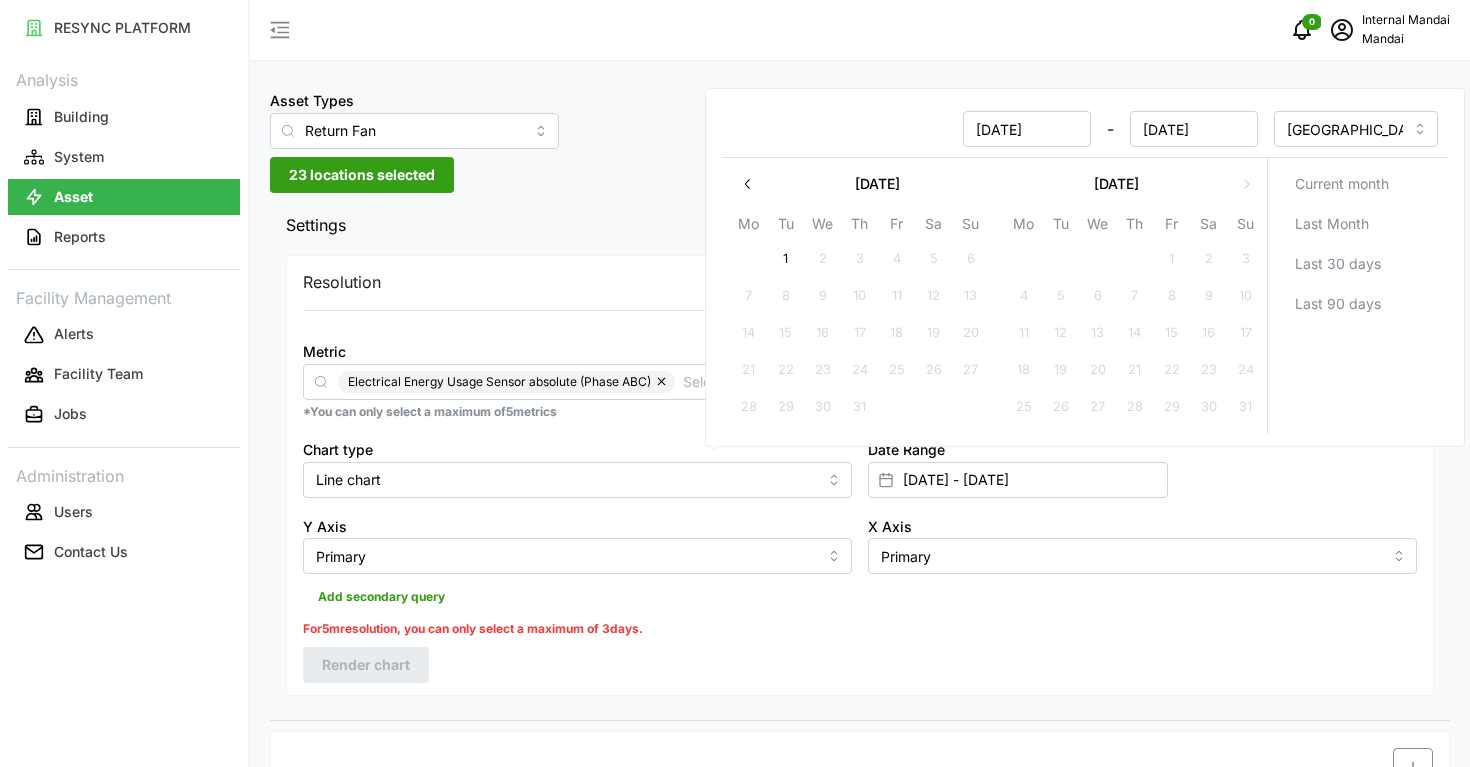 click 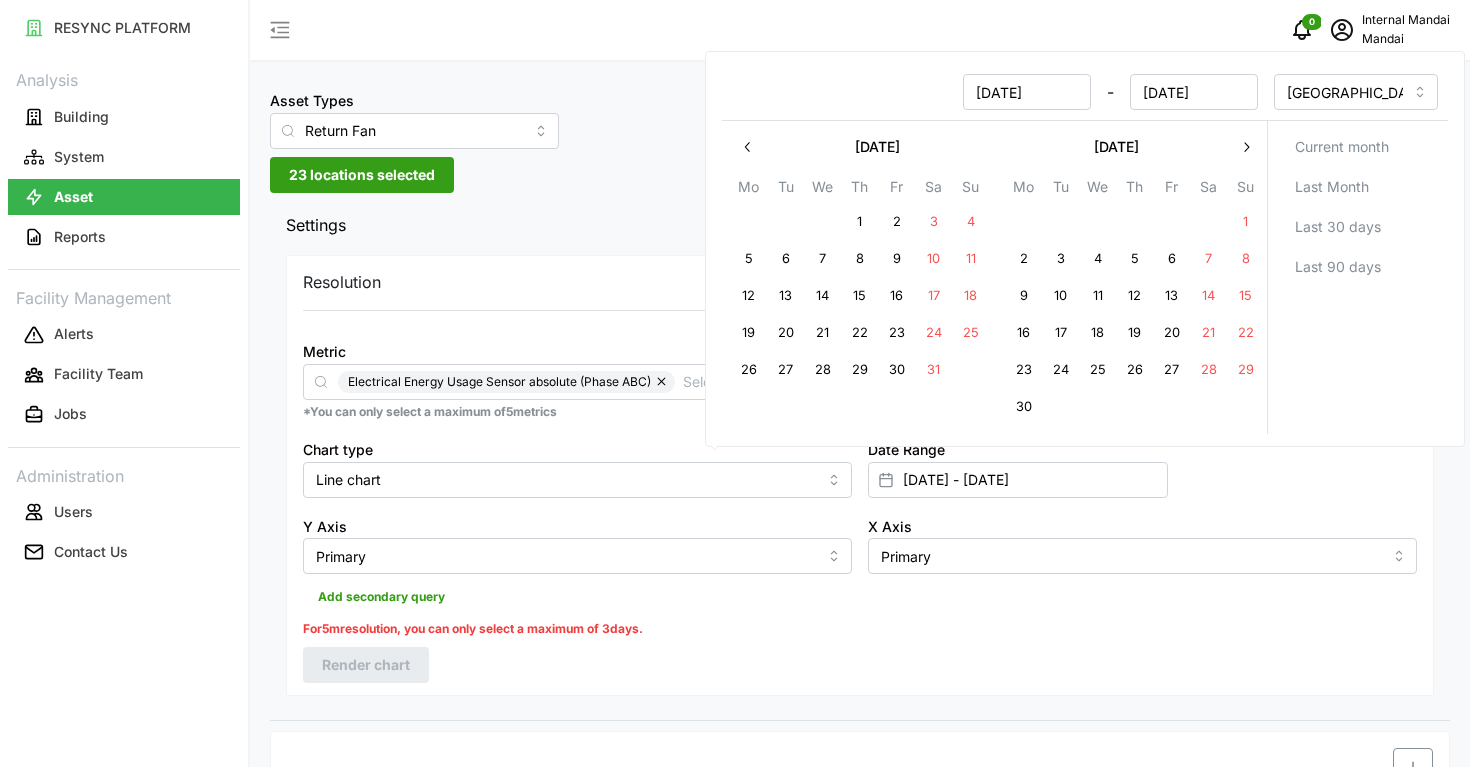 click at bounding box center (748, 147) 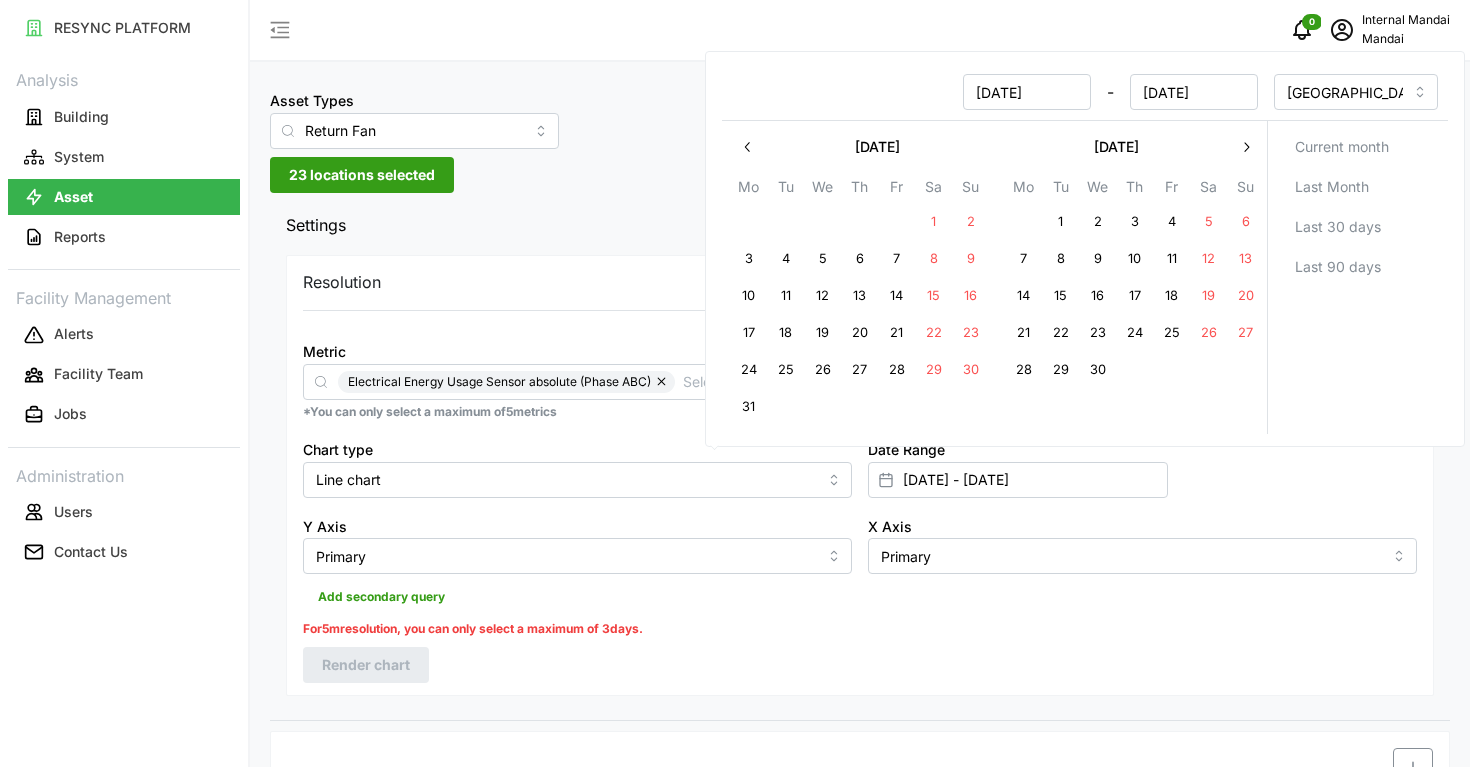 click on "29" at bounding box center (1061, 370) 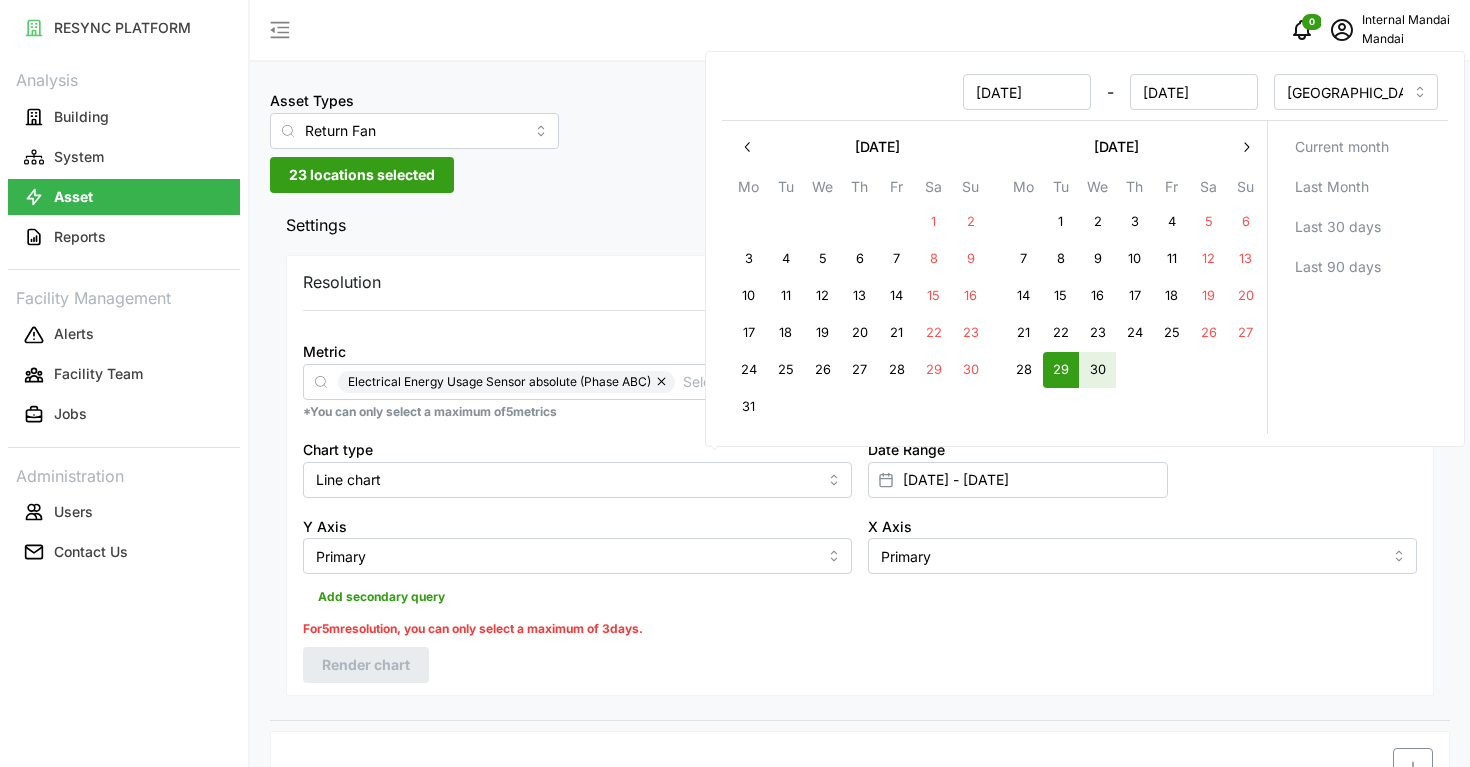 click on "30" at bounding box center [1098, 370] 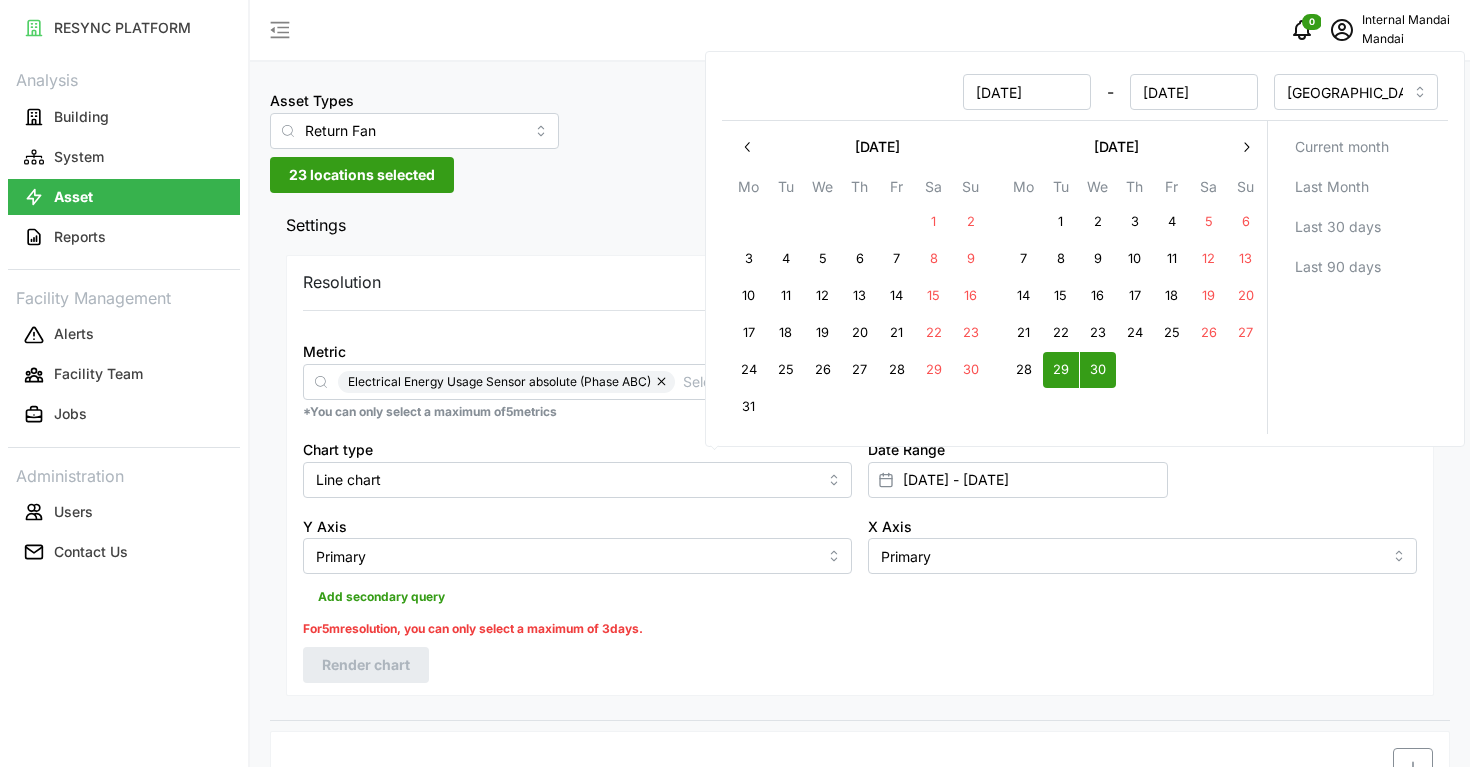click on "Resolution 5m 15m 1h 1D 1M Metric Electrical Energy Usage Sensor absolute (Phase ABC) *You can only select a maximum of  5  metrics Chart type Line chart Date Range 29 Apr 2025 - 30 Apr 2025 Y Axis Primary X Axis Primary Add secondary query For  5m  resolution, you can only select a maximum of   3  days. Render chart" at bounding box center (860, 475) 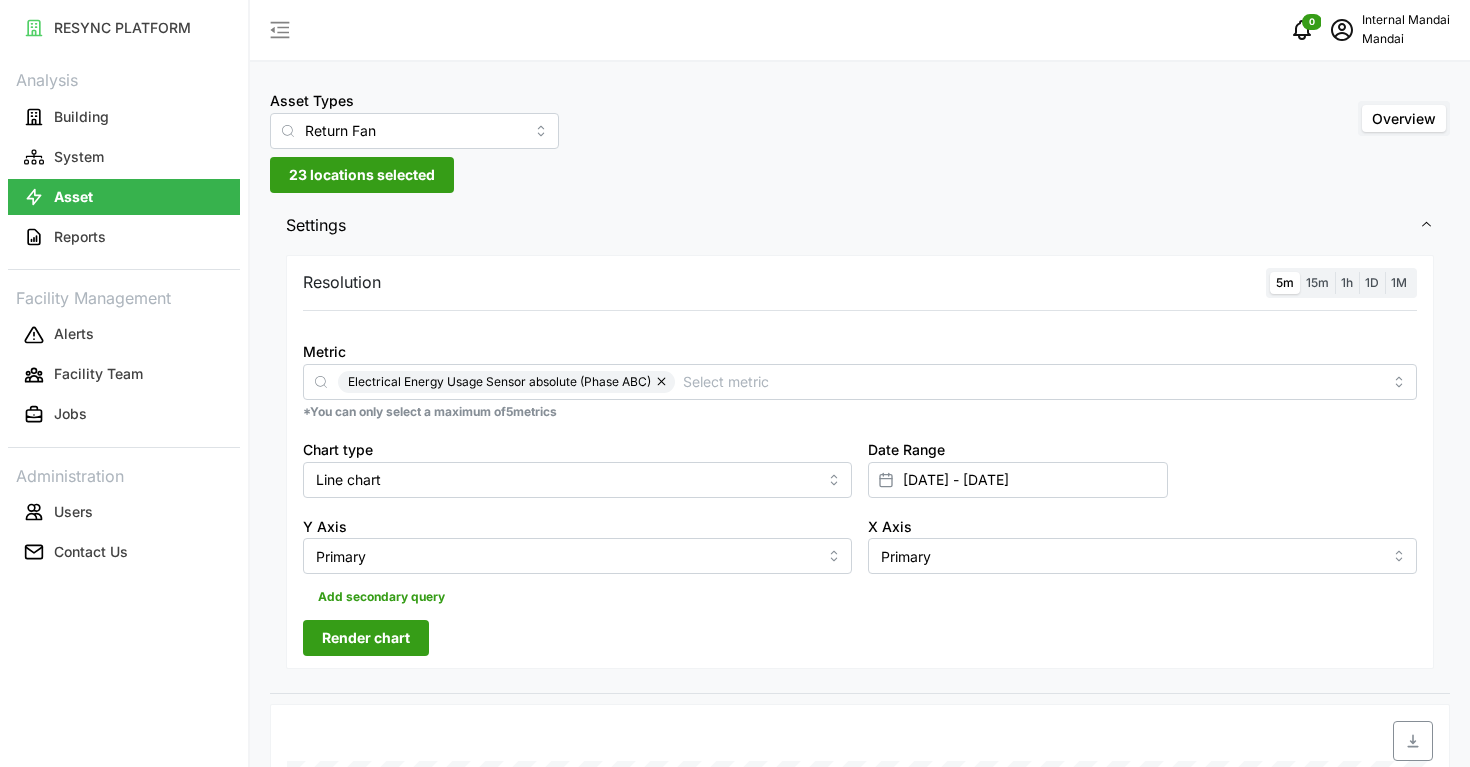 click on "Render chart" at bounding box center (366, 638) 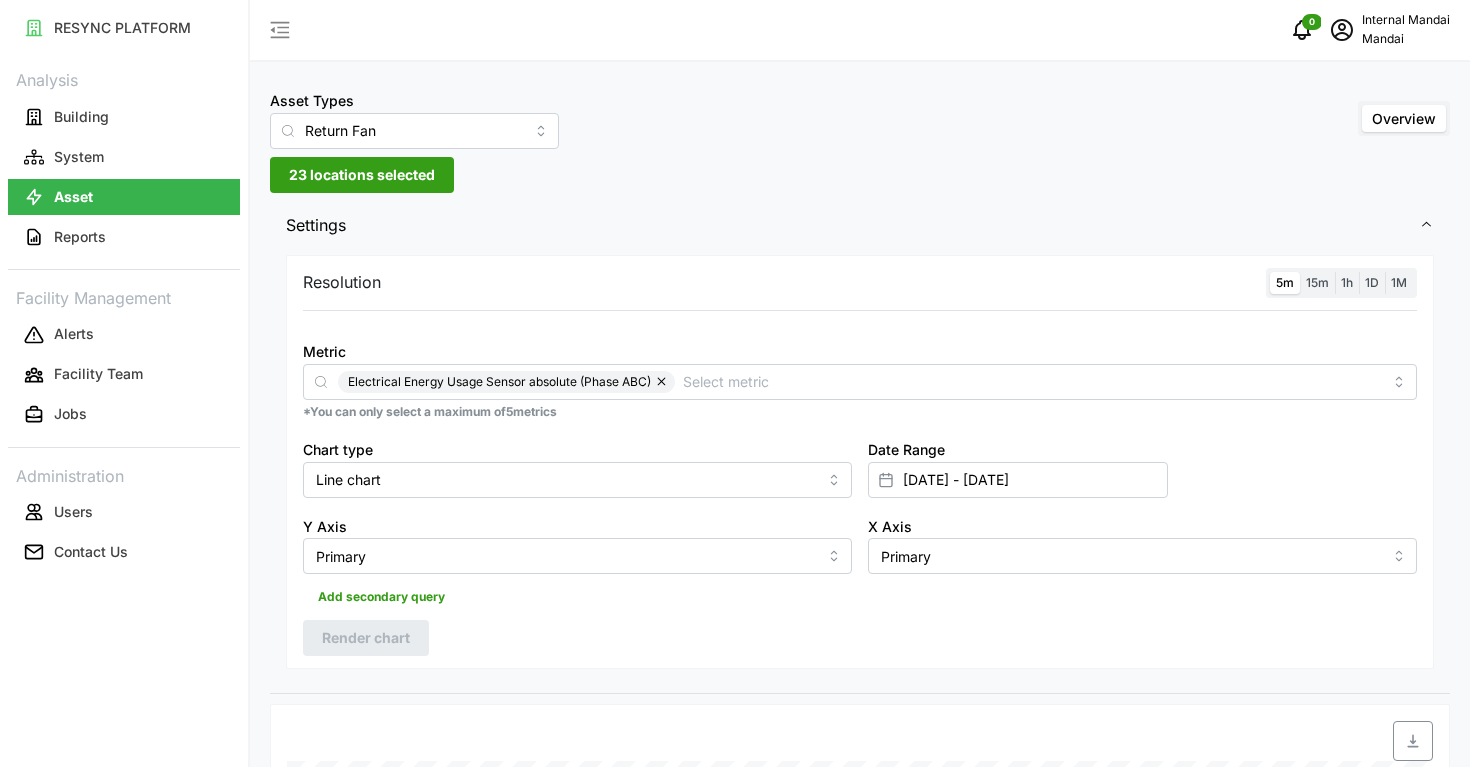scroll, scrollTop: 0, scrollLeft: 0, axis: both 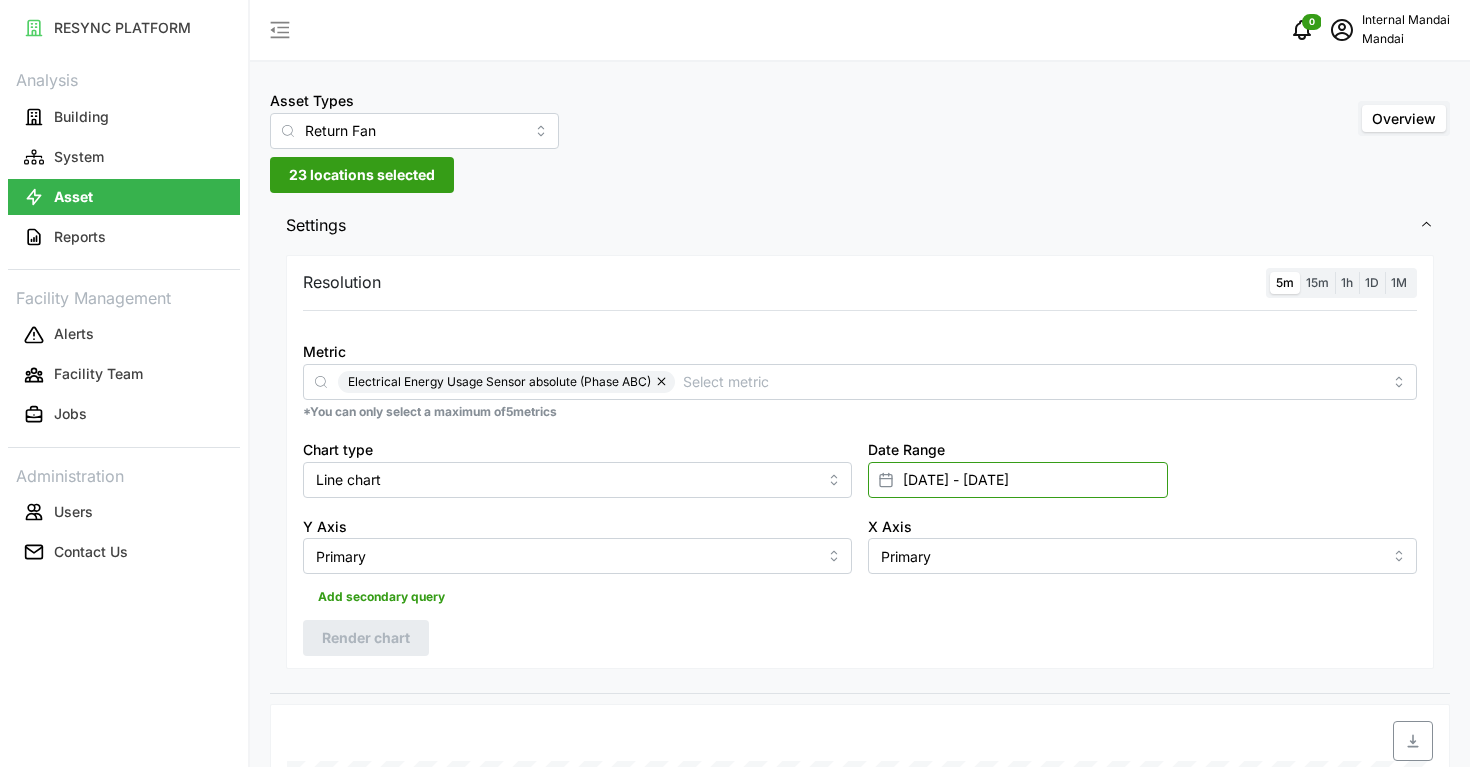 click on "29 Apr 2025 - 30 Apr 2025" at bounding box center (1018, 480) 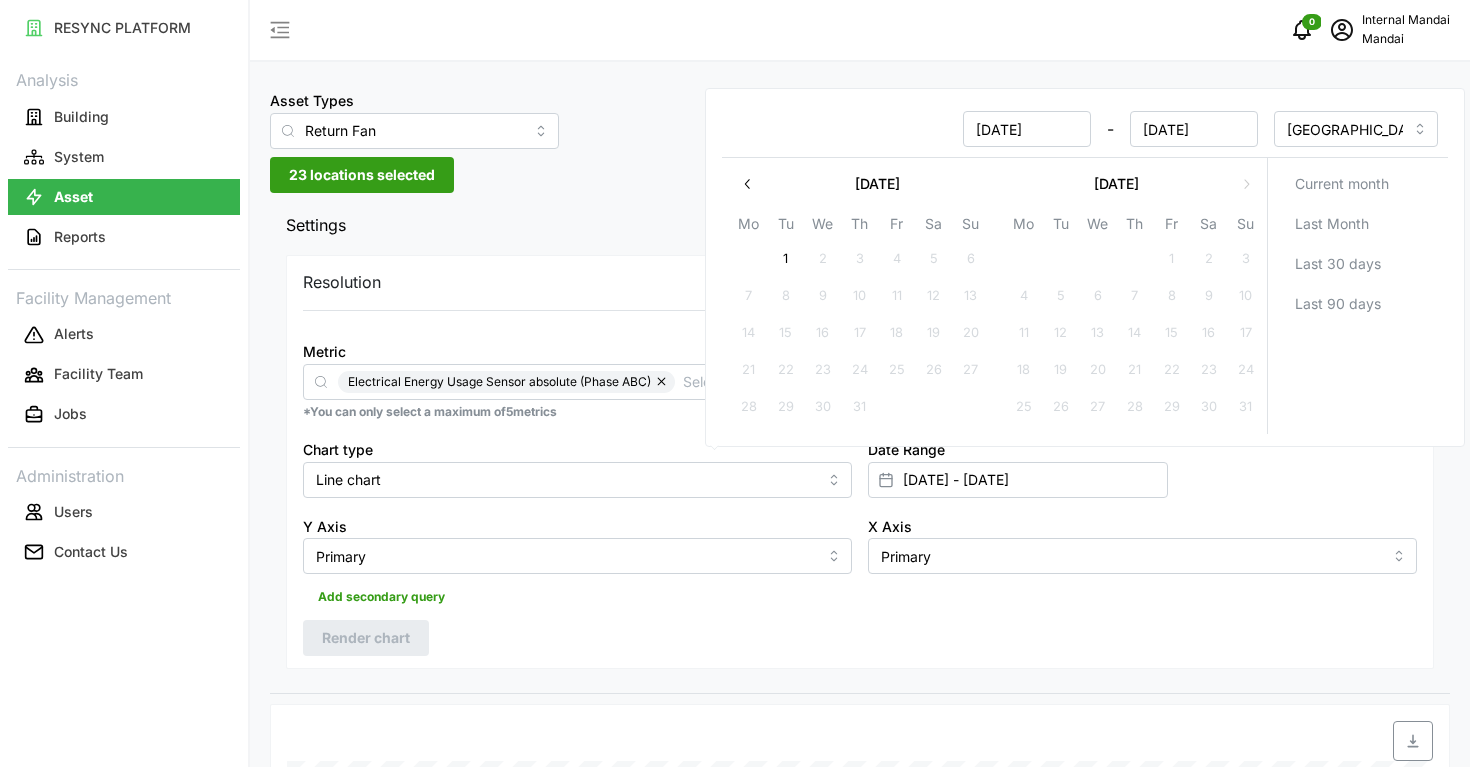 click at bounding box center [748, 184] 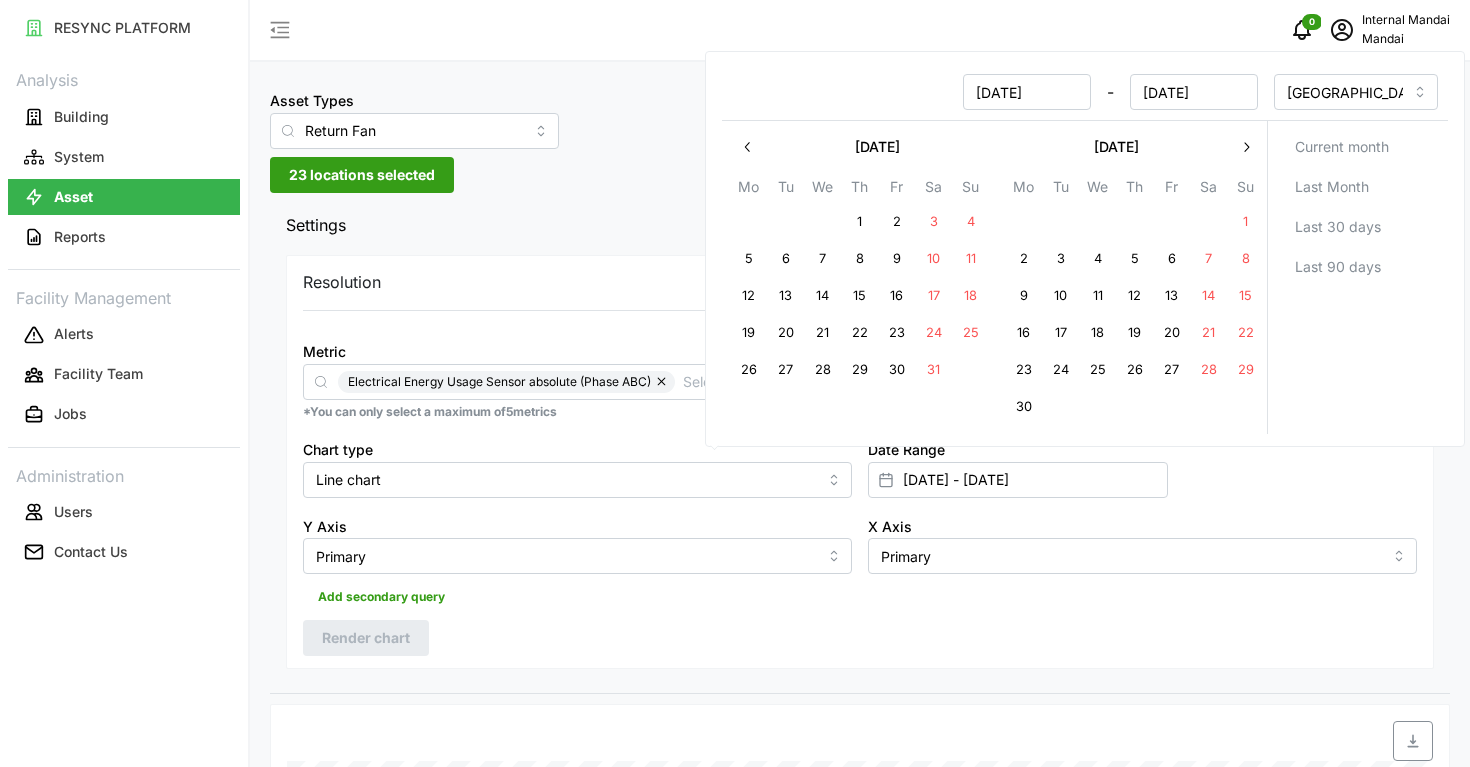 click on "May 2025 Mo Tu We Th Fr Sa Su 28 29 30 1 2 3 4 5 6 7 8 9 10 11 12 13 14 15 16 17 18 19 20 21 22 23 24 25 26 27 28 29 30 31 1" at bounding box center (859, 277) 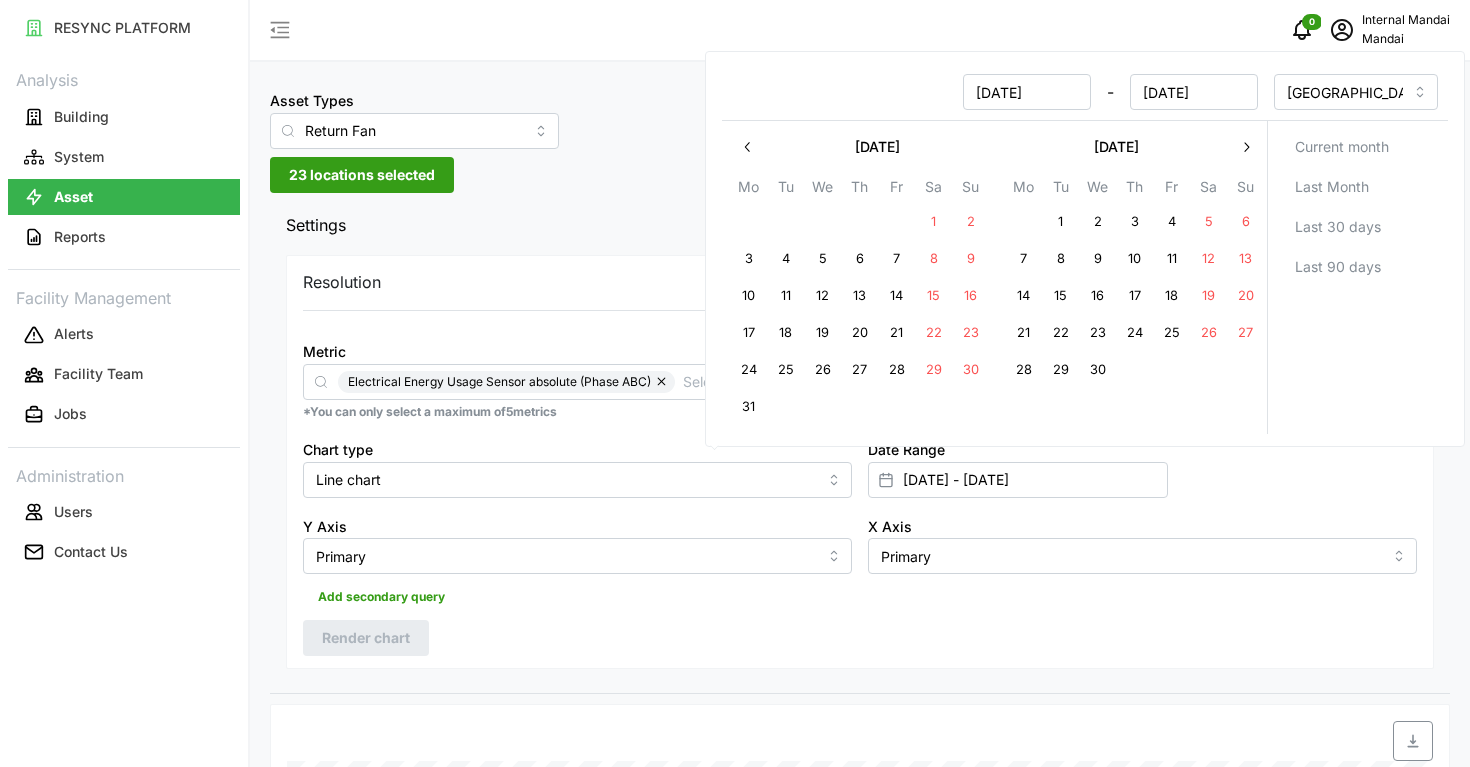 click on "21" at bounding box center (1024, 333) 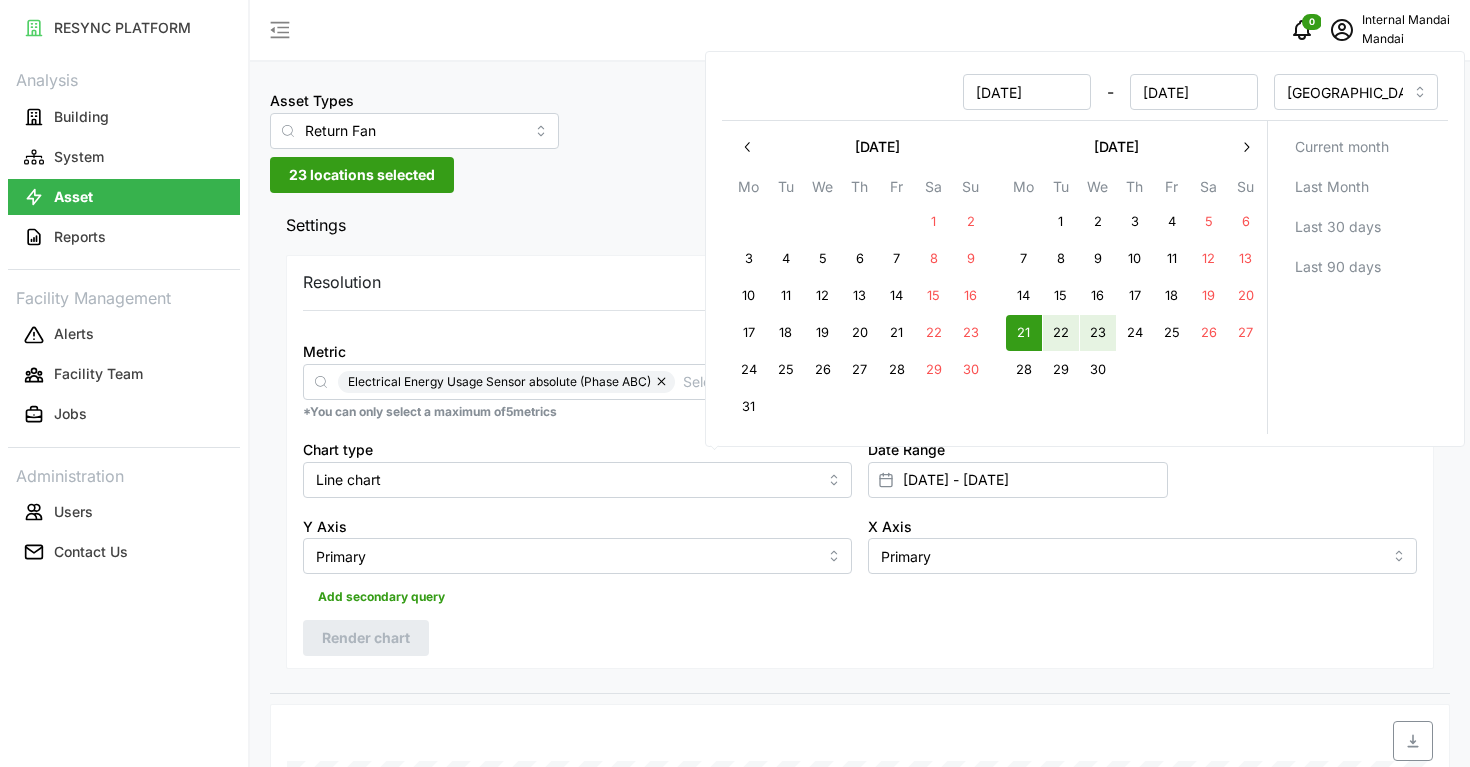 click on "23" at bounding box center [1098, 333] 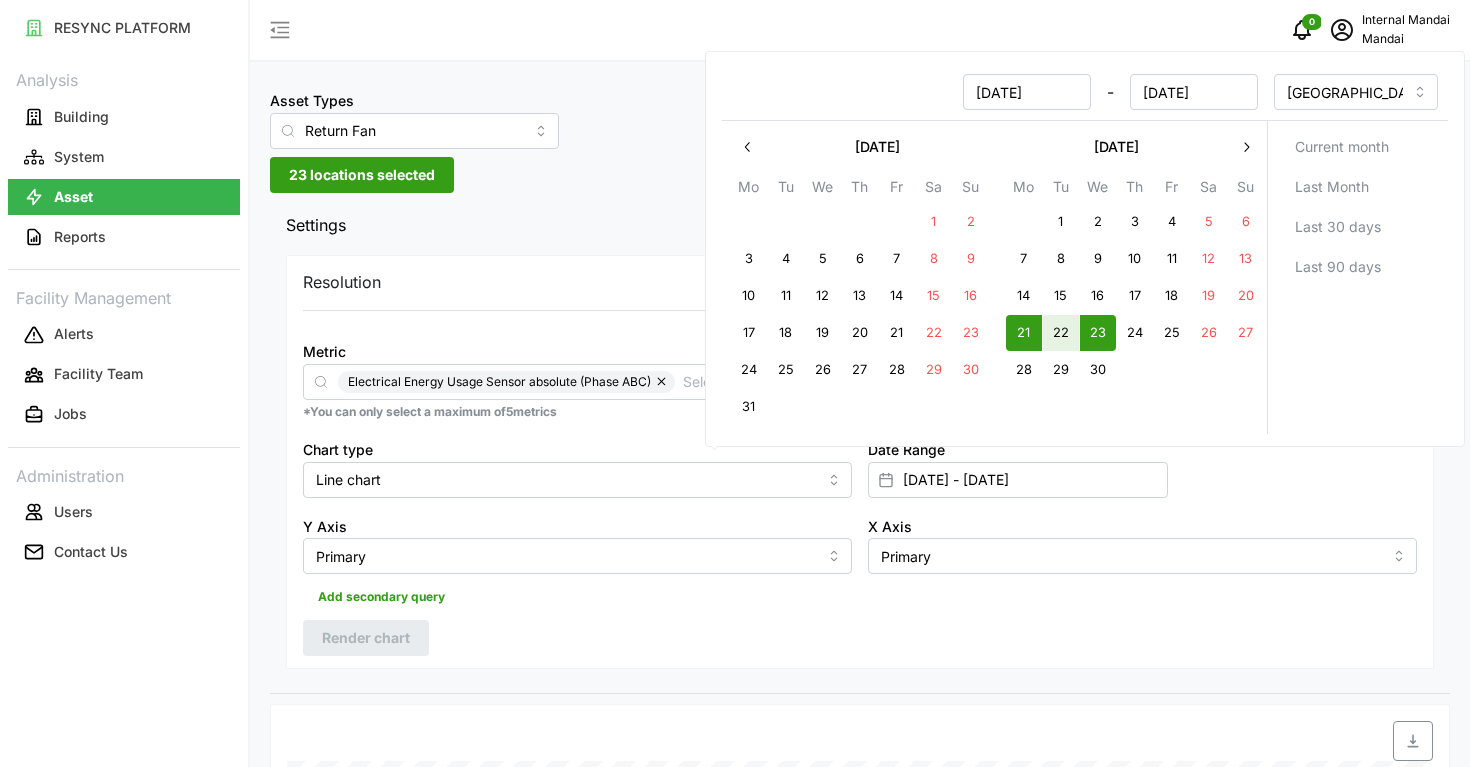 click at bounding box center (472, 741) 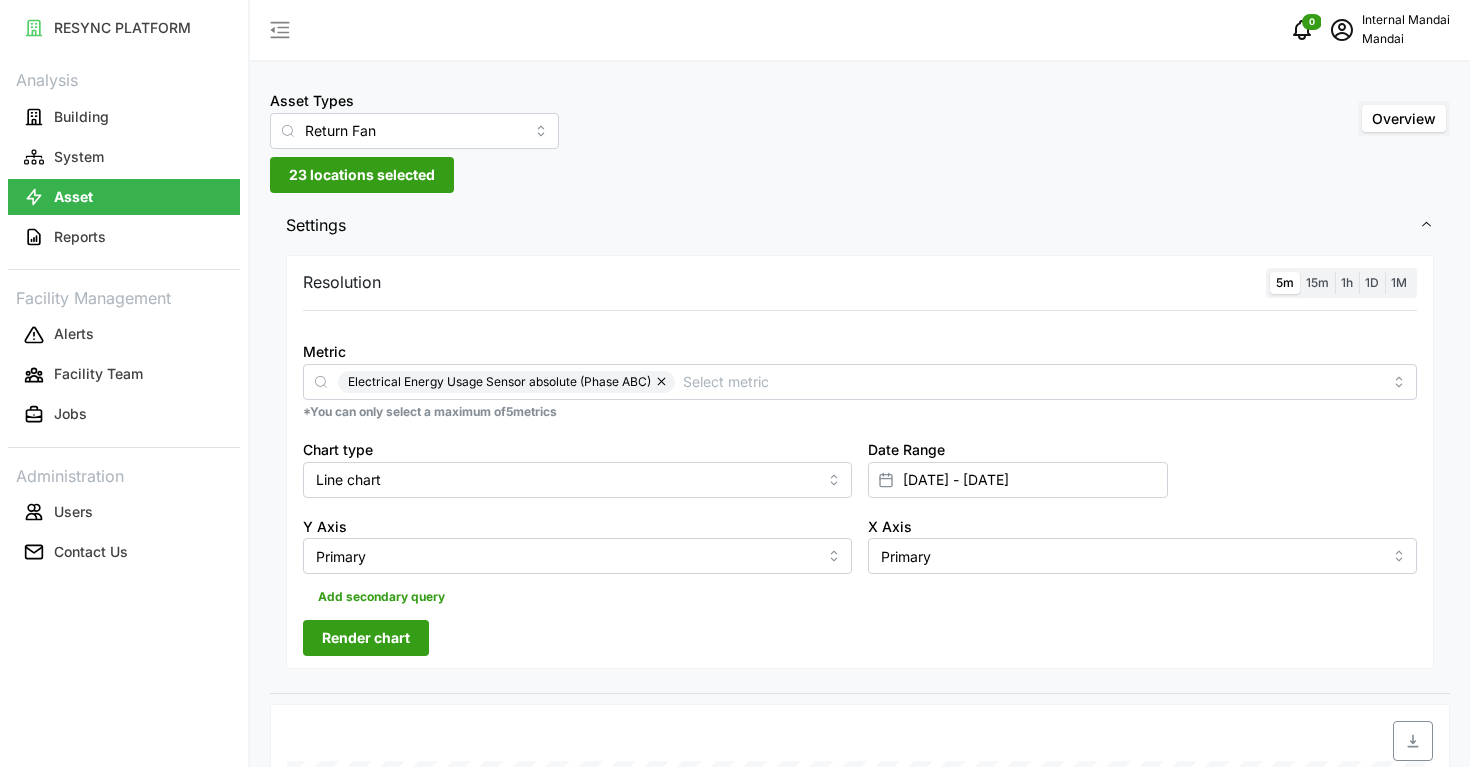 click on "Render chart" at bounding box center [366, 638] 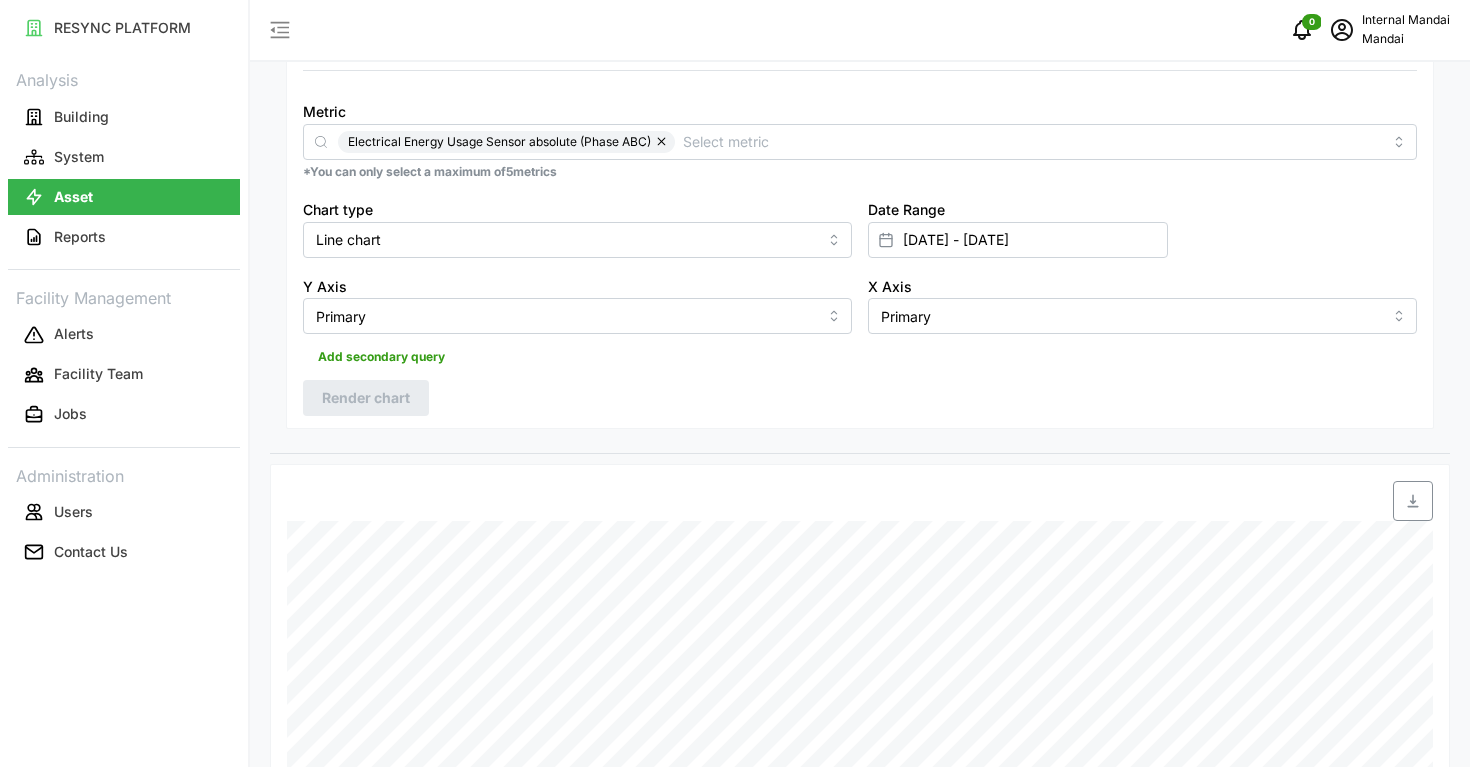 scroll, scrollTop: 226, scrollLeft: 0, axis: vertical 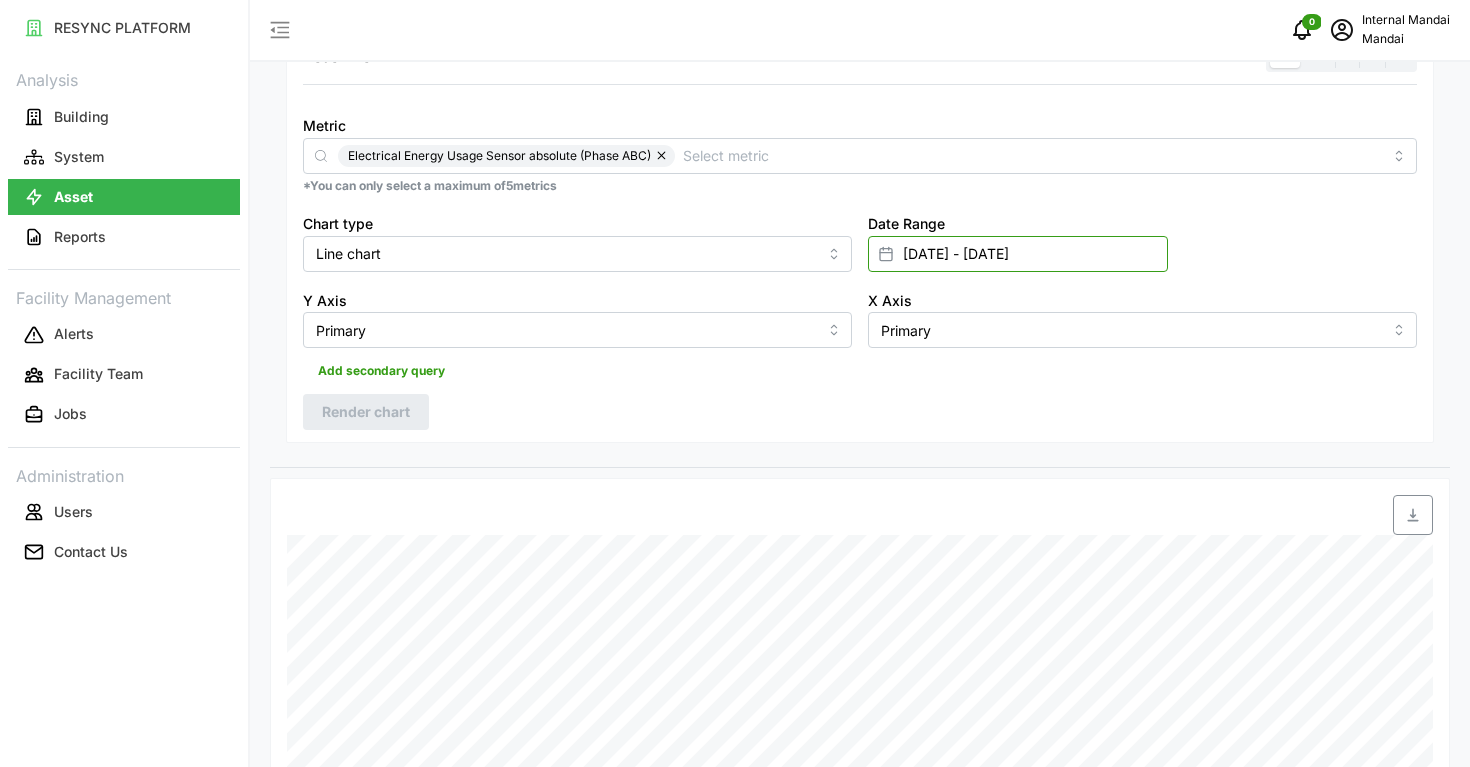 click on "21 Apr 2025 - 23 Apr 2025" at bounding box center (1018, 254) 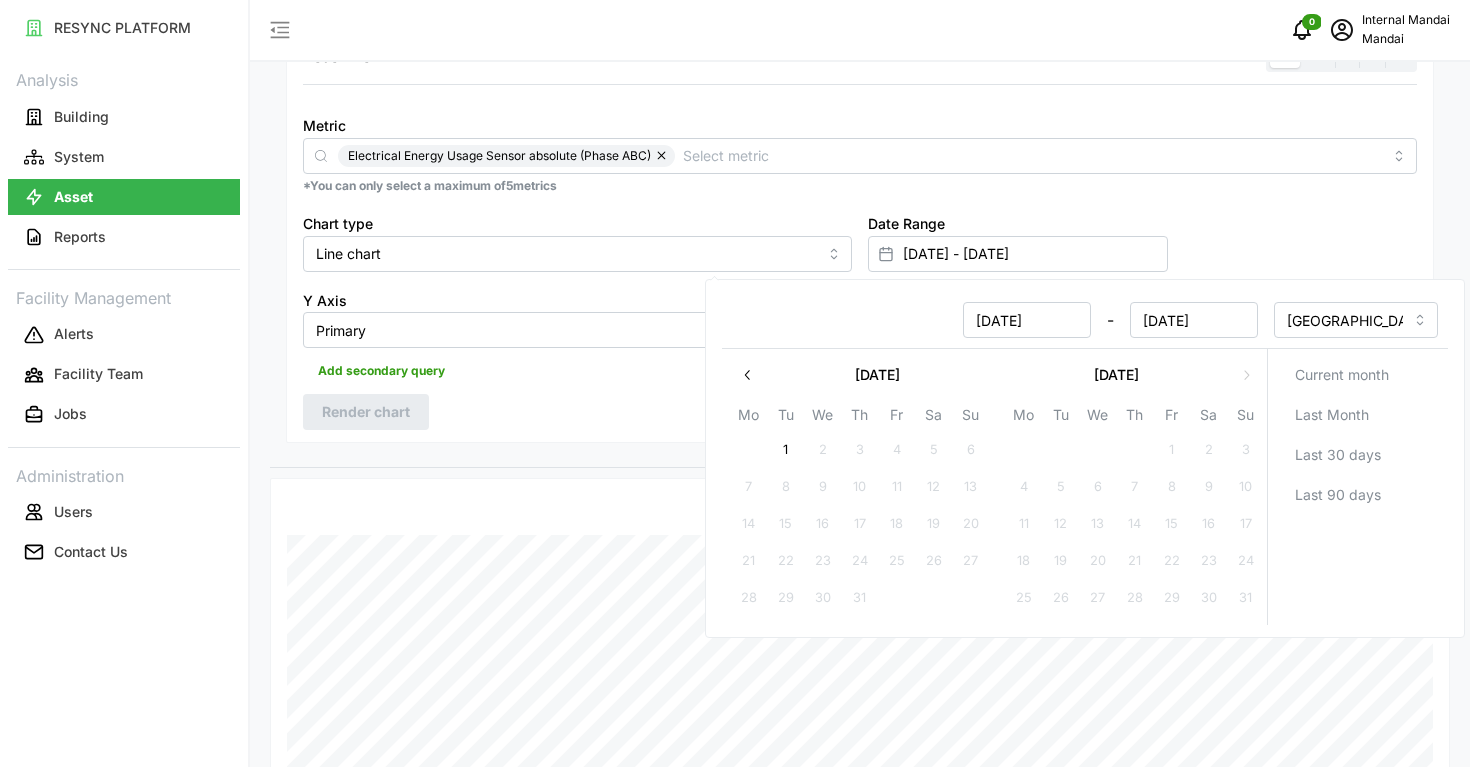 click at bounding box center (748, 375) 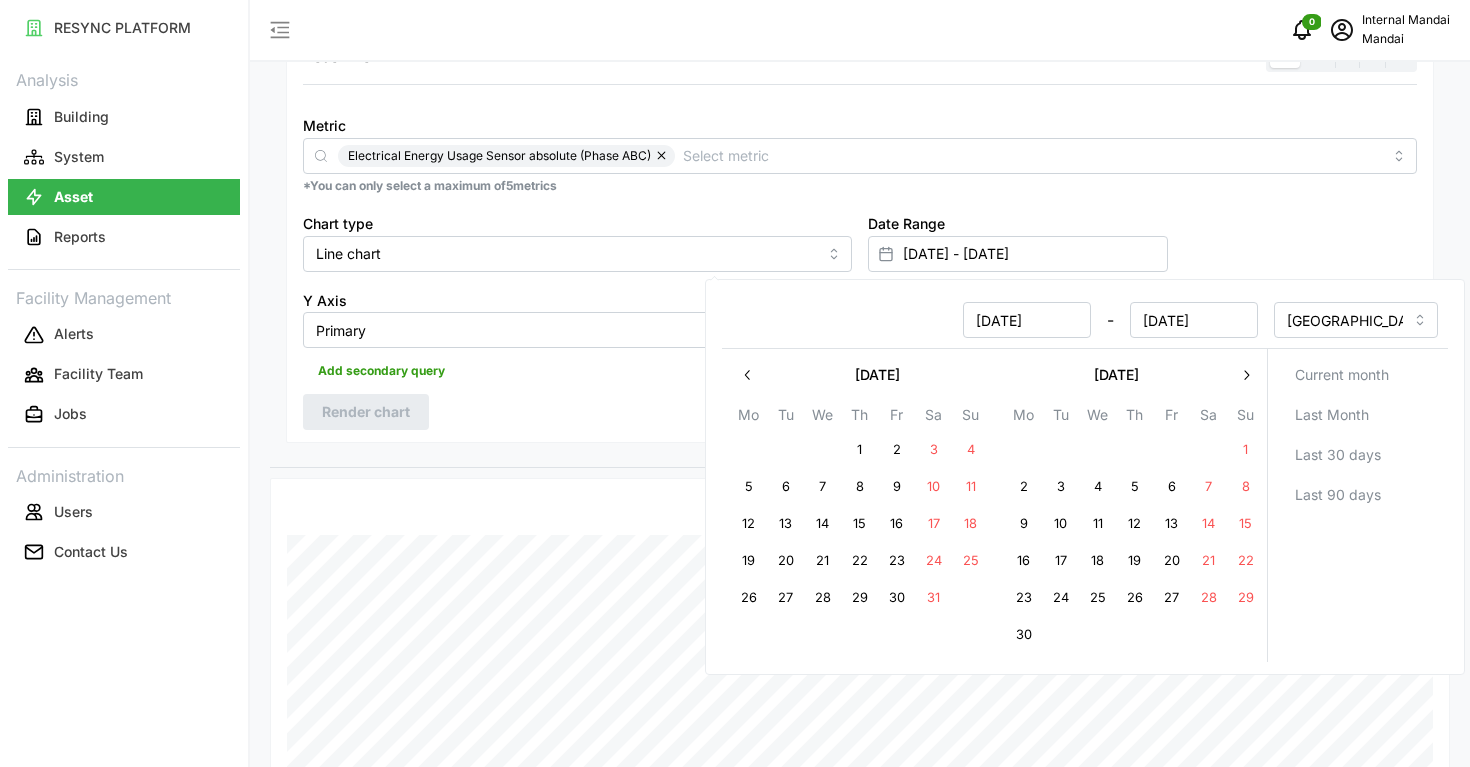 click at bounding box center (748, 375) 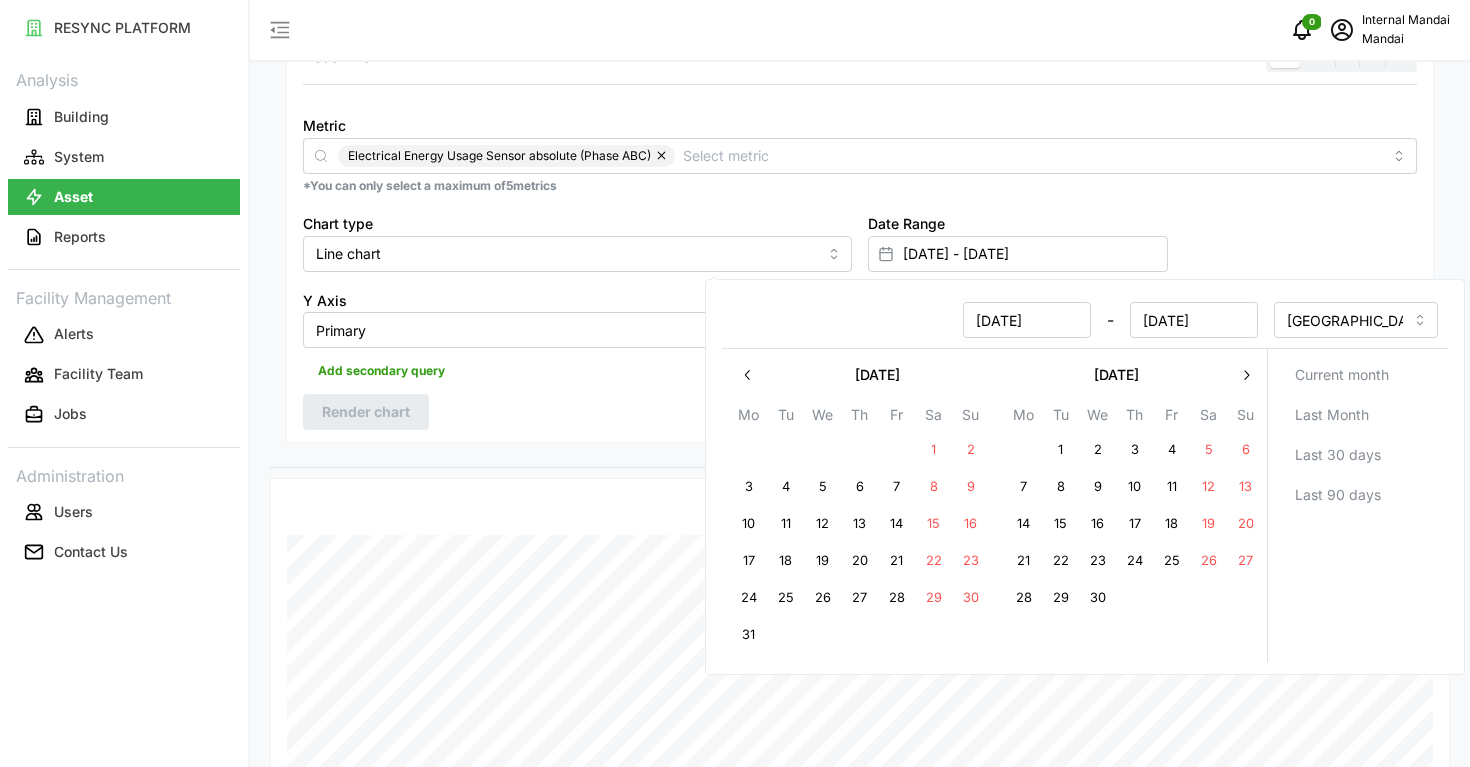 click on "23" at bounding box center [1098, 561] 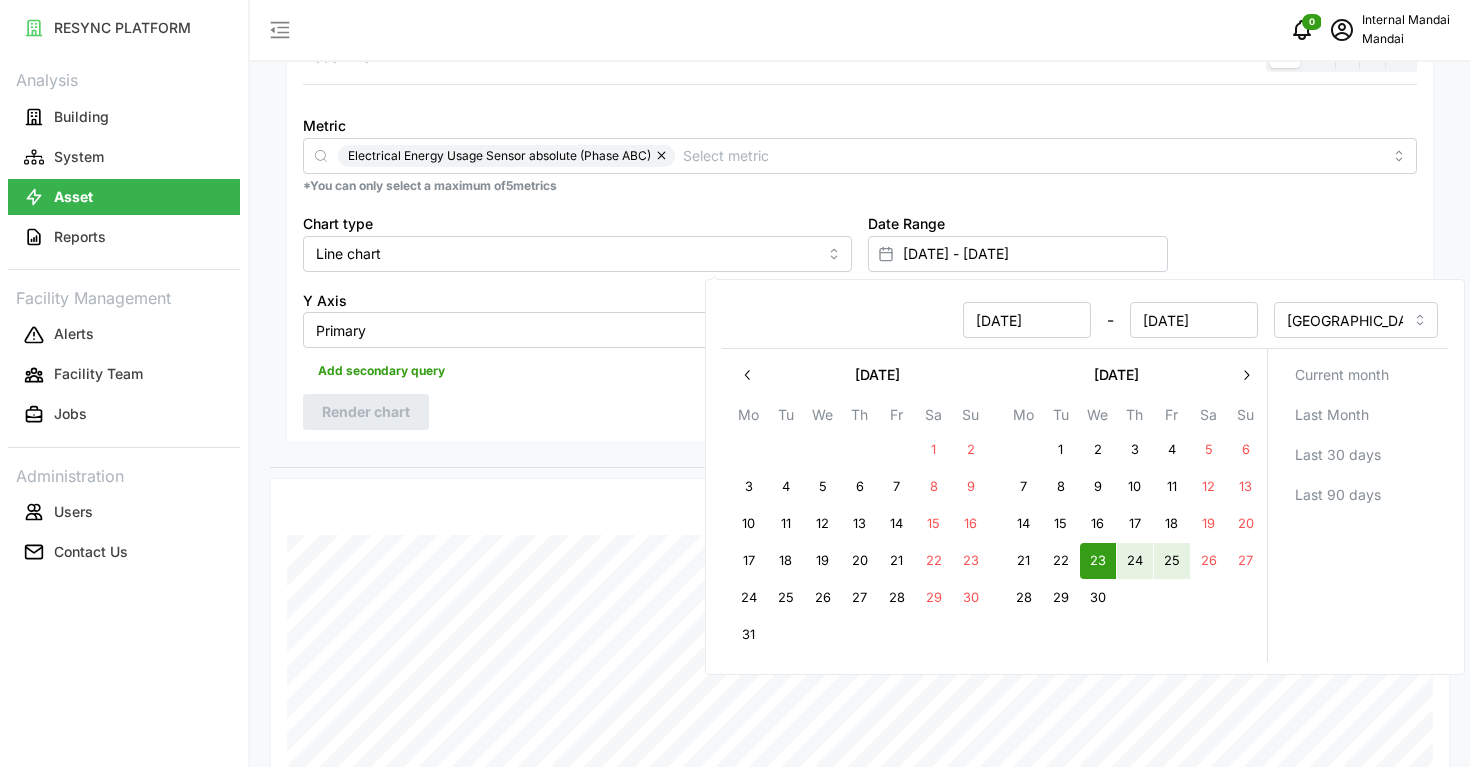 click on "25" at bounding box center (1172, 561) 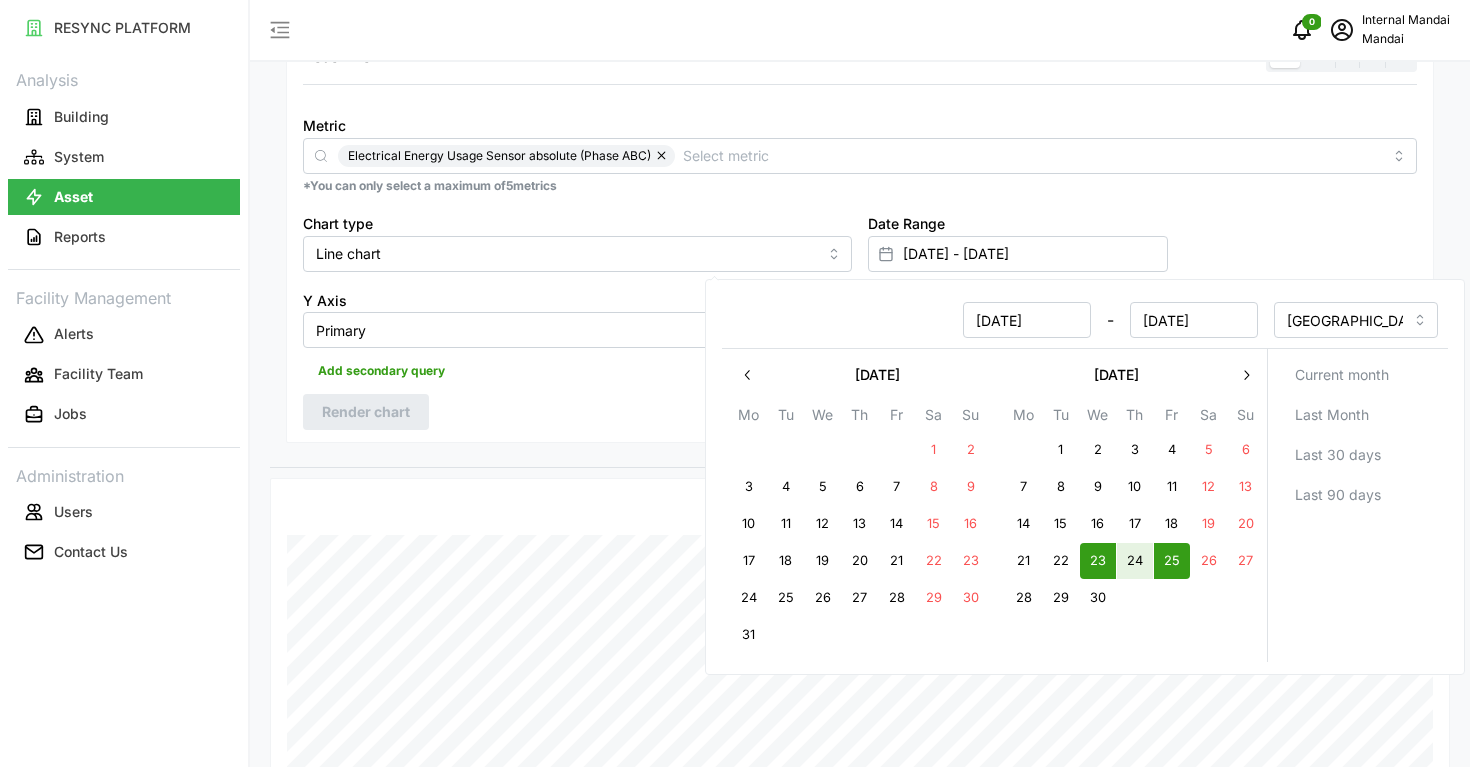 click on "Resolution 5m 15m 1h 1D 1M Metric Electrical Energy Usage Sensor absolute (Phase ABC) *You can only select a maximum of  5  metrics Chart type Line chart Date Range 23 Apr 2025 - 25 Apr 2025 Y Axis Primary X Axis Primary Add secondary query Render chart" at bounding box center [860, 236] 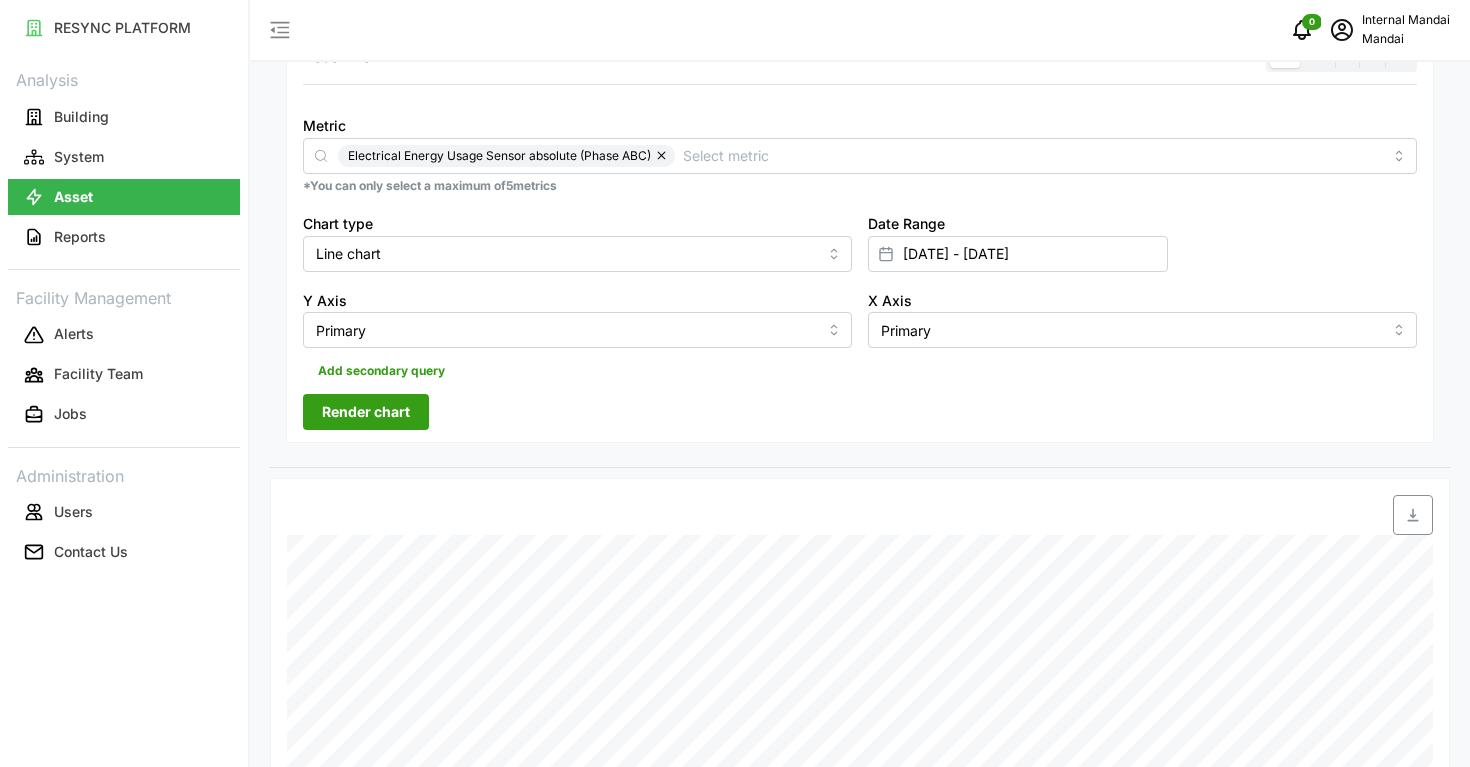click on "Render chart" at bounding box center (366, 412) 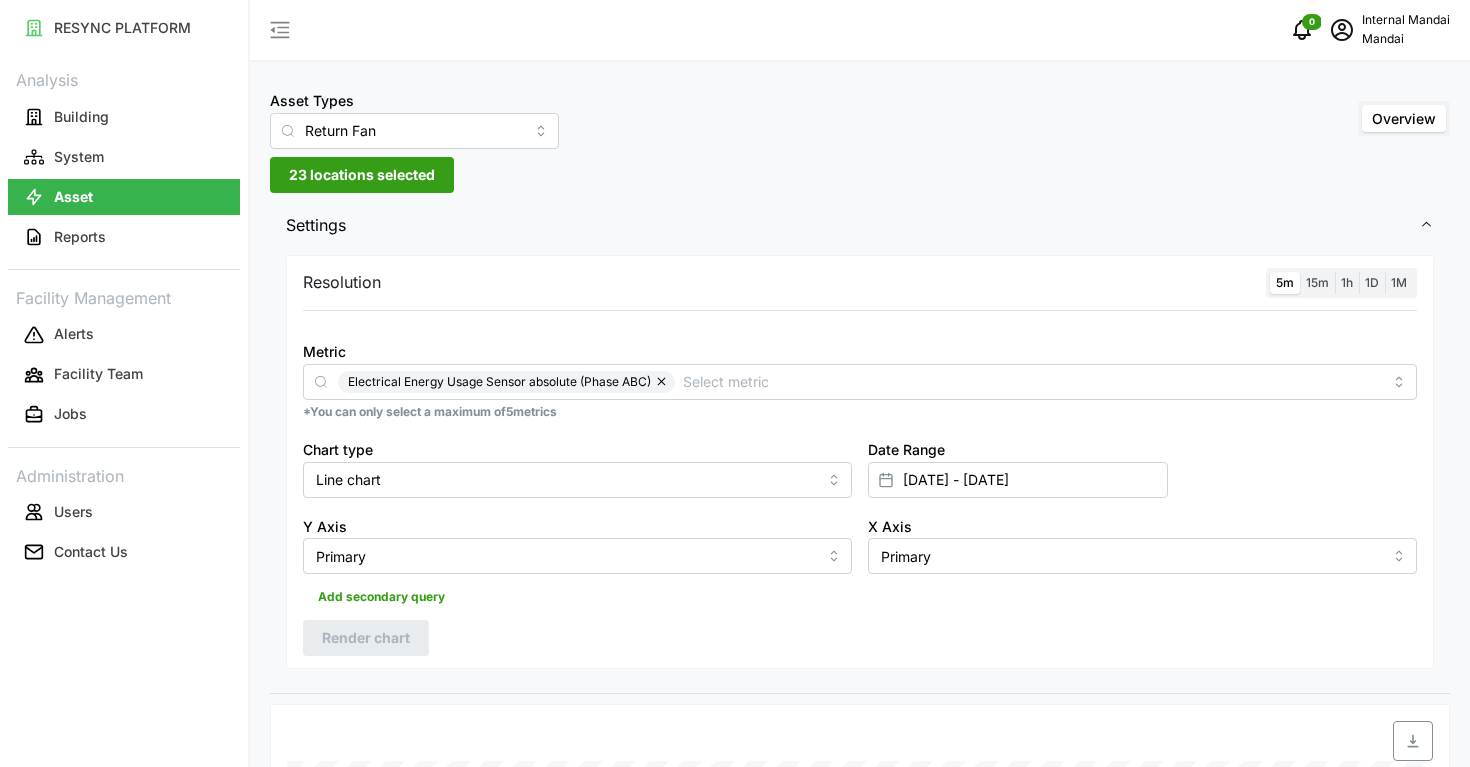 scroll, scrollTop: 0, scrollLeft: 0, axis: both 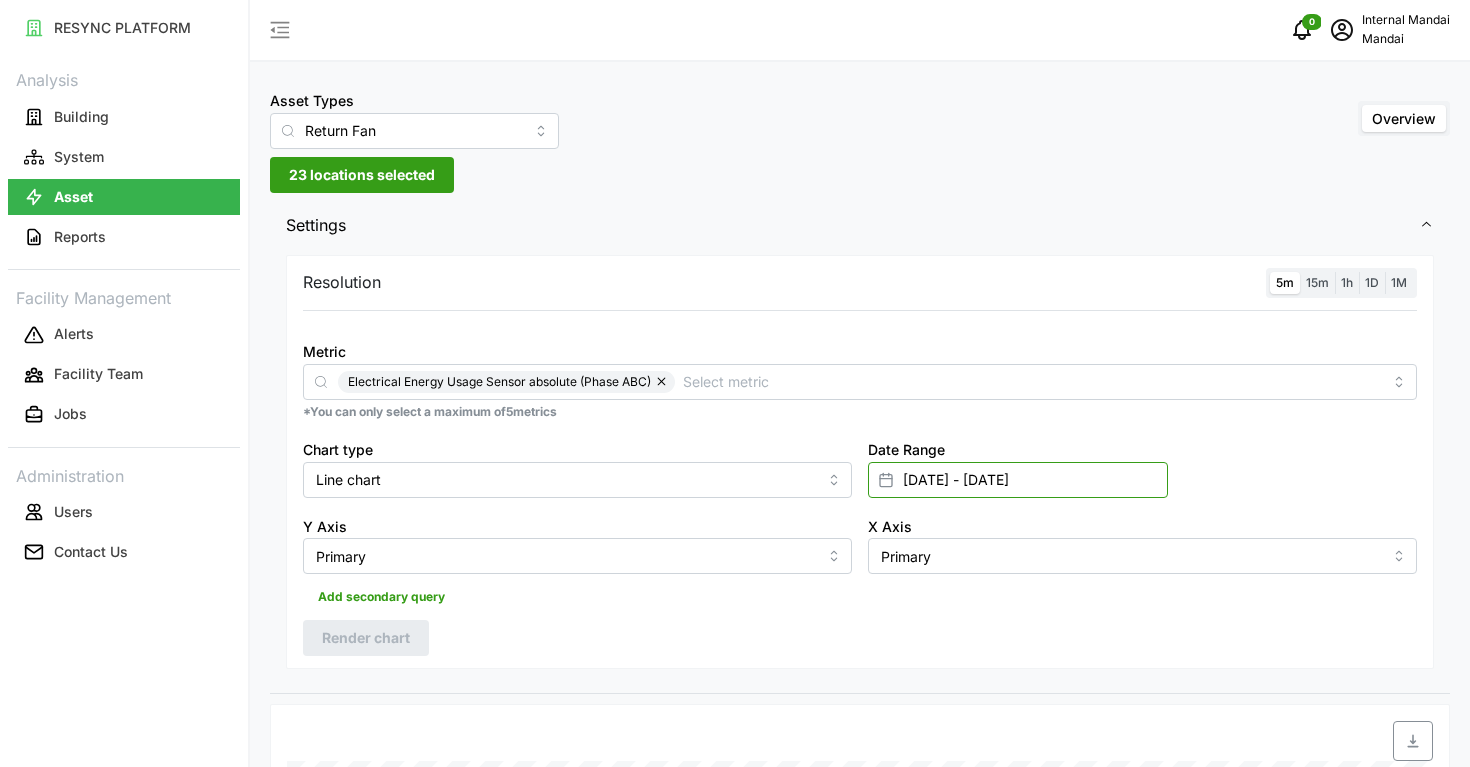 click on "23 Apr 2025 - 25 Apr 2025" at bounding box center (1018, 480) 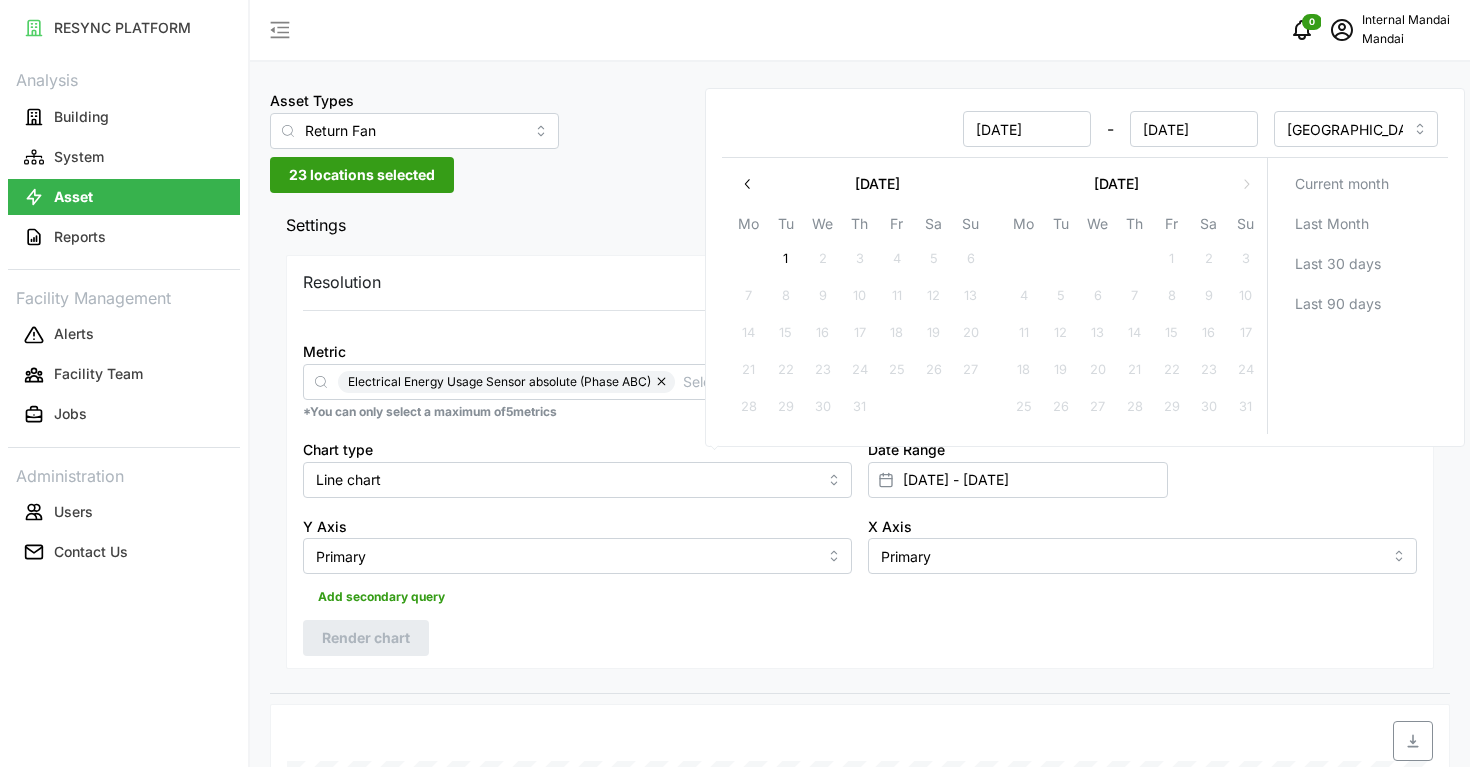 click at bounding box center [748, 184] 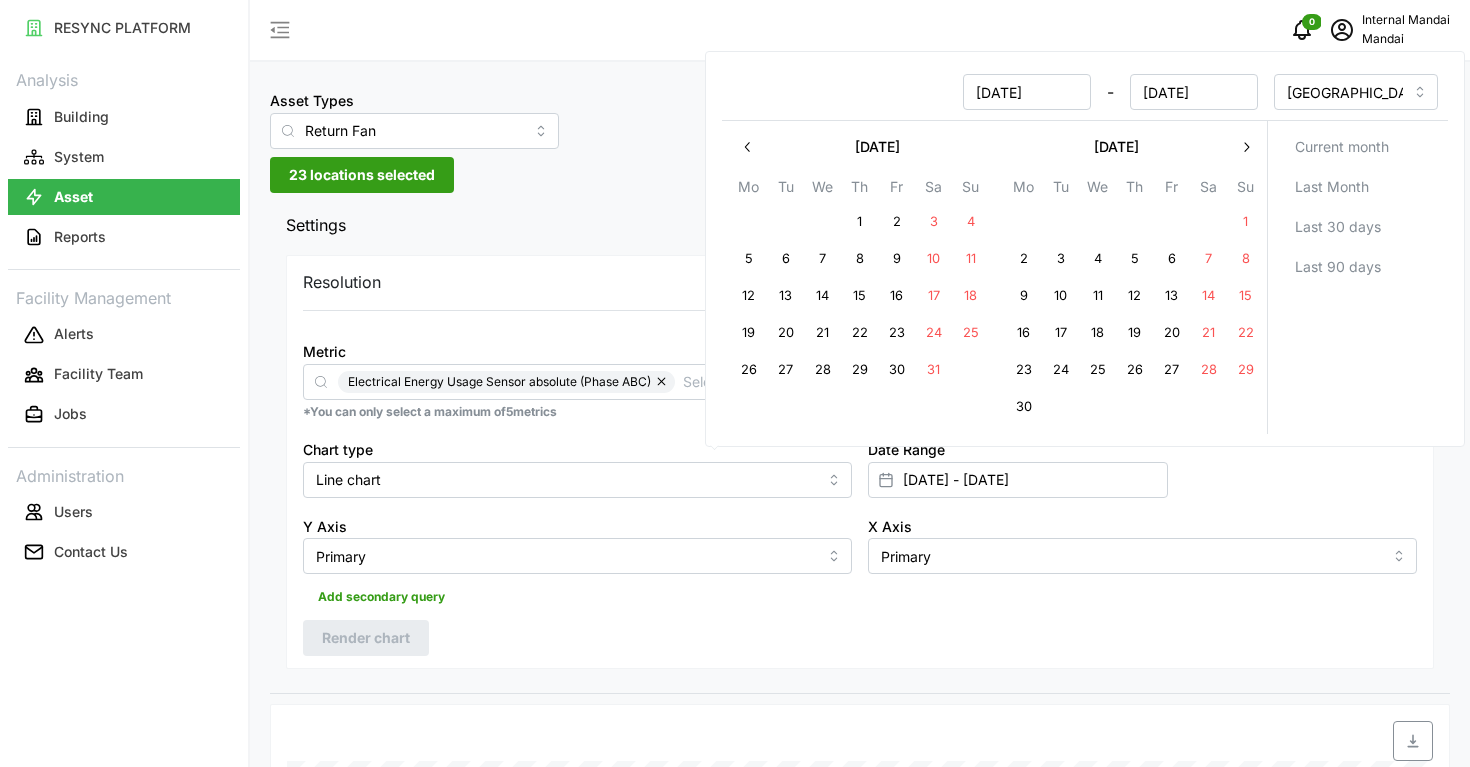 click on "Resolution 5m 15m 1h 1D 1M Metric Electrical Energy Usage Sensor absolute (Phase ABC) *You can only select a maximum of  5  metrics Chart type Line chart Date Range 23 Apr 2025 - 25 Apr 2025 Y Axis Primary X Axis Primary Add secondary query Render chart" at bounding box center (860, 462) 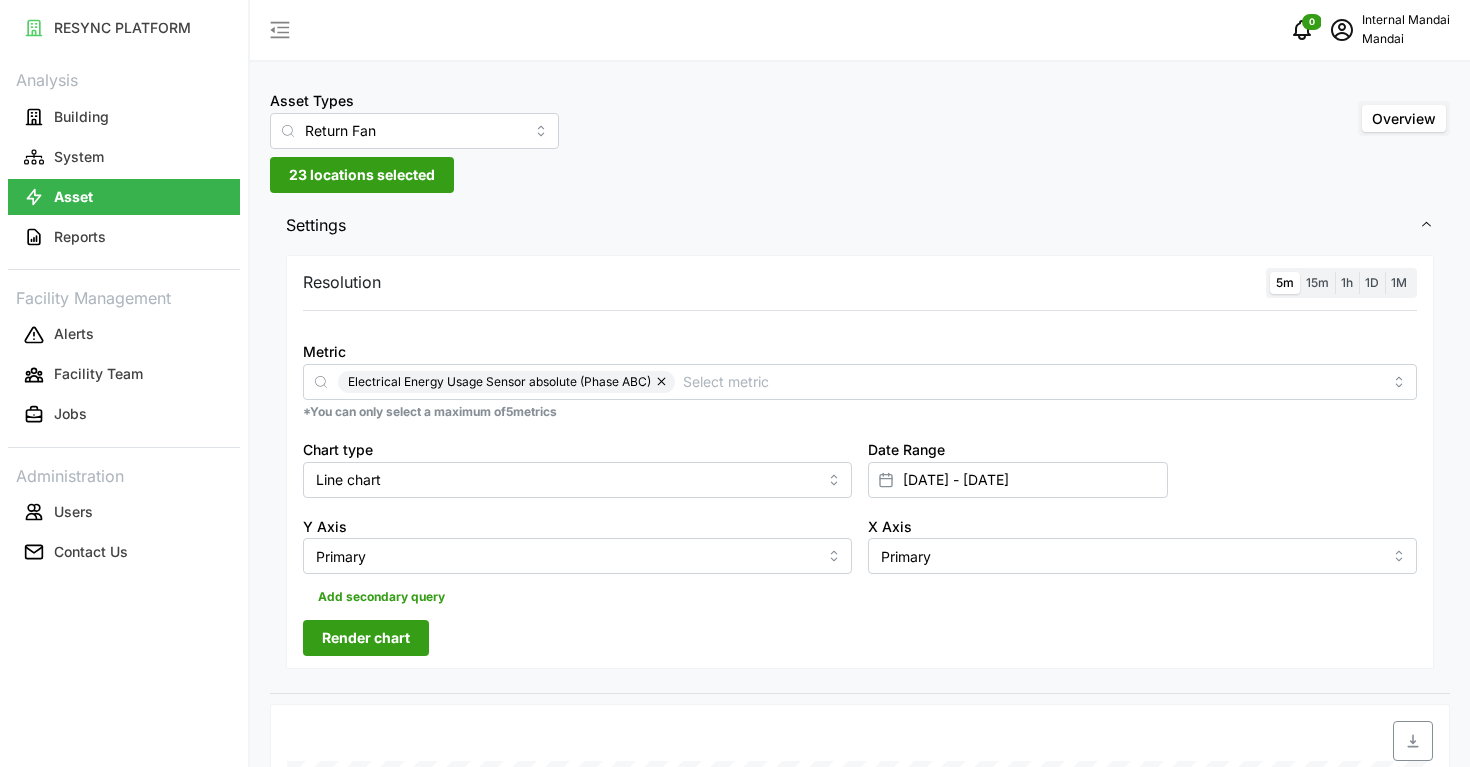 scroll, scrollTop: 0, scrollLeft: 0, axis: both 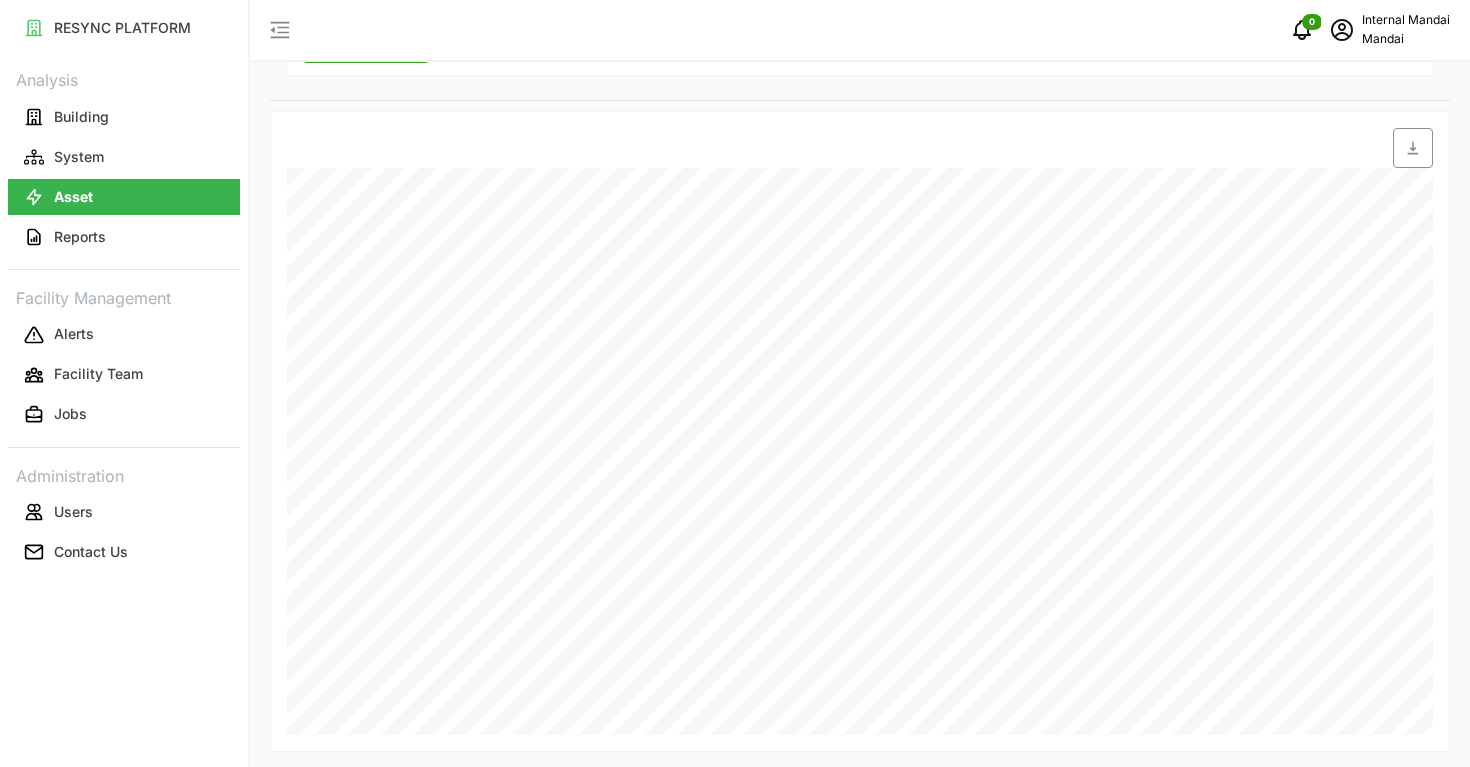 click on "Date Time:  25-04-2025 23:55
ESCS-RF-01: Electrical Energy Usage Sensor absolute (ABC):
0 kWh
FAF-RF-05: Electrical Energy Usage Sensor absolute (ABC):
0 kWh
FAF-RF-07: Electrical Energy Usage Sensor absolute (ABC):
0 kWh
FAF-RF-10: Electrical Energy Usage Sensor absolute (ABC):
0 kWh
KEF-RF-01: Electrical Energy Usage Sensor absolute (ABC):
0 kWh
0 kWh" at bounding box center (860, 431) 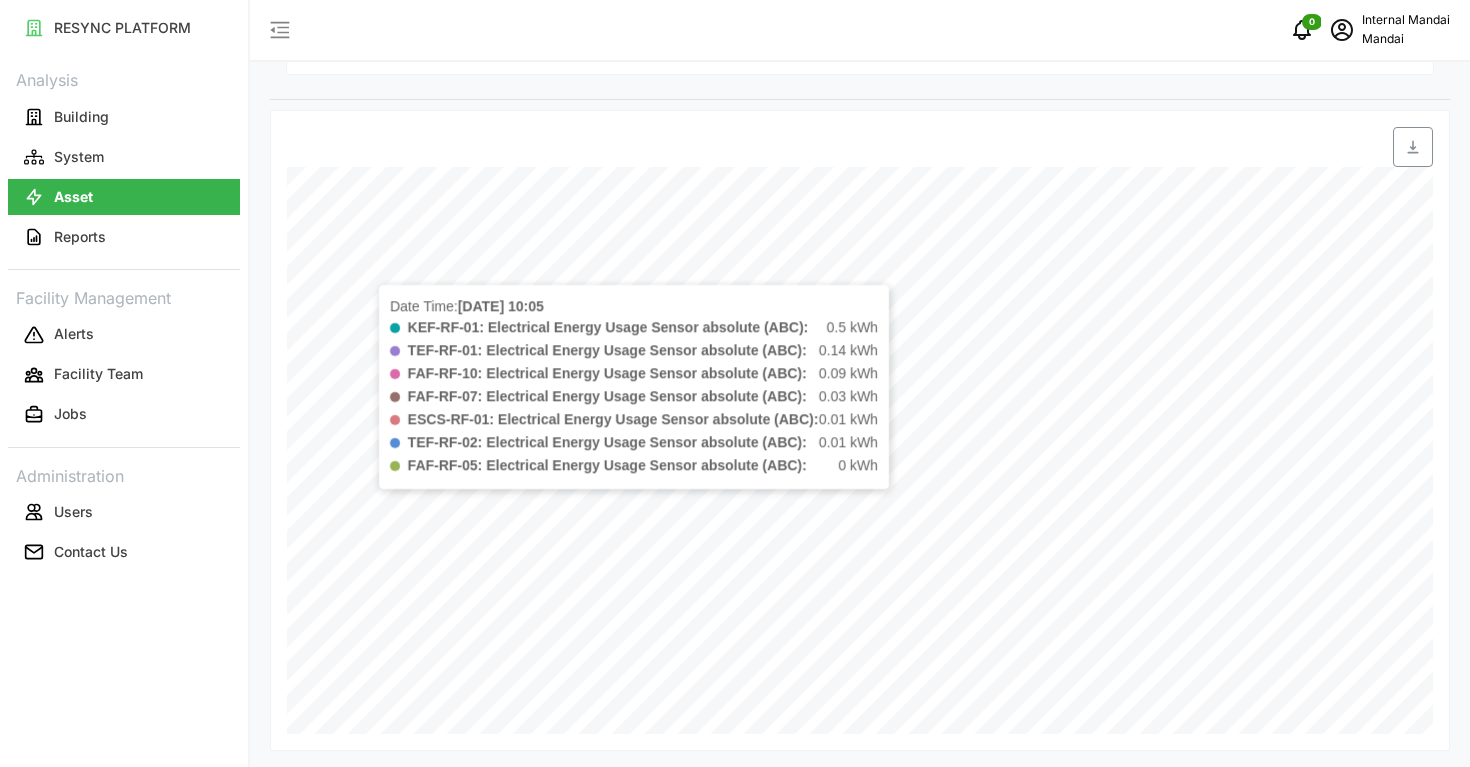 scroll, scrollTop: 593, scrollLeft: 0, axis: vertical 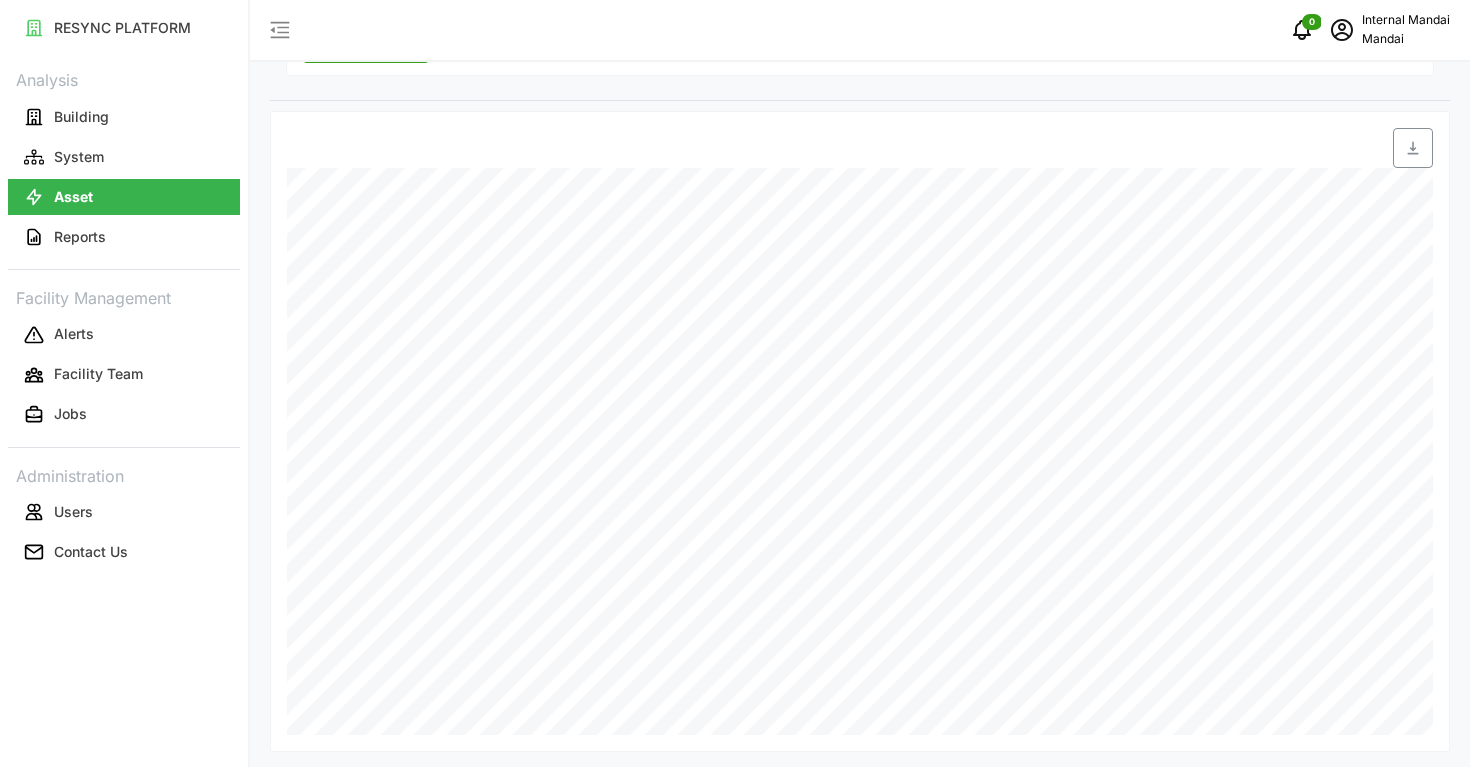 click on "Date Time:  23-04-2025 06:15
FAF-RF-10: Electrical Energy Usage Sensor absolute (ABC):
0.08 kWh
FAF-RF-07: Electrical Energy Usage Sensor absolute (ABC):
0.04 kWh
FAF-RF-05: Electrical Energy Usage Sensor absolute (ABC):
0 kWh
KEF-RF-01: Electrical Energy Usage Sensor absolute (ABC):
0 kWh
TEF-RF-01: Electrical Energy Usage Sensor absolute (ABC):
0 kWh" at bounding box center [860, 431] 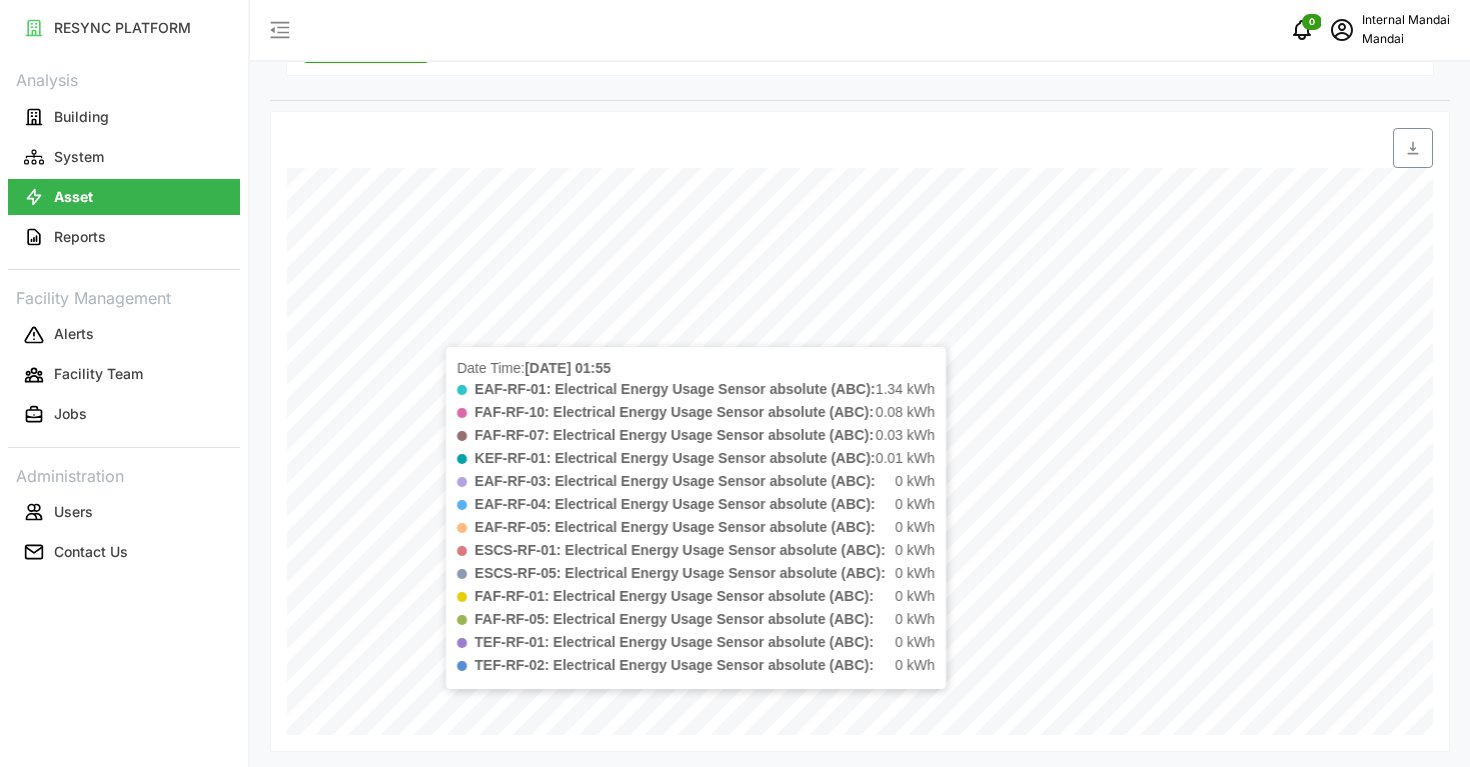 scroll, scrollTop: 0, scrollLeft: 0, axis: both 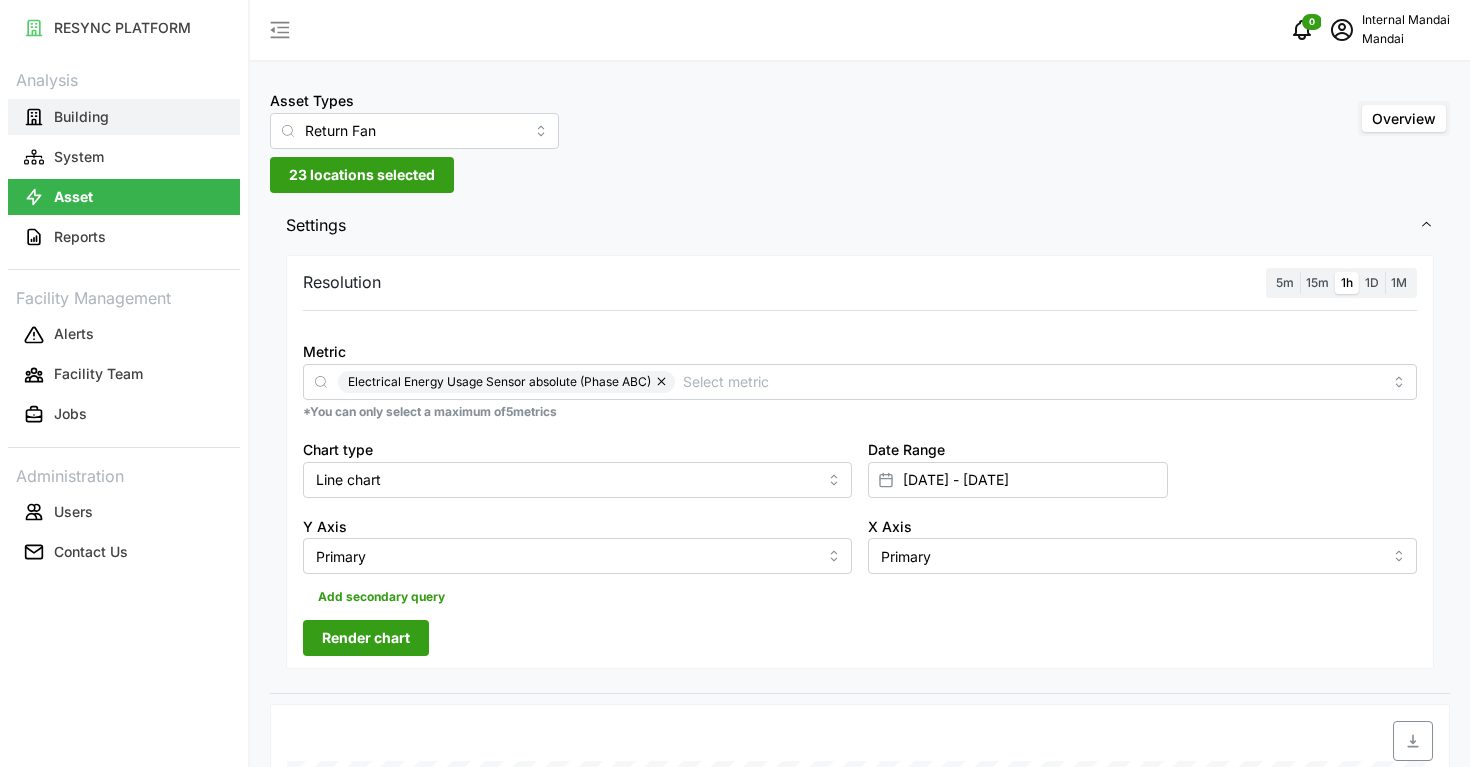 click on "Building" at bounding box center [81, 117] 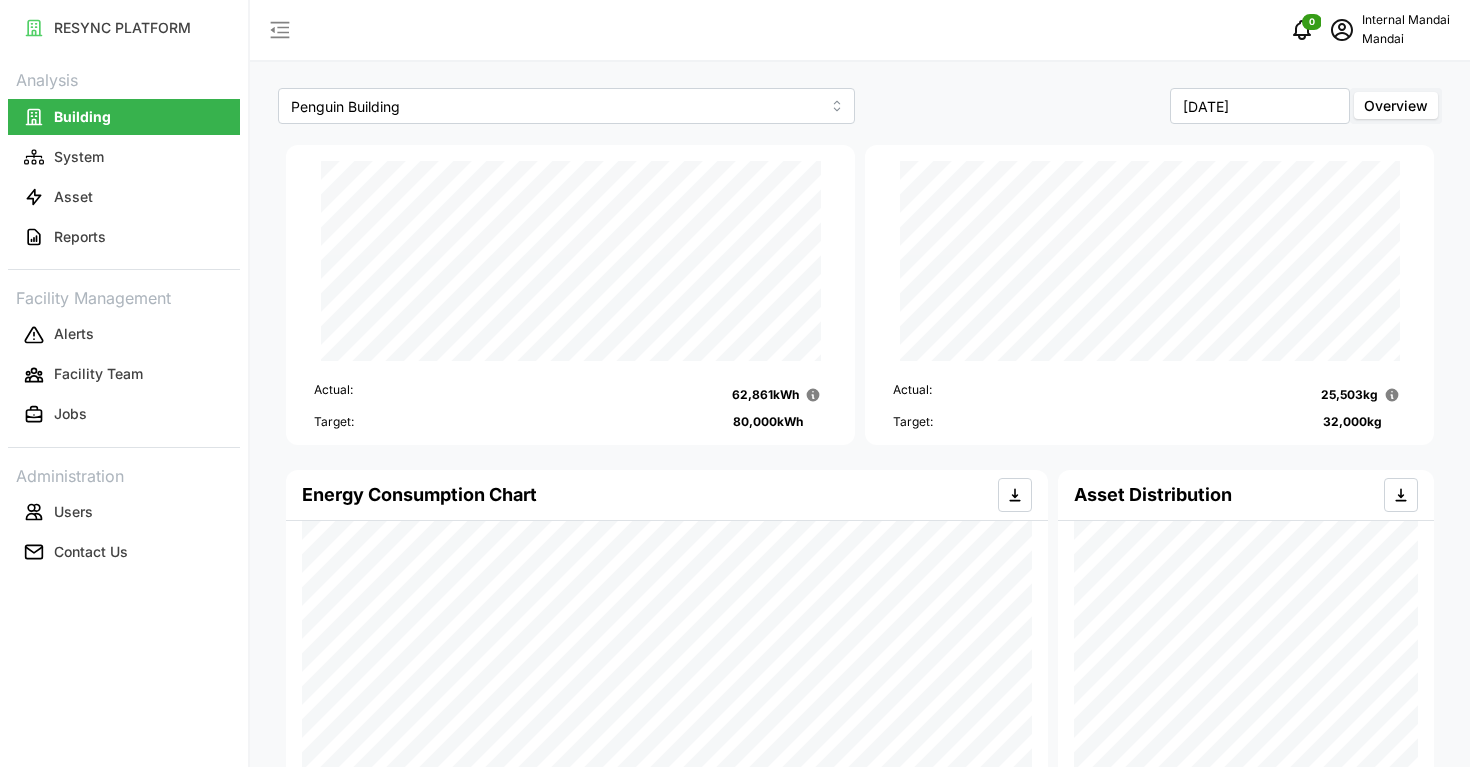 scroll, scrollTop: 0, scrollLeft: 0, axis: both 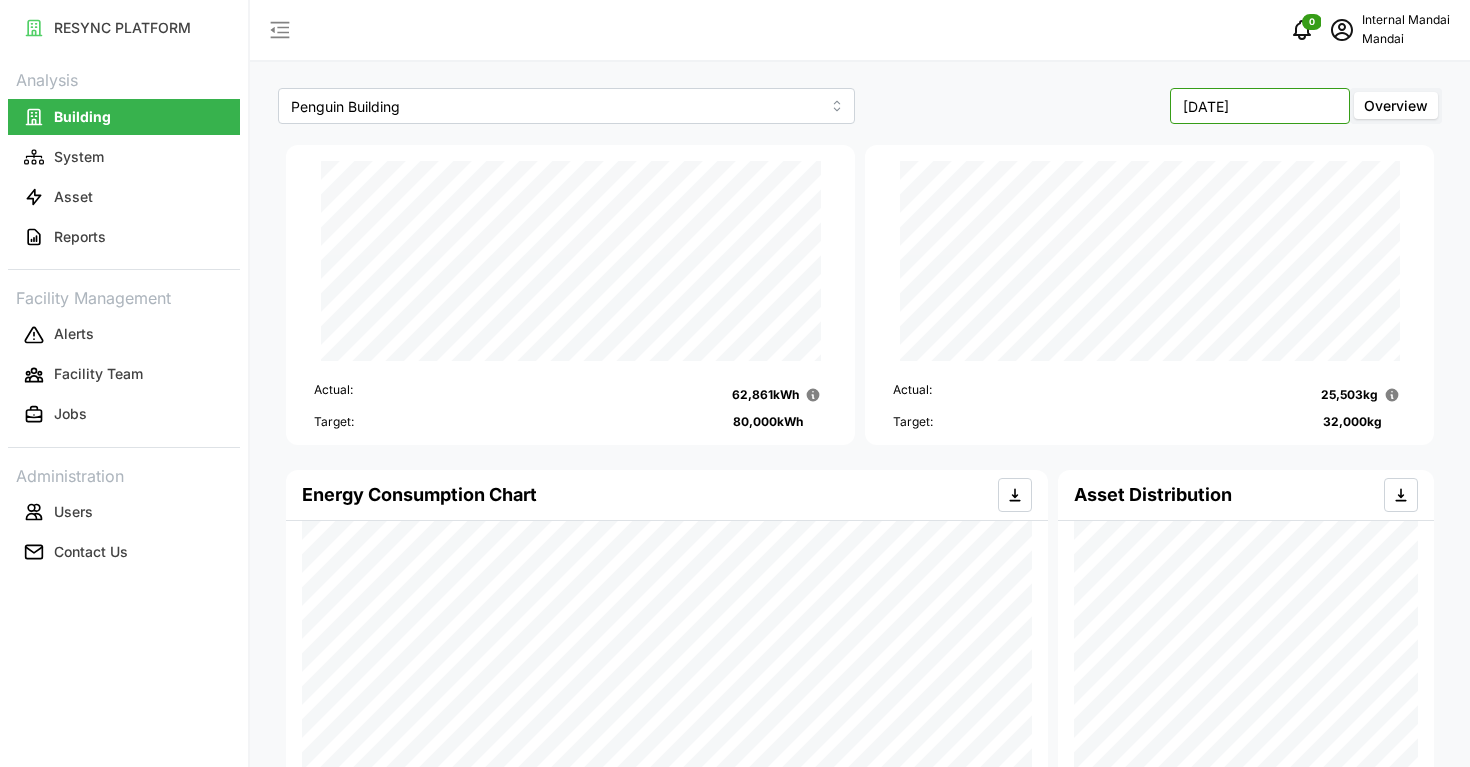 click on "[DATE]" at bounding box center [1260, 106] 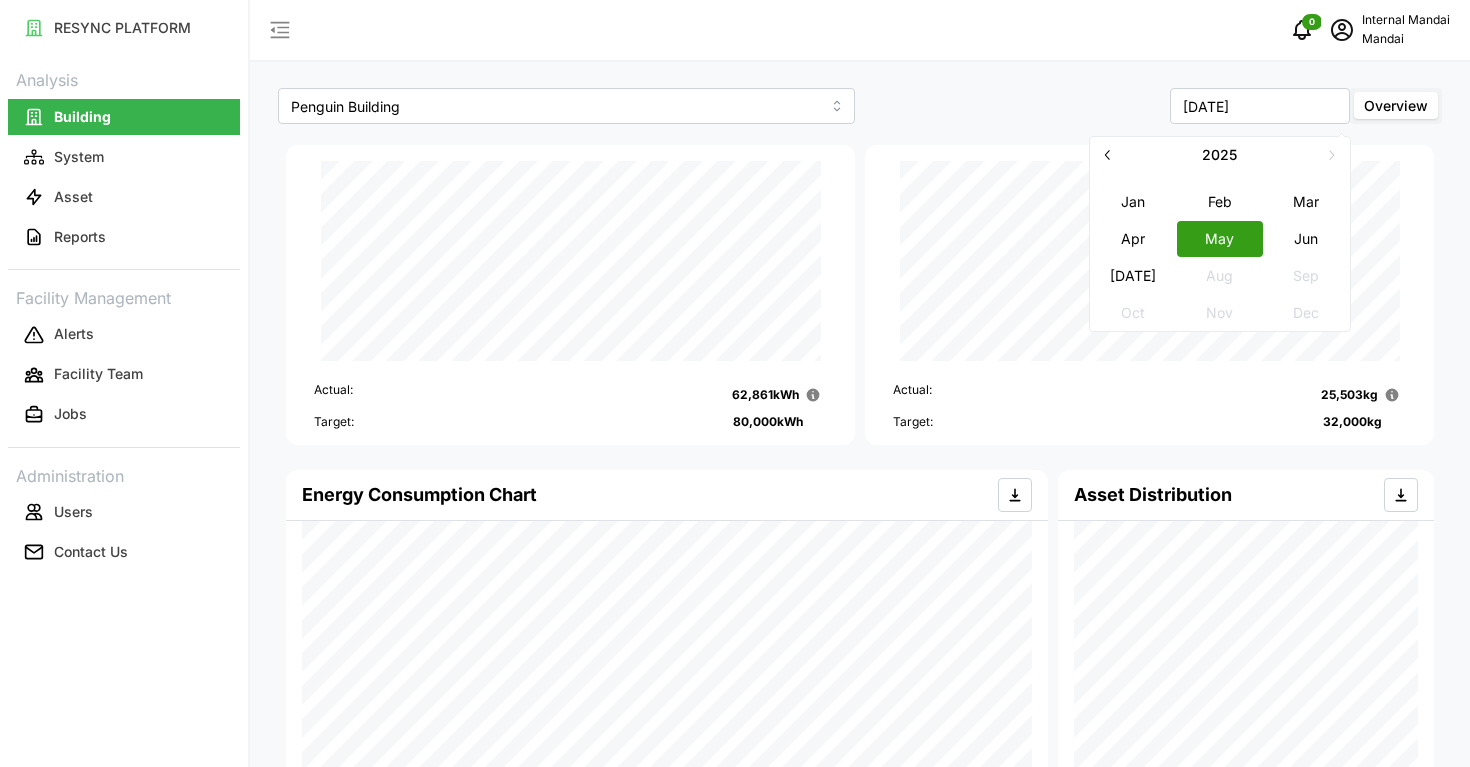 click on "Apr" at bounding box center [1133, 238] 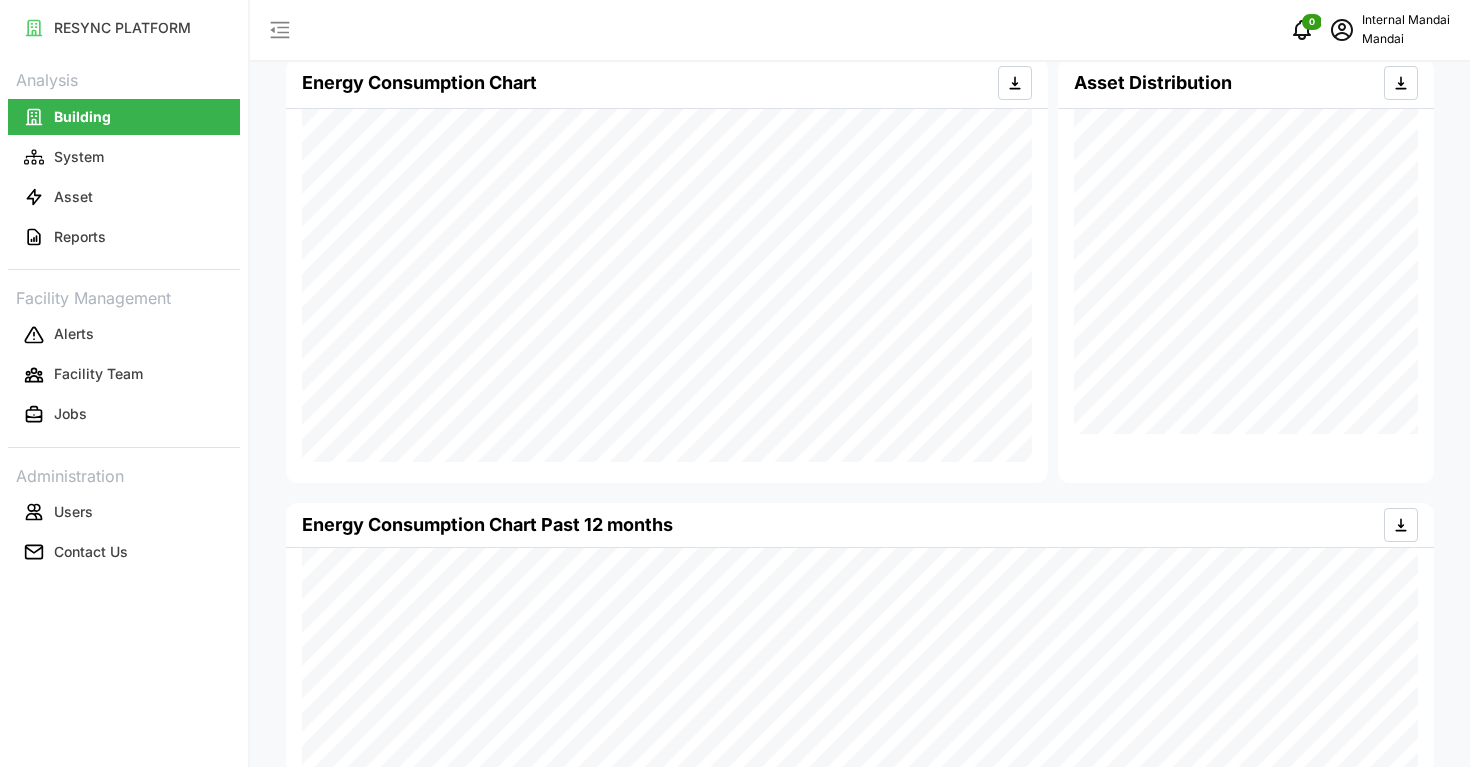 scroll, scrollTop: 378, scrollLeft: 0, axis: vertical 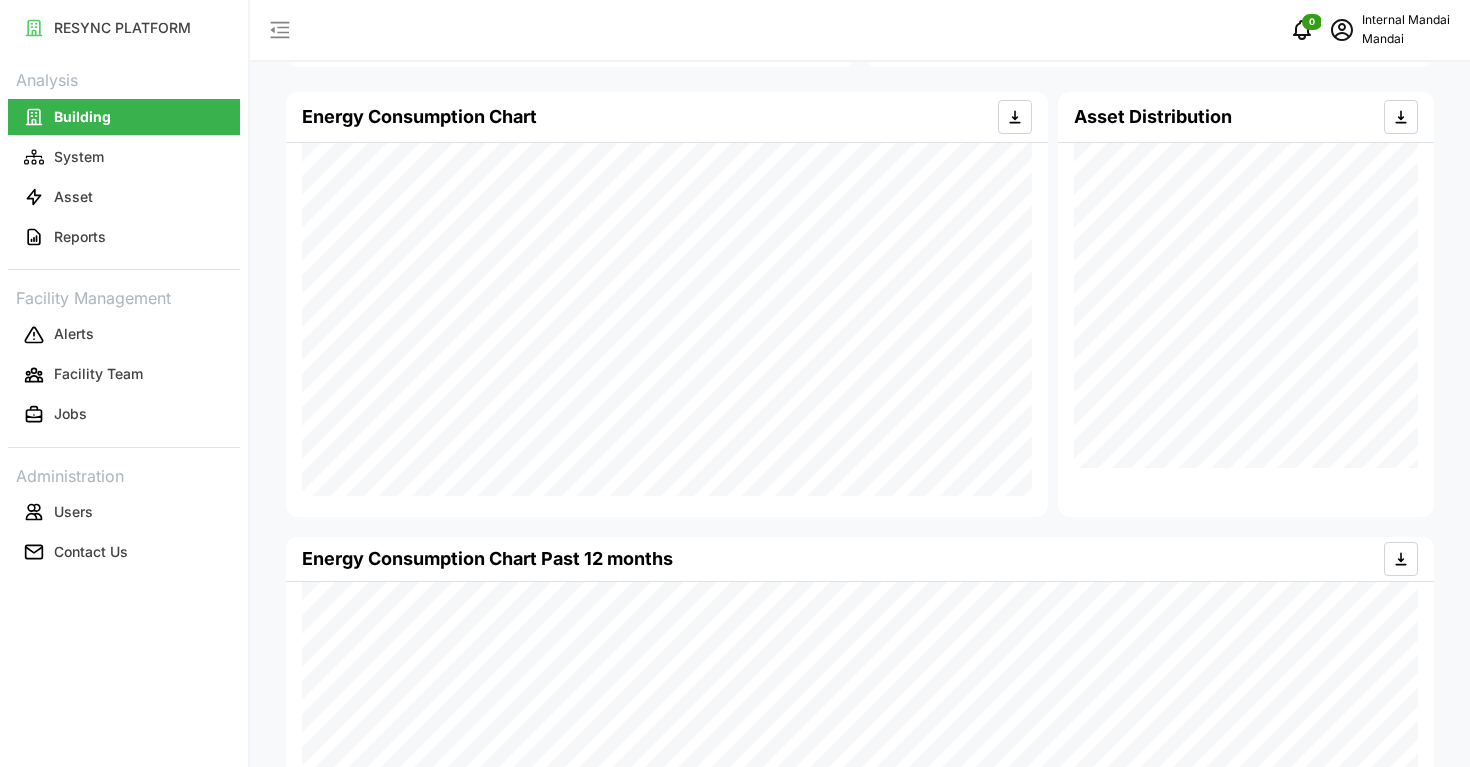 click on "Energy Consumption Chart" at bounding box center (667, 304) 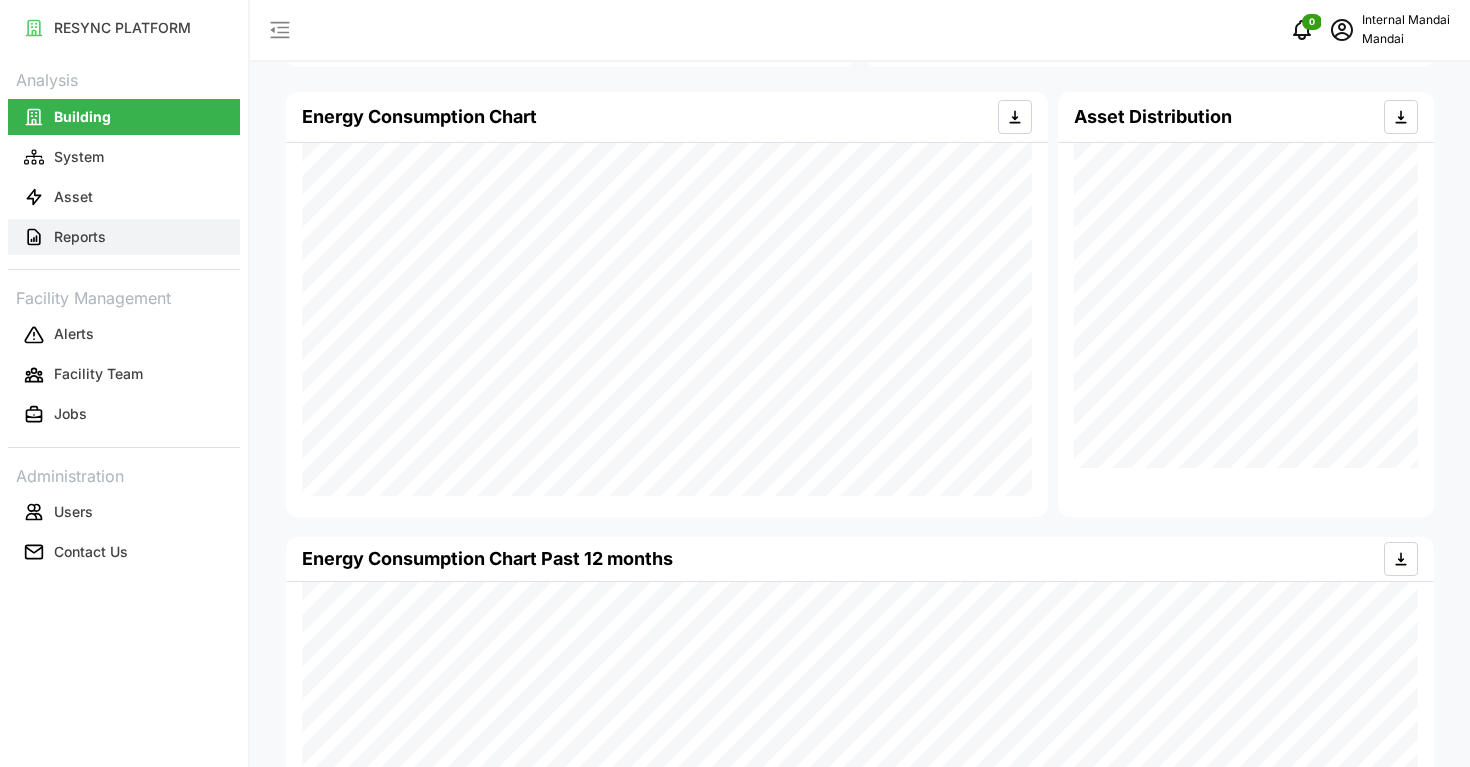 click on "Reports" at bounding box center (124, 237) 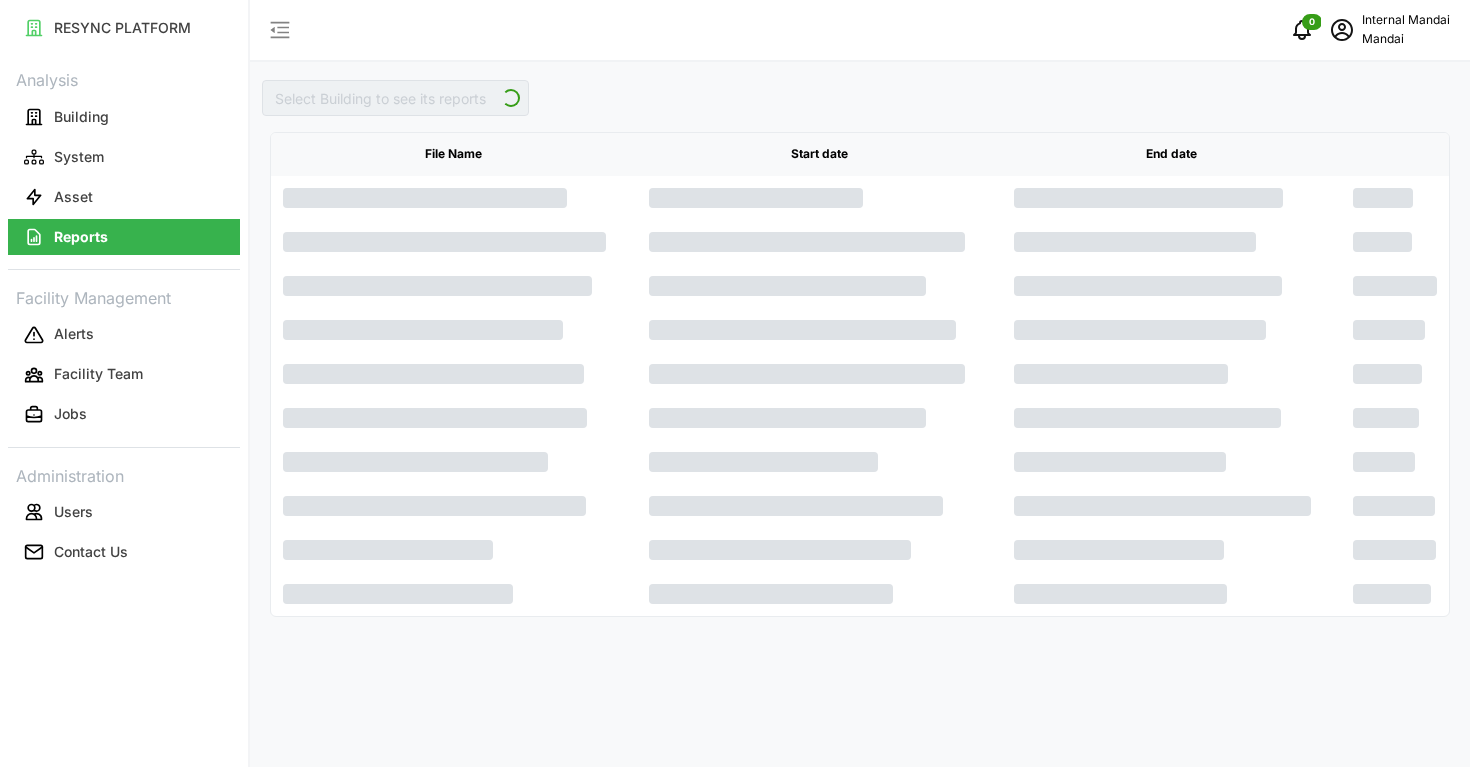 scroll, scrollTop: 0, scrollLeft: 0, axis: both 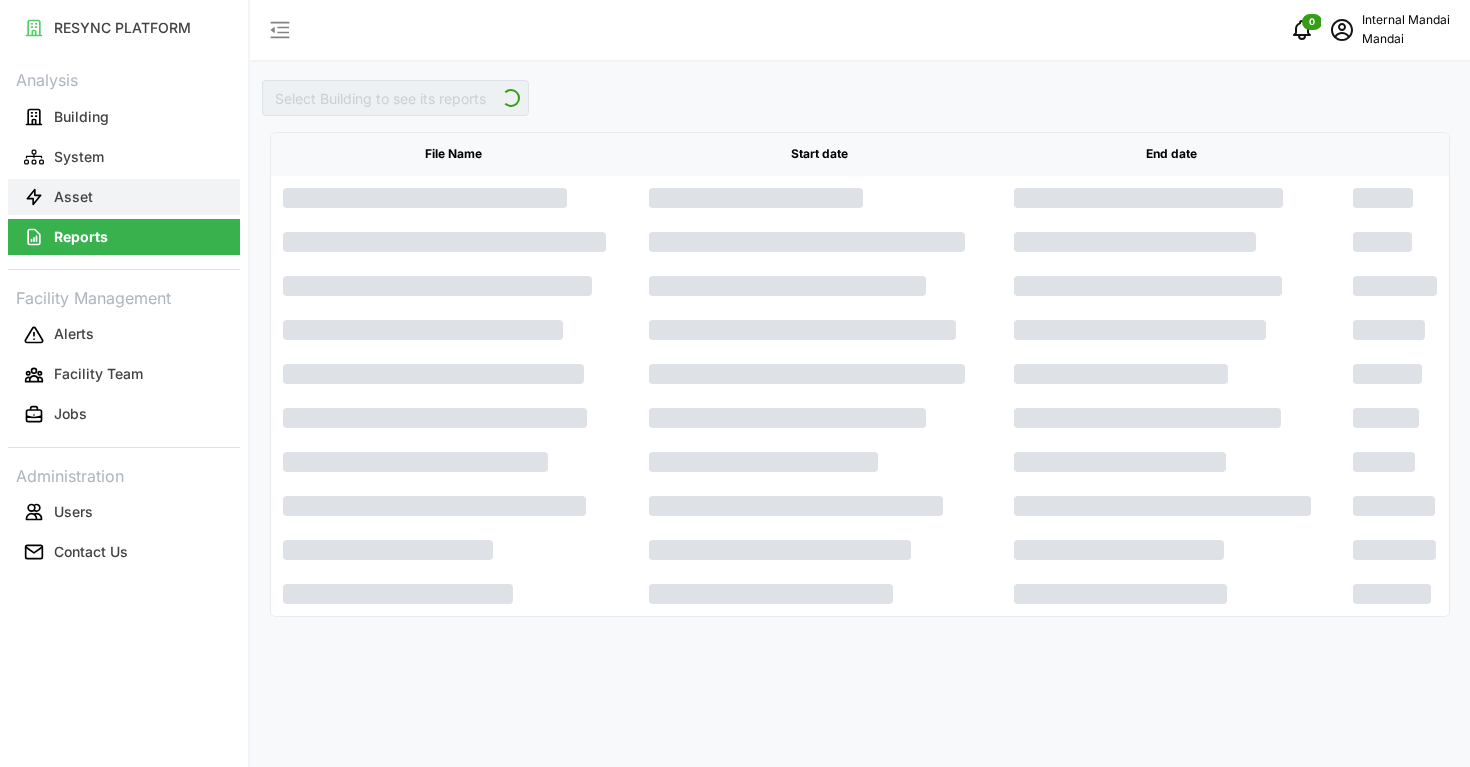 click on "Asset" at bounding box center (124, 197) 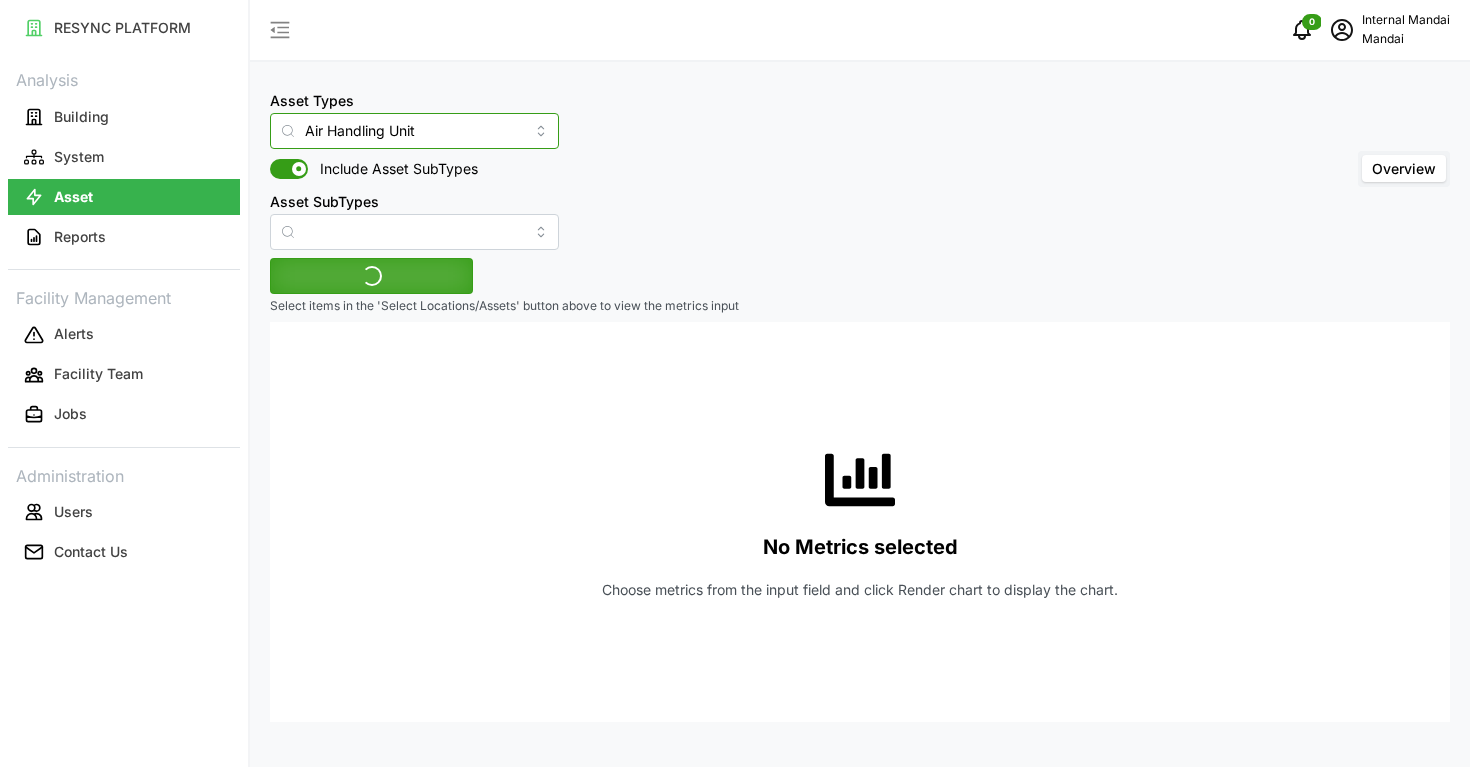 click on "Air Handling Unit" at bounding box center [414, 131] 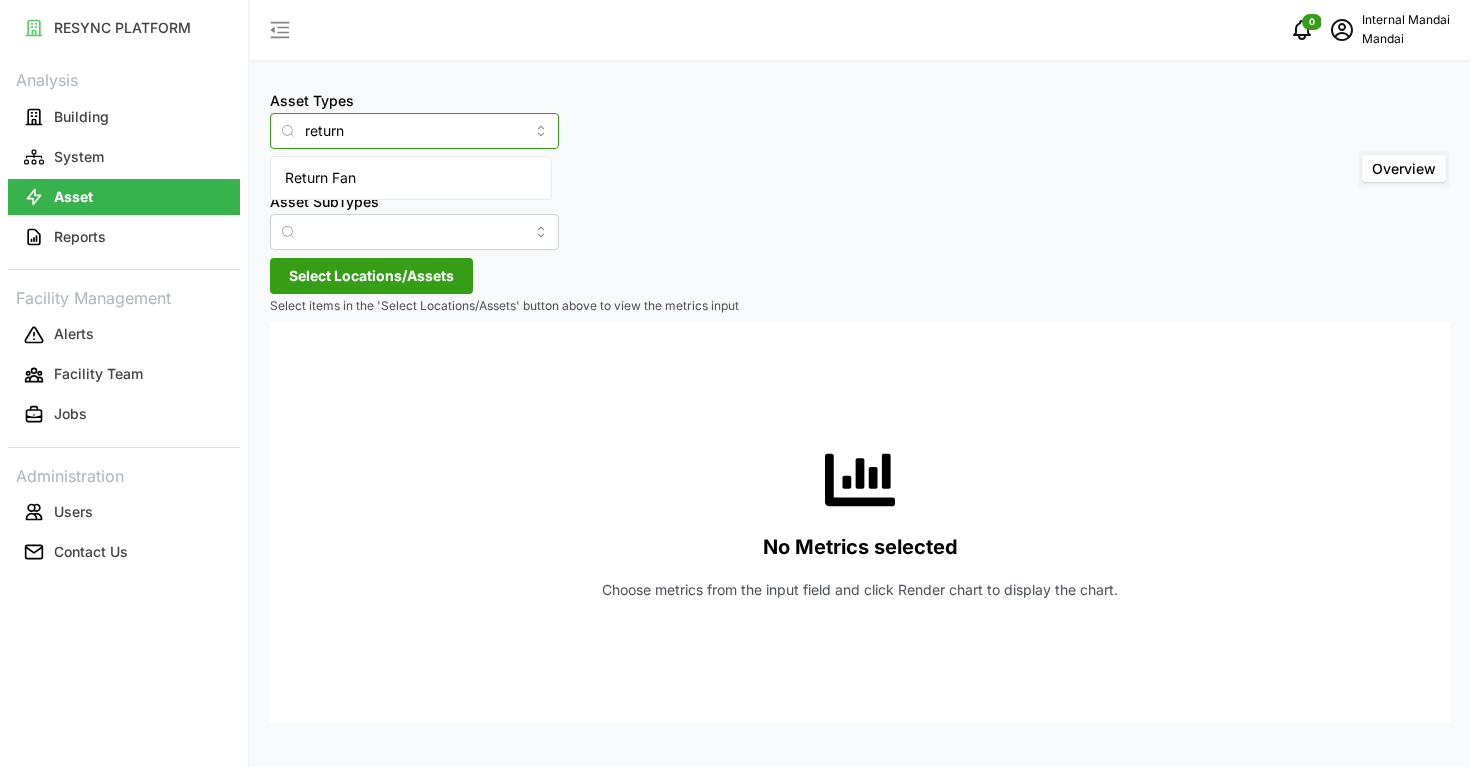click on "Return Fan" at bounding box center [411, 178] 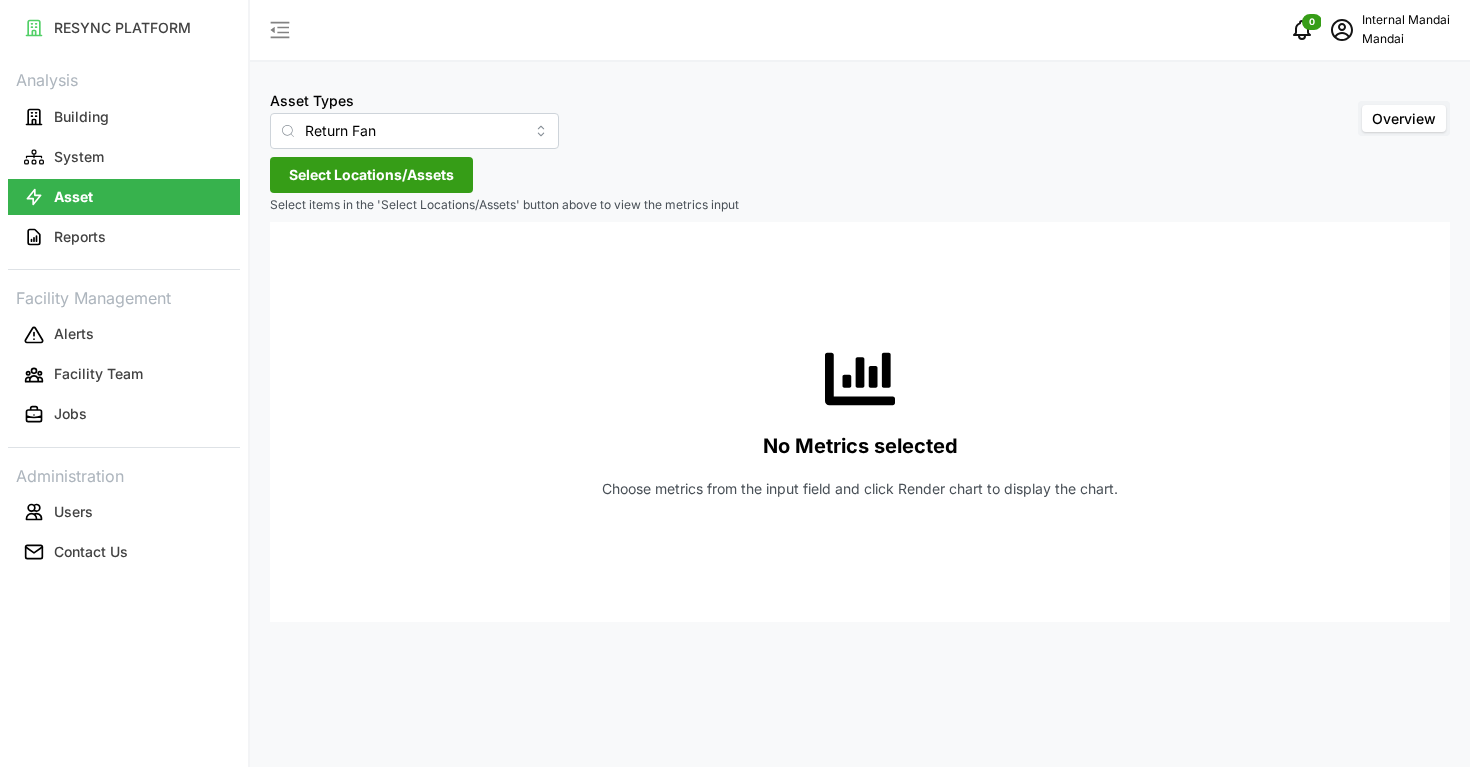 click on "Select Locations/Assets" at bounding box center [371, 175] 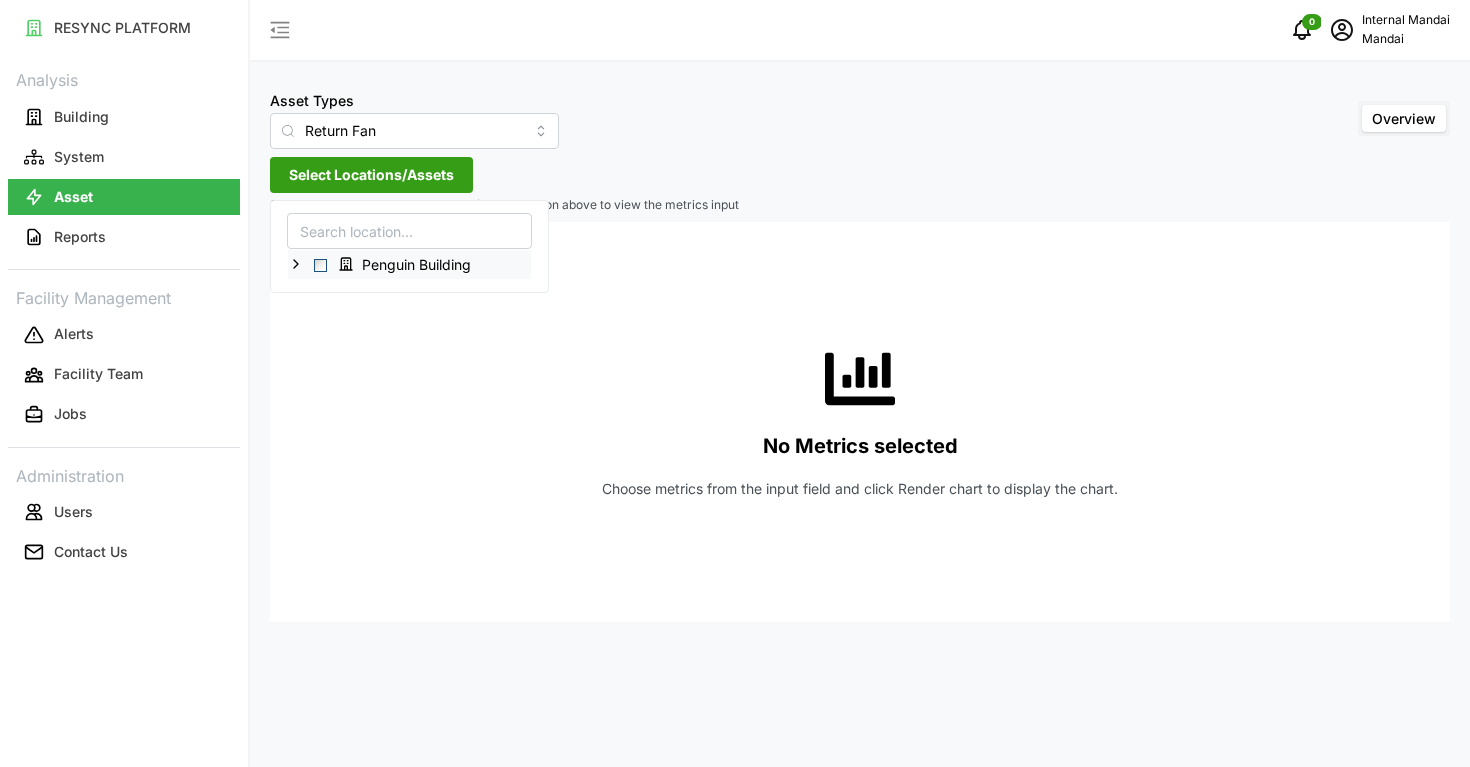 click on "Penguin Building" at bounding box center (409, 264) 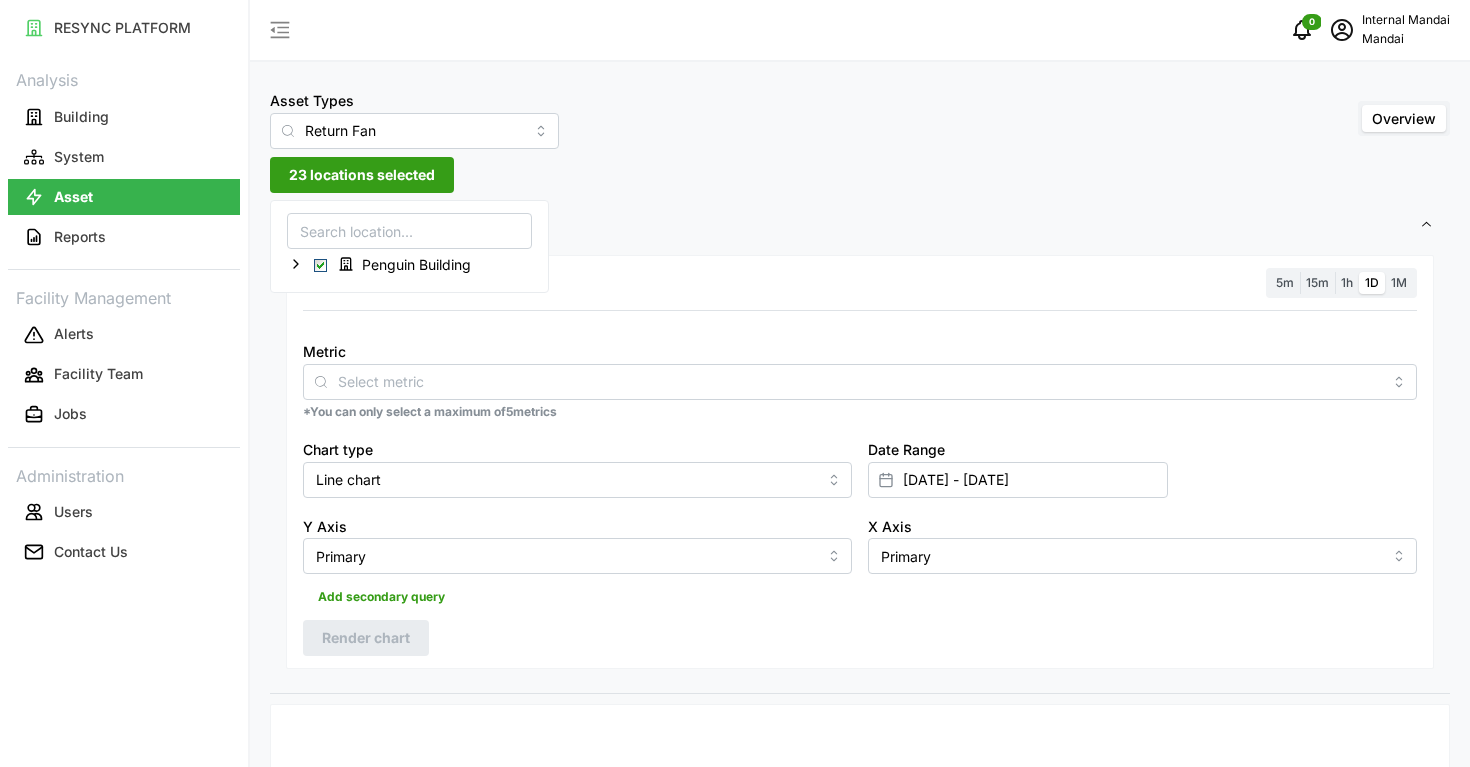 click on "5m" at bounding box center [1285, 282] 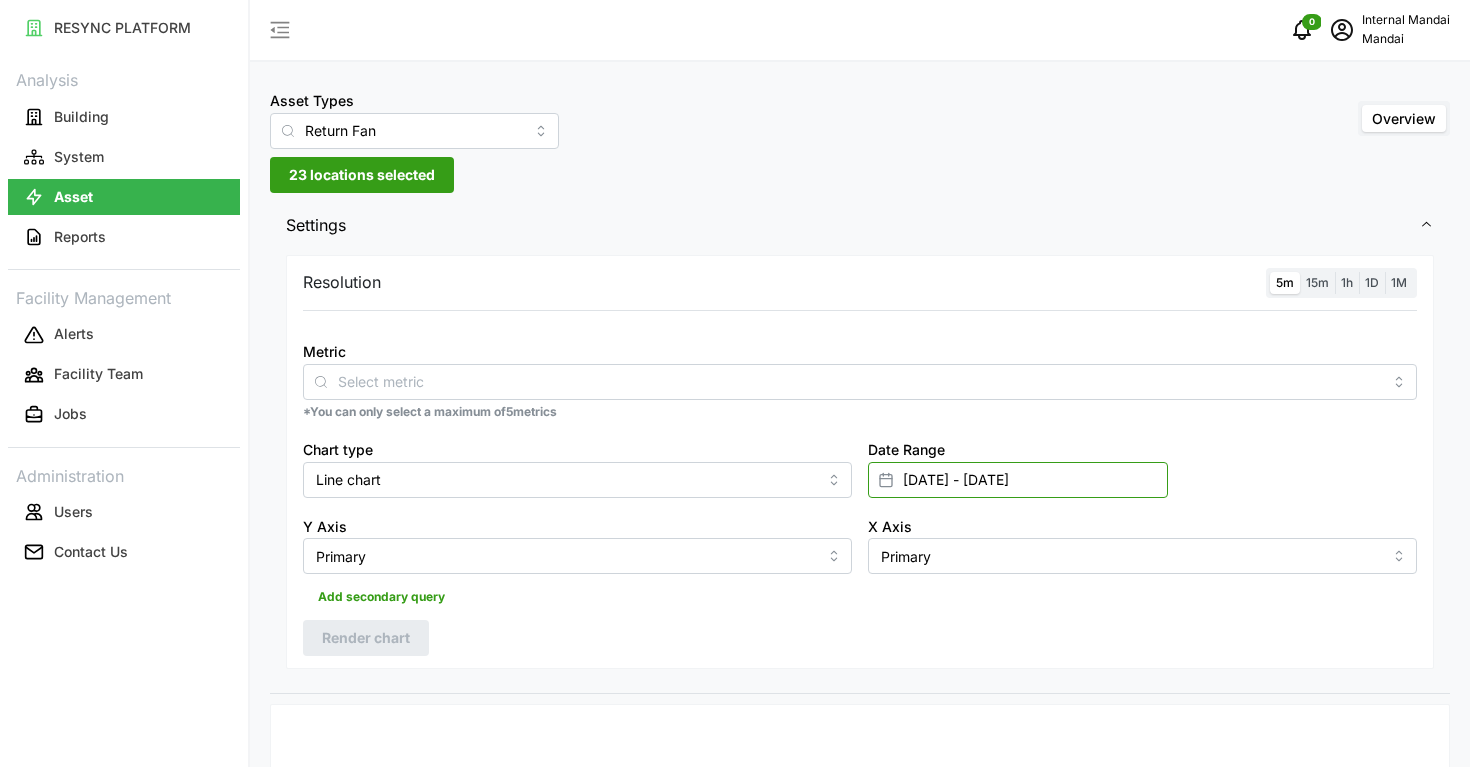 click on "01 Jul 2025 - 01 Jul 2025" at bounding box center [1018, 480] 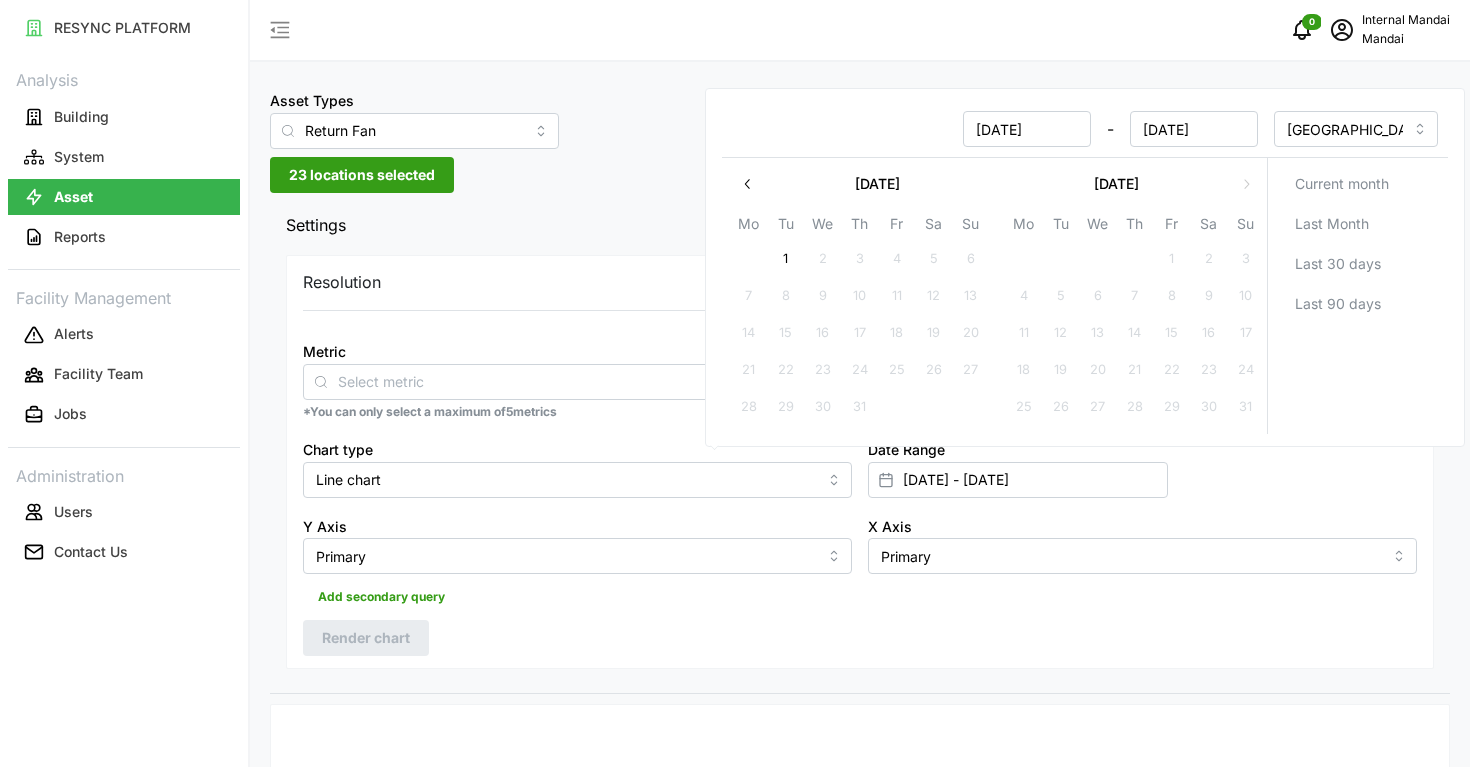 click at bounding box center (748, 184) 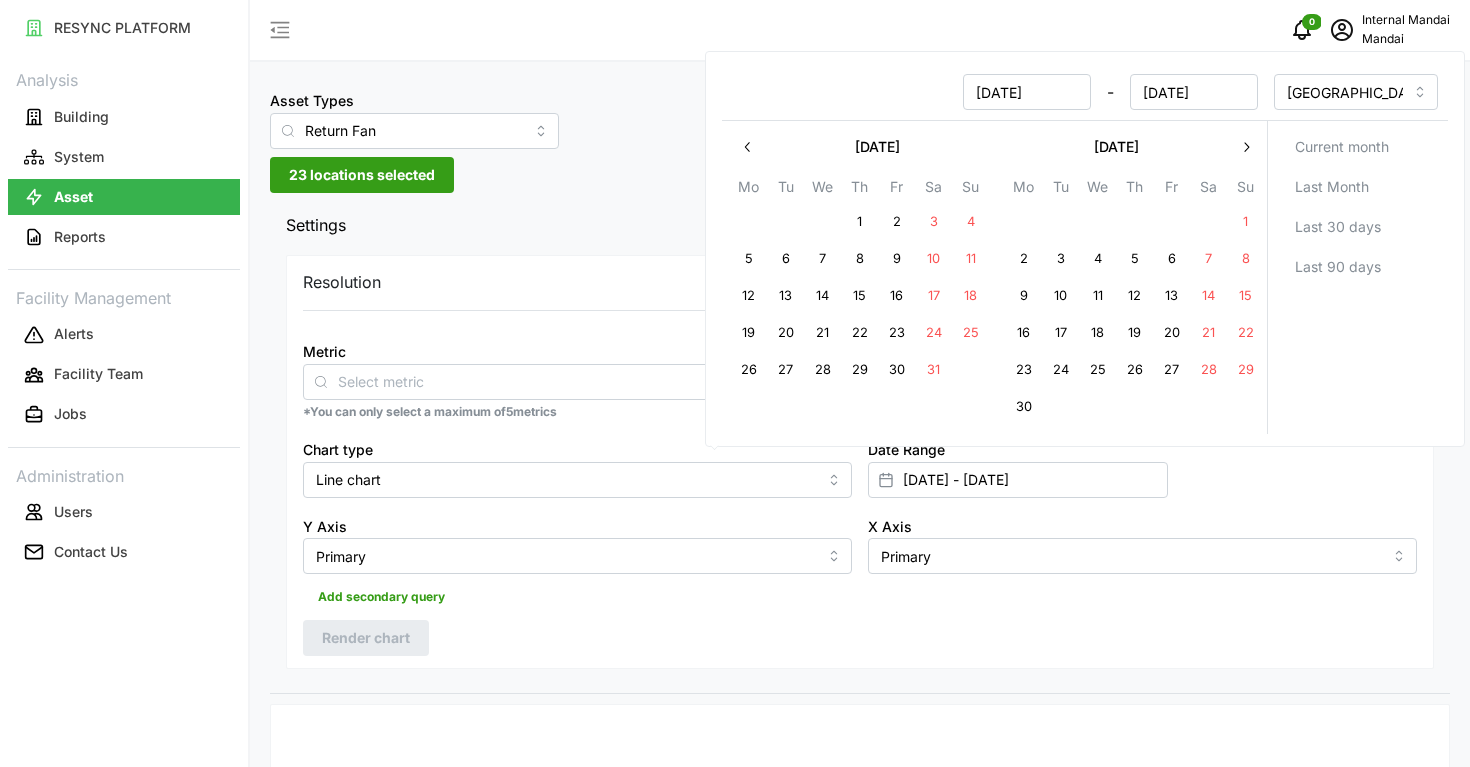 click 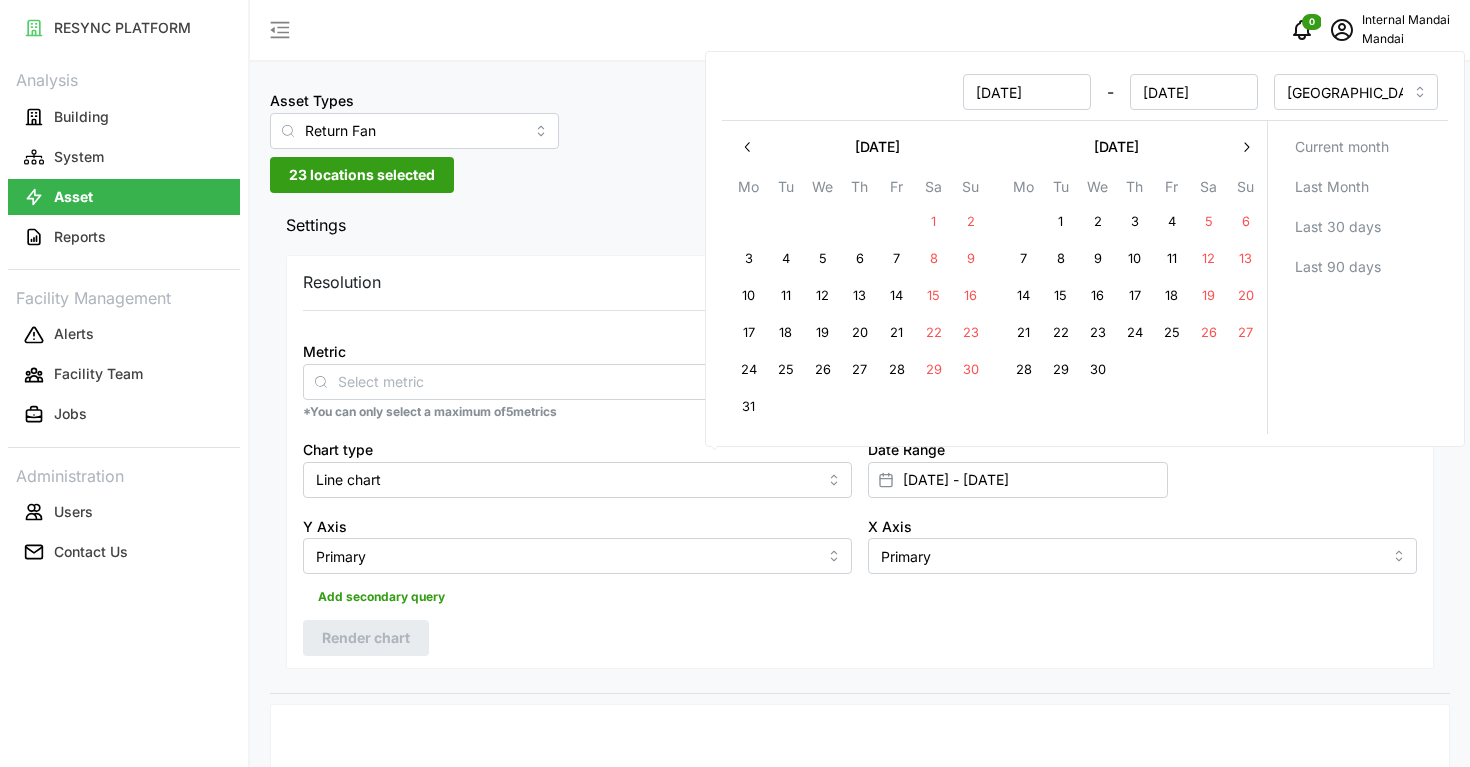 click on "19" at bounding box center [1209, 296] 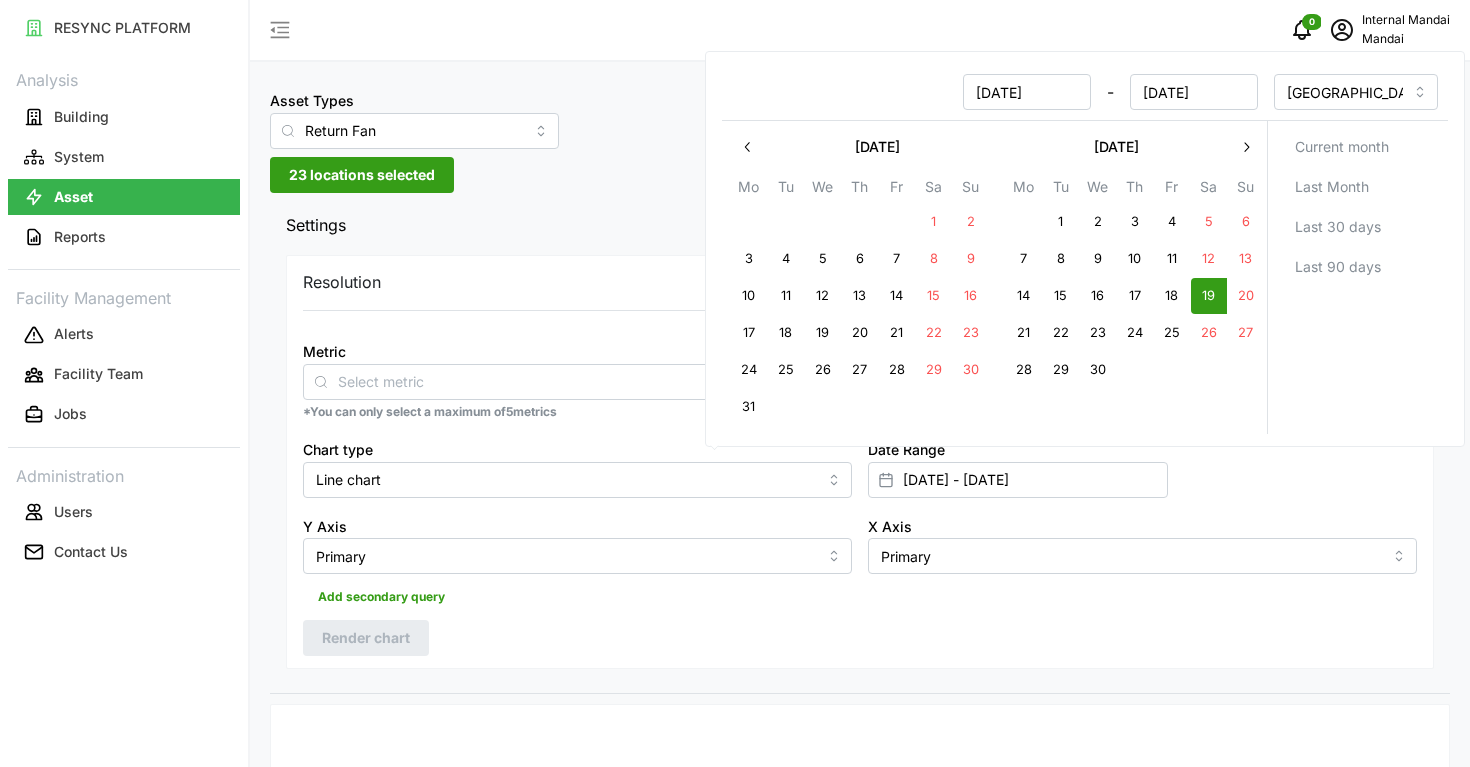 type on "19 Apr 2025 - 01 Jul 2025" 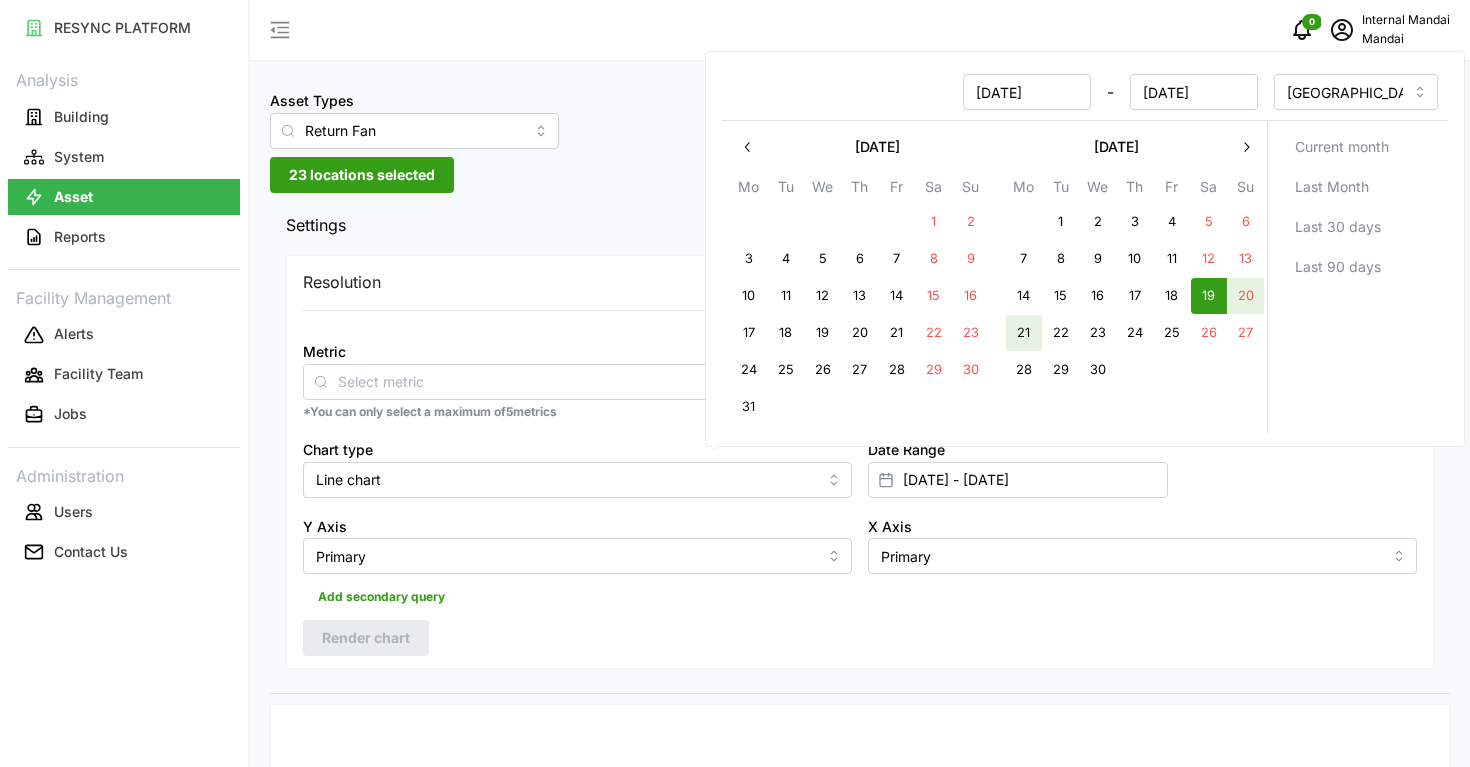 click on "21" at bounding box center [1024, 333] 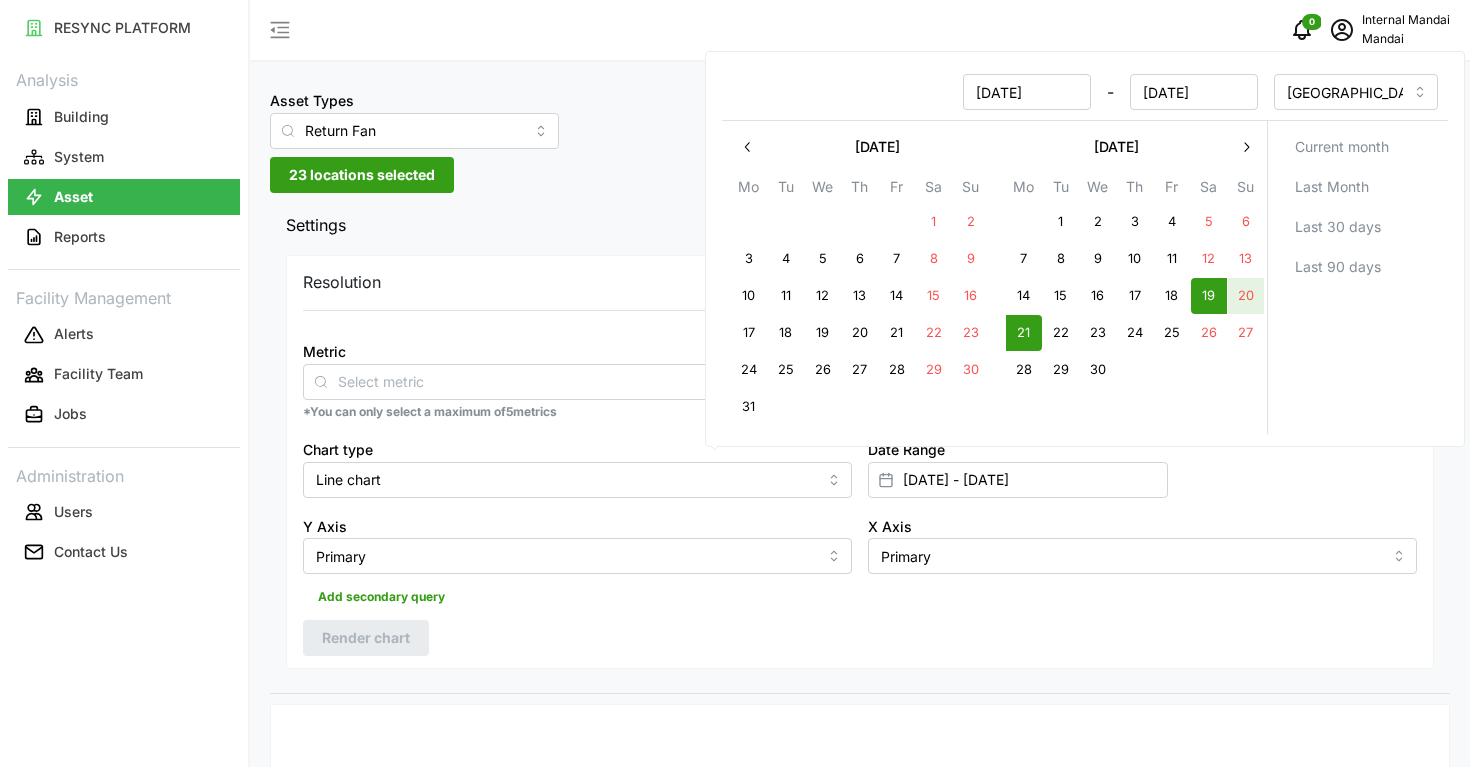 click on "19" at bounding box center [1209, 296] 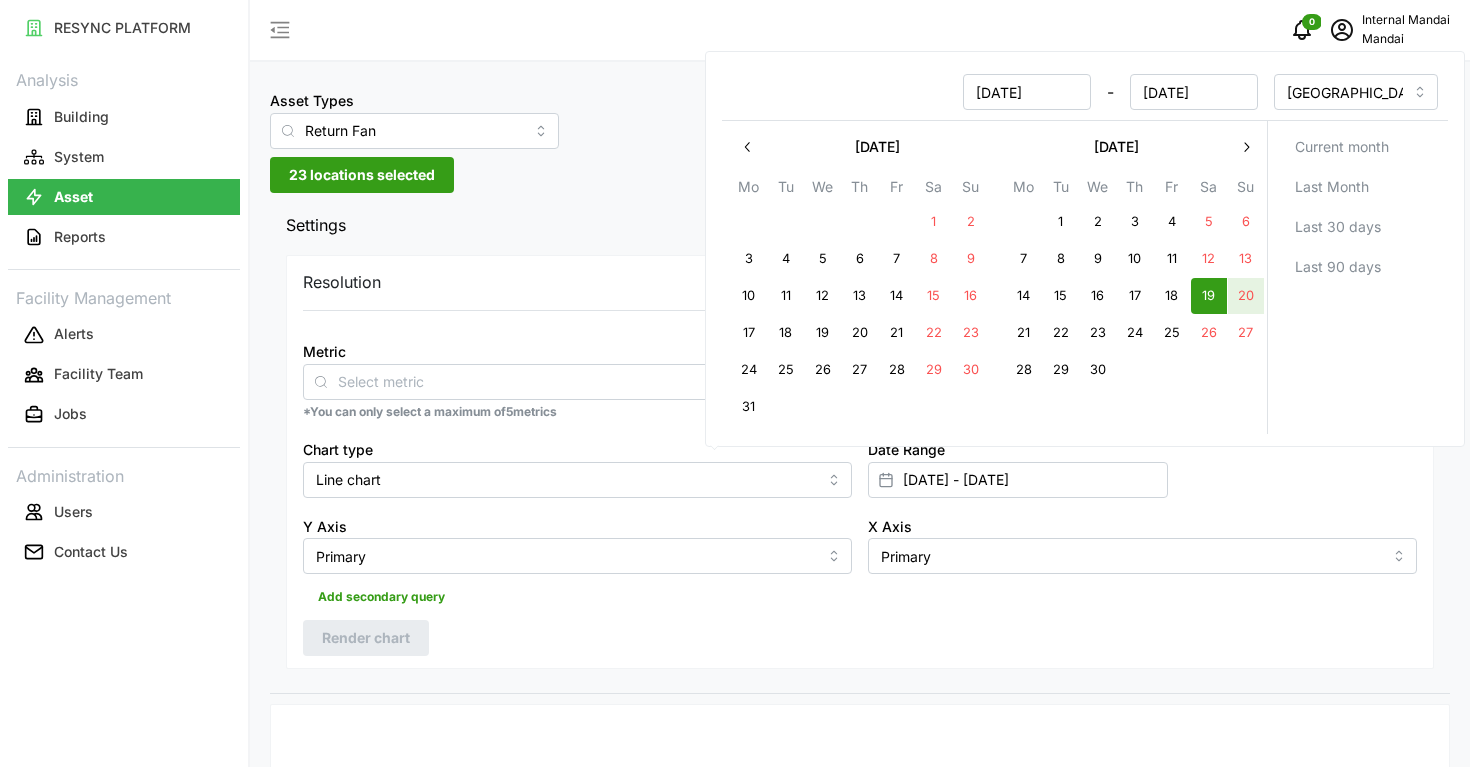click on "20" at bounding box center [1246, 296] 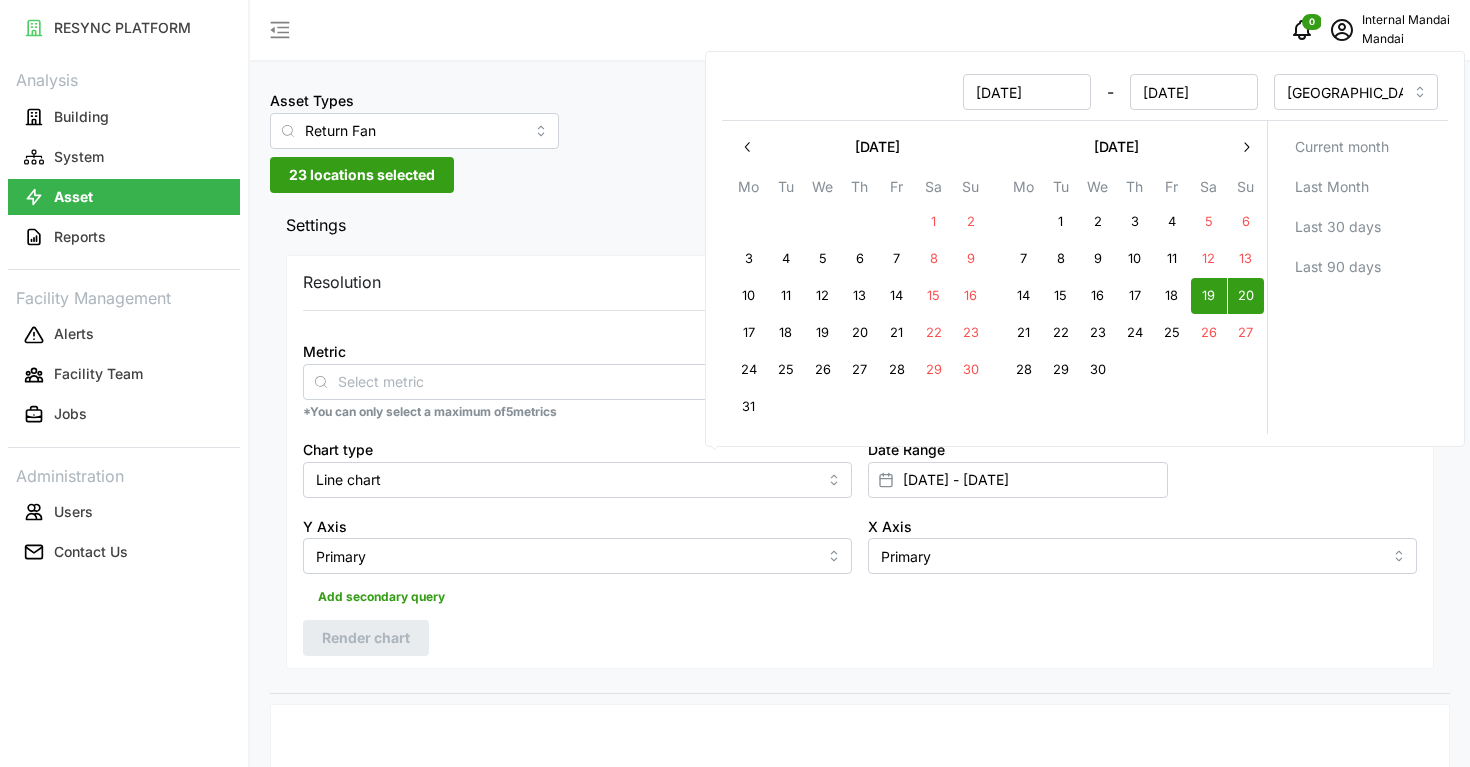 click on "Resolution 5m 15m 1h 1D 1M Metric *You can only select a maximum of  5  metrics Chart type Line chart Date Range 19 Apr 2025 - 20 Apr 2025 Y Axis Primary X Axis Primary Add secondary query Render chart" at bounding box center [860, 462] 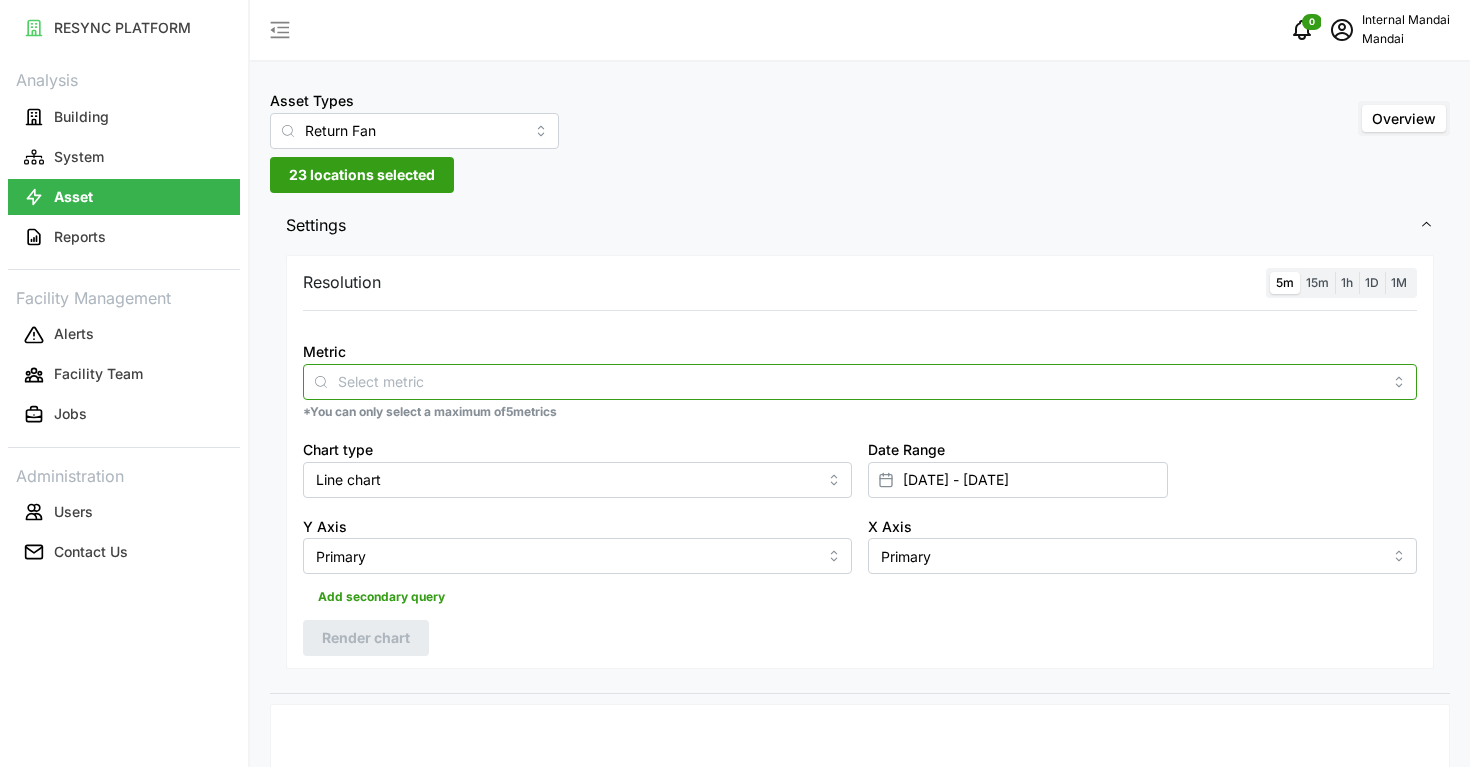 click at bounding box center [860, 382] 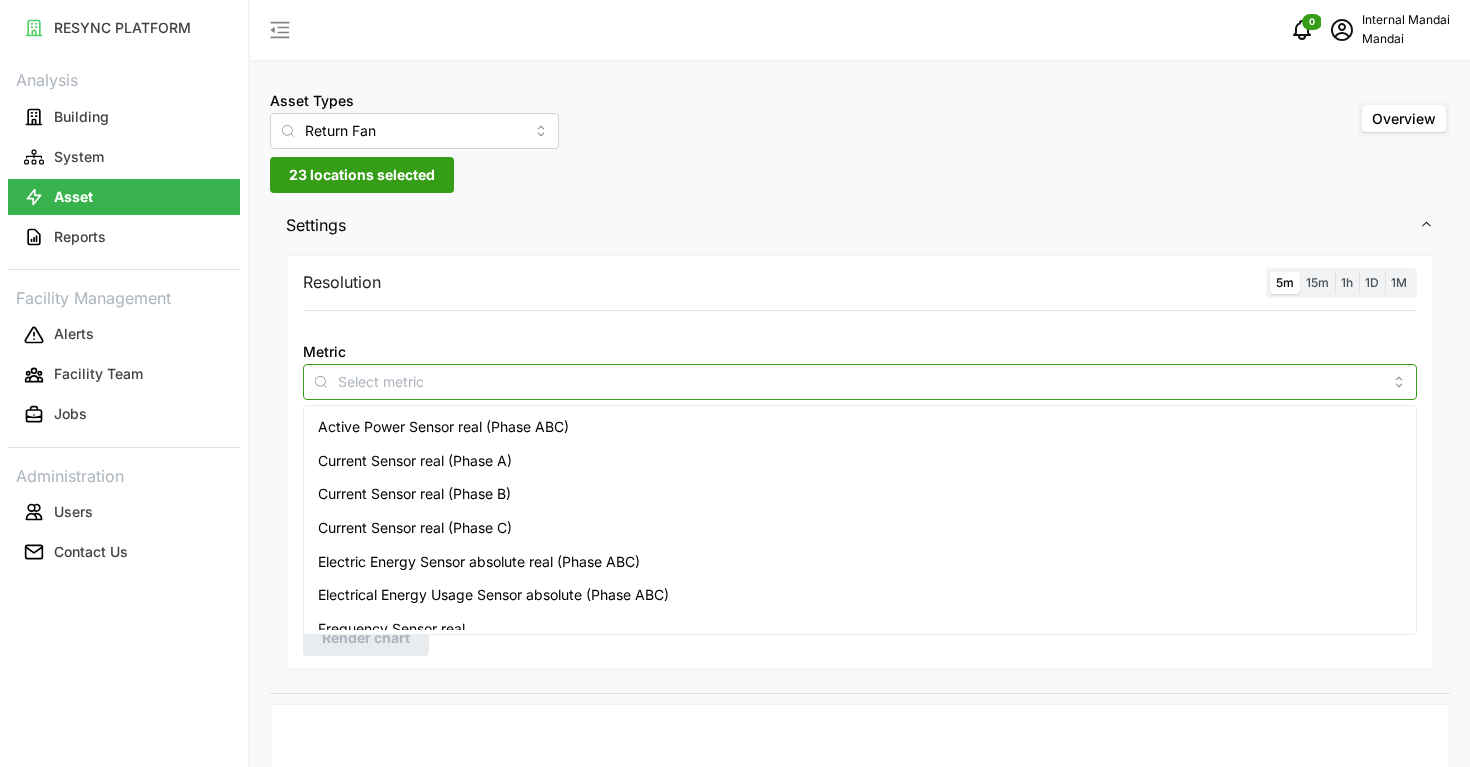 click on "Electrical Energy Usage Sensor absolute (Phase ABC)" at bounding box center [493, 595] 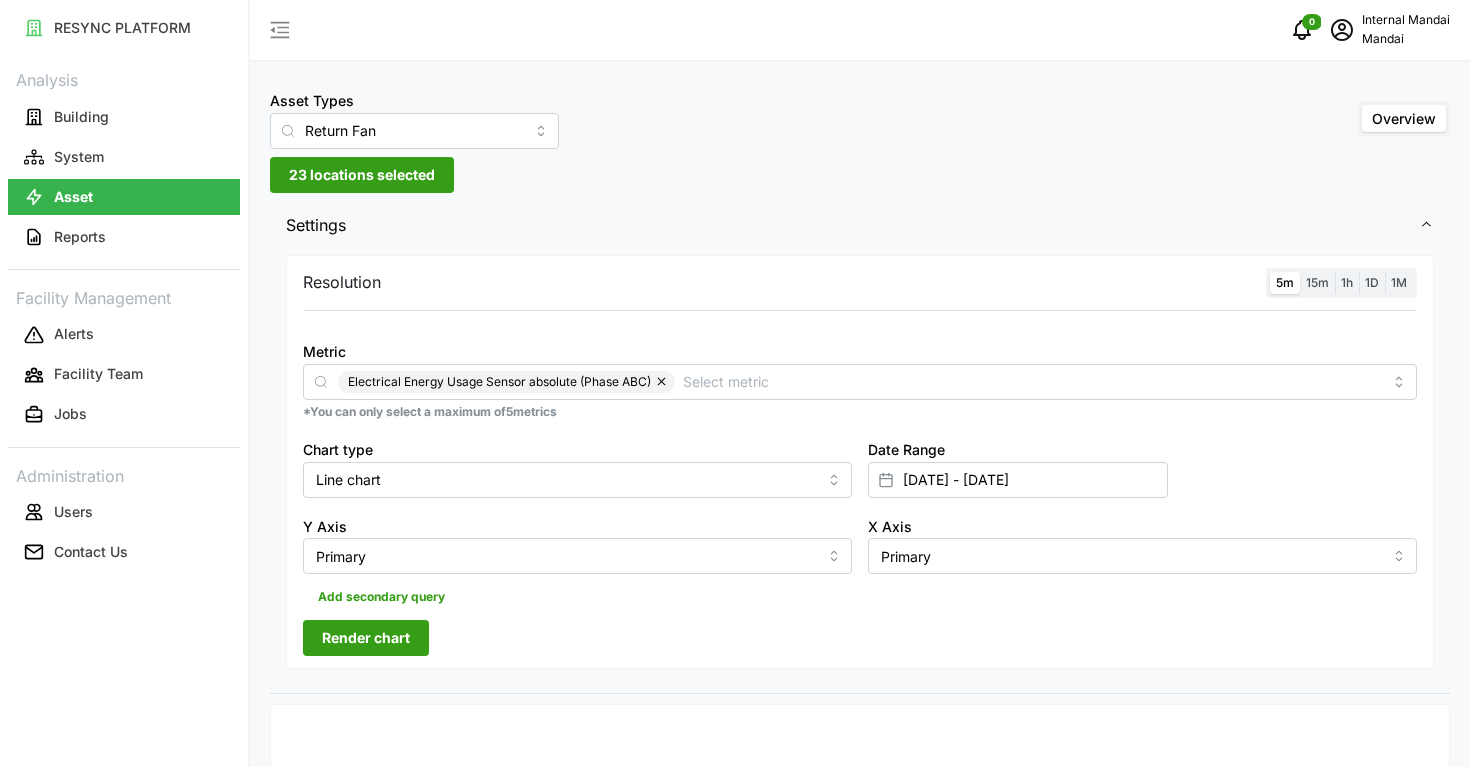click on "Render chart" at bounding box center (366, 638) 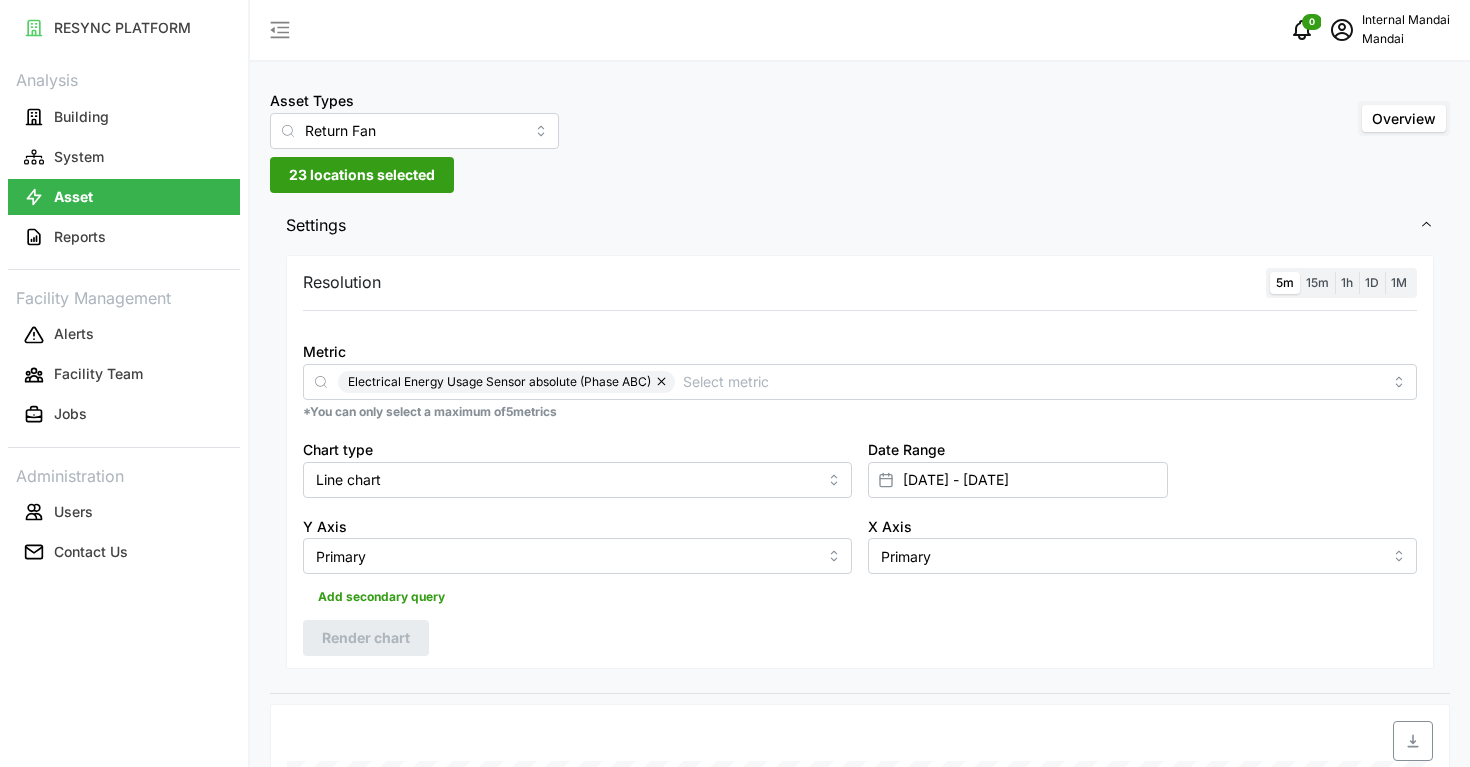 scroll, scrollTop: 0, scrollLeft: 0, axis: both 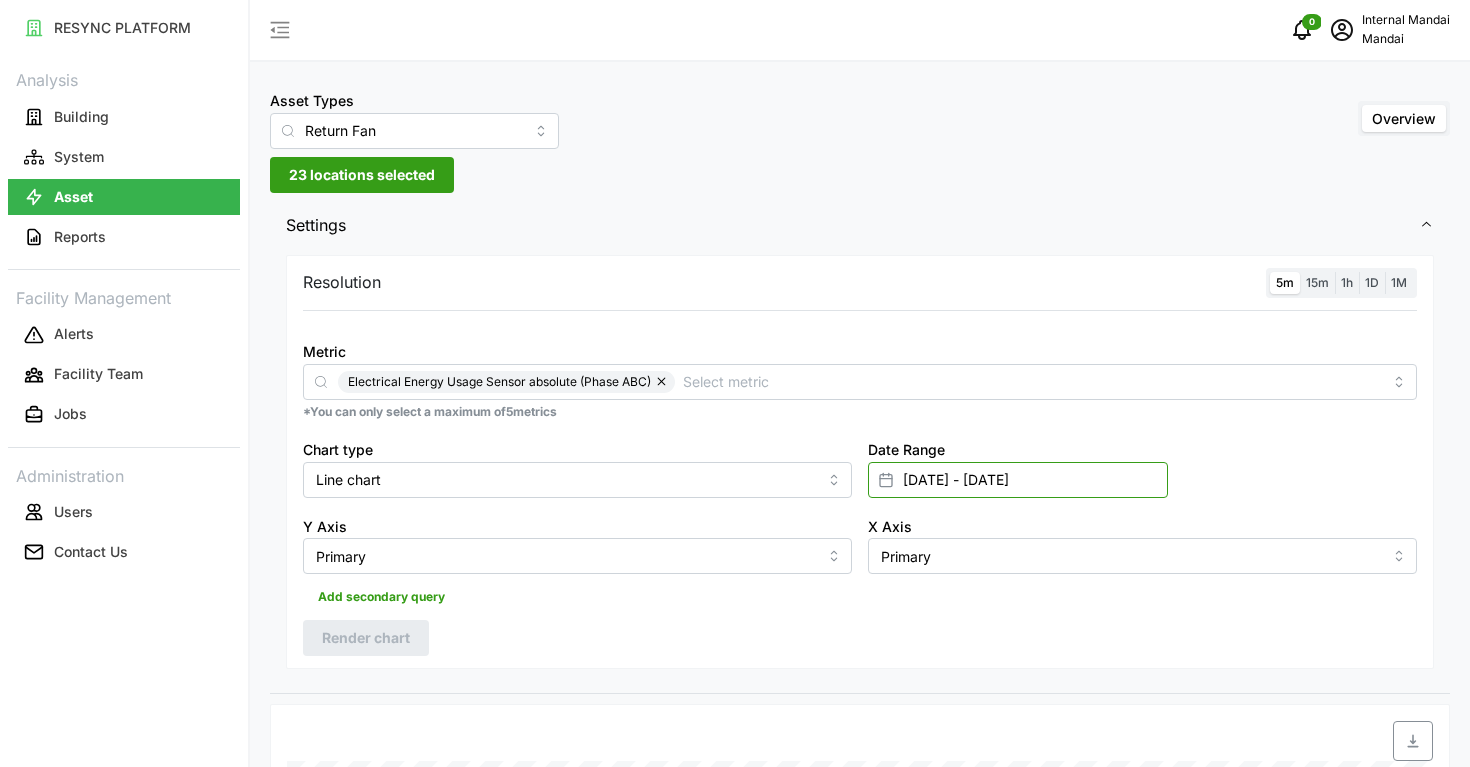 click on "19 Apr 2025 - 20 Apr 2025" at bounding box center (1018, 480) 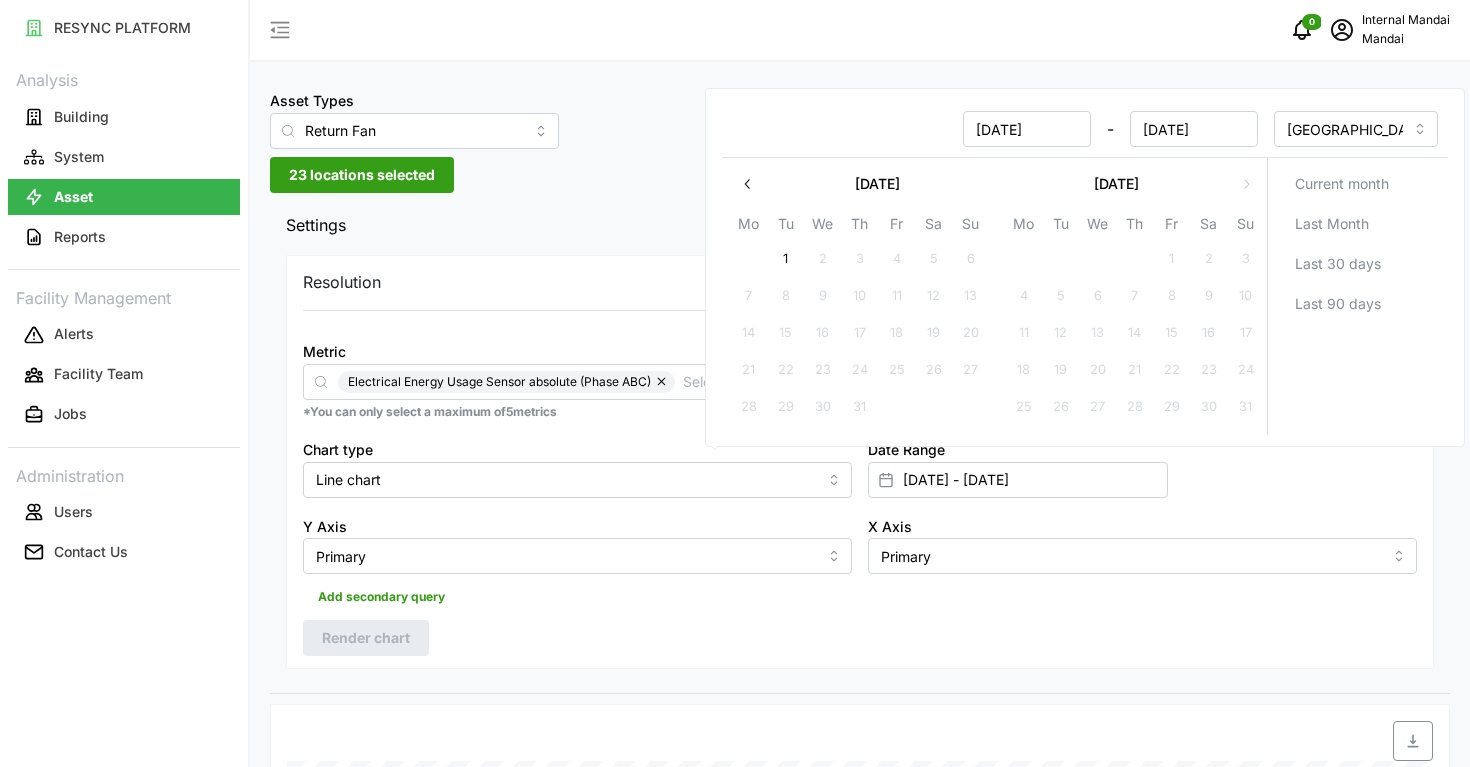 click 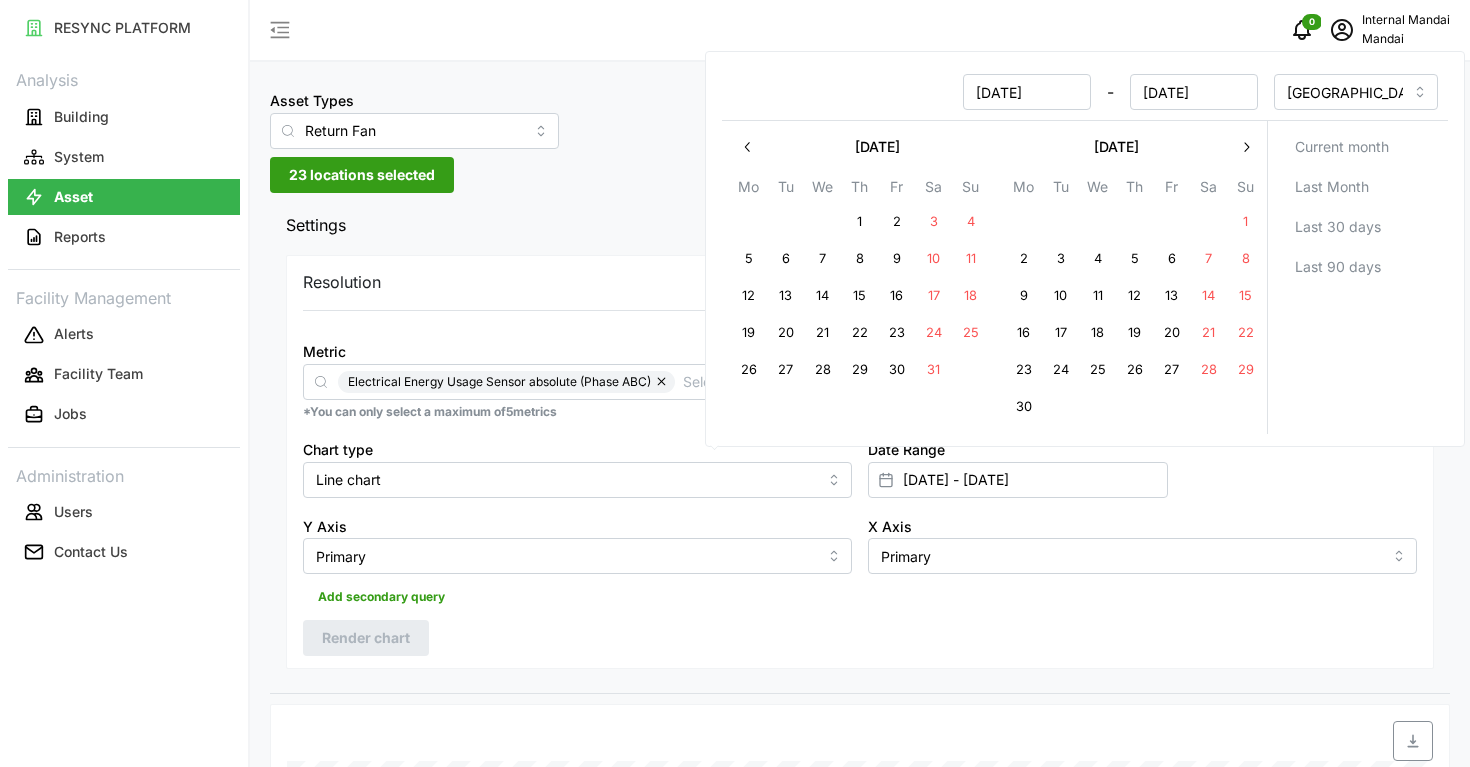 click 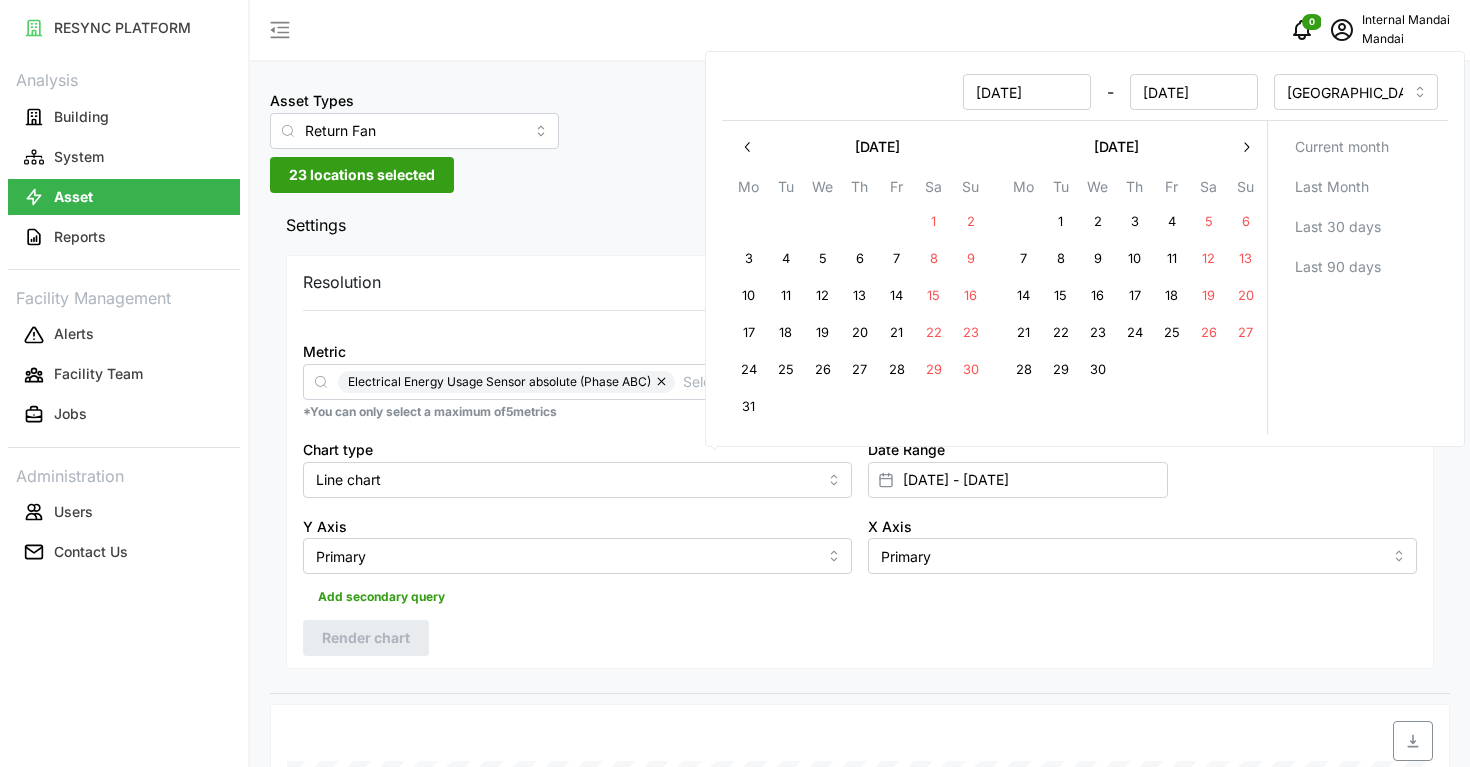 click on "20" at bounding box center (1246, 296) 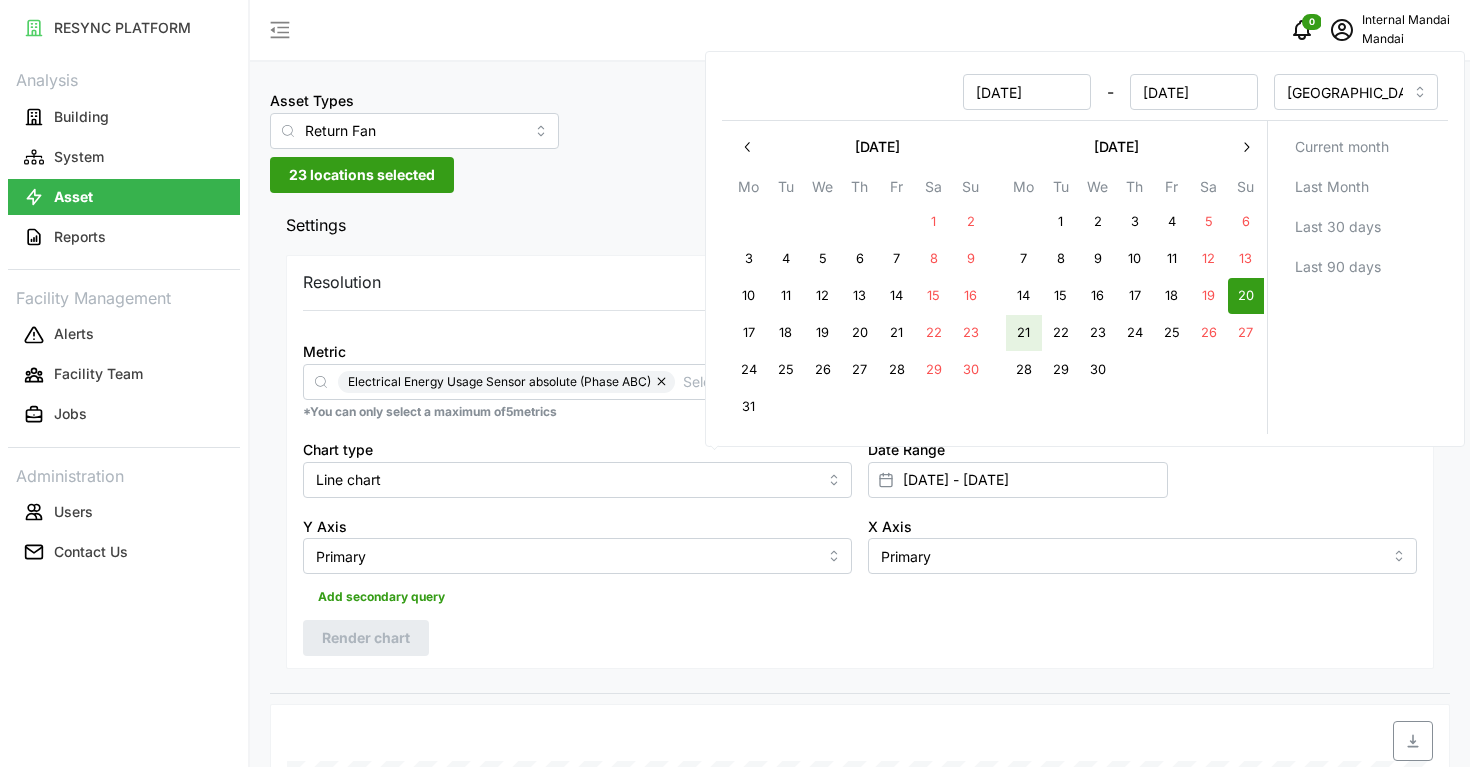 click on "21" at bounding box center (1024, 333) 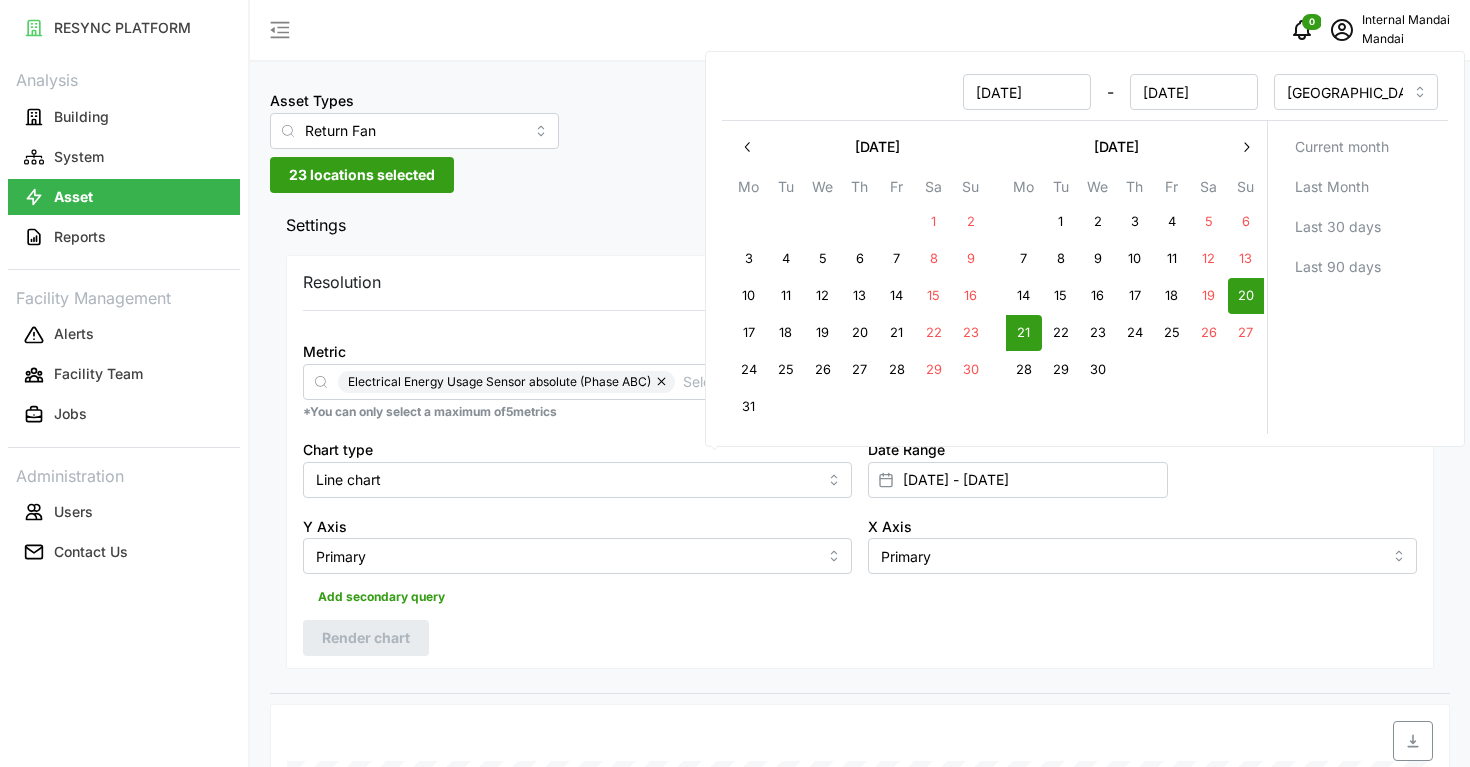 click on "Resolution 5m 15m 1h 1D 1M Metric Electrical Energy Usage Sensor absolute (Phase ABC) *You can only select a maximum of  5  metrics Chart type Line chart Date Range 20 Apr 2025 - 21 Apr 2025 Y Axis Primary X Axis Primary Add secondary query Render chart" at bounding box center (860, 462) 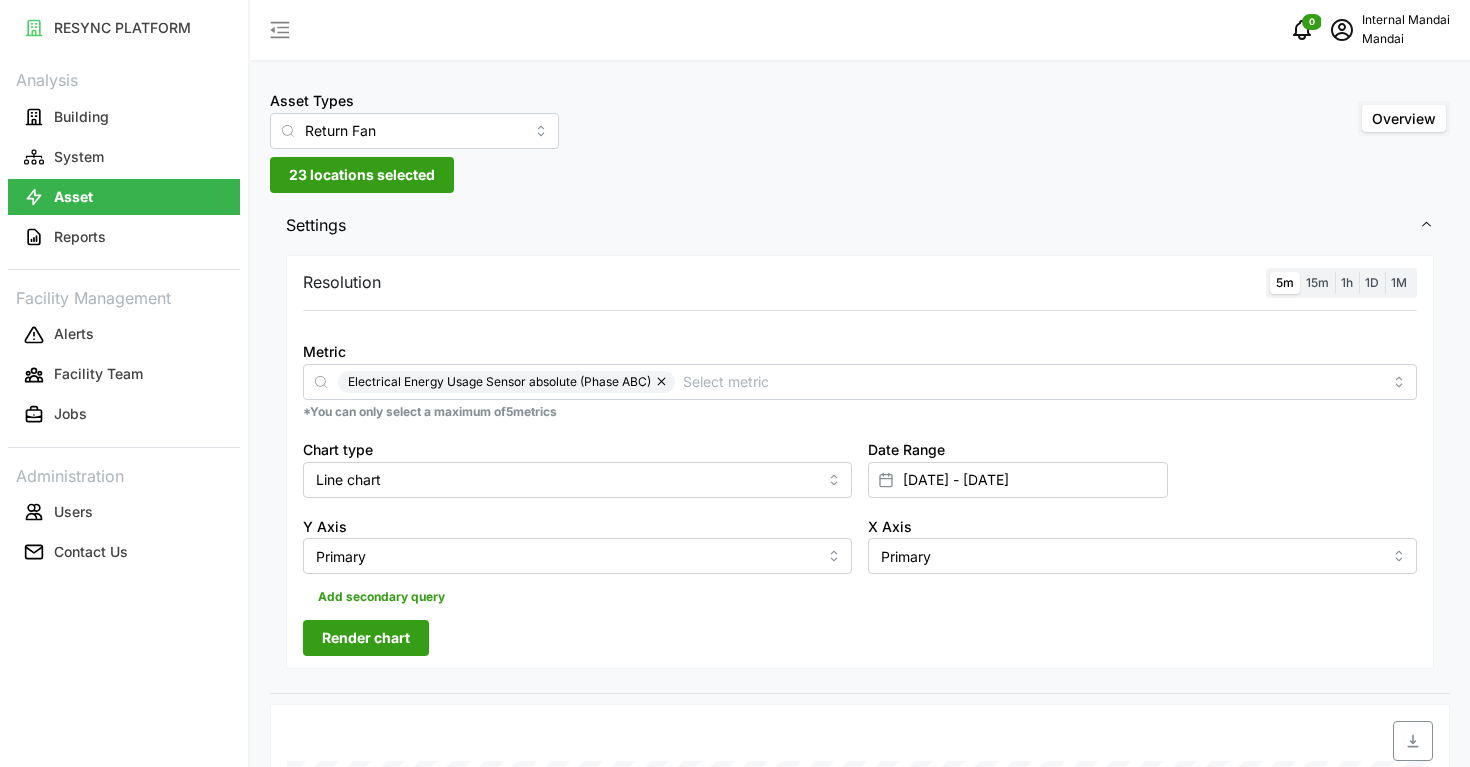 click on "Render chart" at bounding box center [366, 638] 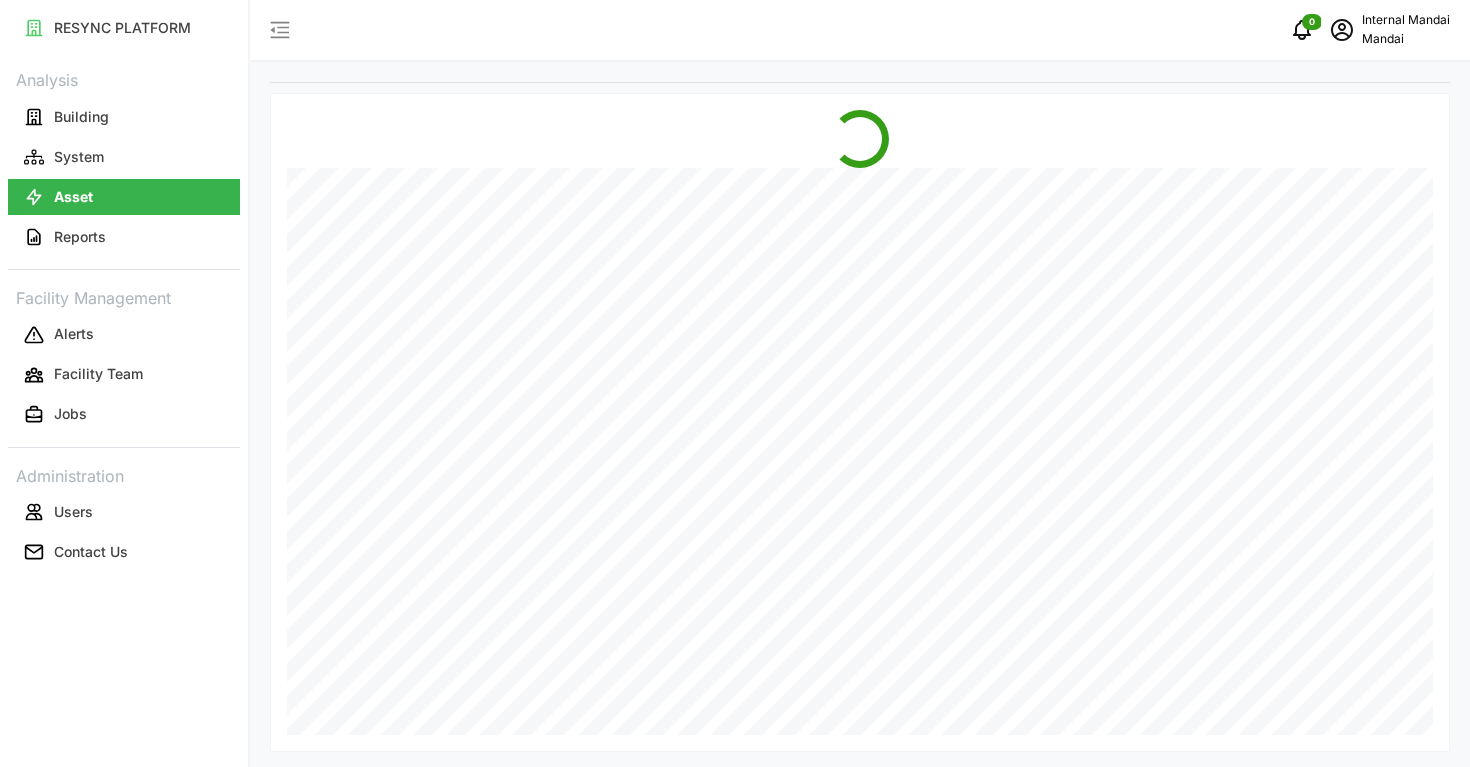 scroll, scrollTop: 593, scrollLeft: 0, axis: vertical 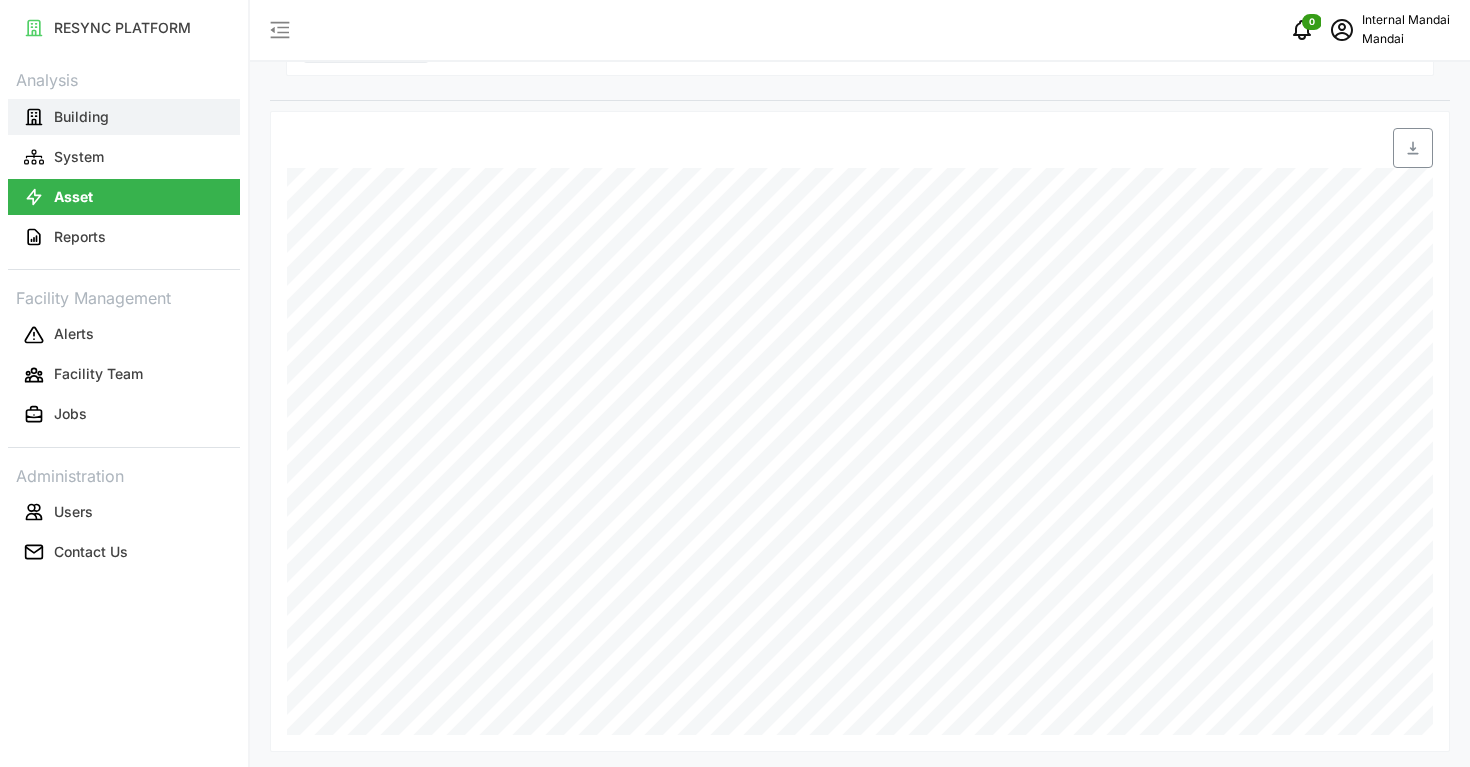 click on "Building" at bounding box center [124, 117] 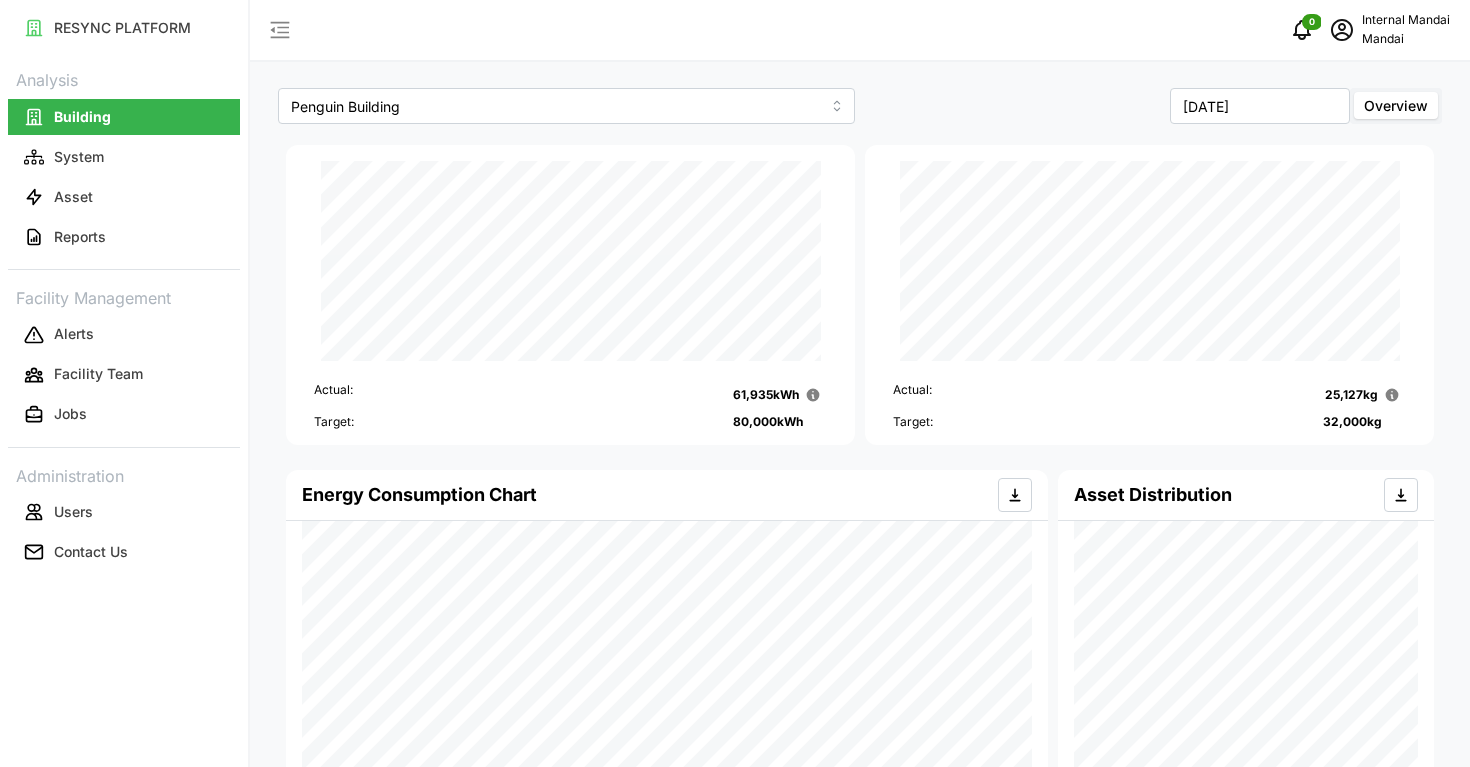 scroll, scrollTop: 0, scrollLeft: 0, axis: both 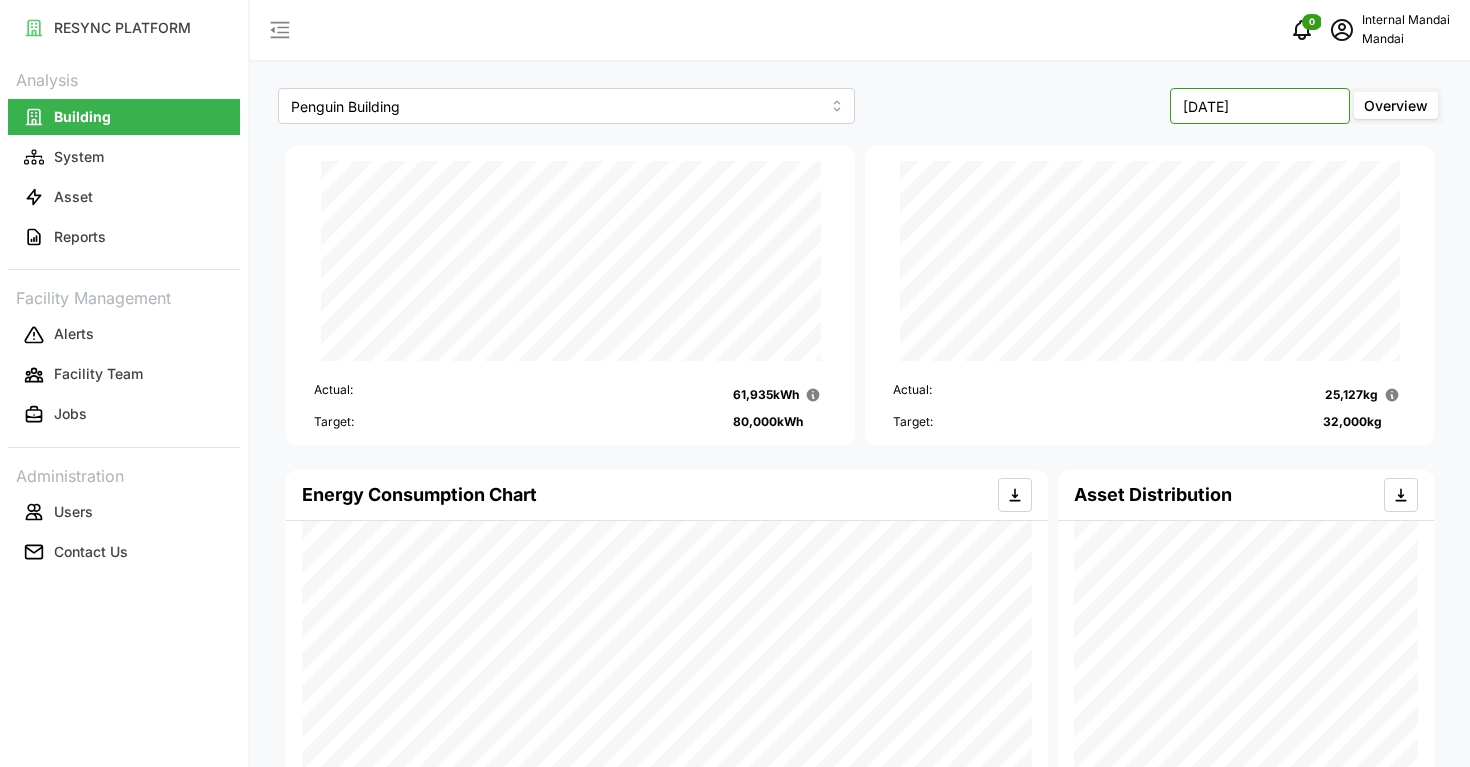 click on "[DATE]" at bounding box center (1260, 106) 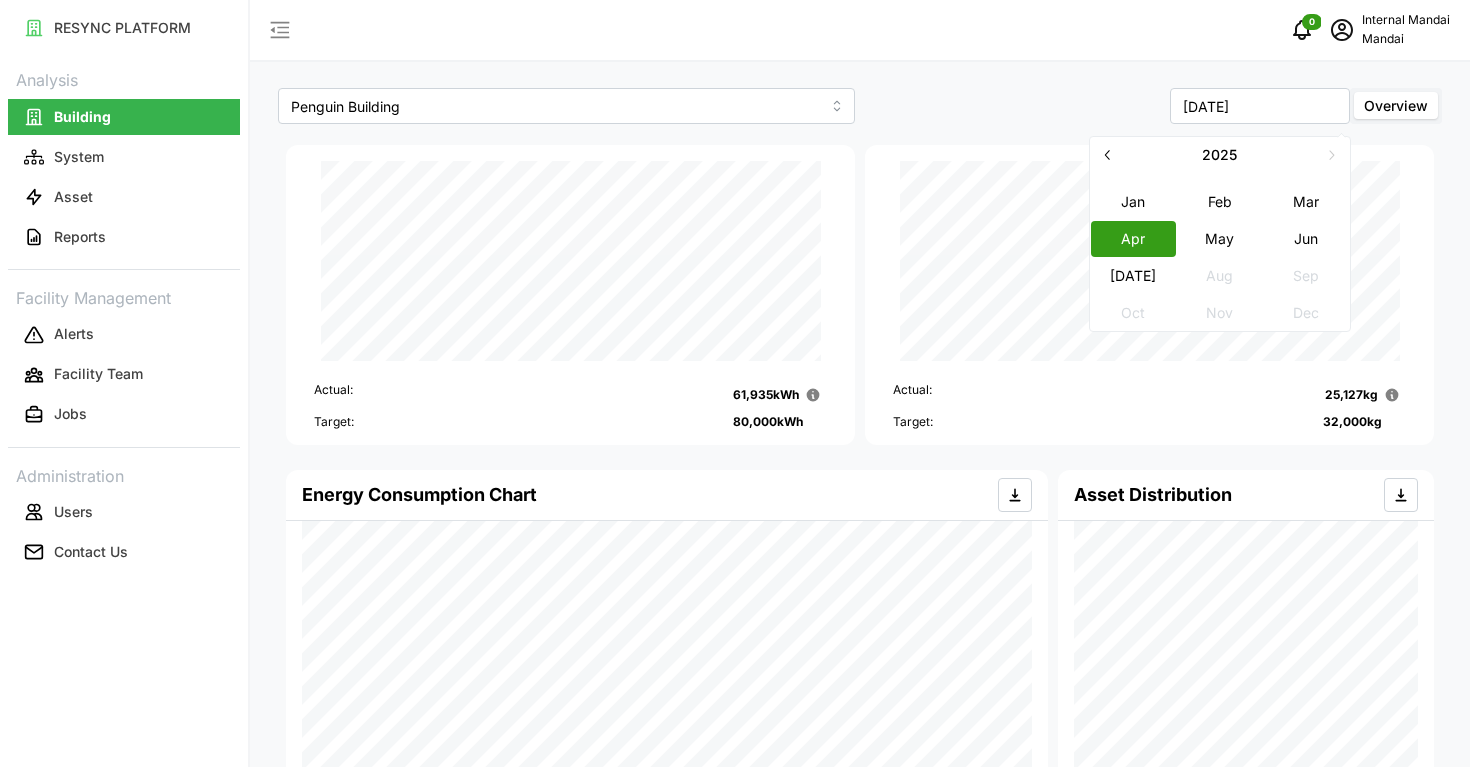 click on "May" at bounding box center (1220, 238) 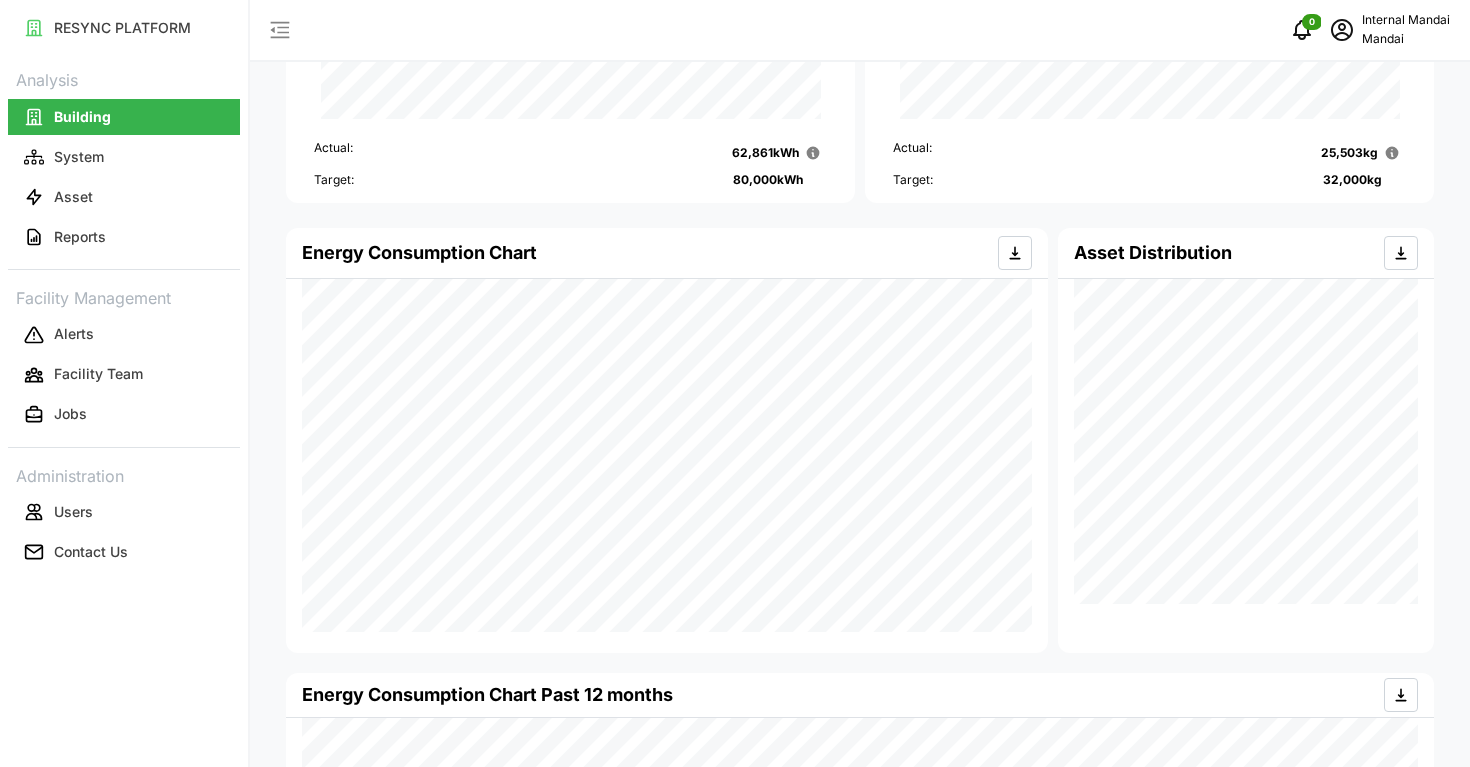 scroll, scrollTop: 244, scrollLeft: 0, axis: vertical 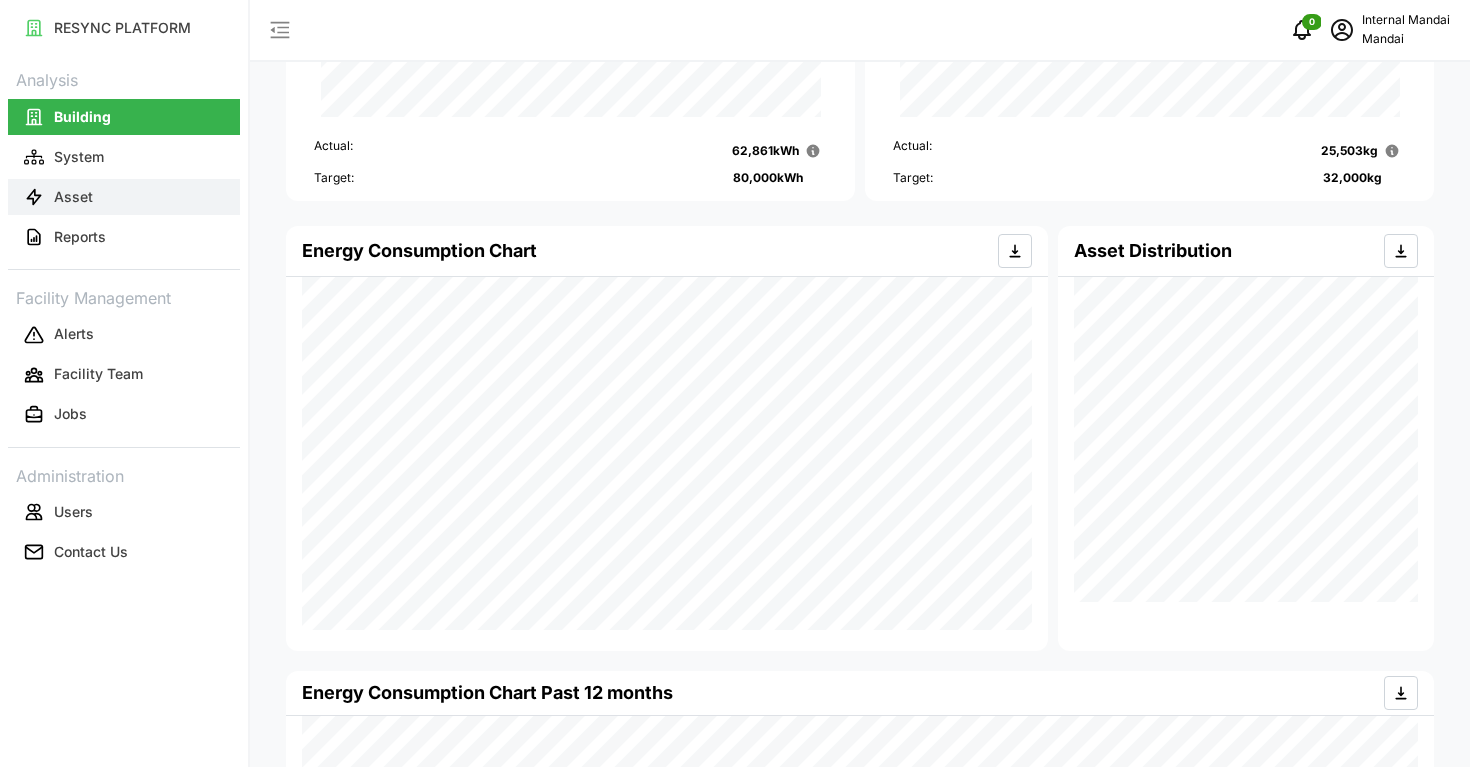 click on "Asset" at bounding box center (124, 197) 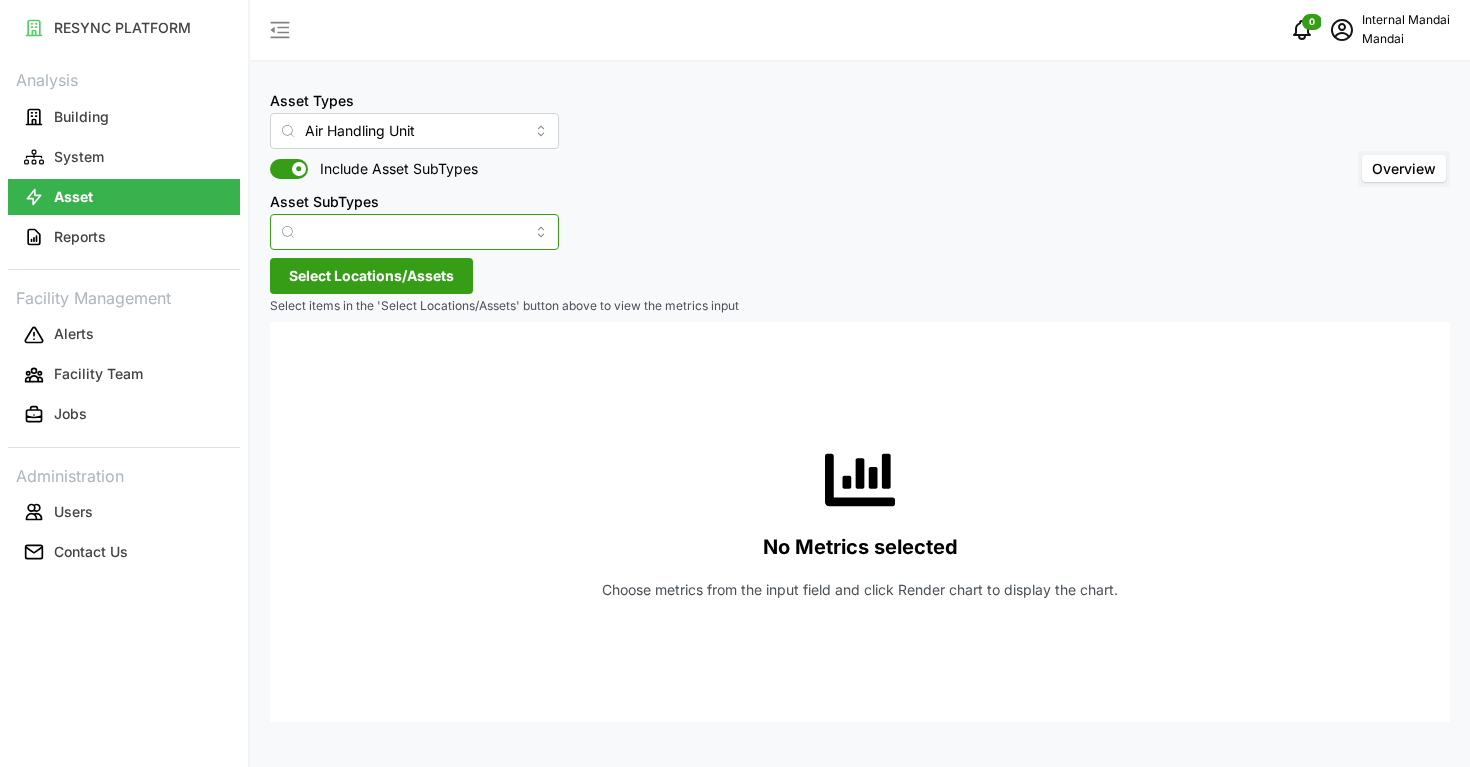 click on "Asset SubTypes" at bounding box center (414, 232) 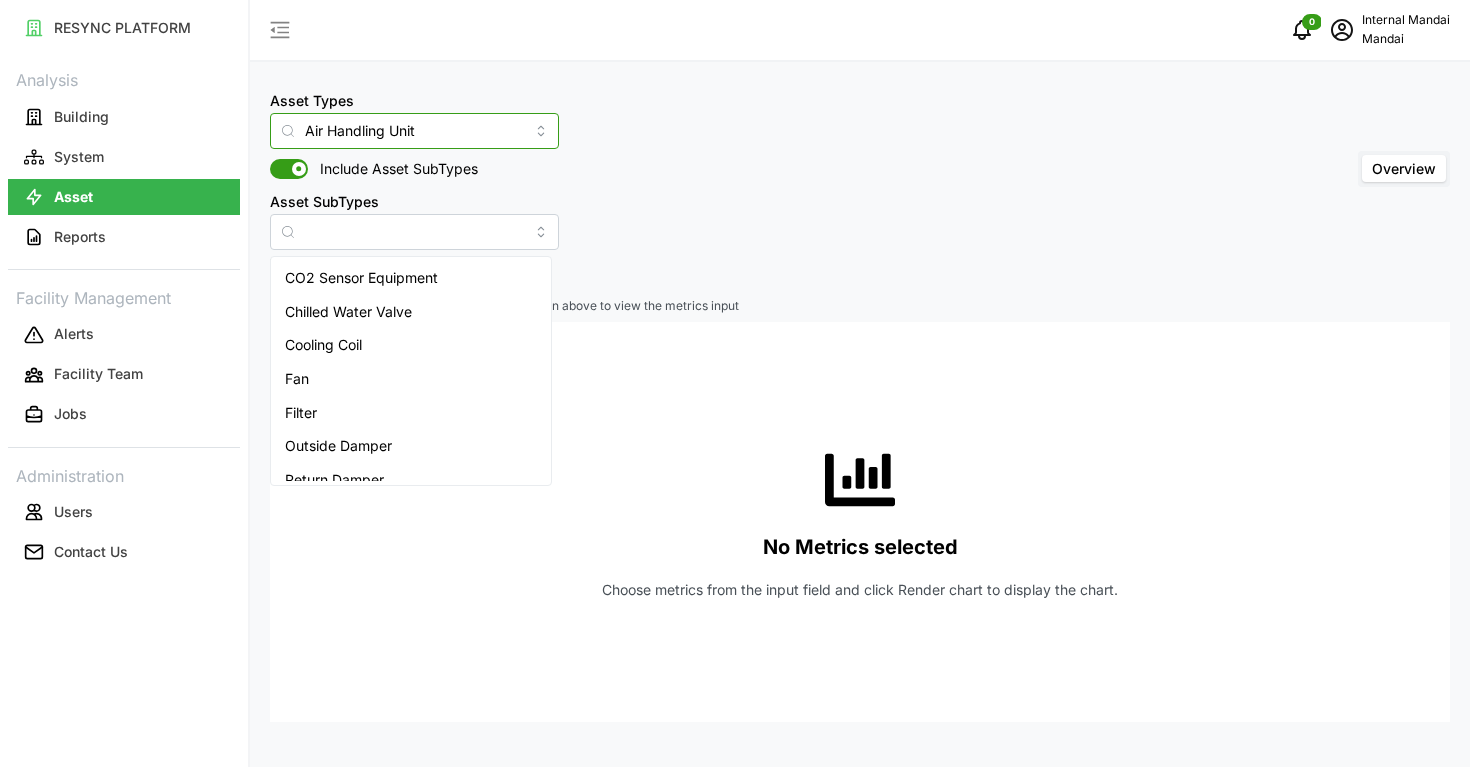 click on "Air Handling Unit" at bounding box center [414, 131] 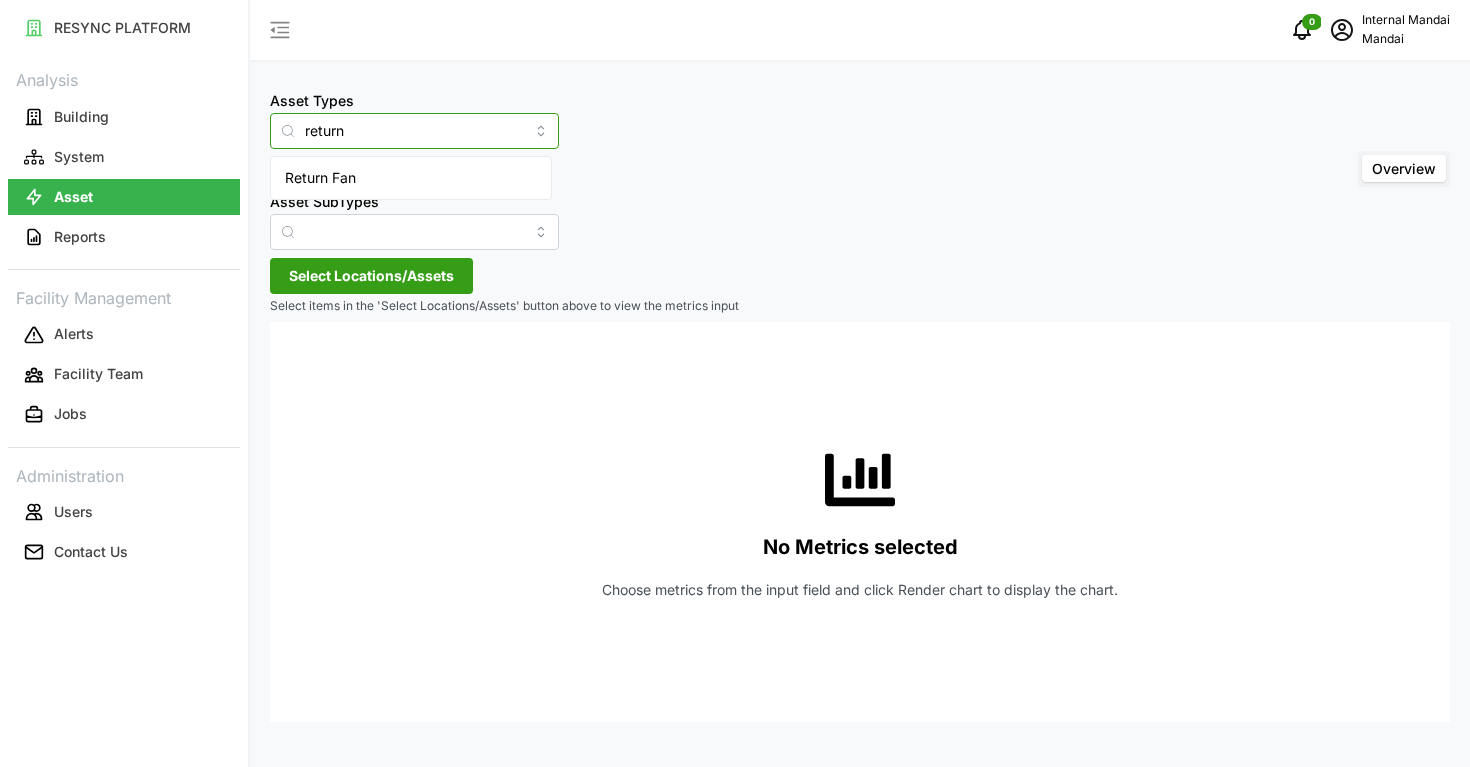 click on "Return Fan" at bounding box center [411, 178] 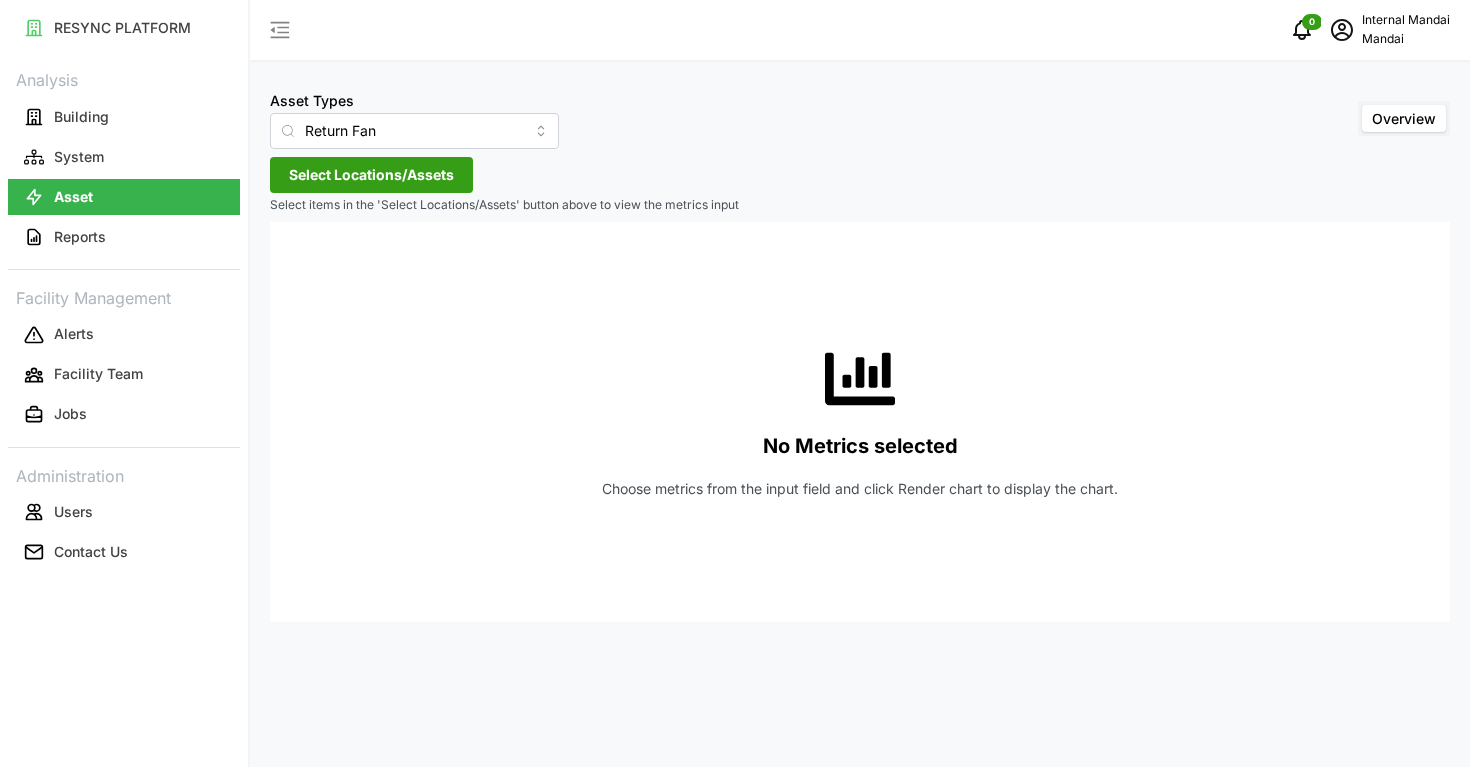 click on "Select Locations/Assets" at bounding box center [371, 175] 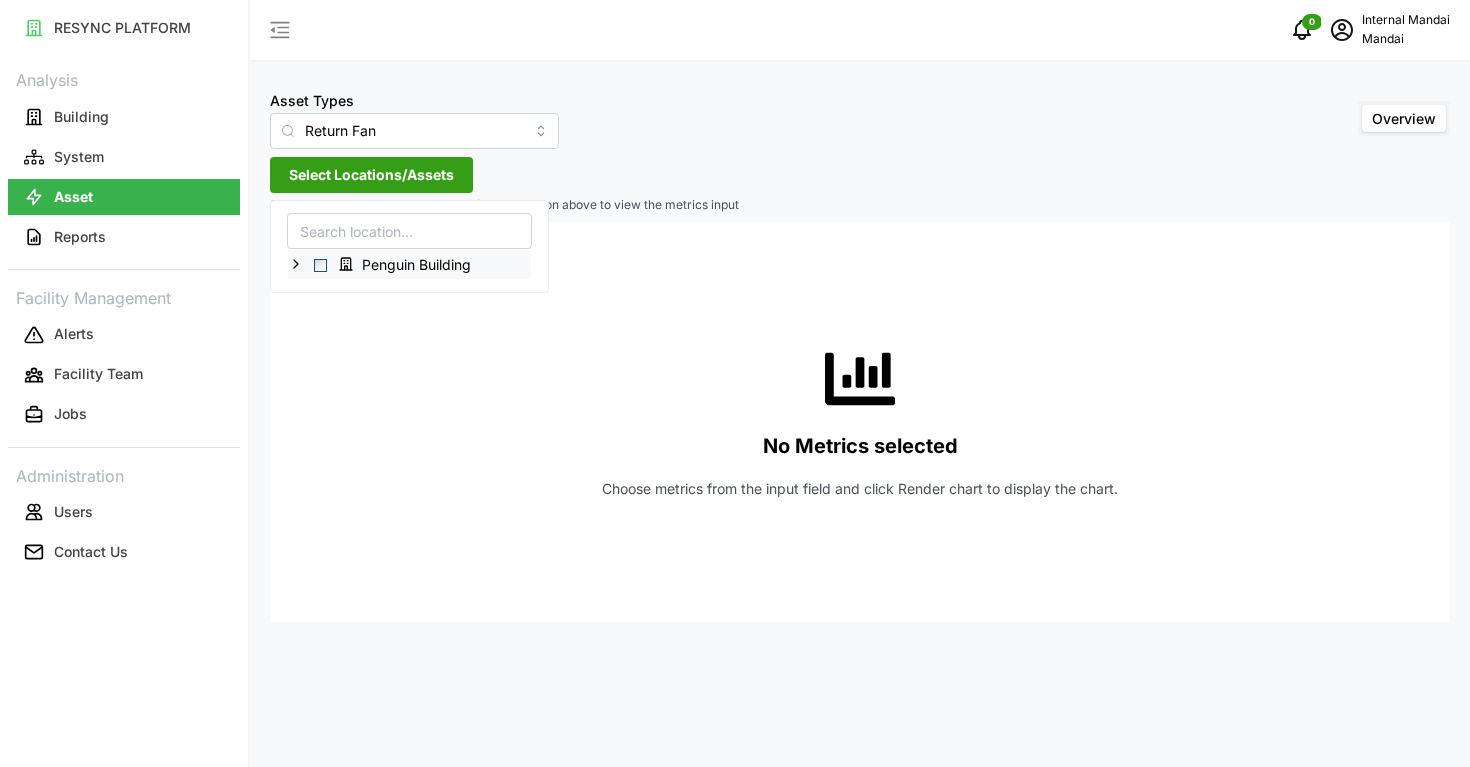click at bounding box center [320, 265] 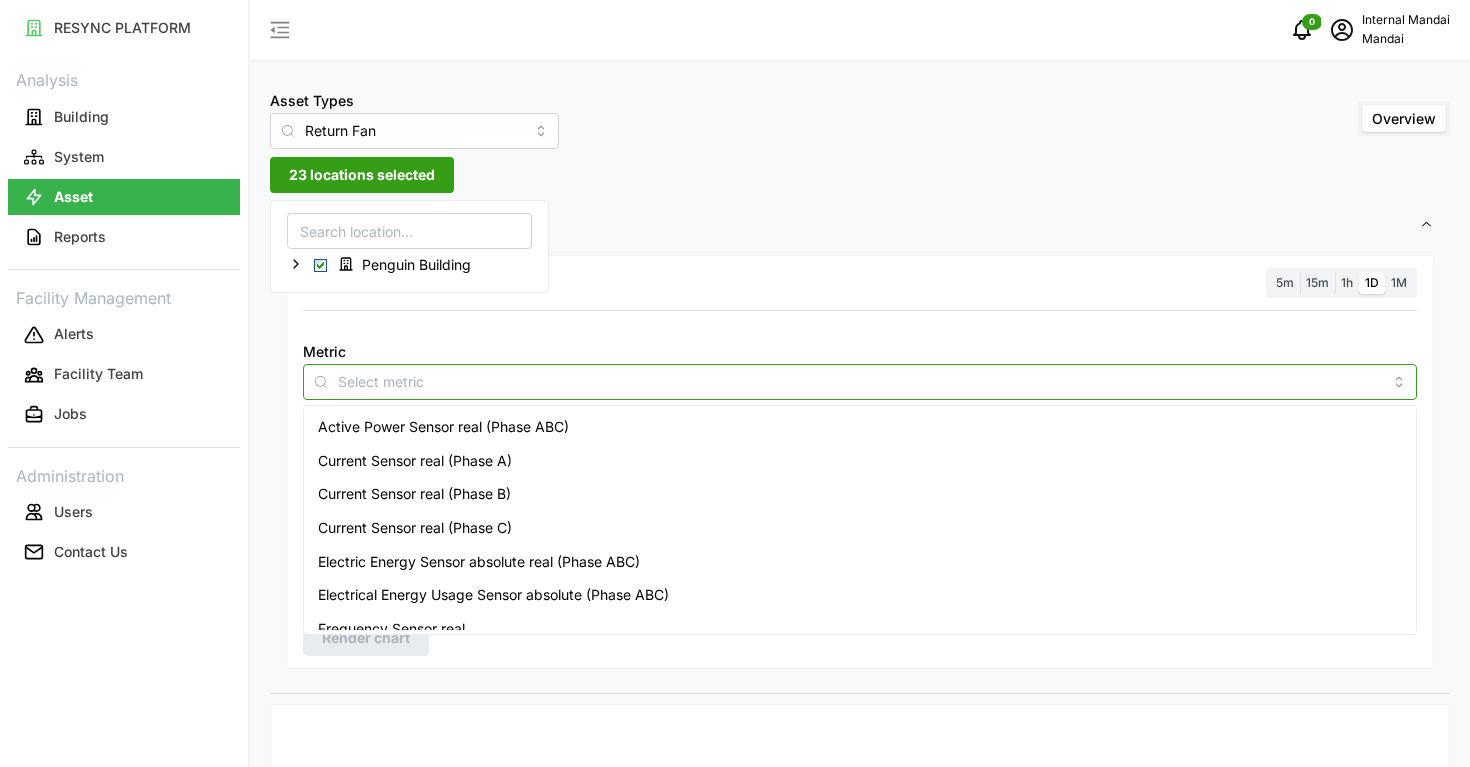 click on "Metric" at bounding box center [860, 381] 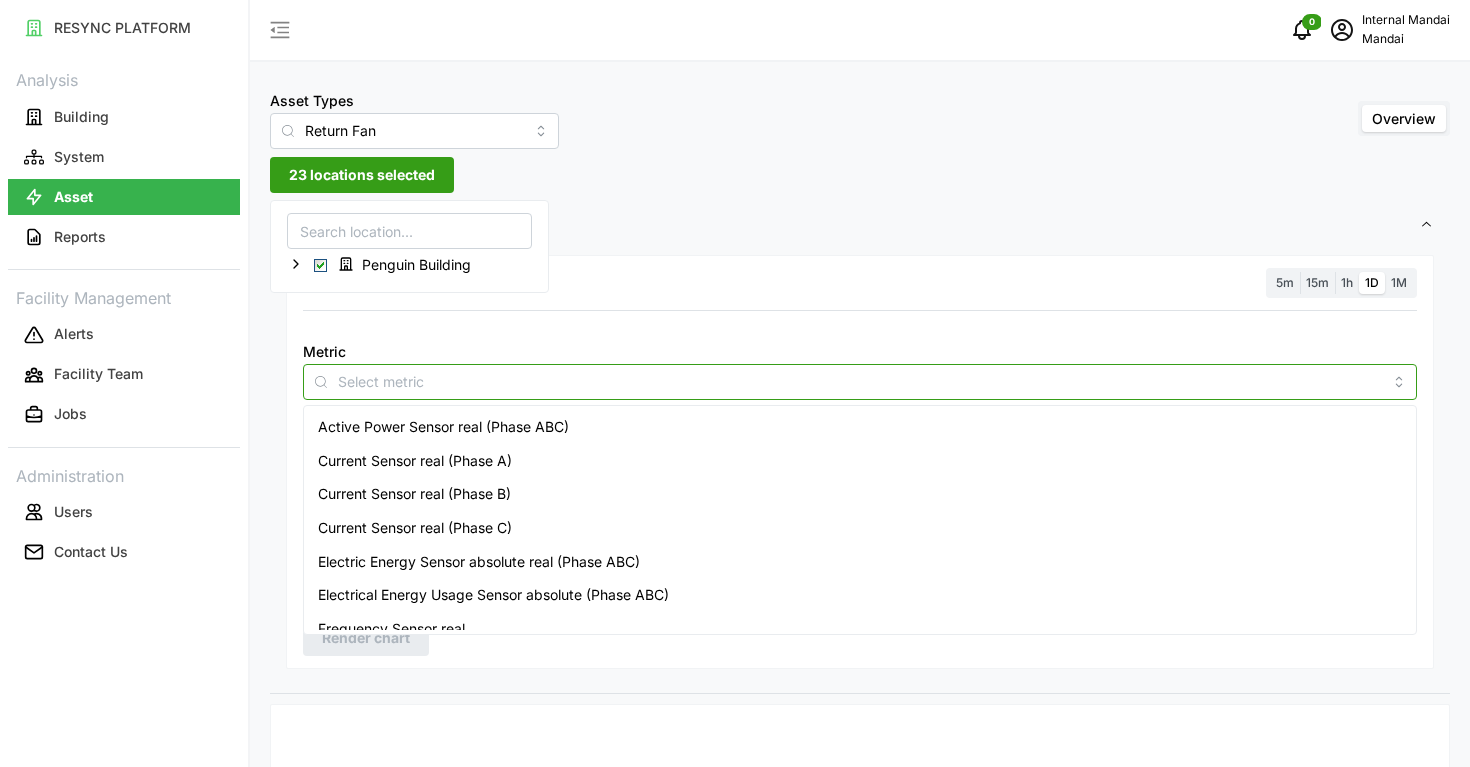 click on "Electrical Energy Usage Sensor absolute (Phase ABC)" at bounding box center [493, 595] 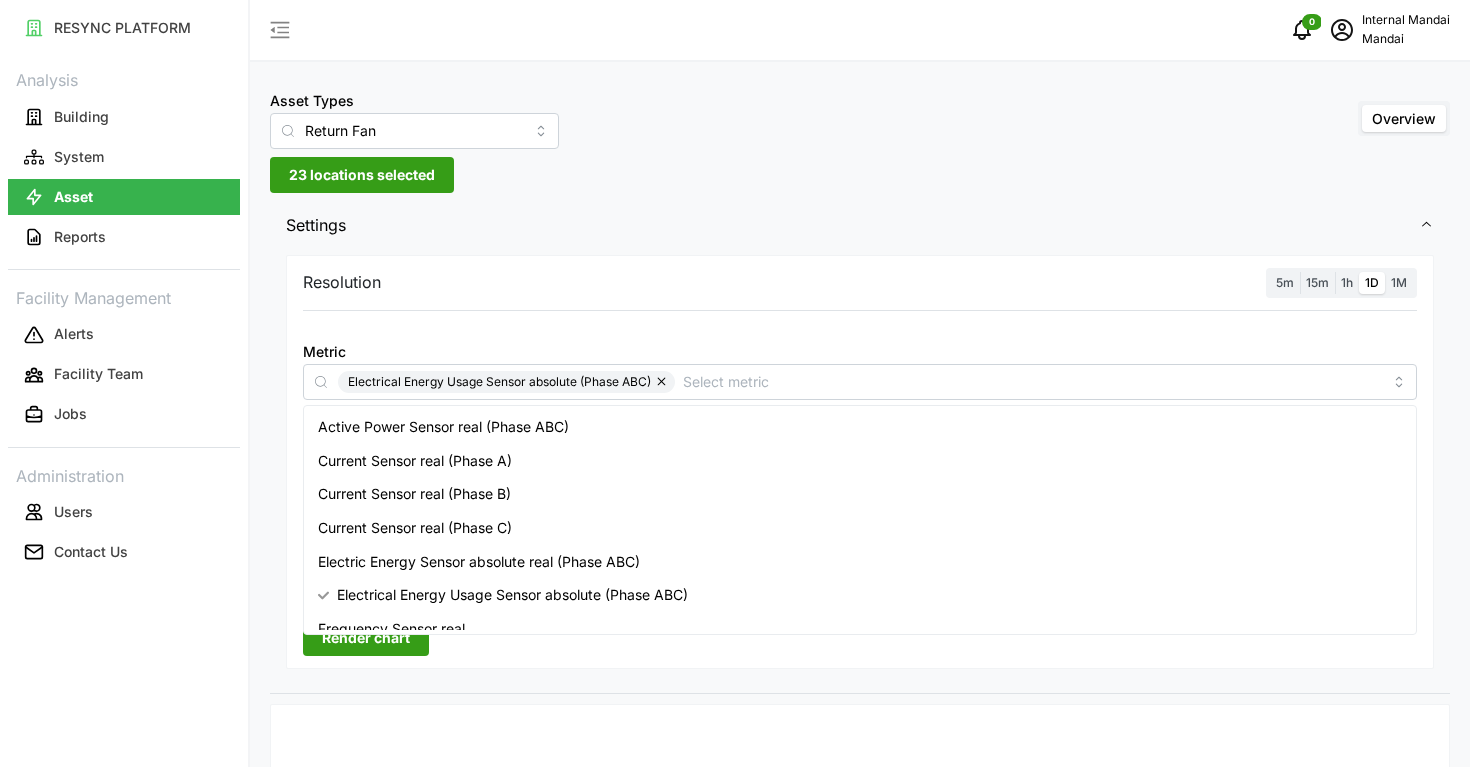 click on "Render chart" at bounding box center [366, 638] 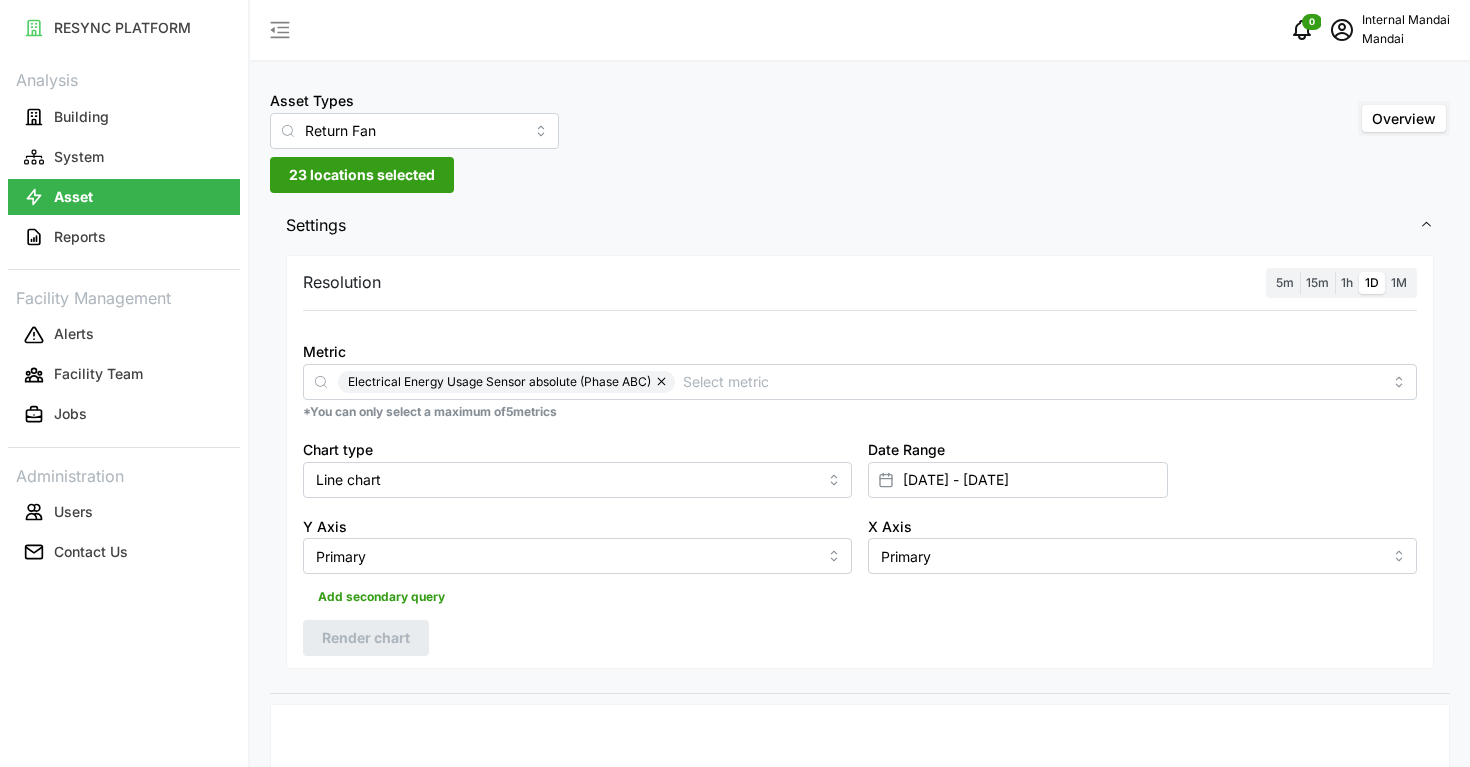 scroll, scrollTop: 0, scrollLeft: 0, axis: both 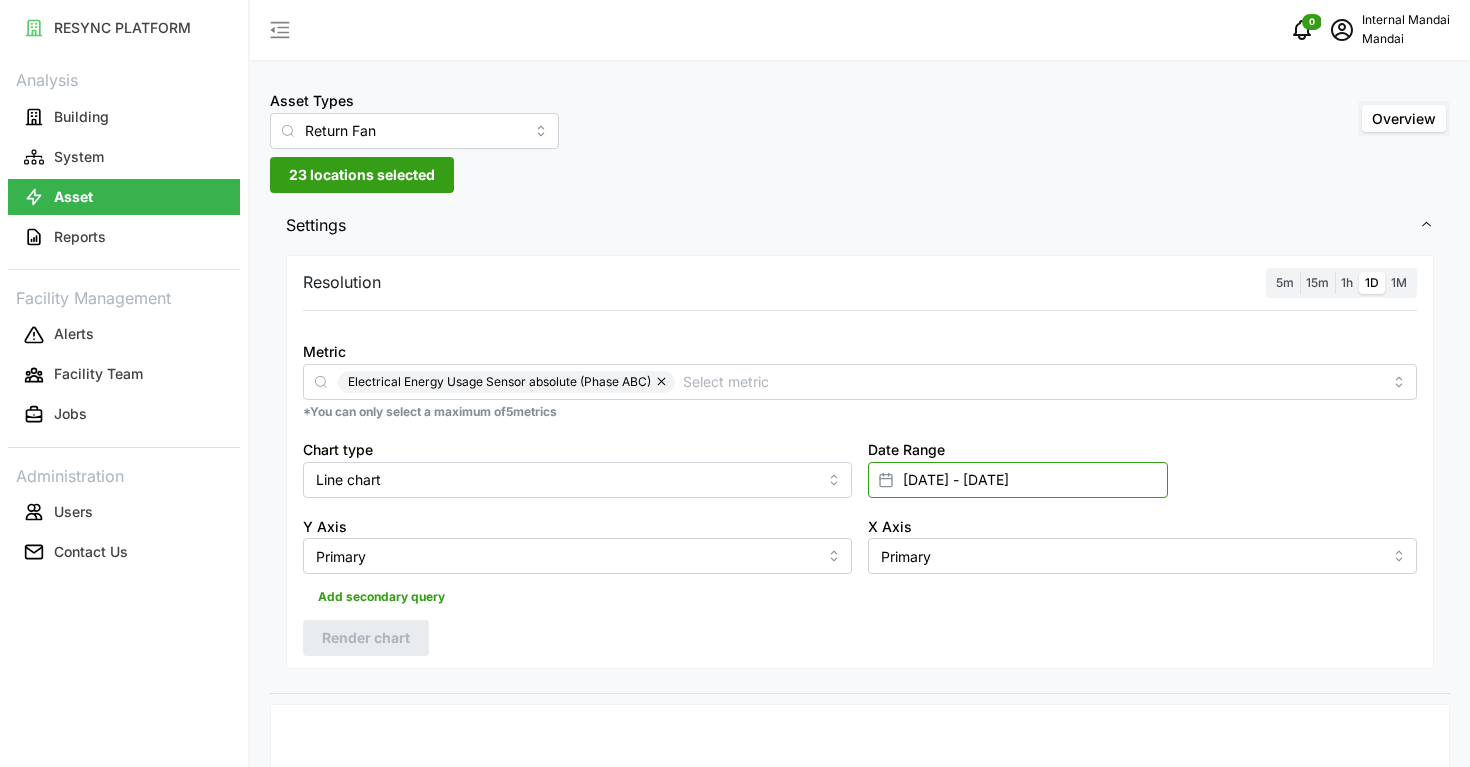 click on "01 Jul 2025 - 01 Jul 2025" at bounding box center (1018, 480) 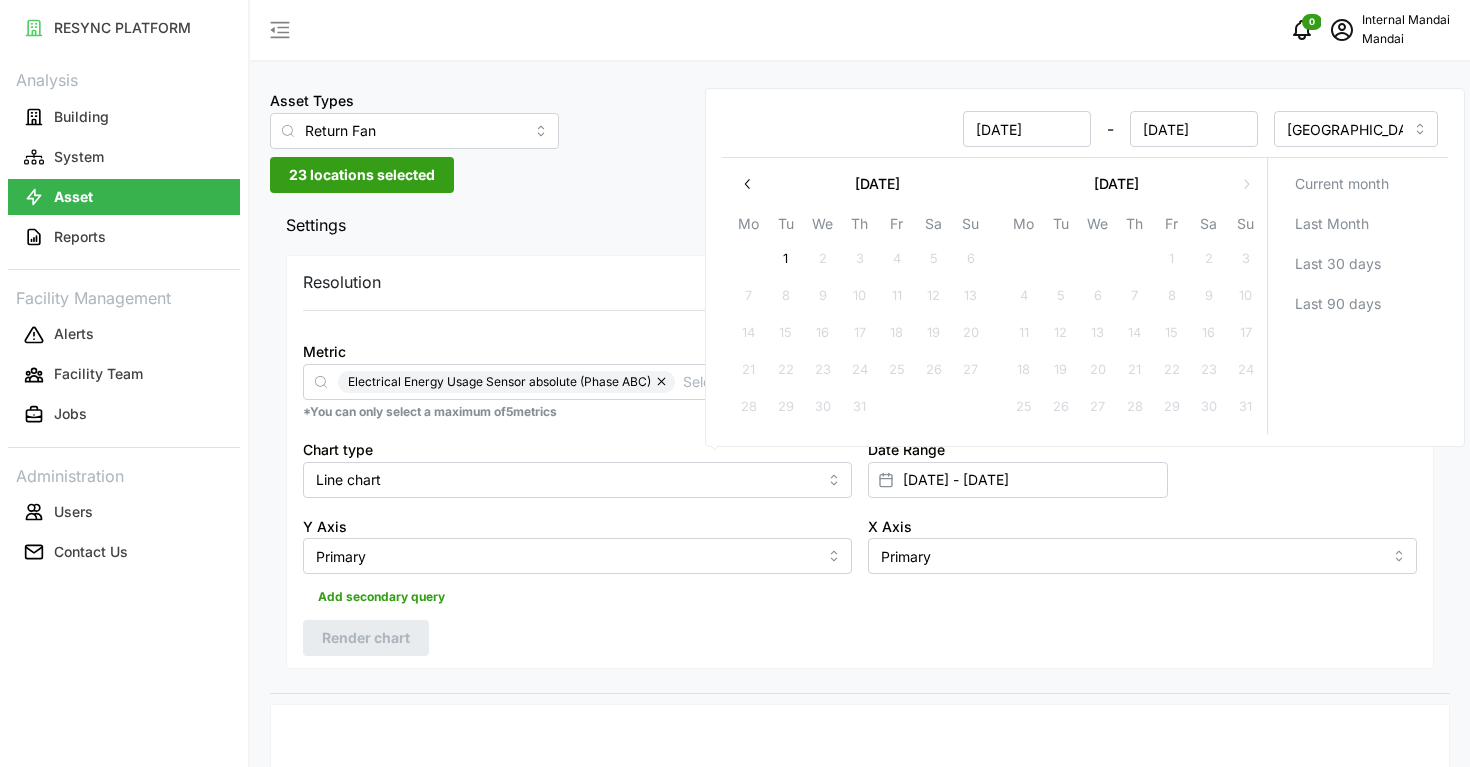 click at bounding box center (748, 184) 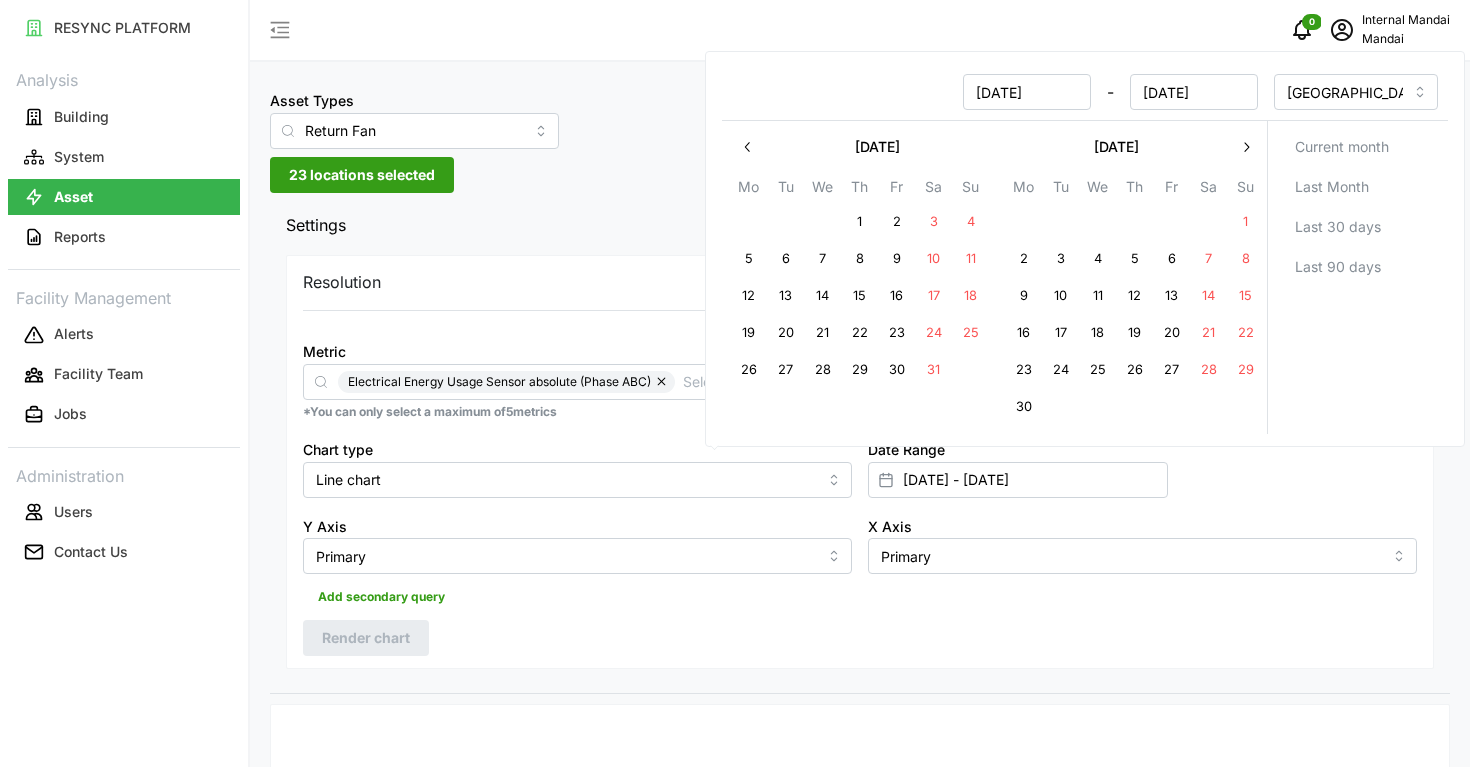 click on "1" at bounding box center (860, 222) 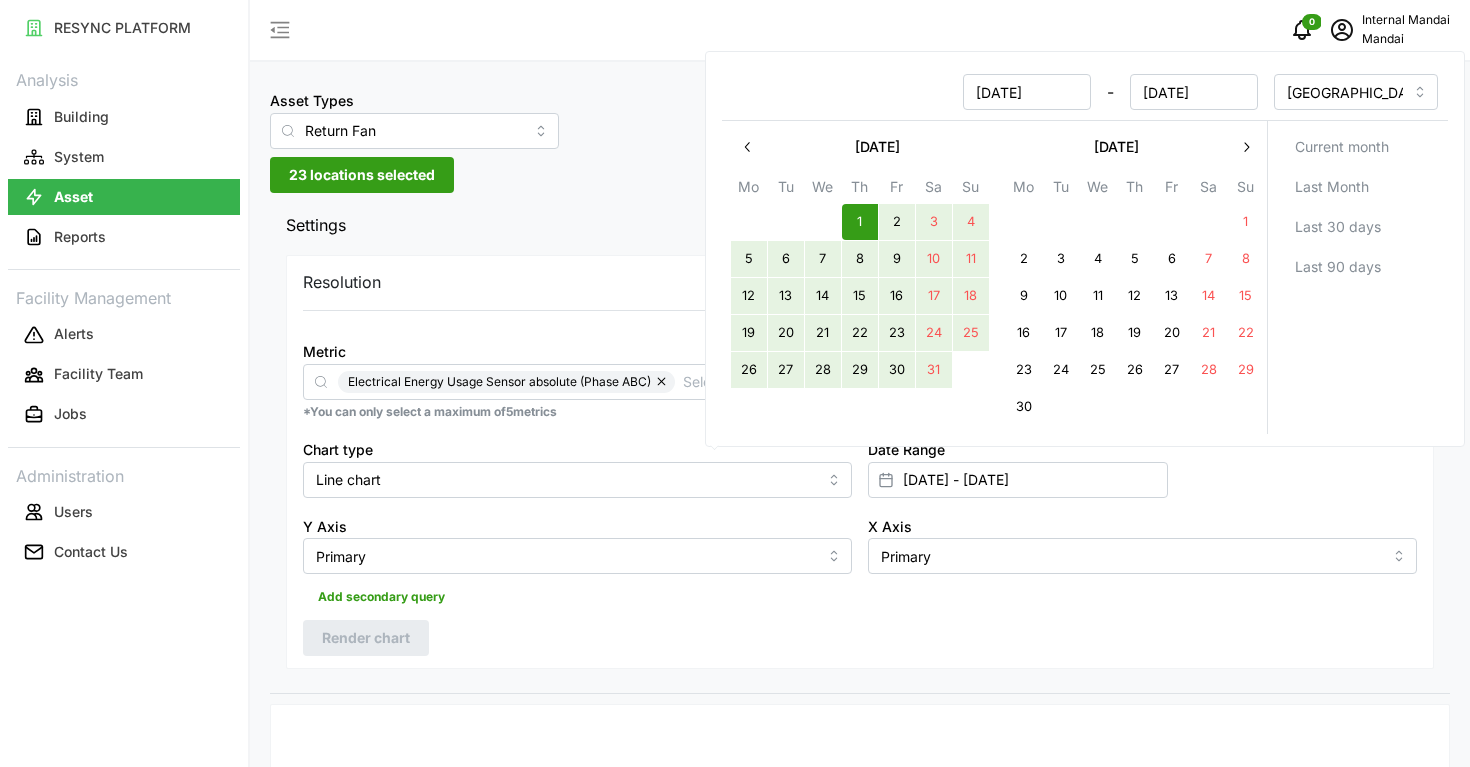 click on "31" at bounding box center [934, 370] 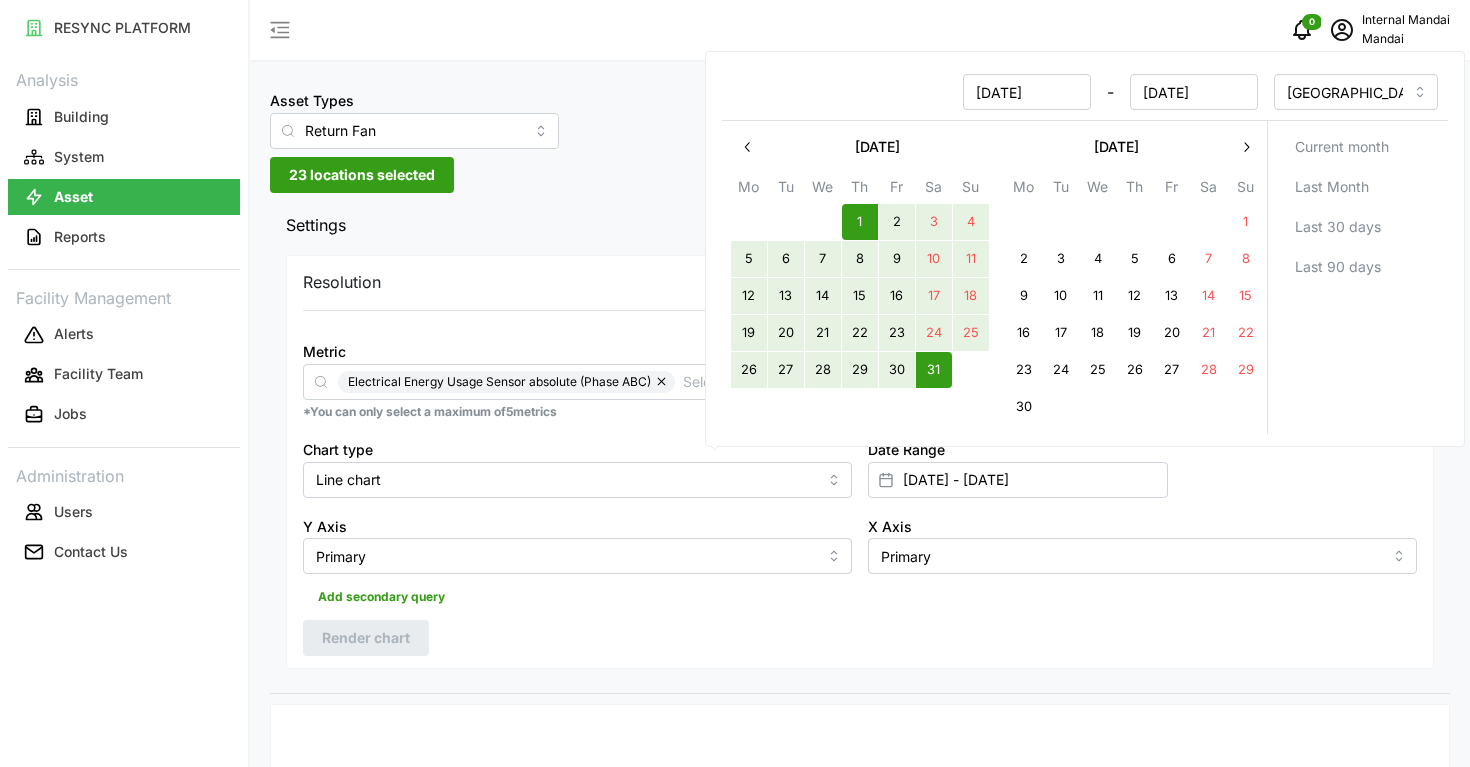 click on "Resolution 5m 15m 1h 1D 1M Metric Electrical Energy Usage Sensor absolute (Phase ABC) *You can only select a maximum of  5  metrics Chart type Line chart Date Range 01 May 2025 - 31 May 2025 Y Axis Primary X Axis Primary Add secondary query Render chart" at bounding box center (860, 462) 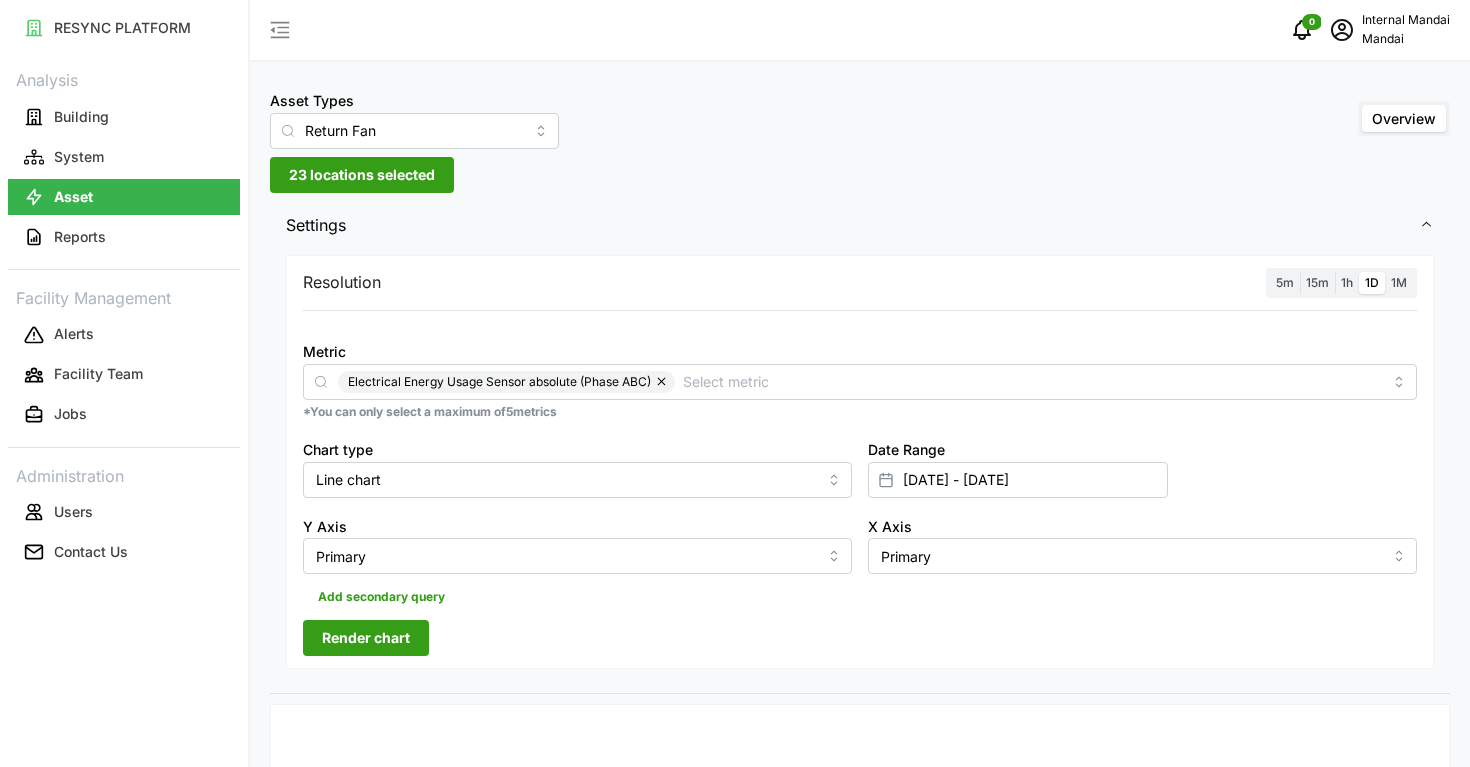click on "Render chart" at bounding box center (366, 638) 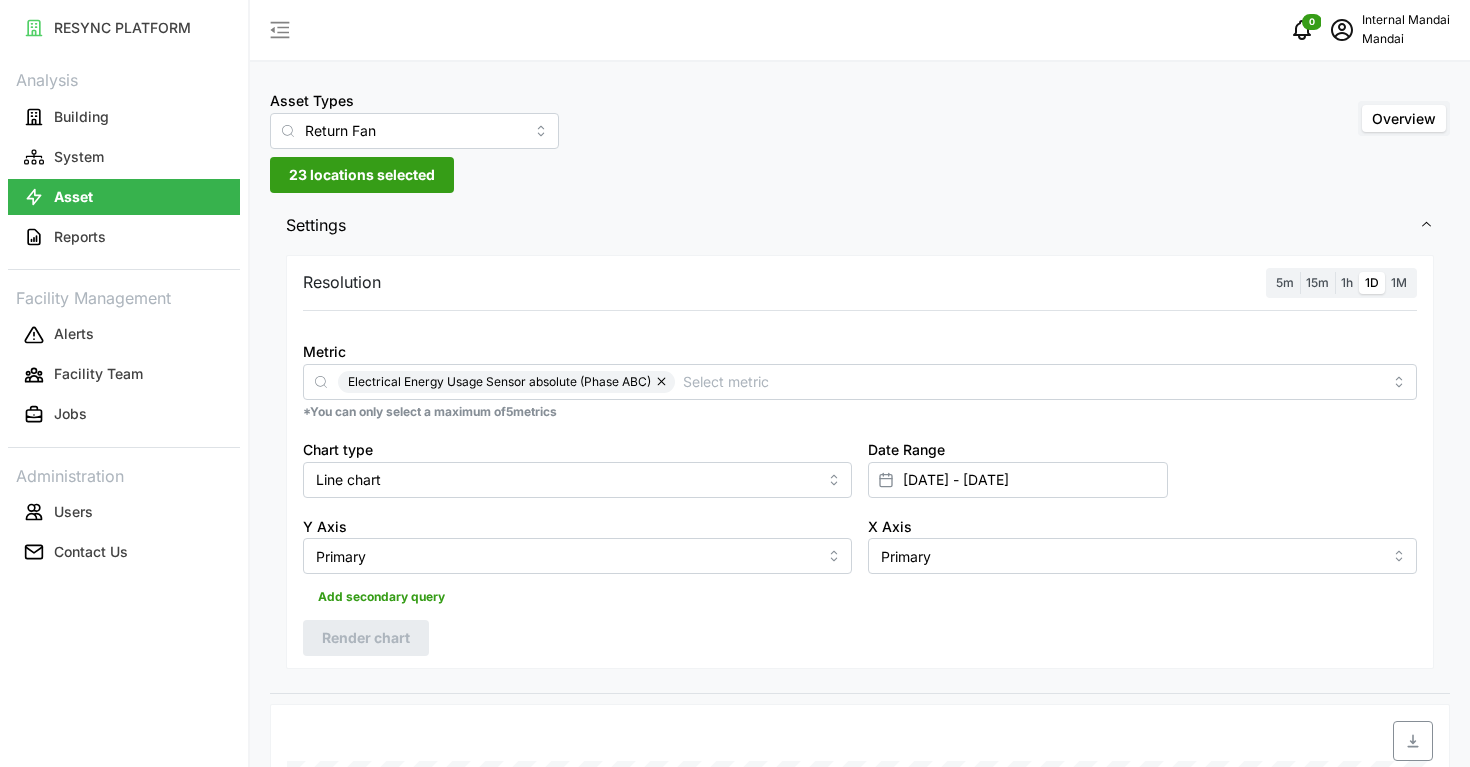 scroll, scrollTop: 0, scrollLeft: 0, axis: both 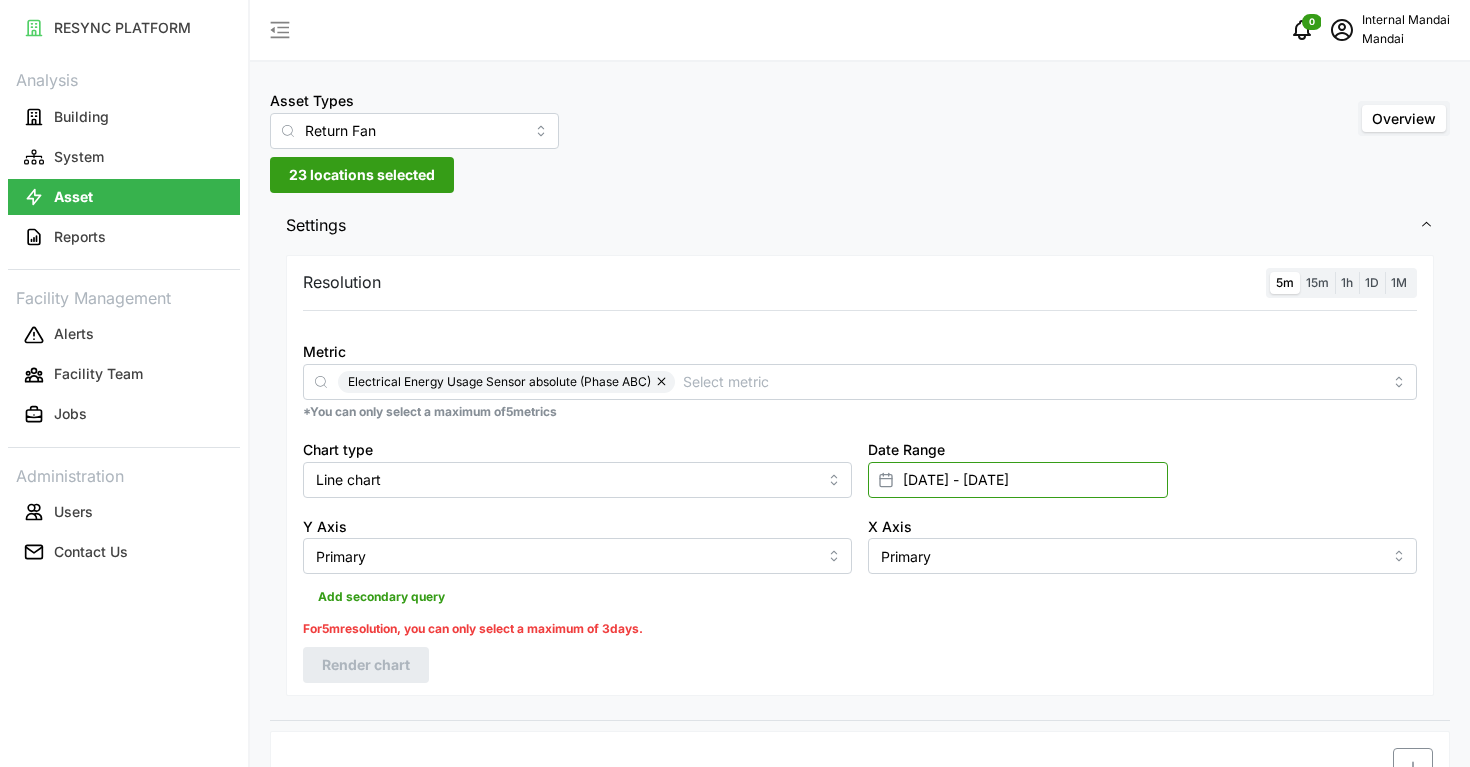 click on "01 May 2025 - 31 May 2025" at bounding box center [1018, 480] 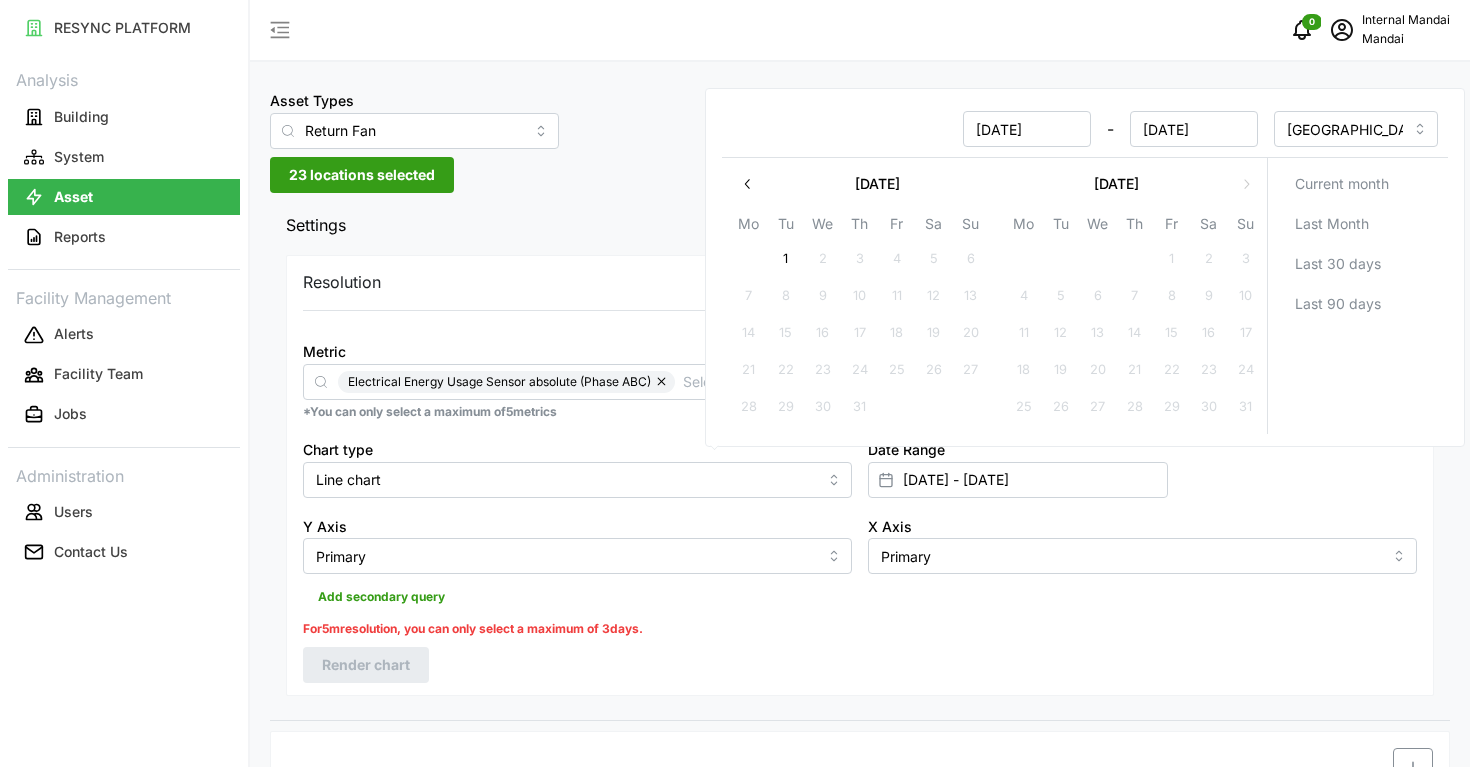 click 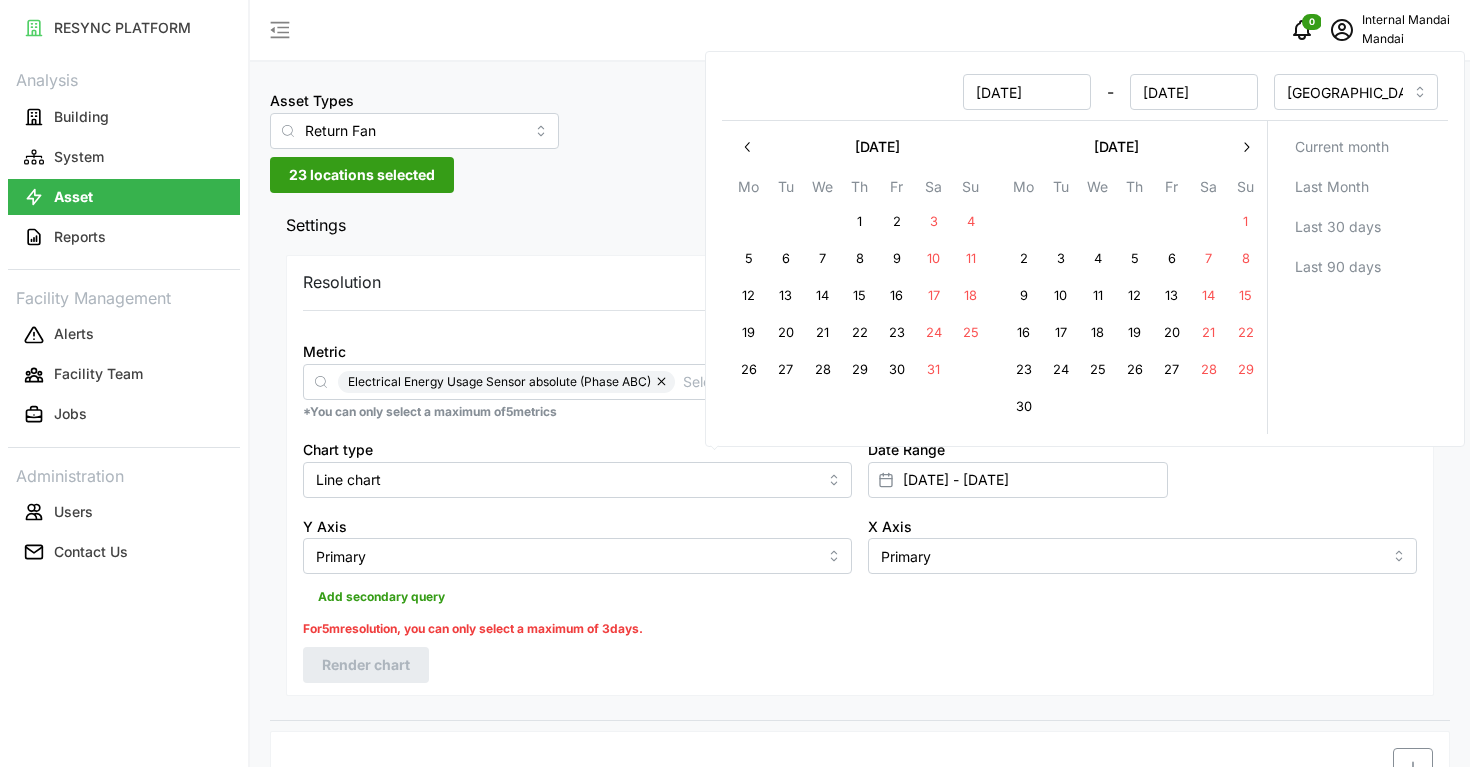 click on "1" at bounding box center [860, 222] 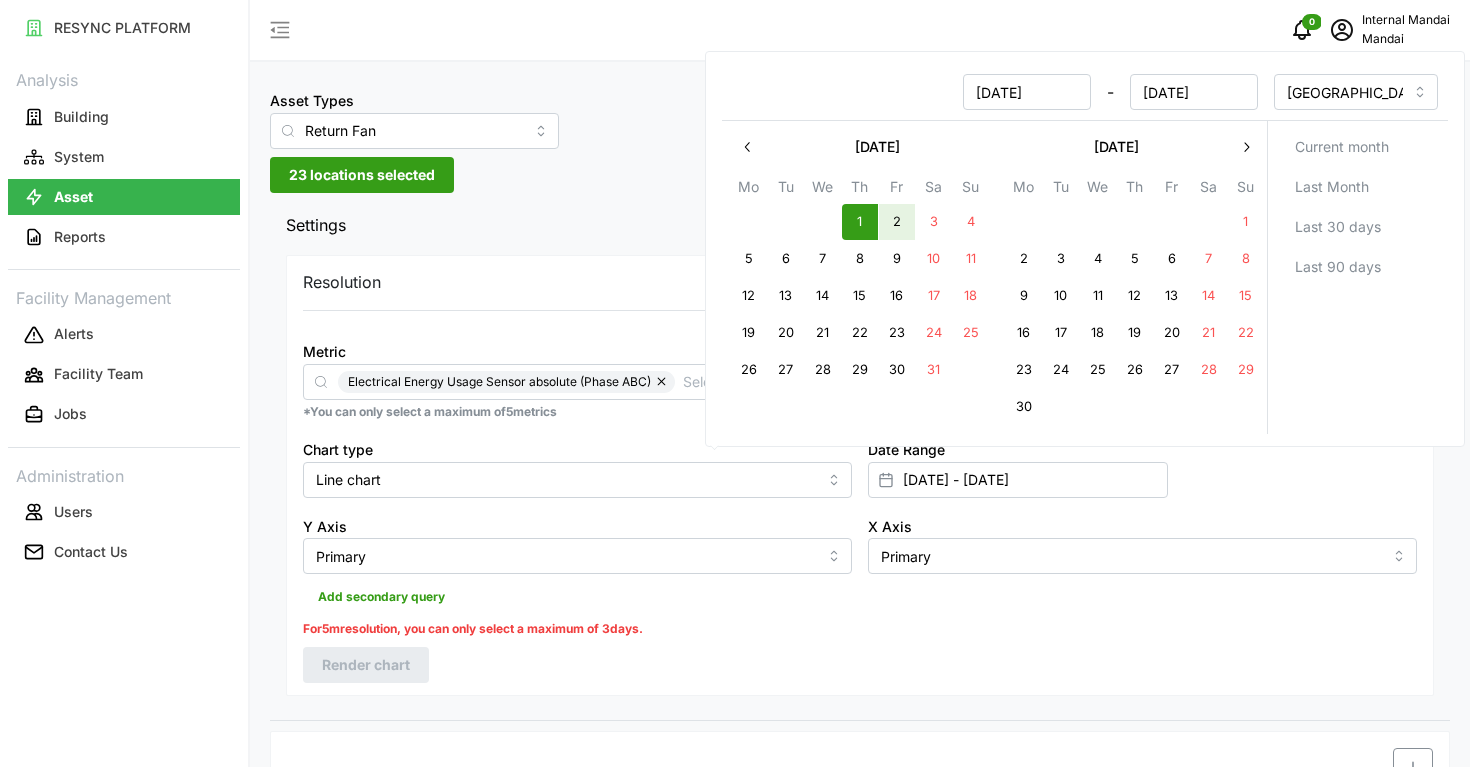 click on "2" at bounding box center [897, 222] 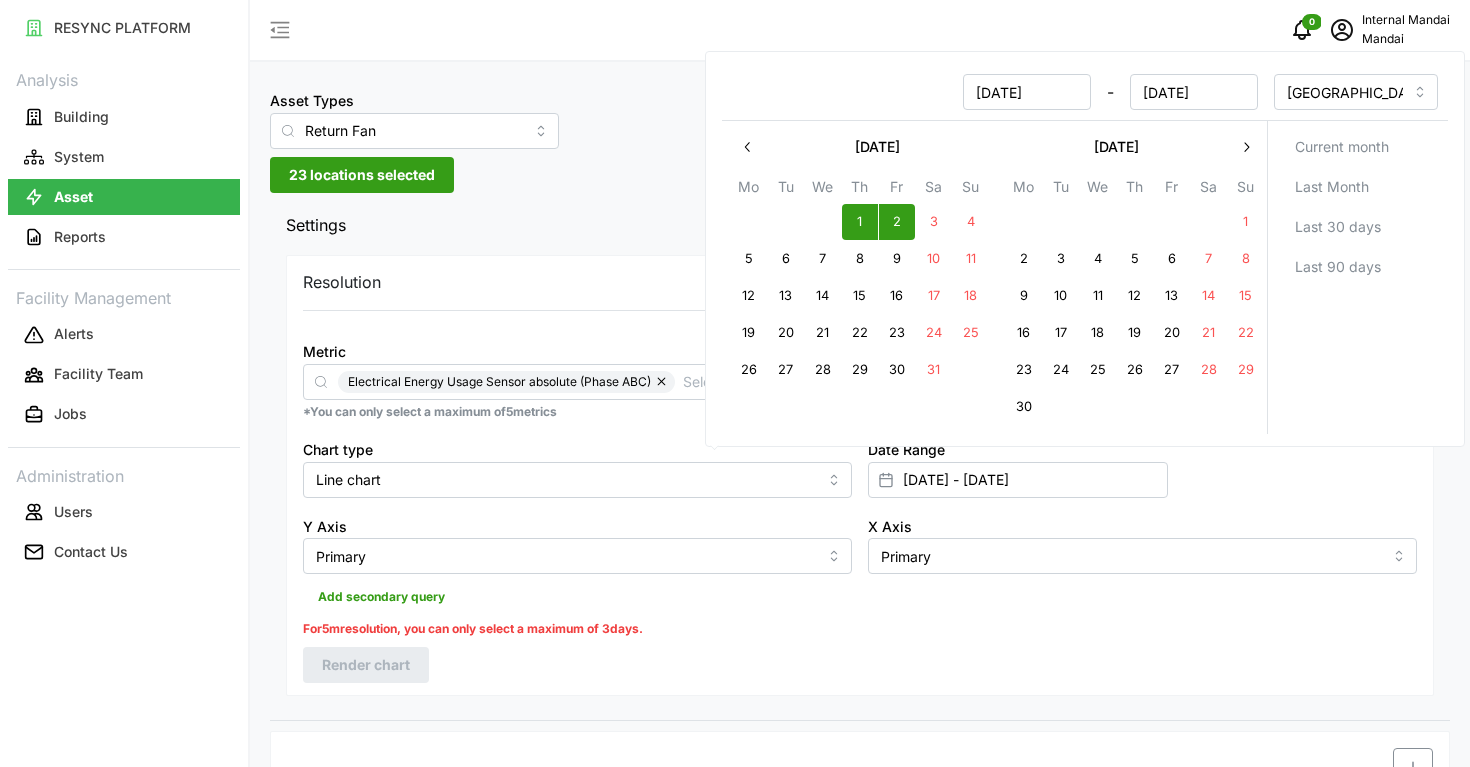 click on "Resolution 5m 15m 1h 1D 1M Metric Electrical Energy Usage Sensor absolute (Phase ABC) *You can only select a maximum of  5  metrics Chart type Line chart Date Range 01 May 2025 - 02 May 2025 Y Axis Primary X Axis Primary Add secondary query For  5m  resolution, you can only select a maximum of   3  days. Render chart" at bounding box center (860, 475) 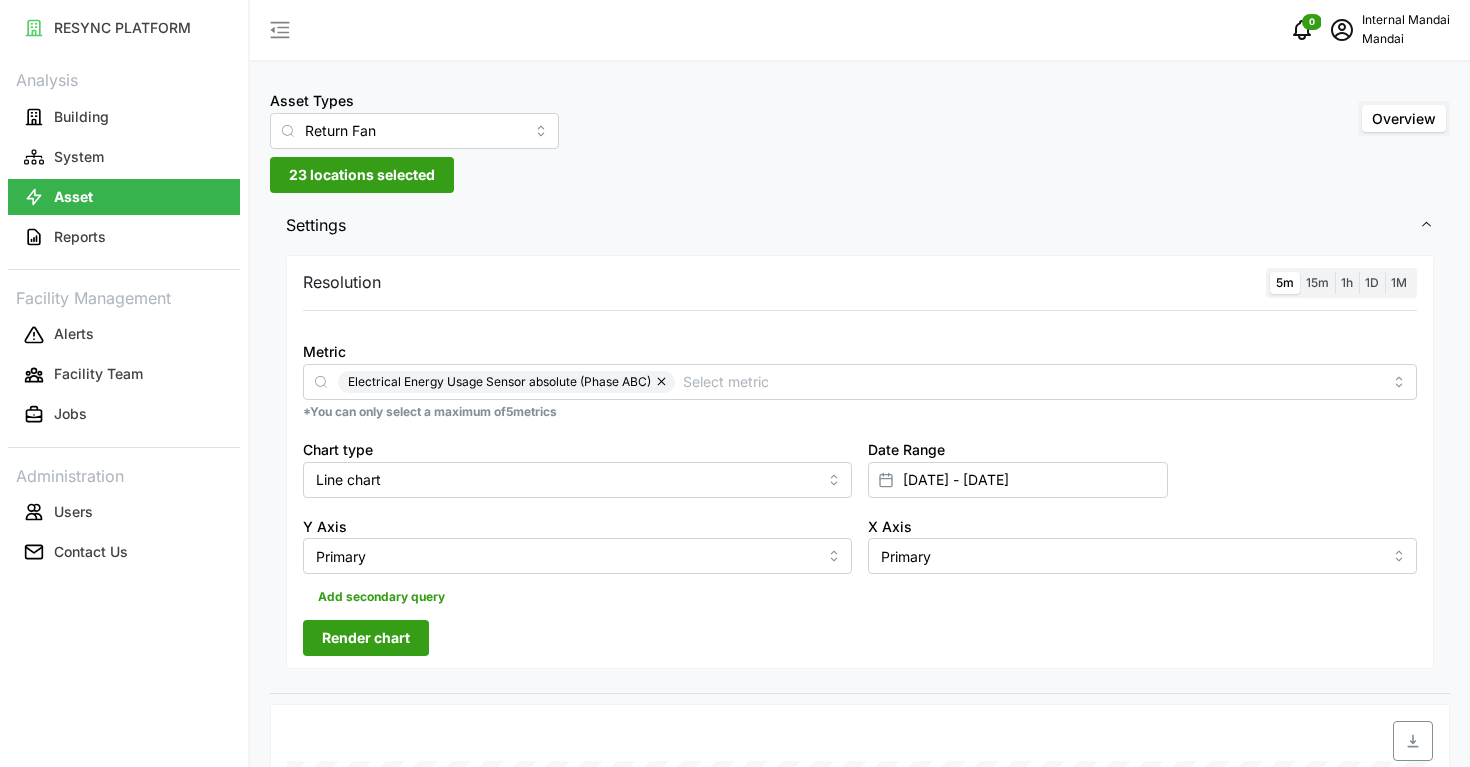 click on "Render chart" at bounding box center (366, 638) 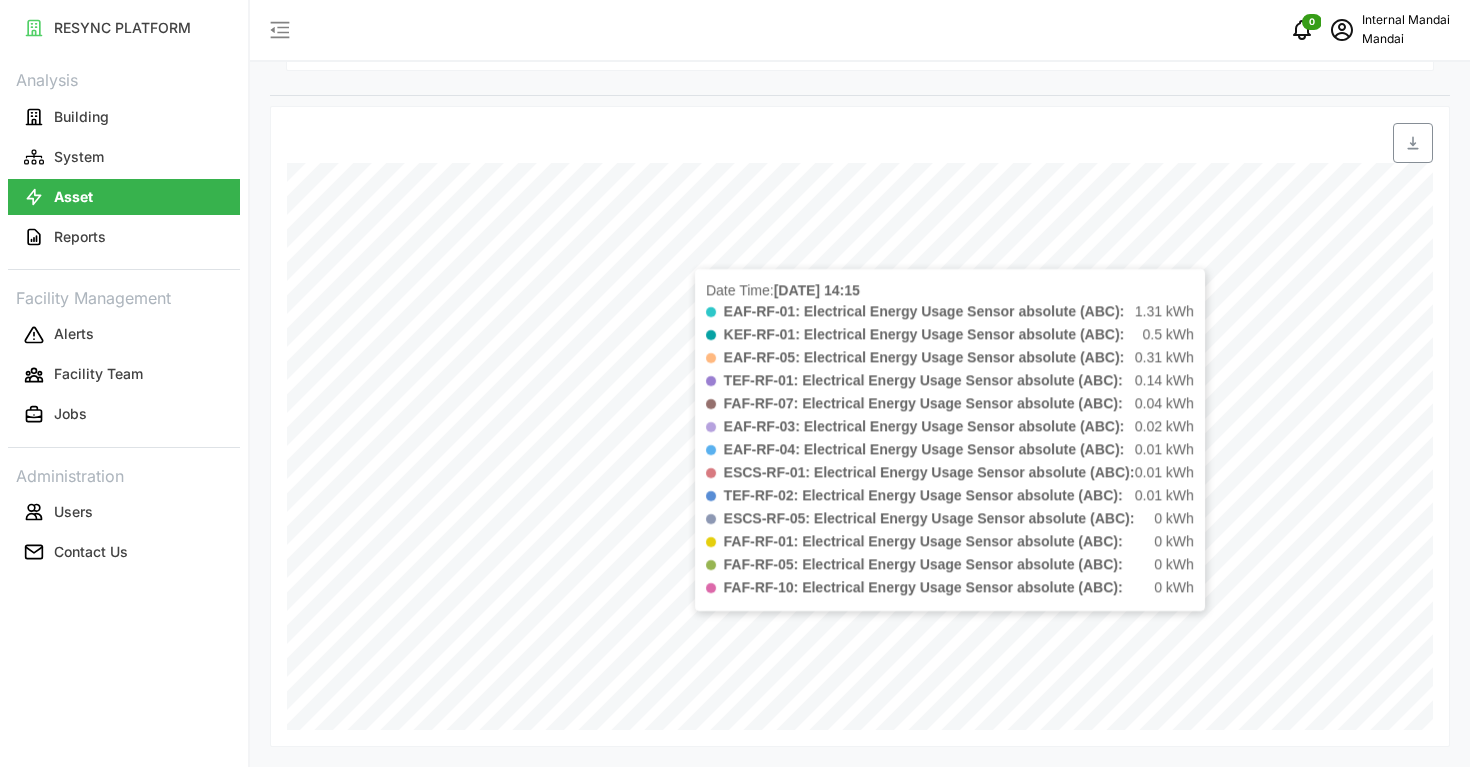 scroll, scrollTop: 611, scrollLeft: 0, axis: vertical 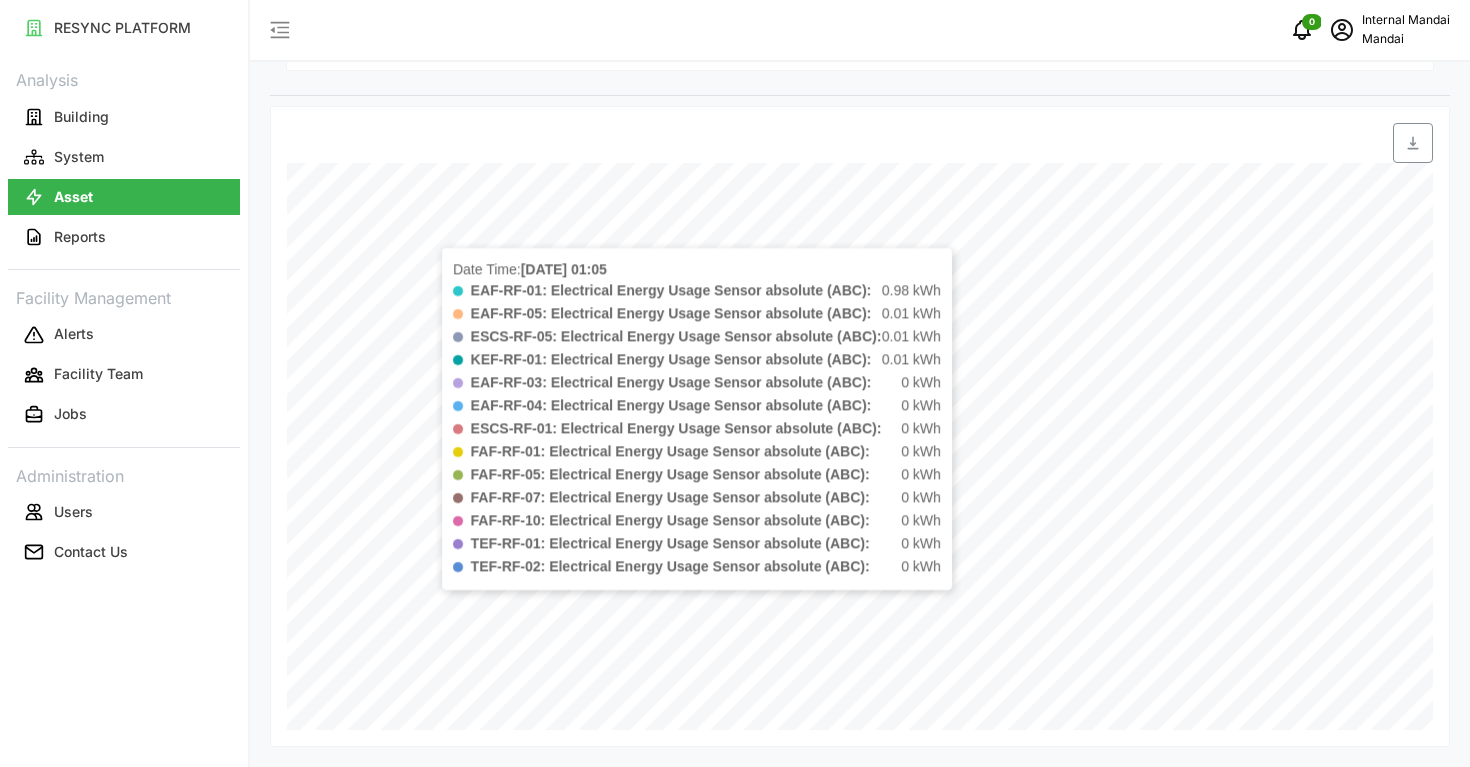 click on "Analysis" at bounding box center (124, 78) 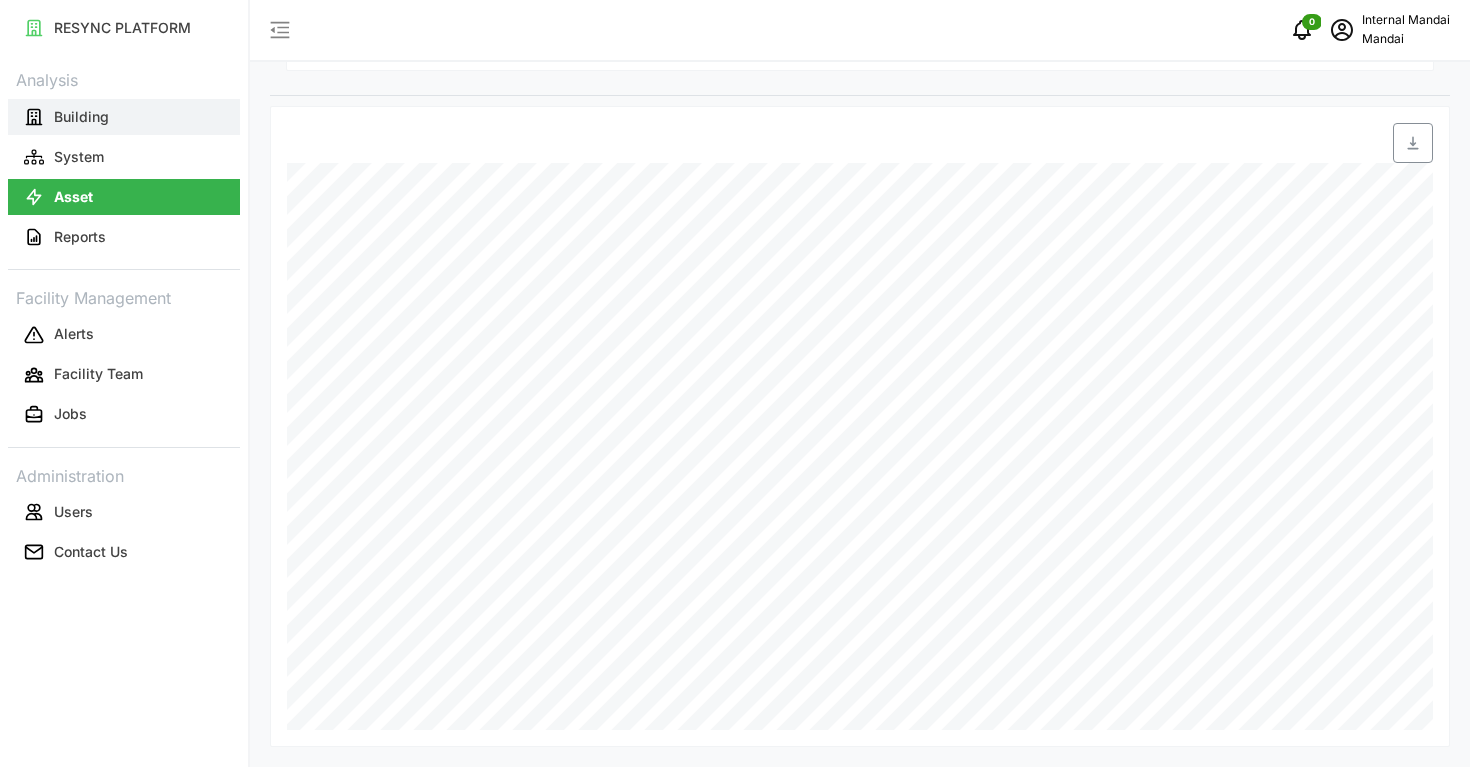 click on "Building" at bounding box center (124, 117) 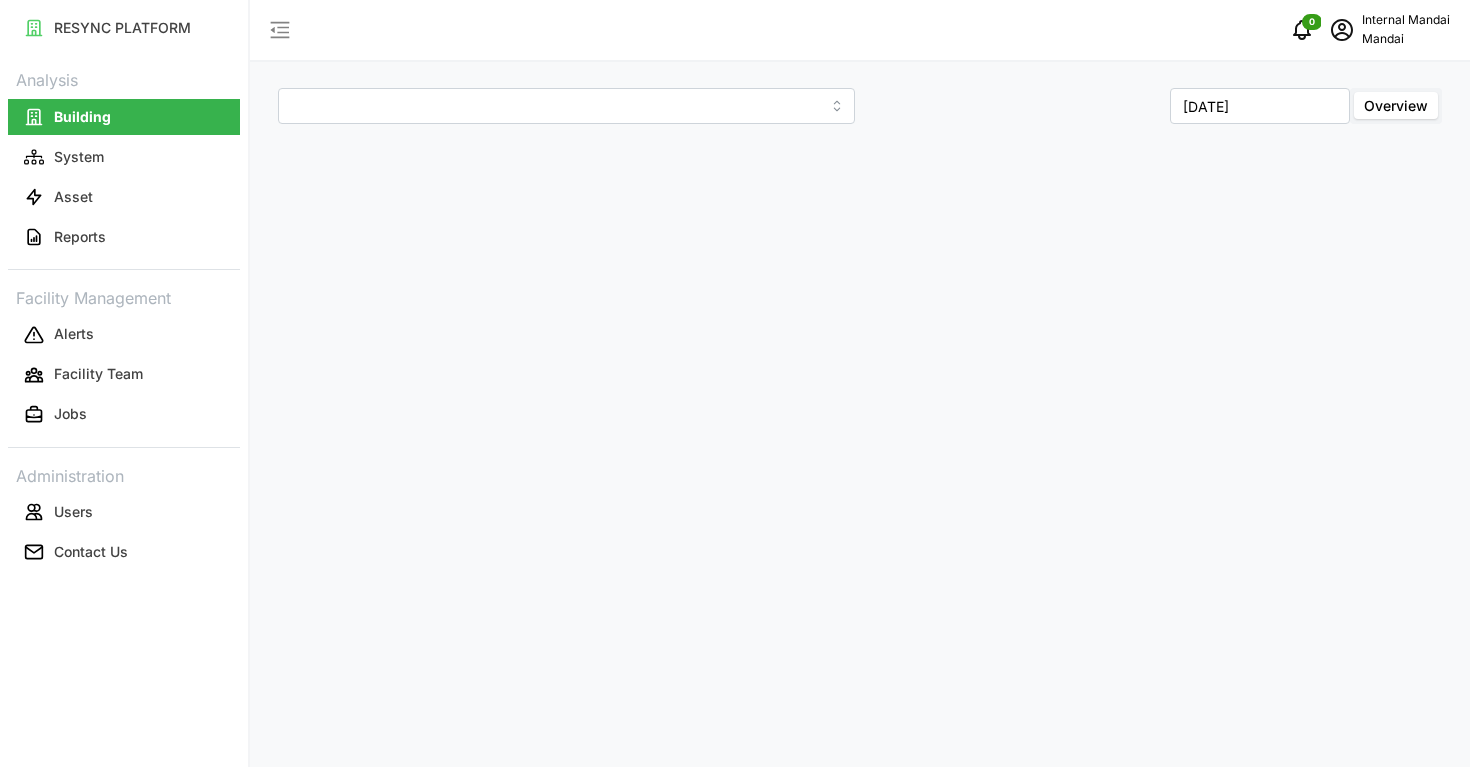 scroll, scrollTop: 0, scrollLeft: 0, axis: both 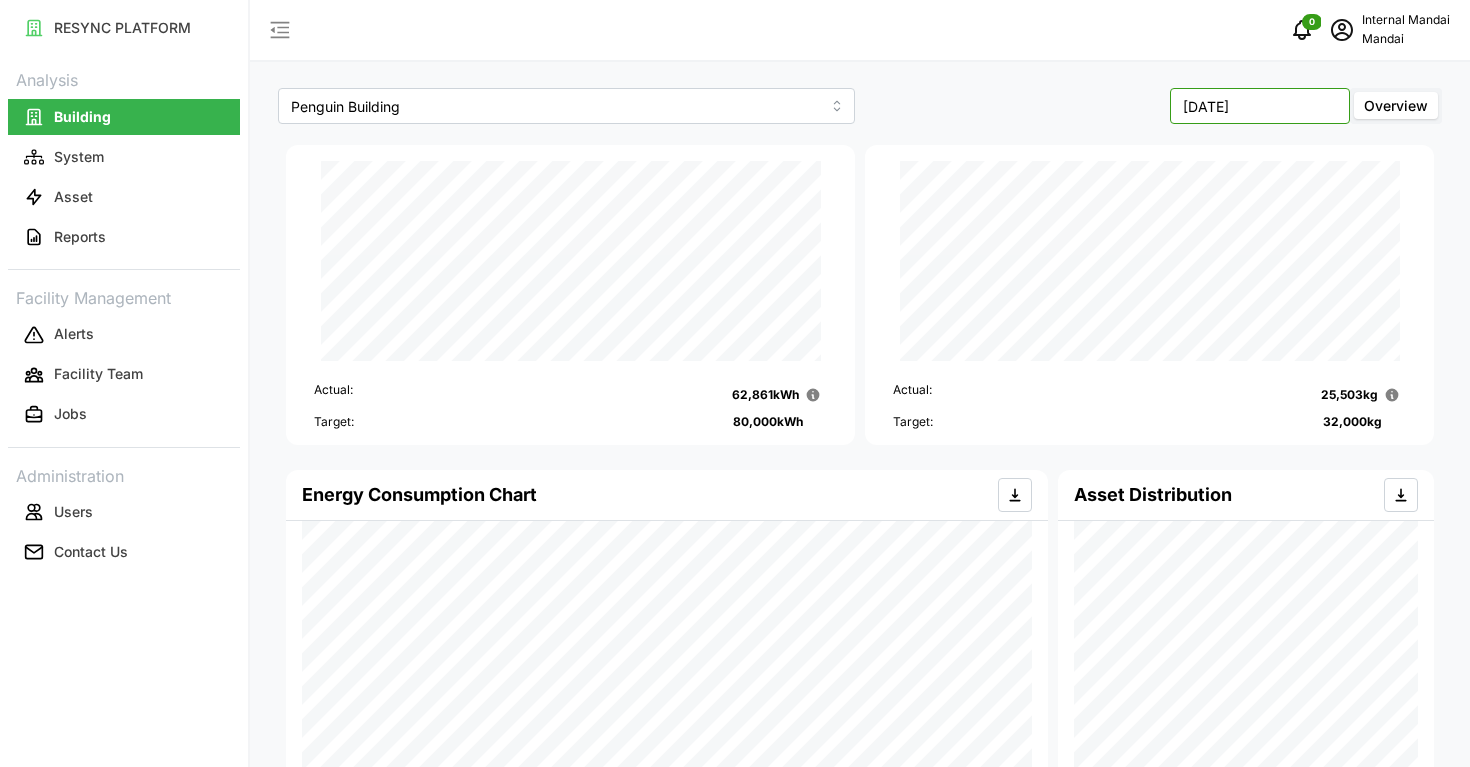 click on "[DATE]" at bounding box center [1260, 106] 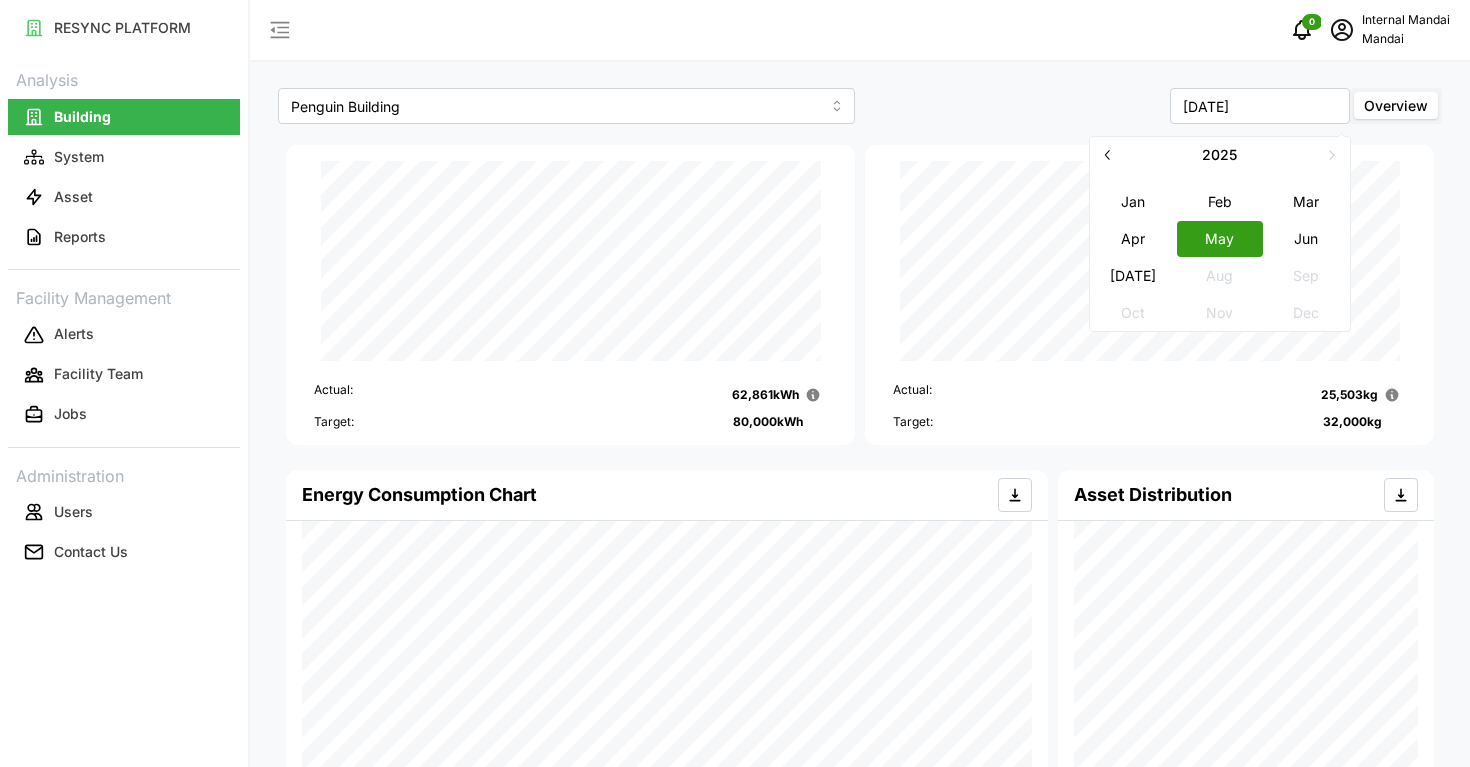 click on "Jun" at bounding box center [1306, 238] 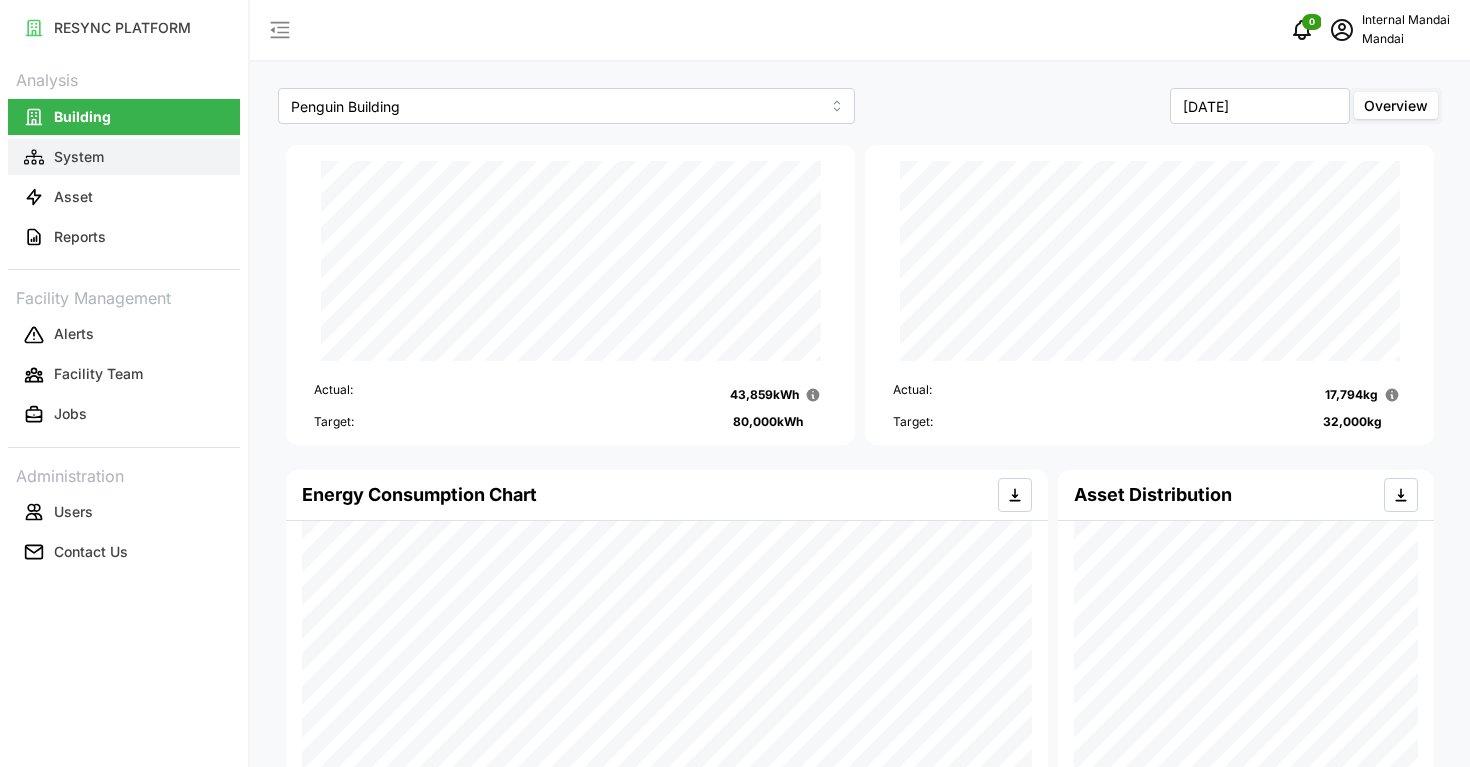 scroll, scrollTop: 0, scrollLeft: 0, axis: both 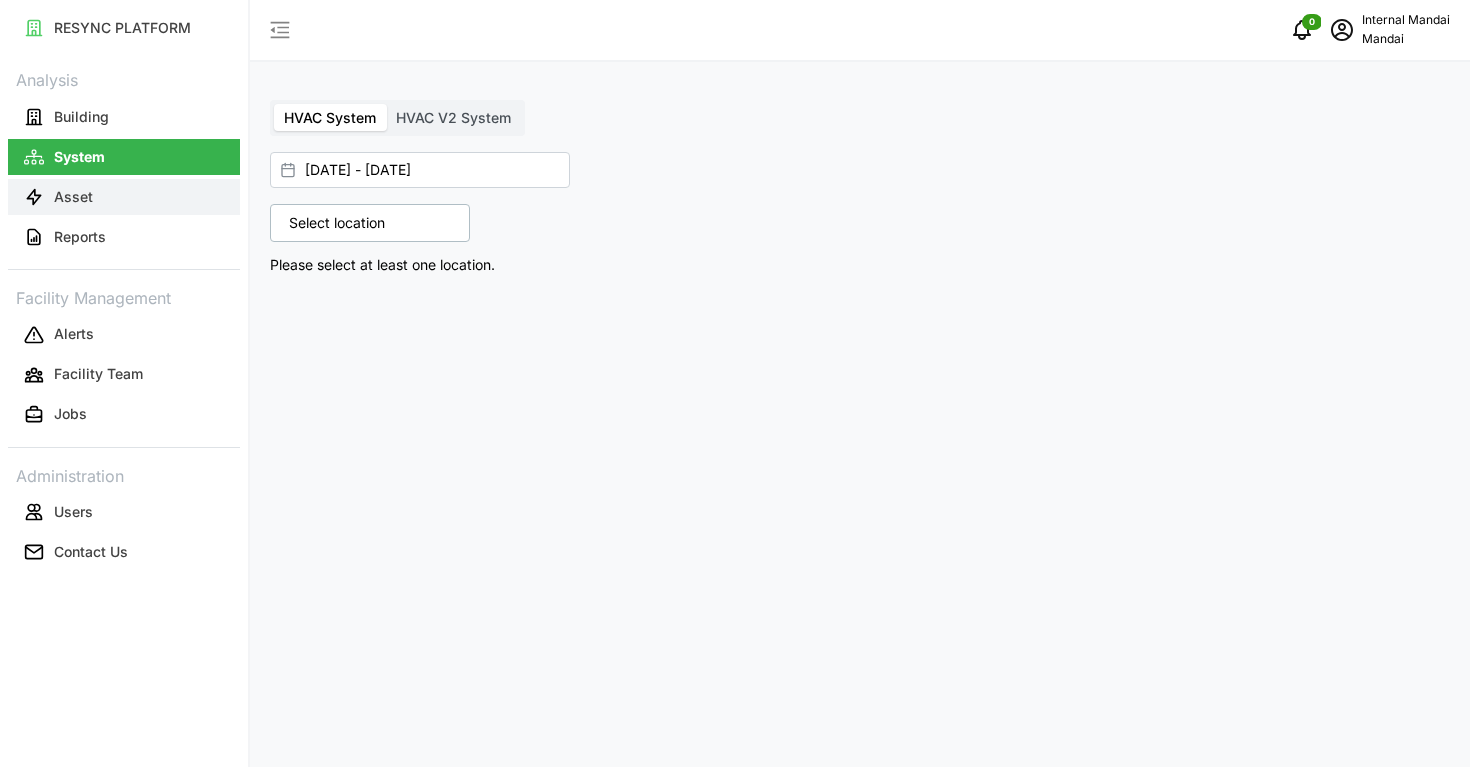 click on "Asset" at bounding box center [124, 197] 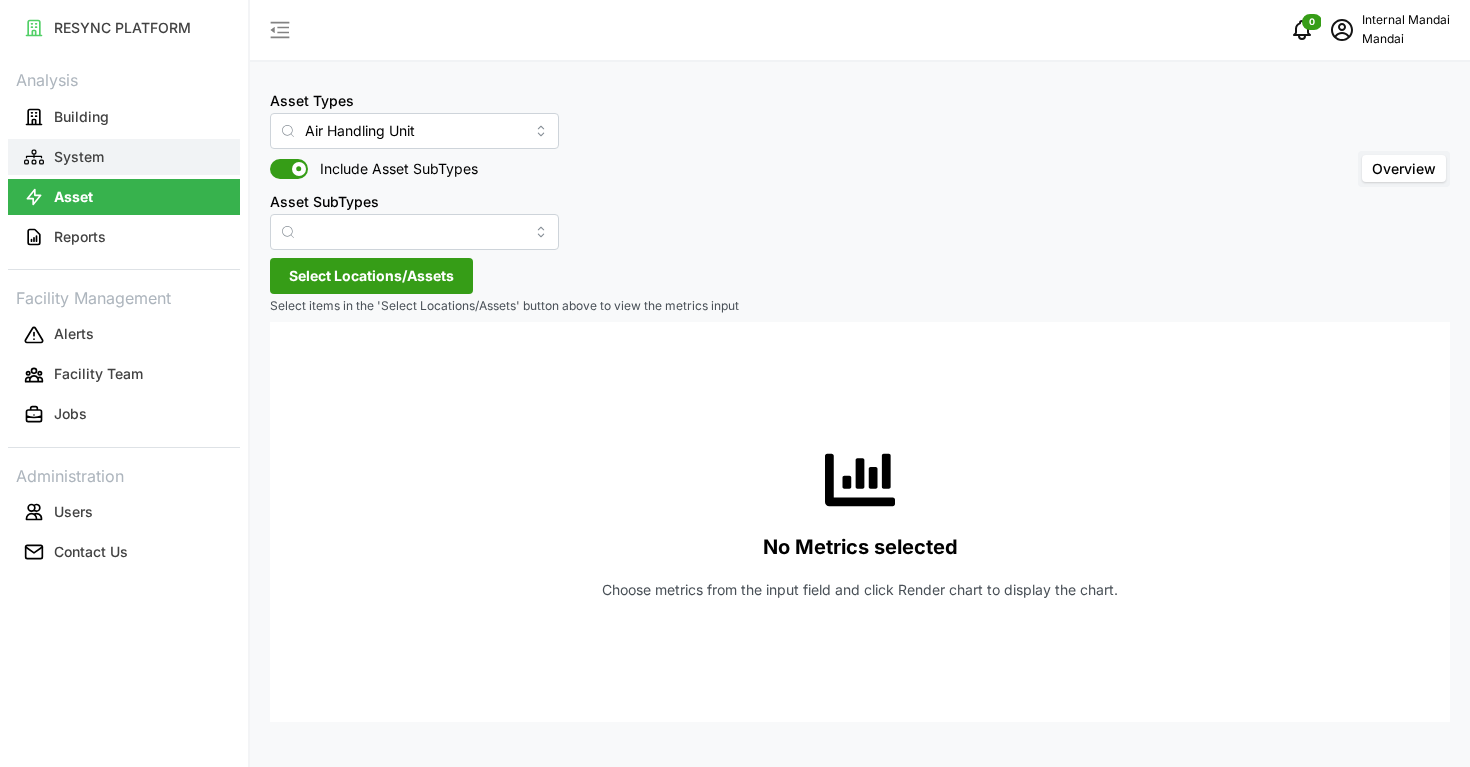 click on "System" at bounding box center (124, 157) 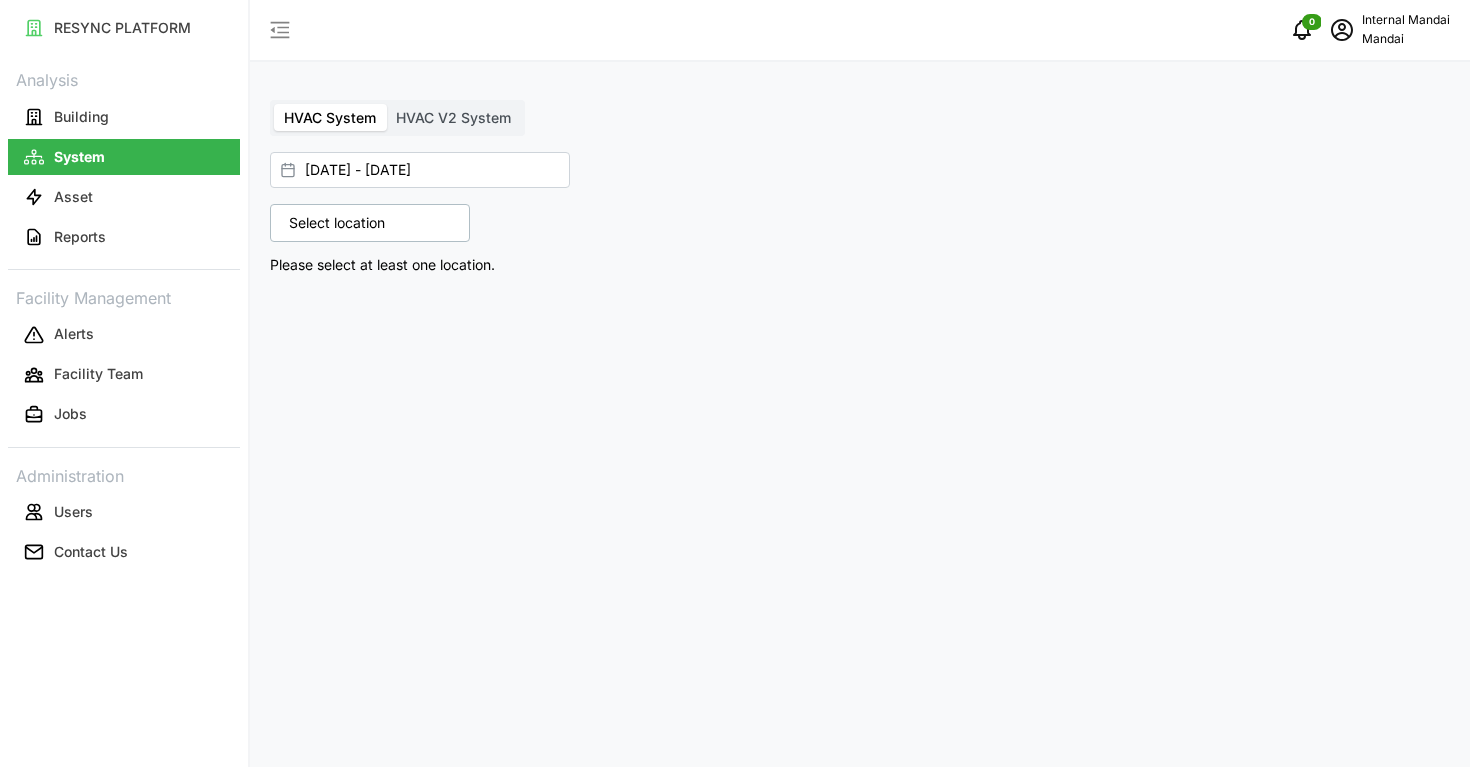 click on "System" at bounding box center [124, 157] 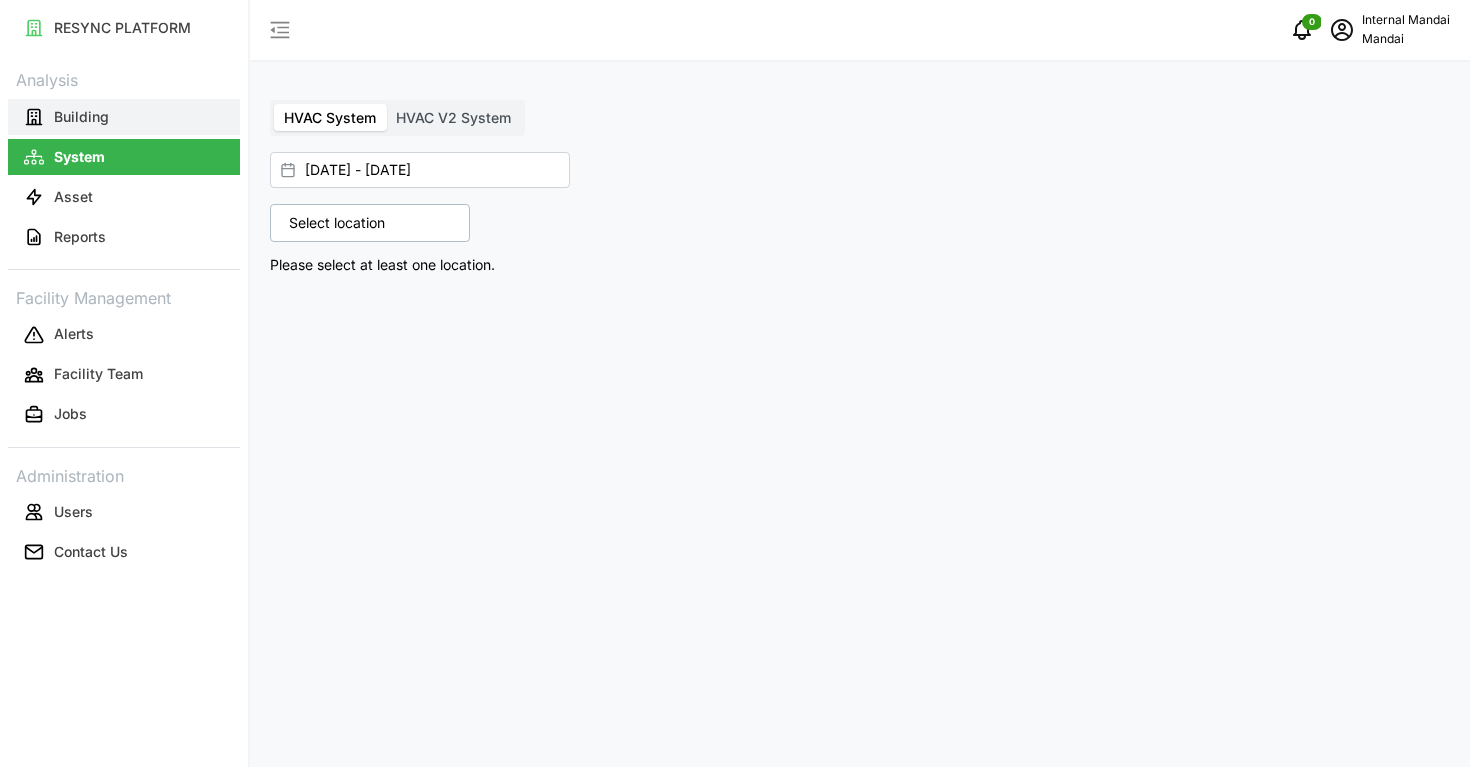 click on "Building" at bounding box center [124, 117] 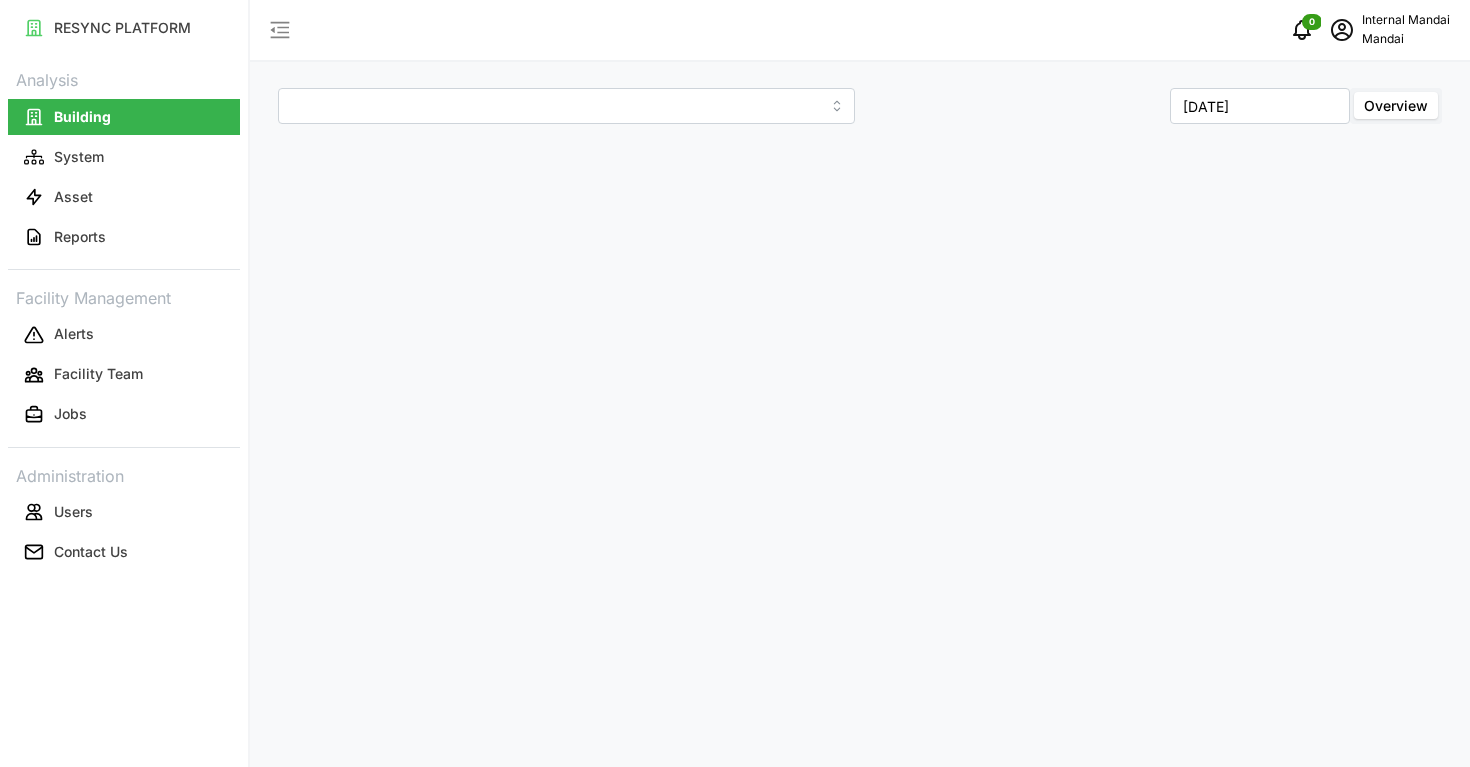type on "Penguin Building" 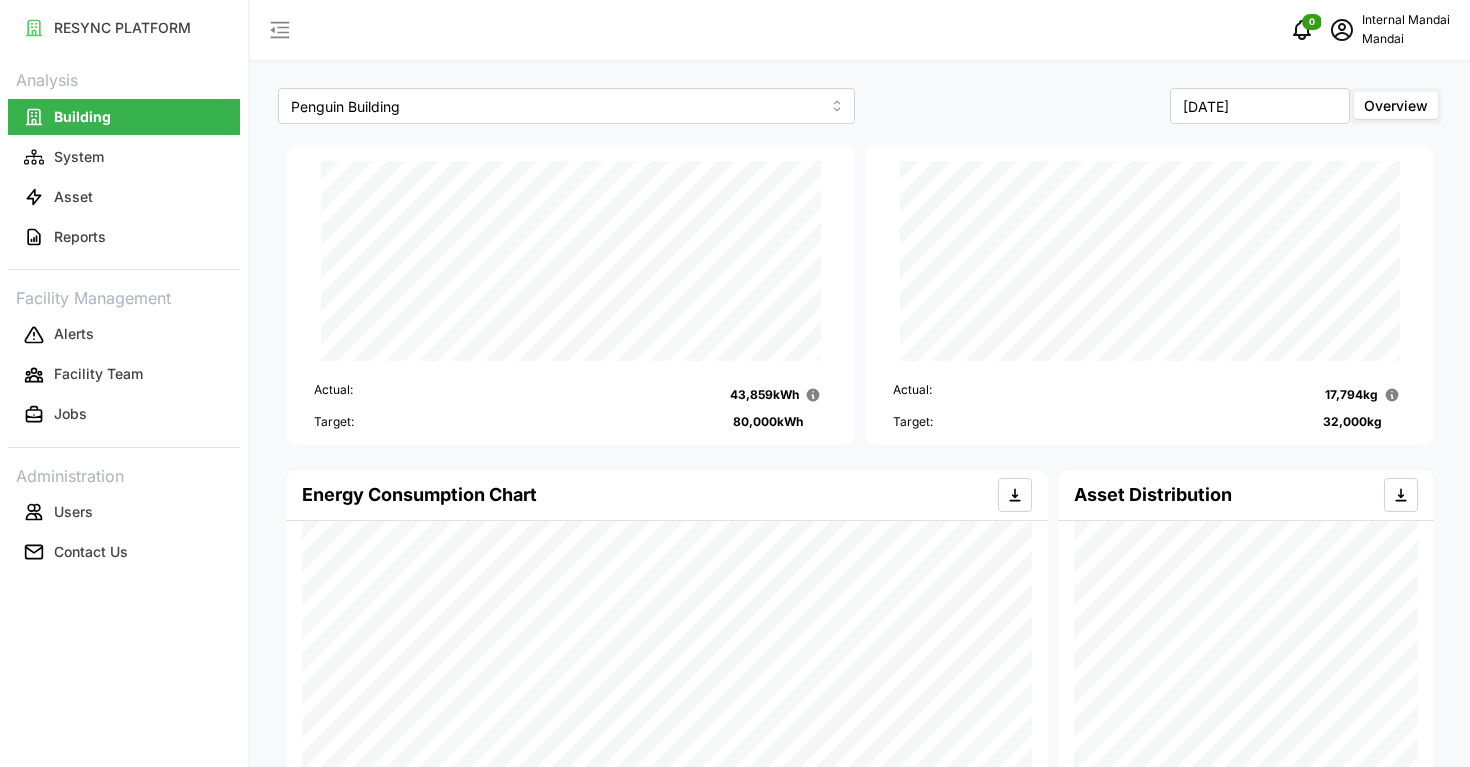 scroll, scrollTop: -1, scrollLeft: 0, axis: vertical 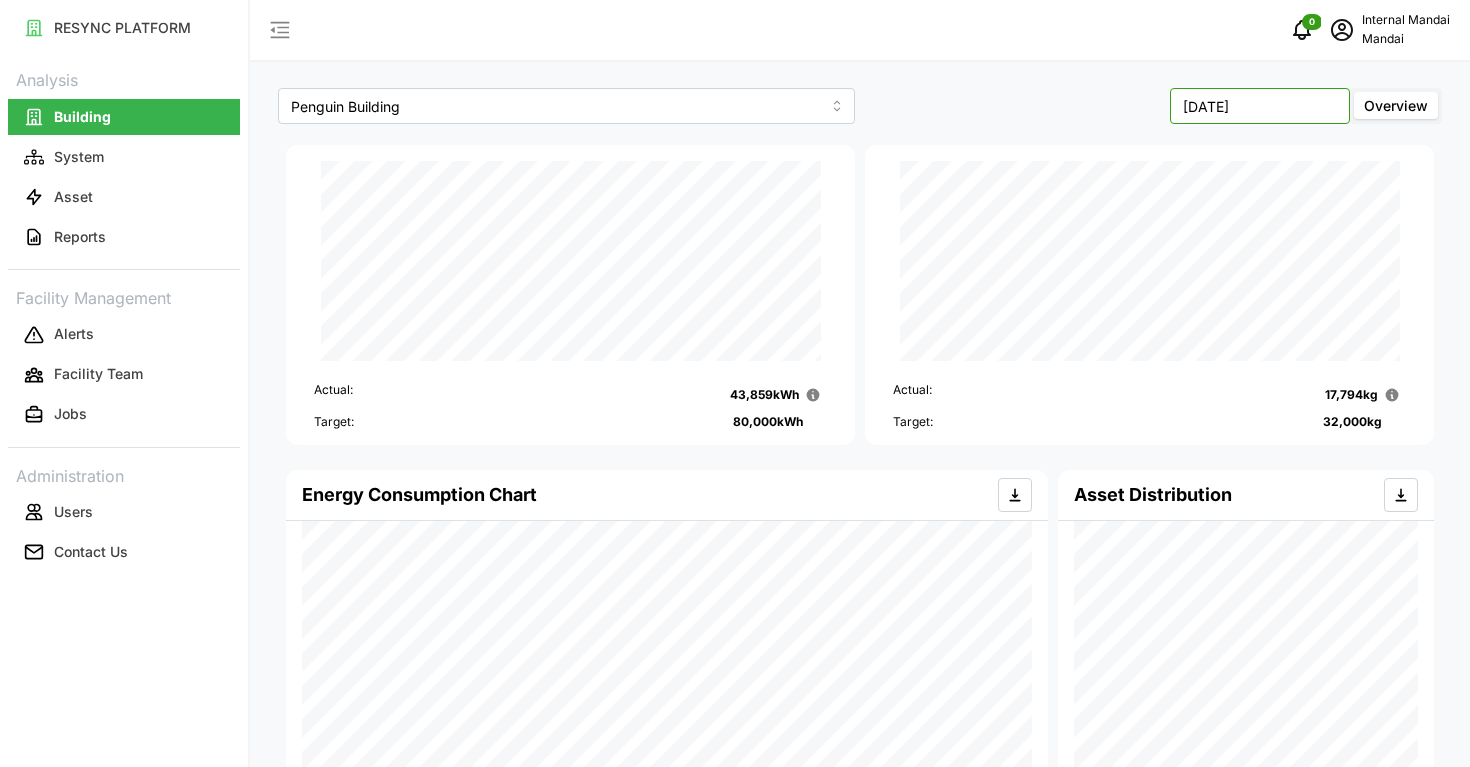 click on "June 2025" at bounding box center (1260, 106) 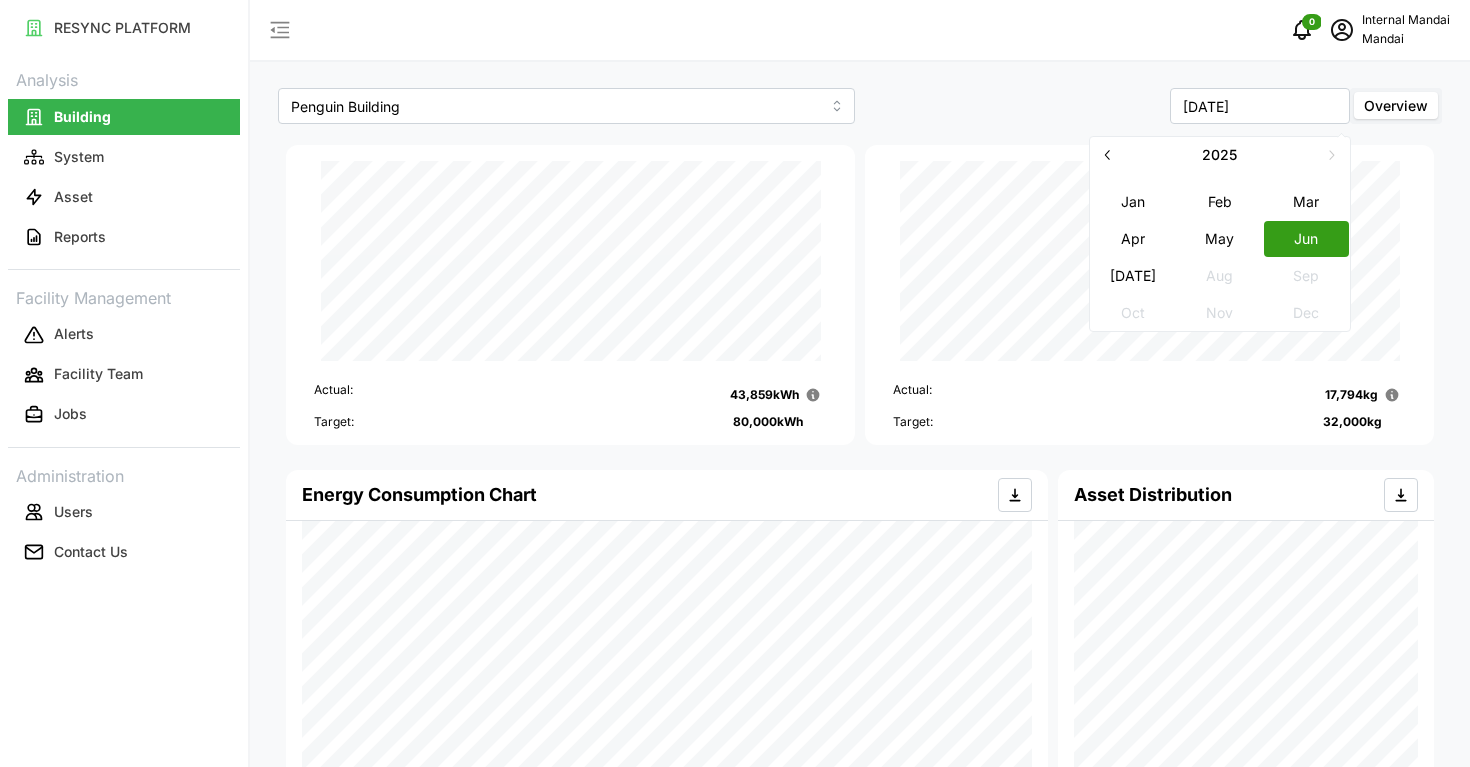 click on "May" at bounding box center (1220, 238) 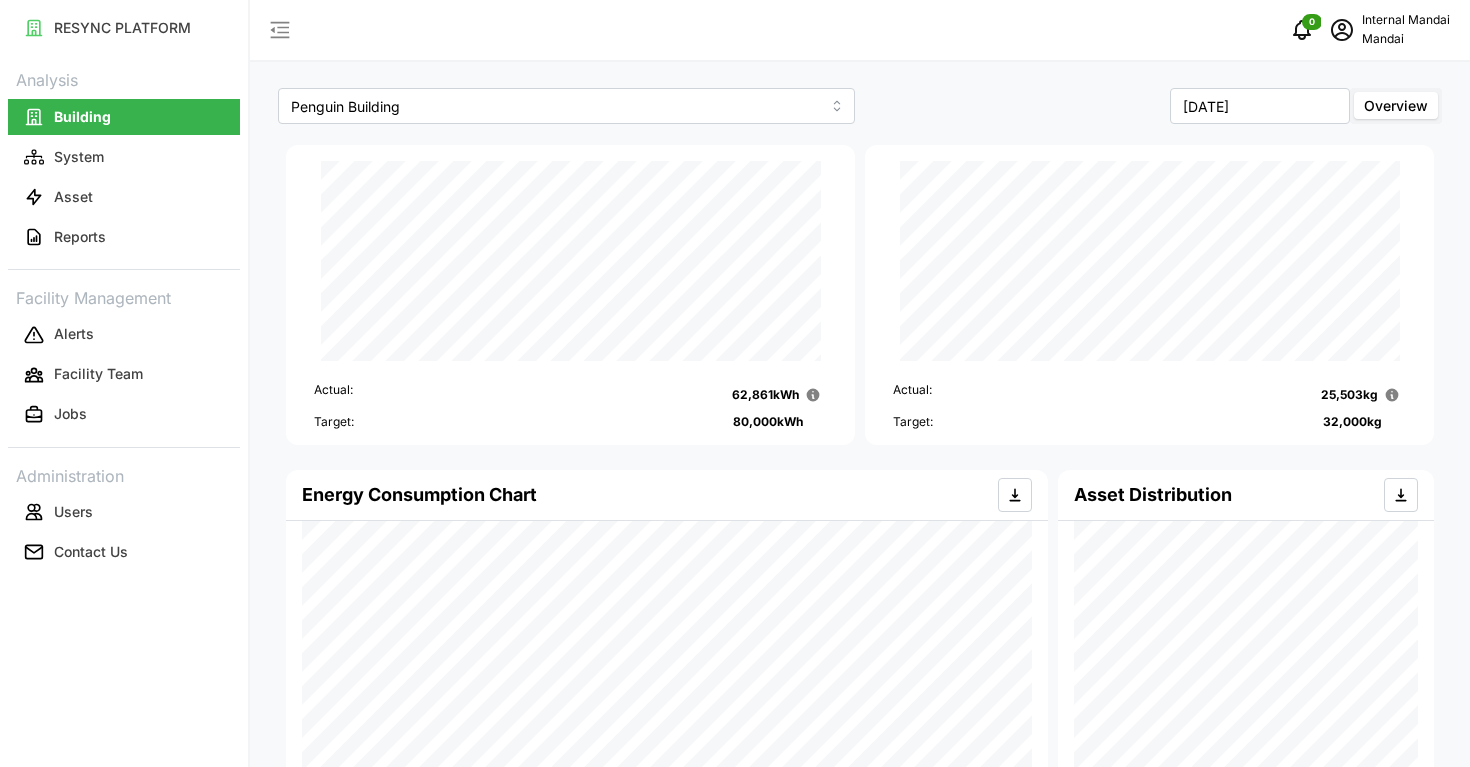 type 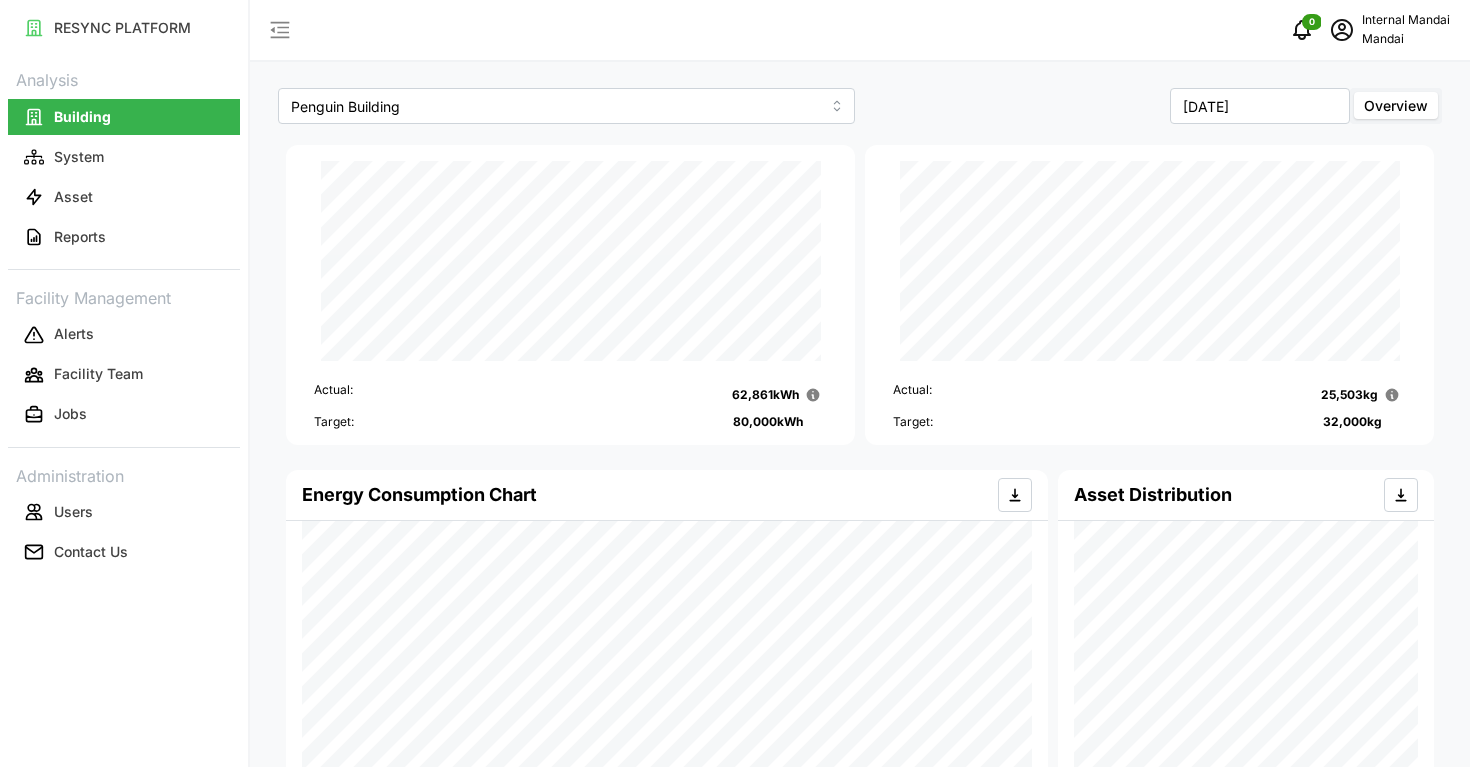 scroll, scrollTop: 0, scrollLeft: 0, axis: both 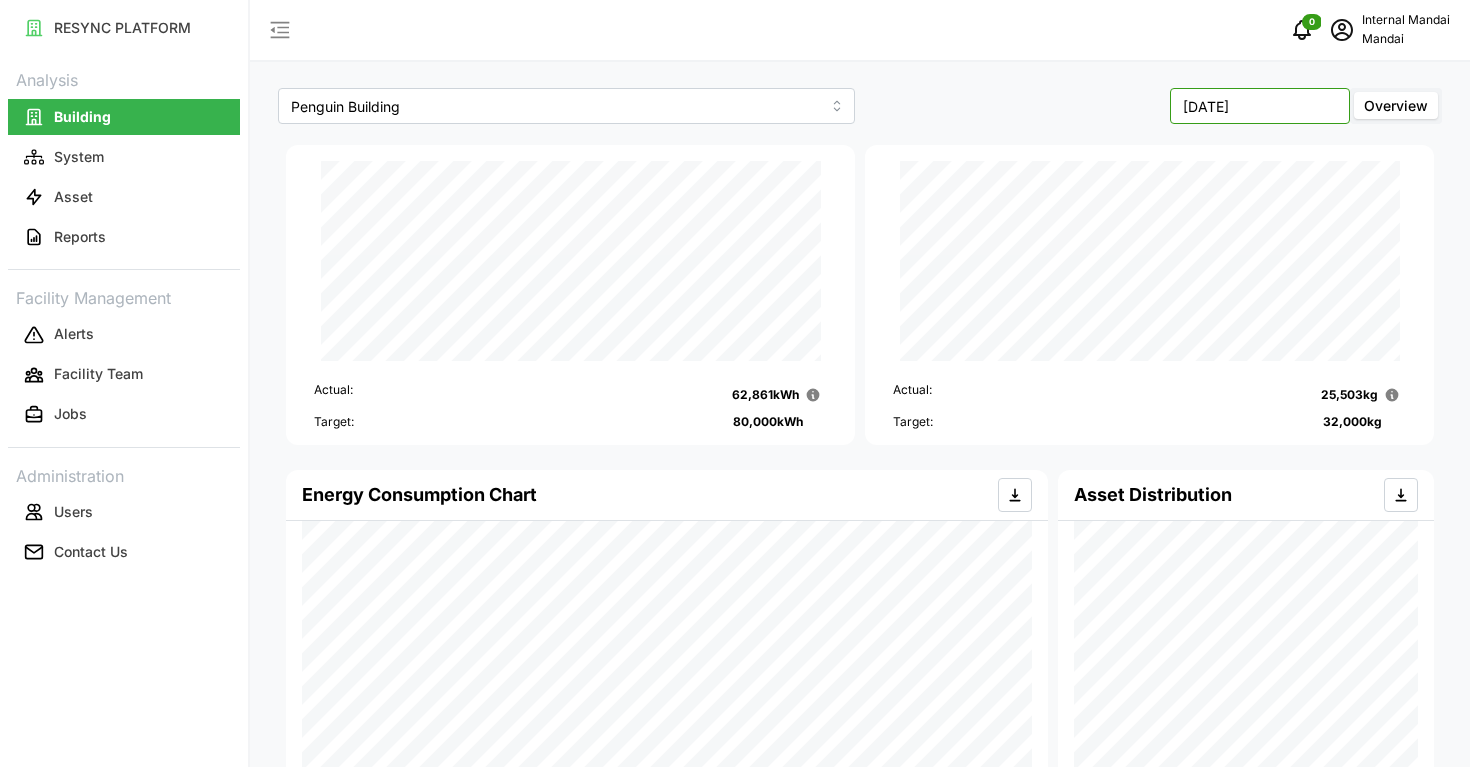click on "[DATE]" at bounding box center (1260, 106) 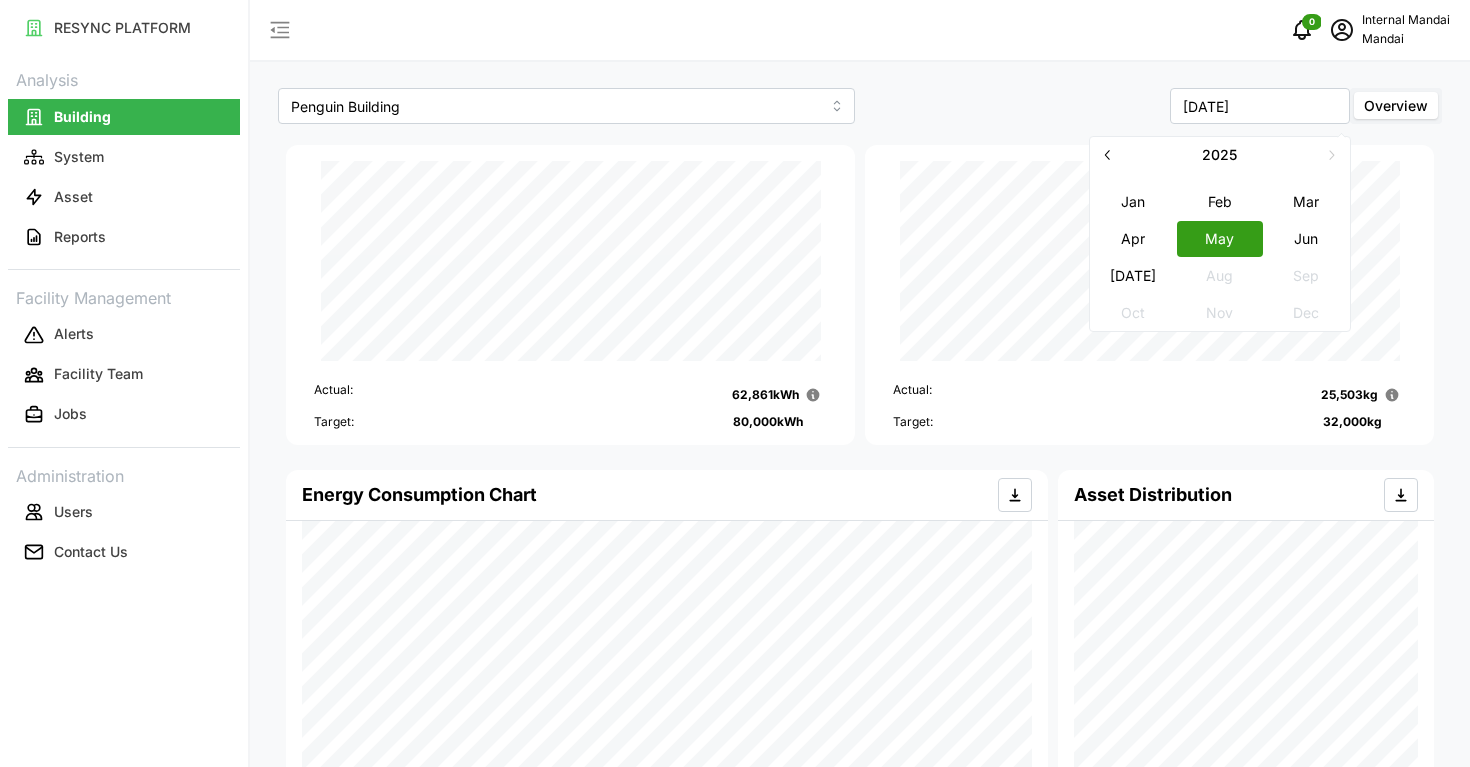 click on "Jun" at bounding box center (1306, 238) 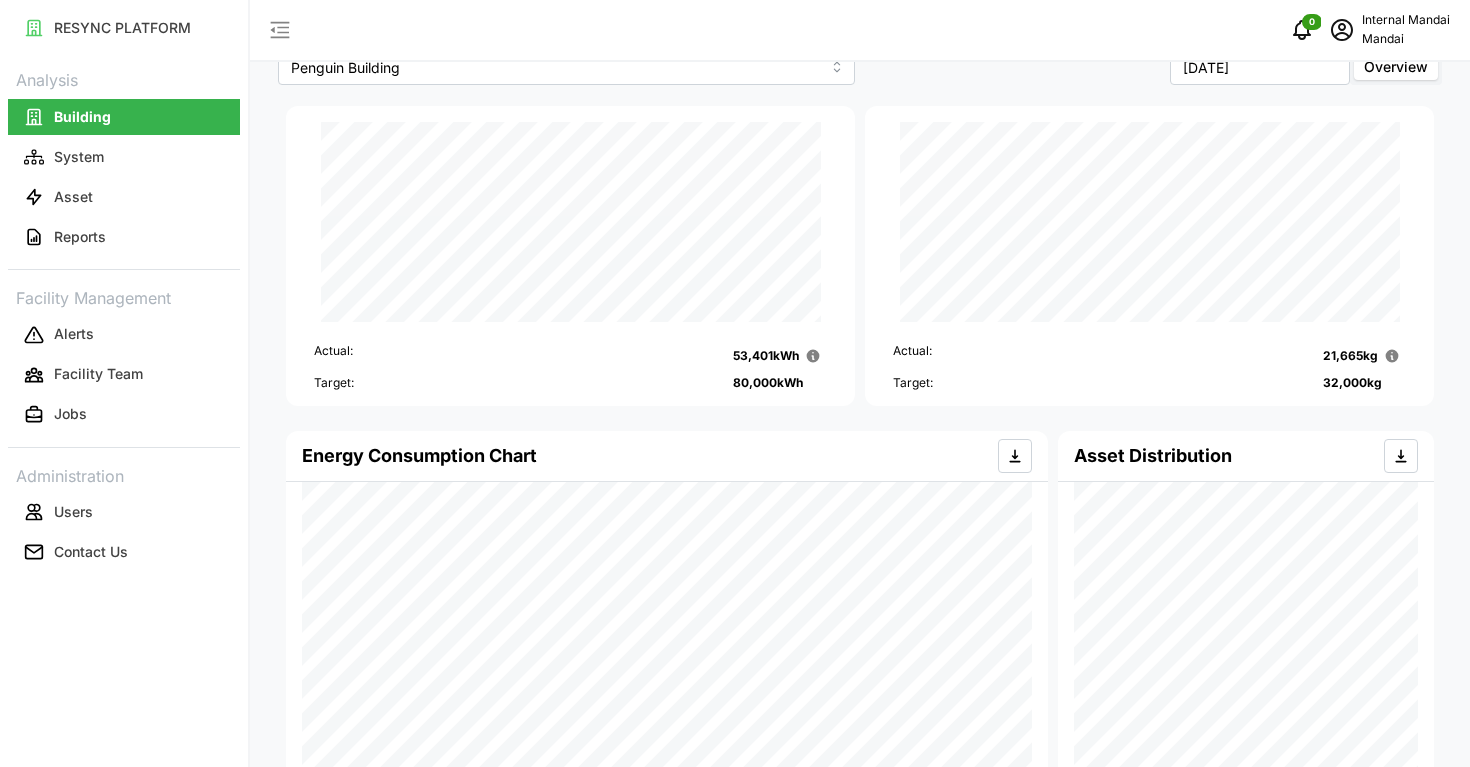 scroll, scrollTop: 45, scrollLeft: 0, axis: vertical 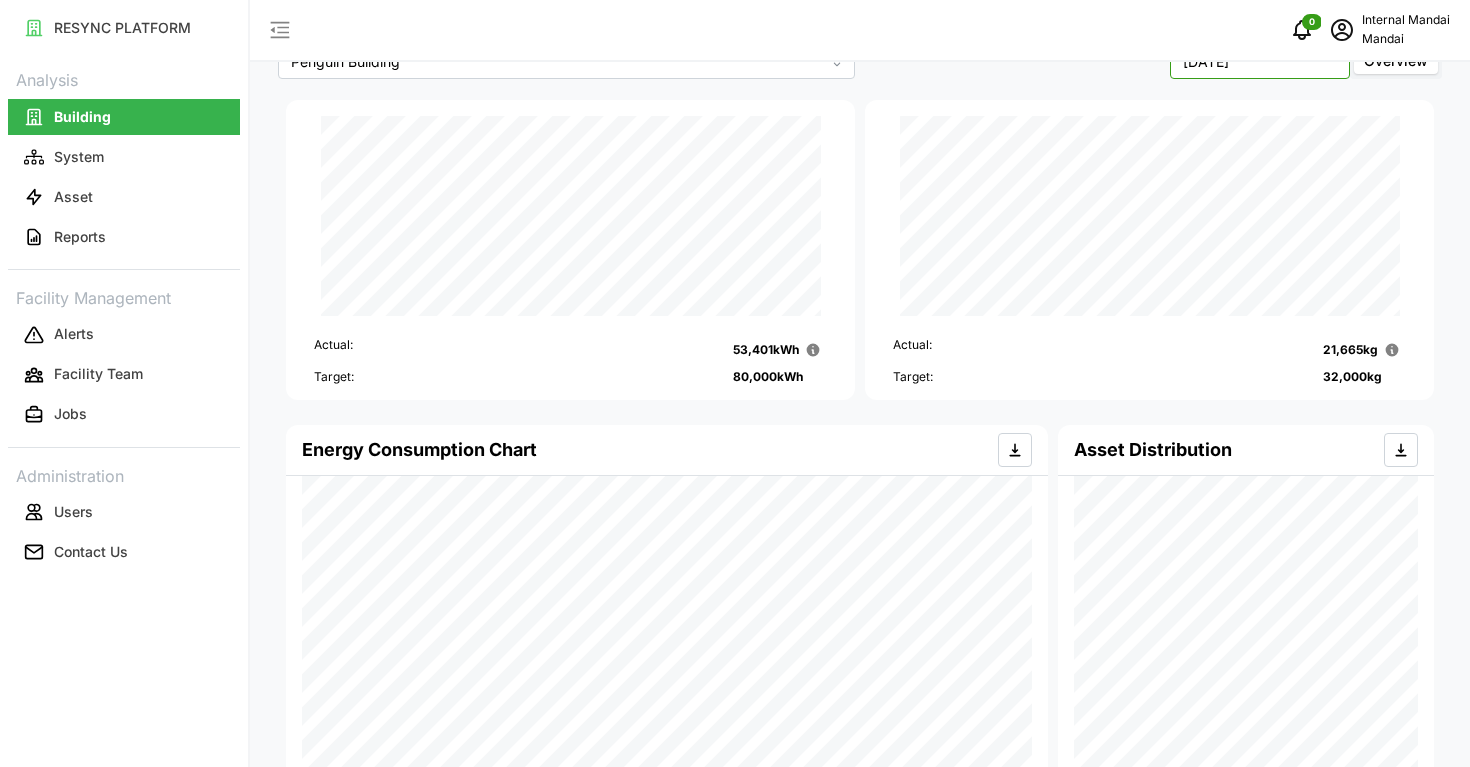 click on "[DATE]" at bounding box center [1260, 61] 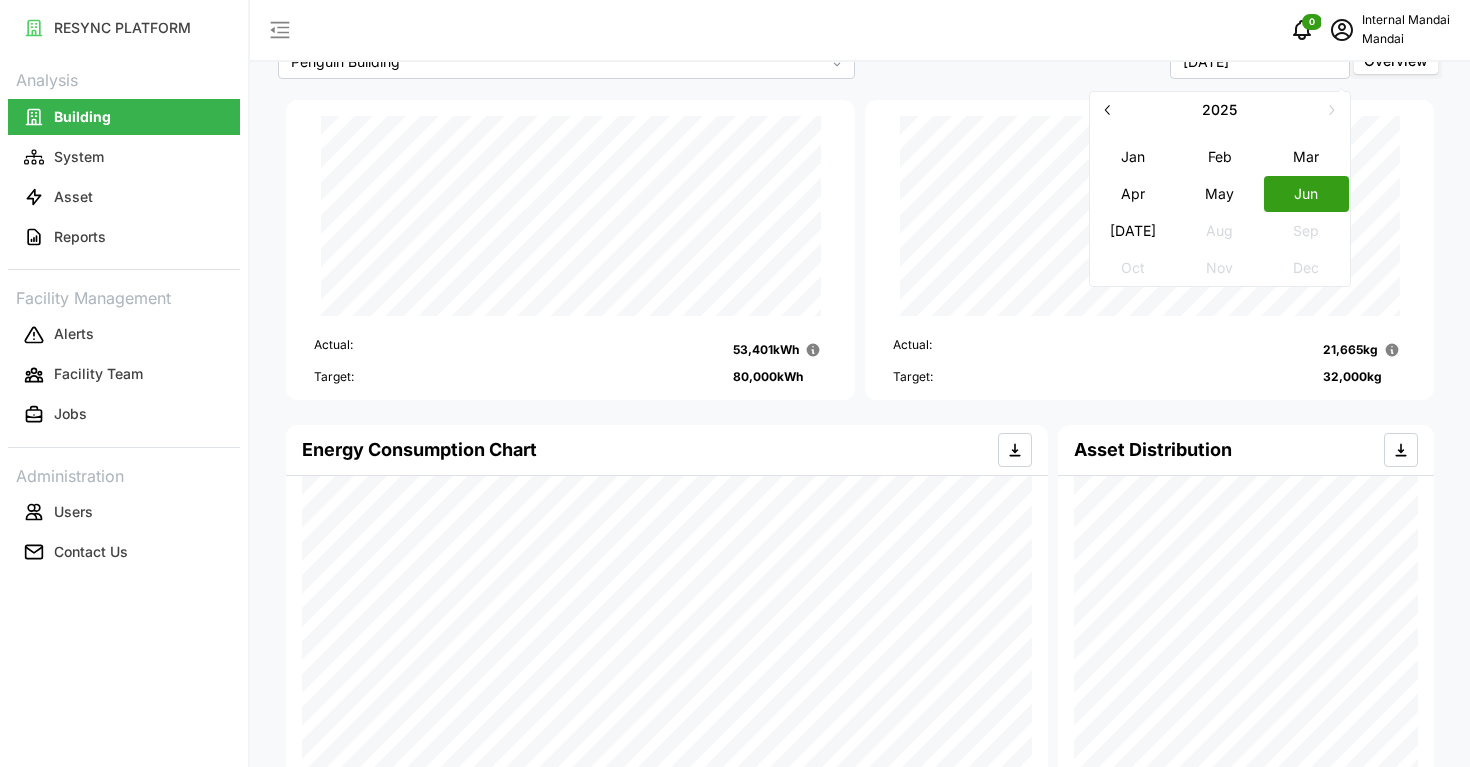 click on "May" at bounding box center [1220, 193] 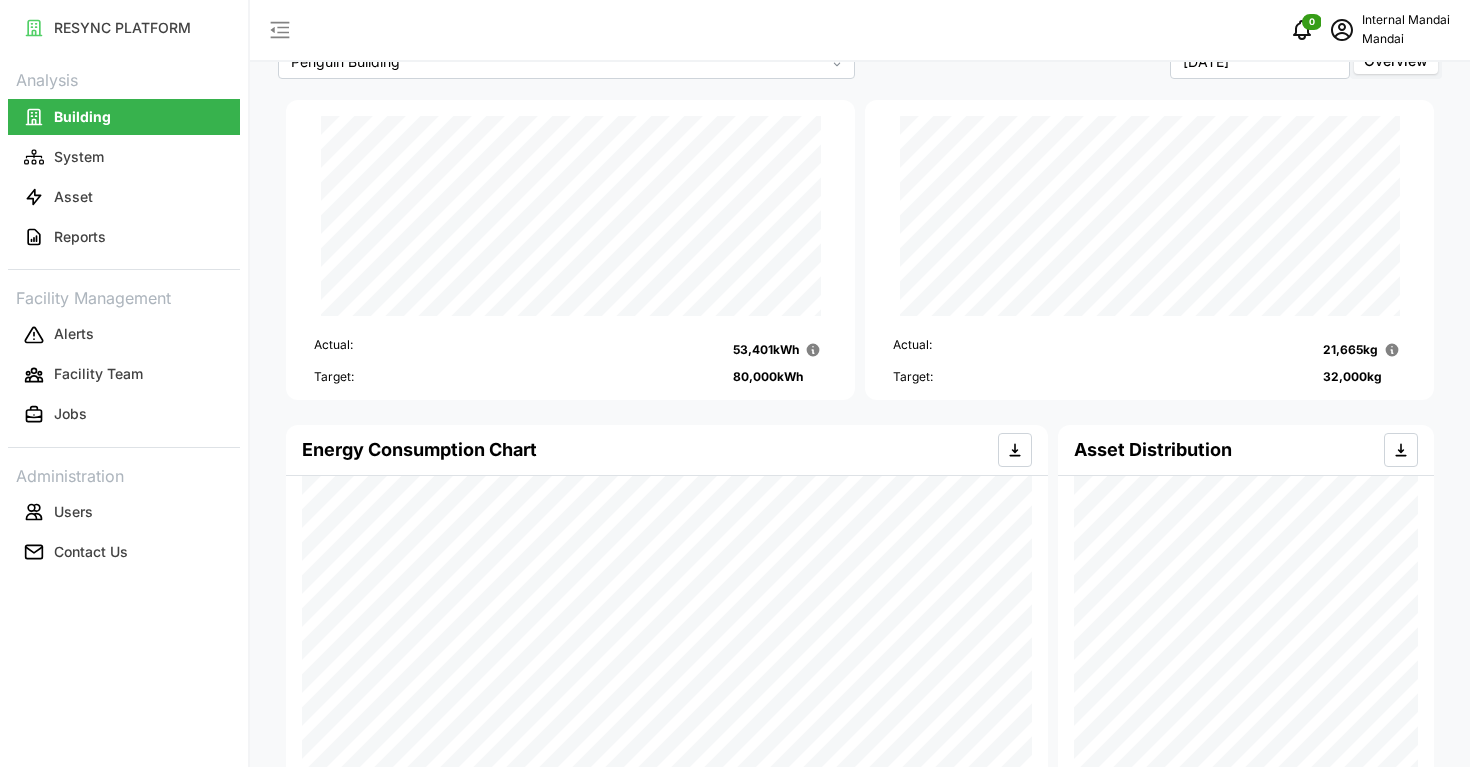 type on "[DATE]" 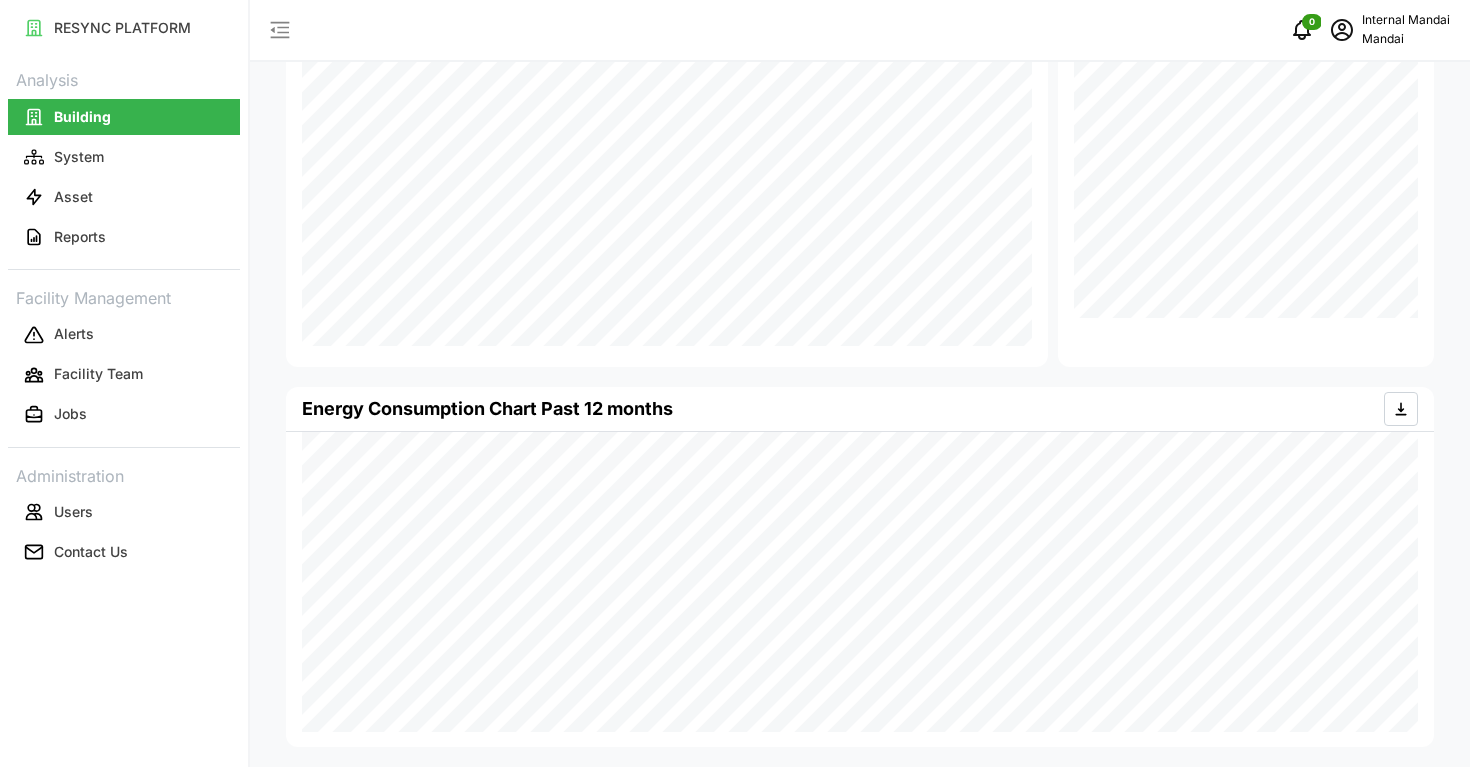 scroll, scrollTop: 419, scrollLeft: 0, axis: vertical 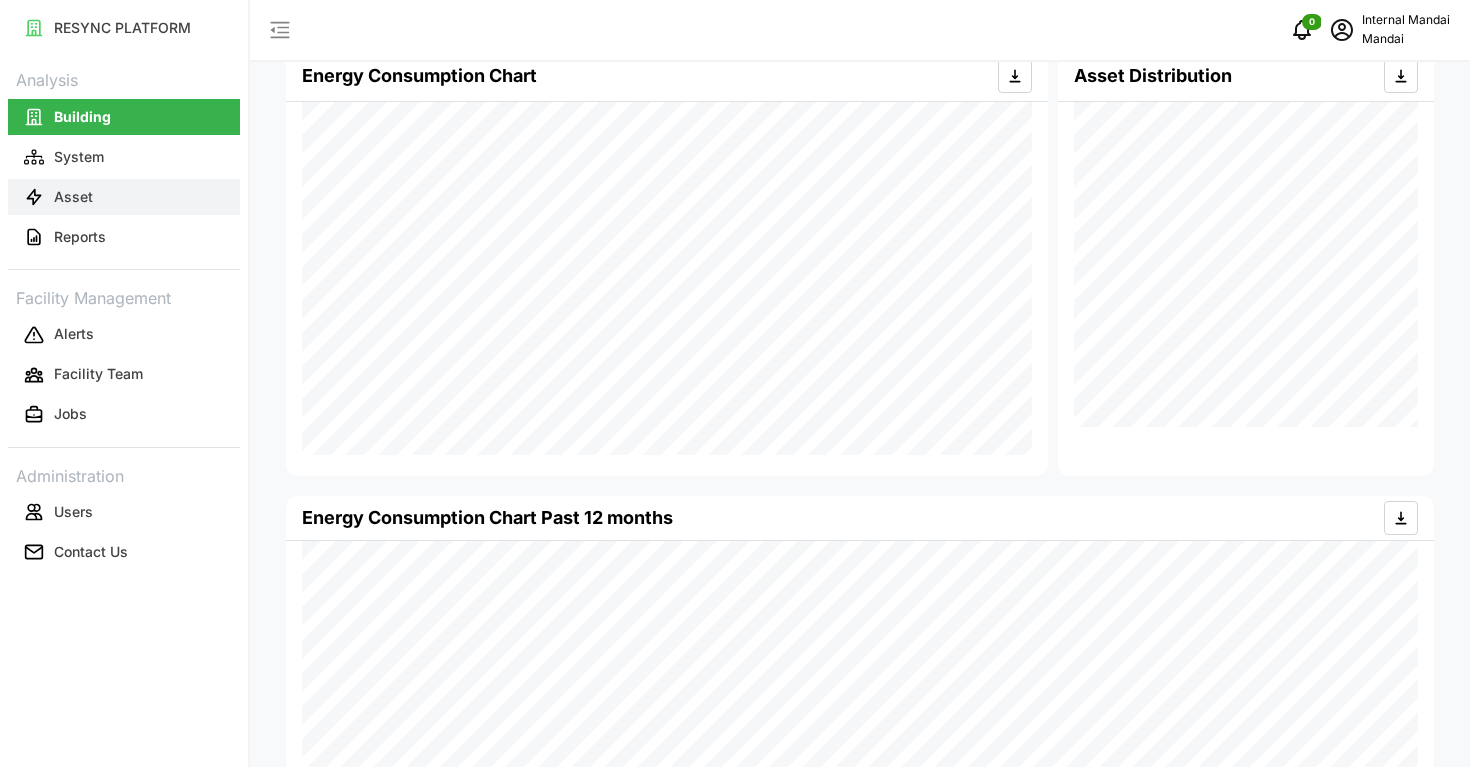 click 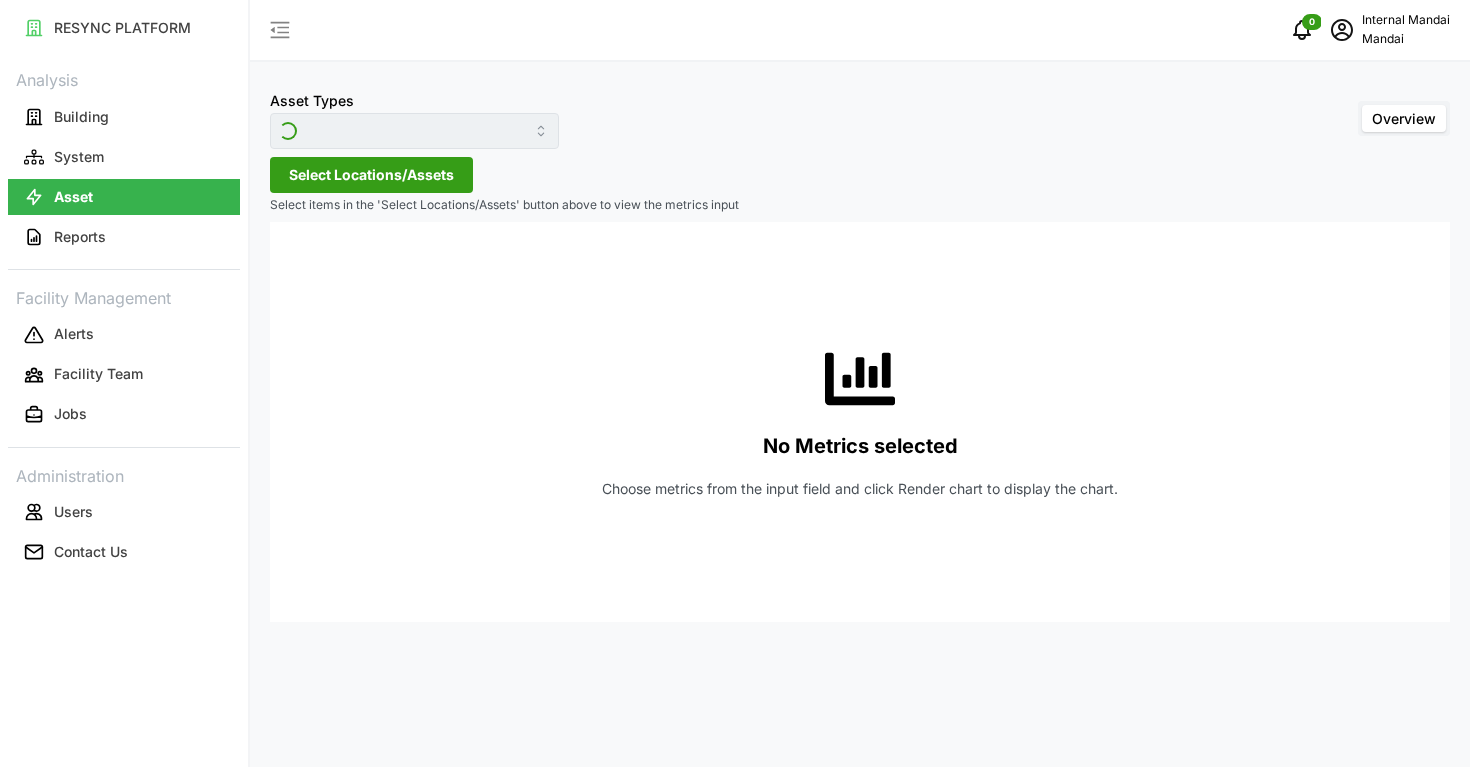 scroll, scrollTop: 0, scrollLeft: 0, axis: both 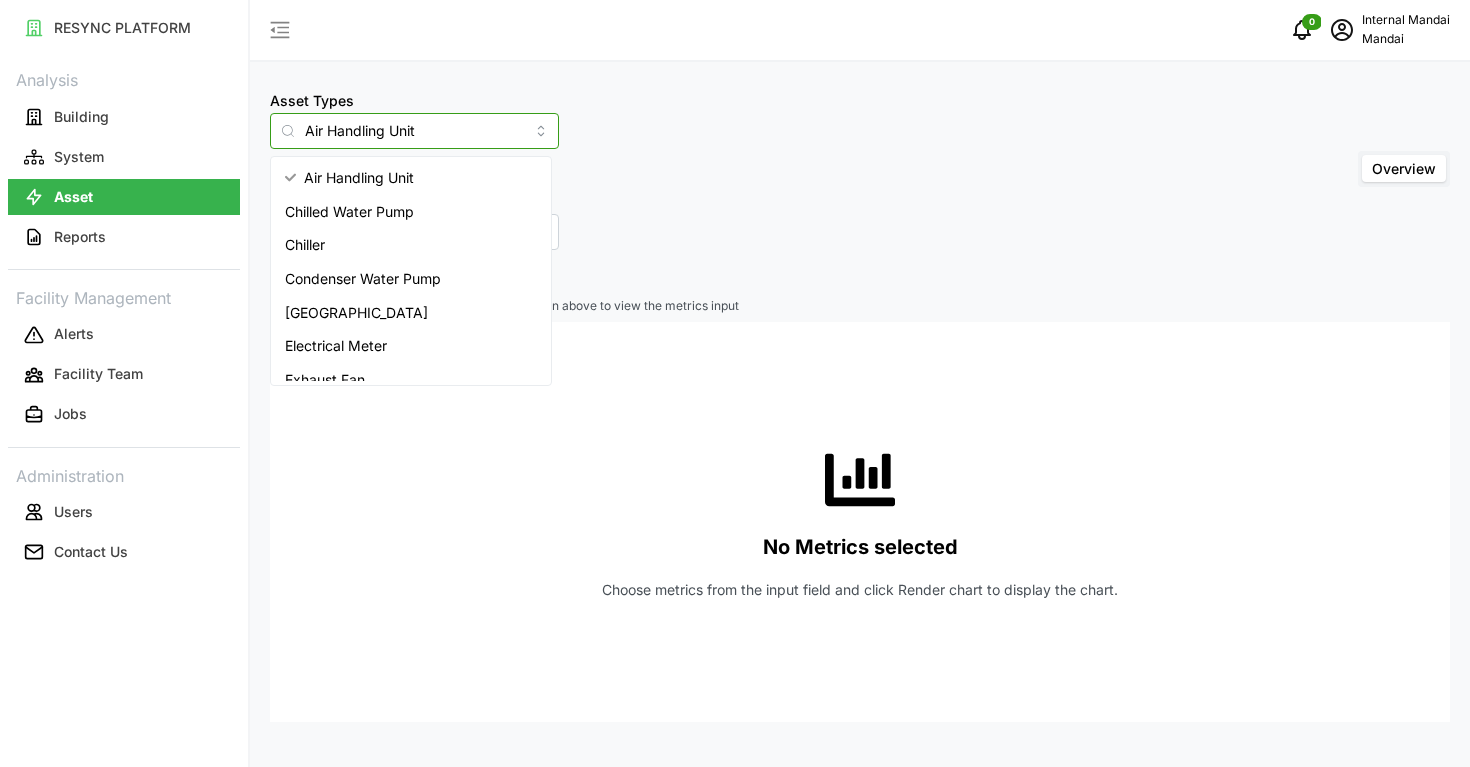 click on "Air Handling Unit" at bounding box center (414, 131) 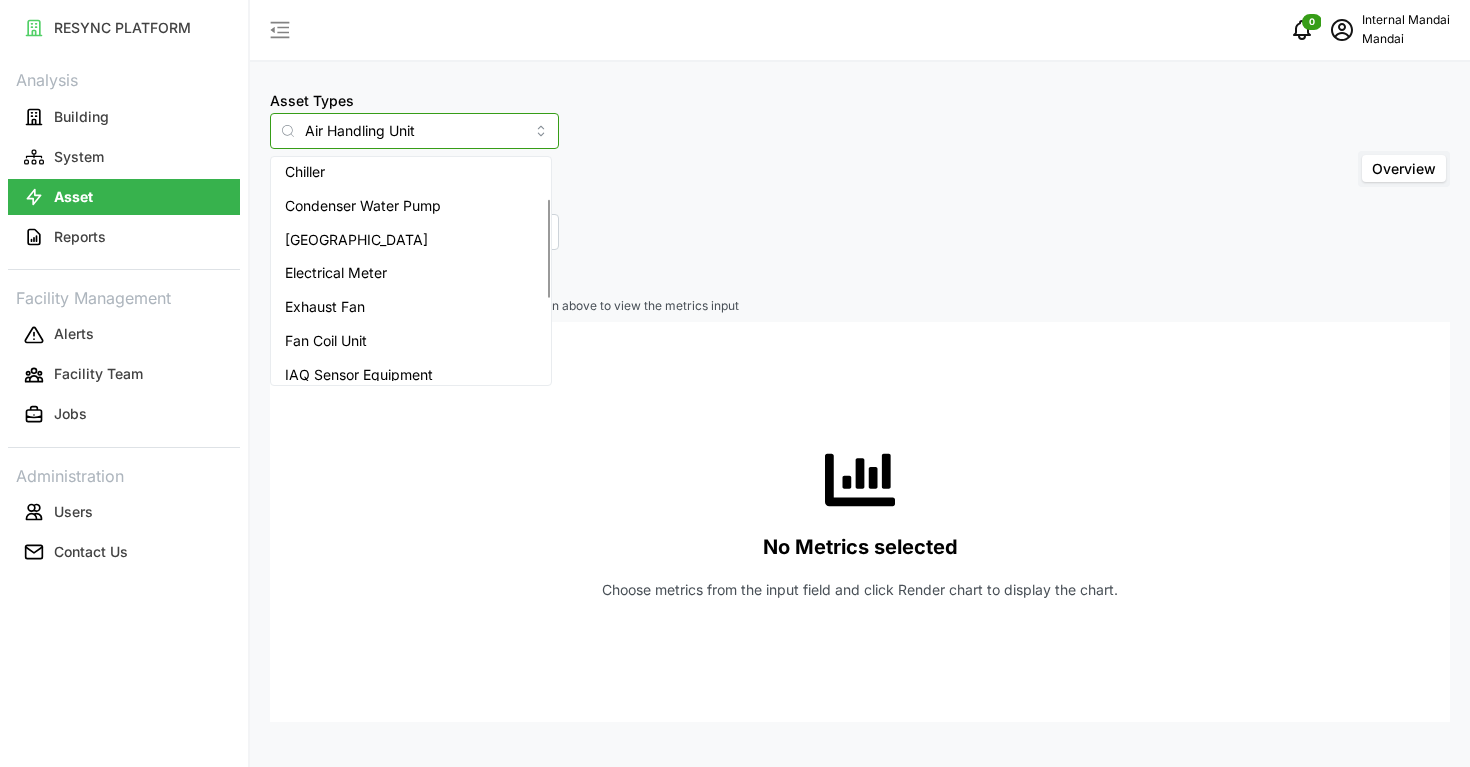 scroll, scrollTop: 64, scrollLeft: 0, axis: vertical 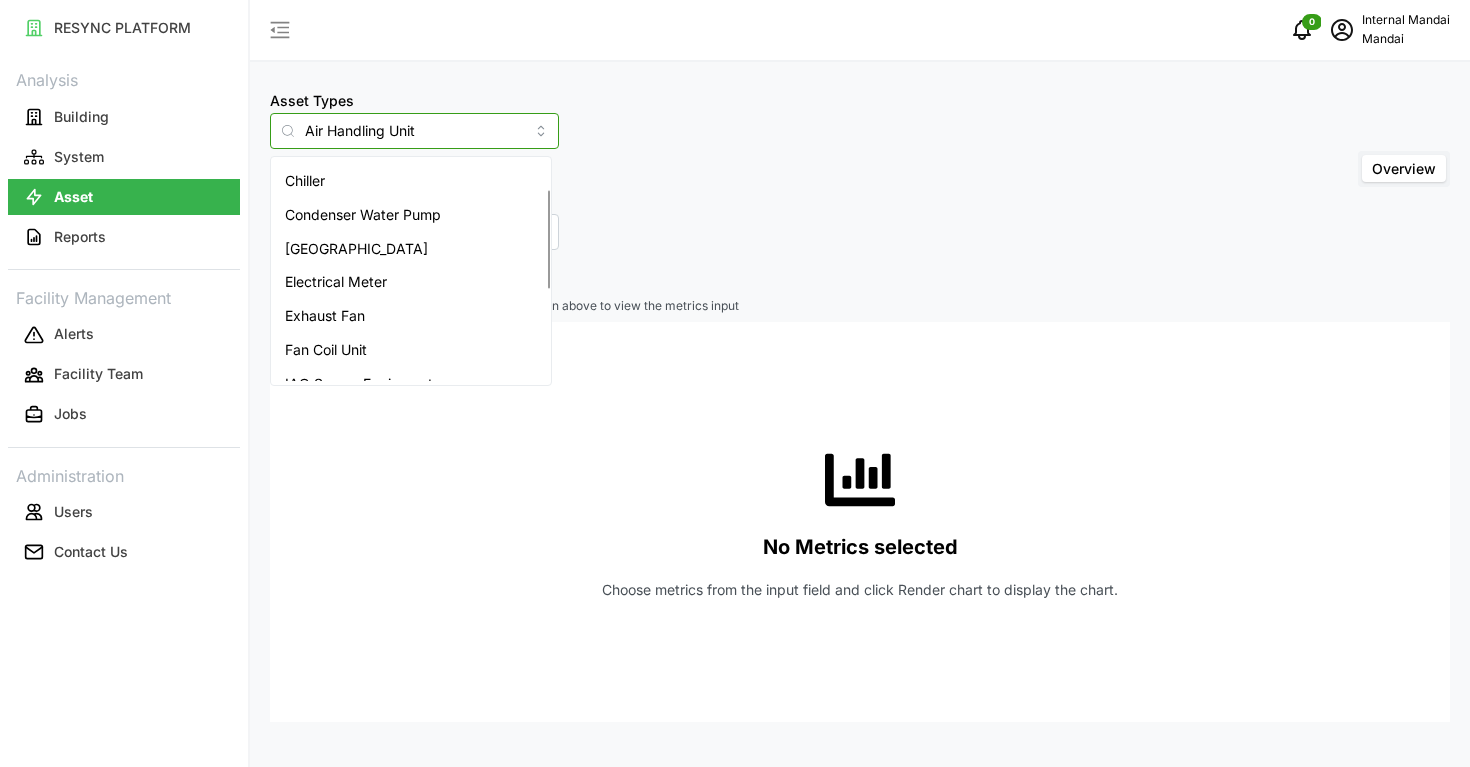 click on "Electrical Meter" at bounding box center [411, 282] 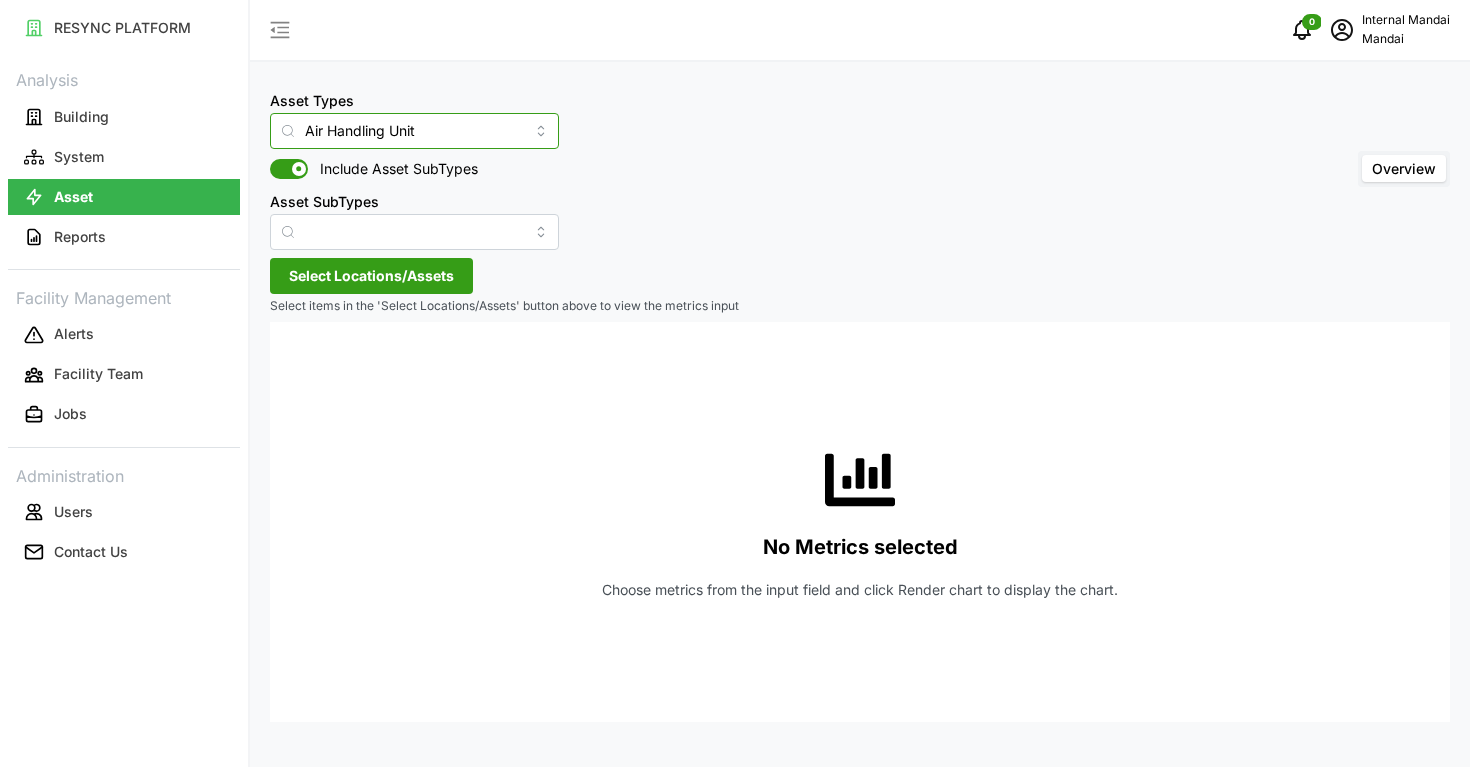 type on "Electrical Meter" 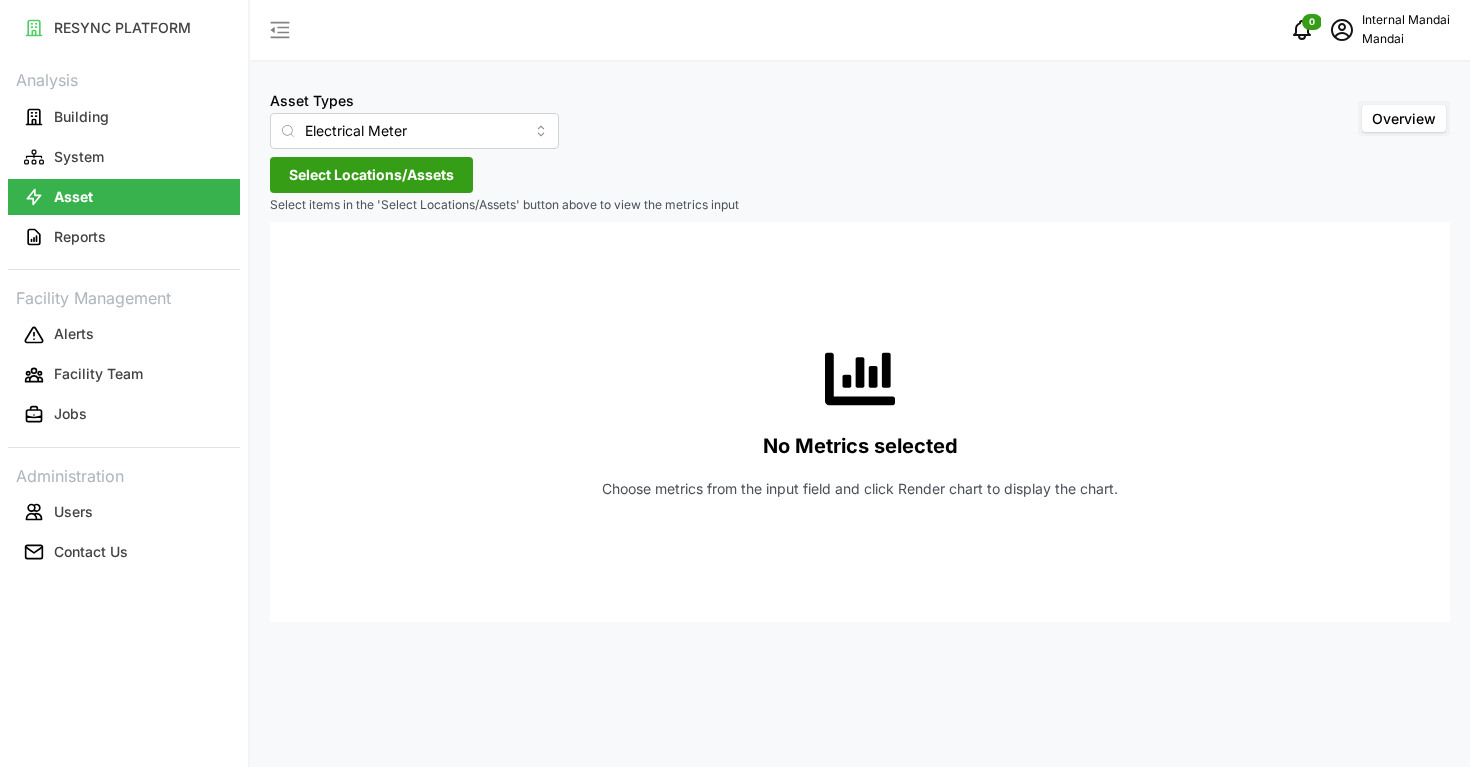 click on "Select Locations/Assets" at bounding box center [371, 175] 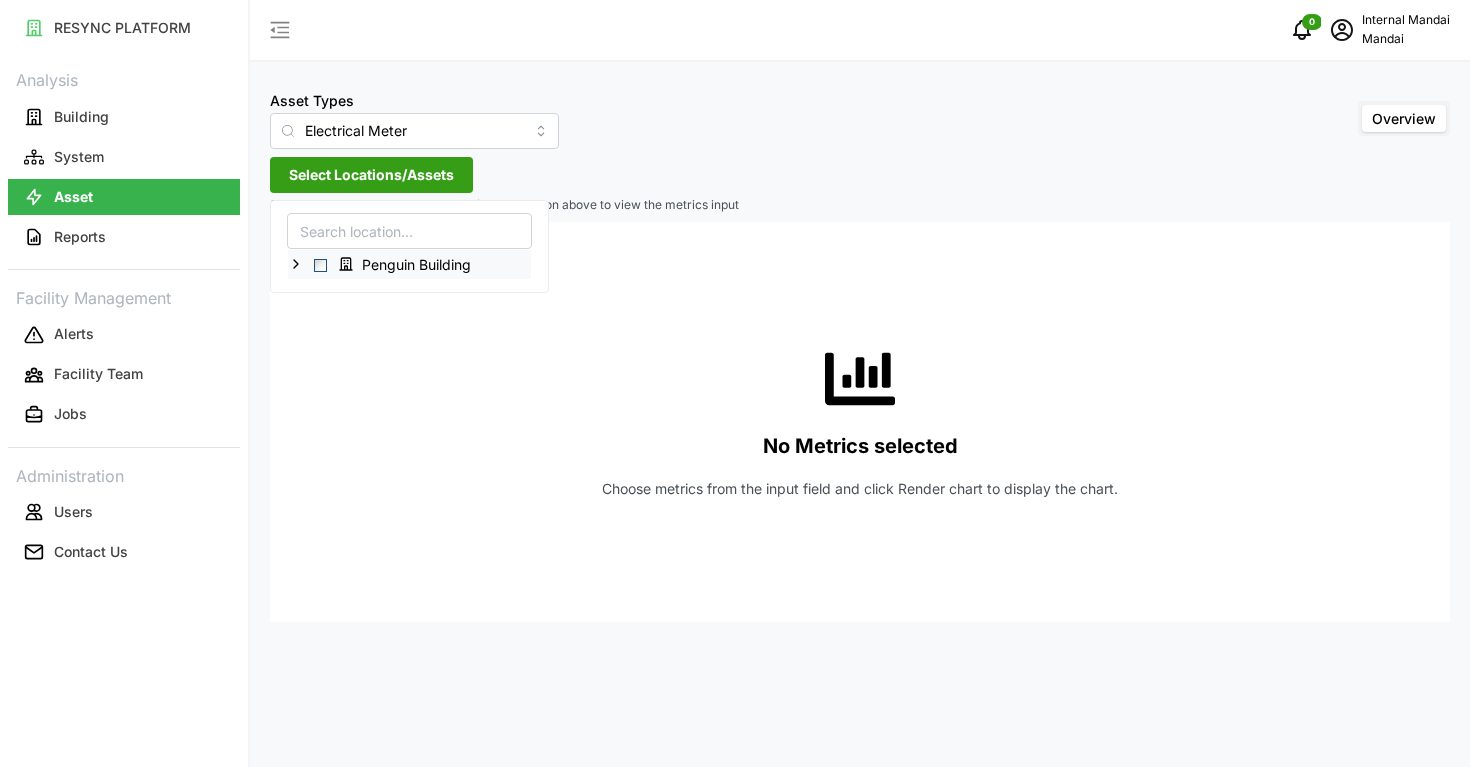 click on "Penguin Building" at bounding box center (409, 264) 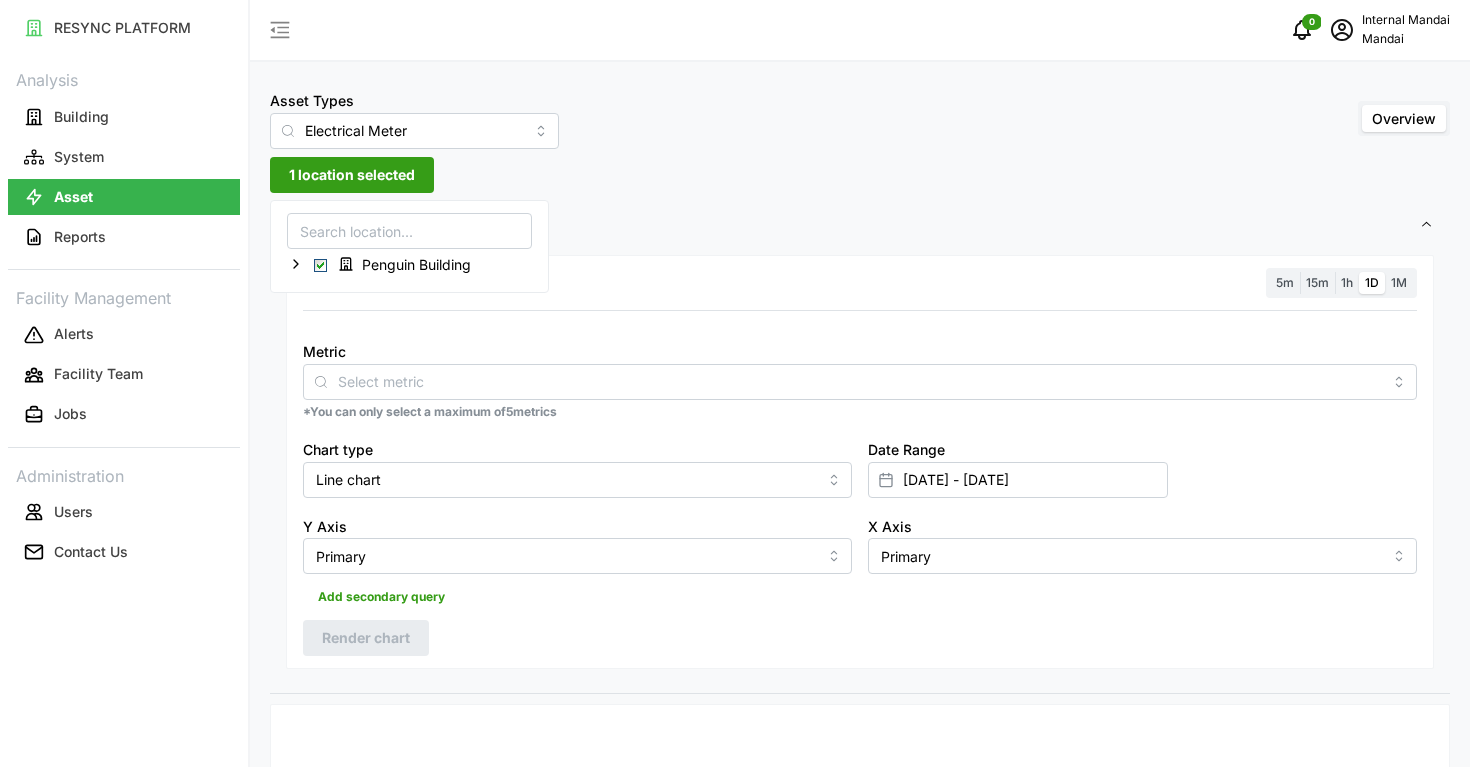 click on "Metric *You can only select a maximum of  5  metrics" at bounding box center (860, 380) 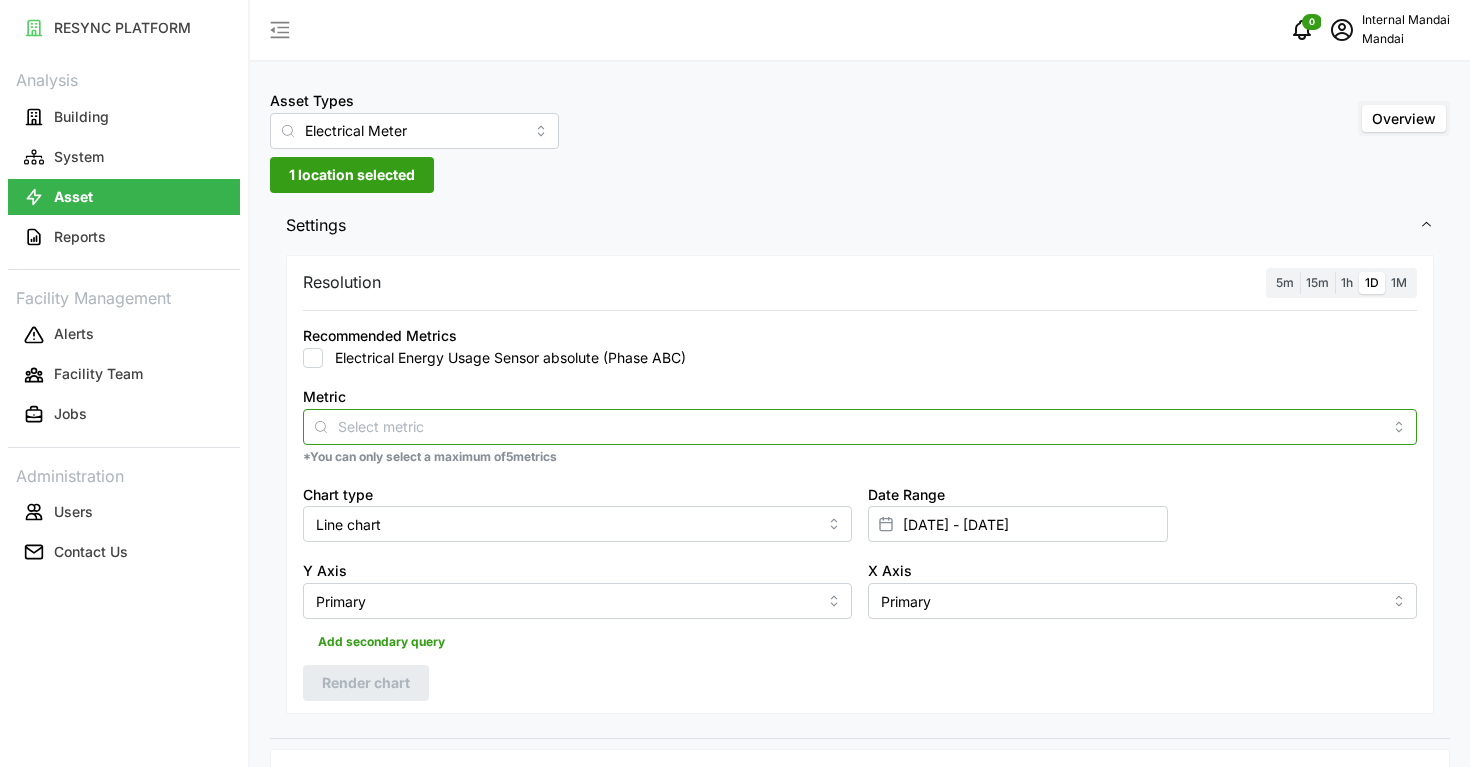 click on "Metric" at bounding box center (860, 426) 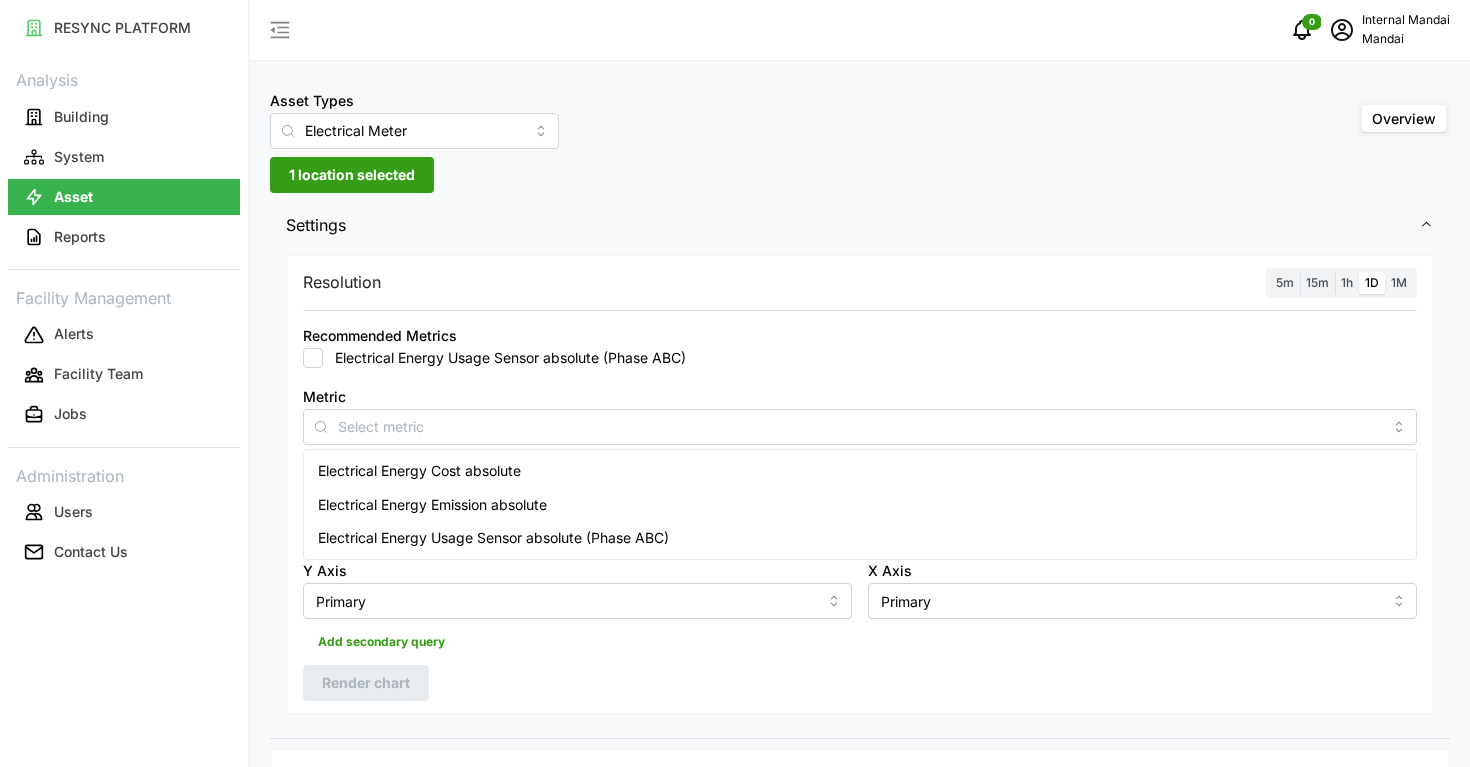 click on "Electrical Energy Usage Sensor absolute (Phase ABC)" at bounding box center [504, 358] 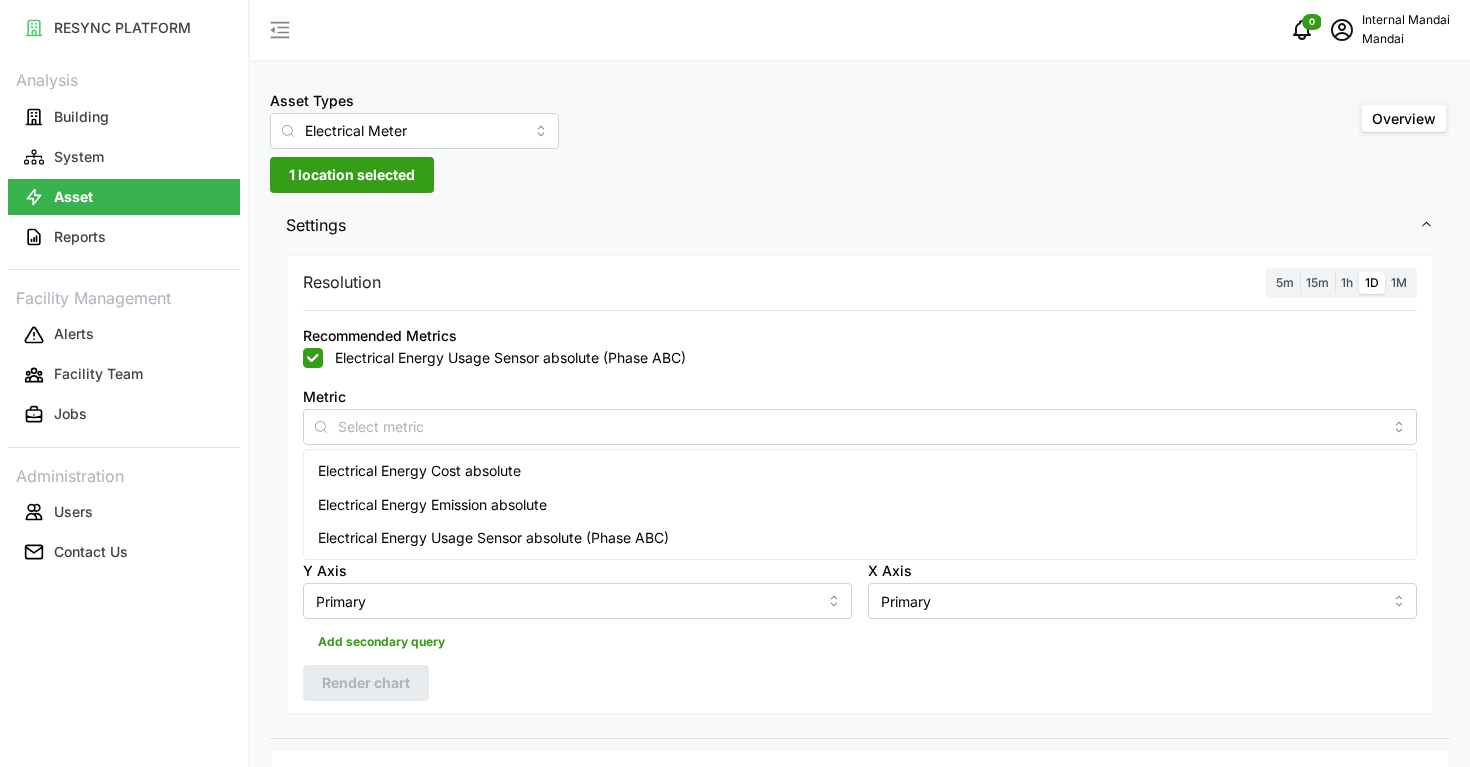 checkbox on "true" 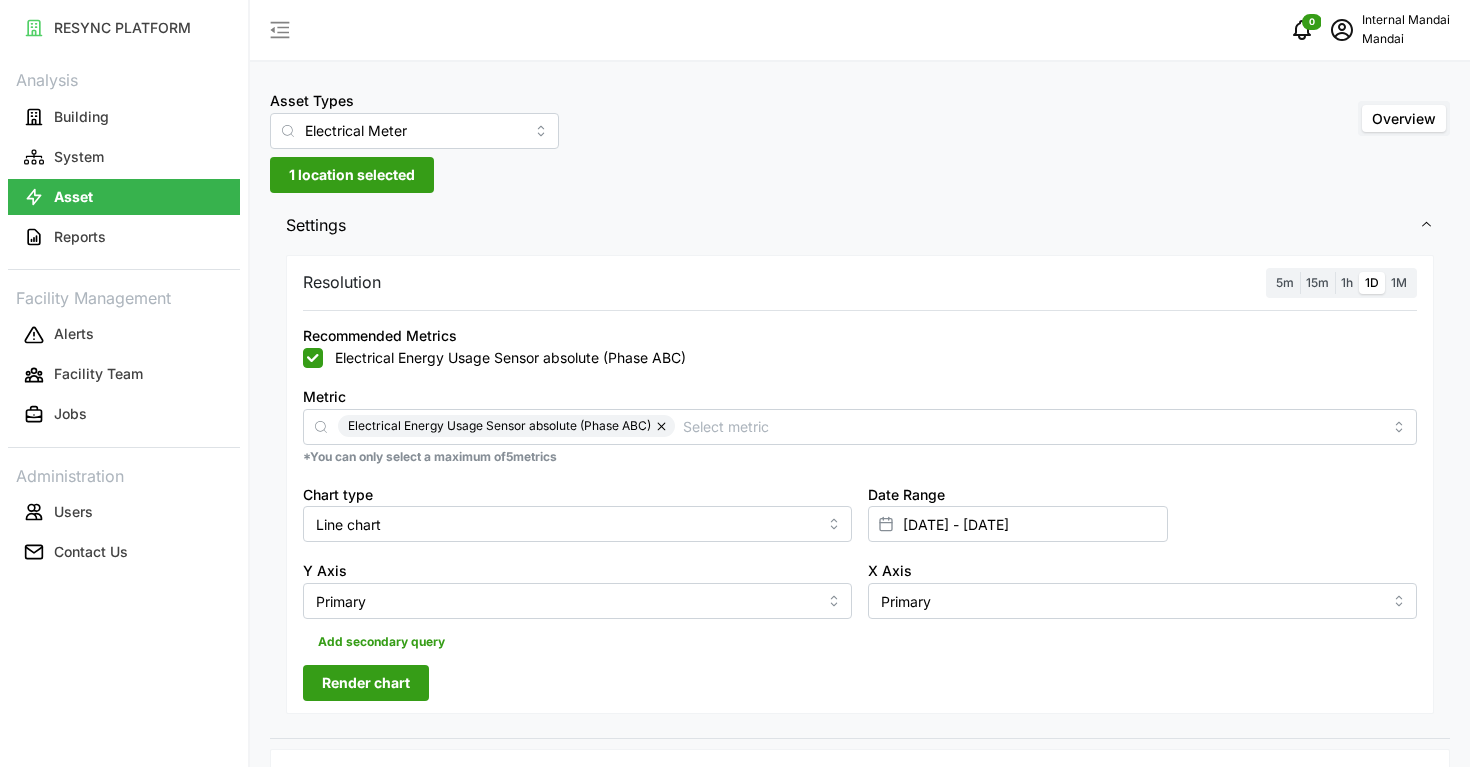 click on "1h" at bounding box center (1347, 283) 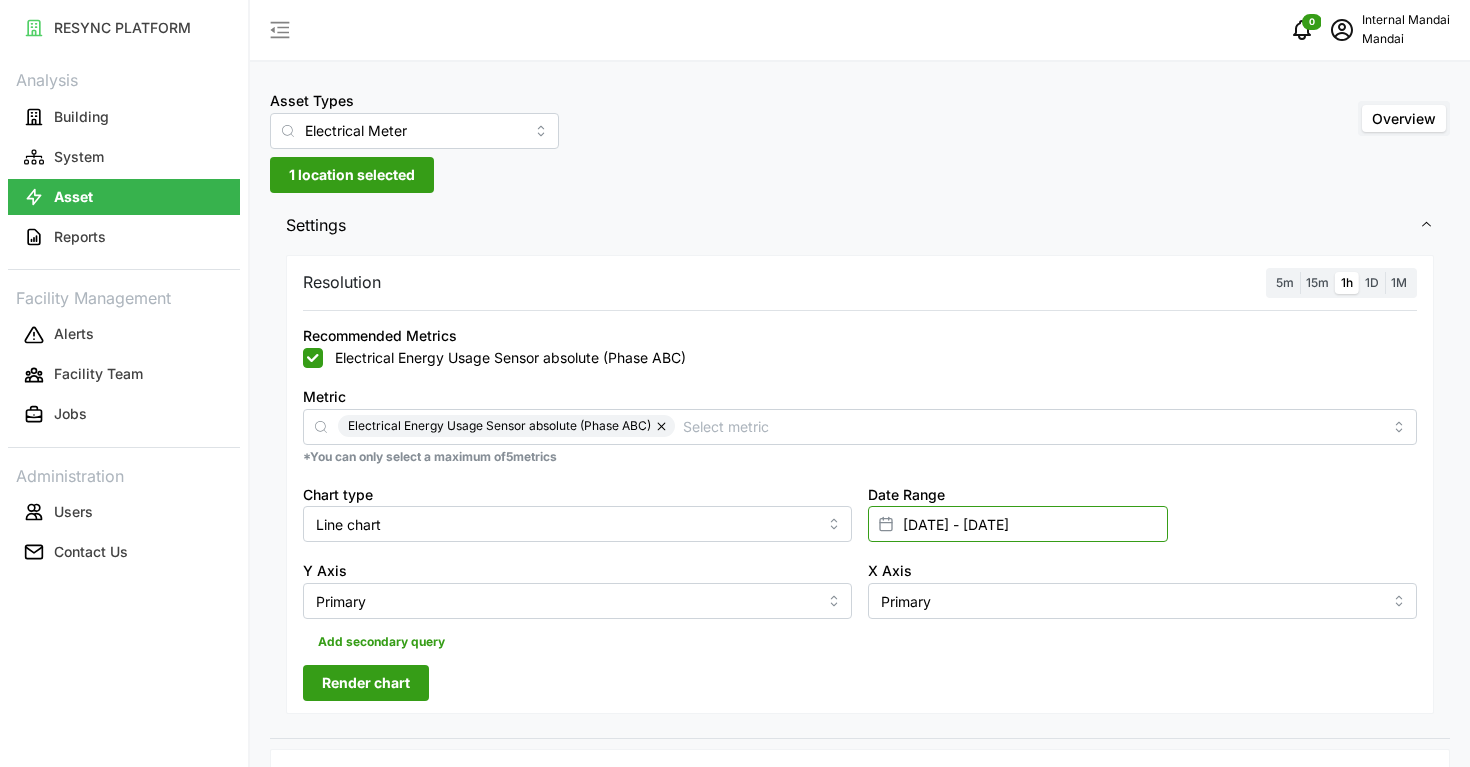 click on "[DATE] - [DATE]" at bounding box center [1018, 524] 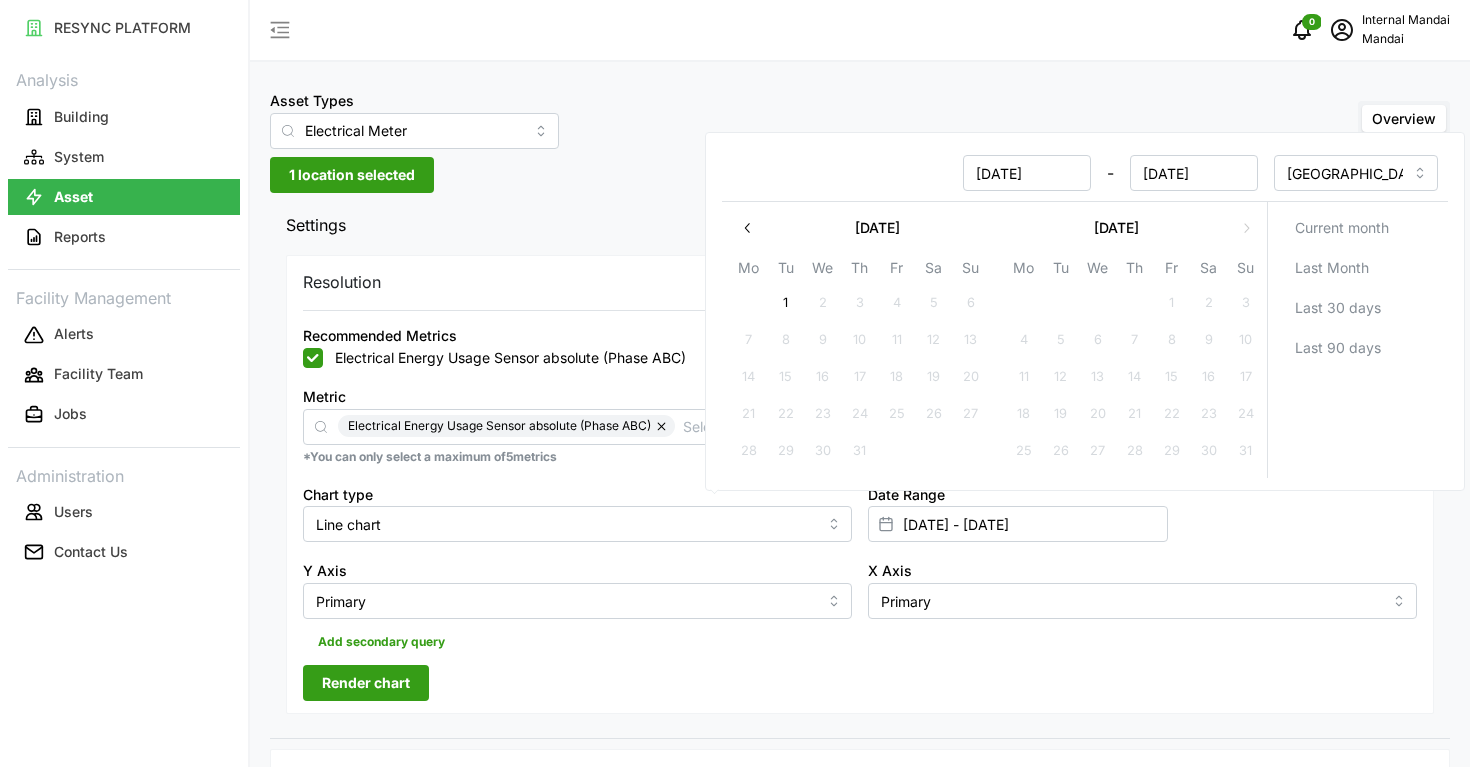 click 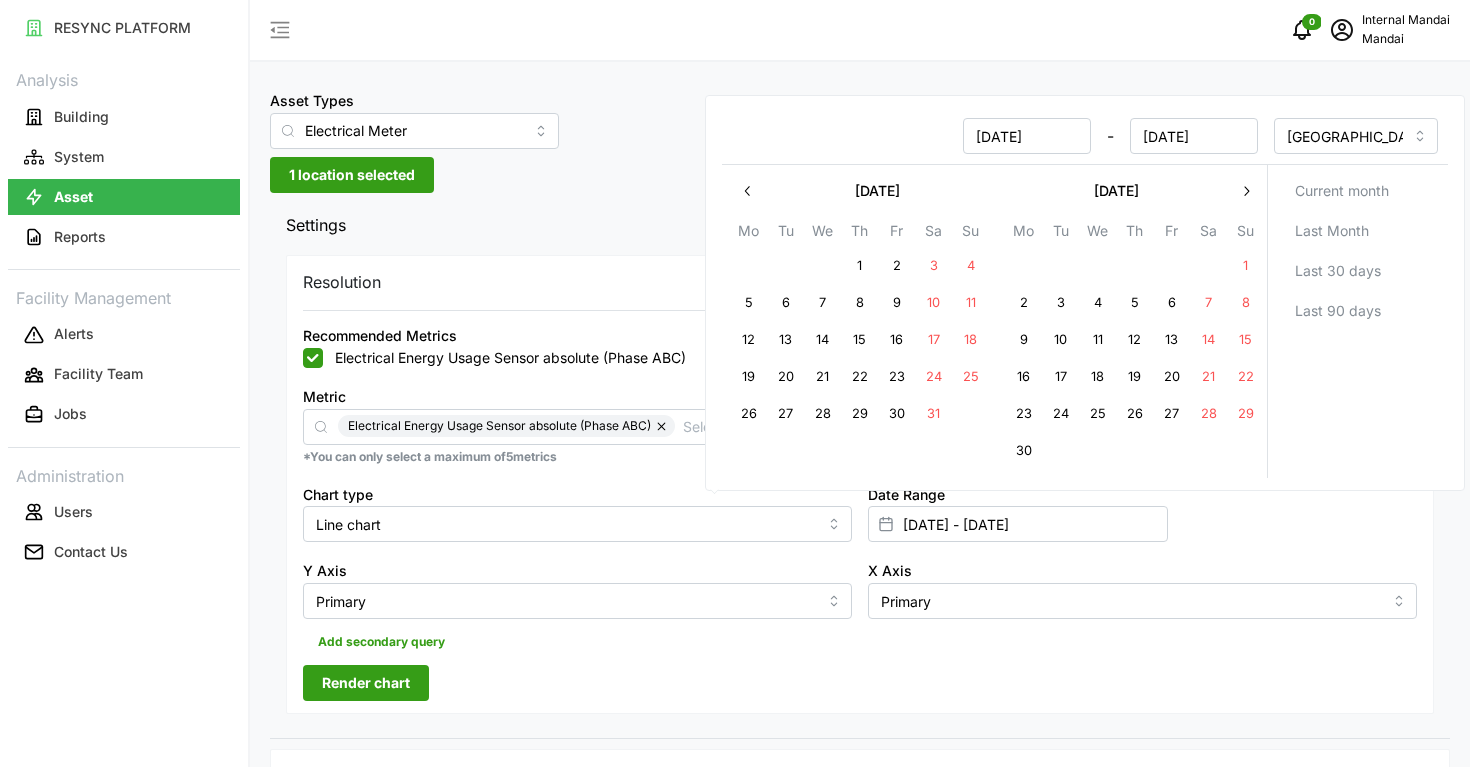 click on "[DATE] Mo Tu We Th Fr Sa Su 28 29 30 1 2 3 4 5 6 7 8 9 10 11 12 13 14 15 16 17 18 19 20 21 22 23 24 25 26 27 28 29 30 31 1" at bounding box center (859, 321) 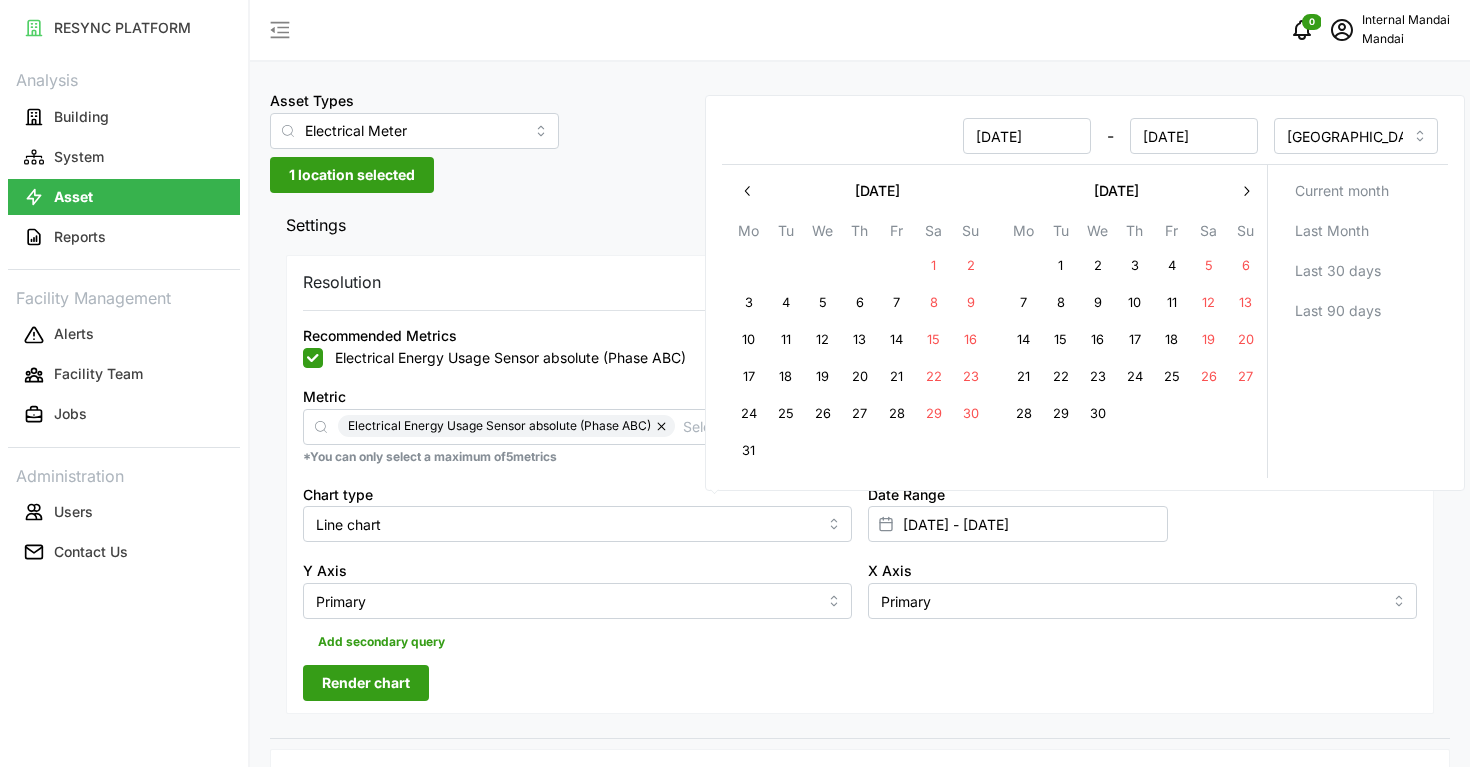 click on "30" at bounding box center [1098, 414] 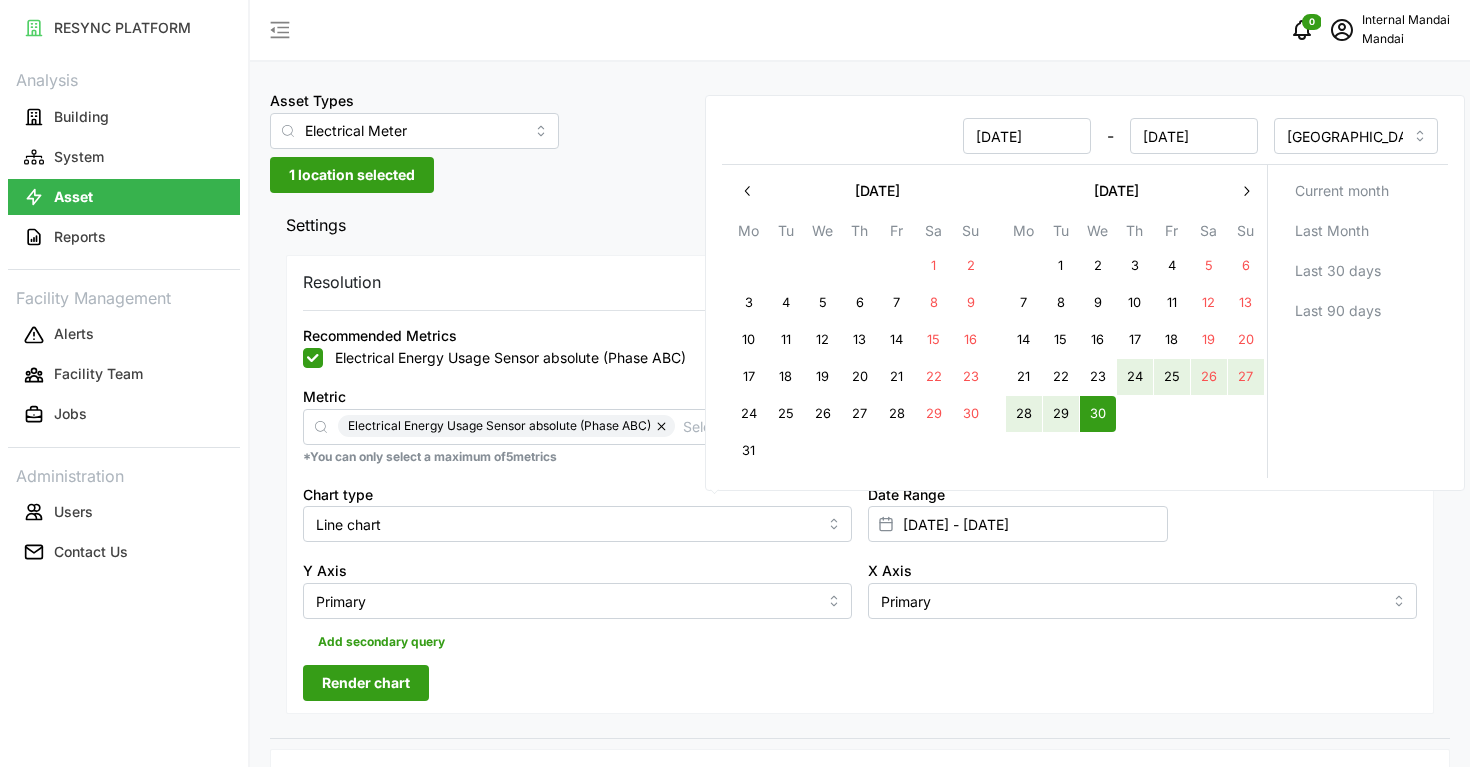 click on "24" at bounding box center (1135, 377) 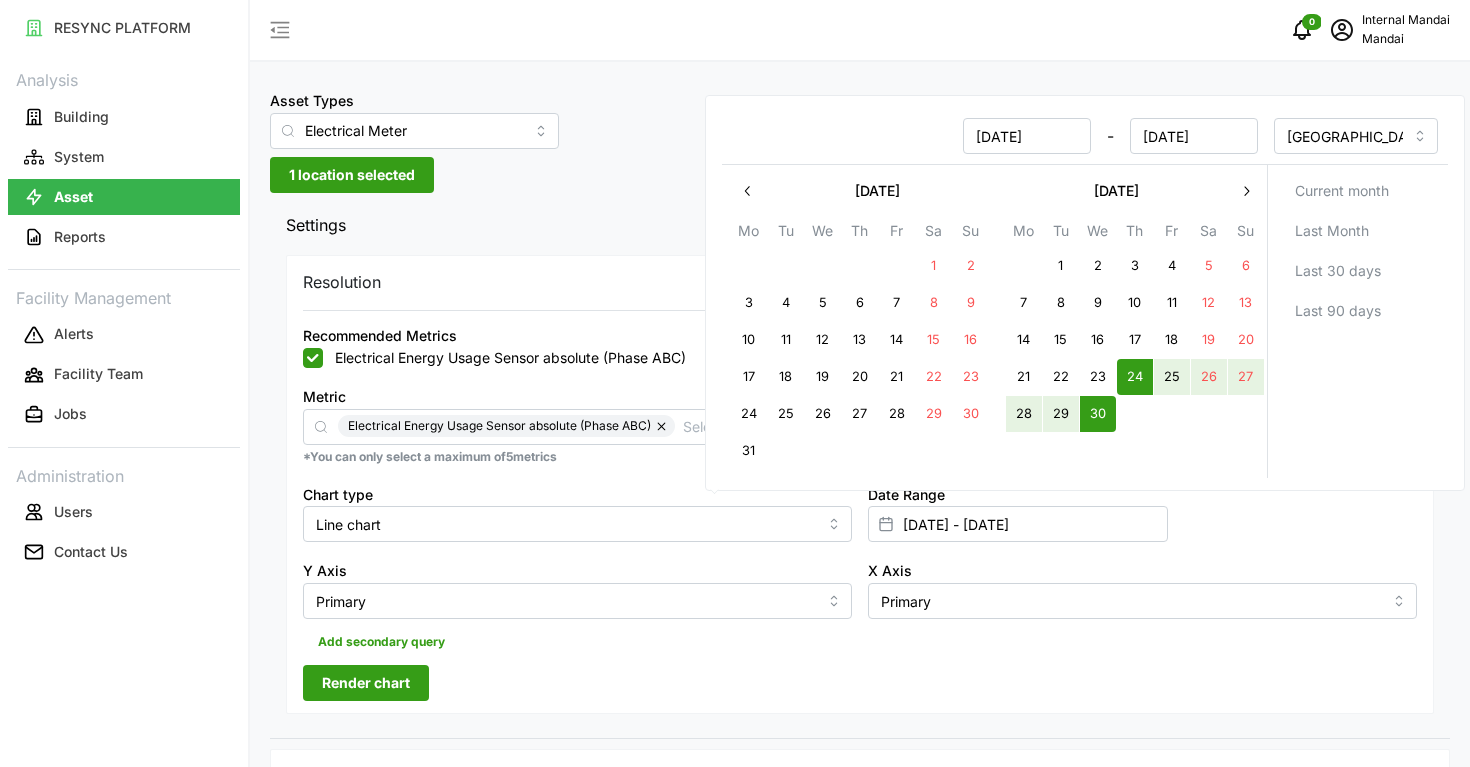 type on "[DATE] - [DATE]" 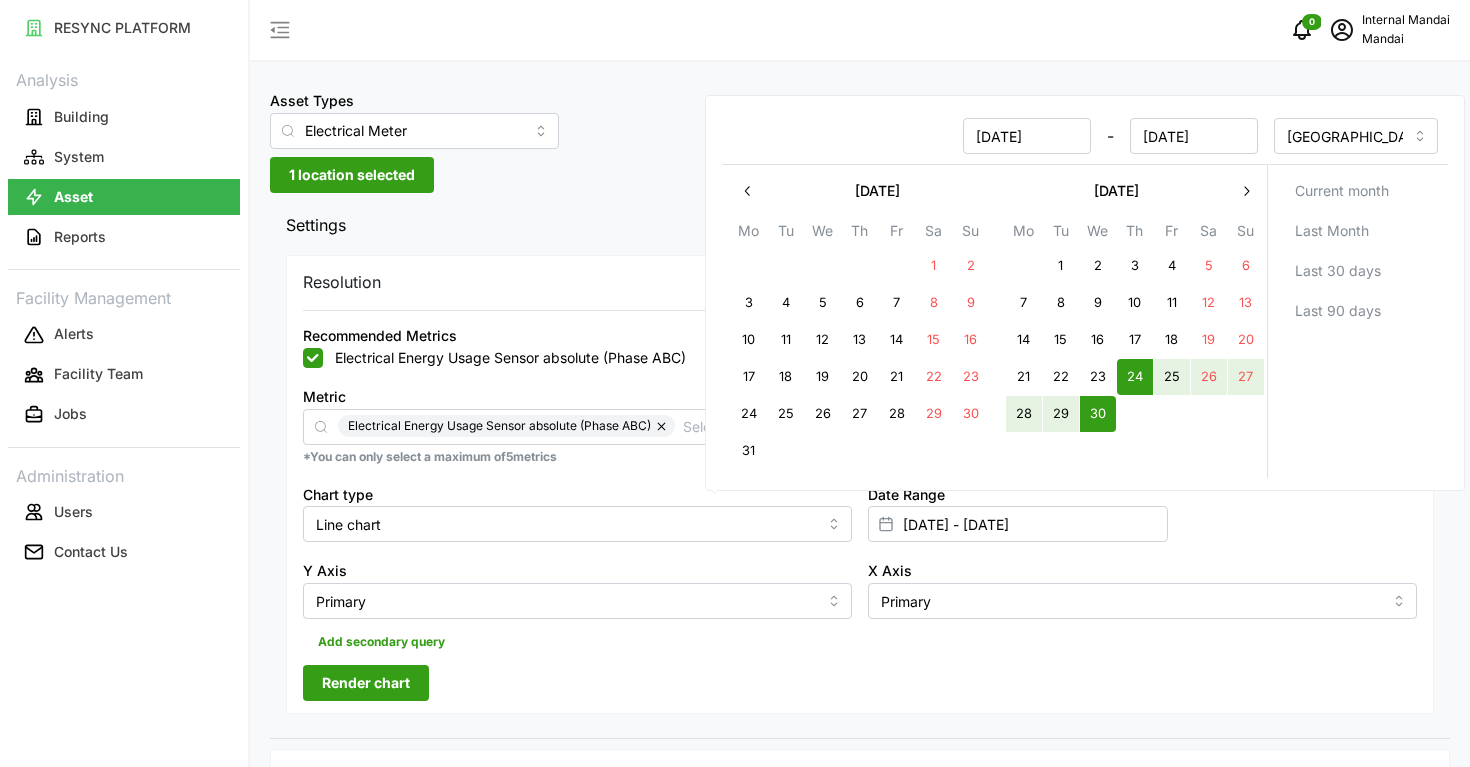 type on "[DATE]" 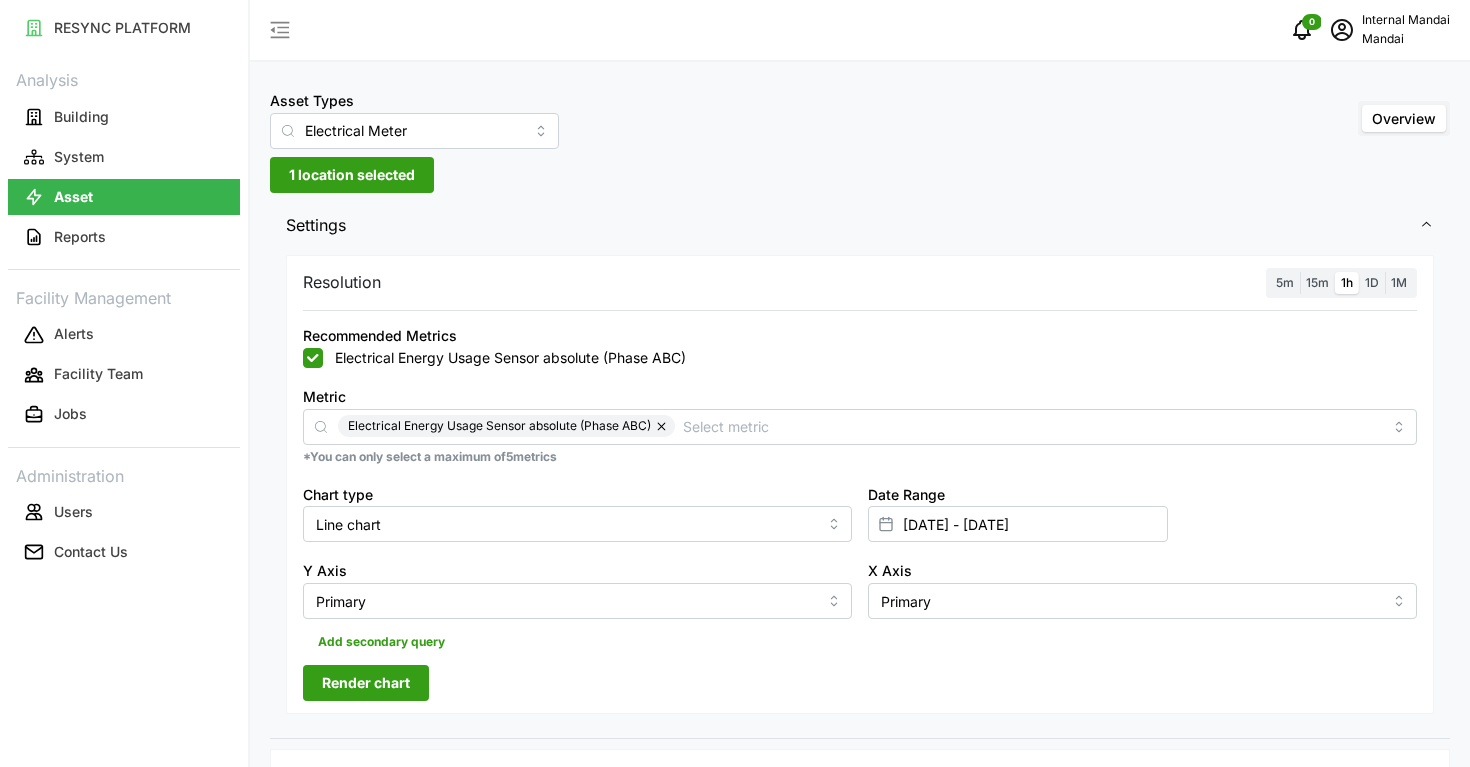 click on "Render chart" at bounding box center (366, 683) 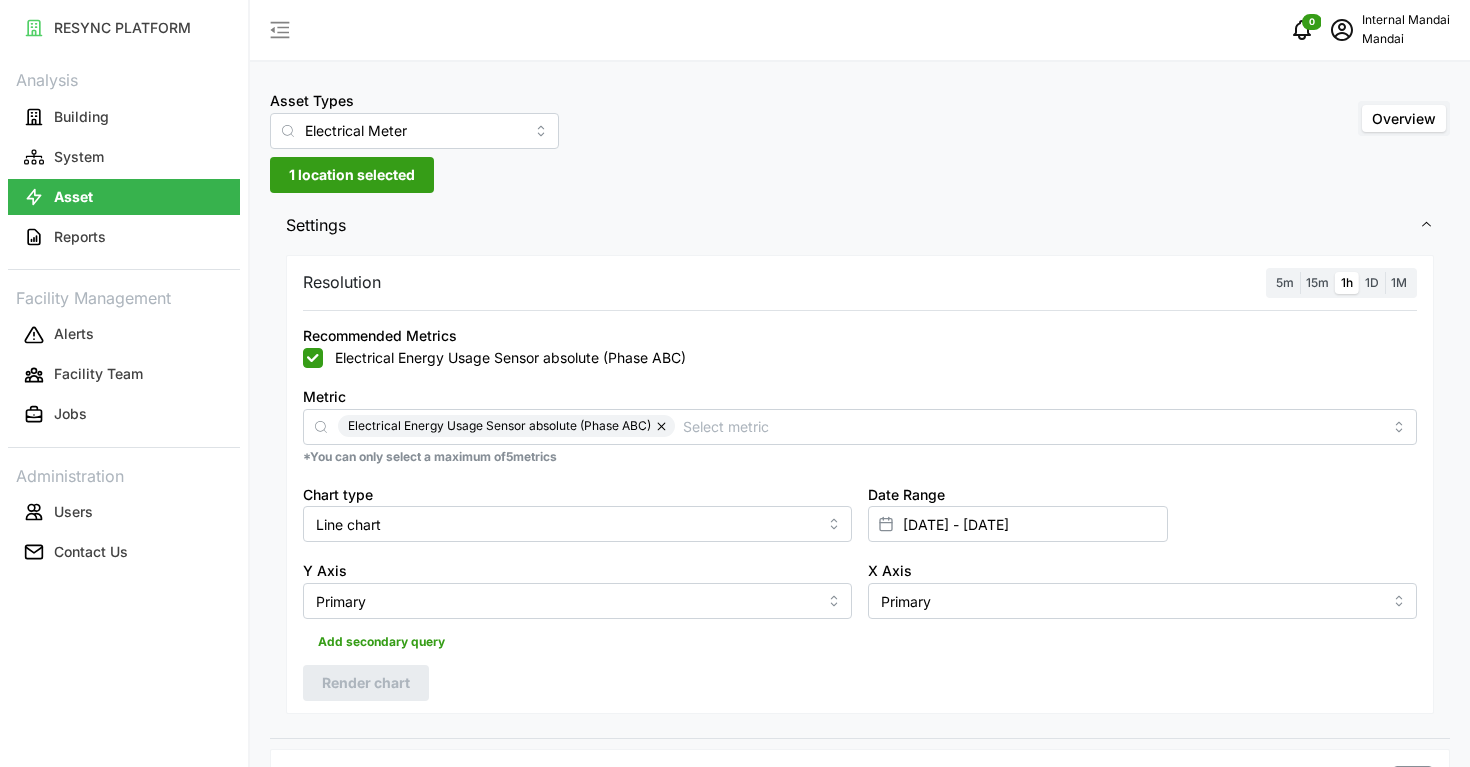 scroll, scrollTop: 0, scrollLeft: 0, axis: both 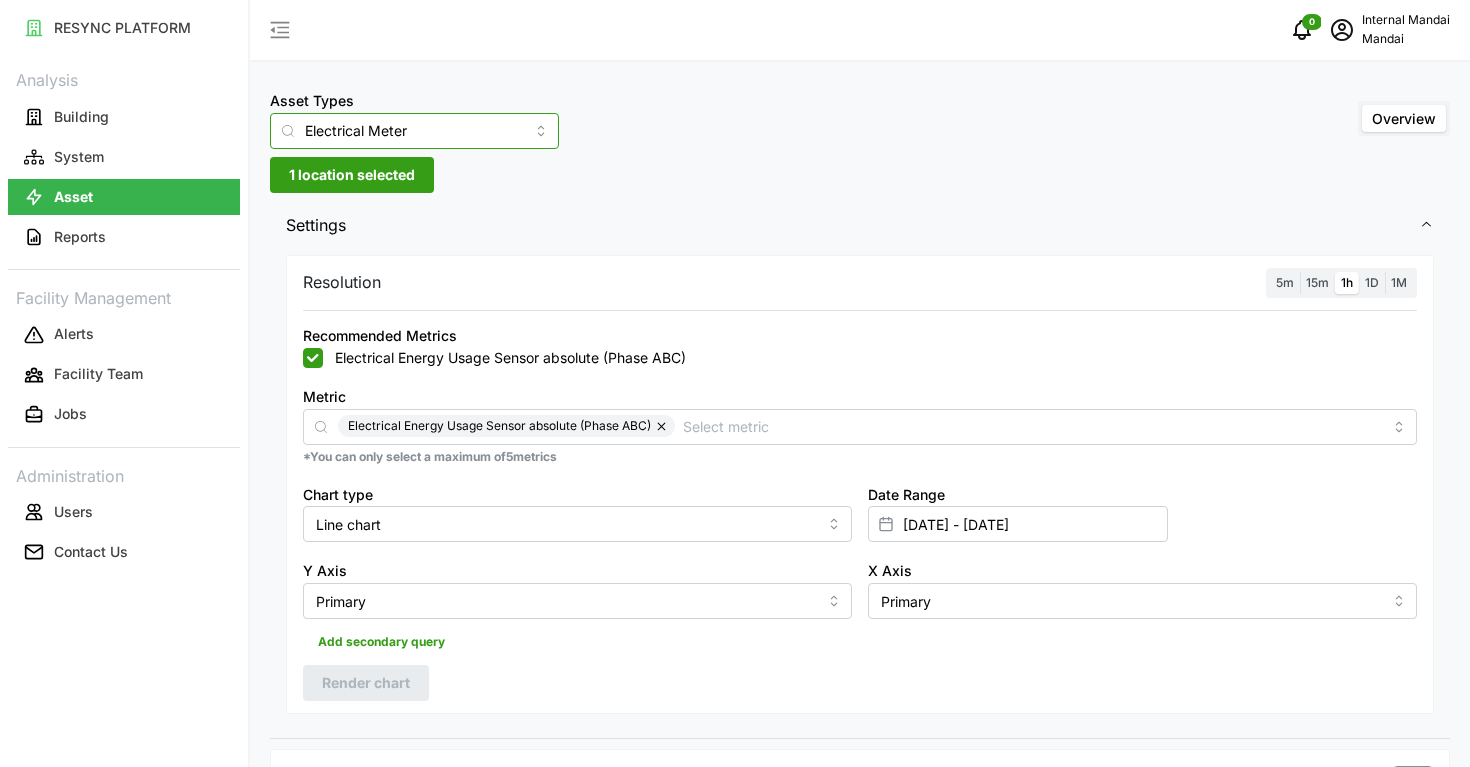 click on "Electrical Meter" at bounding box center (414, 131) 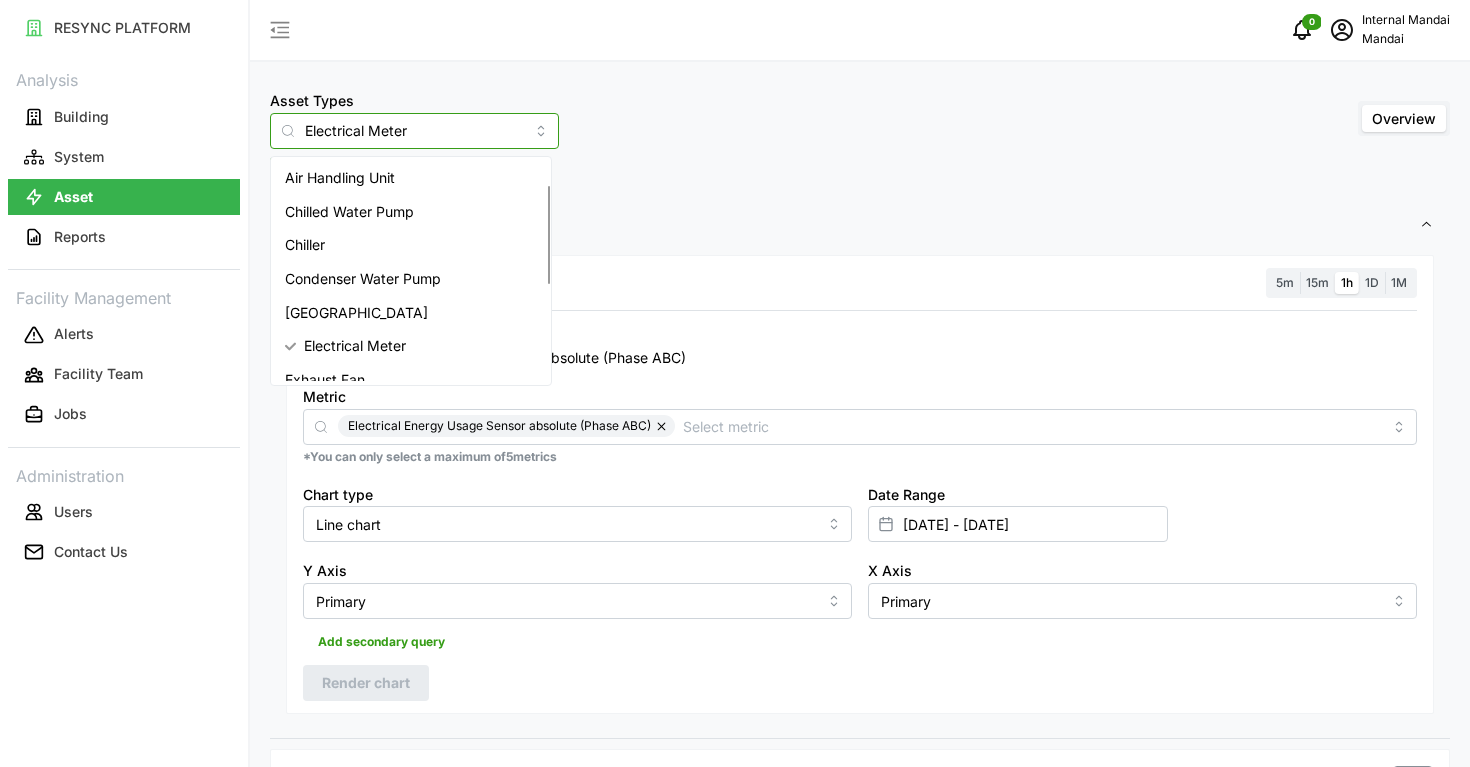 scroll, scrollTop: 207, scrollLeft: 0, axis: vertical 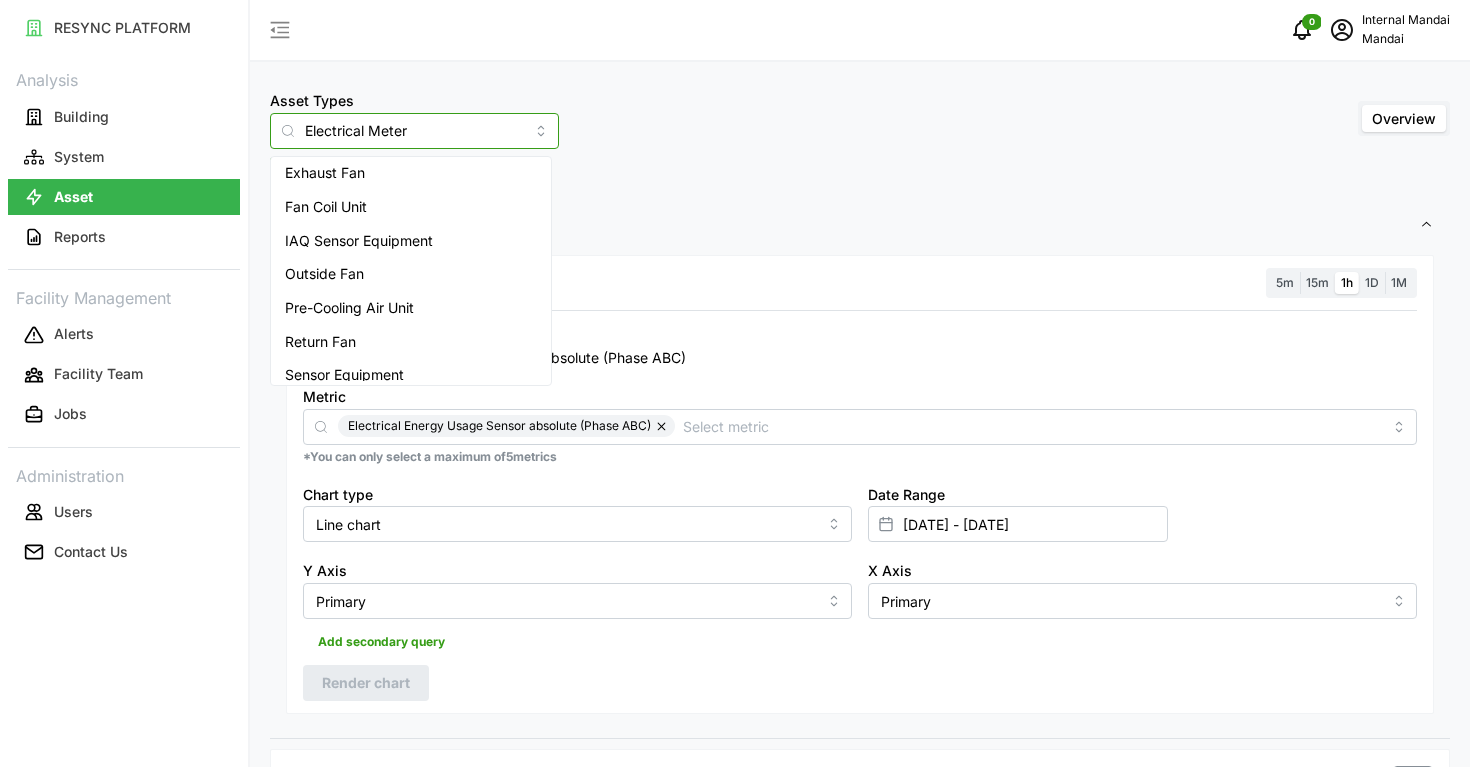 click on "Return Fan" at bounding box center [411, 342] 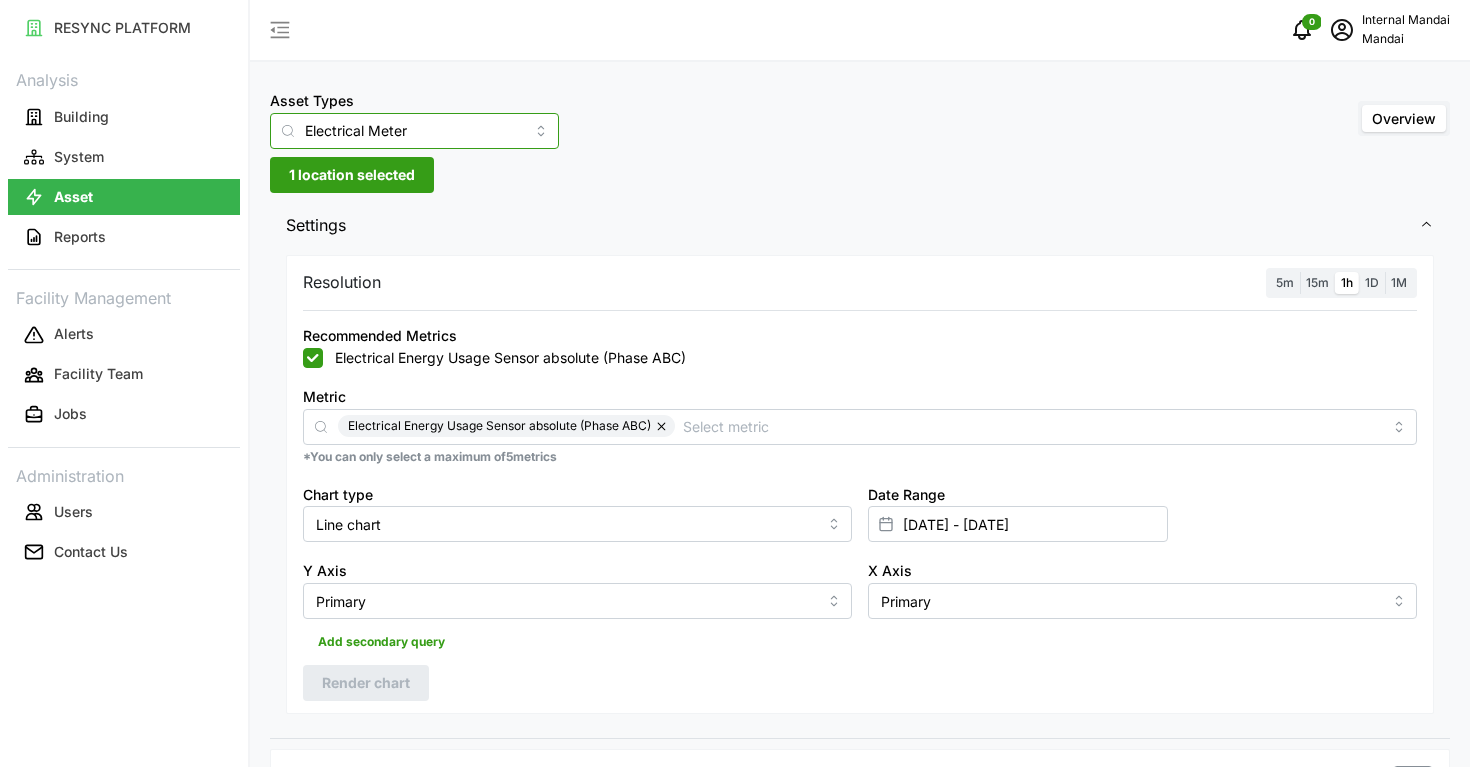 type on "Return Fan" 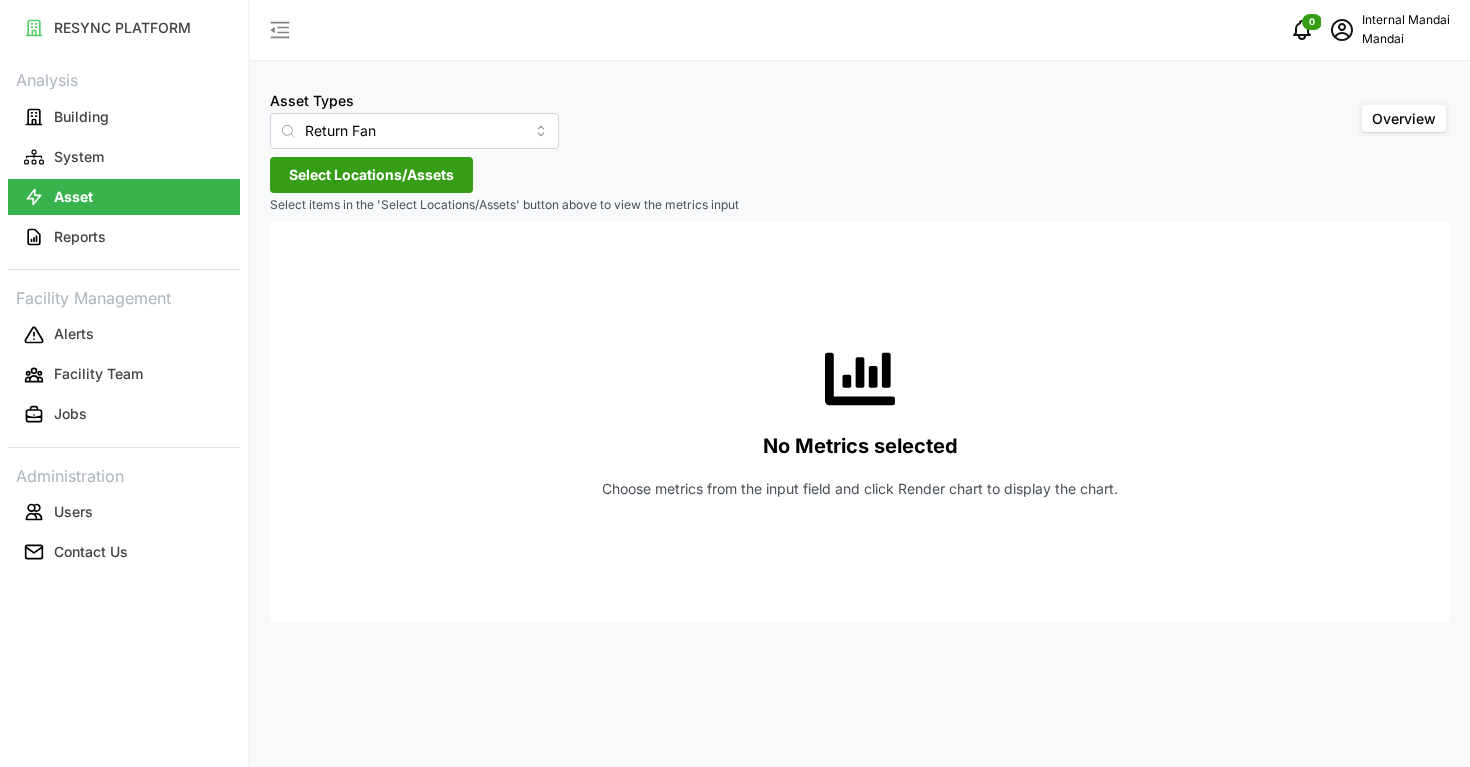 click on "Select Locations/Assets" at bounding box center (371, 175) 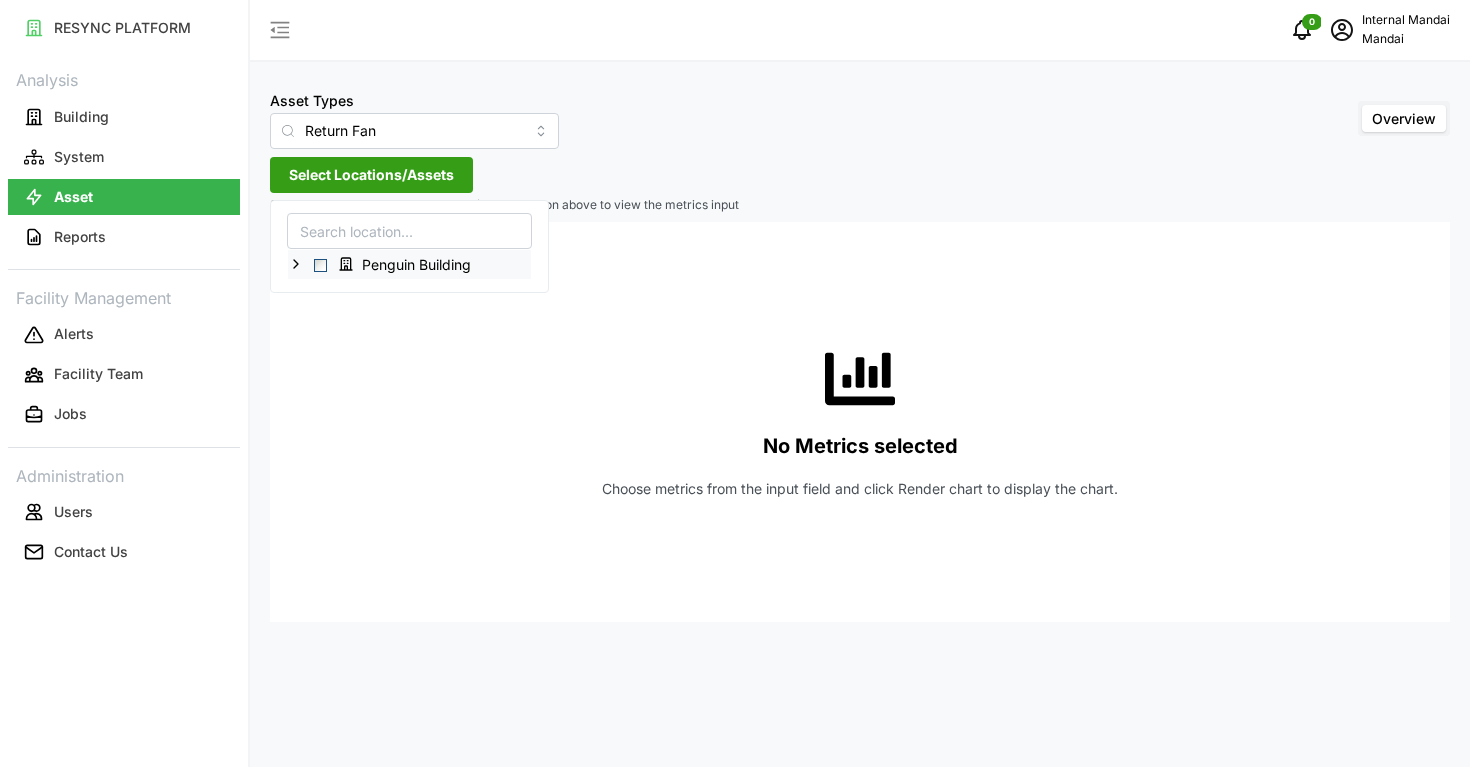 click at bounding box center [320, 265] 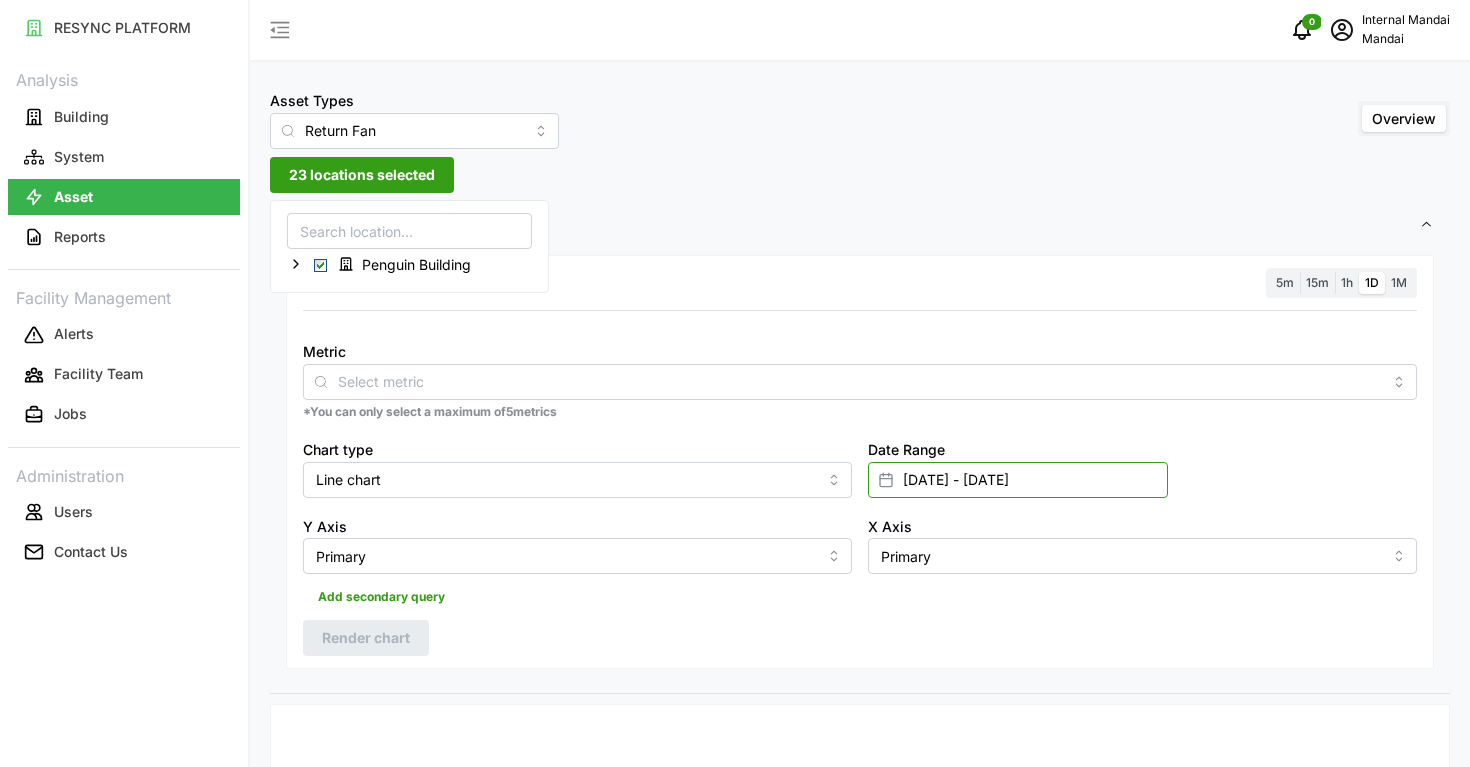 click on "24 Apr 2025 - 30 Apr 2025" at bounding box center [1018, 480] 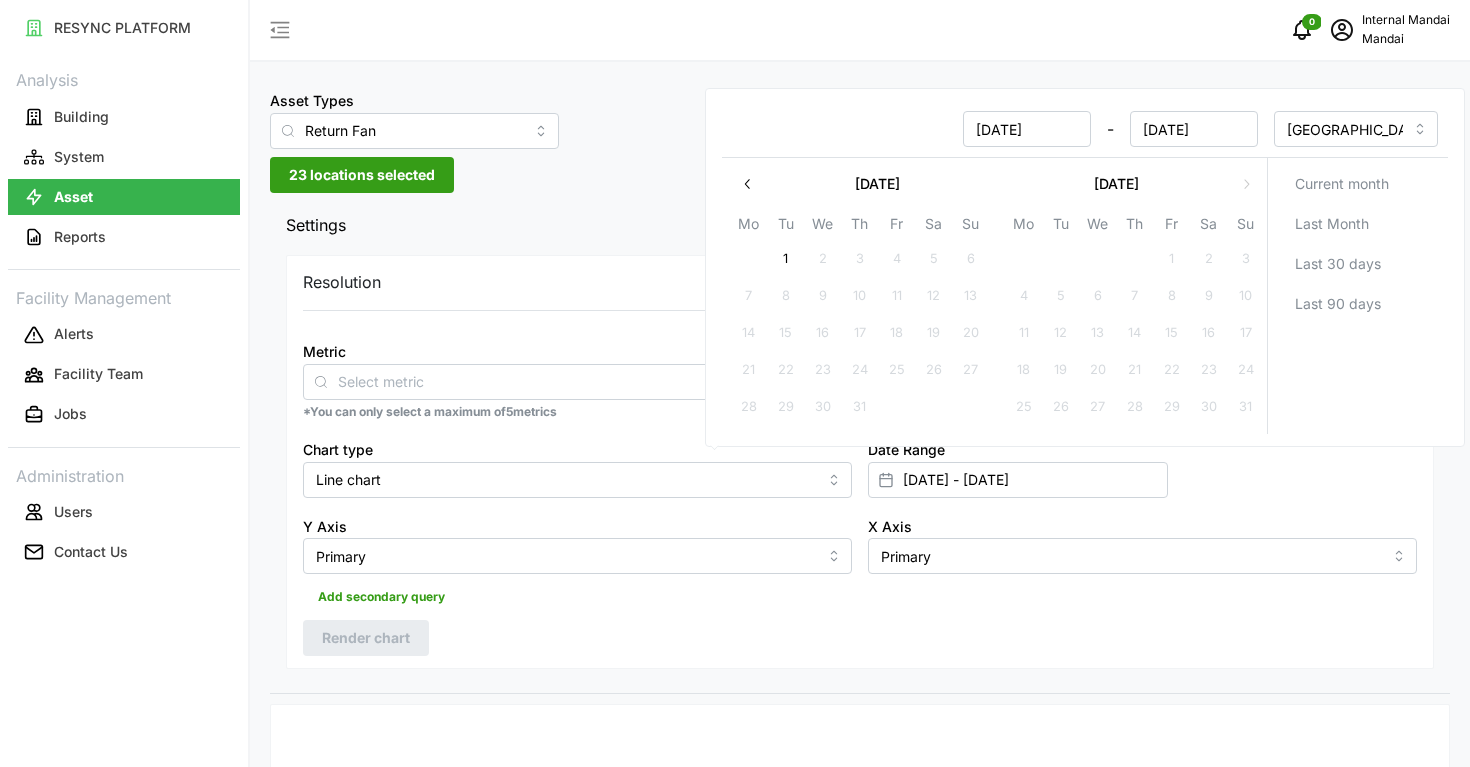 click 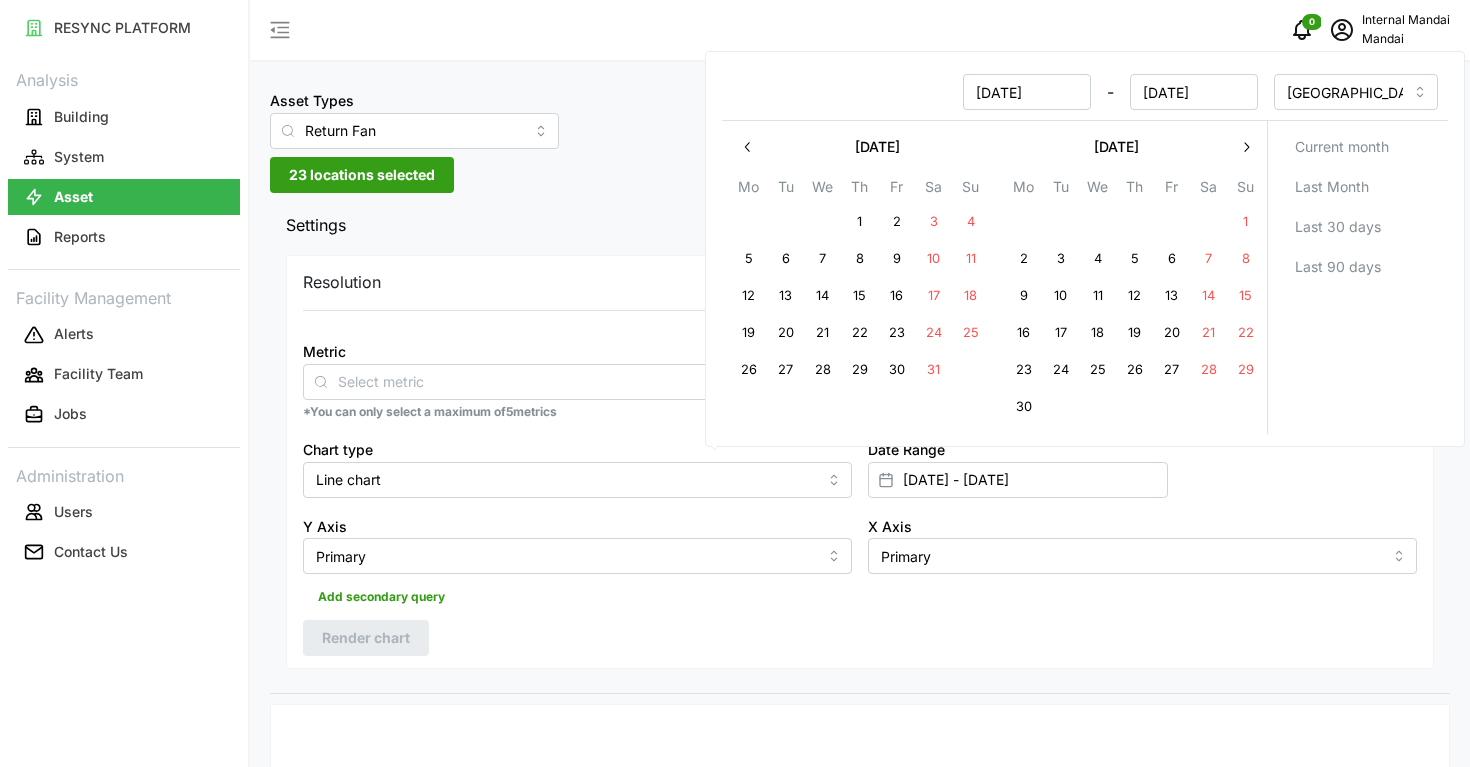 click on "1" at bounding box center (860, 222) 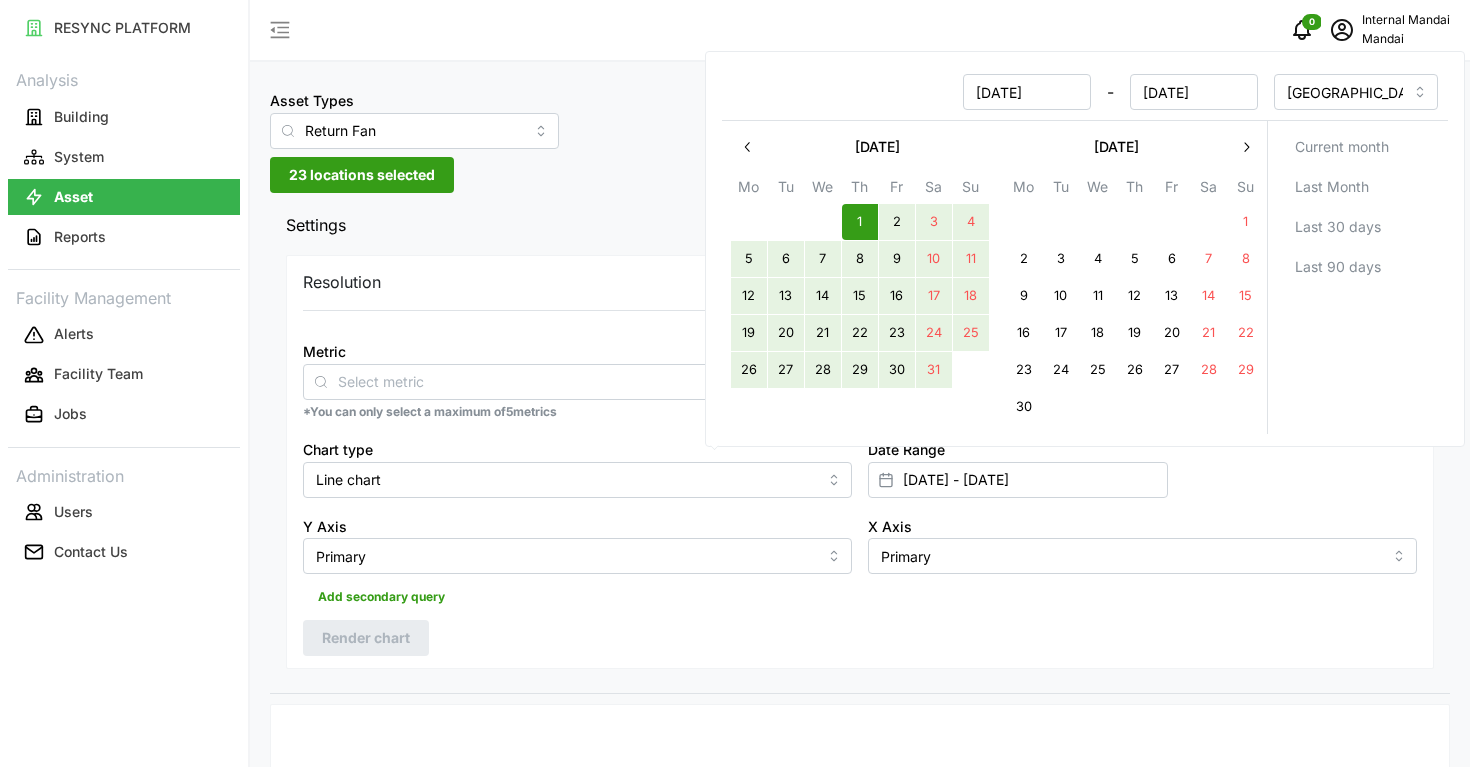 click on "31" at bounding box center (934, 370) 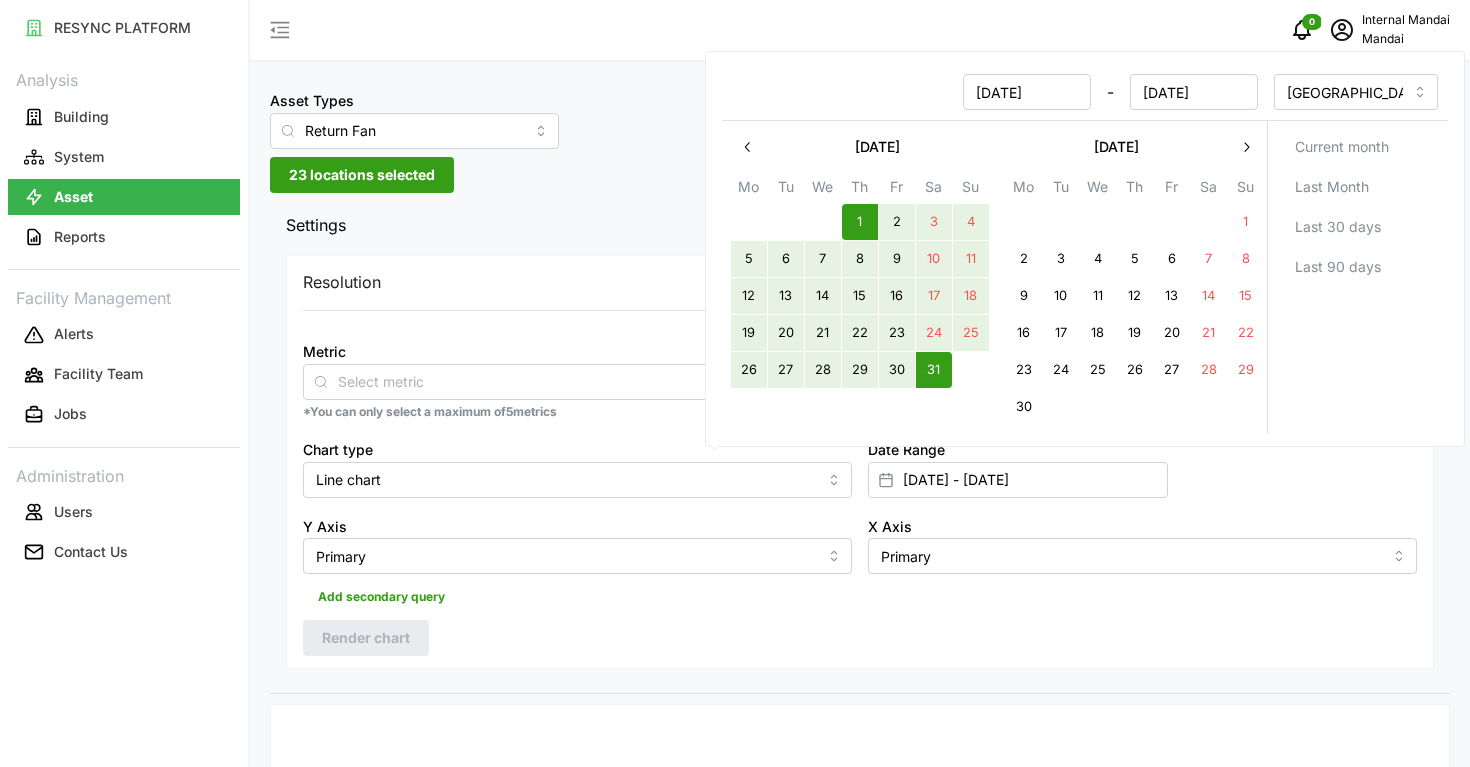 click at bounding box center (860, 310) 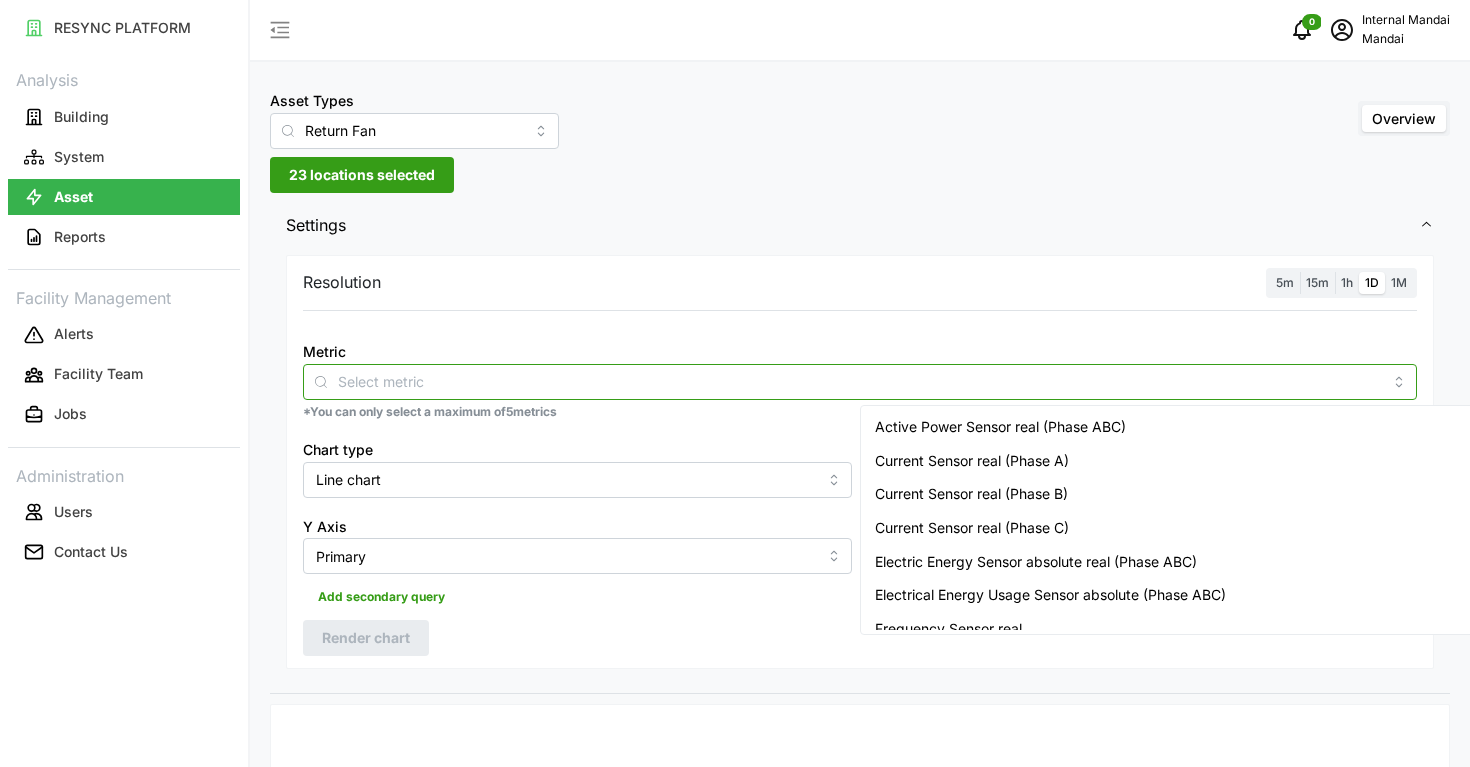 click on "Metric" at bounding box center [860, 381] 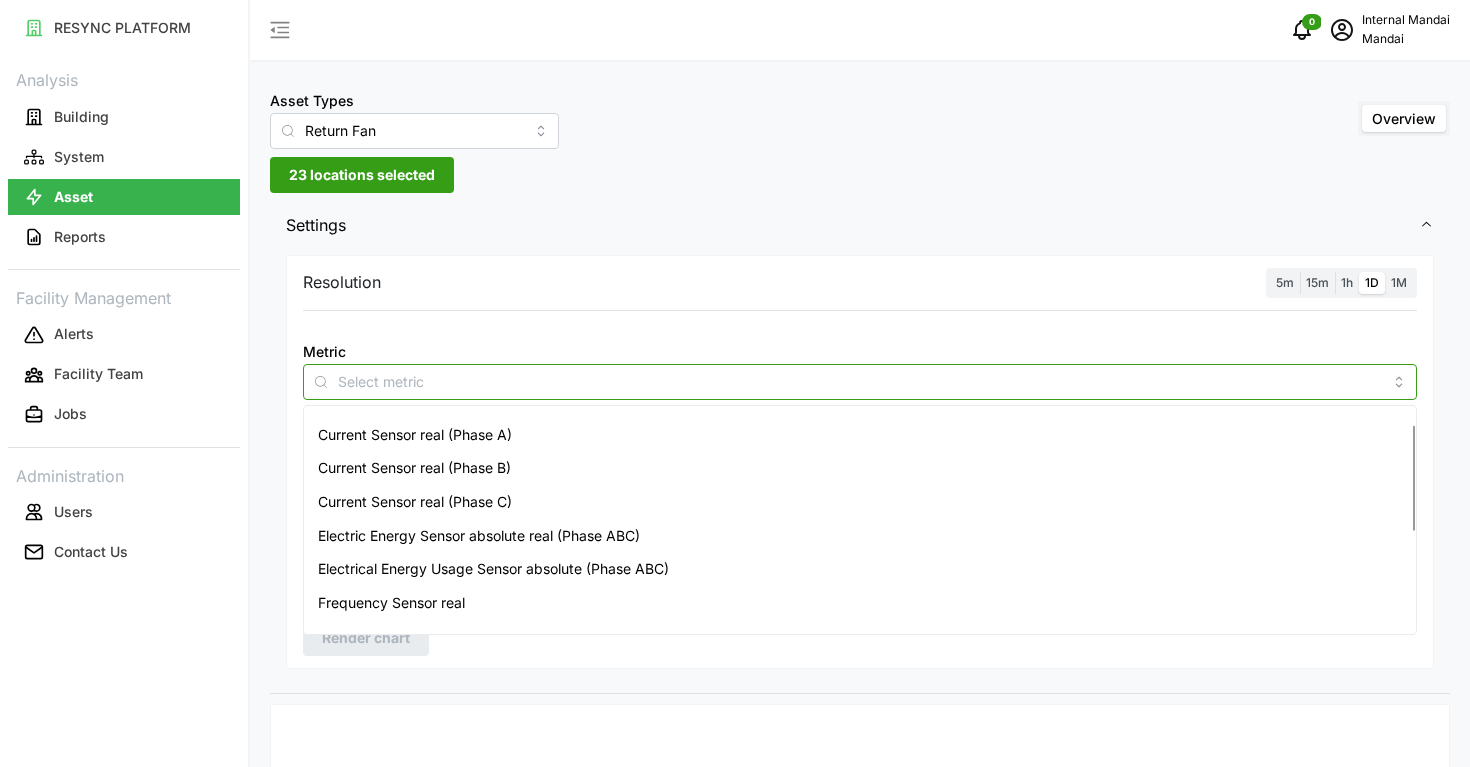 scroll, scrollTop: 38, scrollLeft: 0, axis: vertical 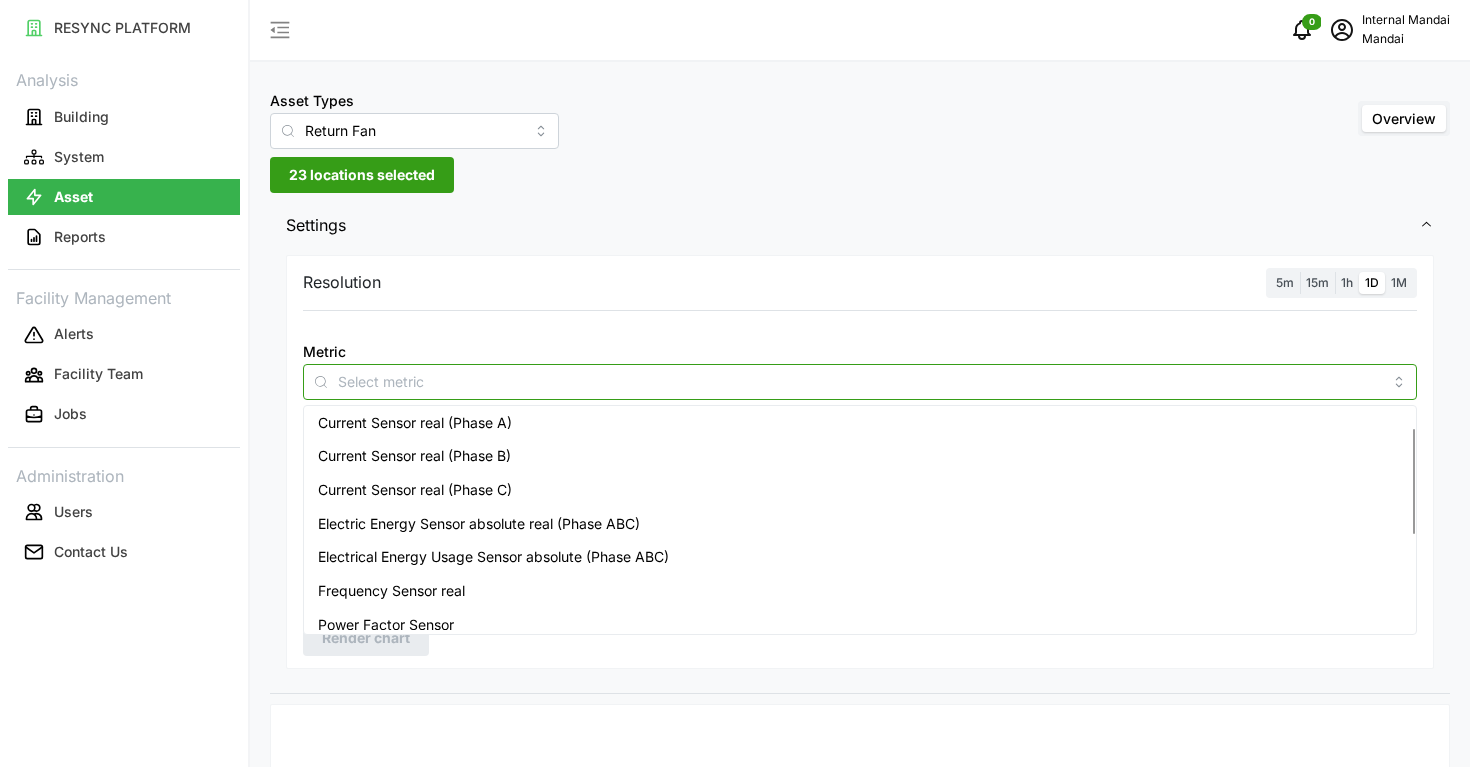 click on "Electrical Energy Usage Sensor absolute (Phase ABC)" at bounding box center [493, 557] 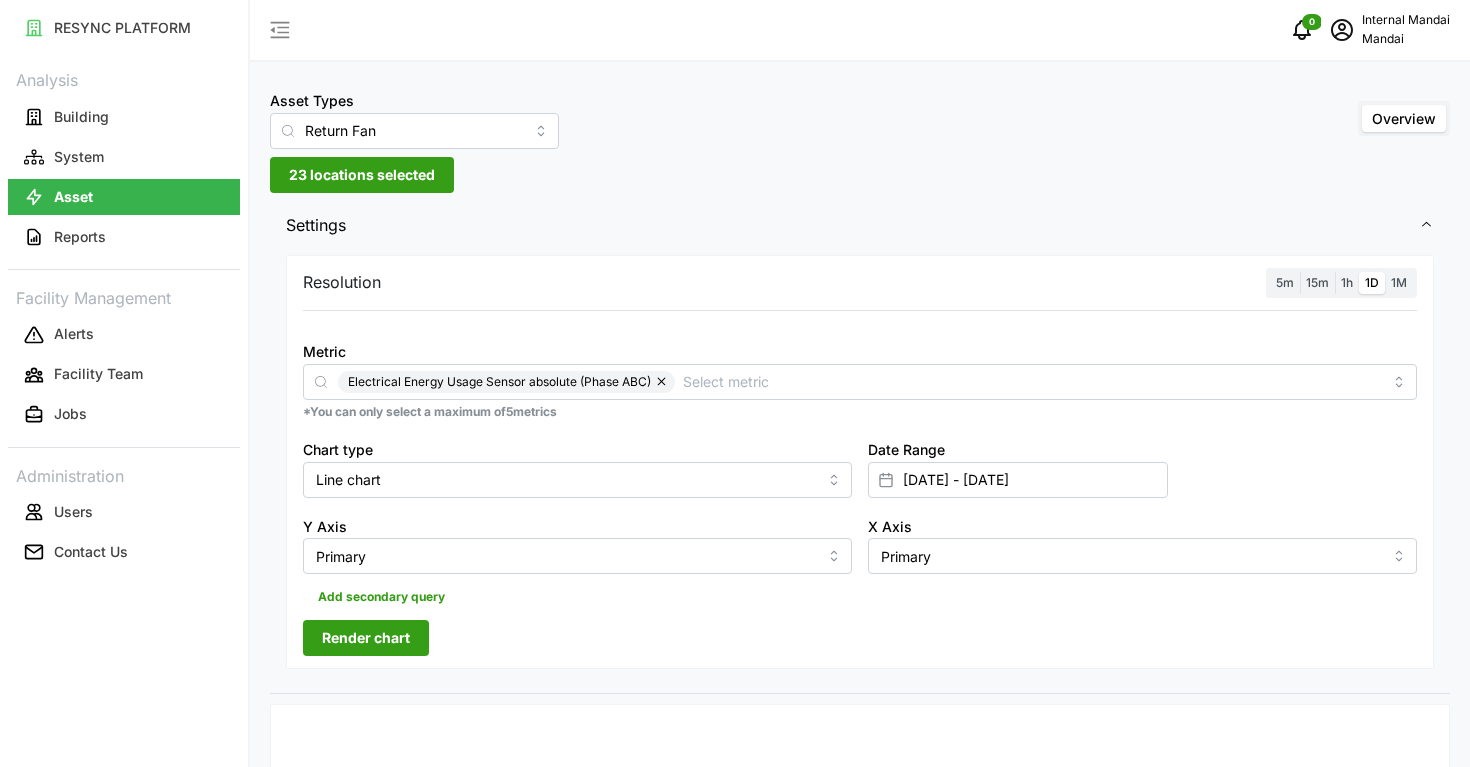 click on "Settings Resolution 5m 15m 1h 1D 1M Metric Electrical Energy Usage Sensor absolute (Phase ABC) *You can only select a maximum of  5  metrics Chart type Line chart Date Range 01 May 2025 - 31 May 2025 Y Axis Primary X Axis Primary Add secondary query Render chart No Metrics selected Choose metrics from the input field and click Render chart to display the chart." at bounding box center (860, 953) 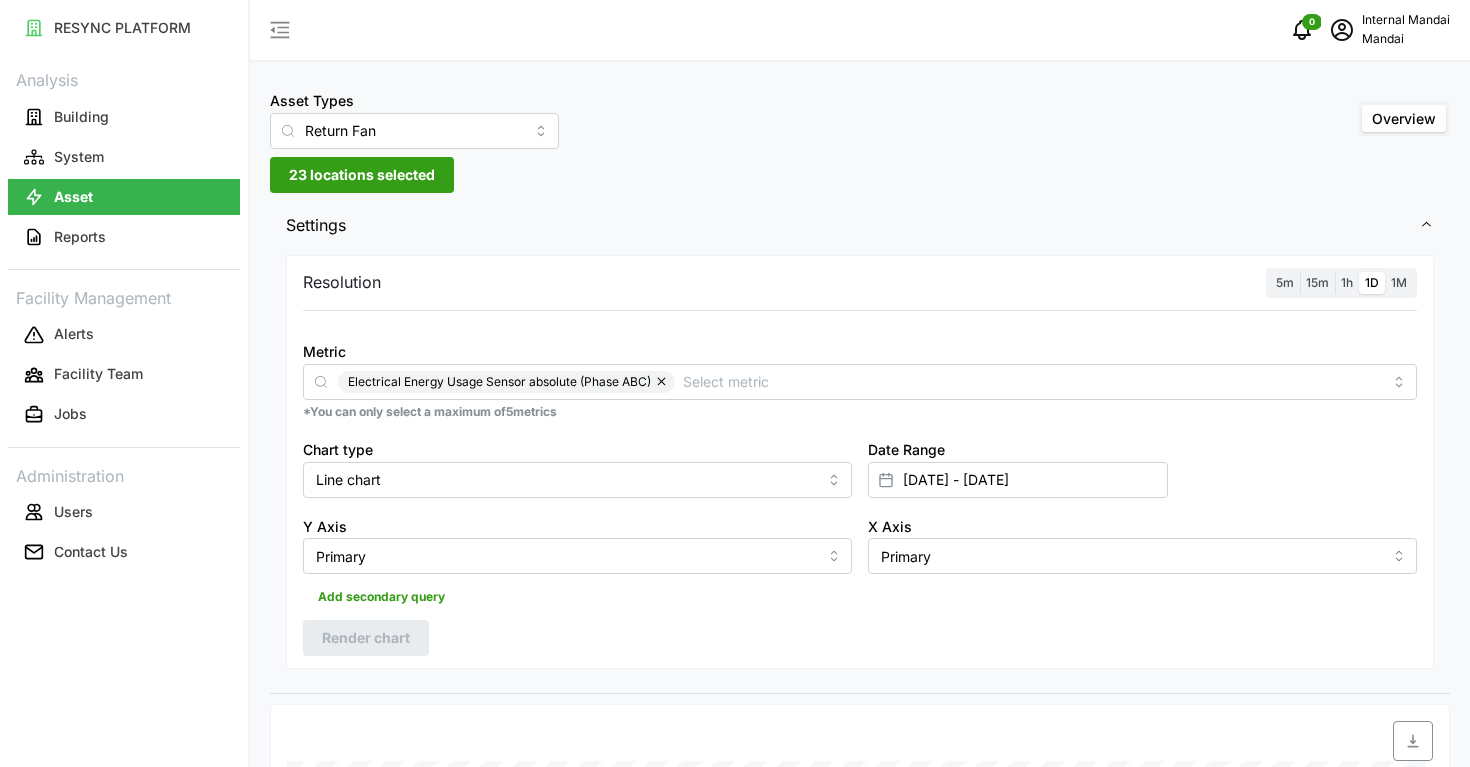 scroll, scrollTop: -1, scrollLeft: 0, axis: vertical 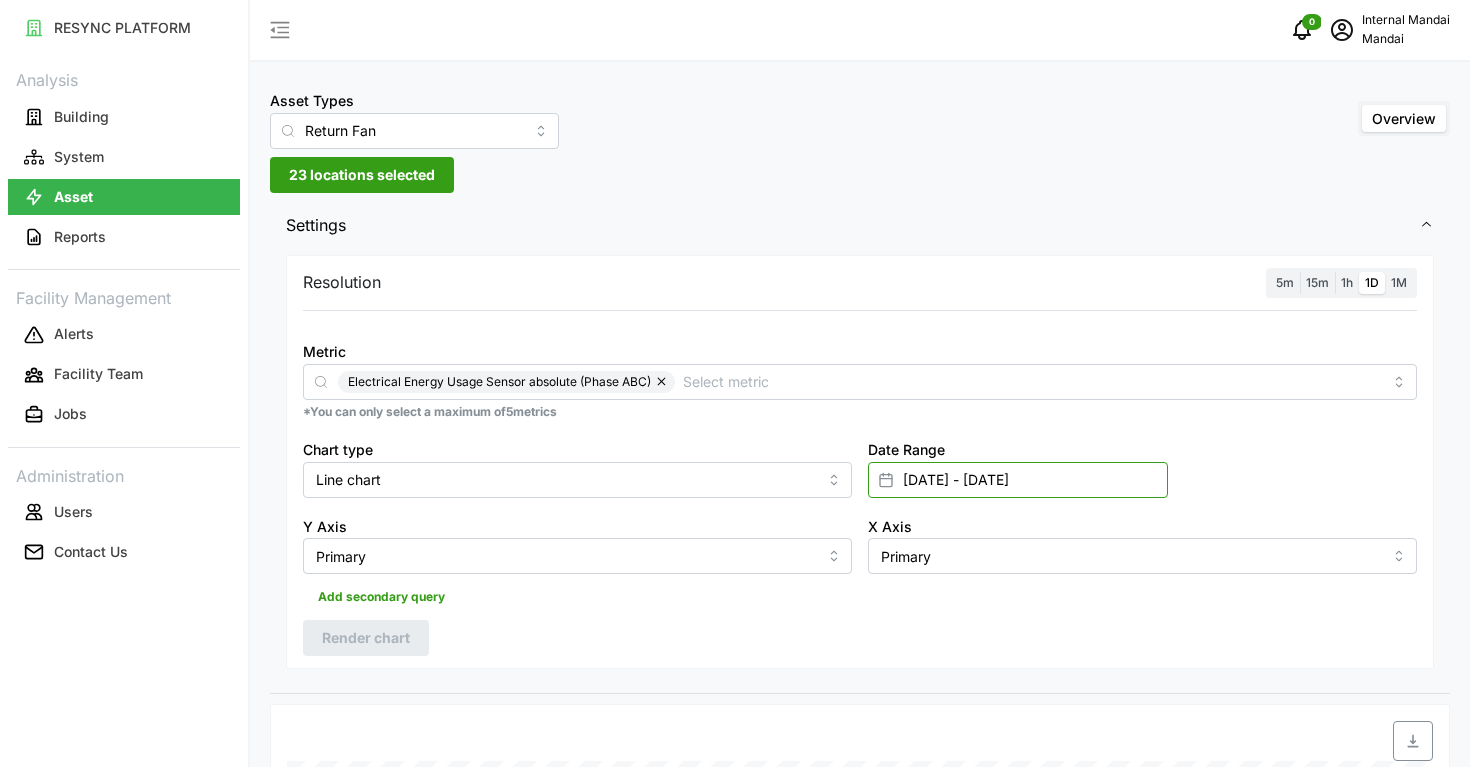 click on "01 May 2025 - 31 May 2025" at bounding box center (1018, 480) 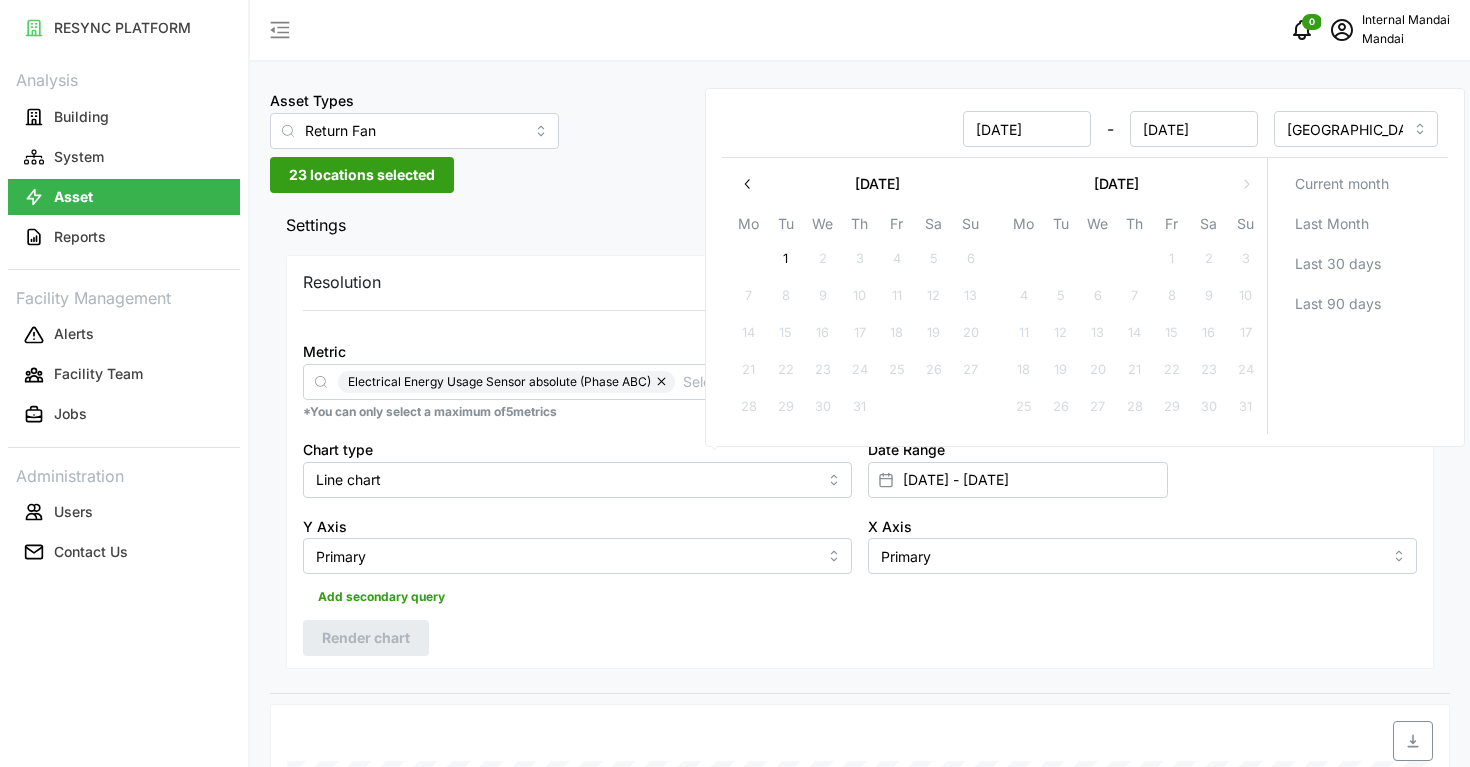 click 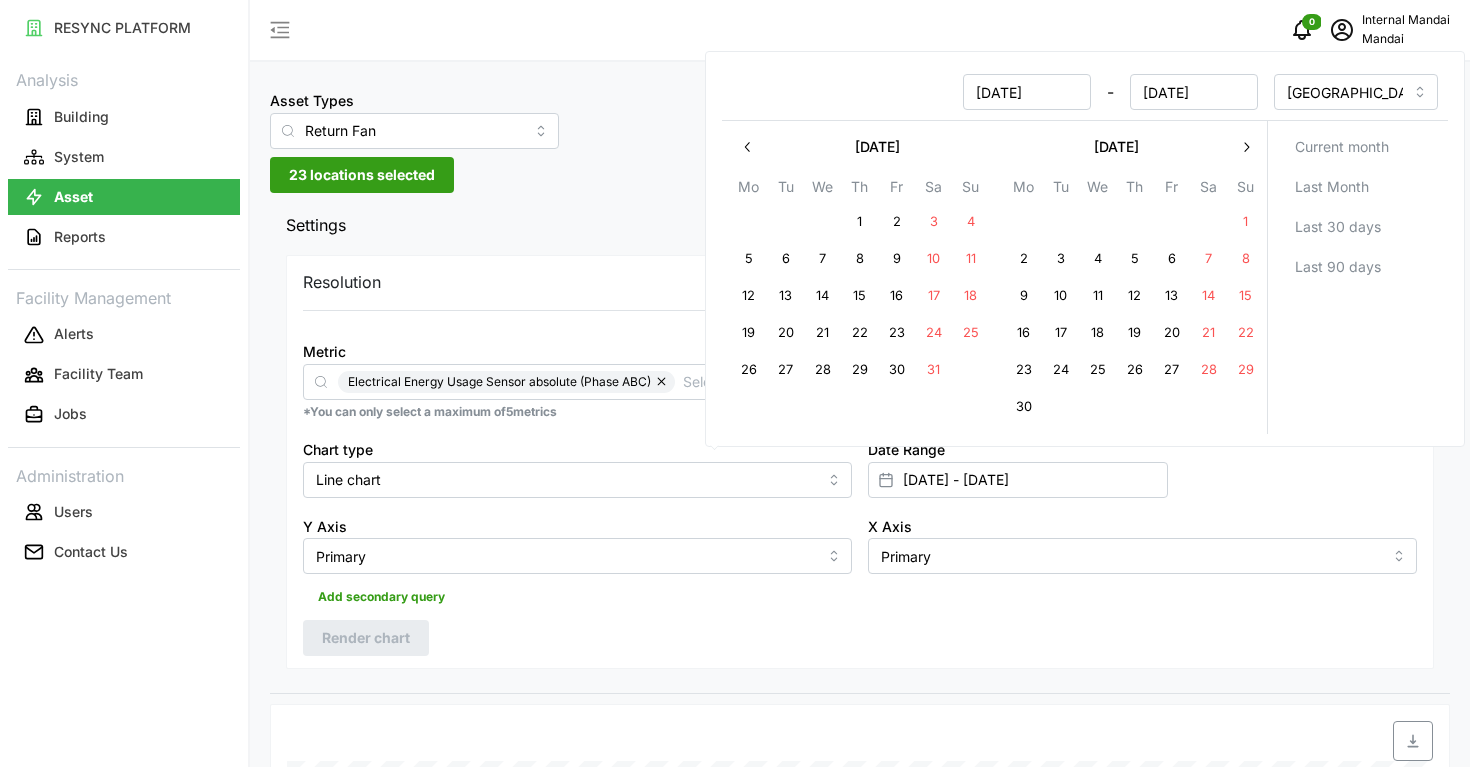 click on "1" at bounding box center [1246, 222] 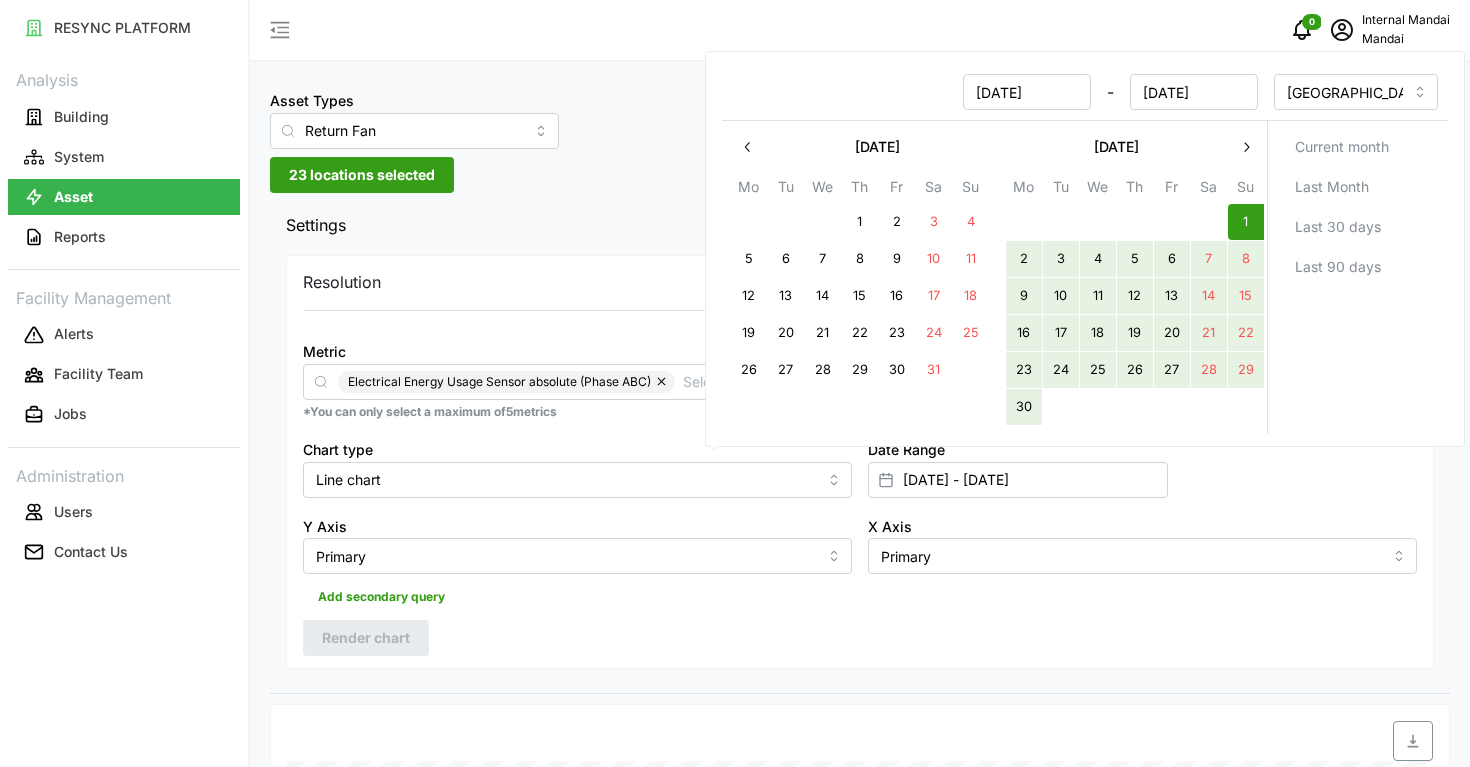 click on "30" at bounding box center (1024, 407) 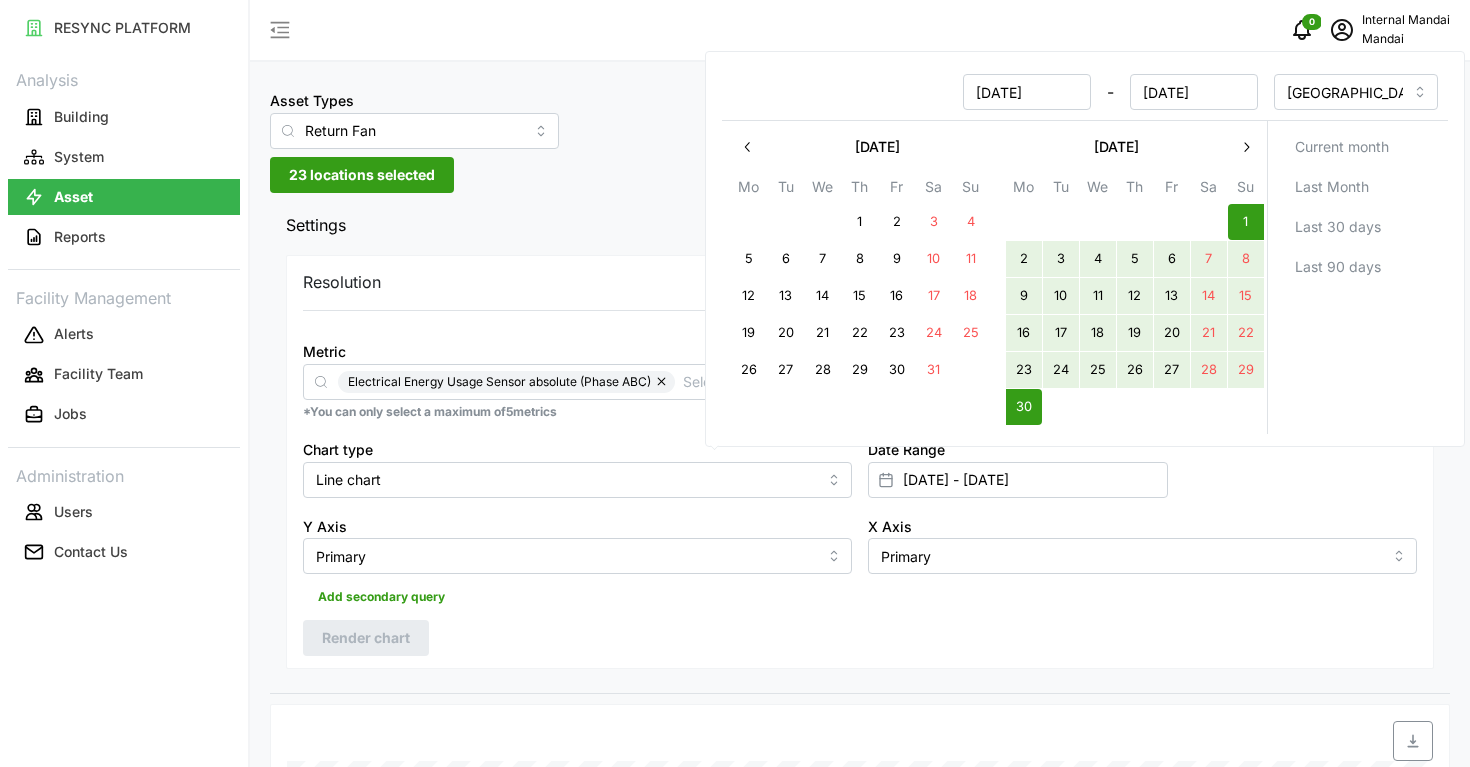click on "Add secondary query" at bounding box center (860, 593) 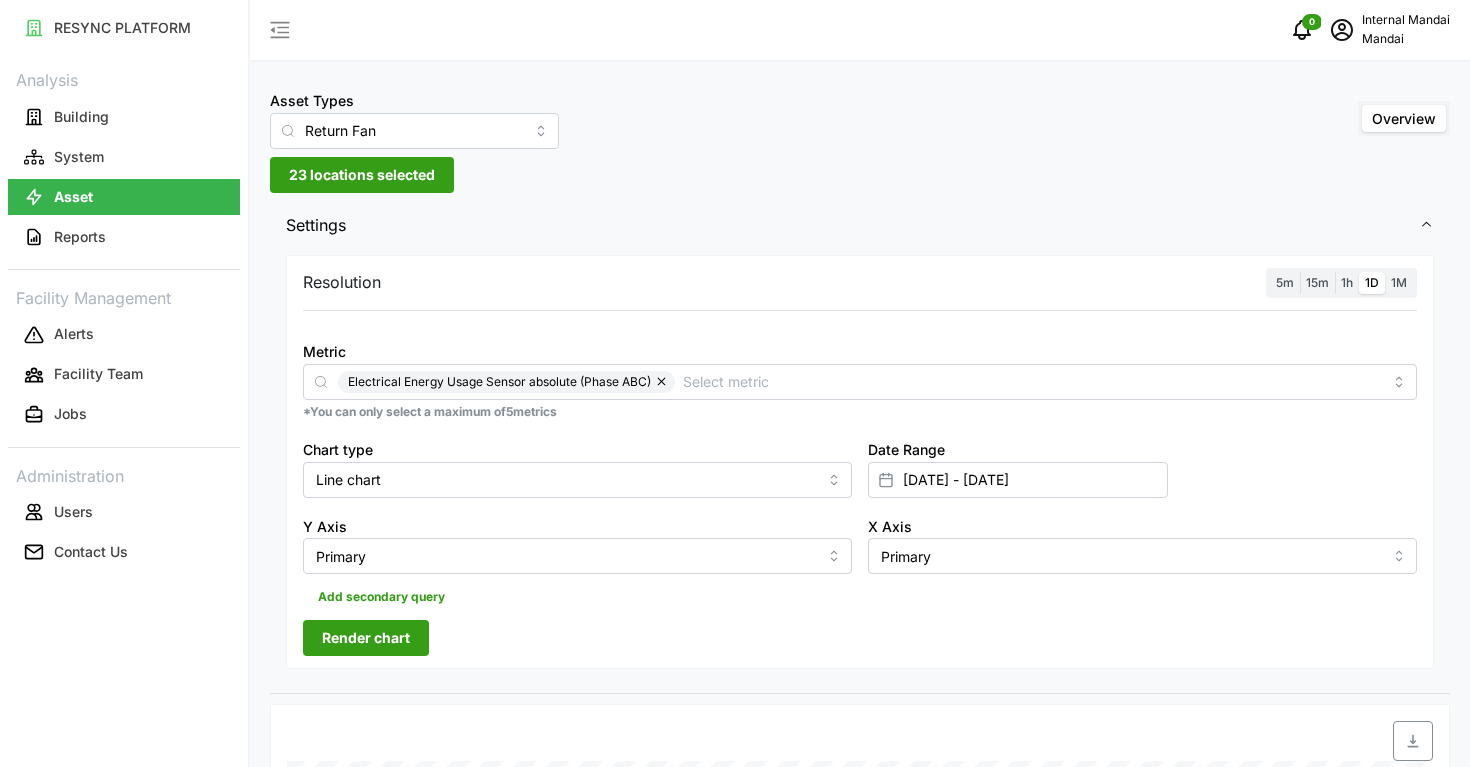 click on "Render chart" at bounding box center (366, 638) 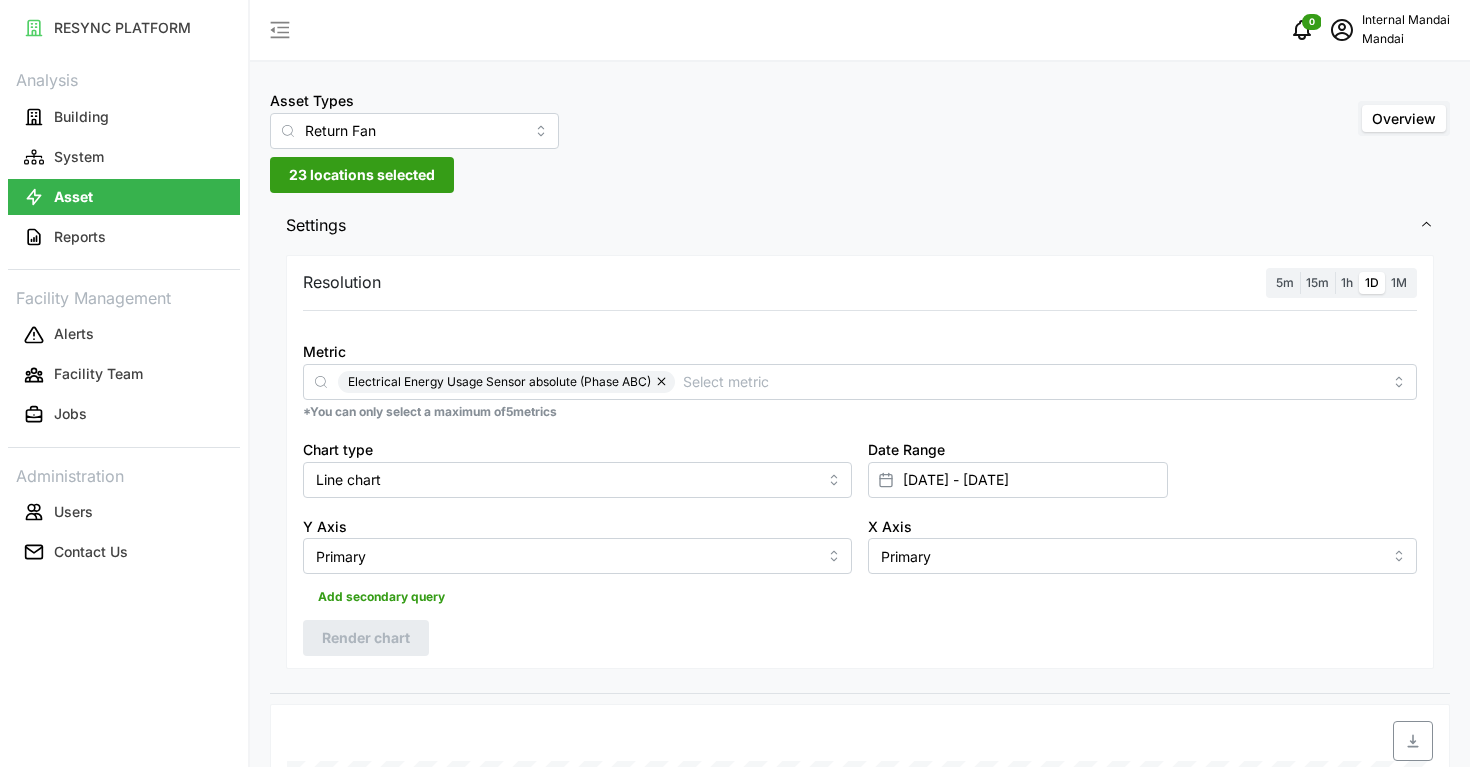 scroll, scrollTop: 0, scrollLeft: 0, axis: both 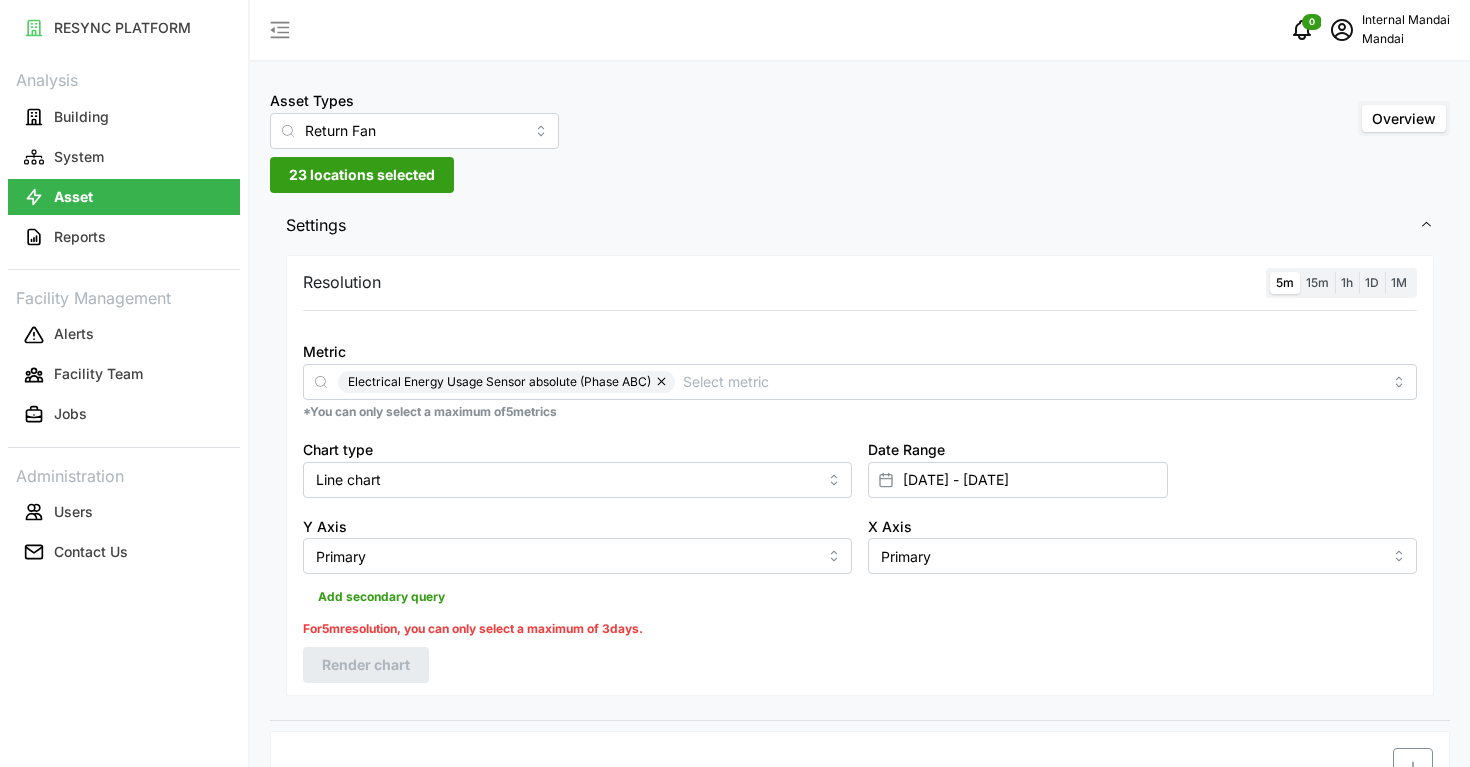 click on "15m" at bounding box center [1317, 282] 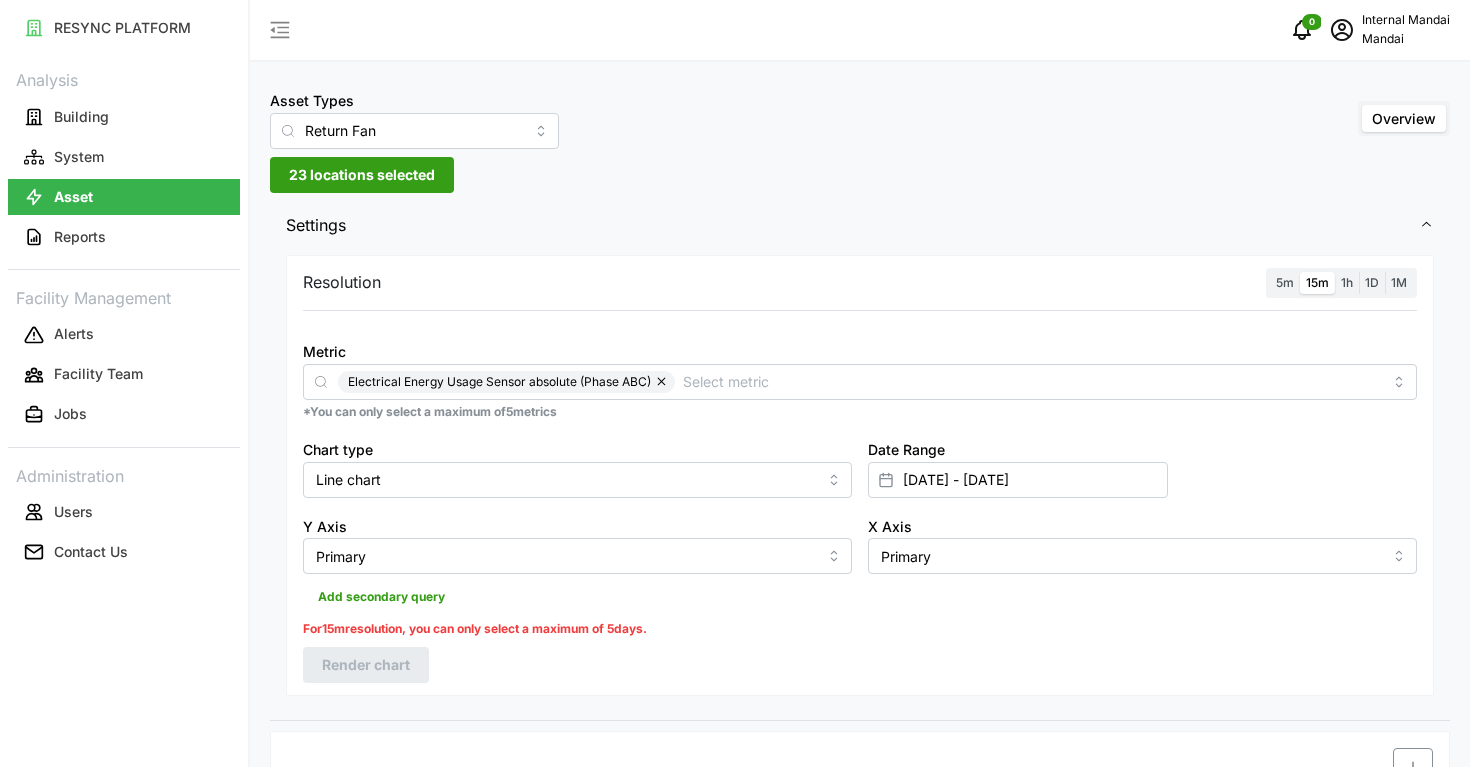 click on "1h" at bounding box center (1347, 282) 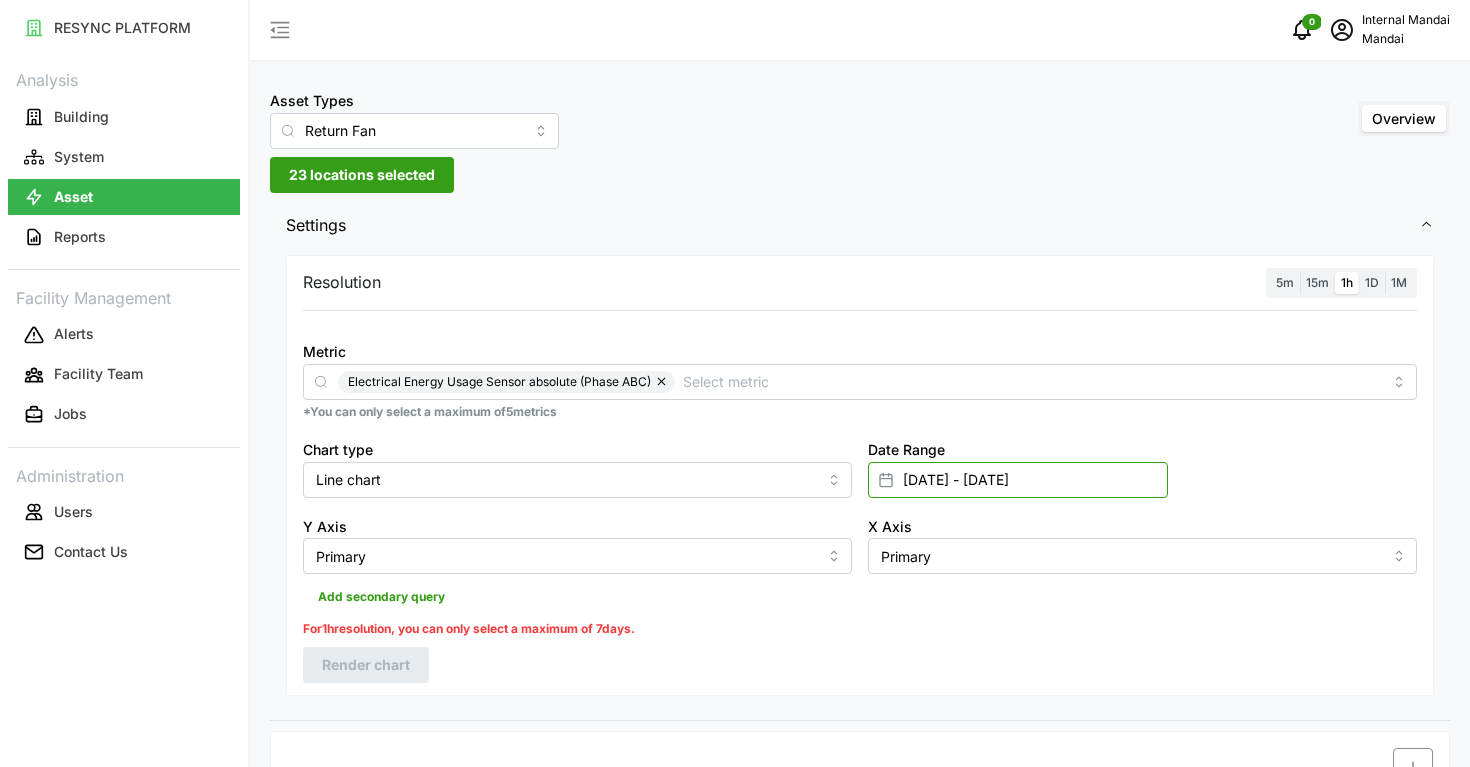 click on "[DATE] - [DATE]" at bounding box center (1018, 480) 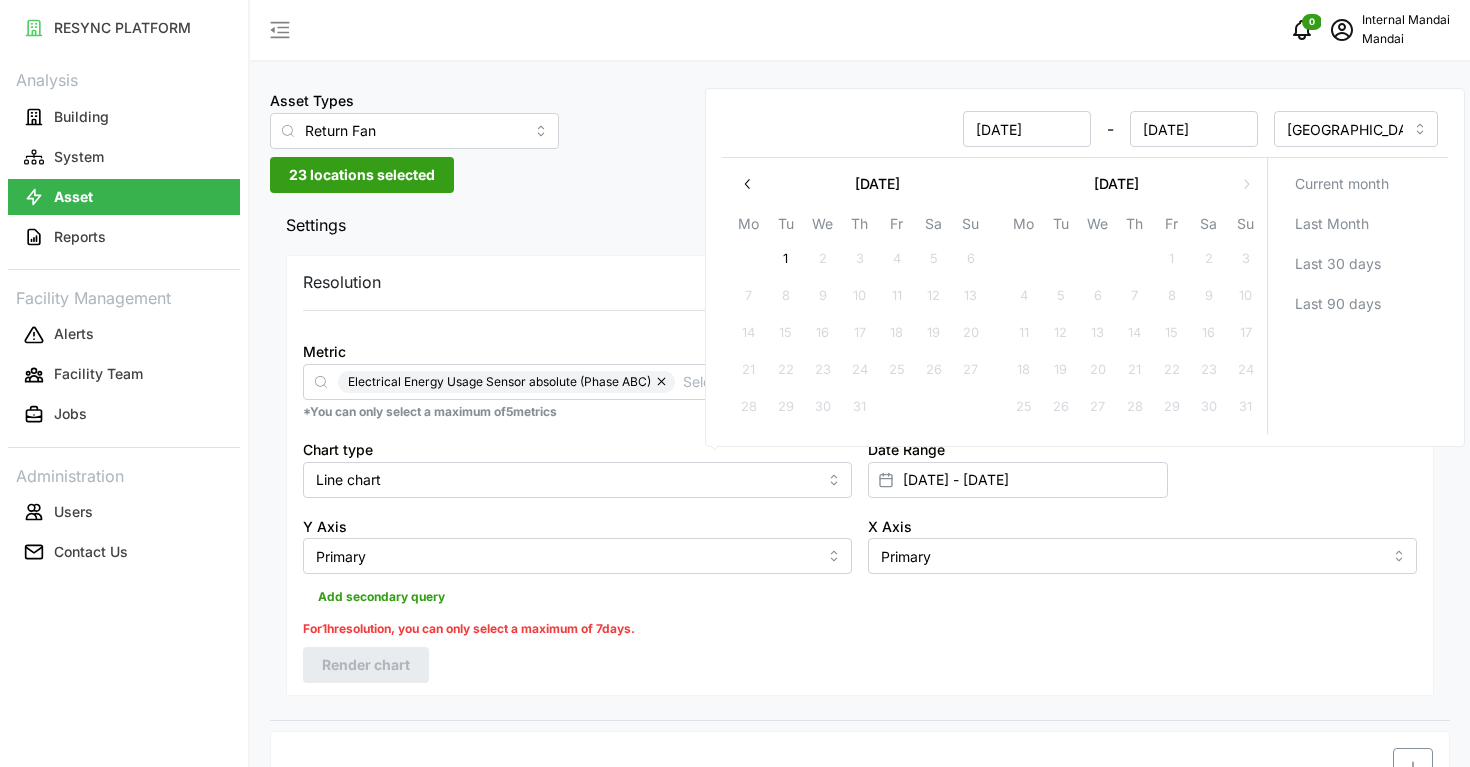 click at bounding box center [748, 184] 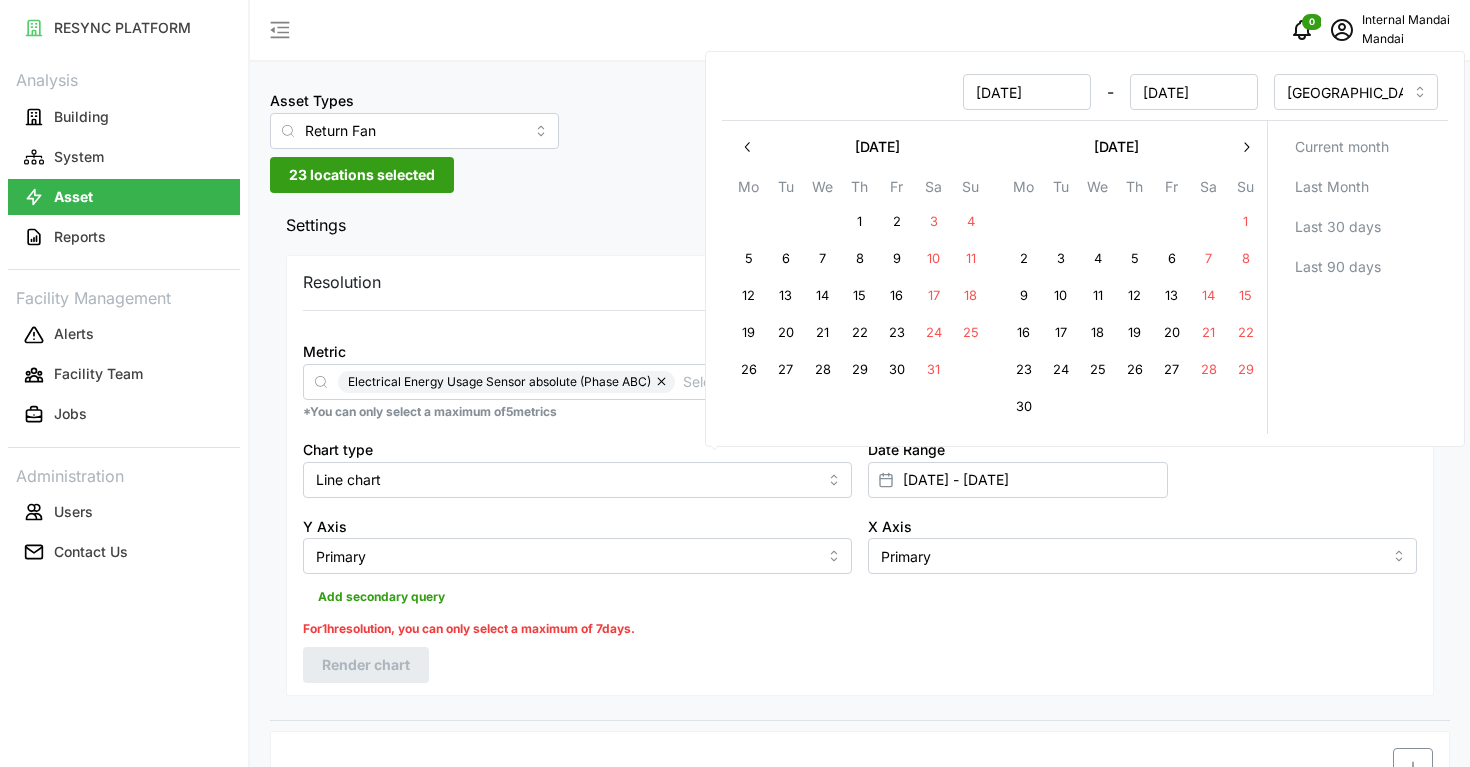 click on "1" at bounding box center (860, 222) 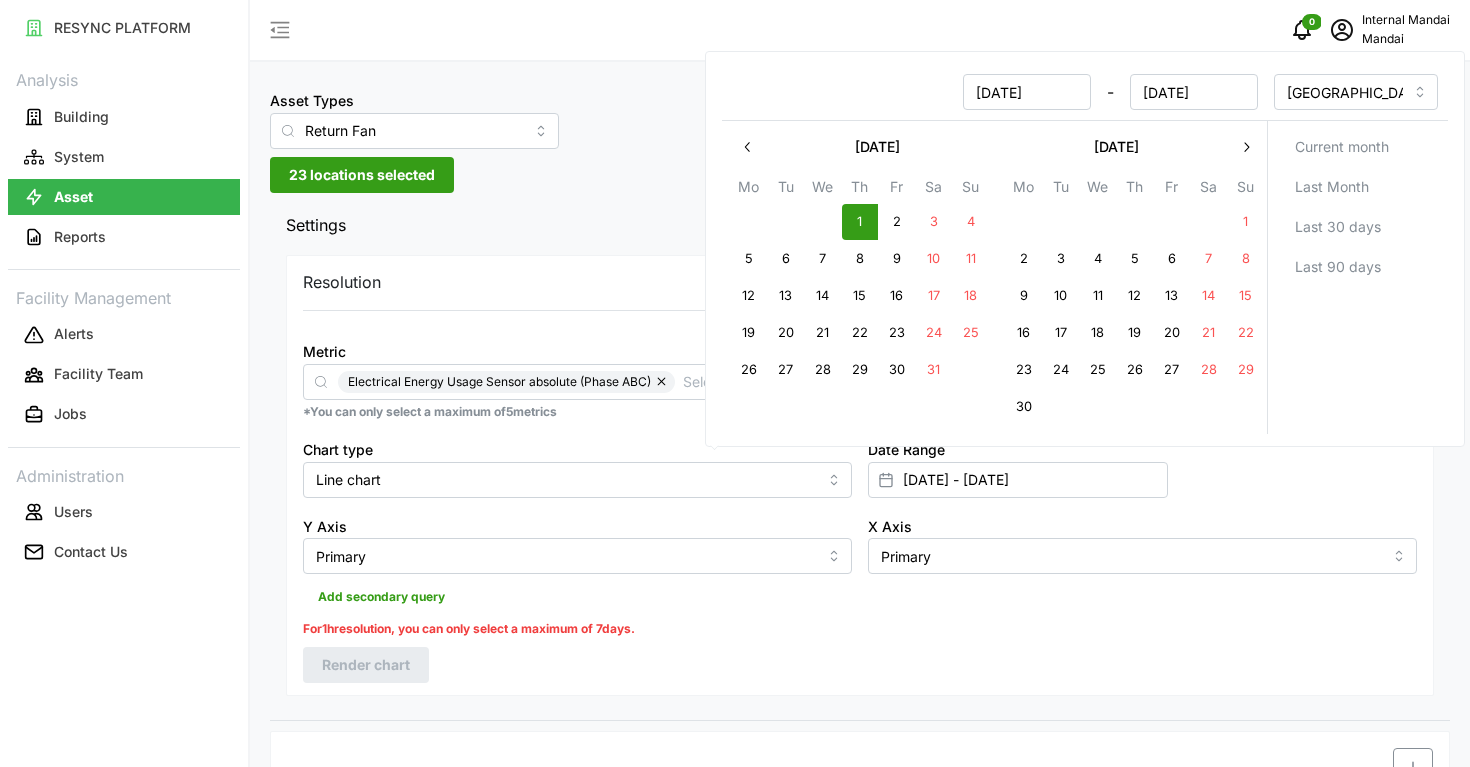 type on "01 May 2025 - 30 Jun 2025" 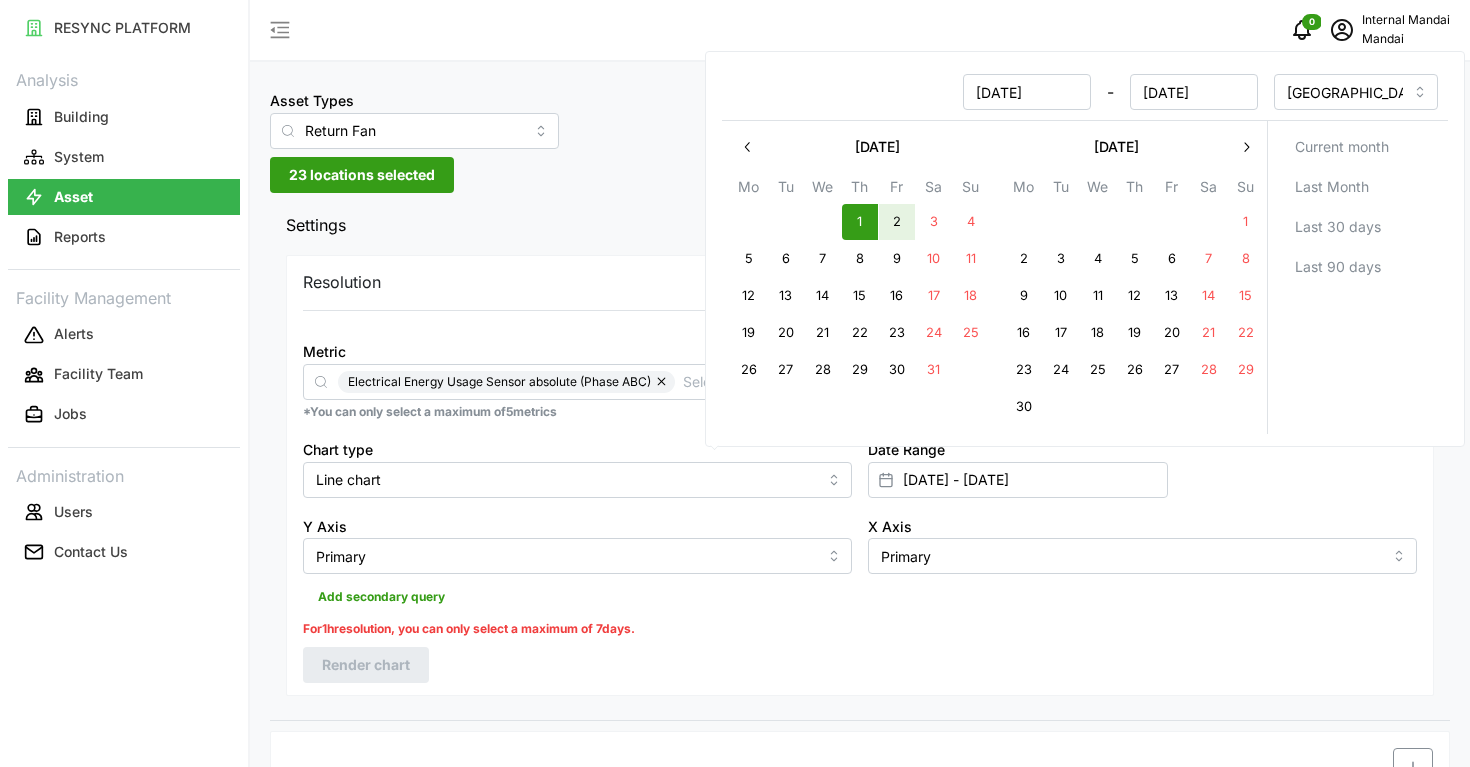 click on "3" at bounding box center (934, 222) 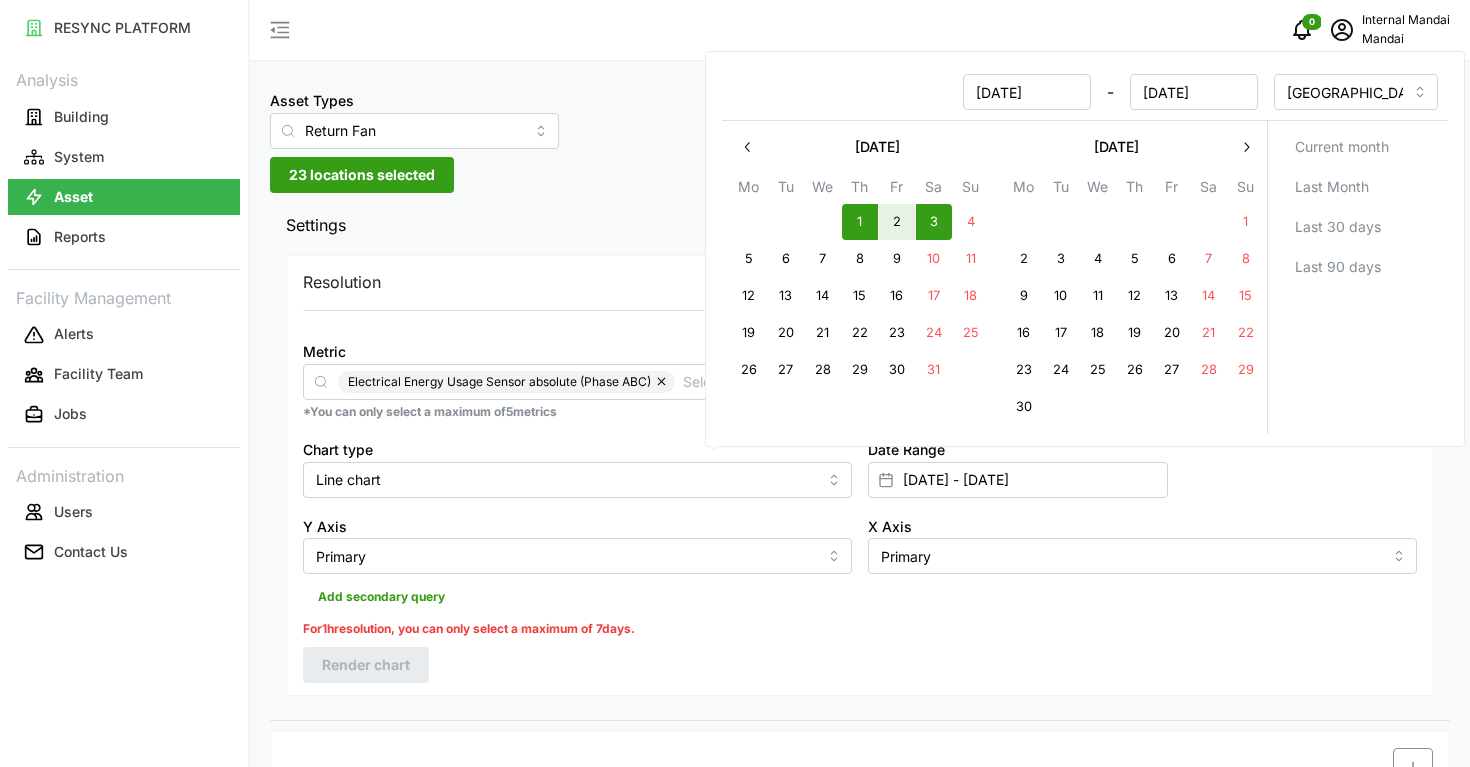 type on "01 May 2025 - 03 May 2025" 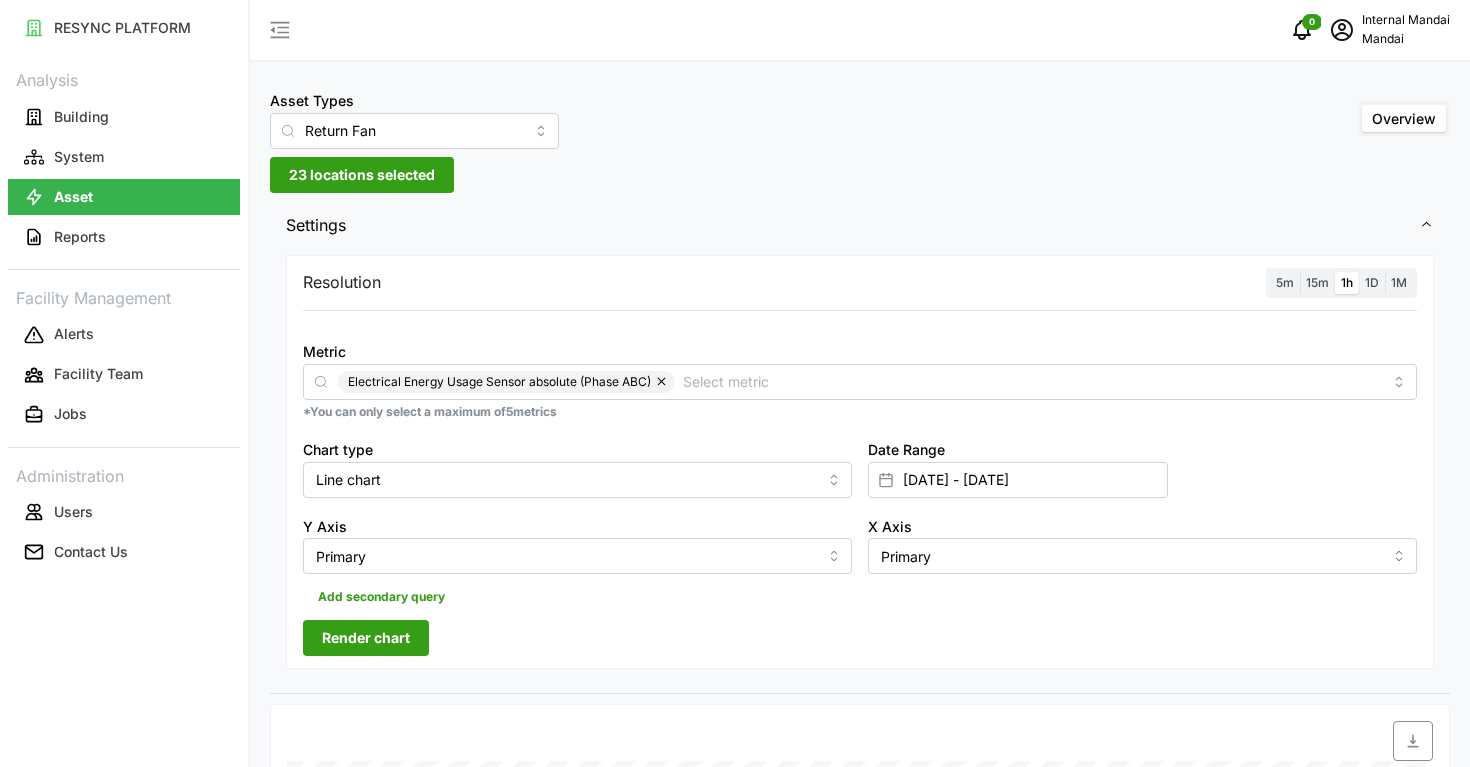 click on "Render chart" at bounding box center [366, 638] 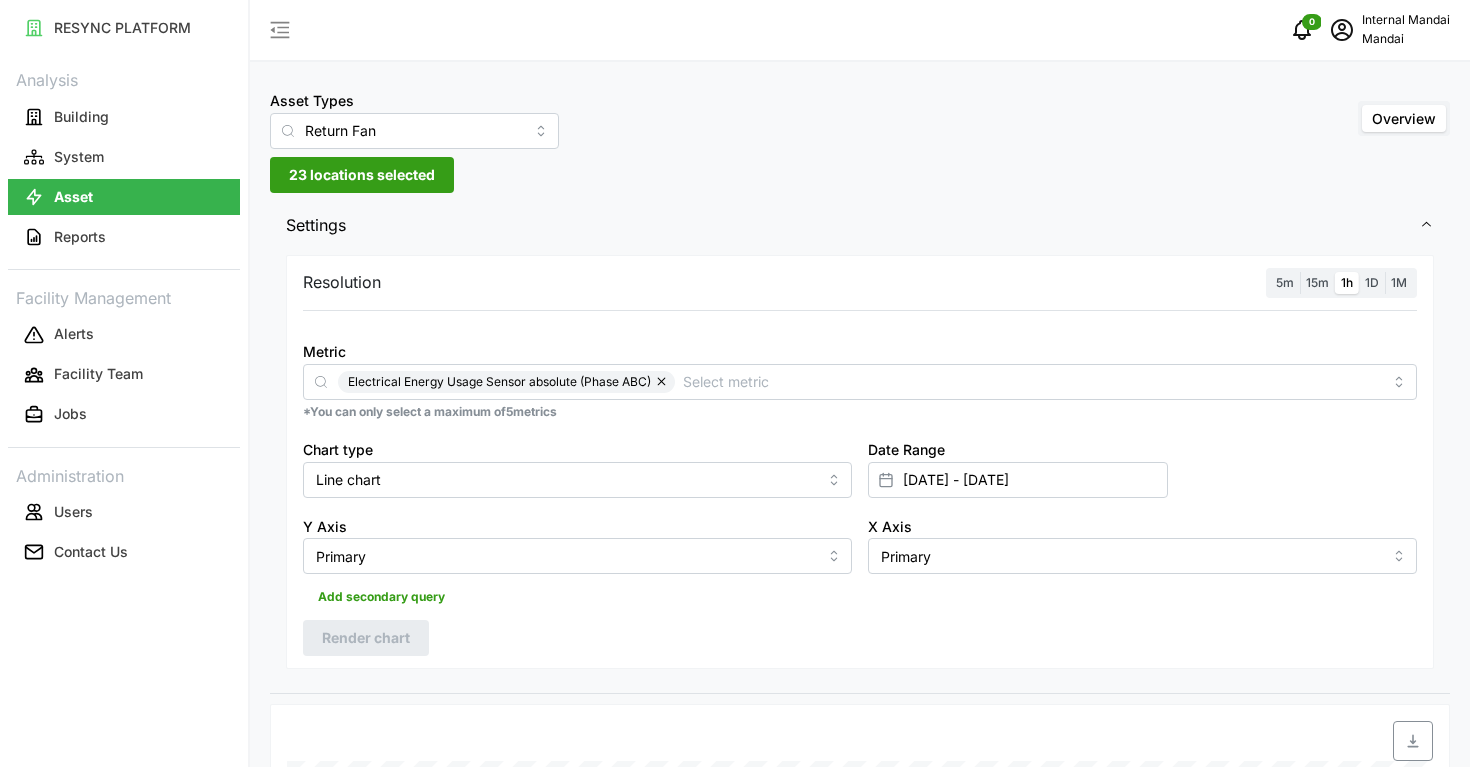scroll, scrollTop: 0, scrollLeft: 0, axis: both 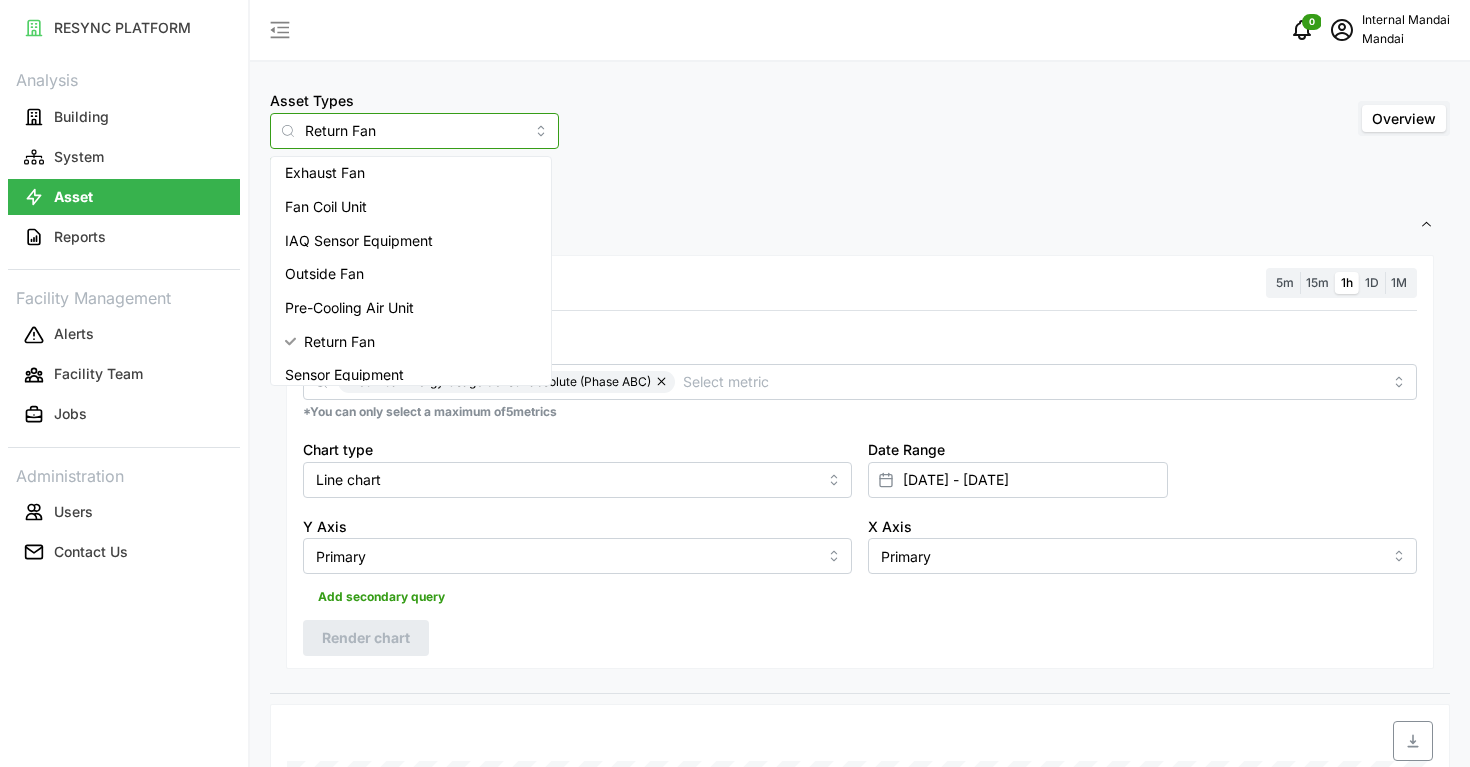 click on "Return Fan" at bounding box center [414, 131] 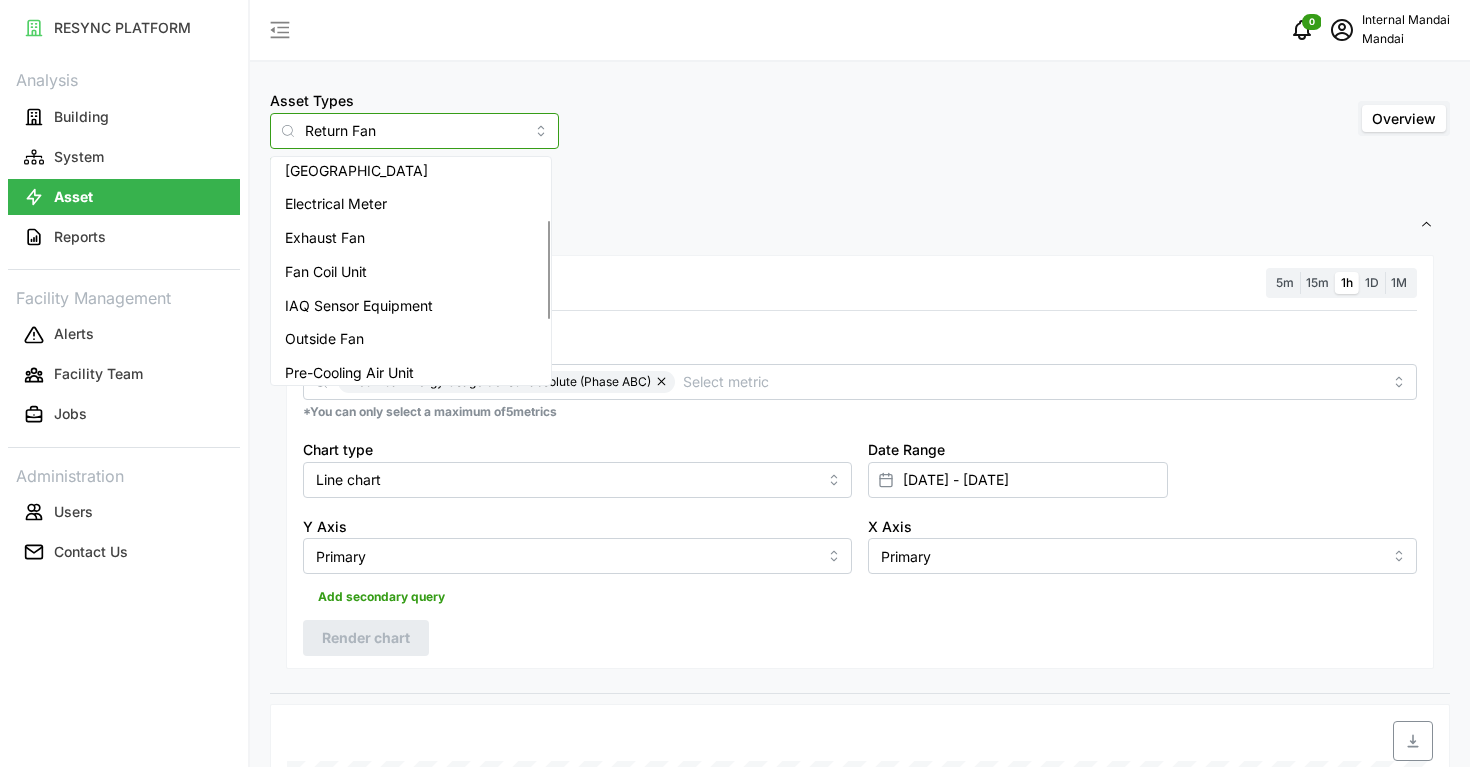 scroll, scrollTop: 128, scrollLeft: 0, axis: vertical 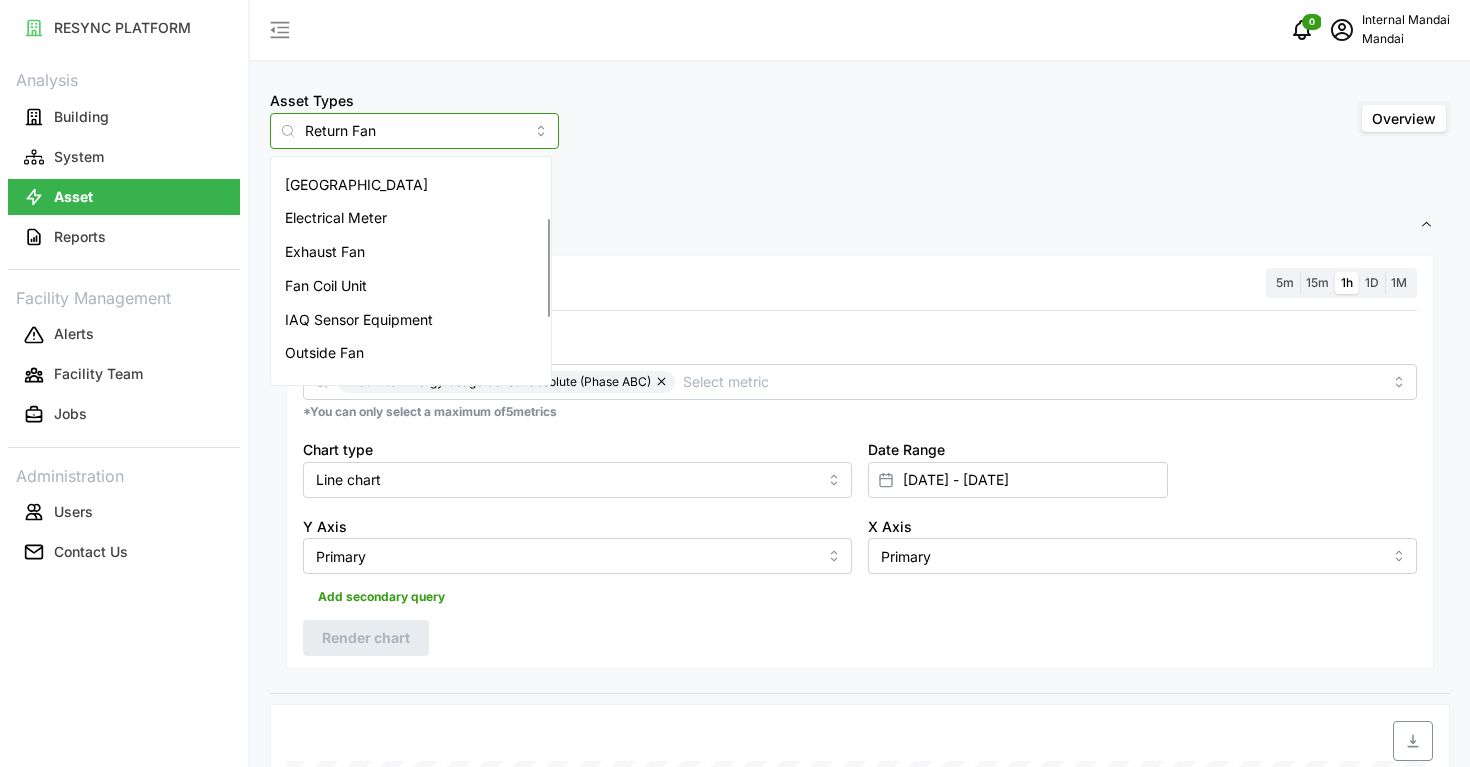 click on "Electrical Meter" at bounding box center (336, 218) 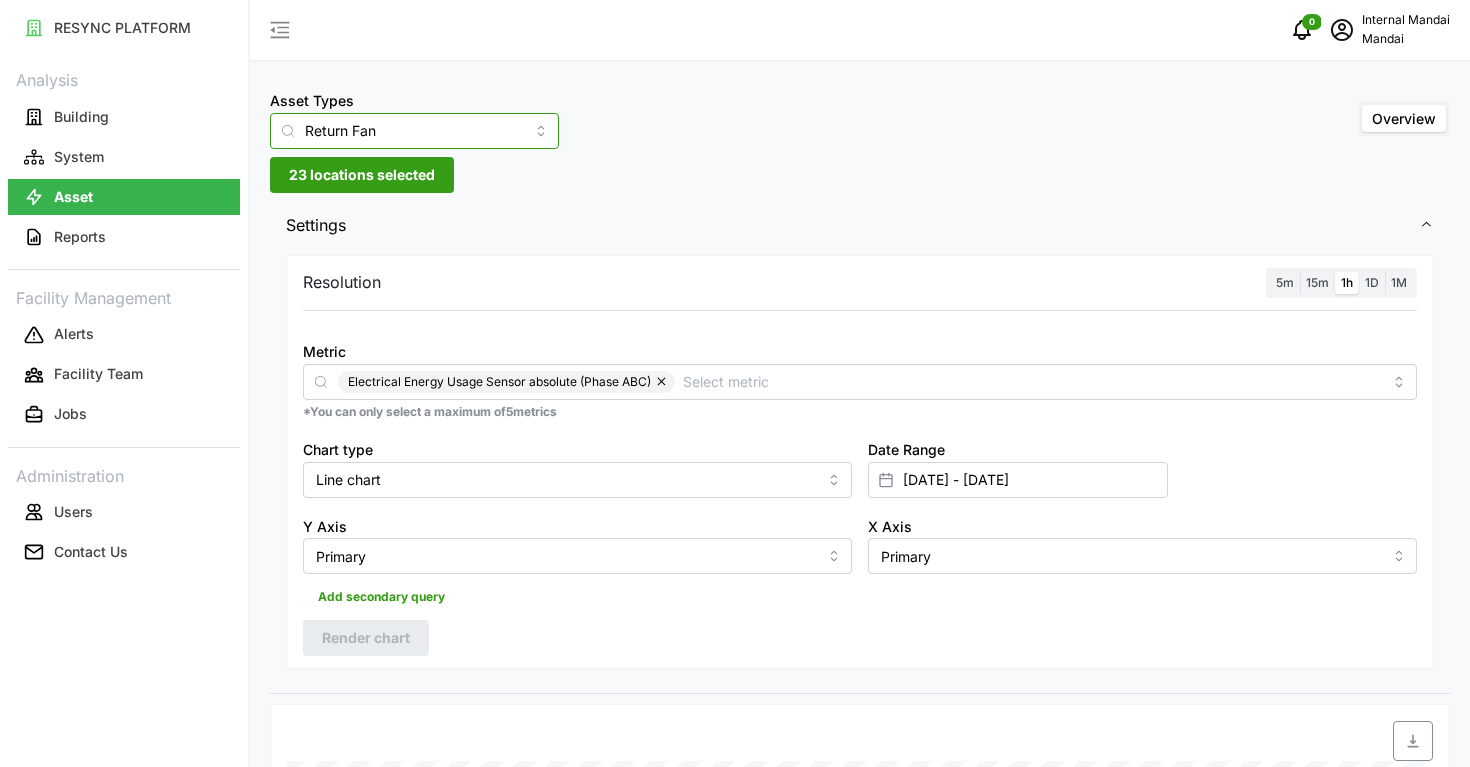 type on "Electrical Meter" 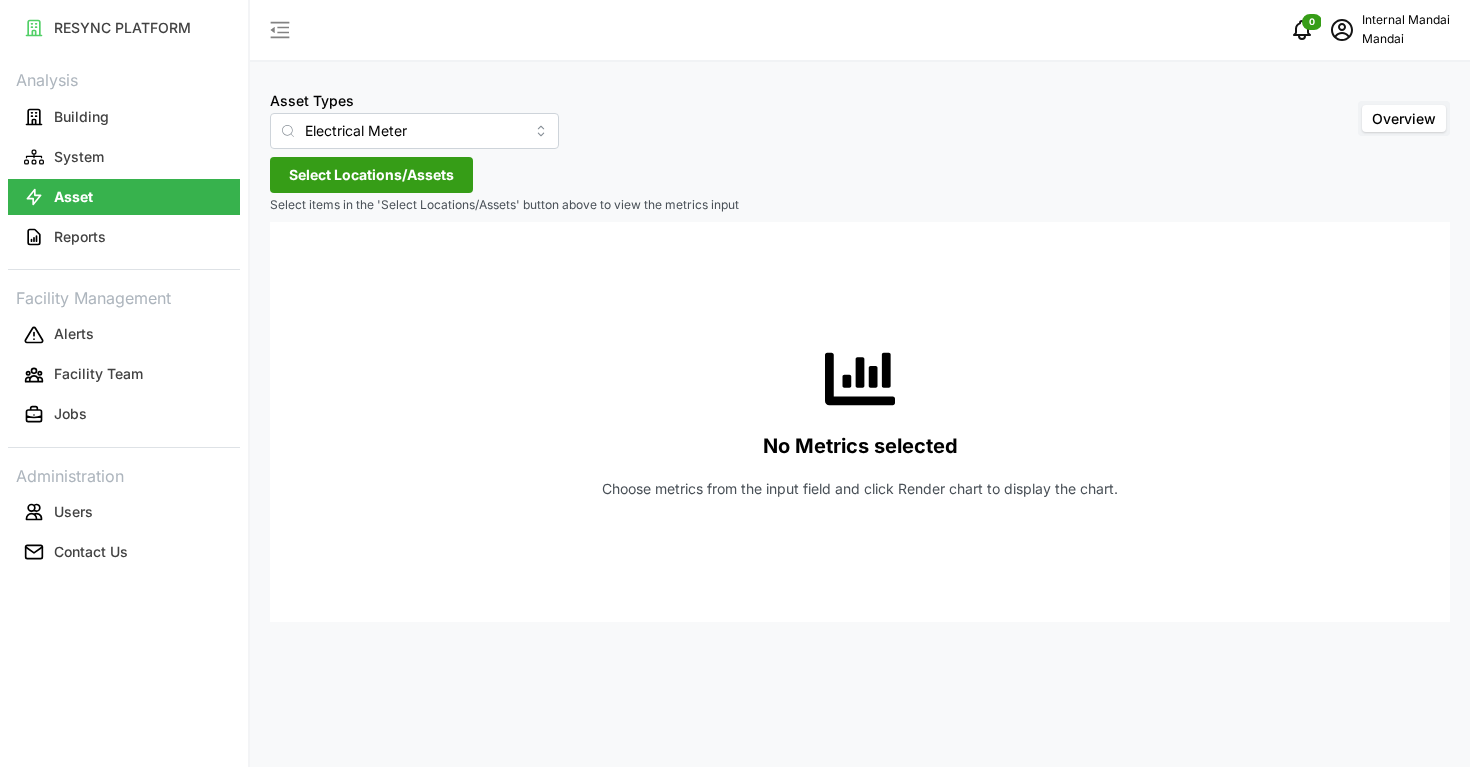 click on "Select Locations/Assets" at bounding box center (371, 175) 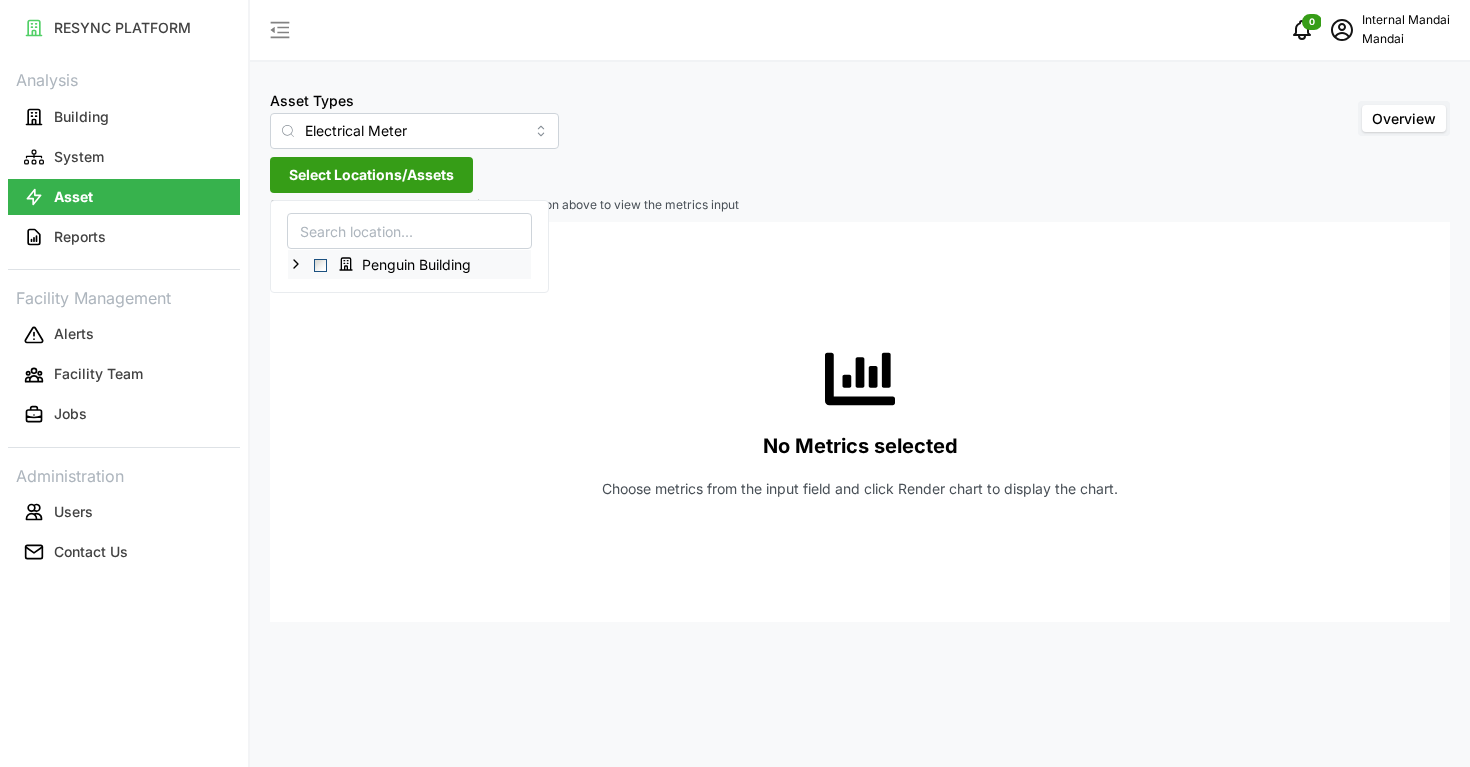 click at bounding box center [320, 265] 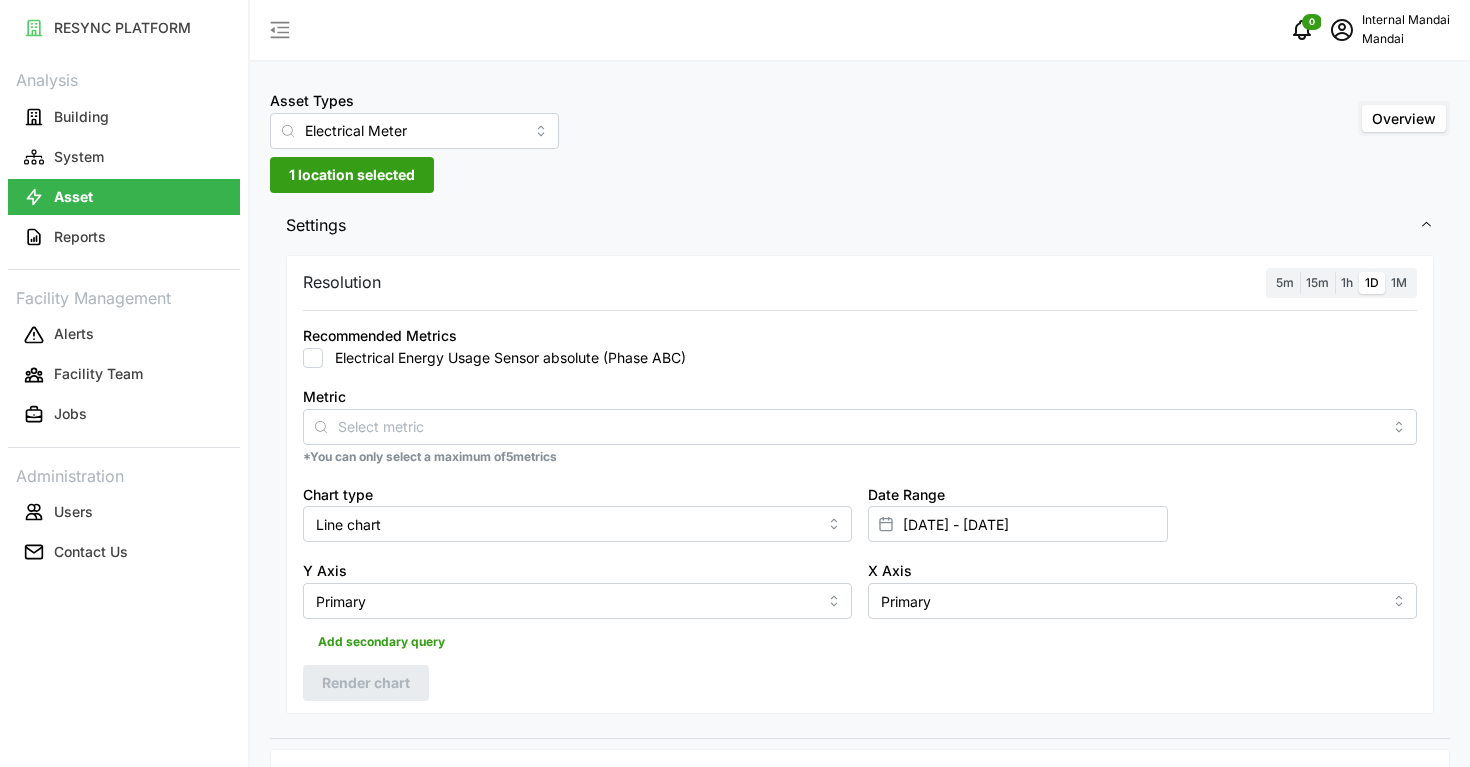 click on "Recommended Metrics Electrical Energy Usage Sensor absolute (Phase ABC)" at bounding box center [860, 345] 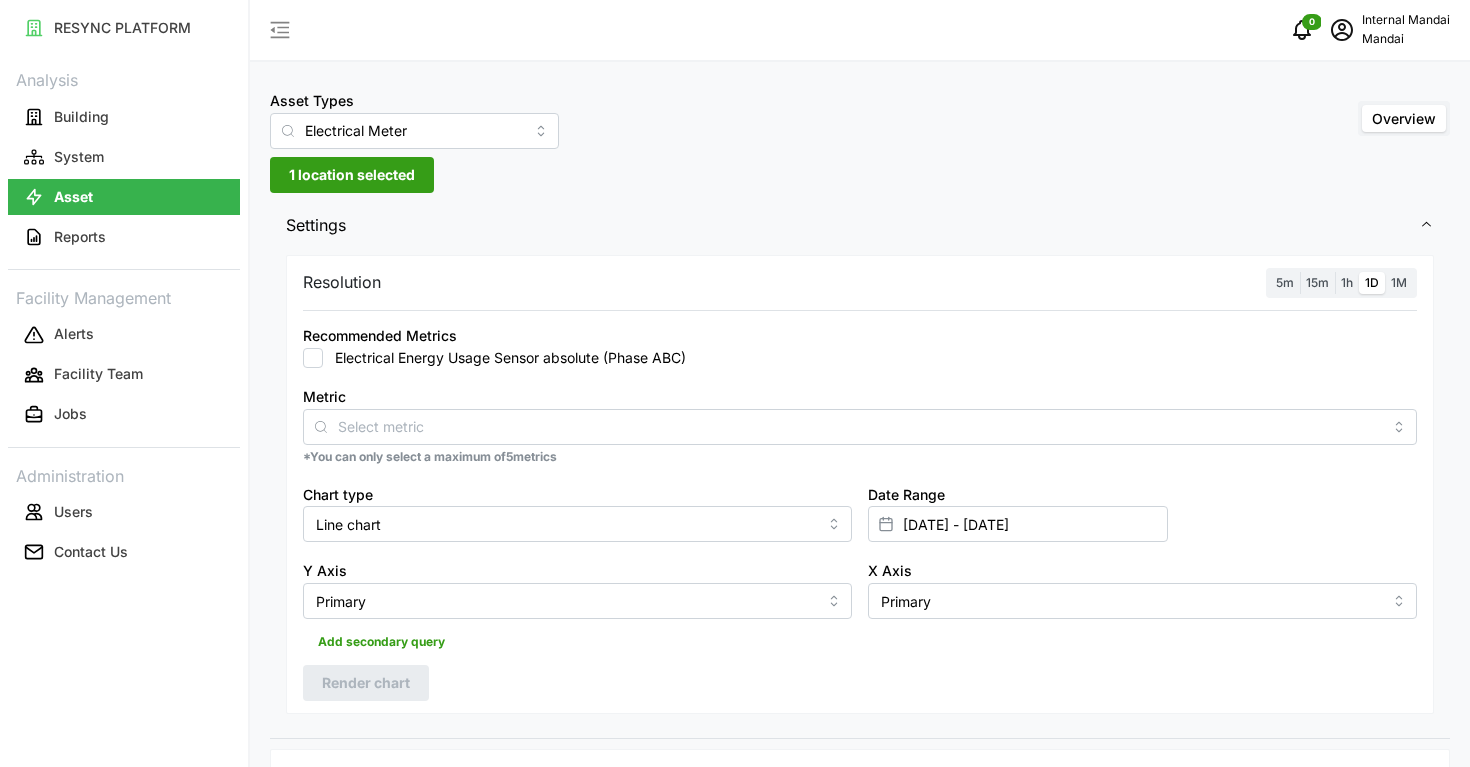 click on "Electrical Energy Usage Sensor absolute (Phase ABC)" at bounding box center (313, 358) 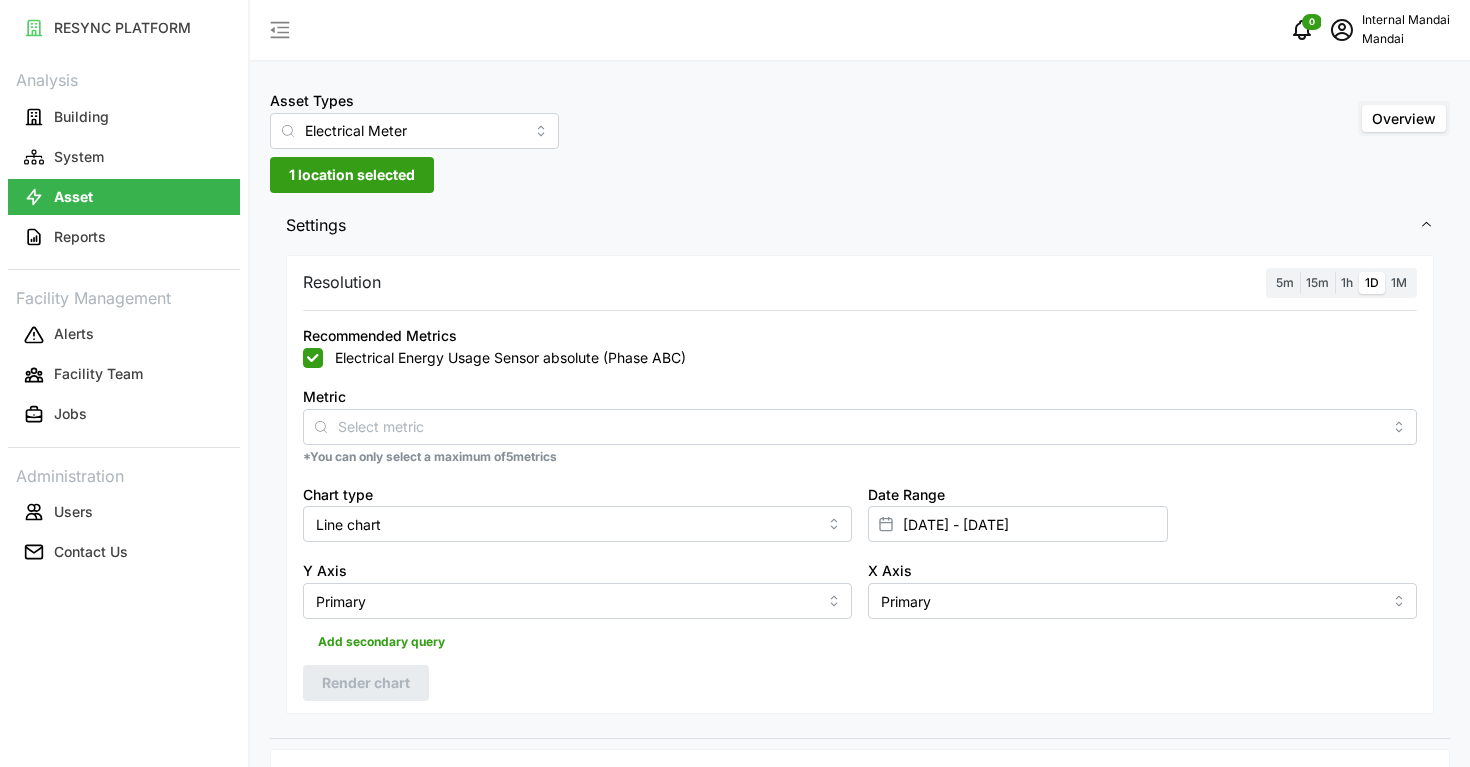 checkbox on "true" 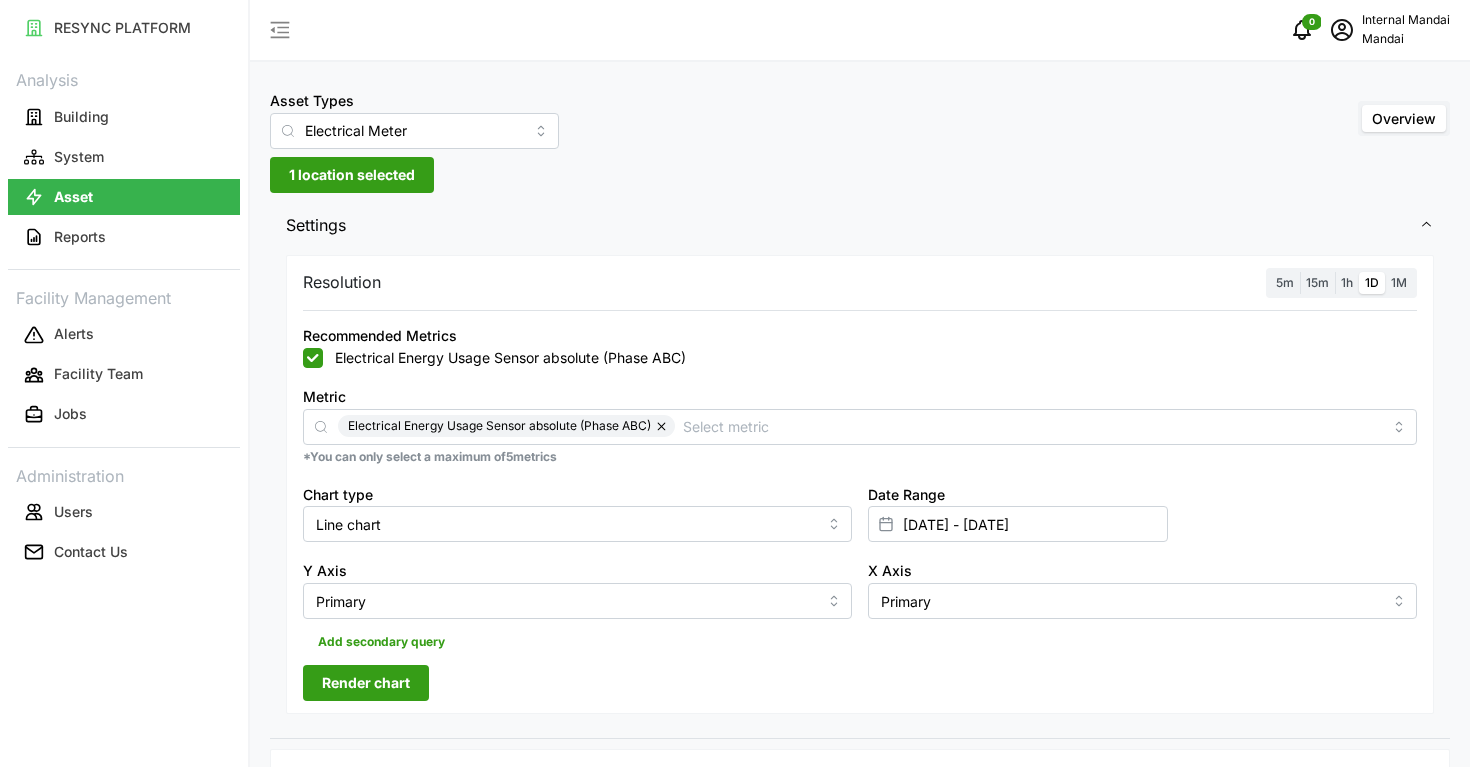 click on "1h" at bounding box center [1347, 282] 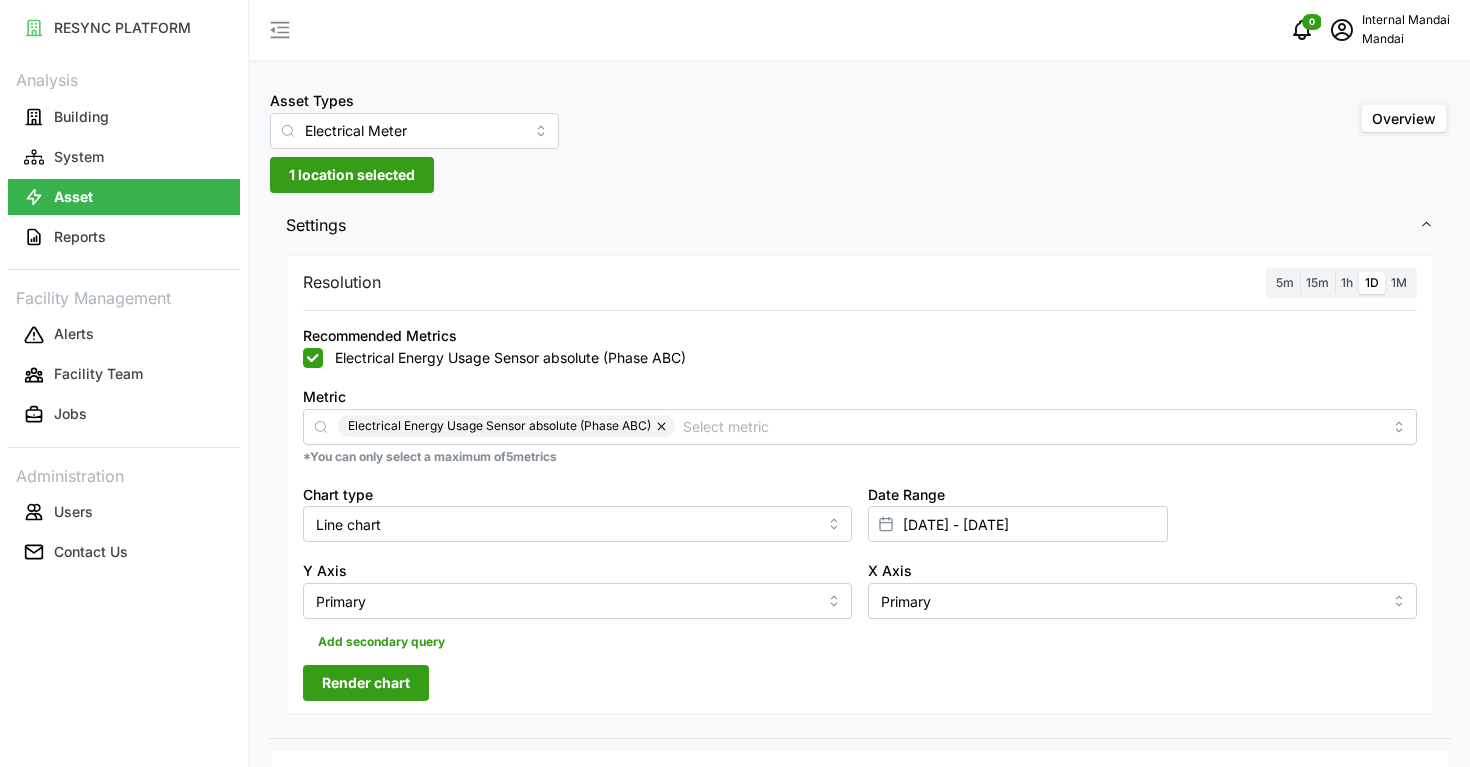 click on "1h" at bounding box center [1335, 272] 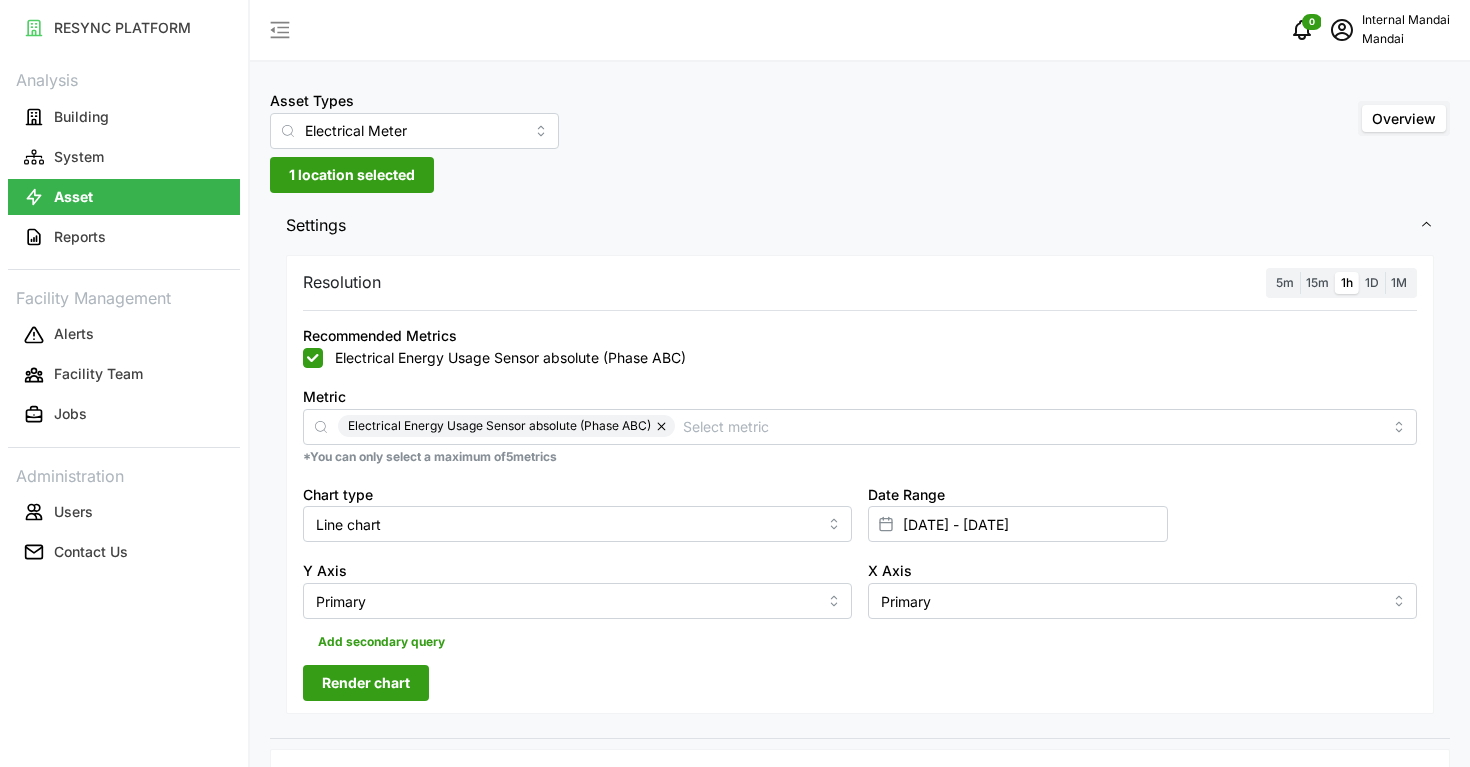click on "Render chart" at bounding box center (366, 683) 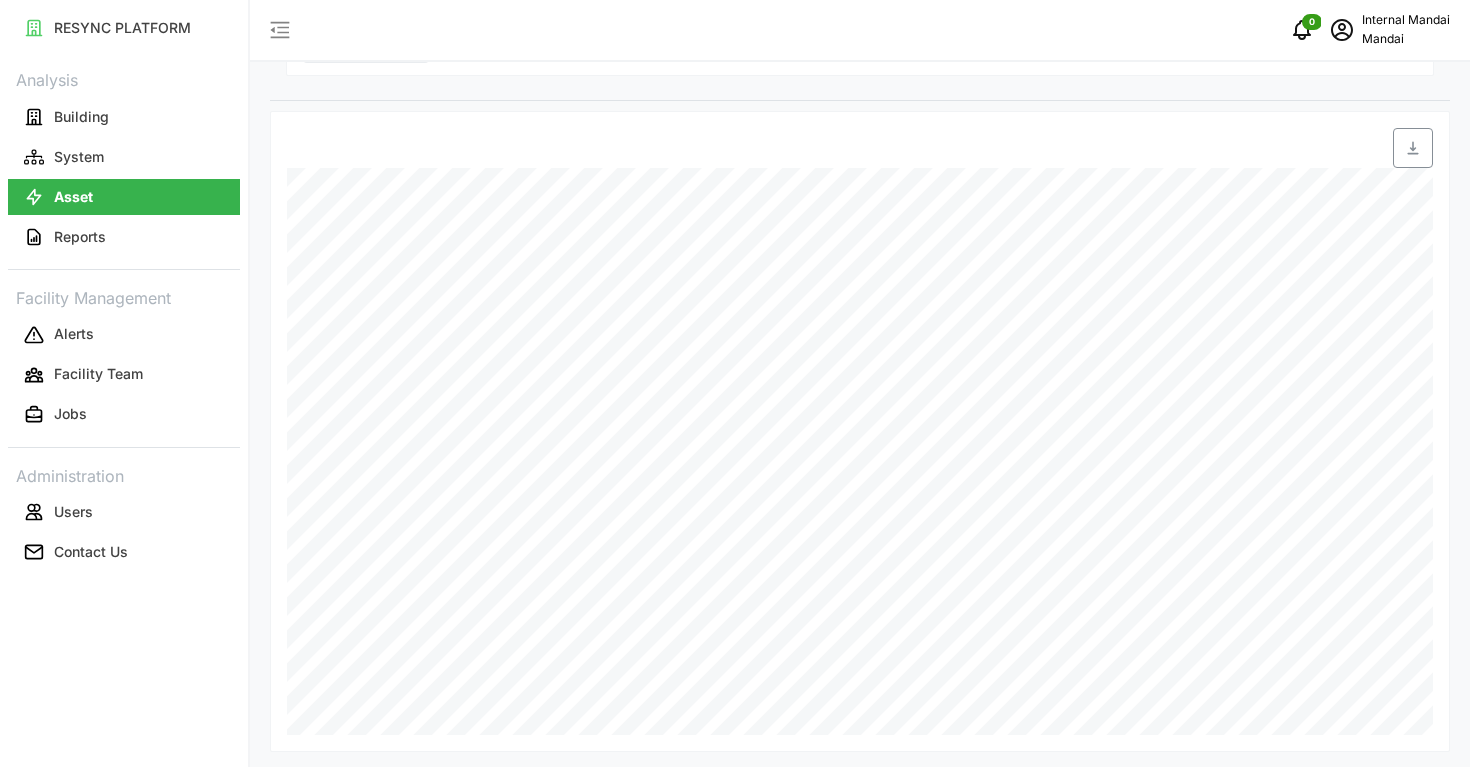 scroll, scrollTop: 637, scrollLeft: 0, axis: vertical 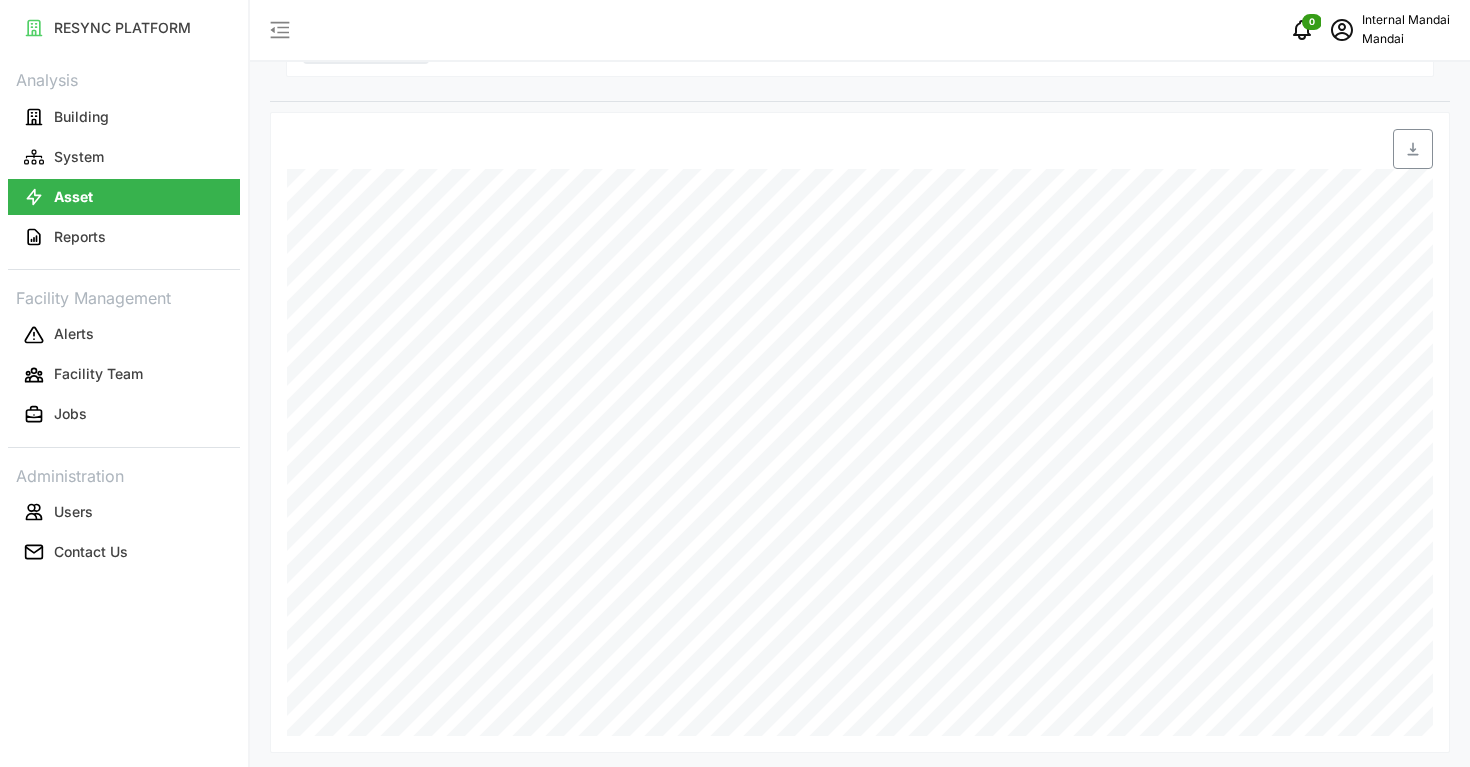 click on "0 Internal   Mandai Mandai" at bounding box center [860, 31] 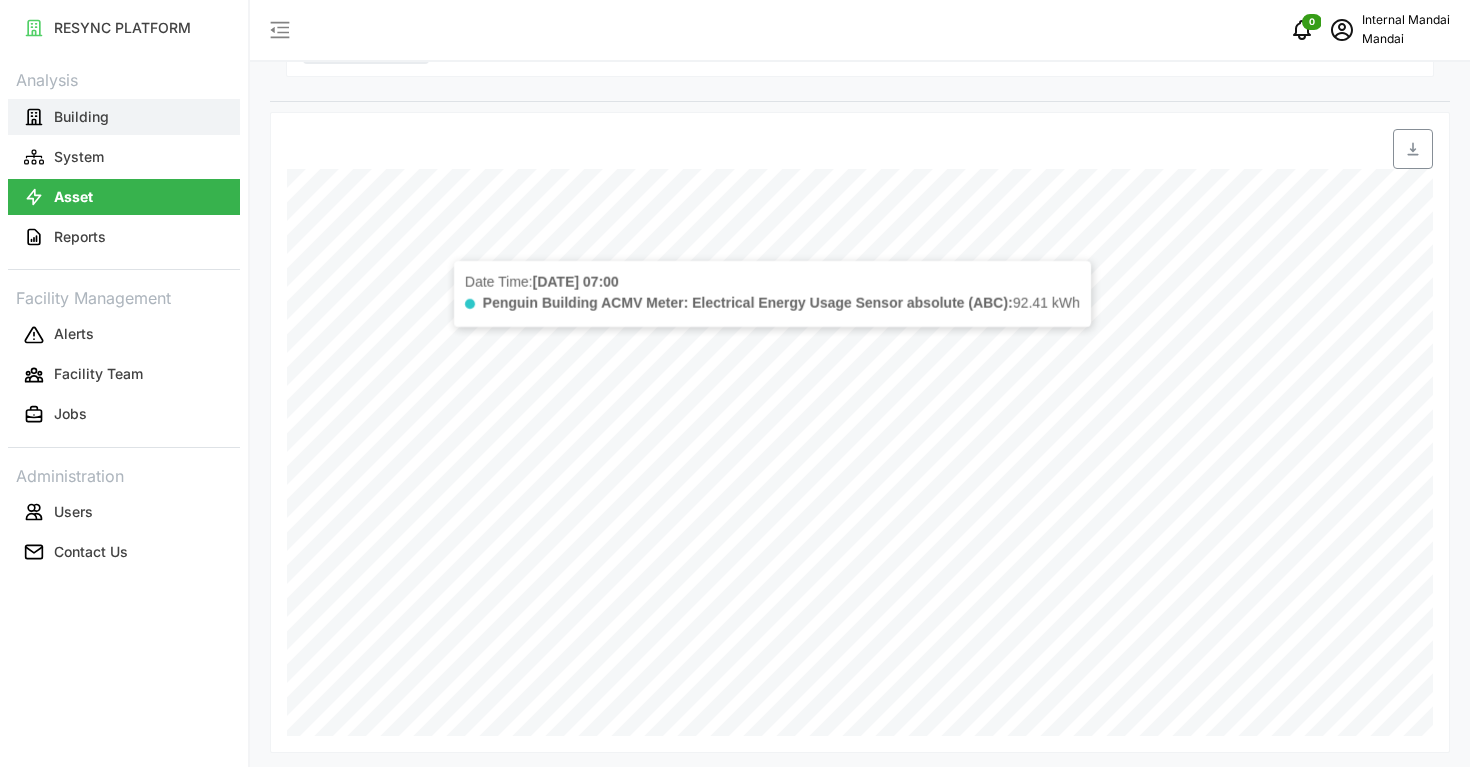 click on "Building" at bounding box center (124, 117) 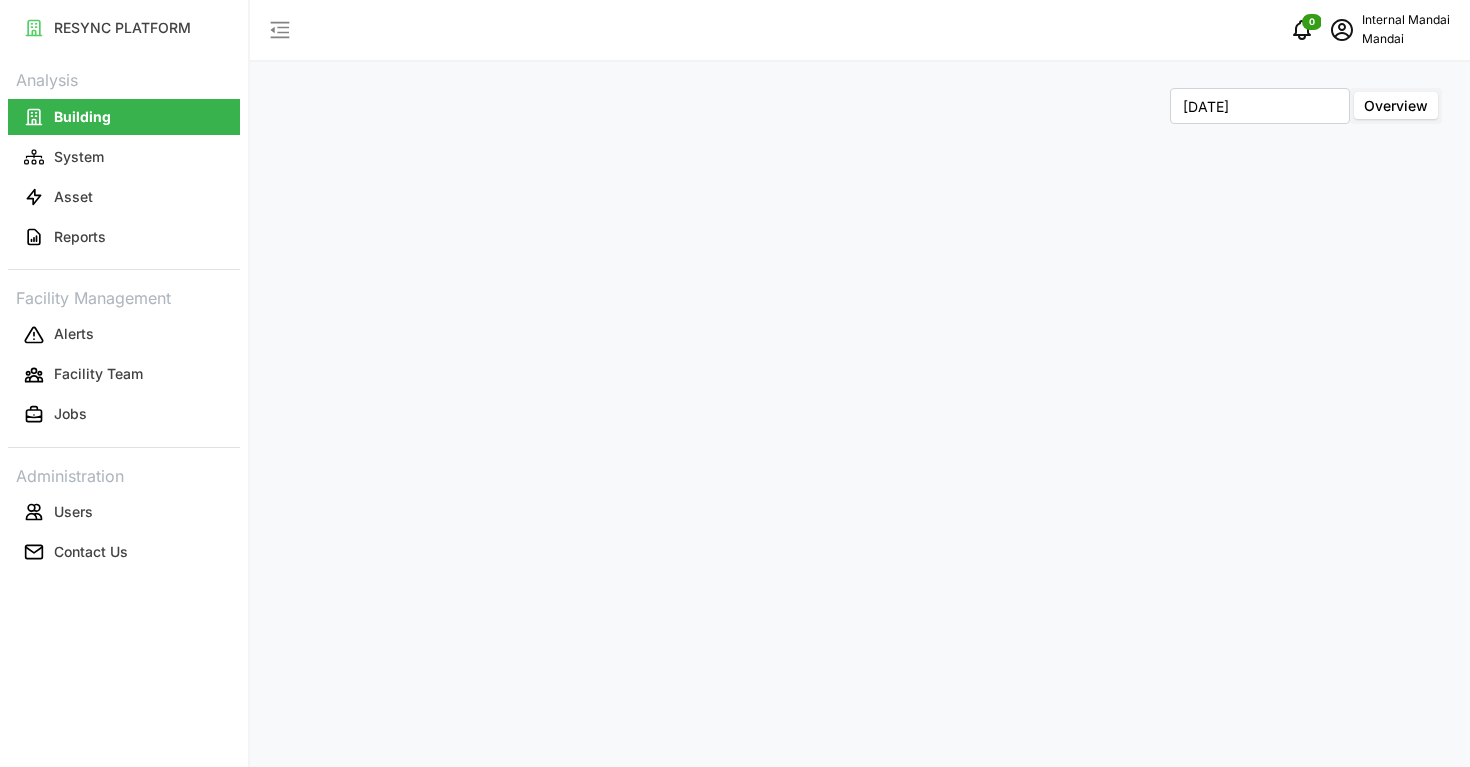 scroll, scrollTop: 0, scrollLeft: 0, axis: both 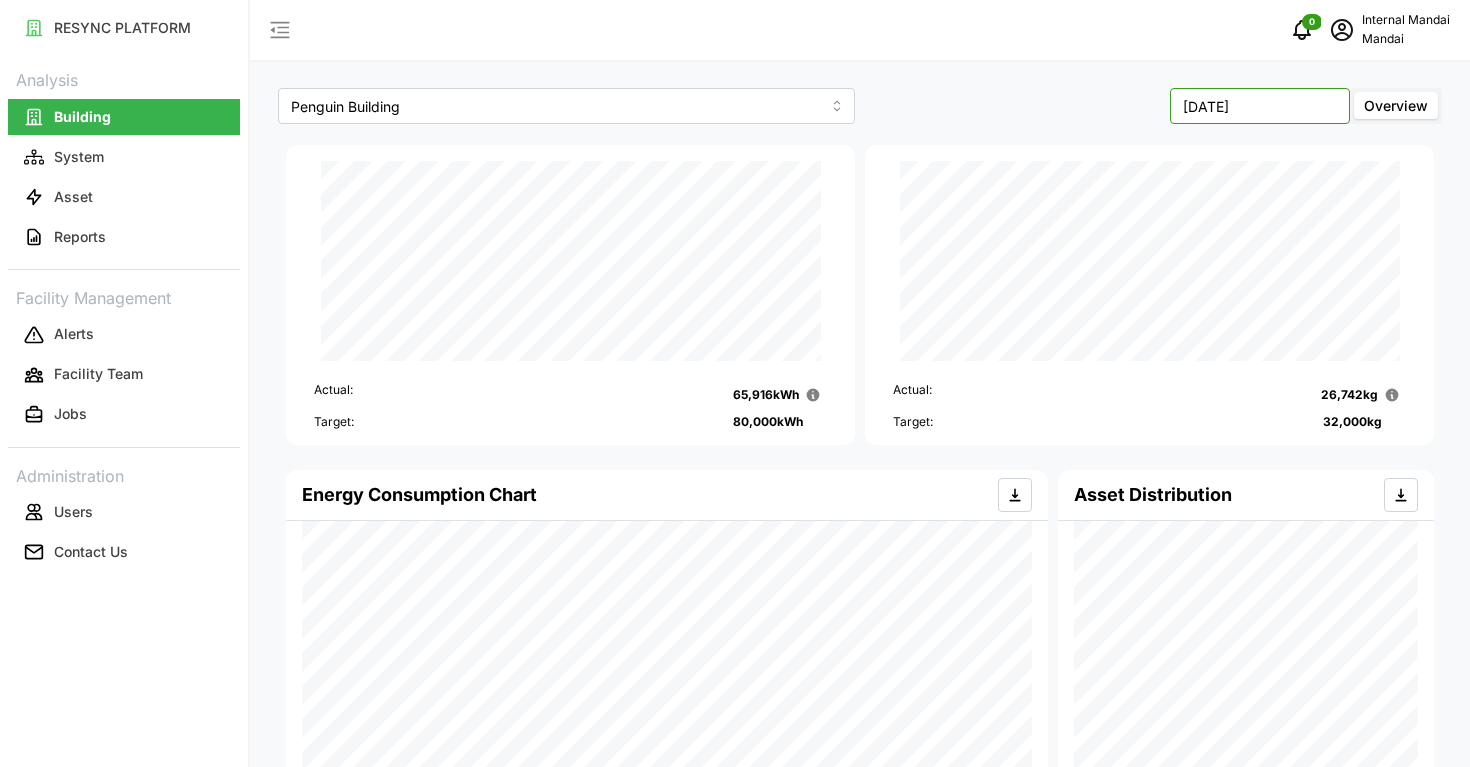 click on "[DATE]" at bounding box center [1260, 106] 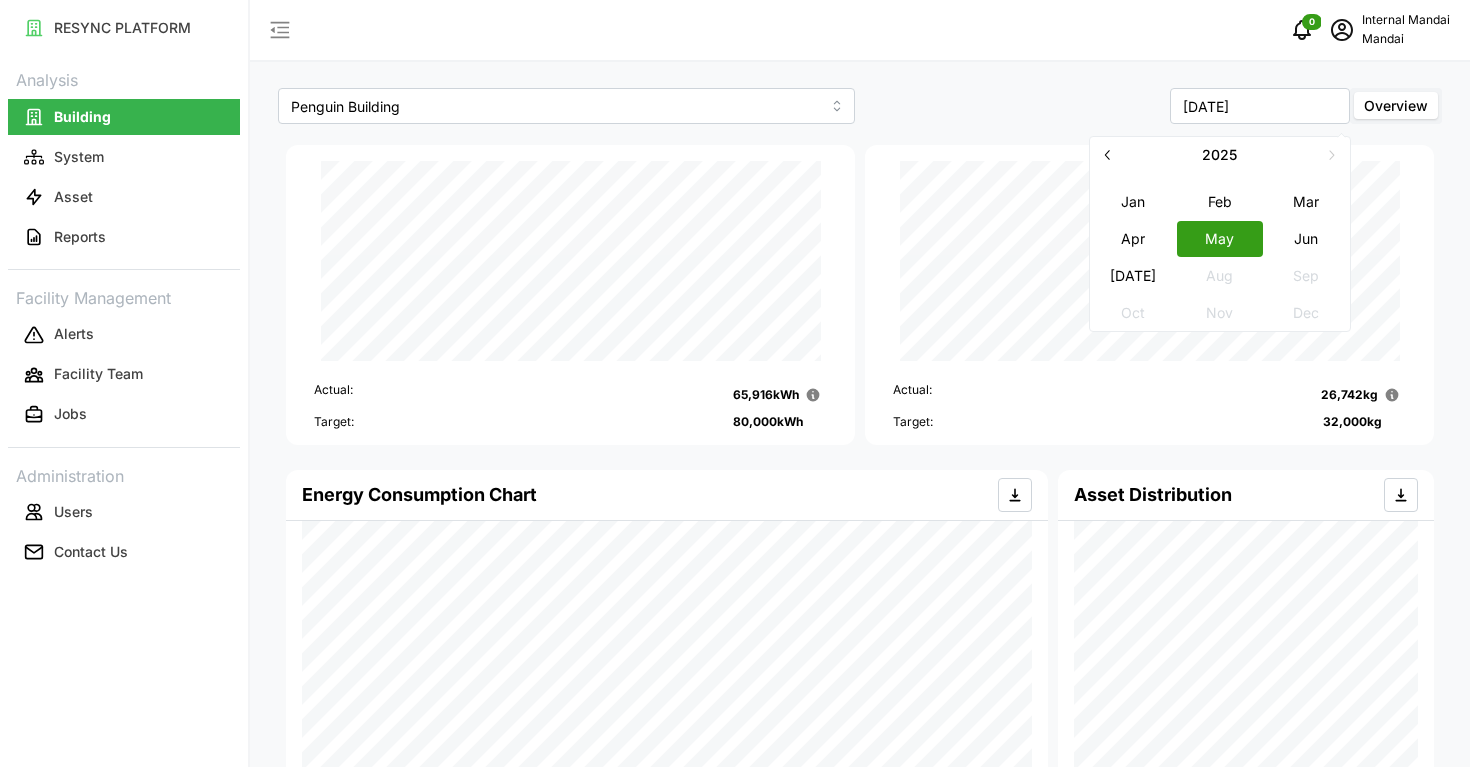 click on "Apr" at bounding box center [1133, 238] 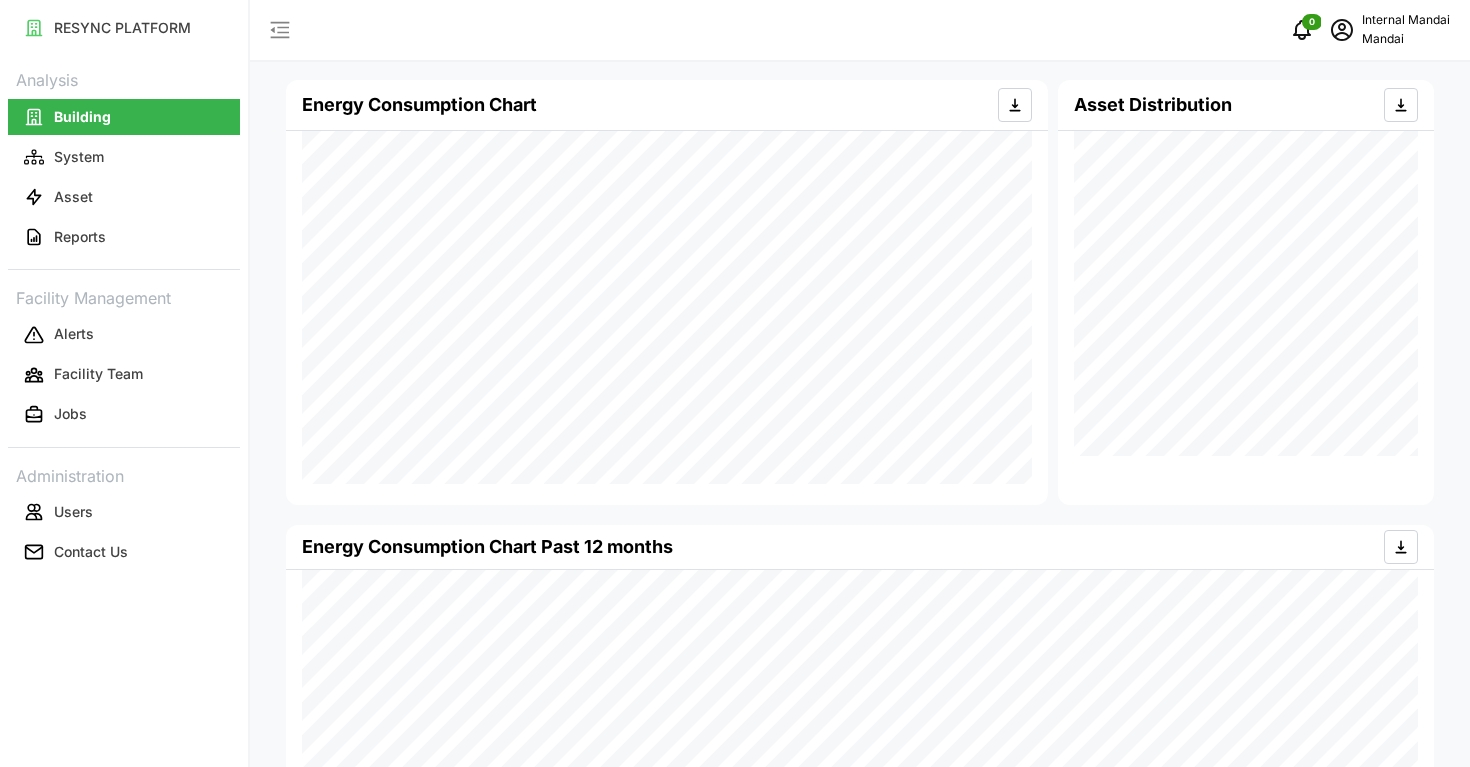 scroll, scrollTop: 387, scrollLeft: 0, axis: vertical 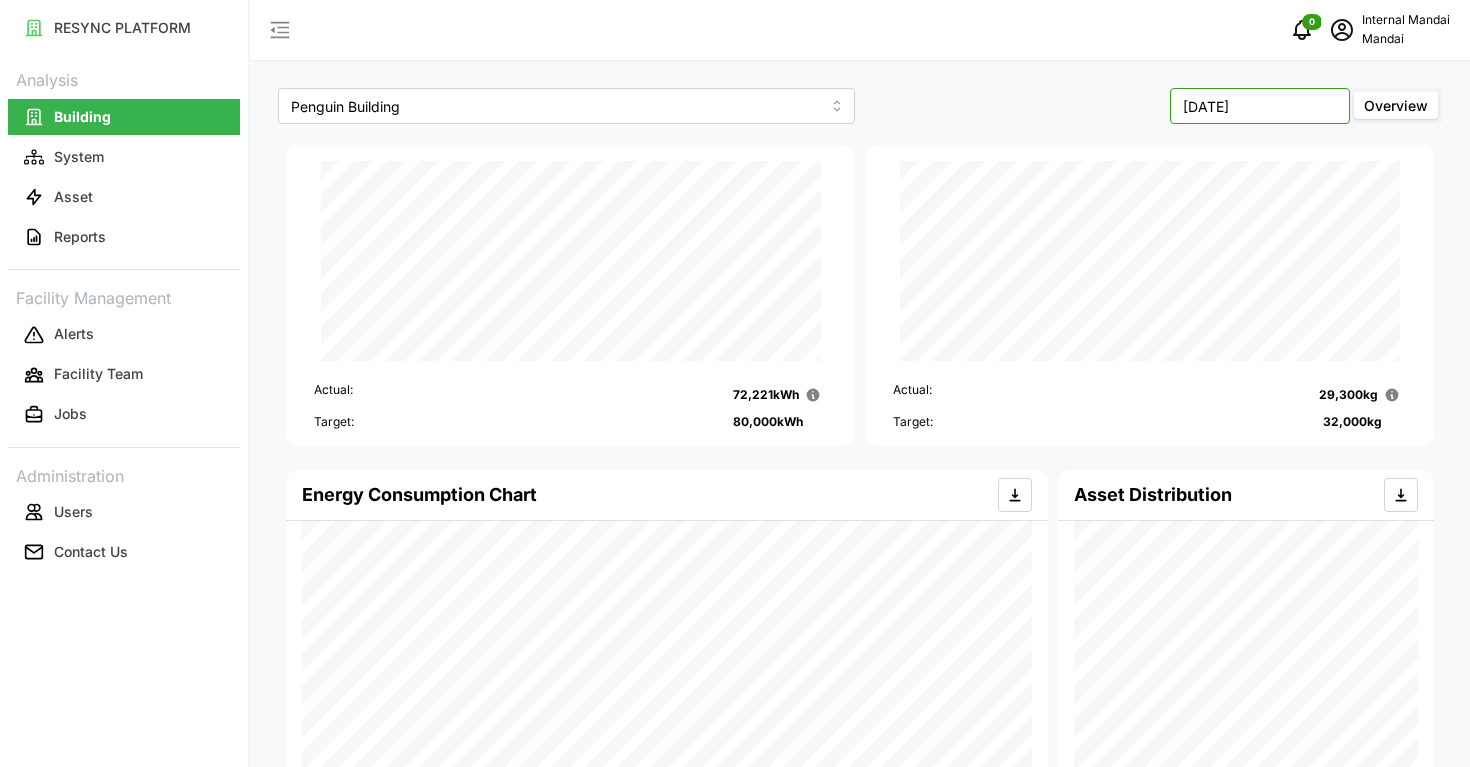 click on "[DATE]" at bounding box center (1260, 106) 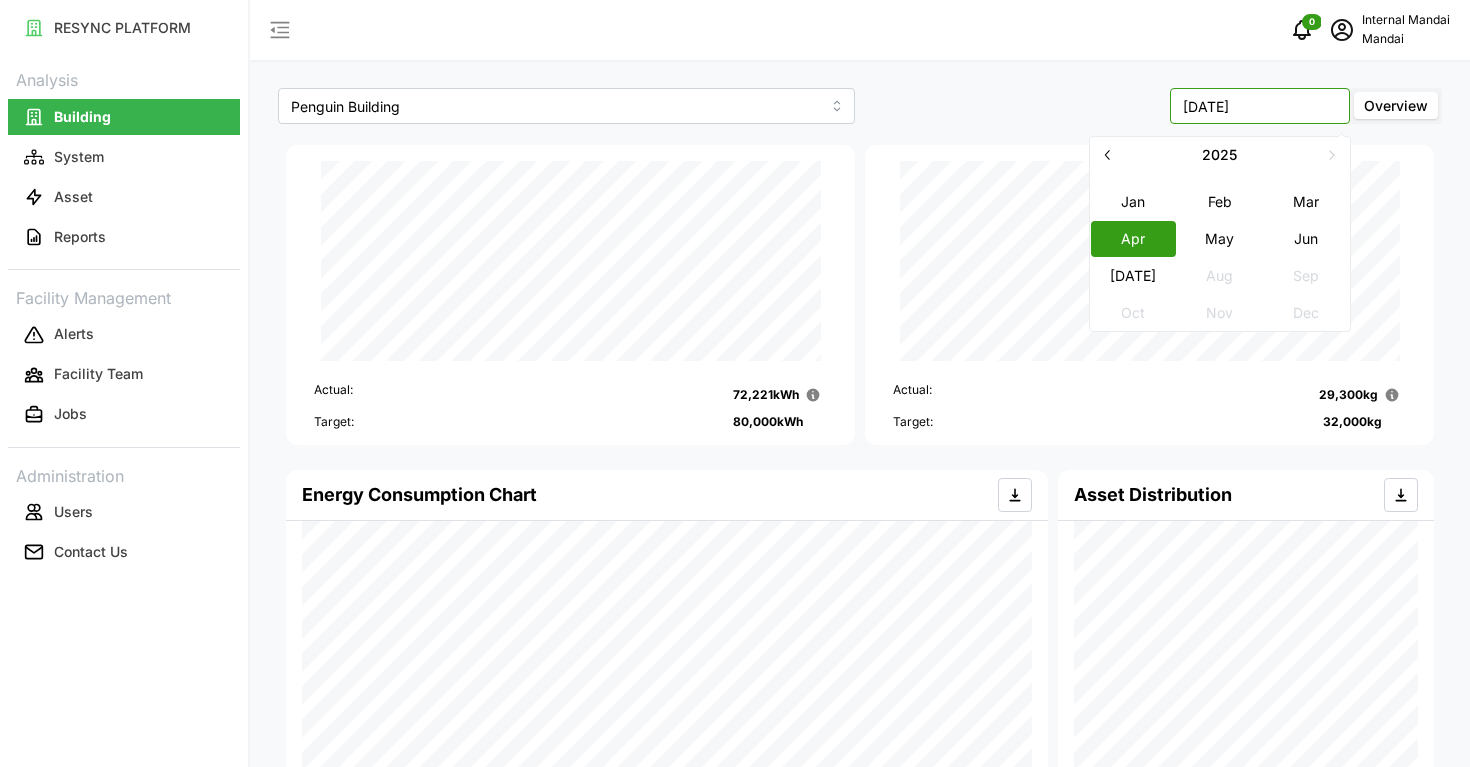 scroll, scrollTop: 0, scrollLeft: 0, axis: both 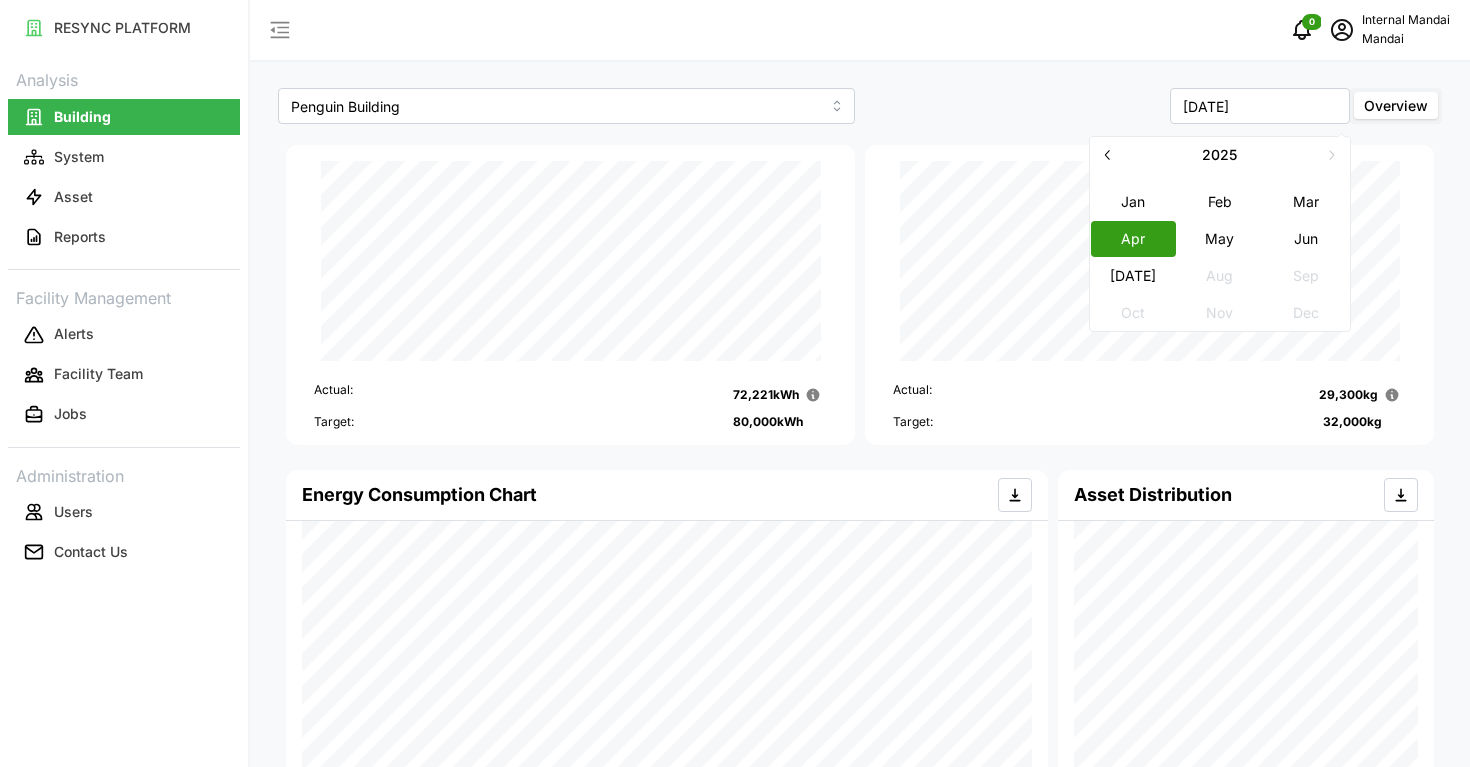 click on "May" at bounding box center (1220, 238) 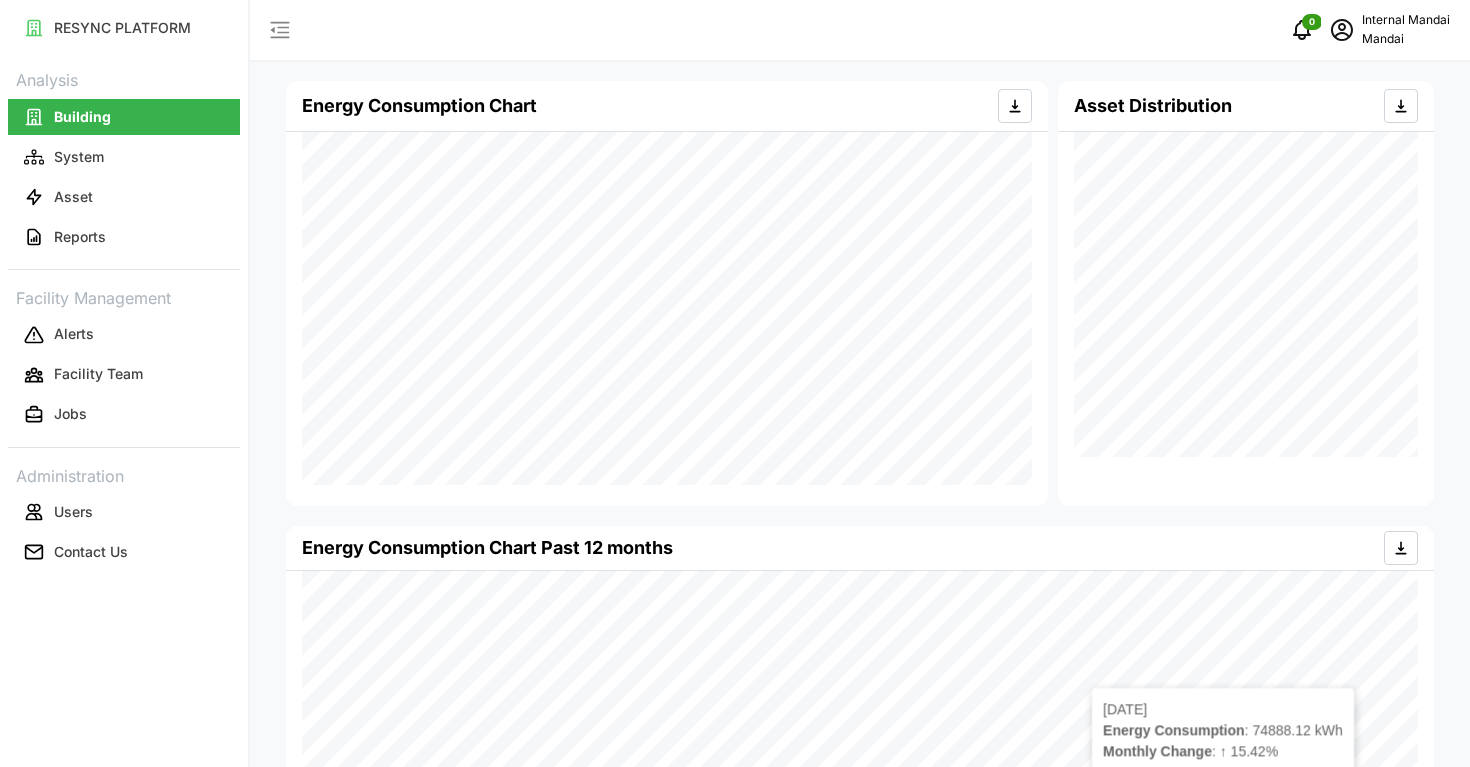 scroll, scrollTop: 385, scrollLeft: 0, axis: vertical 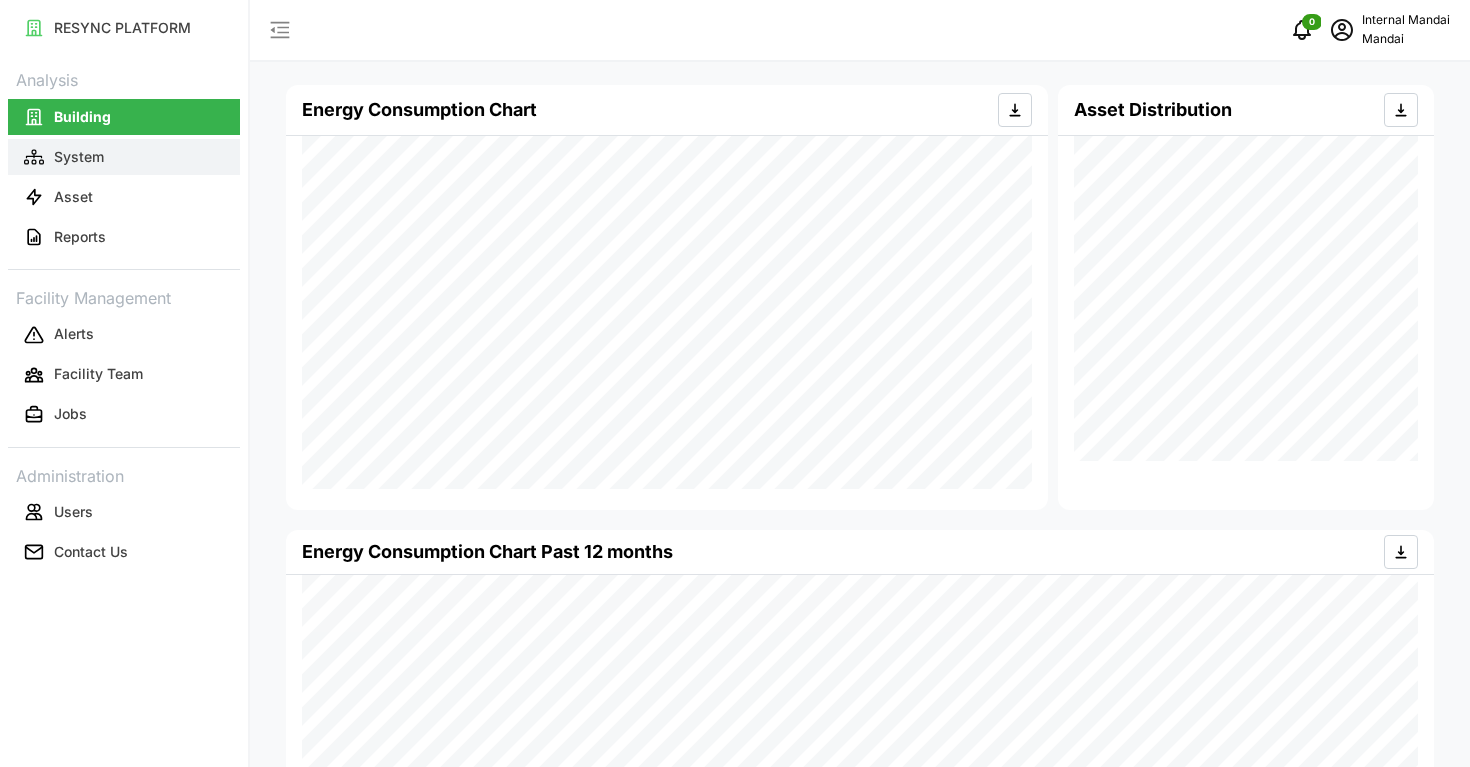 click on "System" at bounding box center [124, 157] 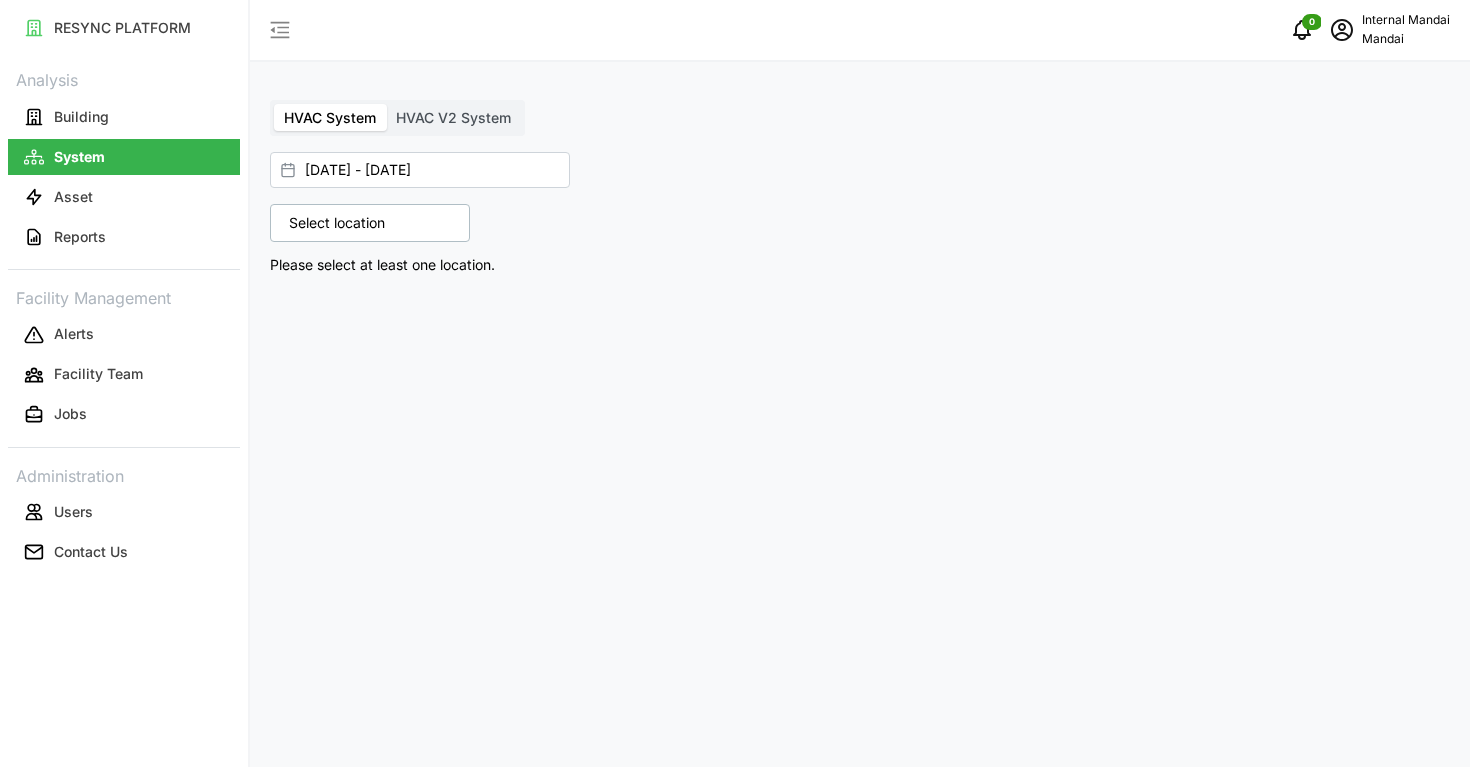 scroll, scrollTop: 0, scrollLeft: 0, axis: both 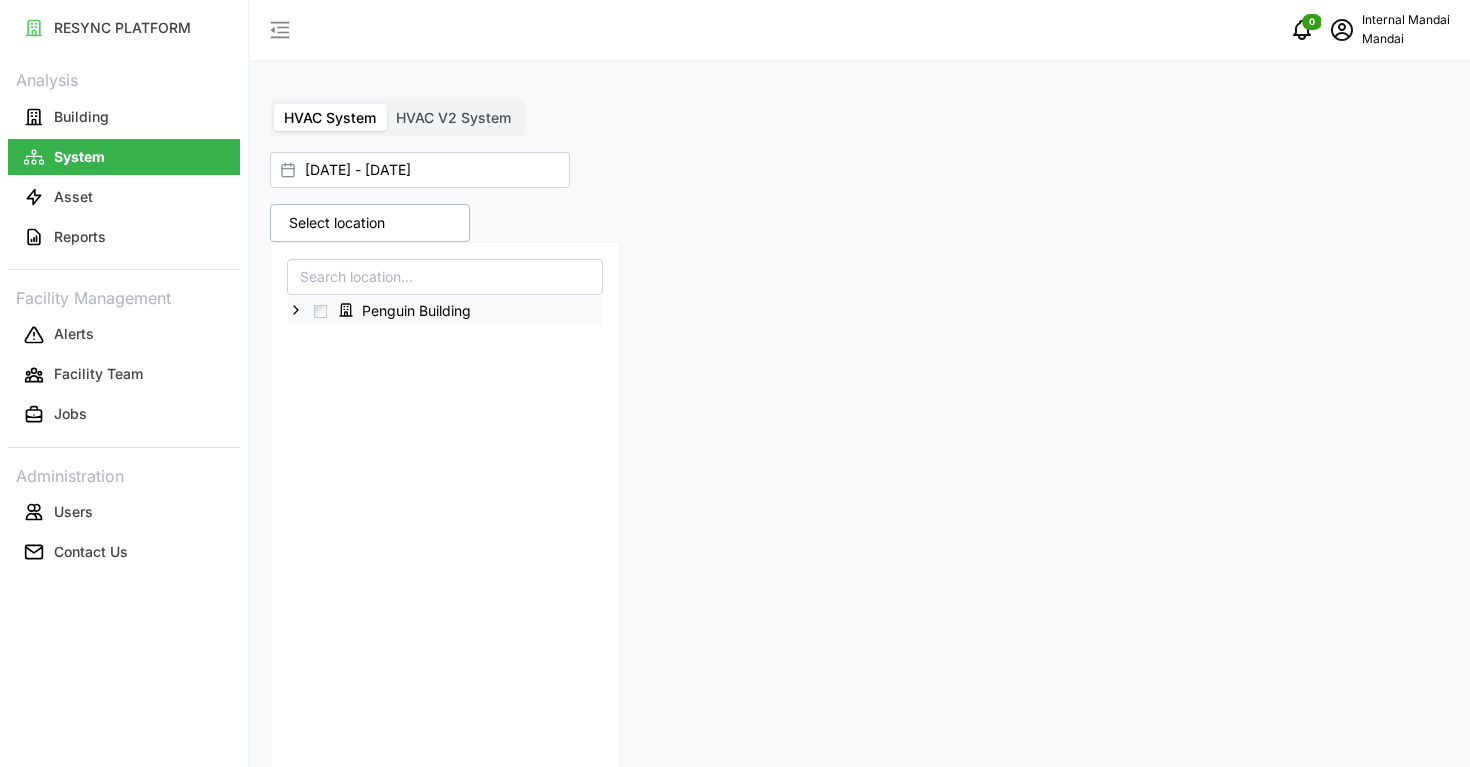 click on "Penguin Building" at bounding box center [445, 310] 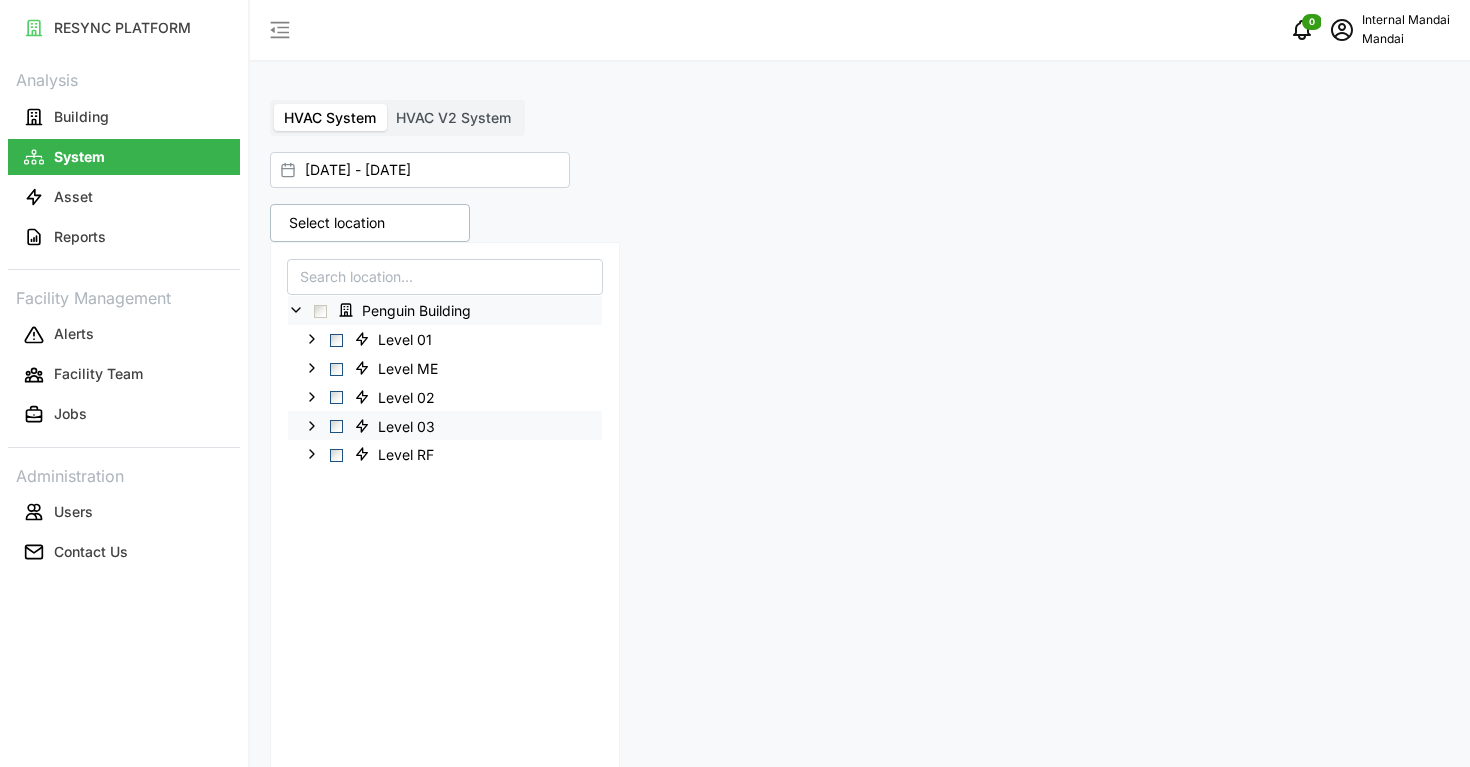 click on "Level 03" at bounding box center [445, 425] 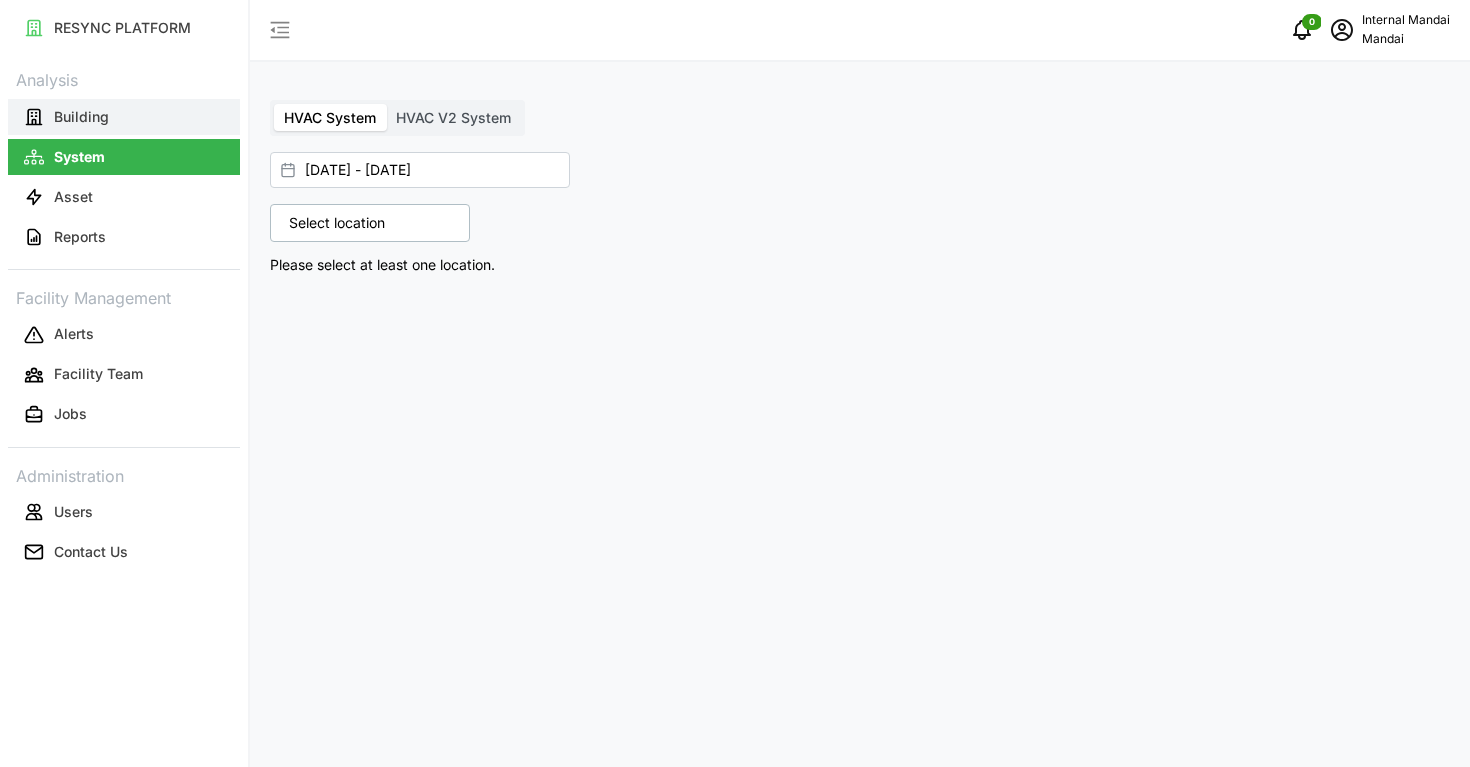 click on "Building" at bounding box center [81, 117] 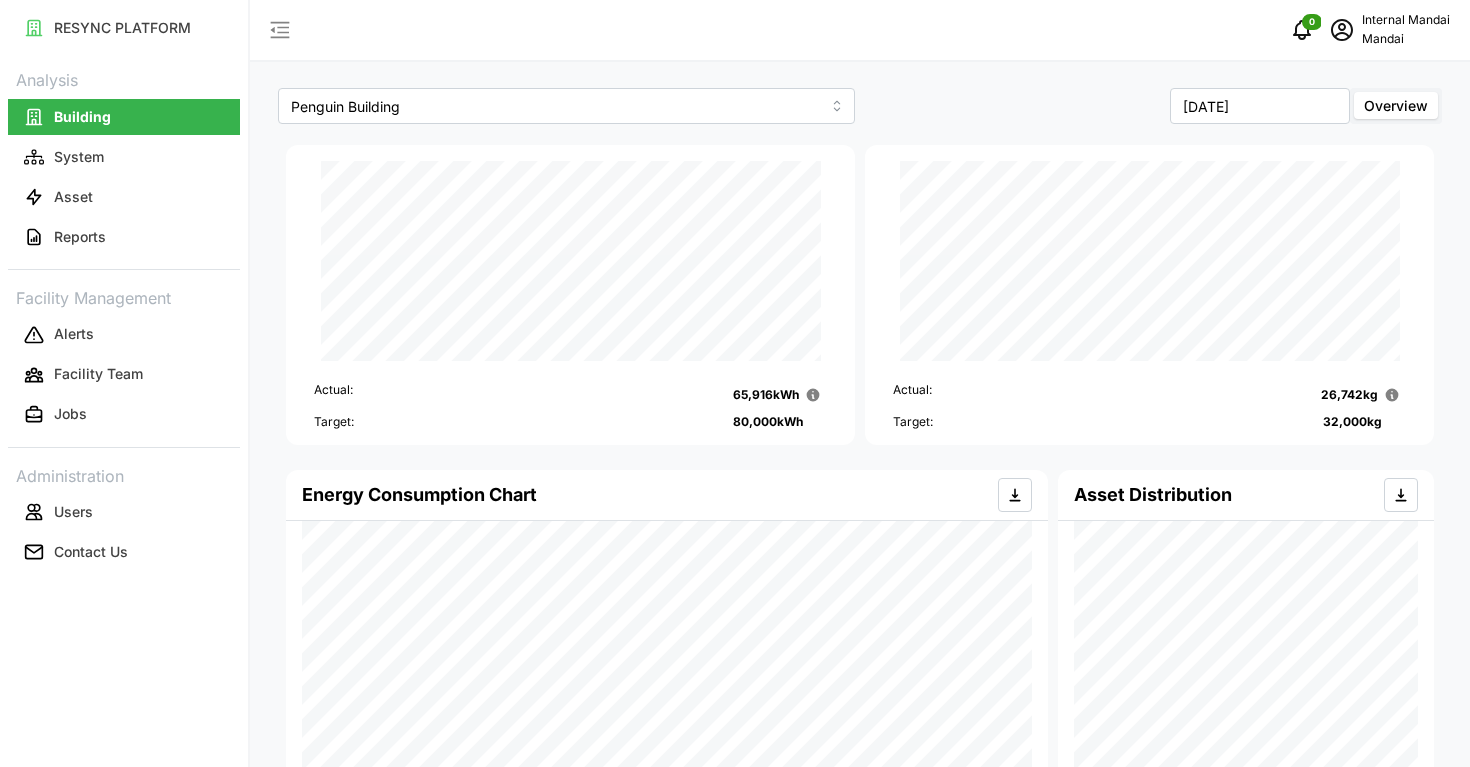 scroll, scrollTop: 0, scrollLeft: 0, axis: both 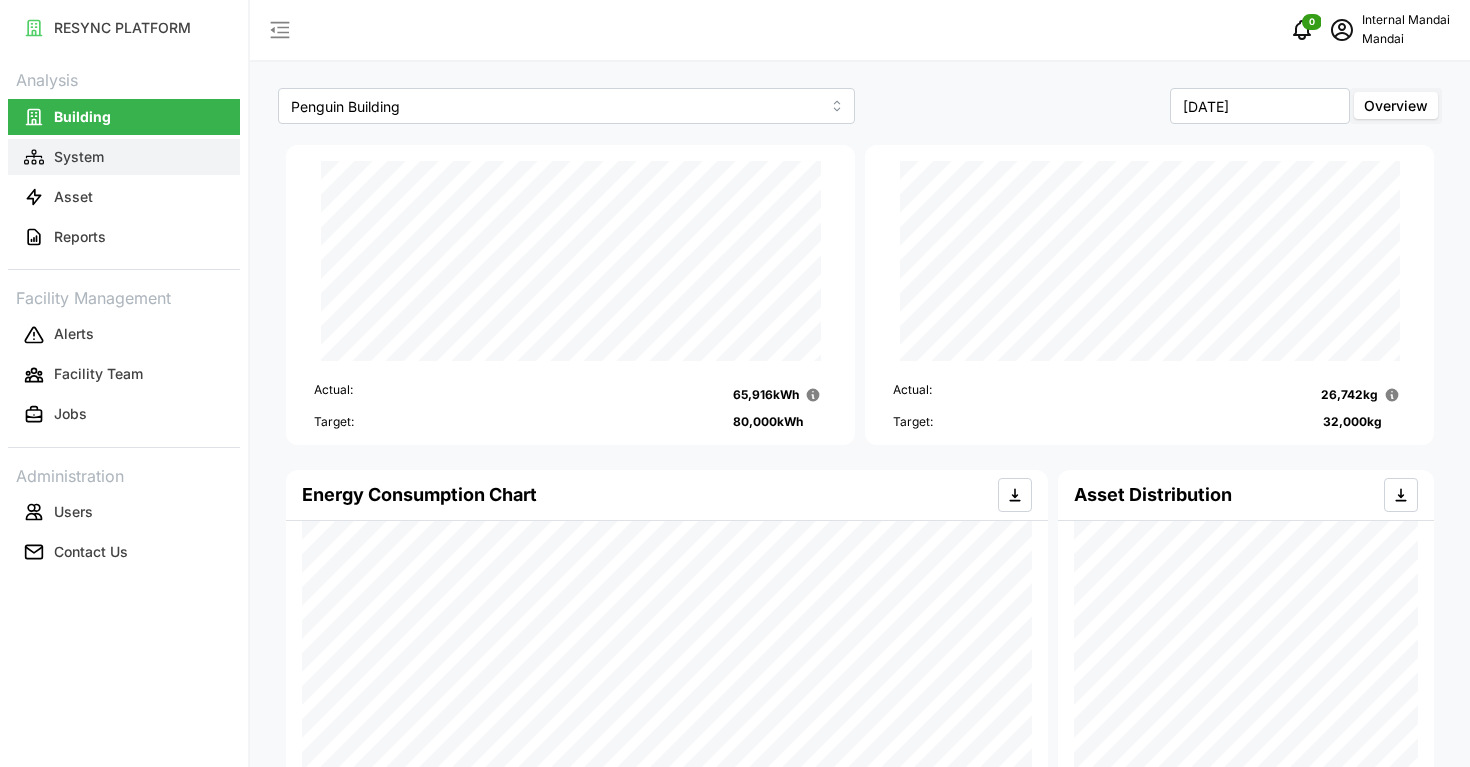 click on "System" at bounding box center (124, 157) 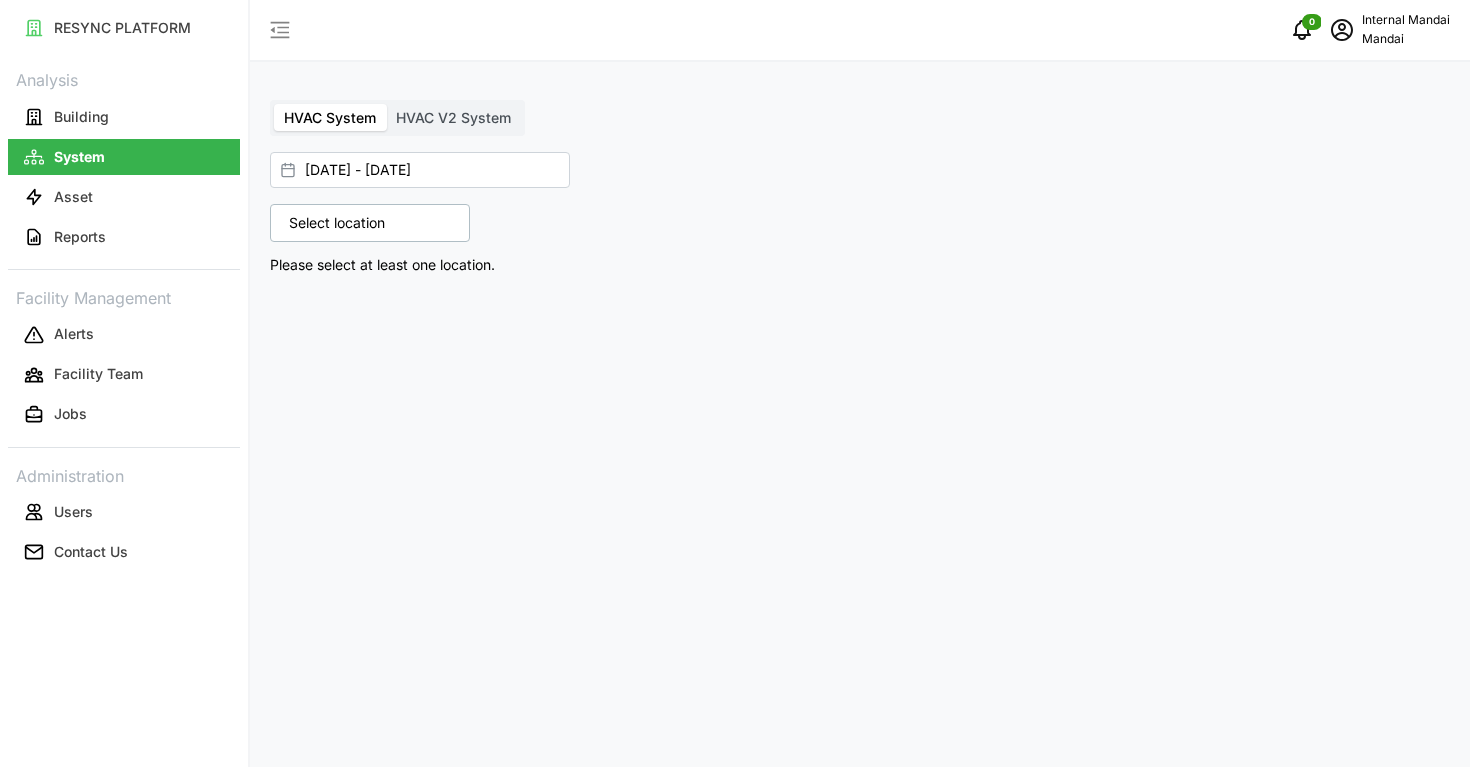 click on "System" at bounding box center [79, 157] 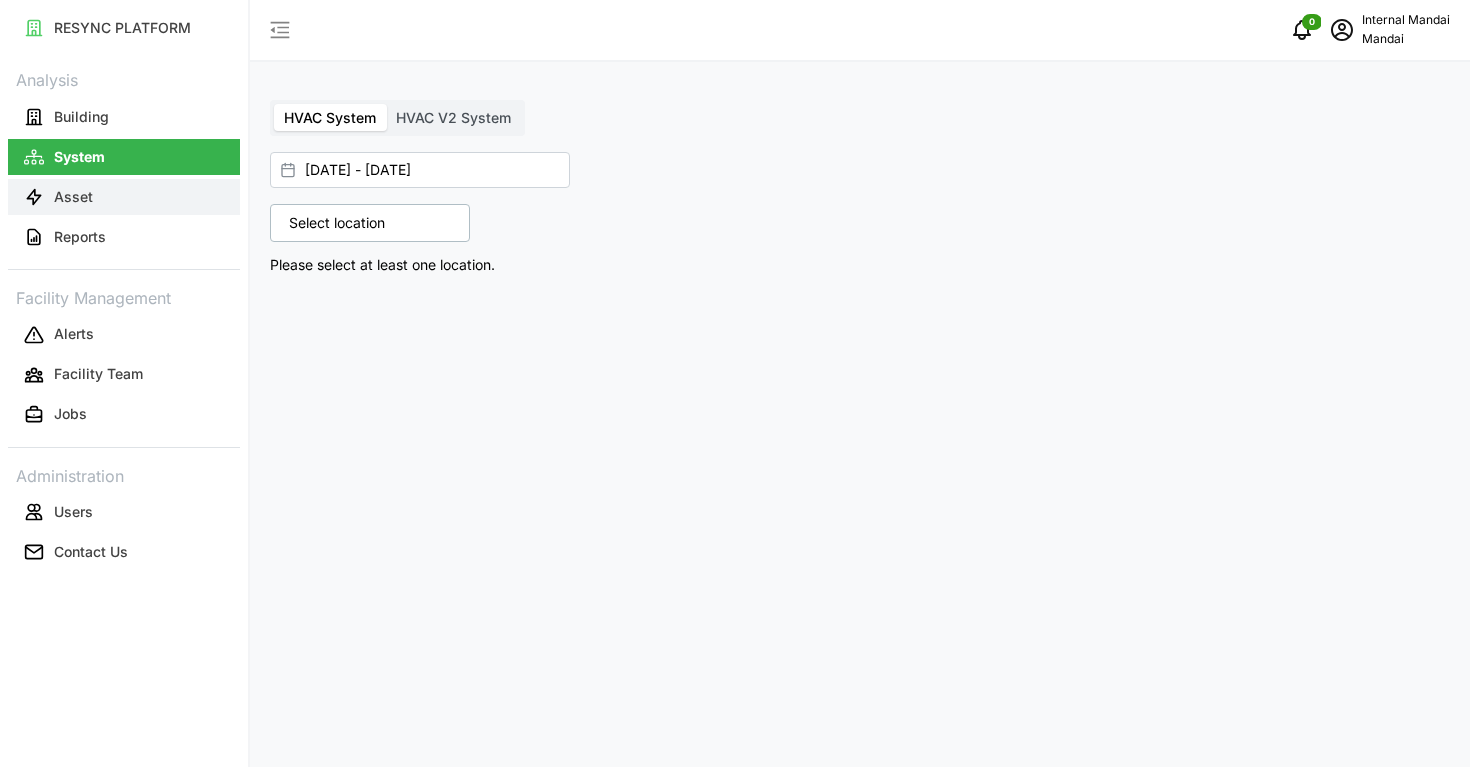 click on "Asset" at bounding box center [73, 197] 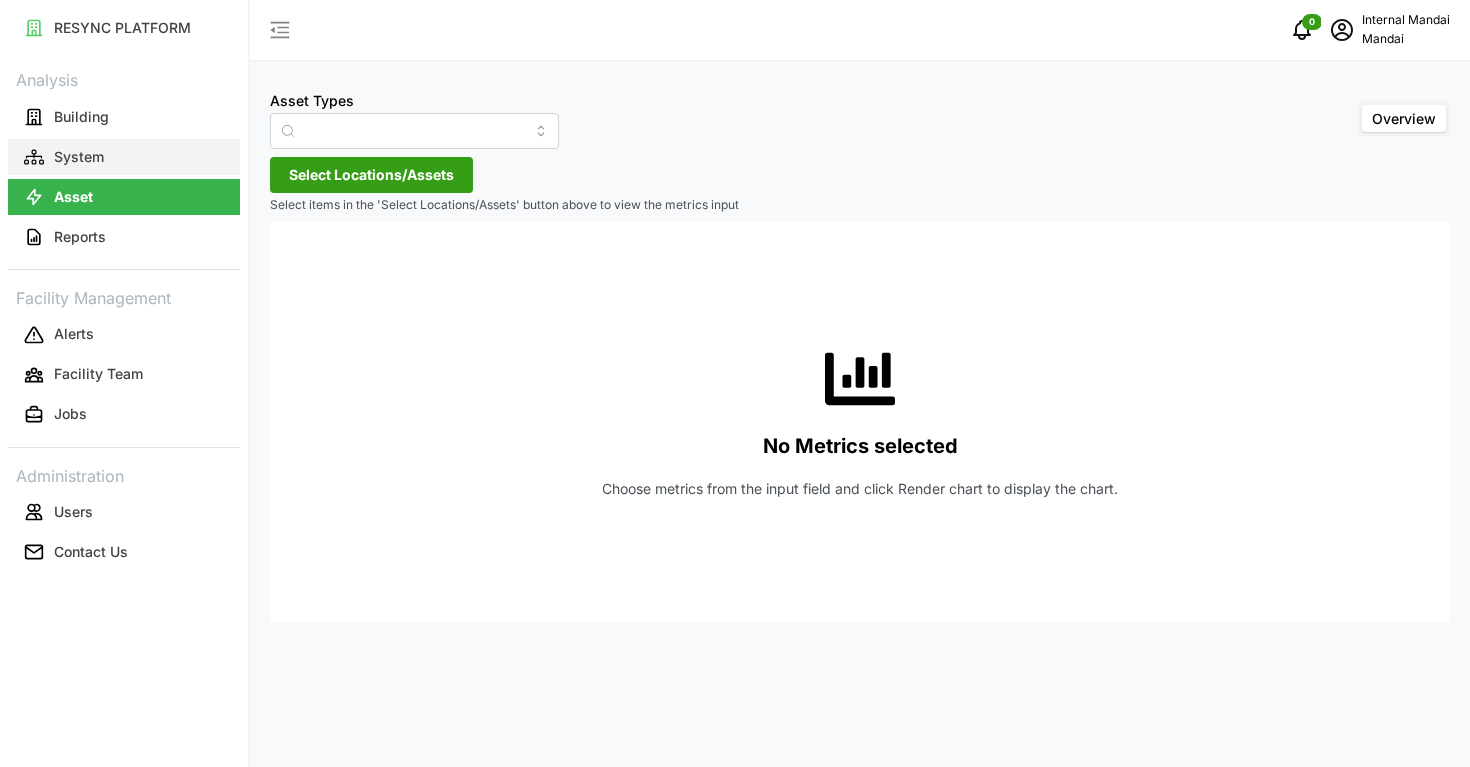 click on "System" at bounding box center [124, 157] 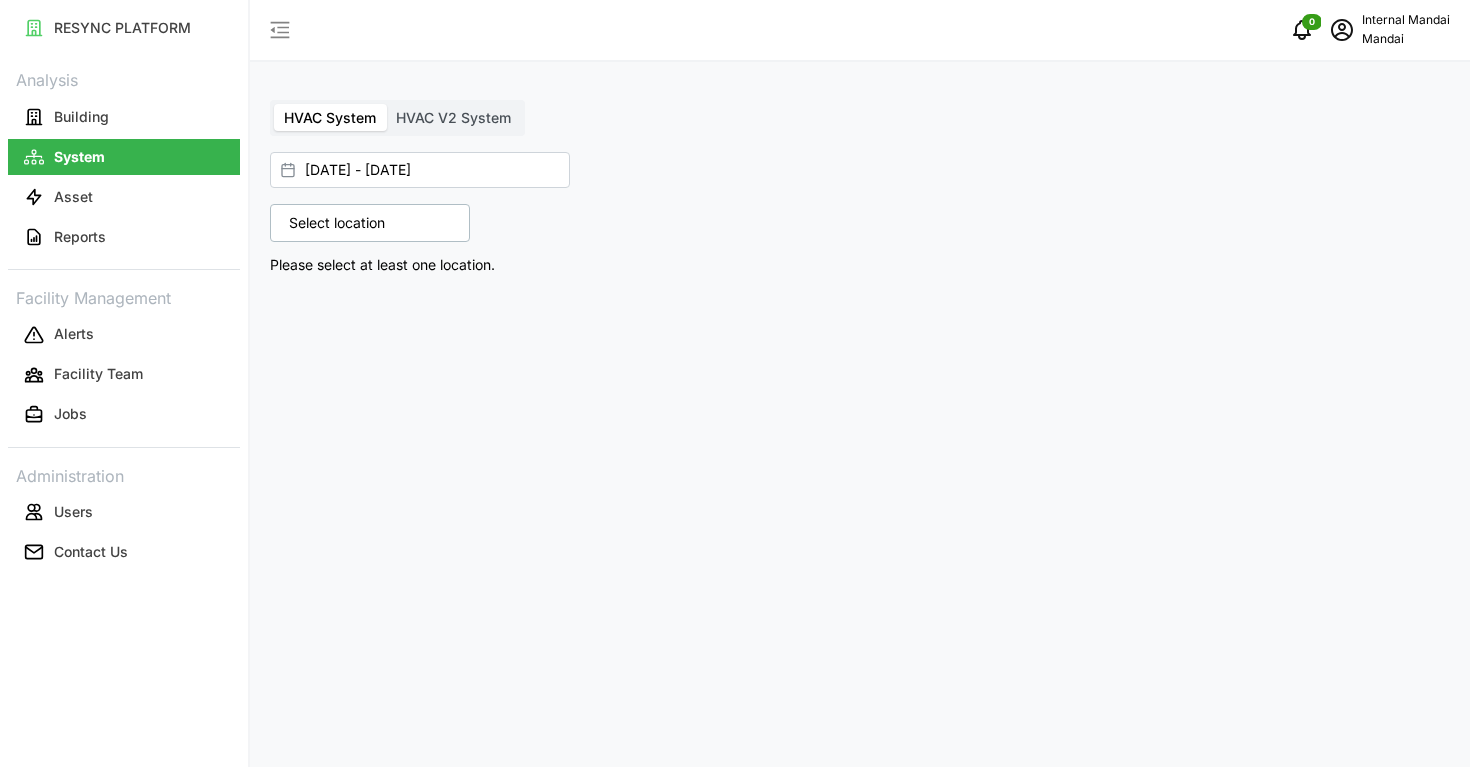 click on "Select location" at bounding box center [370, 223] 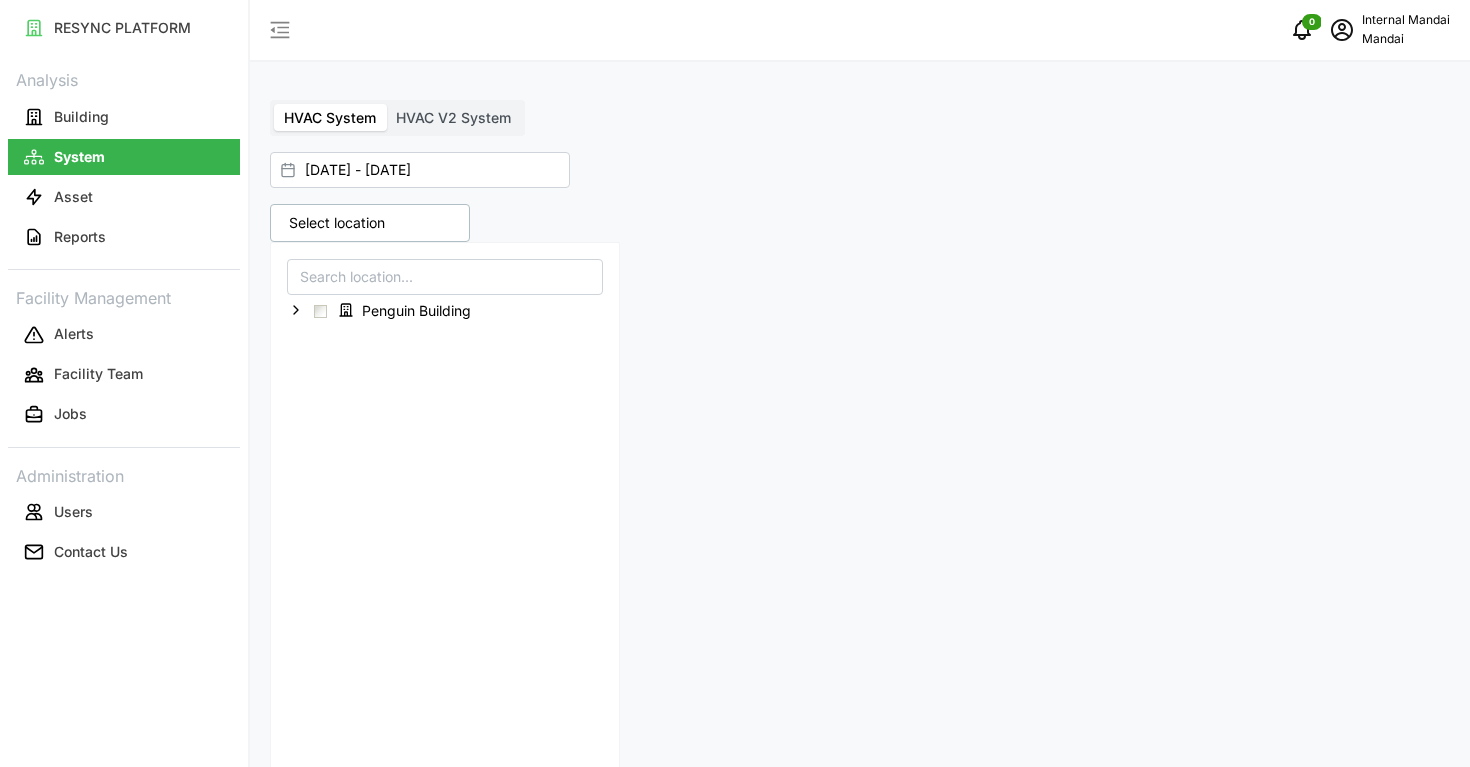 click on "Penguin Building" at bounding box center (445, 528) 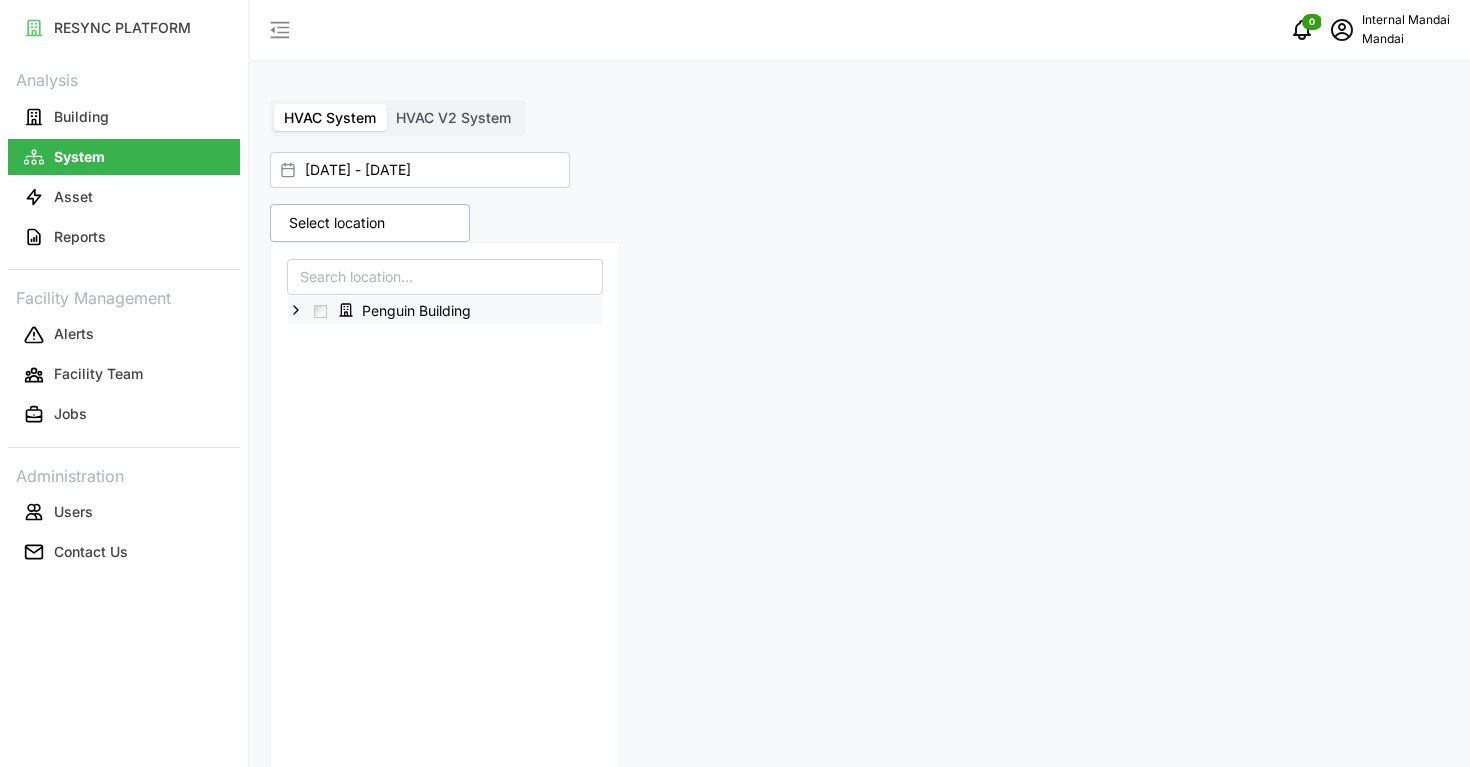 click on "Penguin Building" at bounding box center [445, 310] 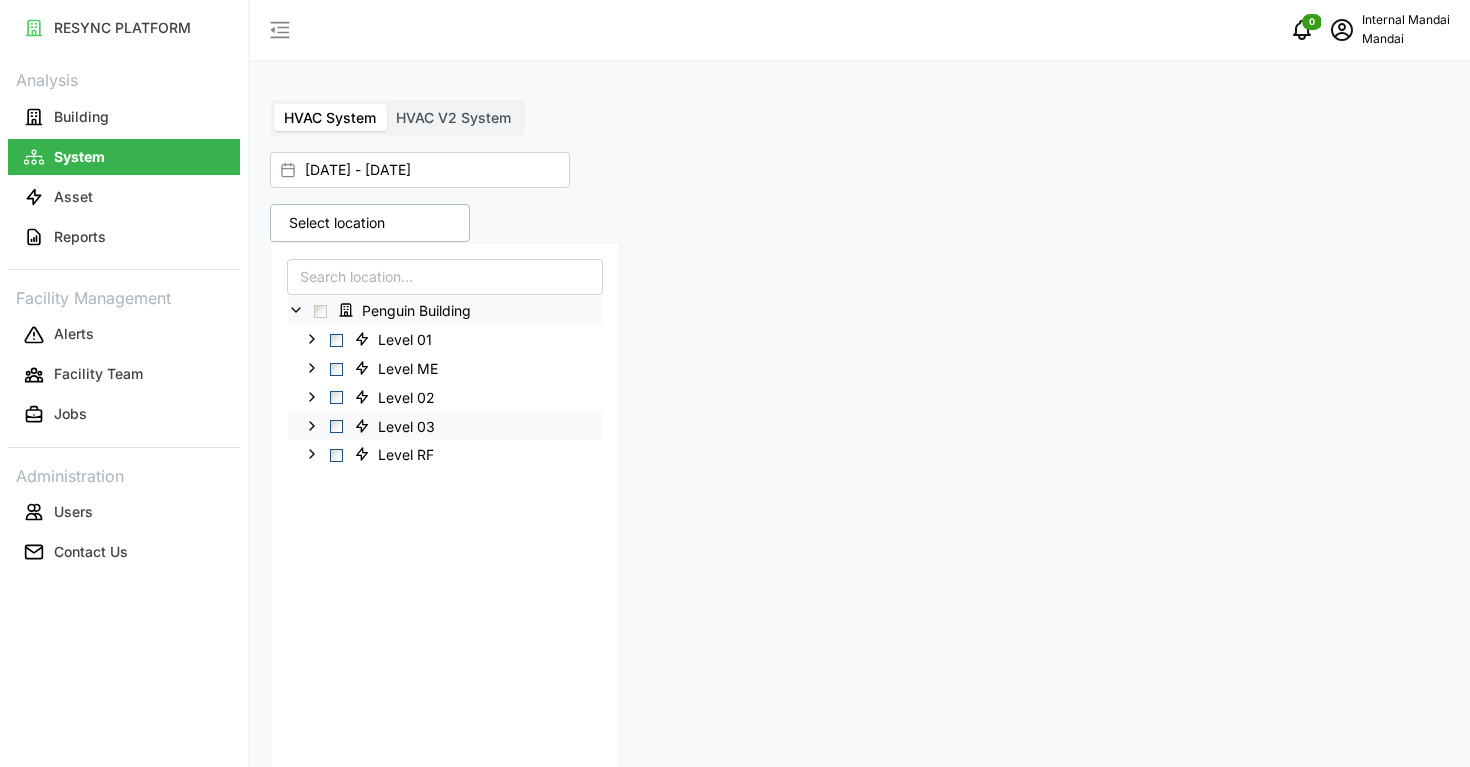 click on "Level 03" at bounding box center [445, 425] 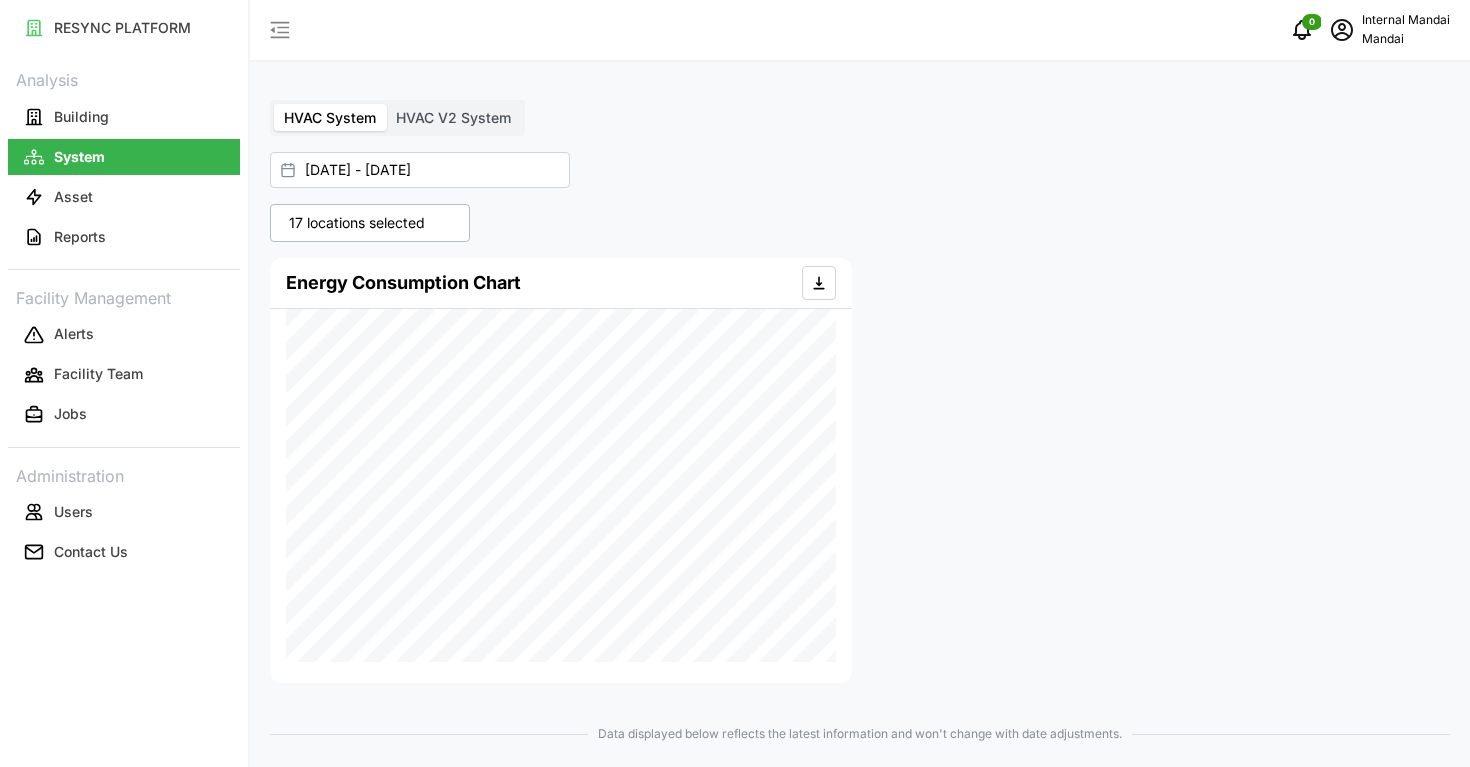 click at bounding box center (1159, 470) 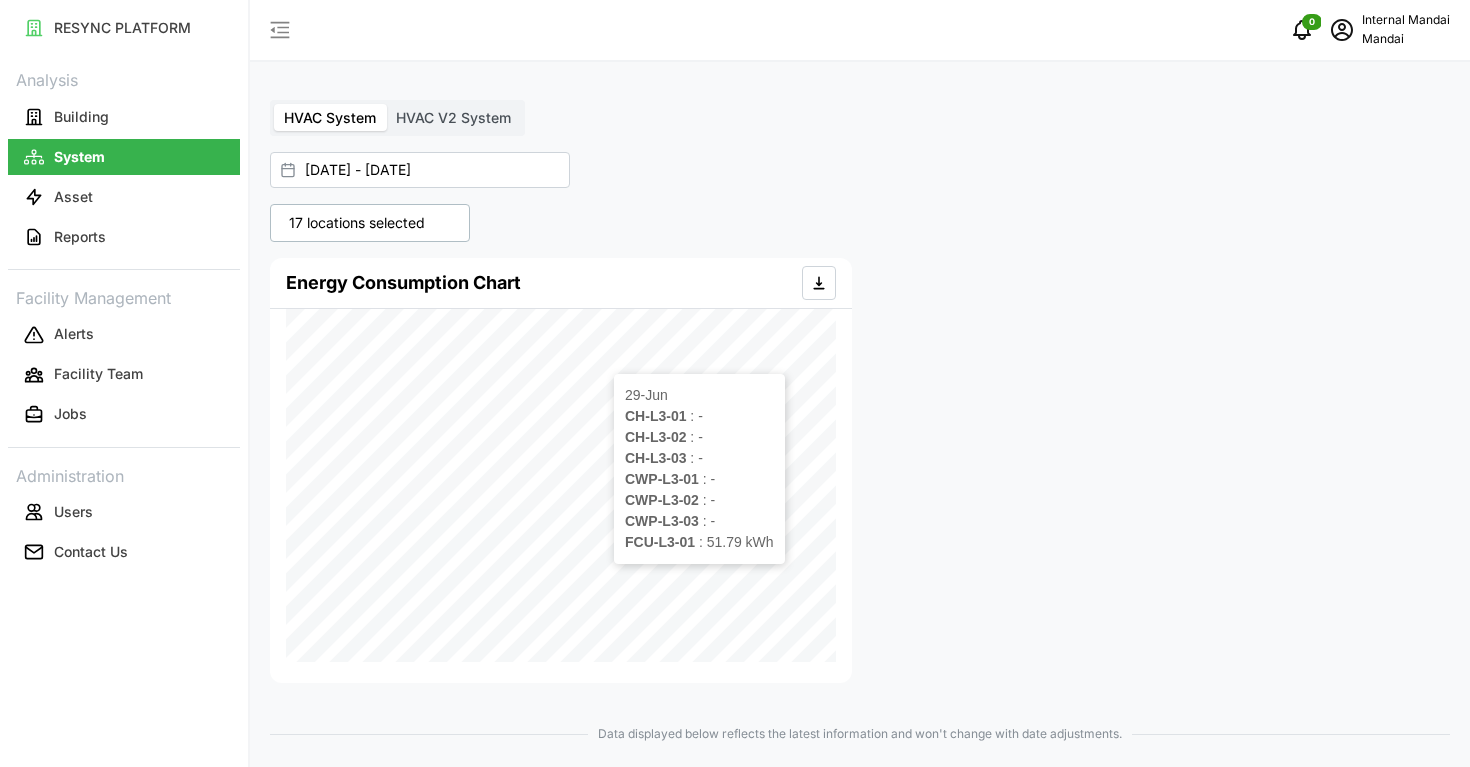 scroll, scrollTop: 0, scrollLeft: 0, axis: both 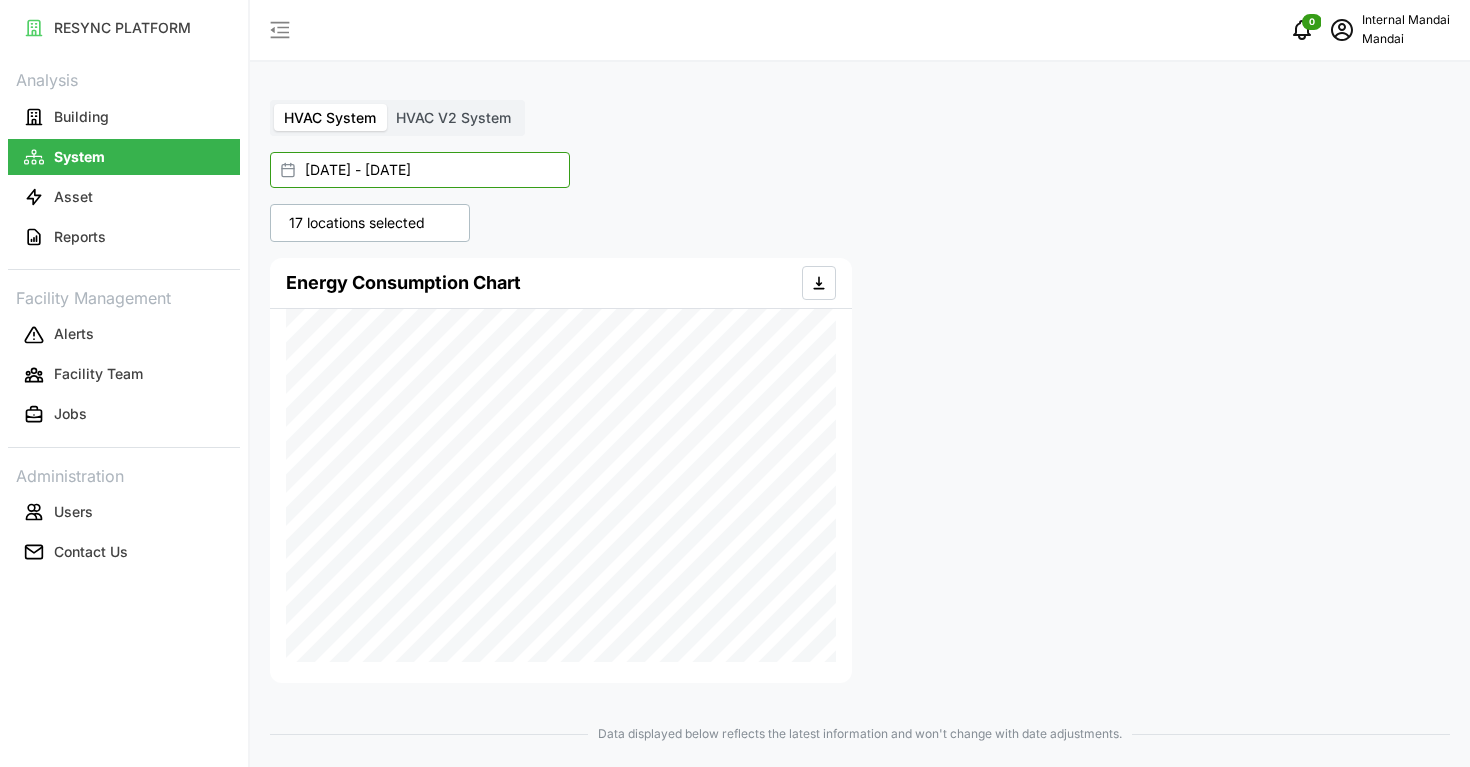 click on "[DATE] - [DATE]" at bounding box center (420, 170) 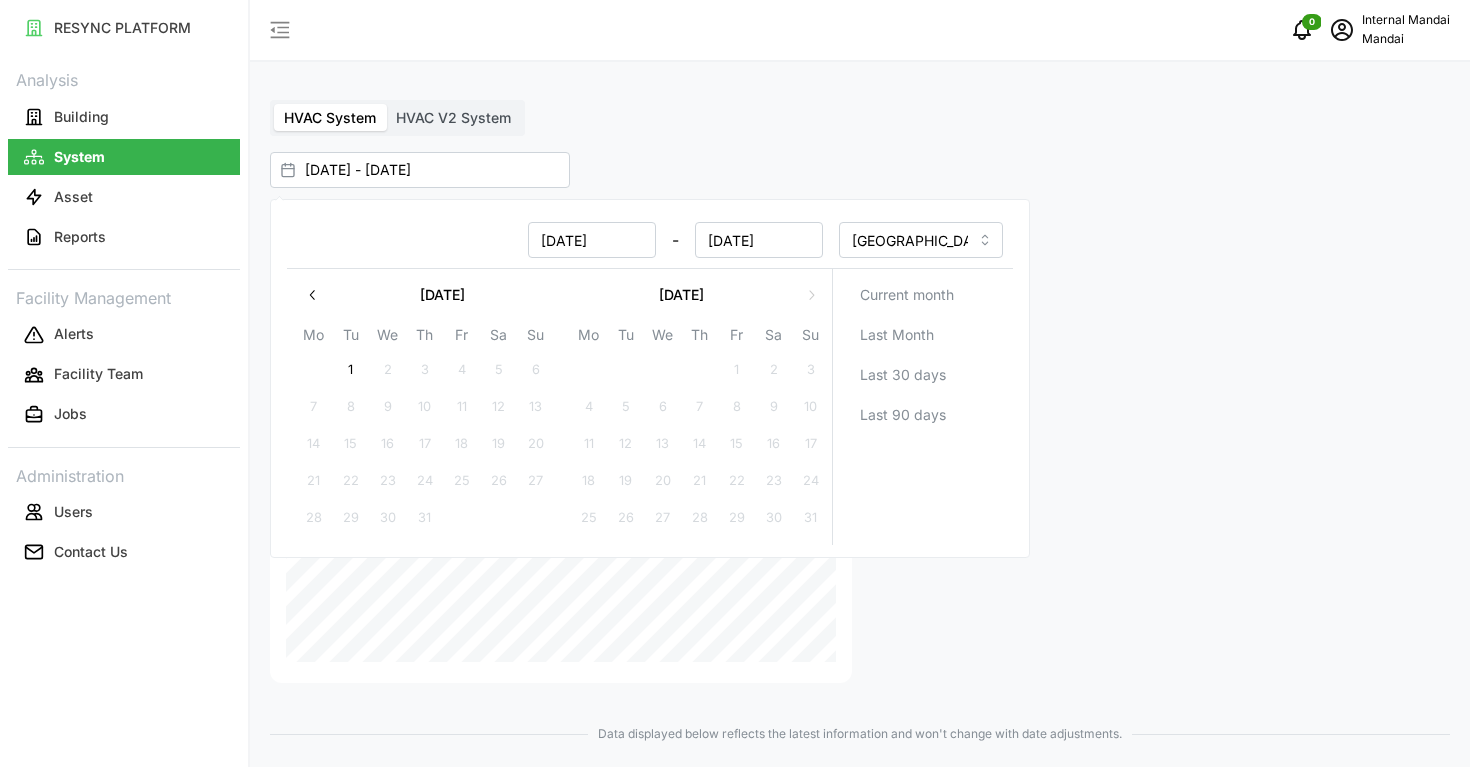 click on "HVAC System HVAC V2 System" at bounding box center (860, 118) 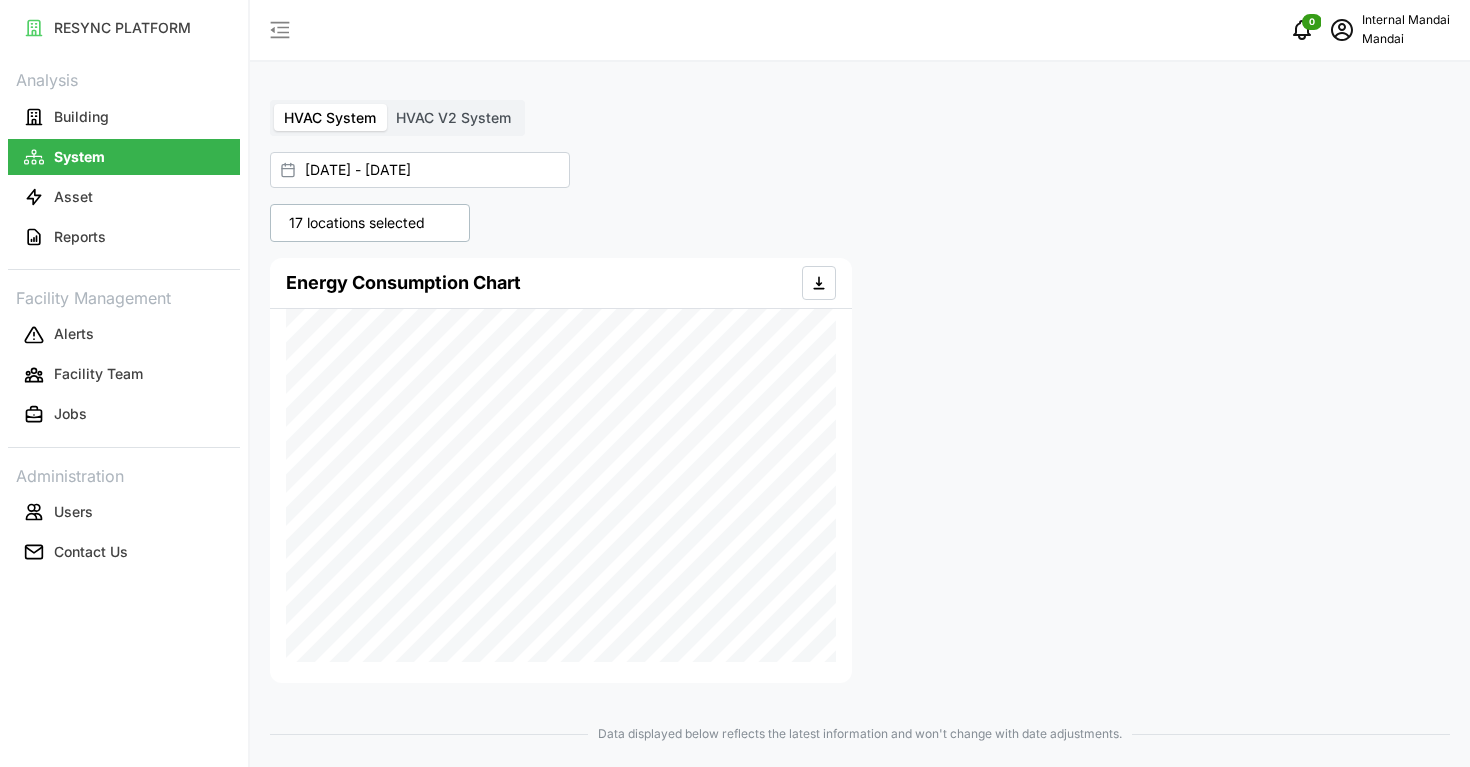 click on "17 locations selected" at bounding box center [357, 223] 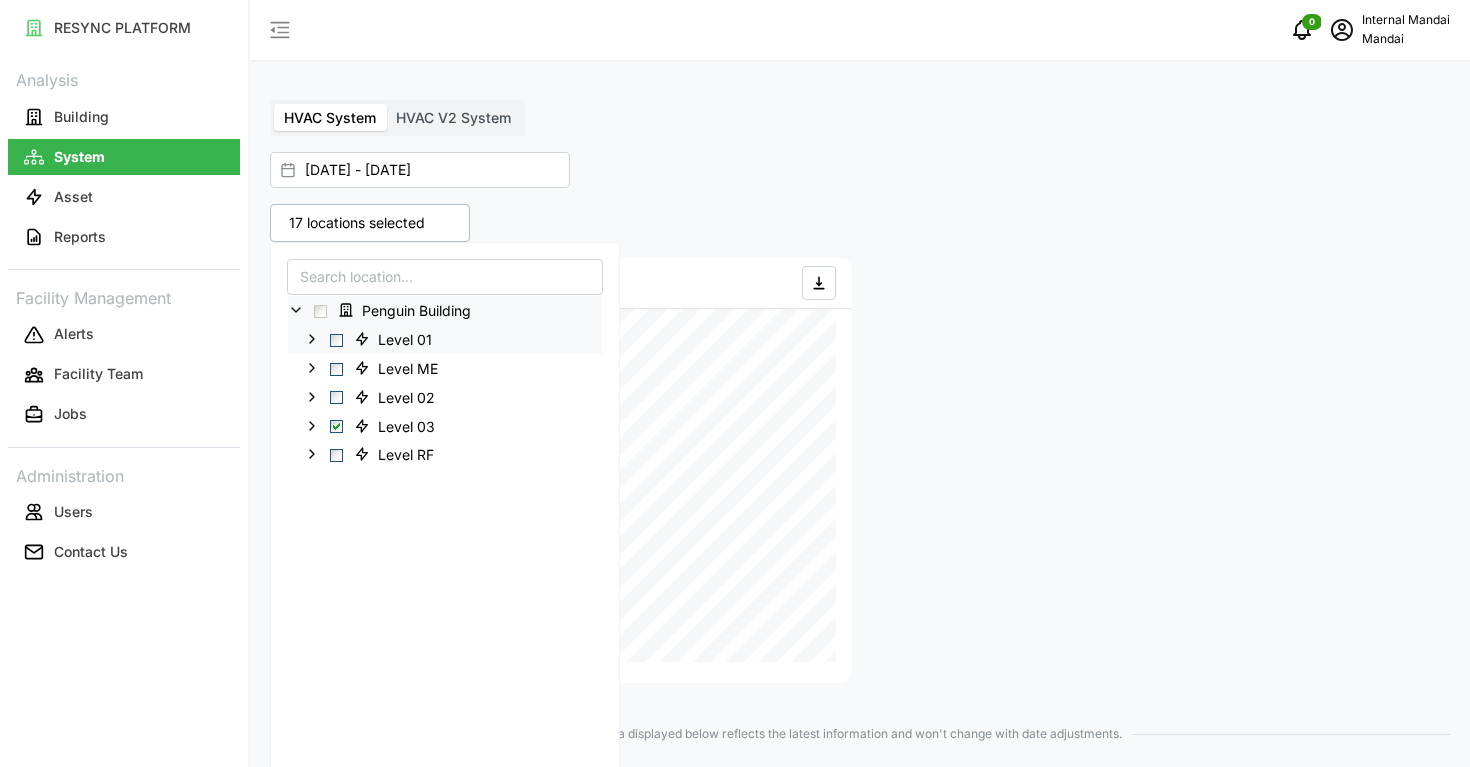 click at bounding box center (336, 340) 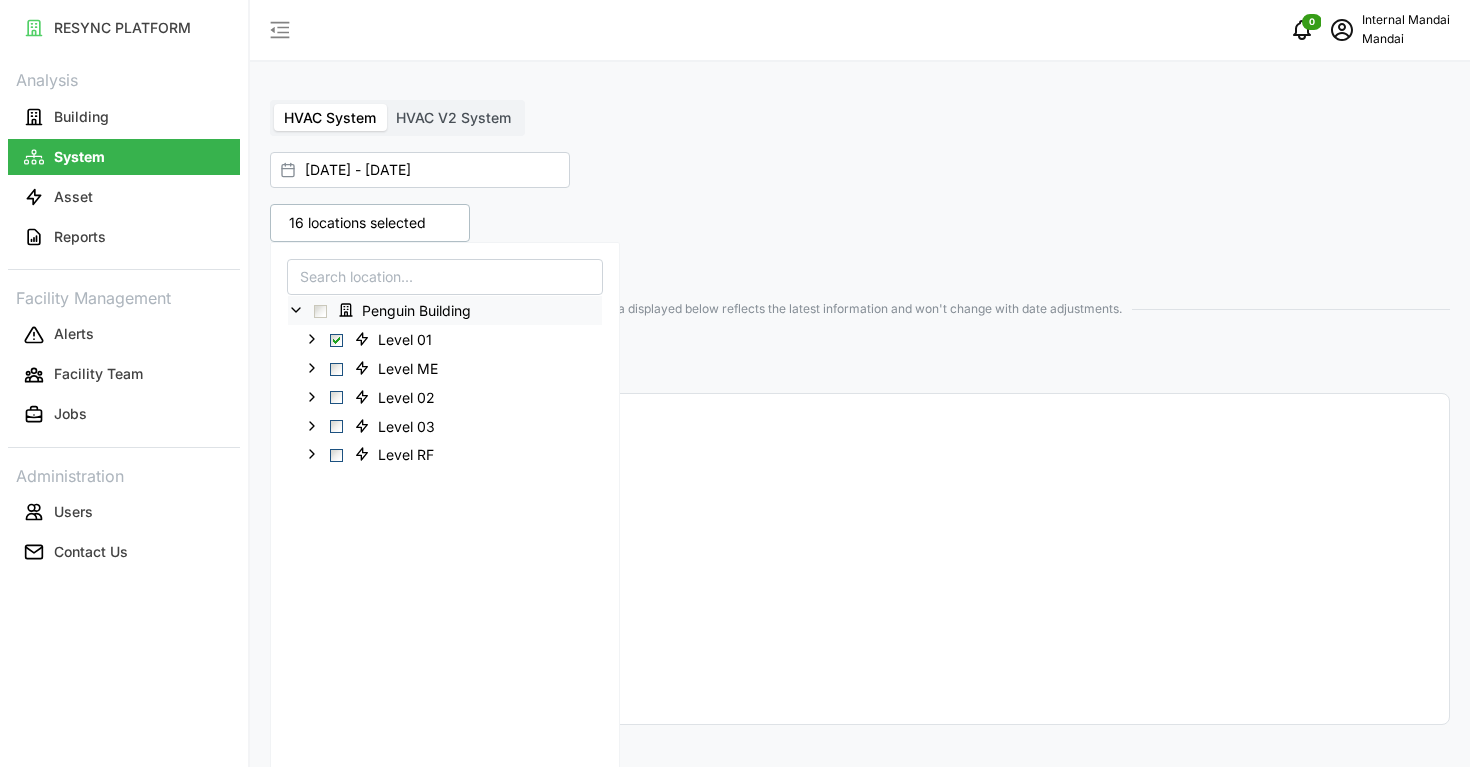 click on "16 locations selected Penguin Building Level 01 Level ME Level 02 Level 03 Level RF Data displayed below reflects the latest information and won't change with date adjustments. Air Handling Unit Fan Coil Unit IAQ Sensor Equipment" at bounding box center [860, 891] 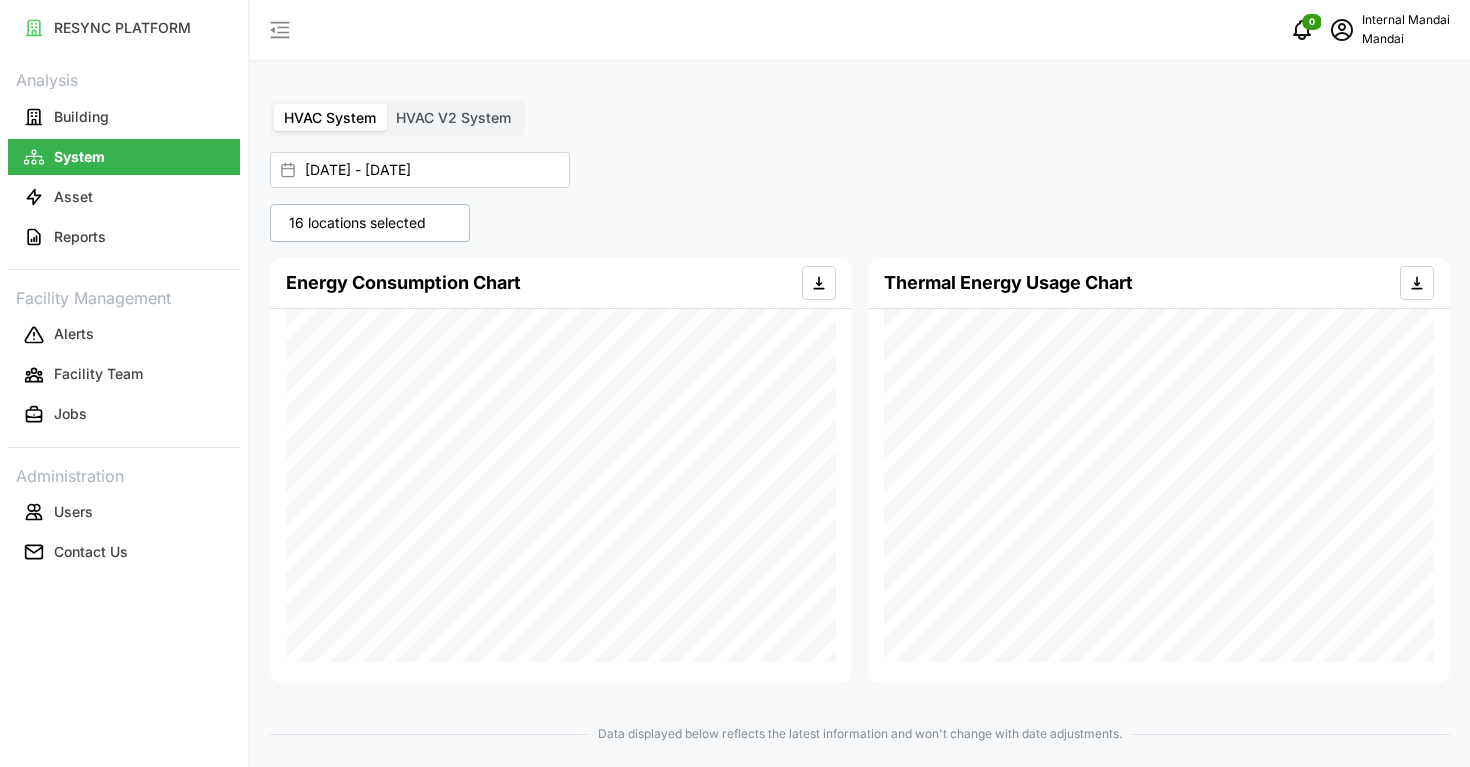 click on "16 locations selected" at bounding box center [357, 223] 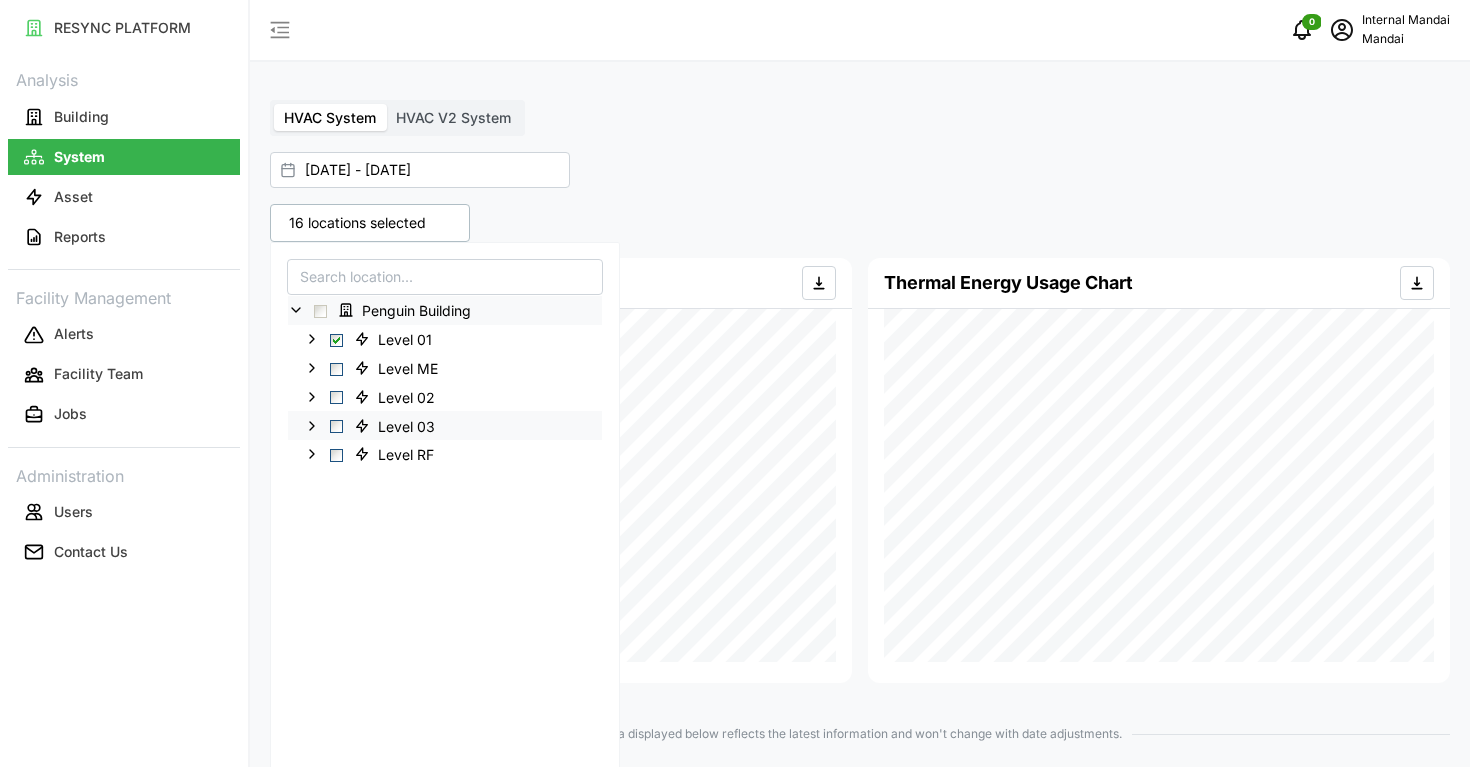 click at bounding box center [336, 426] 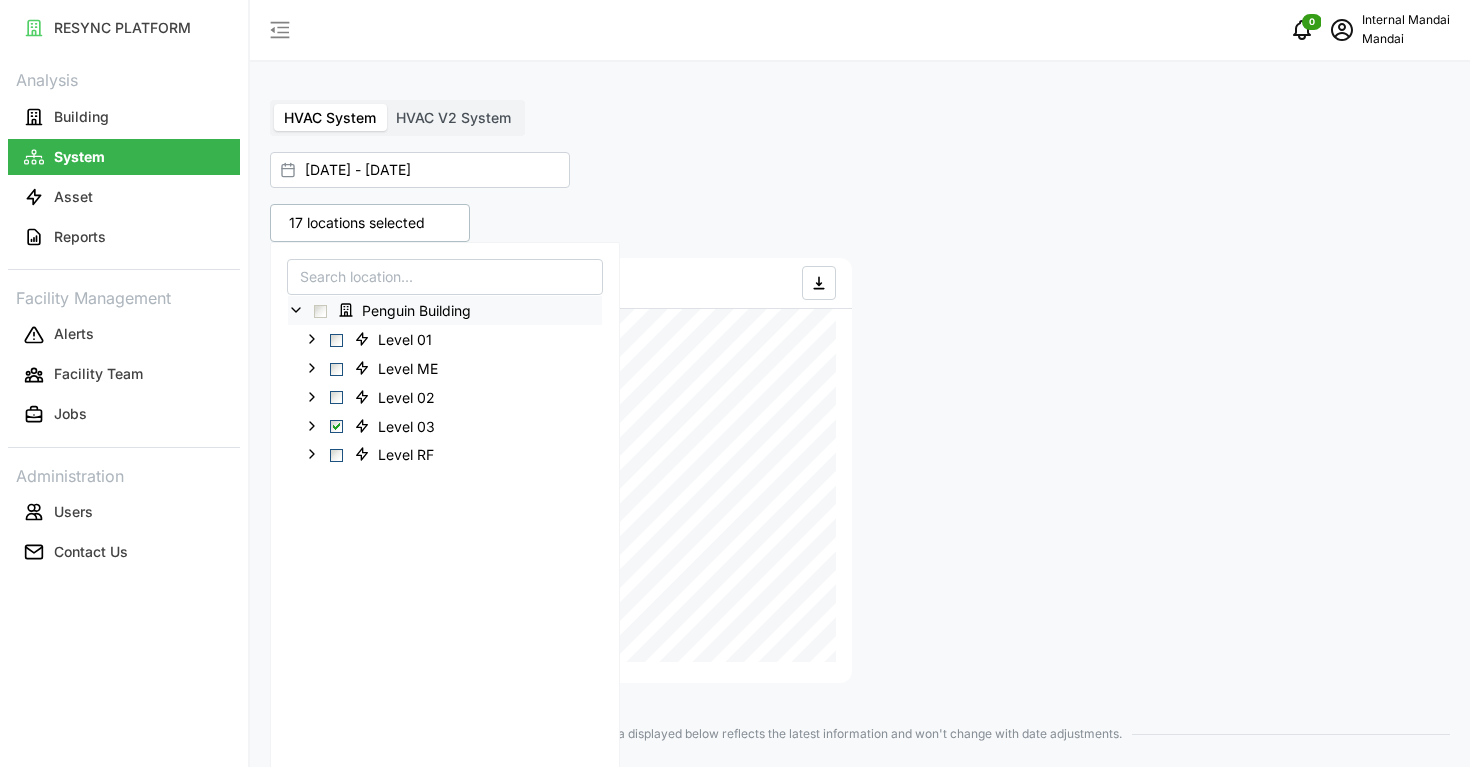 click at bounding box center [1159, 470] 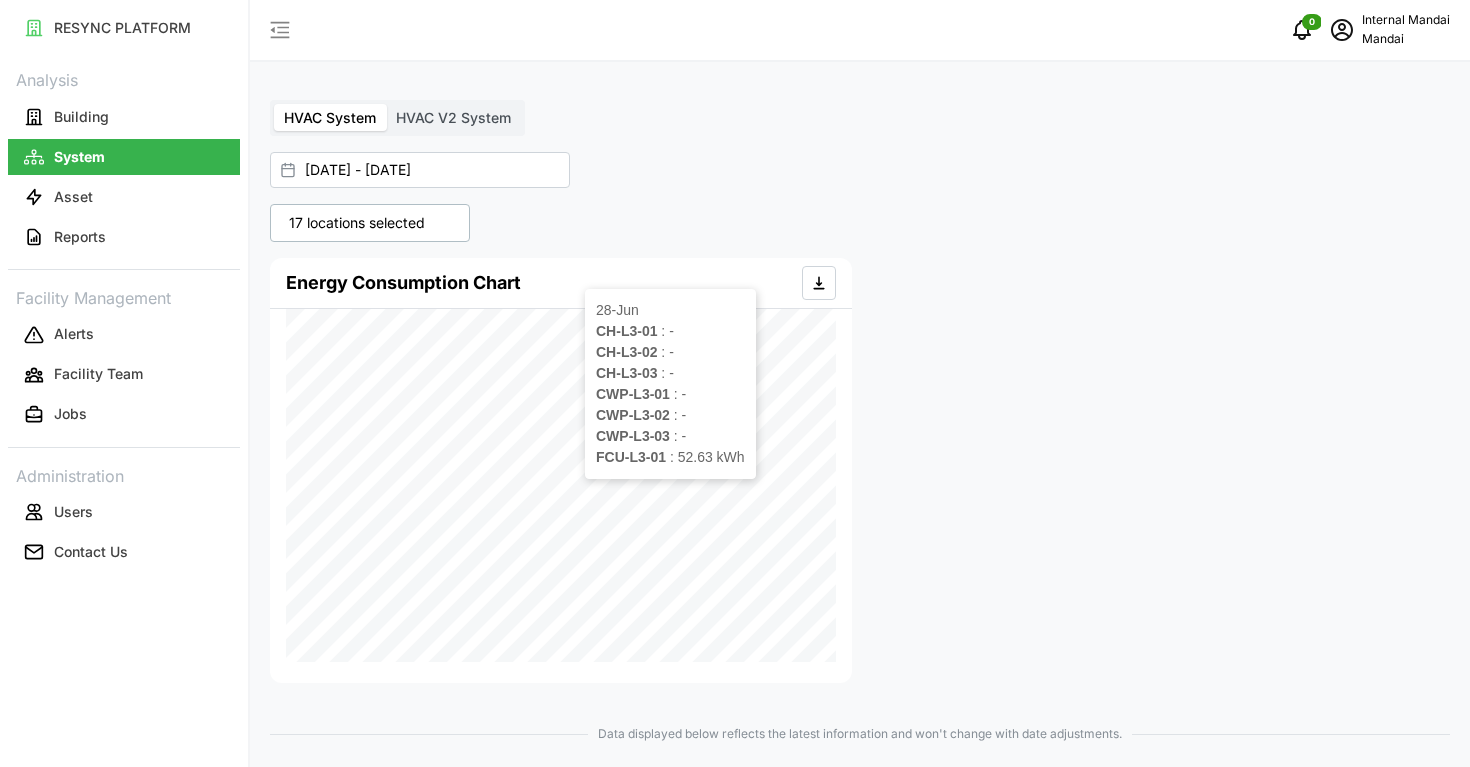 scroll, scrollTop: 0, scrollLeft: 0, axis: both 